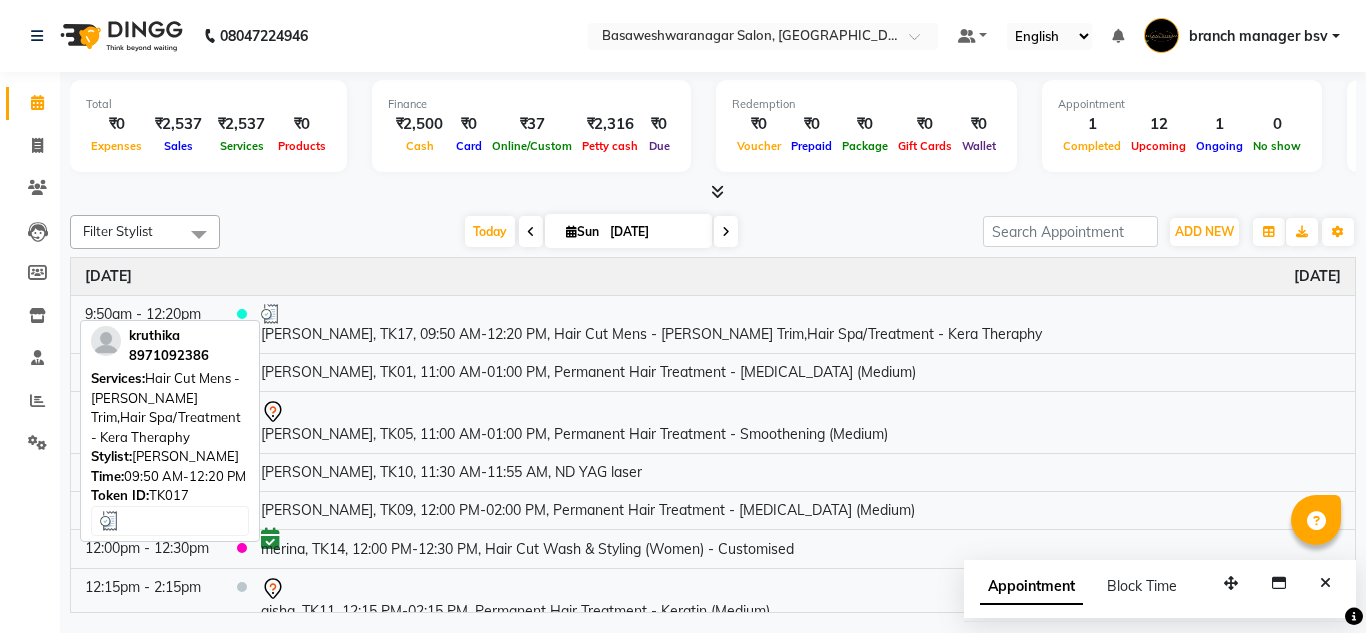 scroll, scrollTop: 0, scrollLeft: 0, axis: both 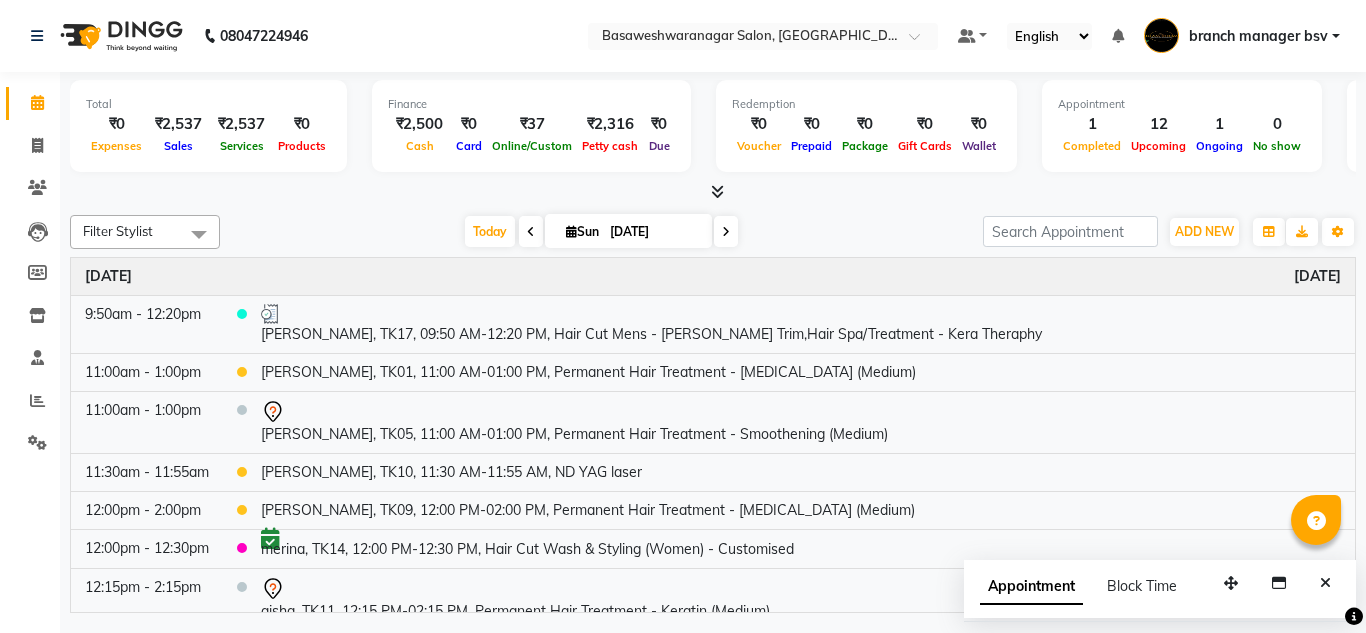 click on "[DATE]" at bounding box center [654, 232] 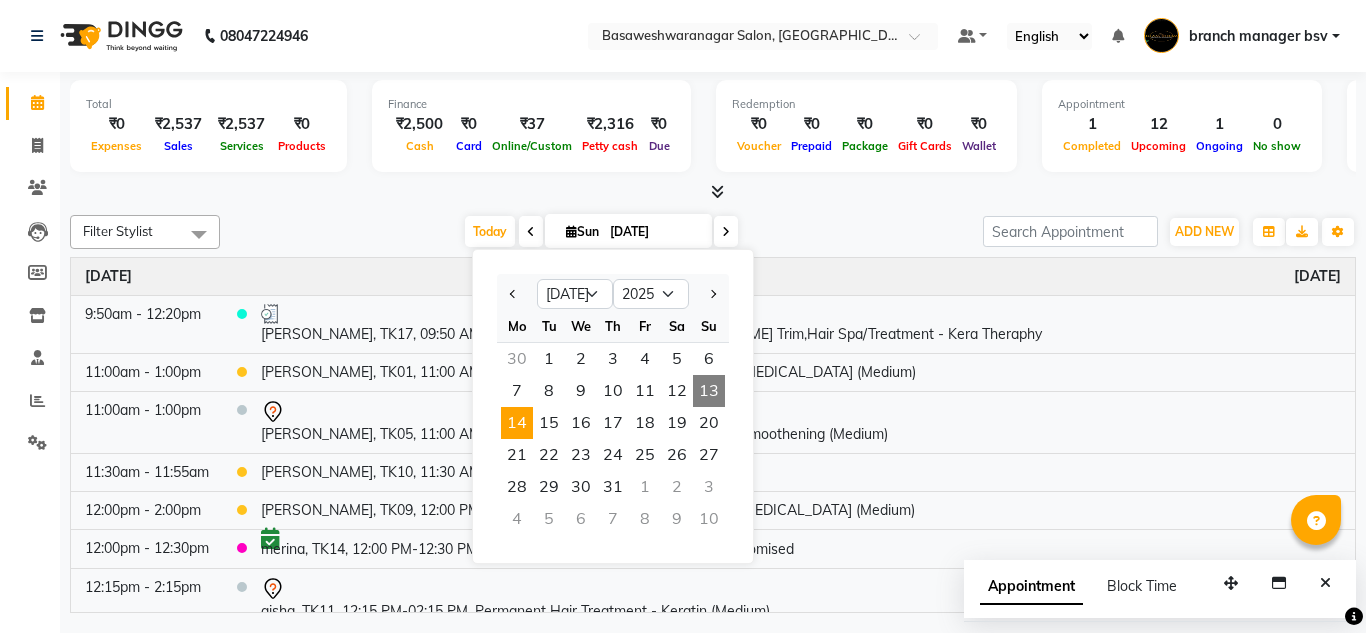 click on "14" at bounding box center [517, 423] 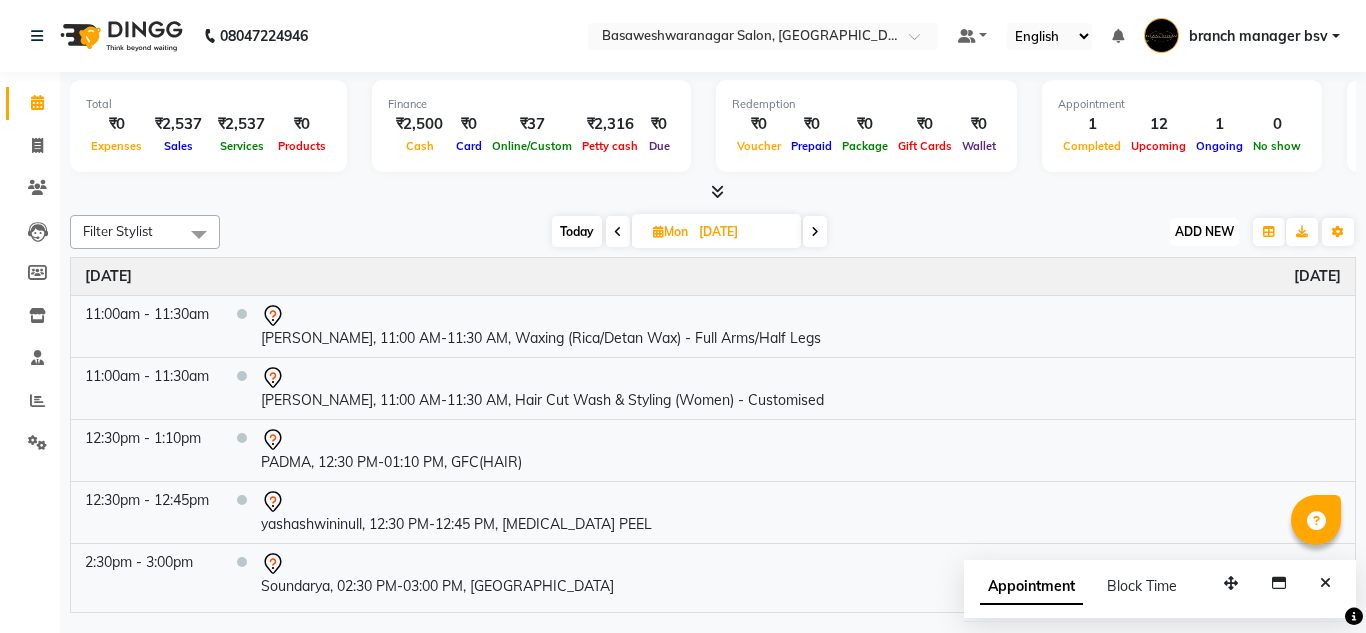 click on "ADD NEW" at bounding box center (1204, 231) 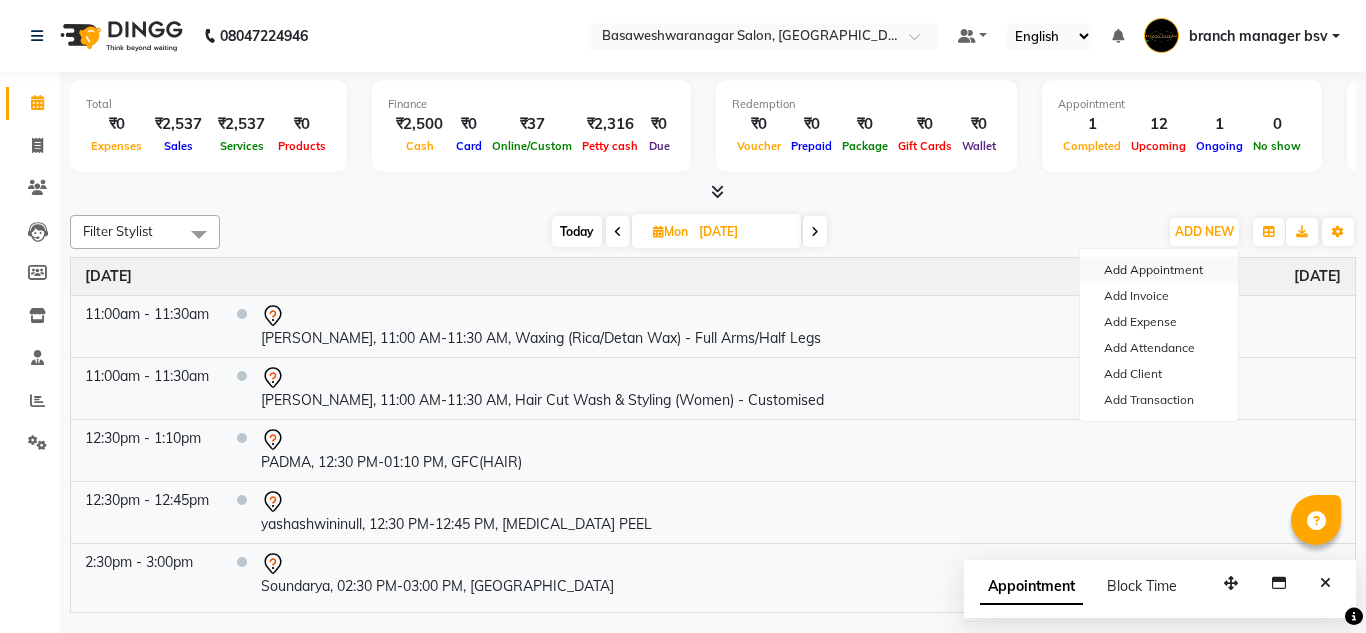 click on "Add Appointment" at bounding box center [1159, 270] 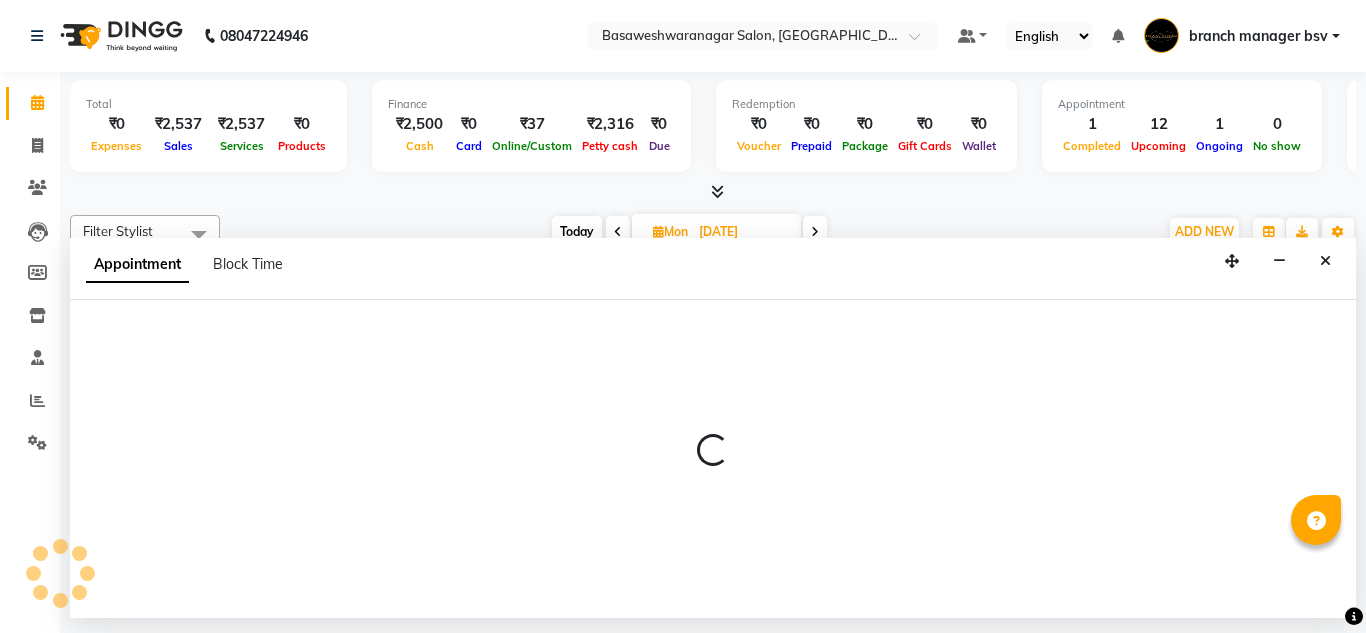 select on "tentative" 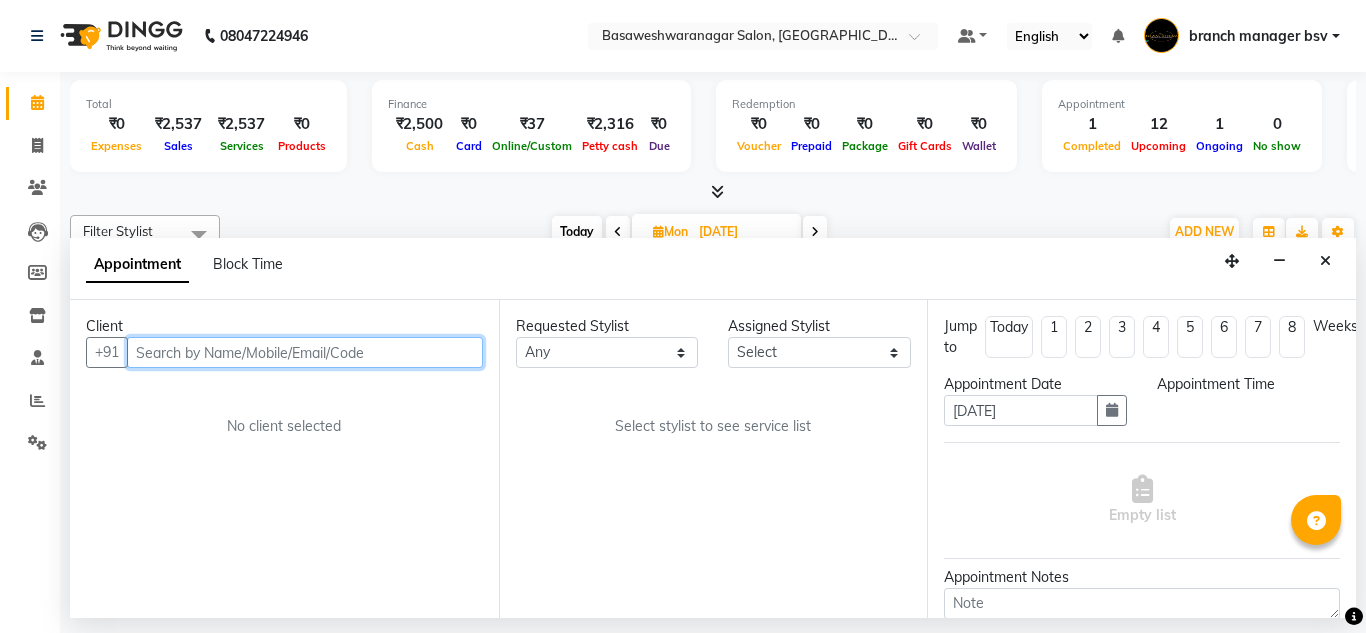 select on "540" 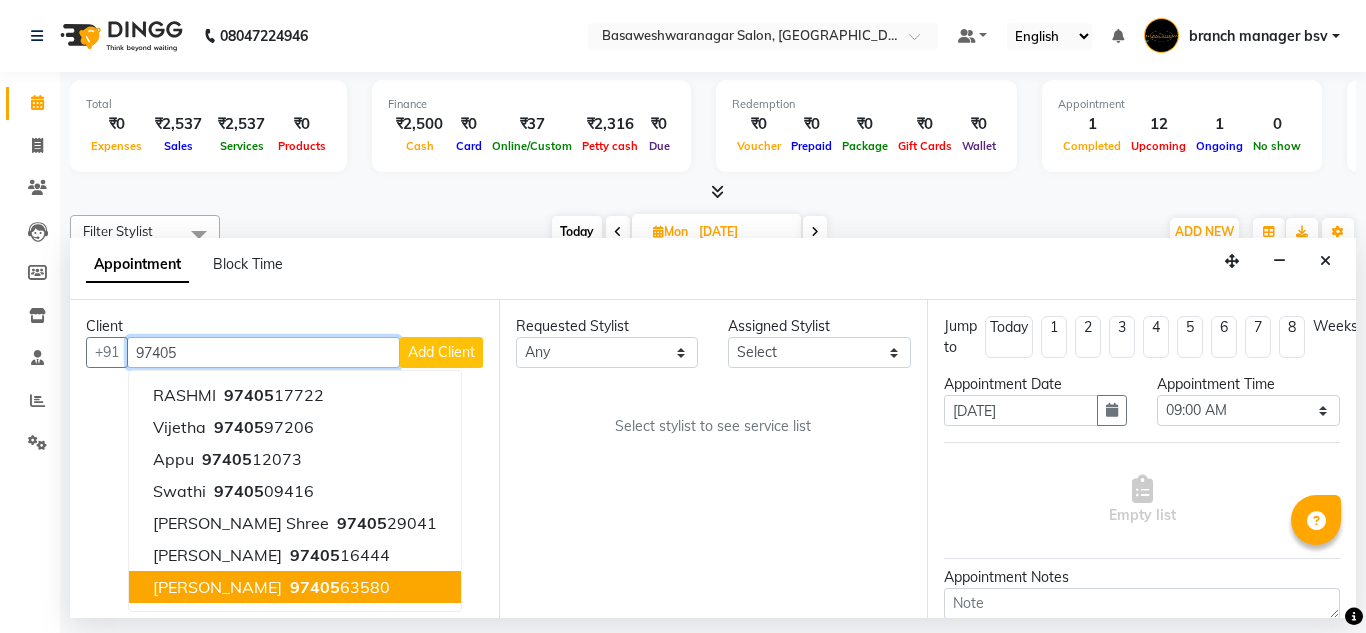 click on "97405 63580" at bounding box center [338, 587] 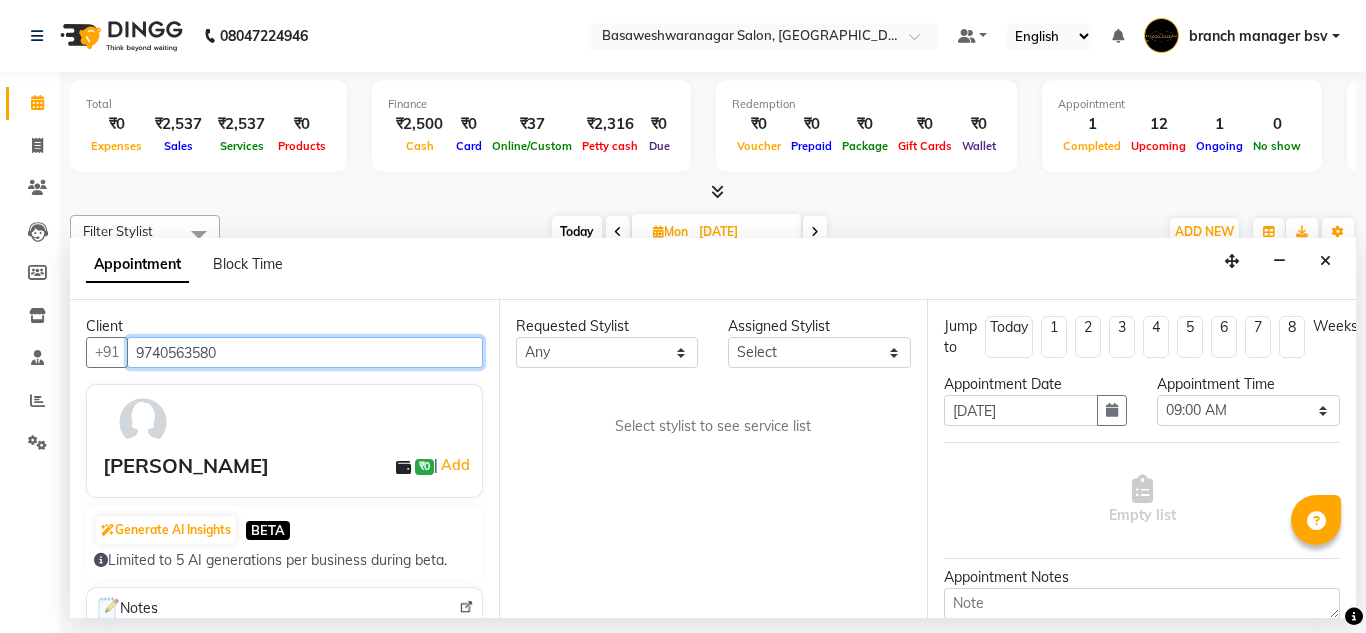 type on "9740563580" 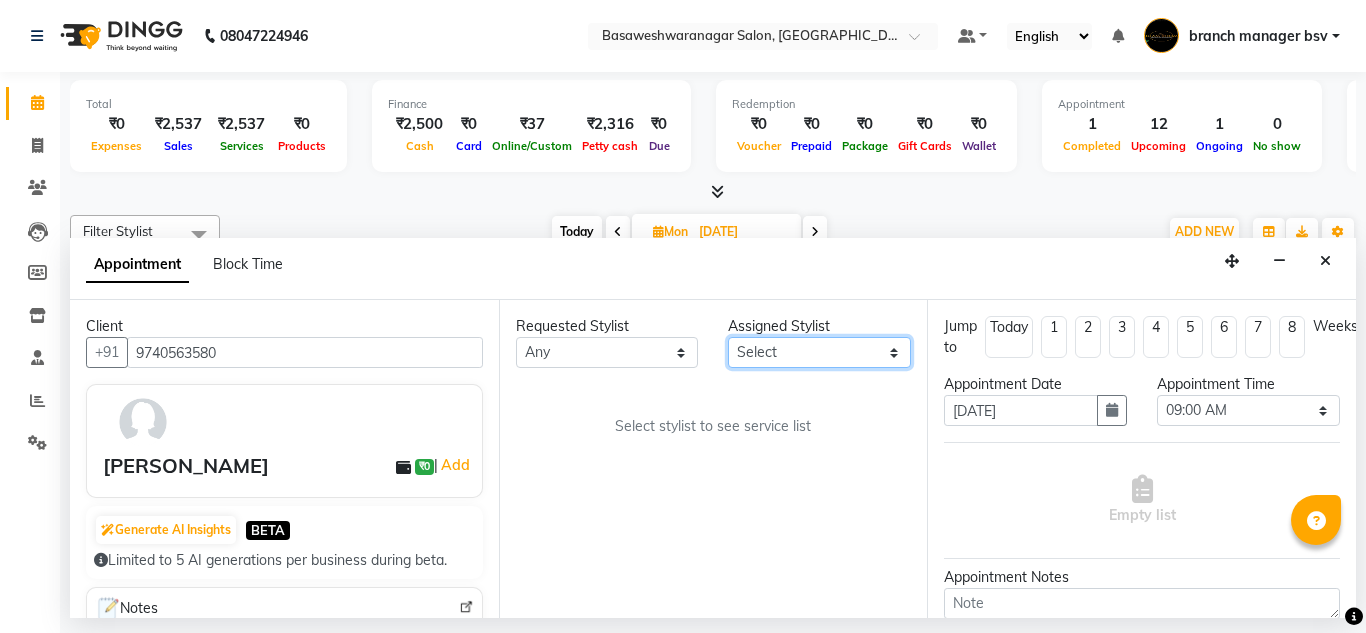 click on "Select [PERSON_NAME] manager bsv [PERSON_NAME] [PERSON_NAME] [PERSON_NAME] [PERSON_NAME] pooja accounts [PERSON_NAME] [PERSON_NAME] Rasna Sanskruthi shangnimwom [PERSON_NAME] [PERSON_NAME] [PERSON_NAME]  TEZZ The Glam Room [PERSON_NAME] [PERSON_NAME]" at bounding box center [819, 352] 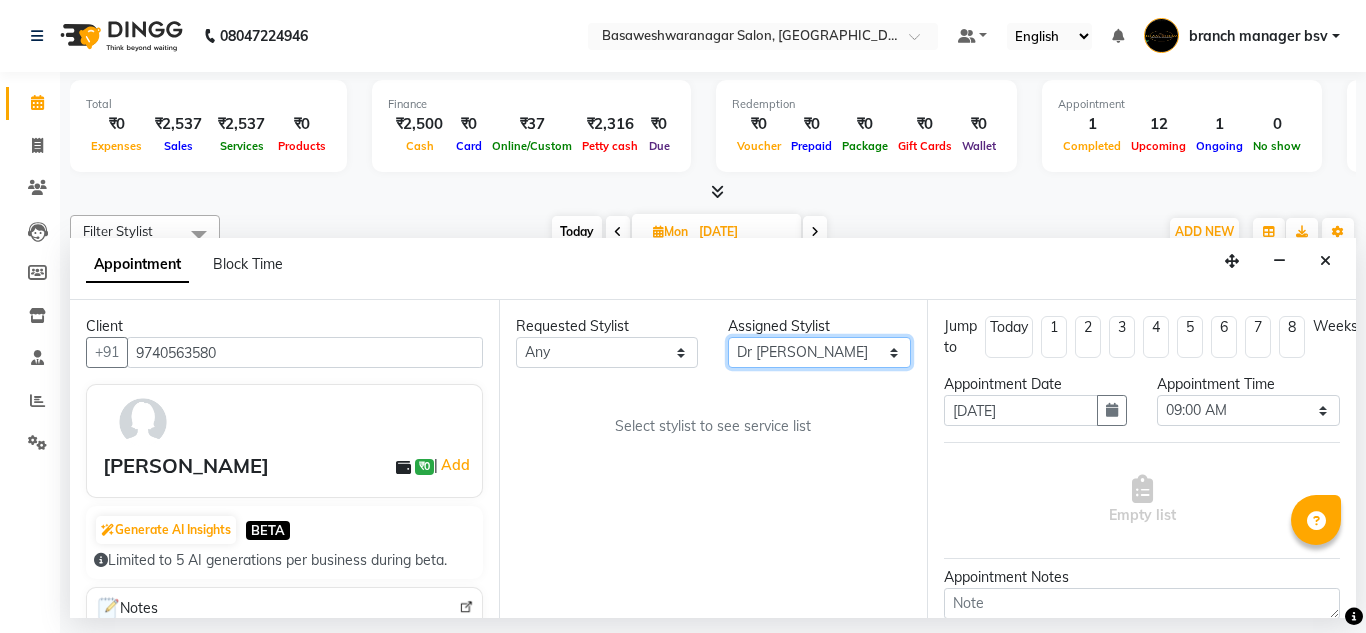 click on "Select [PERSON_NAME] manager bsv [PERSON_NAME] [PERSON_NAME] [PERSON_NAME] [PERSON_NAME] pooja accounts [PERSON_NAME] [PERSON_NAME] Rasna Sanskruthi shangnimwom [PERSON_NAME] [PERSON_NAME] [PERSON_NAME]  TEZZ The Glam Room [PERSON_NAME] [PERSON_NAME]" at bounding box center (819, 352) 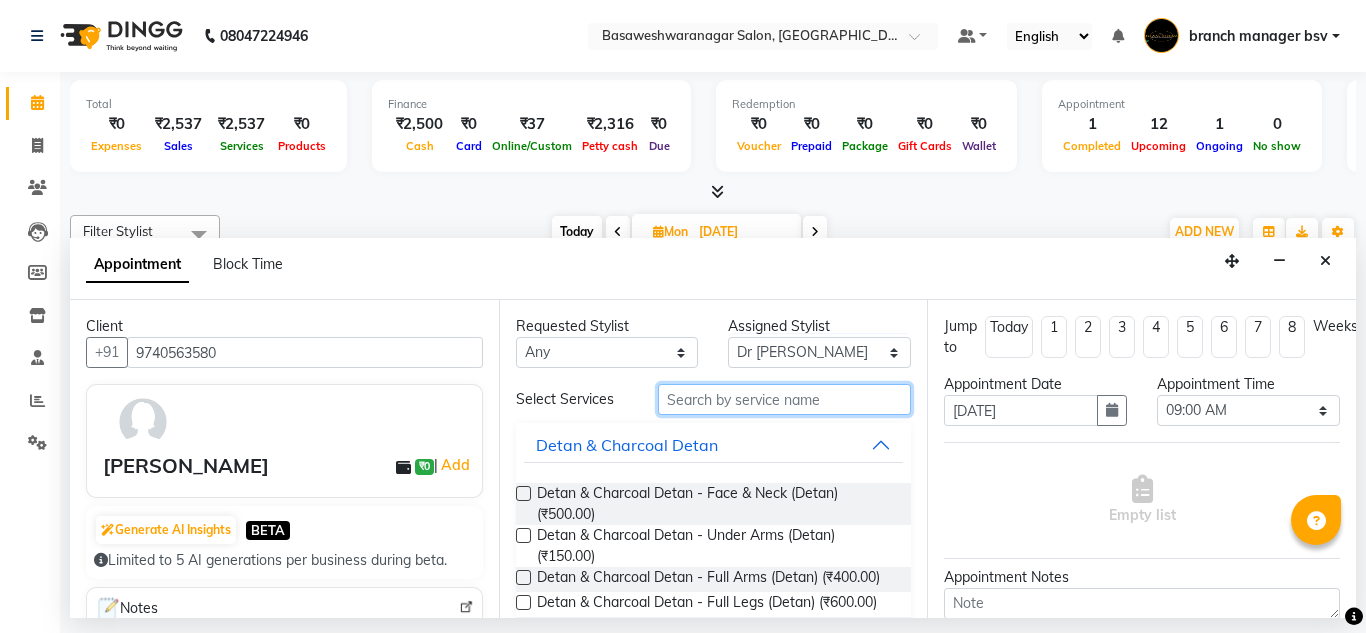 click at bounding box center (785, 399) 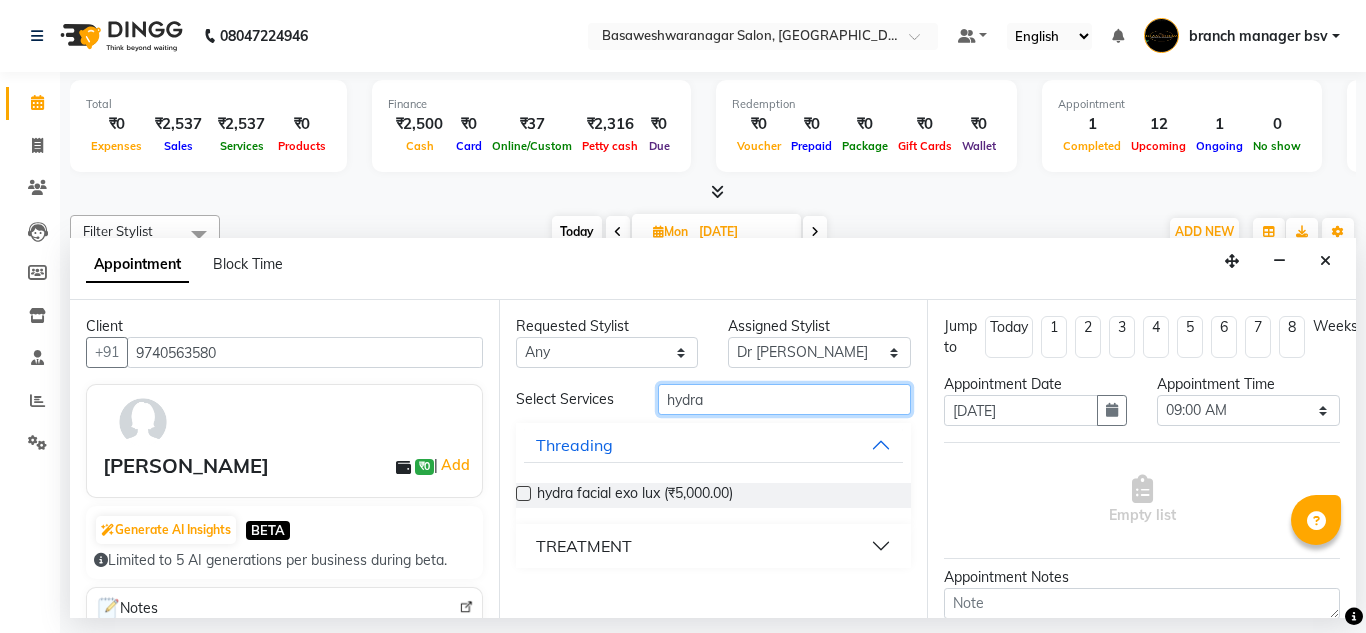 type on "hydra" 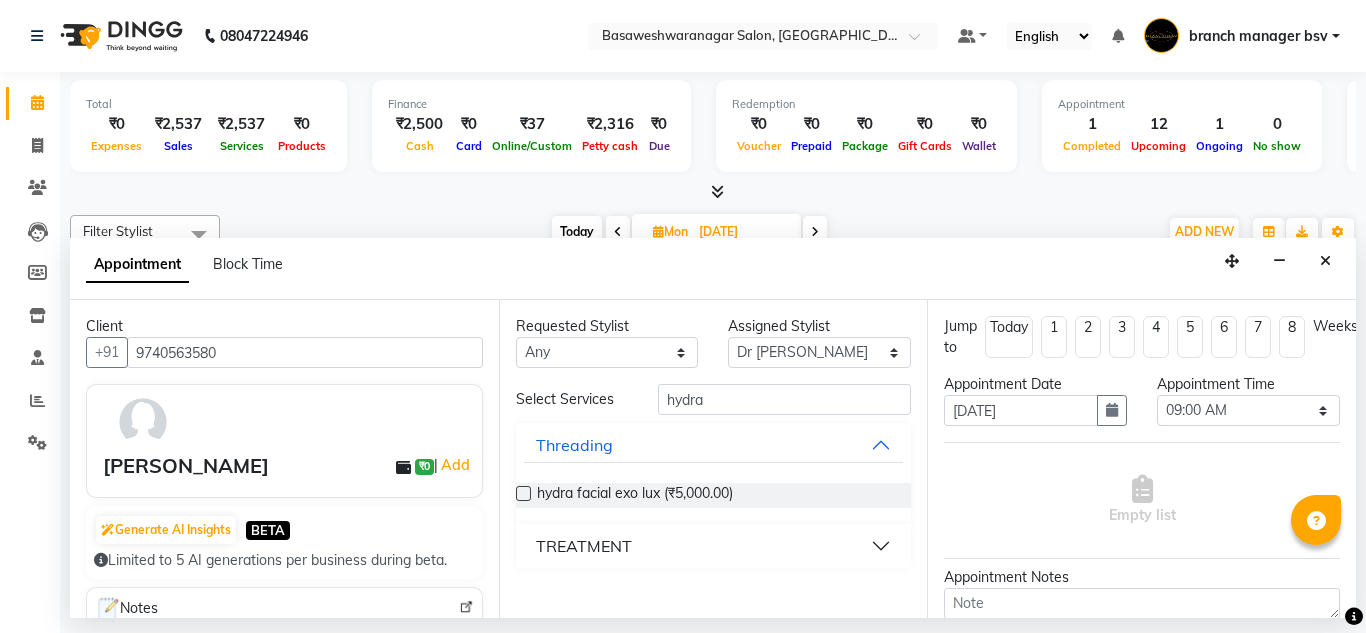 click on "TREATMENT" at bounding box center (584, 546) 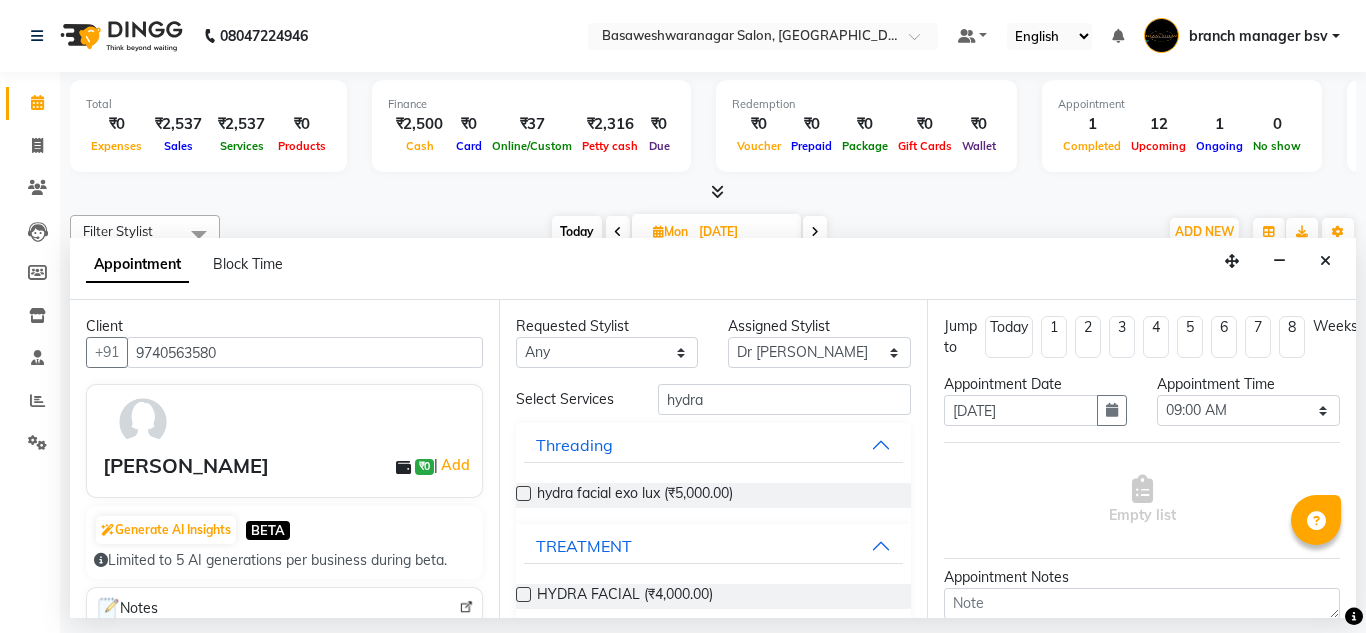 click at bounding box center [523, 594] 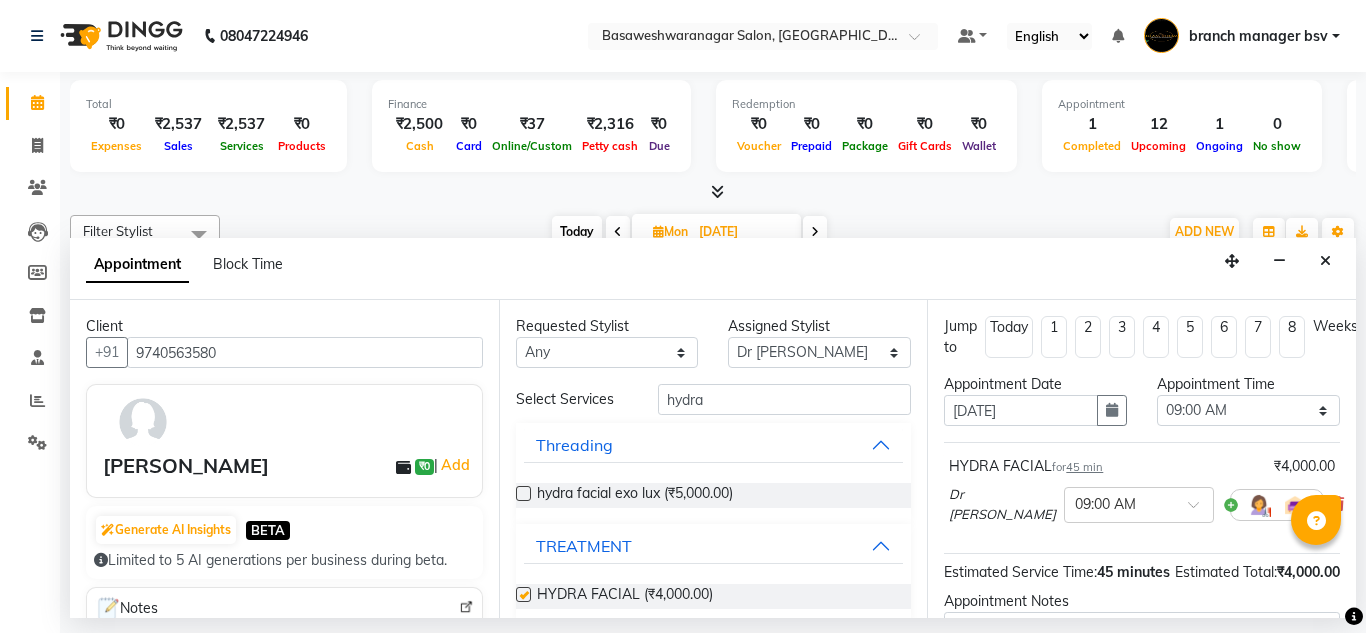 checkbox on "false" 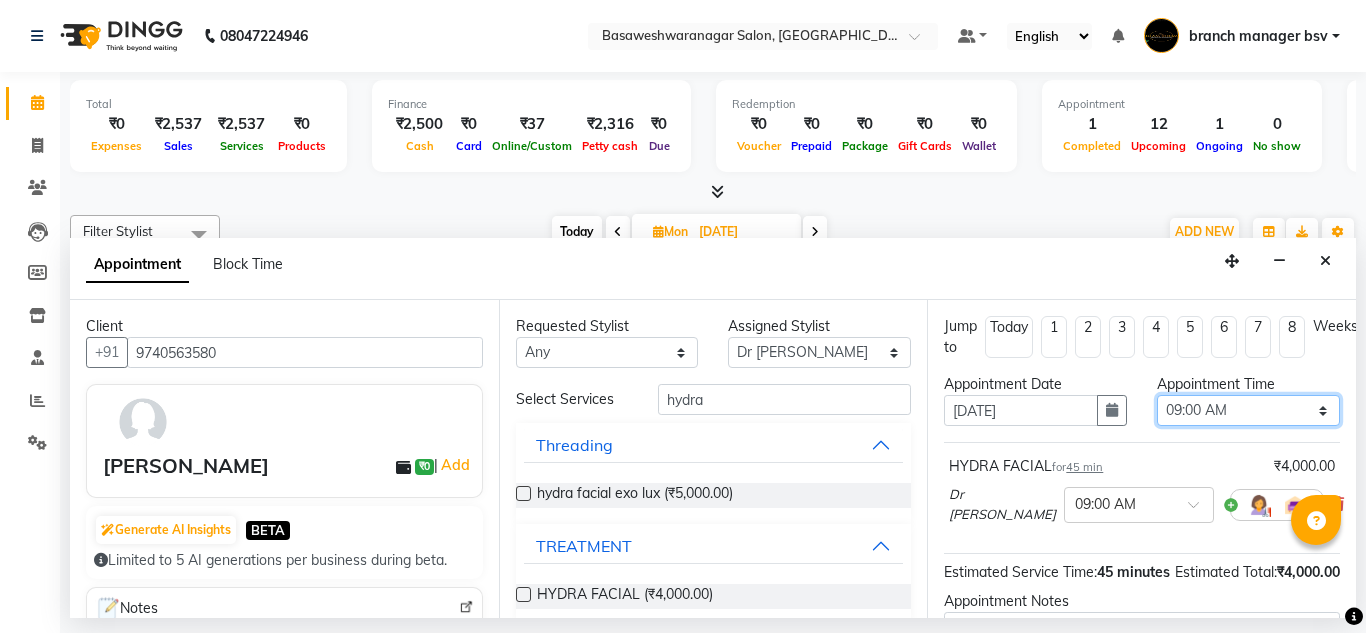click on "Select 09:00 AM 09:15 AM 09:30 AM 09:45 AM 10:00 AM 10:15 AM 10:30 AM 10:45 AM 11:00 AM 11:15 AM 11:30 AM 11:45 AM 12:00 PM 12:15 PM 12:30 PM 12:45 PM 01:00 PM 01:15 PM 01:30 PM 01:45 PM 02:00 PM 02:15 PM 02:30 PM 02:45 PM 03:00 PM 03:15 PM 03:30 PM 03:45 PM 04:00 PM 04:15 PM 04:30 PM 04:45 PM 05:00 PM 05:15 PM 05:30 PM 05:45 PM 06:00 PM 06:15 PM 06:30 PM 06:45 PM 07:00 PM 07:15 PM 07:30 PM 07:45 PM 08:00 PM" at bounding box center (1248, 410) 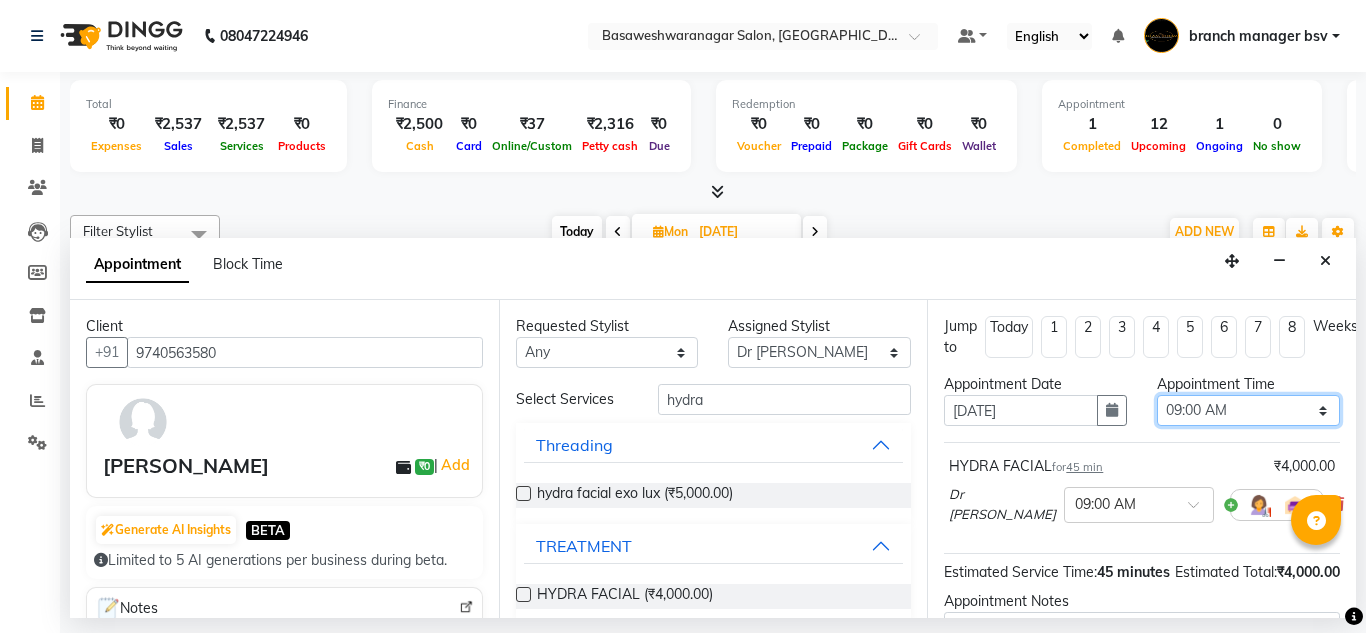 select on "1020" 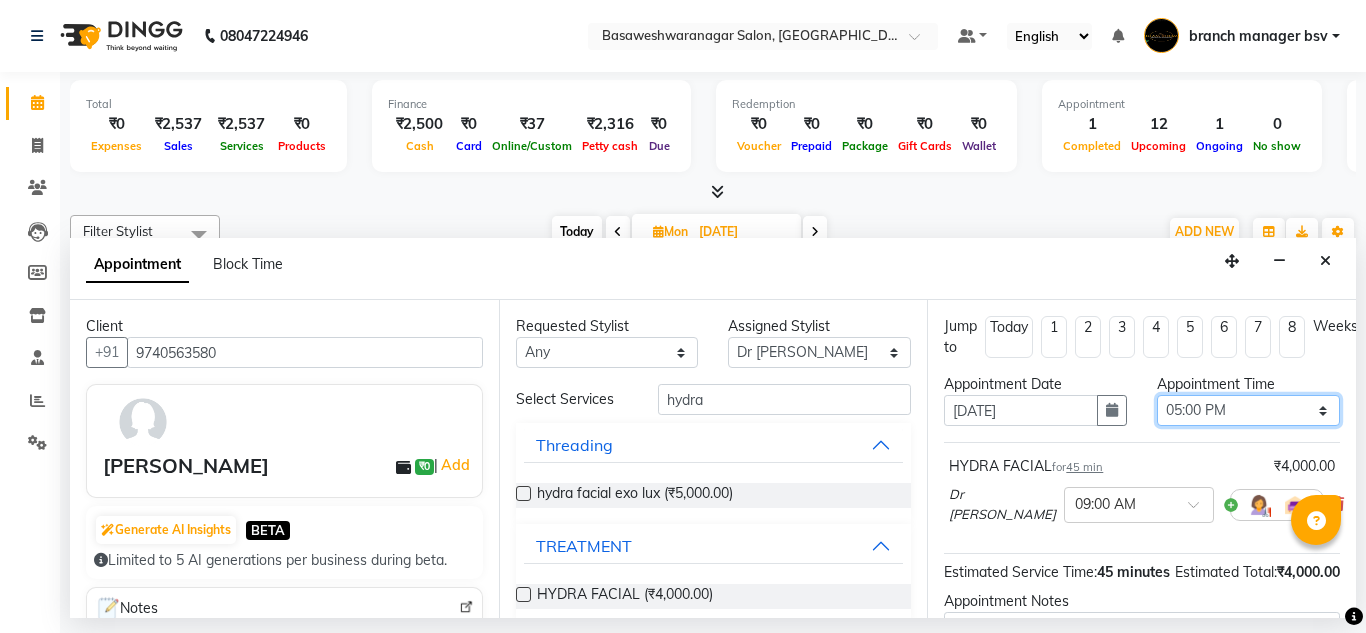 click on "Select 09:00 AM 09:15 AM 09:30 AM 09:45 AM 10:00 AM 10:15 AM 10:30 AM 10:45 AM 11:00 AM 11:15 AM 11:30 AM 11:45 AM 12:00 PM 12:15 PM 12:30 PM 12:45 PM 01:00 PM 01:15 PM 01:30 PM 01:45 PM 02:00 PM 02:15 PM 02:30 PM 02:45 PM 03:00 PM 03:15 PM 03:30 PM 03:45 PM 04:00 PM 04:15 PM 04:30 PM 04:45 PM 05:00 PM 05:15 PM 05:30 PM 05:45 PM 06:00 PM 06:15 PM 06:30 PM 06:45 PM 07:00 PM 07:15 PM 07:30 PM 07:45 PM 08:00 PM" at bounding box center [1248, 410] 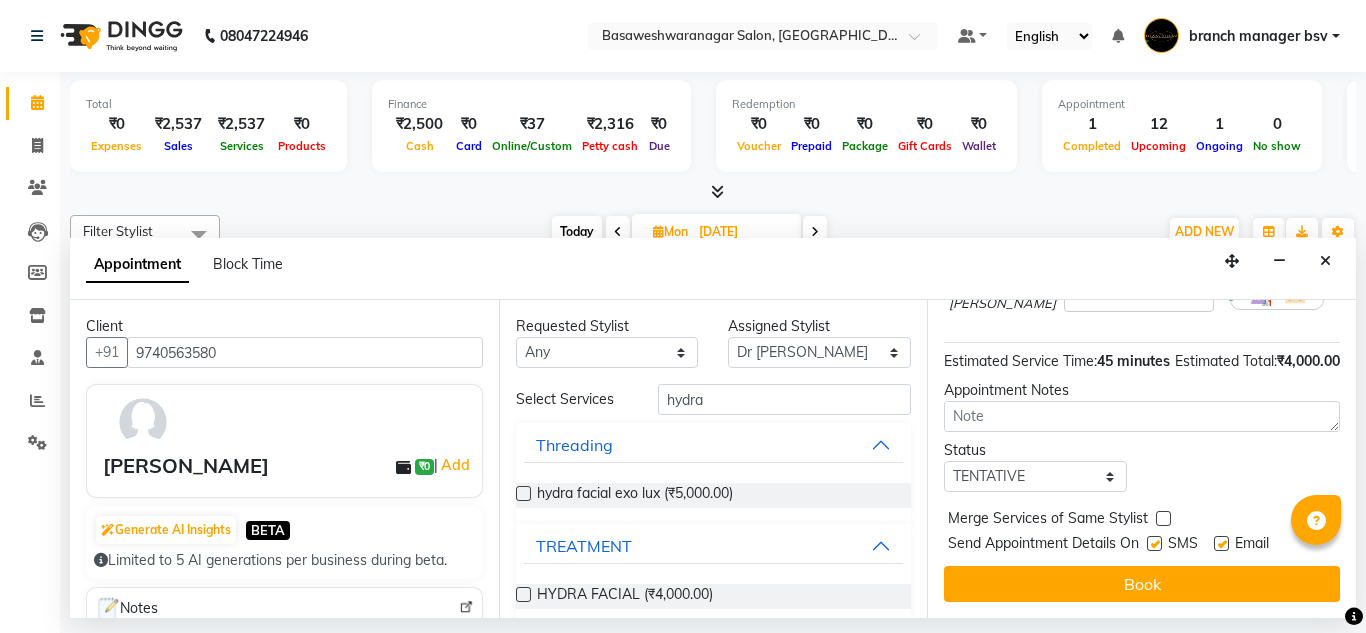 scroll, scrollTop: 244, scrollLeft: 0, axis: vertical 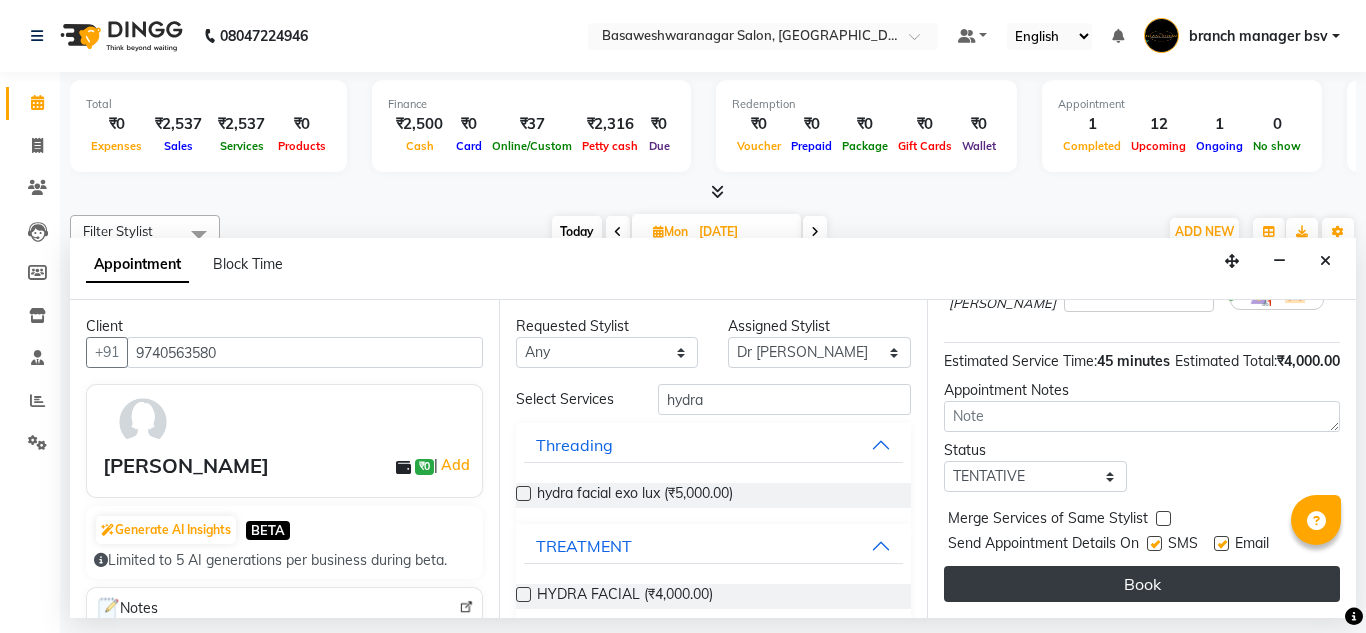 click on "Book" at bounding box center (1142, 584) 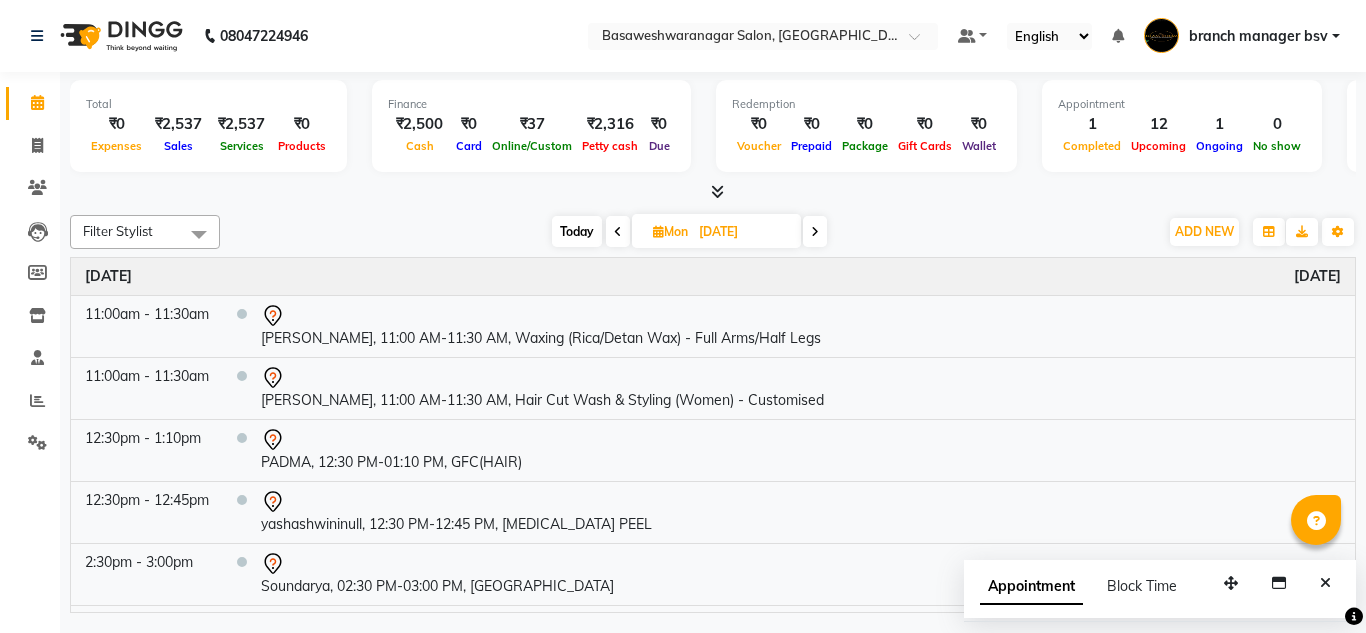 click on "Today" at bounding box center (577, 231) 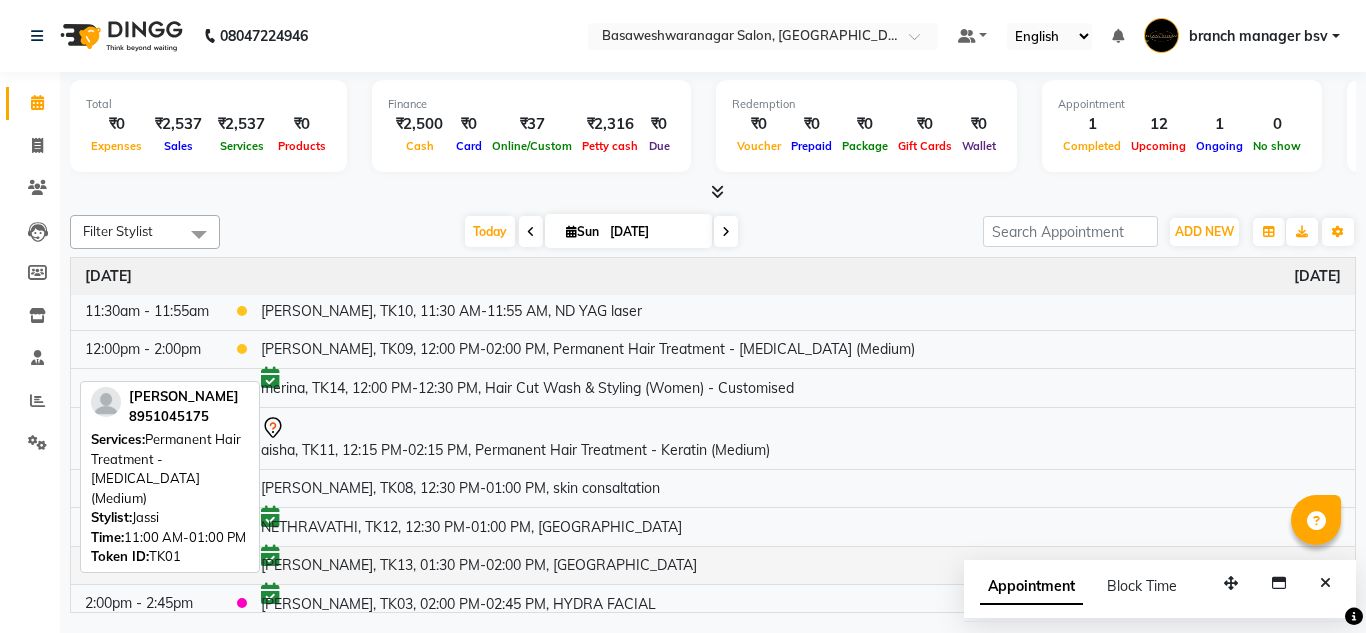 scroll, scrollTop: 175, scrollLeft: 0, axis: vertical 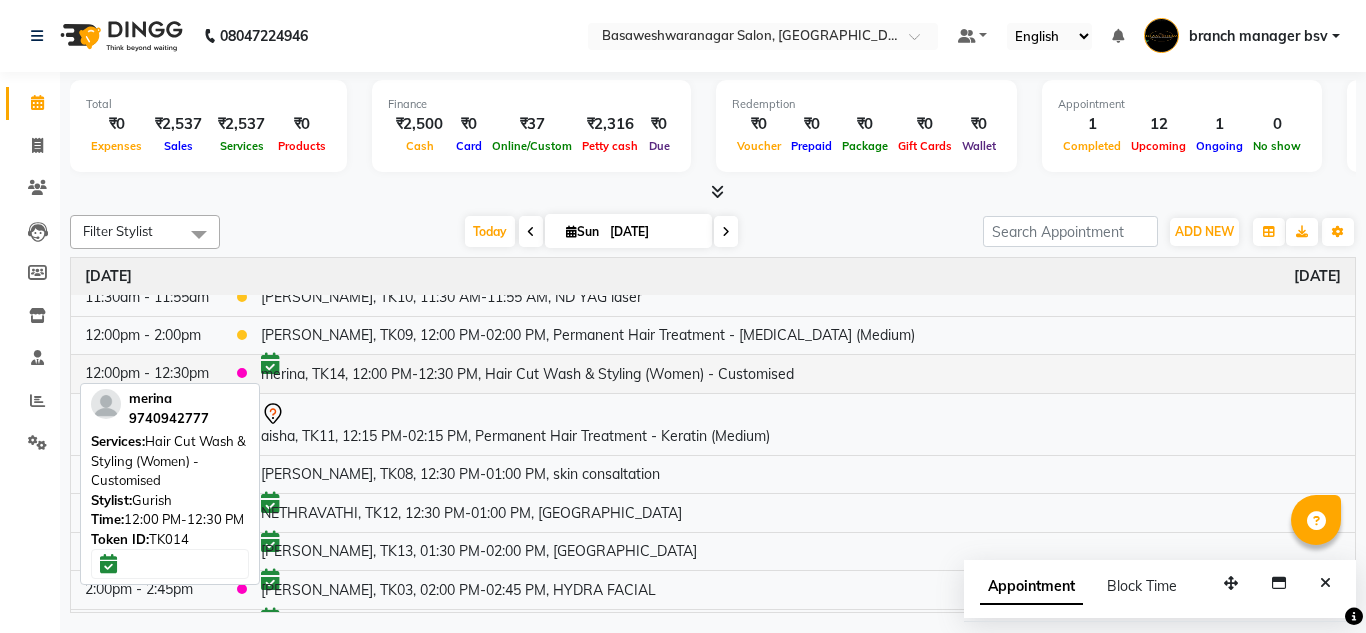 click on "merina, TK14, 12:00 PM-12:30 PM, Hair Cut Wash & Styling (Women) - Customised" at bounding box center [801, 373] 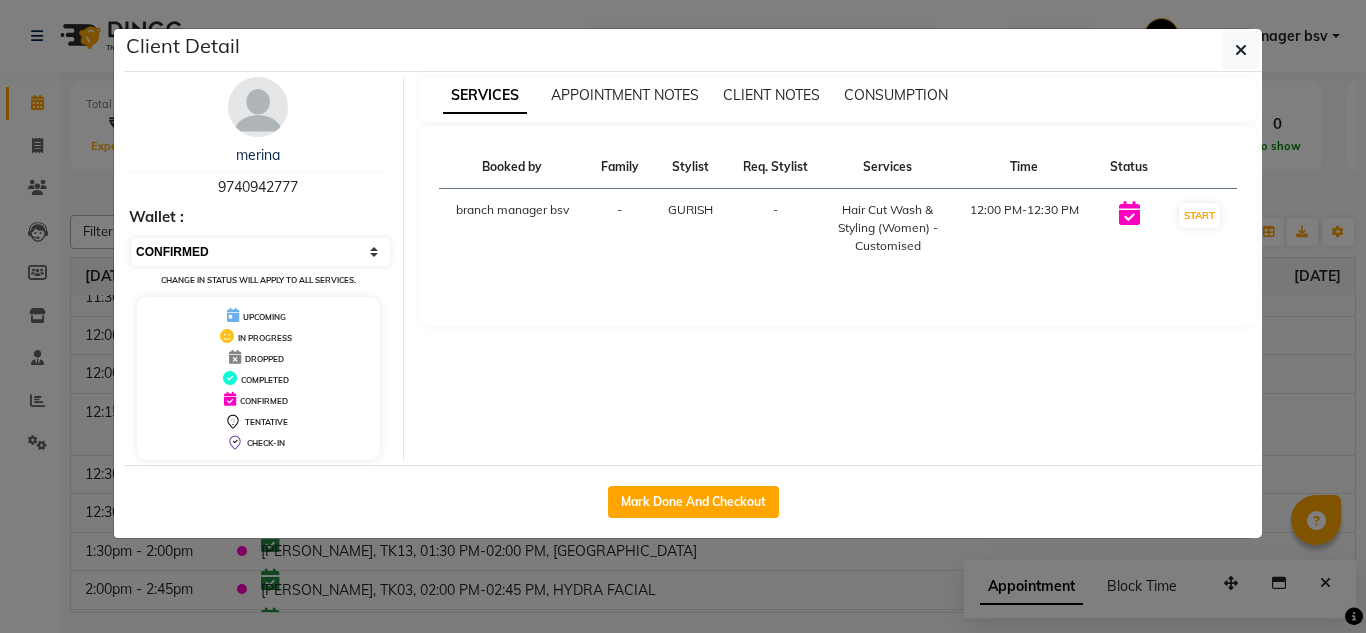 click on "Select IN SERVICE CONFIRMED TENTATIVE CHECK IN MARK DONE DROPPED UPCOMING" at bounding box center (260, 252) 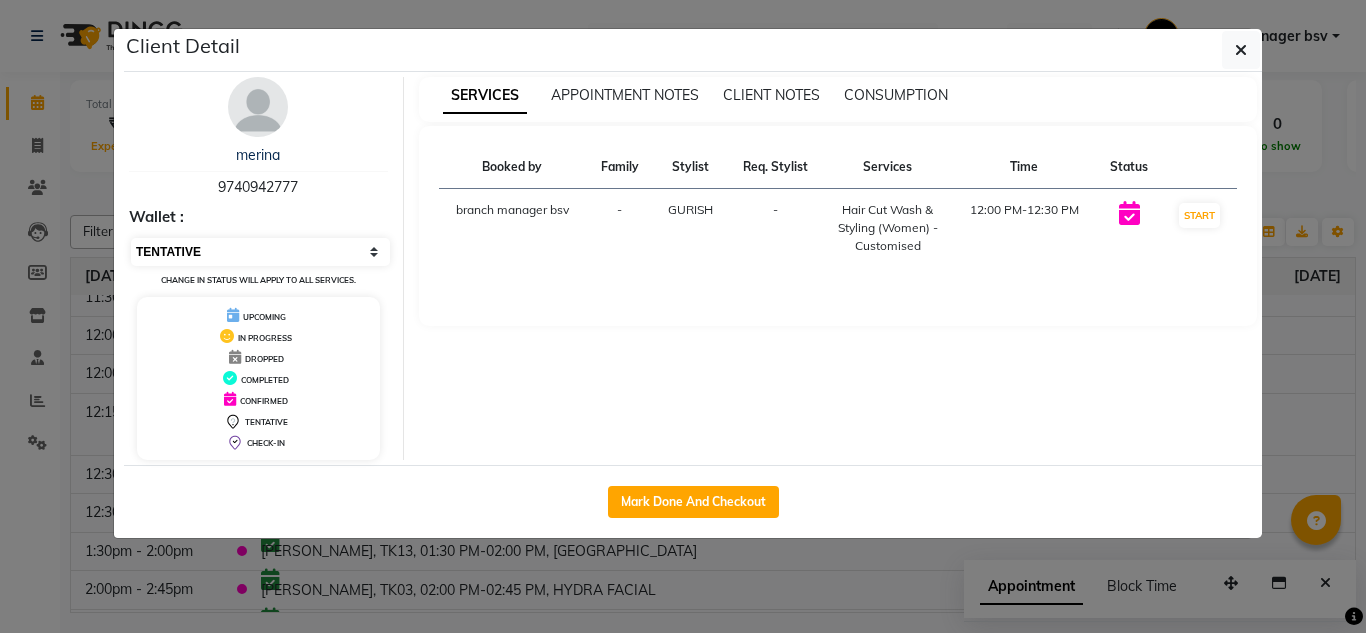 click on "Select IN SERVICE CONFIRMED TENTATIVE CHECK IN MARK DONE DROPPED UPCOMING" at bounding box center (260, 252) 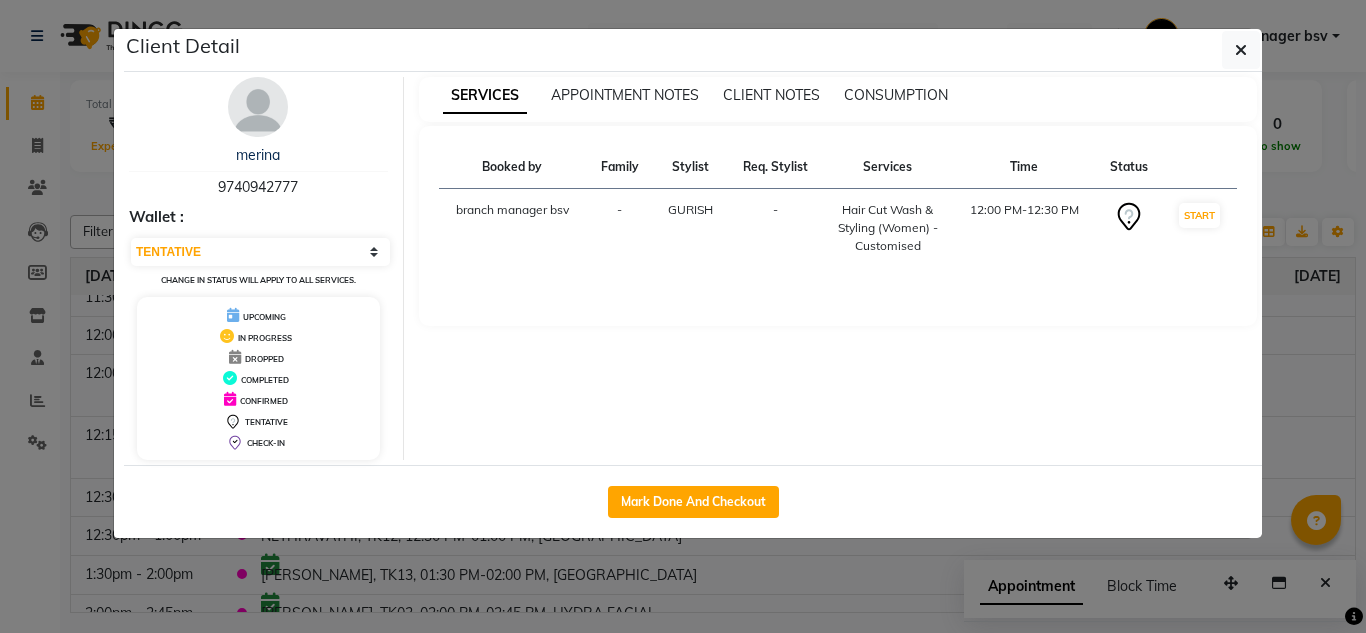click on "Client Detail  merina    9740942777 Wallet : Select IN SERVICE CONFIRMED TENTATIVE CHECK IN MARK DONE DROPPED UPCOMING Change in status will apply to all services. UPCOMING IN PROGRESS DROPPED COMPLETED CONFIRMED TENTATIVE CHECK-IN SERVICES APPOINTMENT NOTES CLIENT NOTES CONSUMPTION Booked by Family Stylist Req. Stylist Services Time Status  branch manager bsv  - GURISH -  Hair Cut Wash & Styling (Women) - Customised   12:00 PM-12:30 PM   START   Mark Done And Checkout" 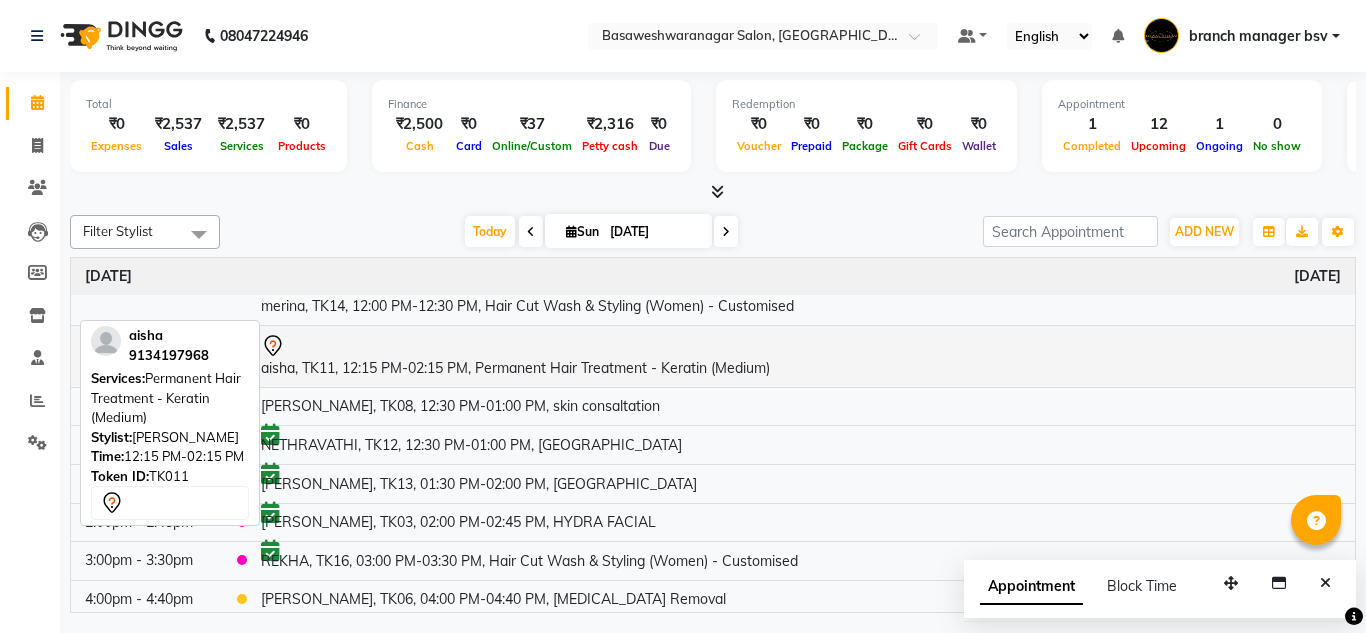 scroll, scrollTop: 267, scrollLeft: 0, axis: vertical 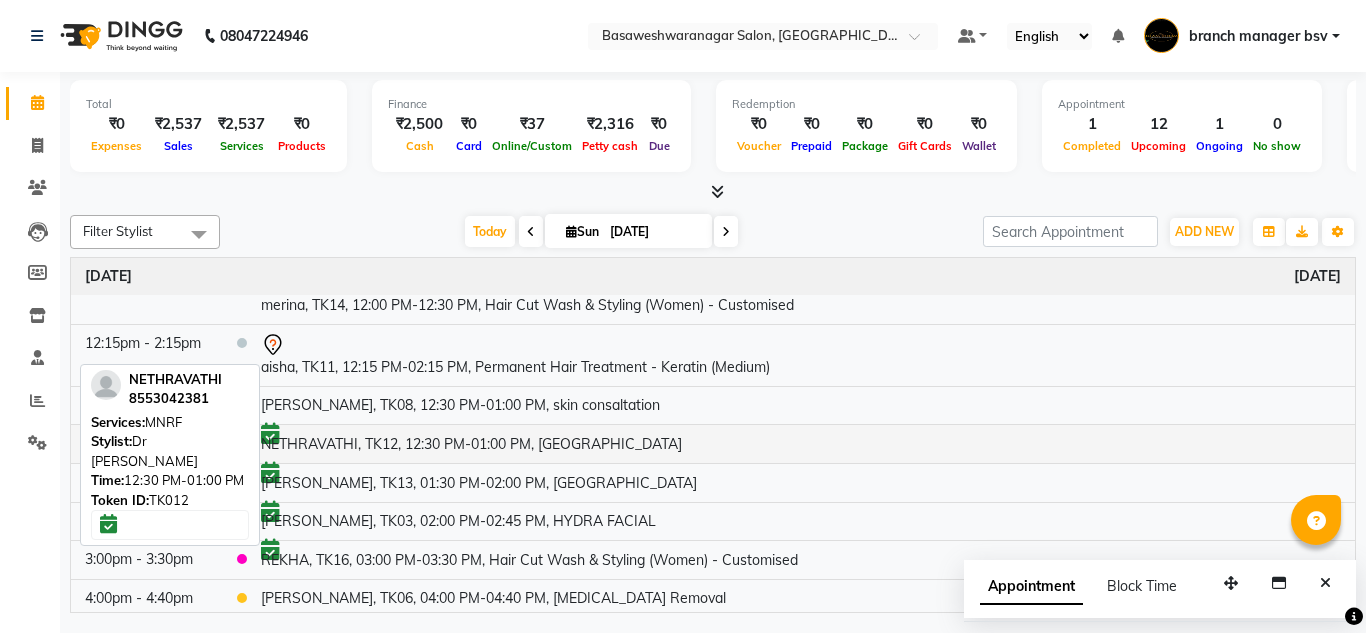 click on "NETHRAVATHI, TK12, 12:30 PM-01:00 PM, [GEOGRAPHIC_DATA]" at bounding box center [801, 443] 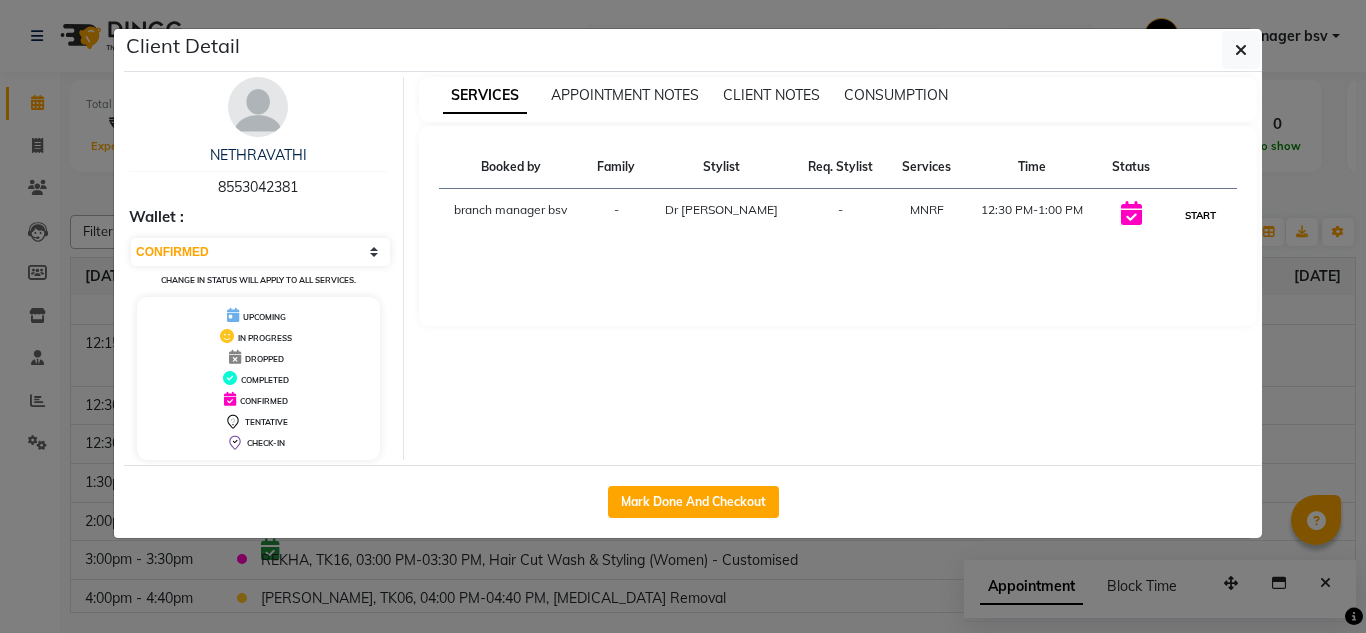 click on "START" at bounding box center (1200, 215) 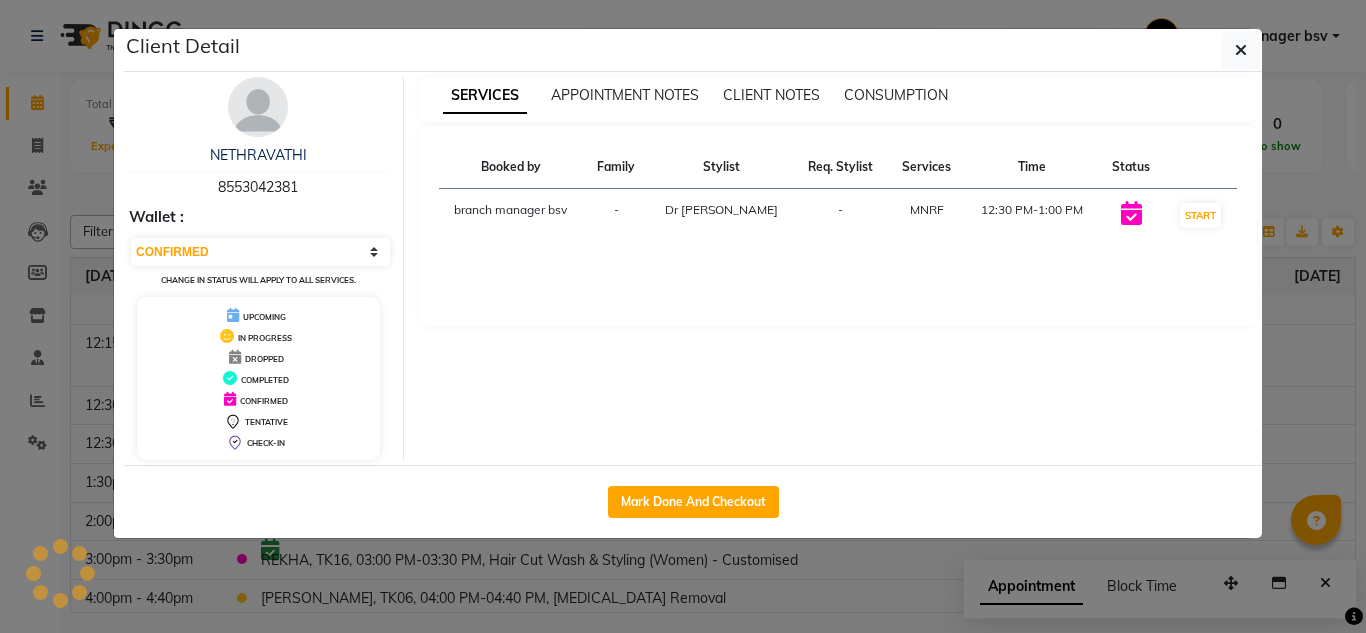 select on "1" 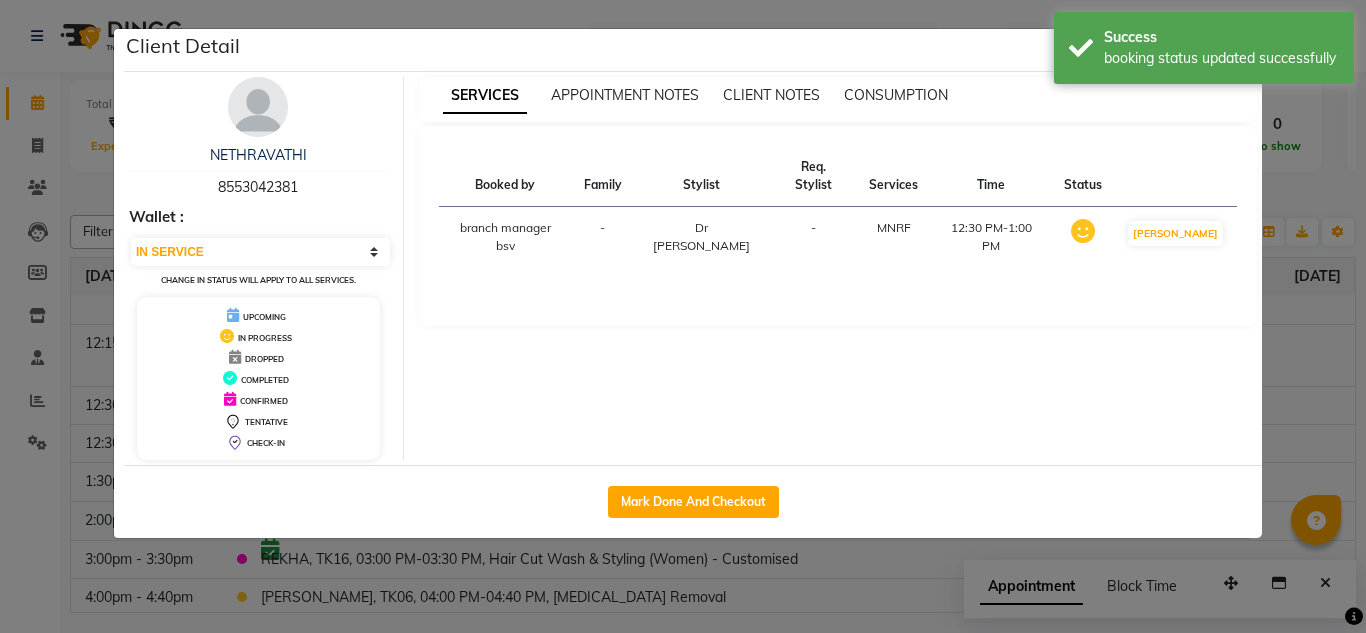 click on "Client Detail  NETHRAVATHI    8553042381 Wallet : Select IN SERVICE CONFIRMED TENTATIVE CHECK IN MARK DONE DROPPED UPCOMING Change in status will apply to all services. UPCOMING IN PROGRESS DROPPED COMPLETED CONFIRMED TENTATIVE CHECK-IN SERVICES APPOINTMENT NOTES CLIENT NOTES CONSUMPTION Booked by Family Stylist Req. Stylist Services Time Status  branch manager bsv  - Dr mehzabin -  MNRF   12:30 PM-1:00 PM   MARK DONE   Mark Done And Checkout" 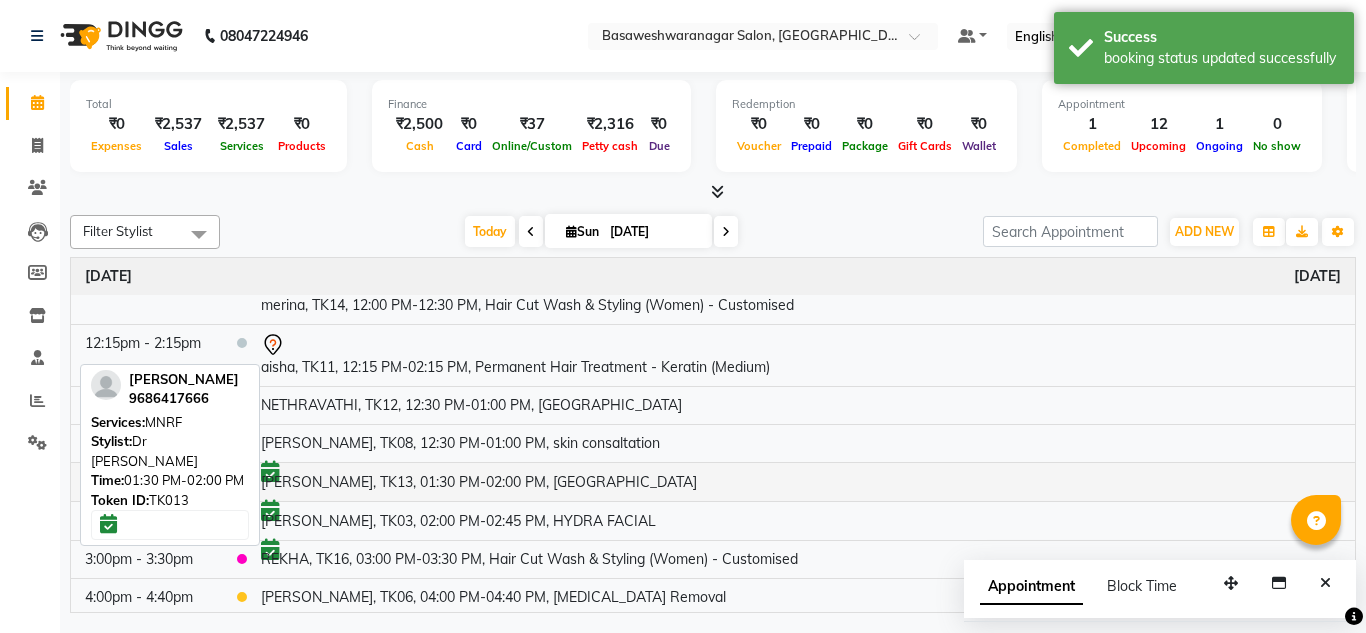 click on "[PERSON_NAME], TK13, 01:30 PM-02:00 PM, [GEOGRAPHIC_DATA]" at bounding box center [801, 481] 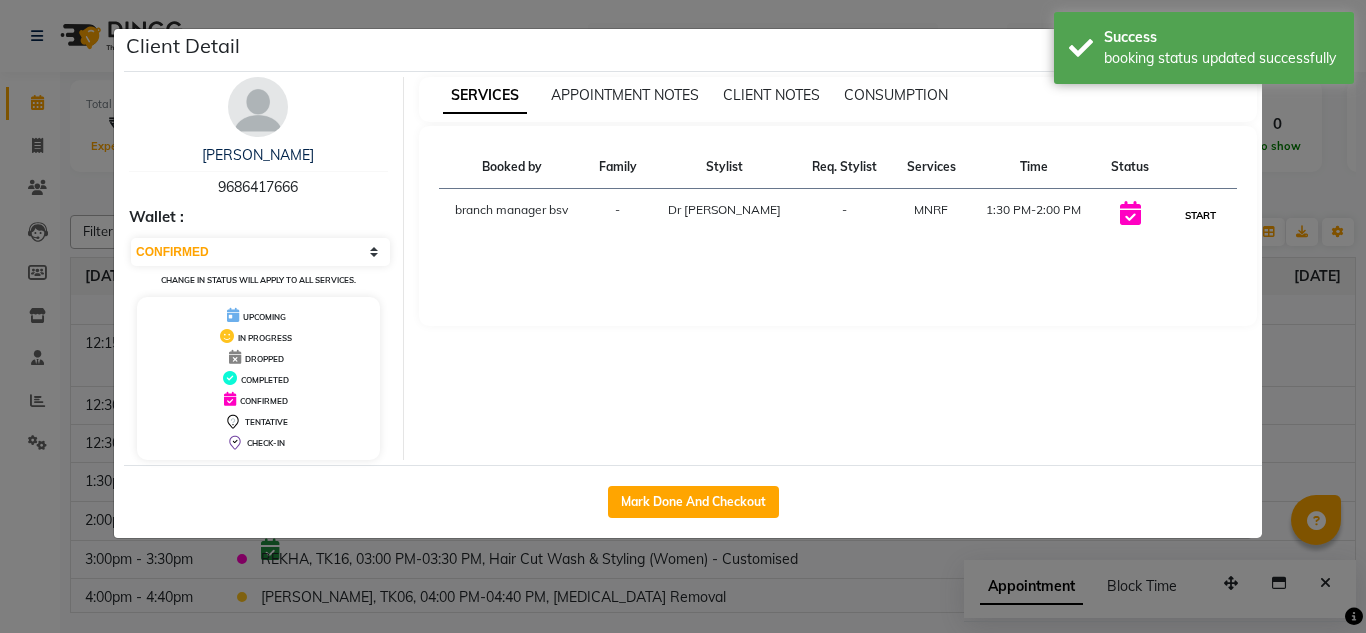 click on "START" at bounding box center (1200, 215) 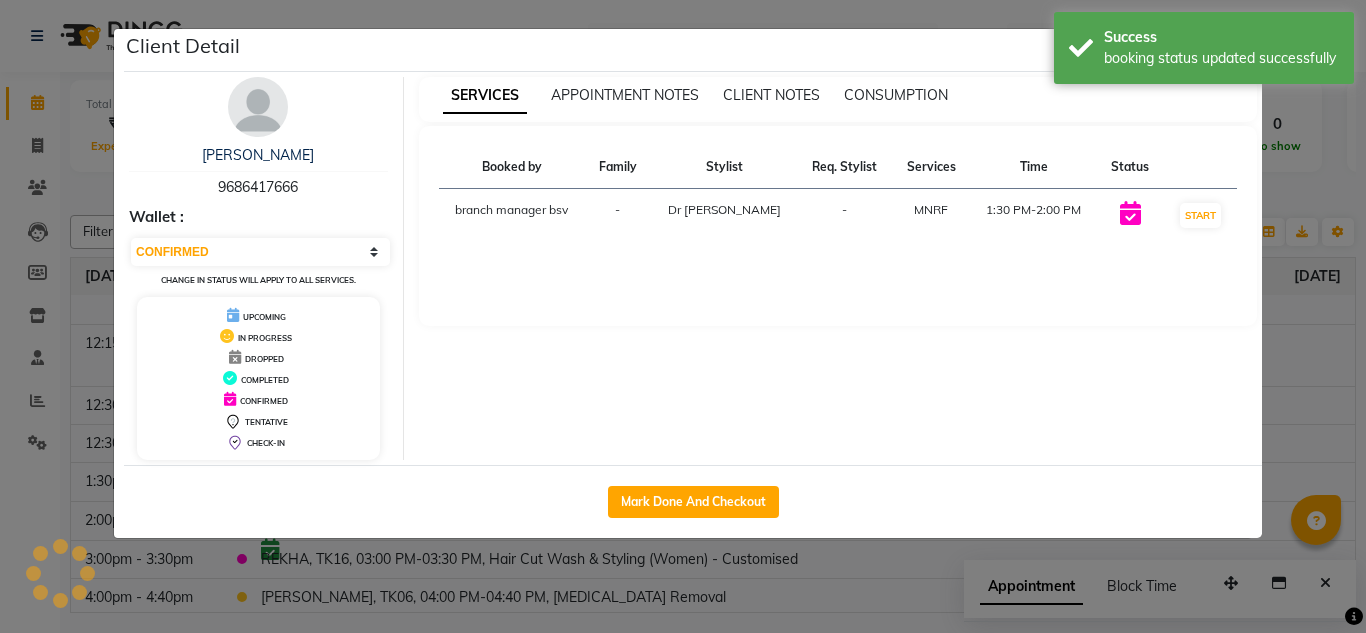 select on "1" 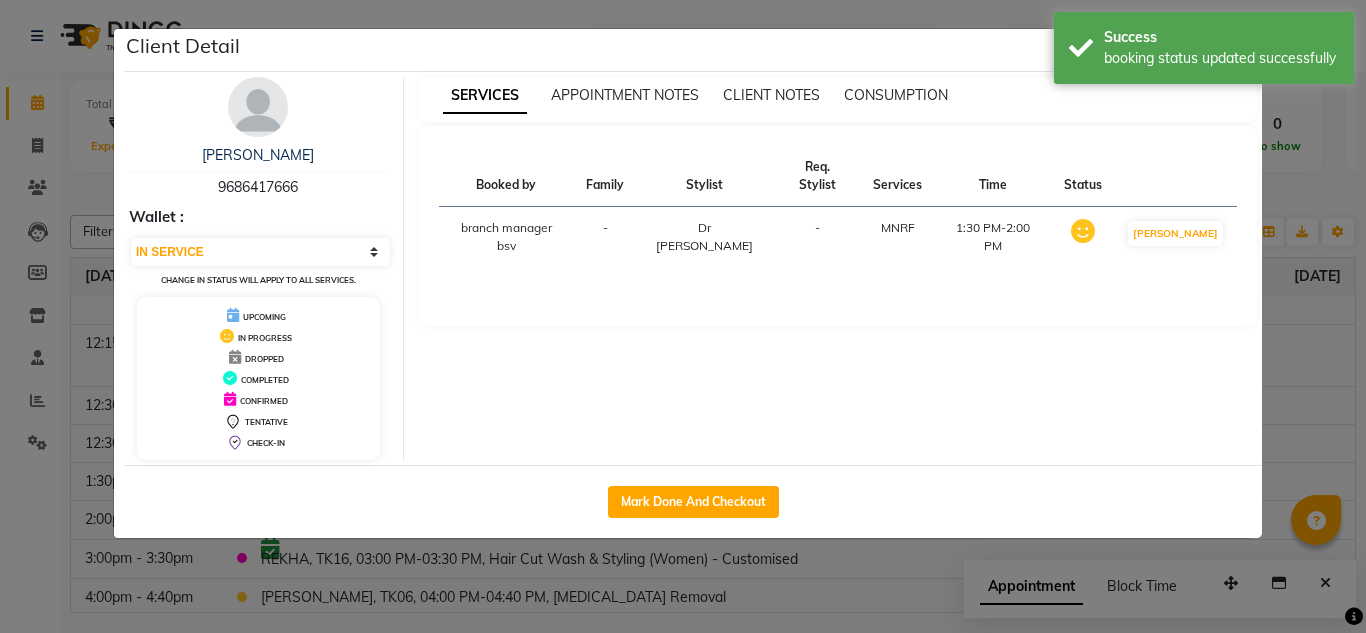 click on "Client Detail  rachana    9686417666 Wallet : Select IN SERVICE CONFIRMED TENTATIVE CHECK IN MARK DONE DROPPED UPCOMING Change in status will apply to all services. UPCOMING IN PROGRESS DROPPED COMPLETED CONFIRMED TENTATIVE CHECK-IN SERVICES APPOINTMENT NOTES CLIENT NOTES CONSUMPTION Booked by Family Stylist Req. Stylist Services Time Status  branch manager bsv  - Dr mehzabin -  MNRF   1:30 PM-2:00 PM   MARK DONE   Mark Done And Checkout" 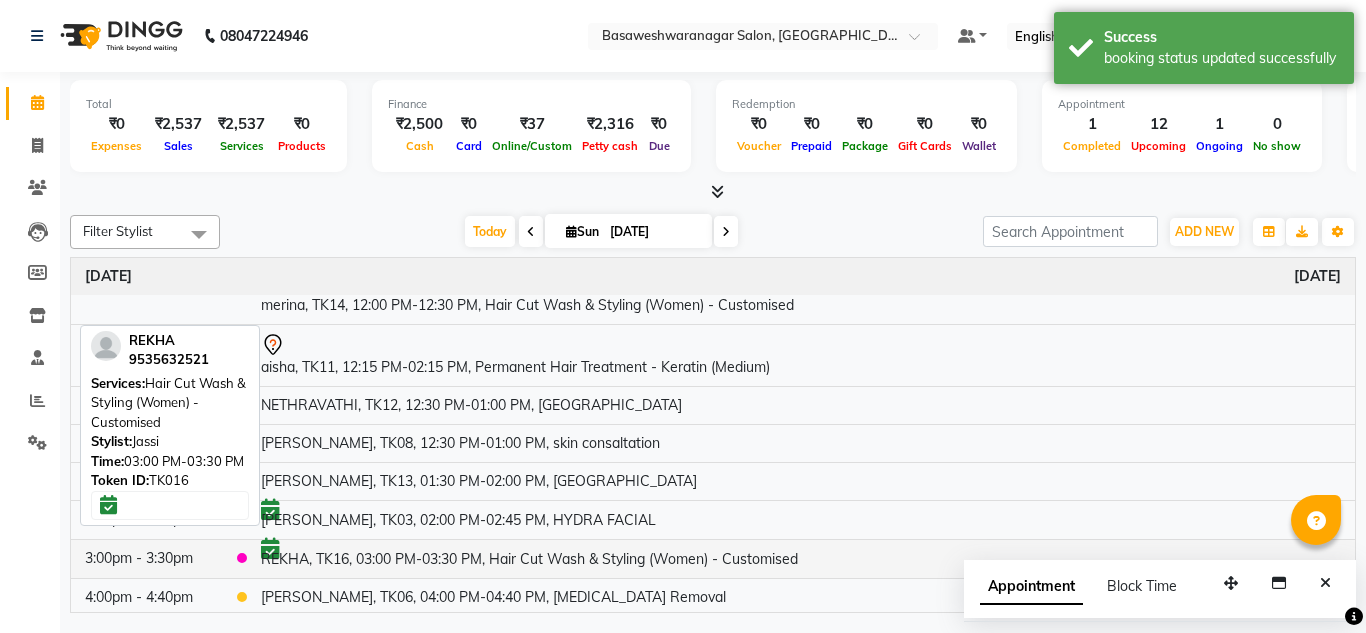 click on "REKHA, TK16, 03:00 PM-03:30 PM, Hair Cut Wash & Styling (Women) - Customised" at bounding box center [801, 558] 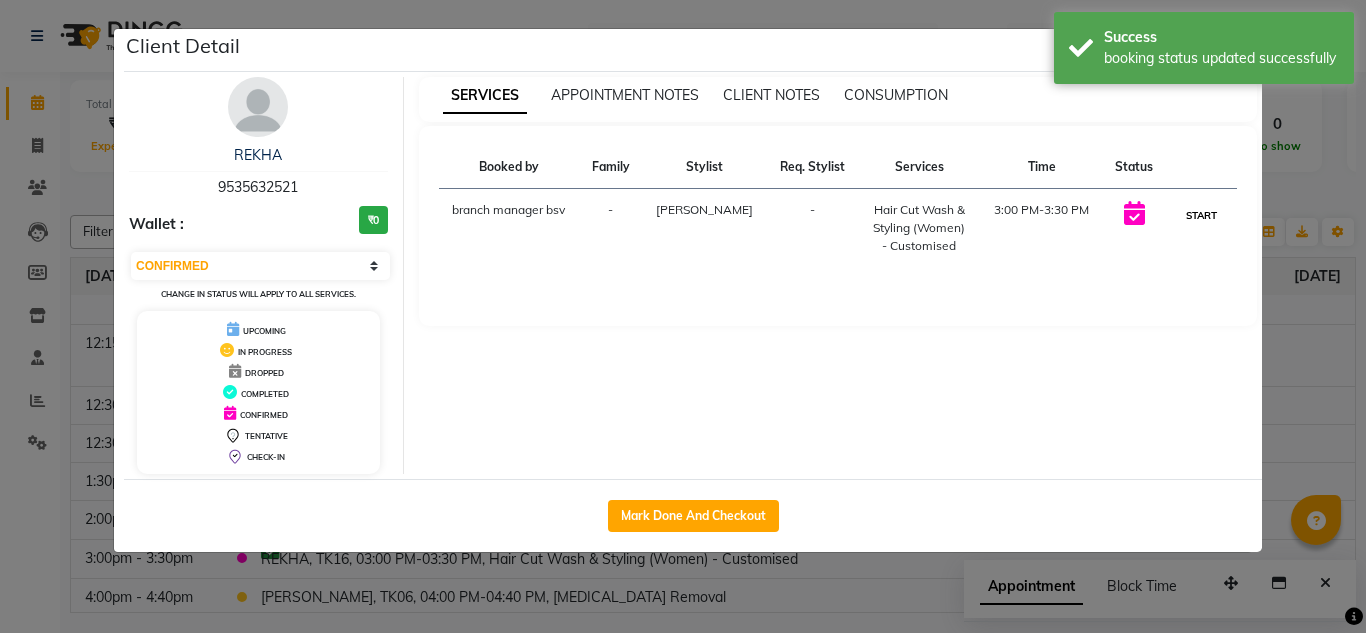 click on "START" at bounding box center [1201, 215] 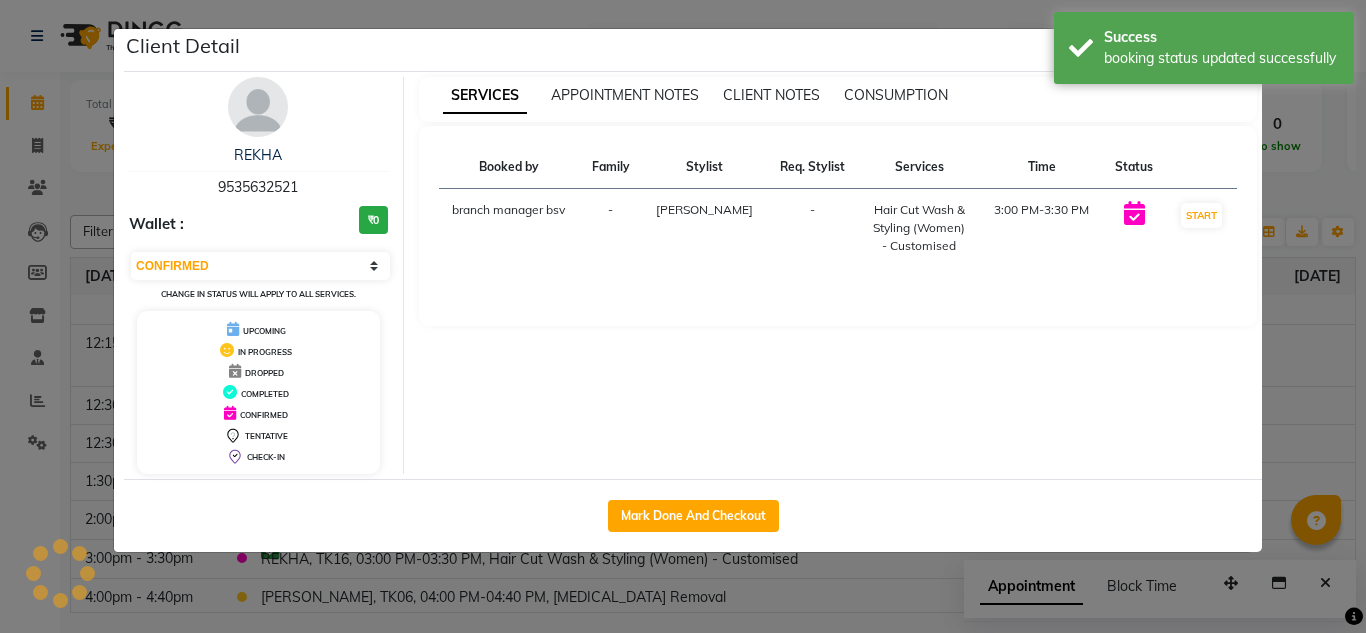 click on "Client Detail  REKHA    9535632521 Wallet : ₹0 Select IN SERVICE CONFIRMED TENTATIVE CHECK IN MARK DONE DROPPED UPCOMING Change in status will apply to all services. UPCOMING IN PROGRESS DROPPED COMPLETED CONFIRMED TENTATIVE CHECK-IN SERVICES APPOINTMENT NOTES CLIENT NOTES CONSUMPTION Booked by Family Stylist Req. Stylist Services Time Status  branch manager bsv  - JASSI -  Hair Cut Wash & Styling (Women) - Customised   3:00 PM-3:30 PM   START   Mark Done And Checkout" 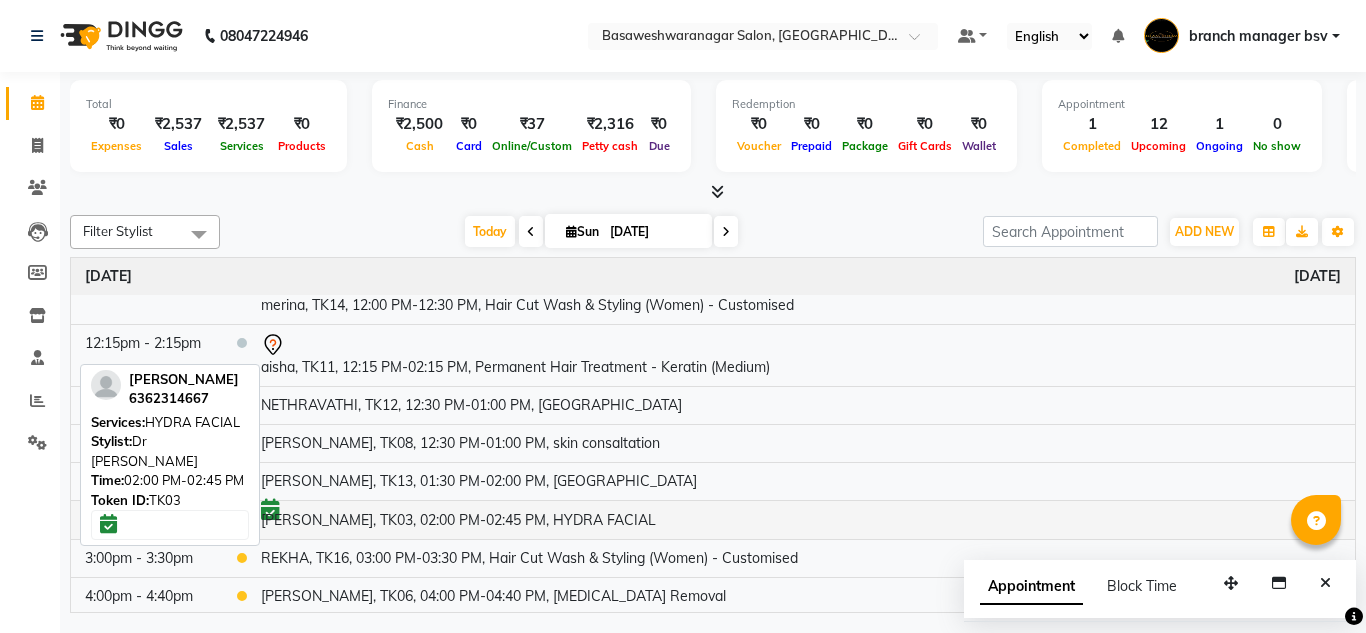 click on "[PERSON_NAME], TK03, 02:00 PM-02:45 PM, HYDRA FACIAL" at bounding box center [801, 519] 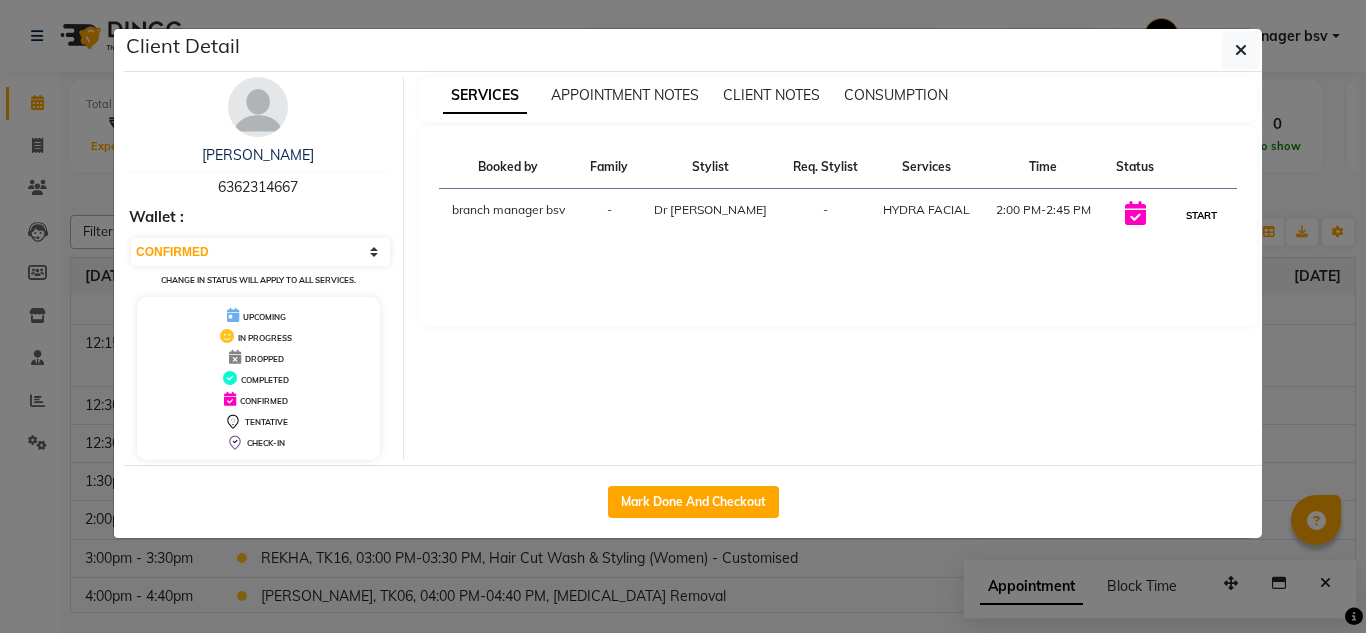 click on "START" at bounding box center [1201, 215] 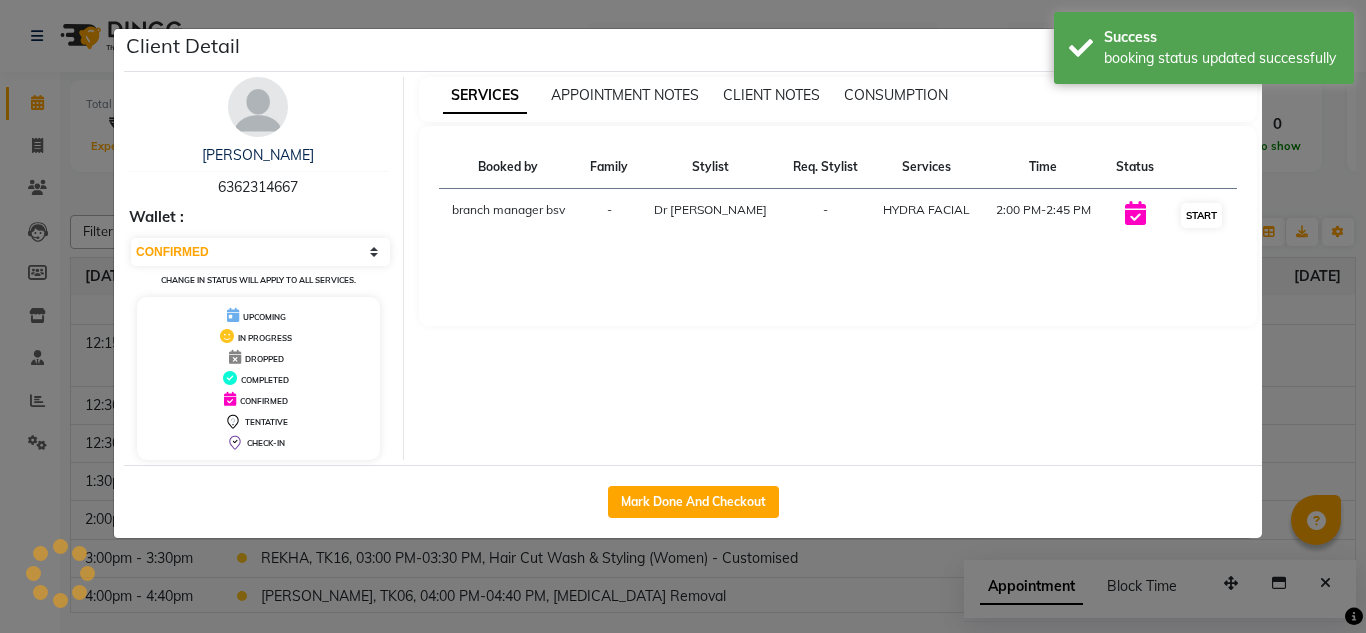 select on "1" 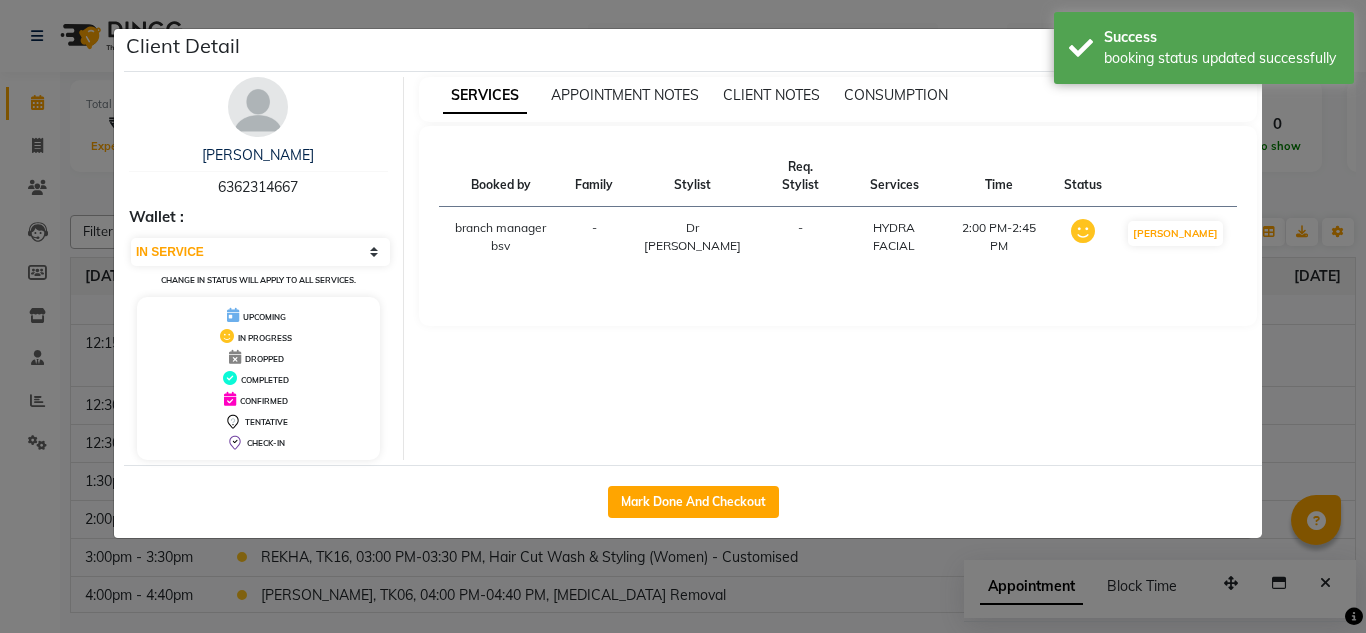 click on "Client Detail  harshitha    6362314667 Wallet : Select IN SERVICE CONFIRMED TENTATIVE CHECK IN MARK DONE DROPPED UPCOMING Change in status will apply to all services. UPCOMING IN PROGRESS DROPPED COMPLETED CONFIRMED TENTATIVE CHECK-IN SERVICES APPOINTMENT NOTES CLIENT NOTES CONSUMPTION Booked by Family Stylist Req. Stylist Services Time Status  branch manager bsv  - Dr mehzabin -  HYDRA FACIAL   2:00 PM-2:45 PM   MARK DONE   Mark Done And Checkout" 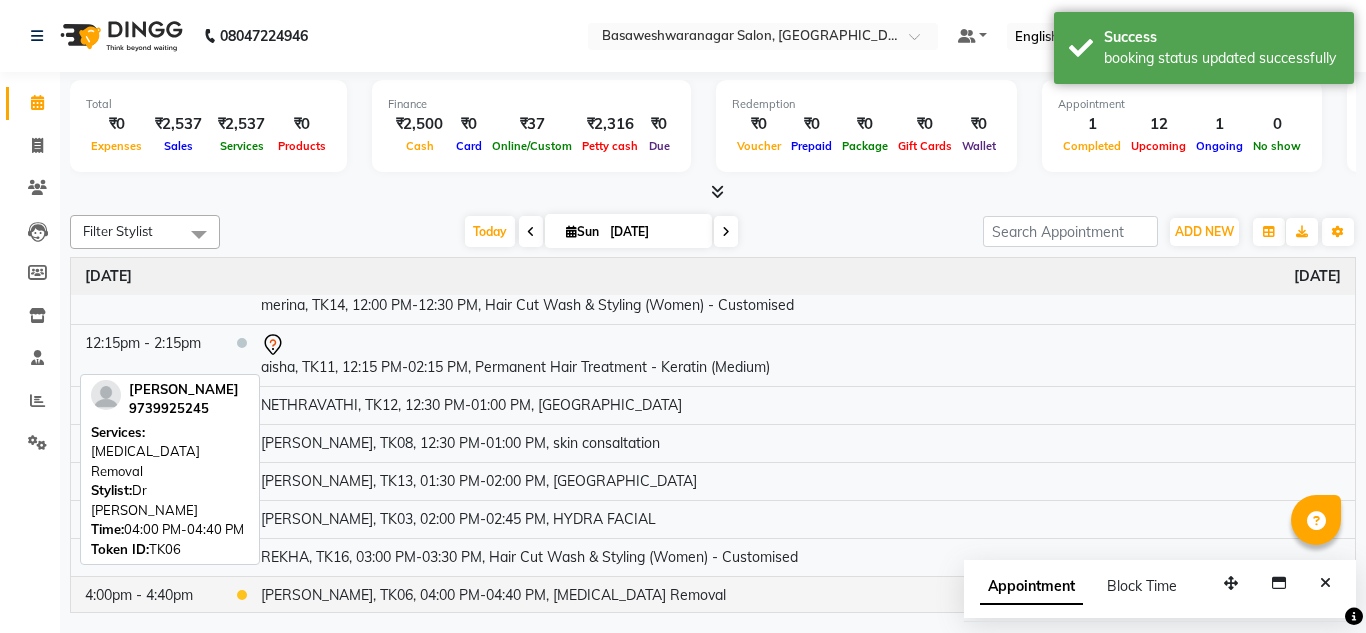 click on "[PERSON_NAME], TK06, 04:00 PM-04:40 PM, [MEDICAL_DATA] Removal" at bounding box center [801, 595] 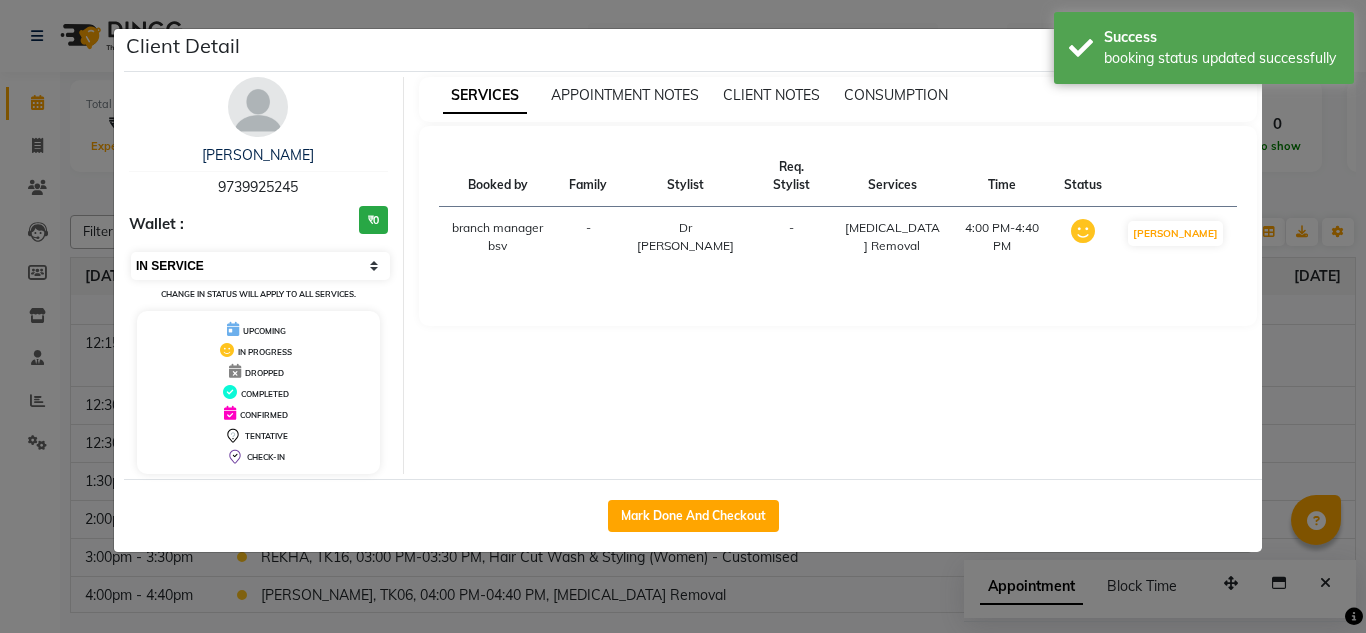 click on "Select IN SERVICE CONFIRMED TENTATIVE CHECK IN MARK DONE DROPPED UPCOMING" at bounding box center [260, 266] 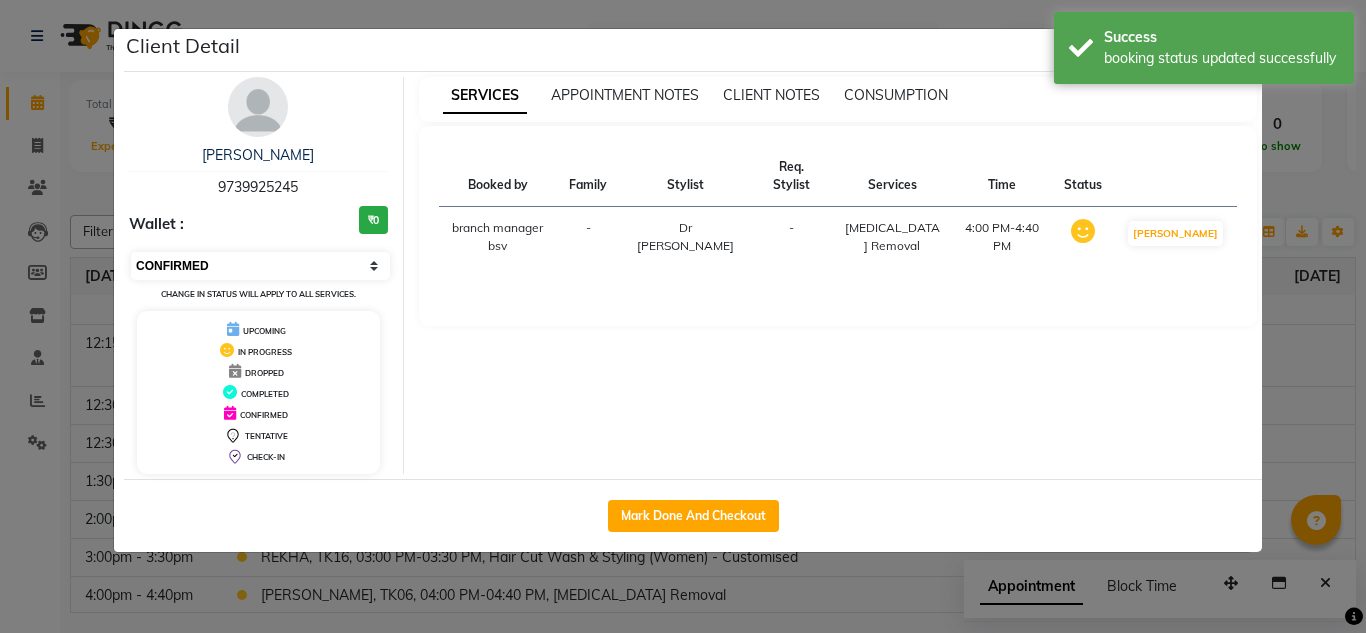 click on "Select IN SERVICE CONFIRMED TENTATIVE CHECK IN MARK DONE DROPPED UPCOMING" at bounding box center (260, 266) 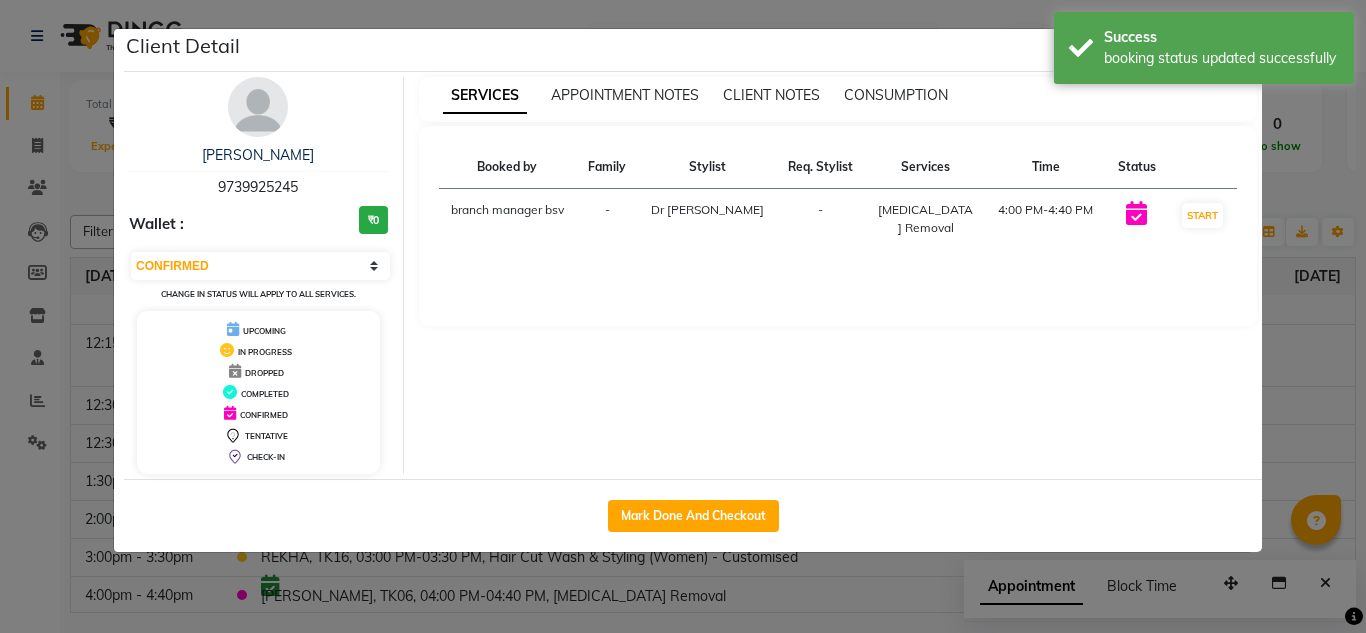 click on "Client Detail  SADHA    9739925245 Wallet : ₹0 Select IN SERVICE CONFIRMED TENTATIVE CHECK IN MARK DONE DROPPED UPCOMING Change in status will apply to all services. UPCOMING IN PROGRESS DROPPED COMPLETED CONFIRMED TENTATIVE CHECK-IN SERVICES APPOINTMENT NOTES CLIENT NOTES CONSUMPTION Booked by Family Stylist Req. Stylist Services Time Status  branch manager bsv  - Dr mehzabin -  Skin tag Removal   4:00 PM-4:40 PM   START   Mark Done And Checkout" 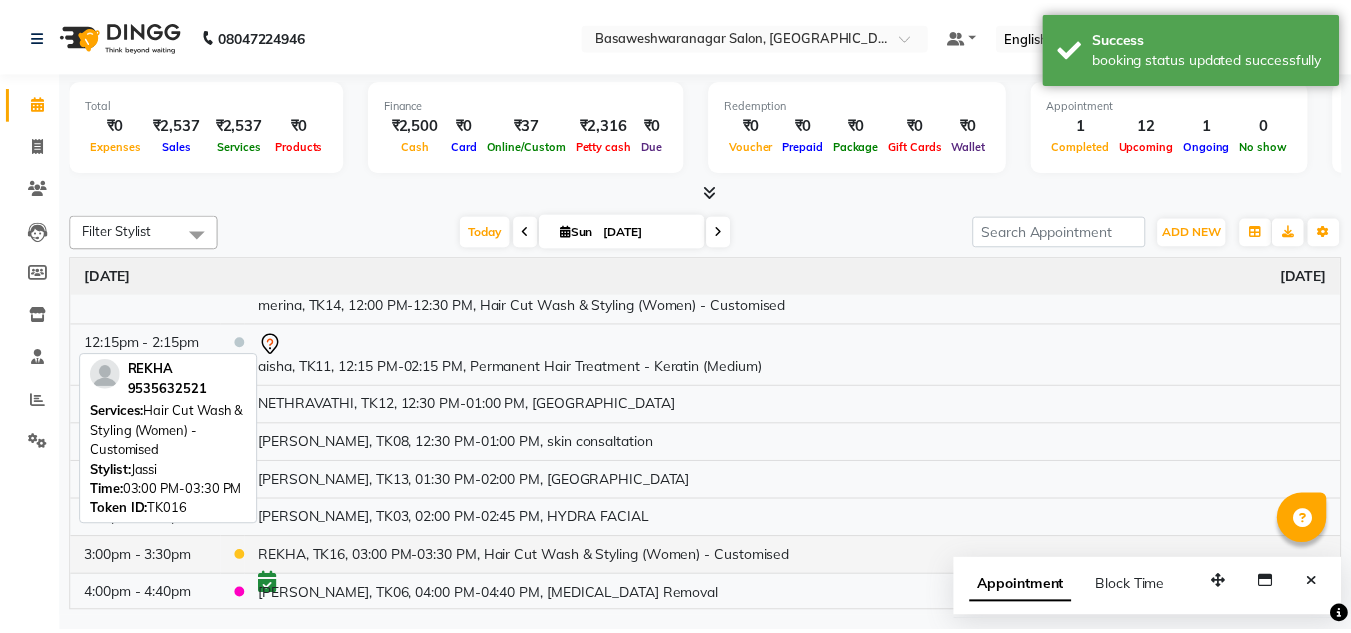 scroll, scrollTop: 386, scrollLeft: 0, axis: vertical 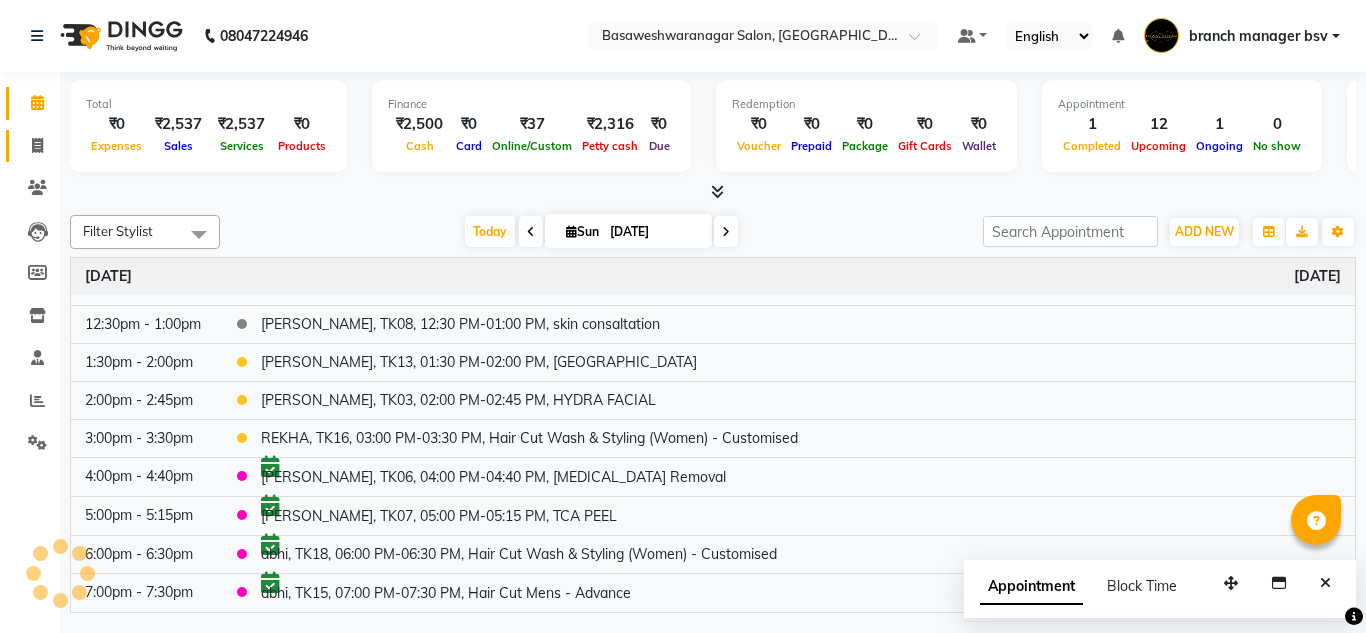 click 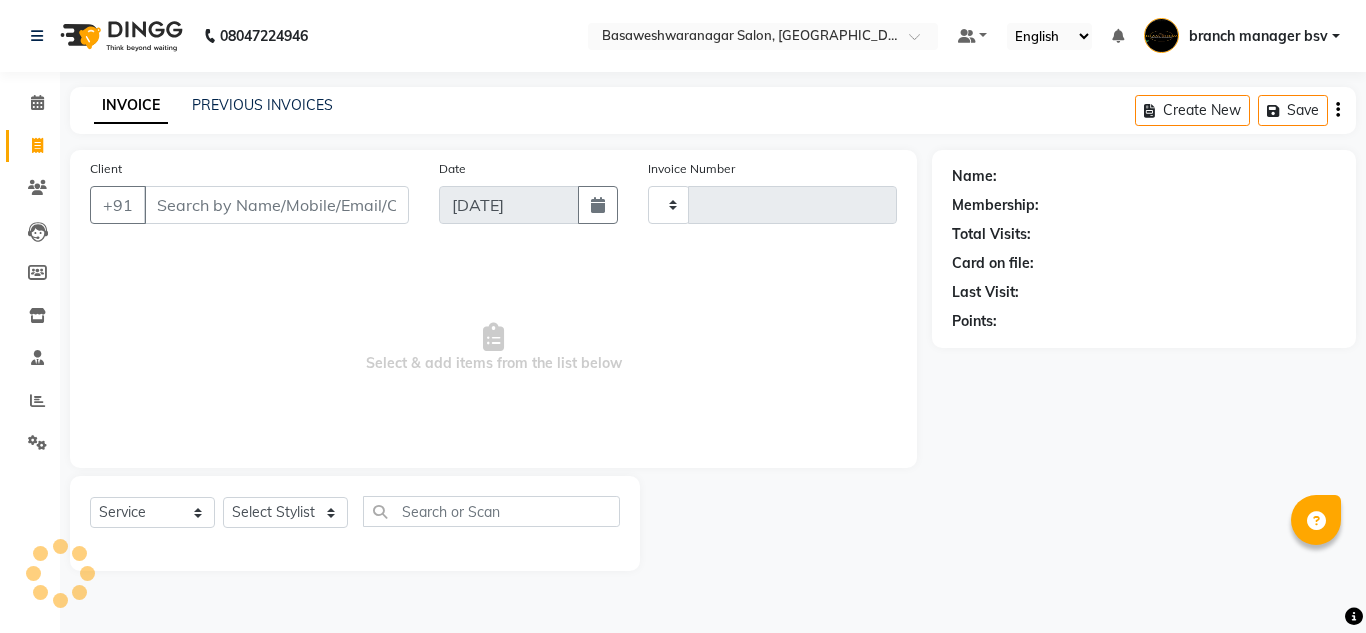 click on "Client" at bounding box center [276, 205] 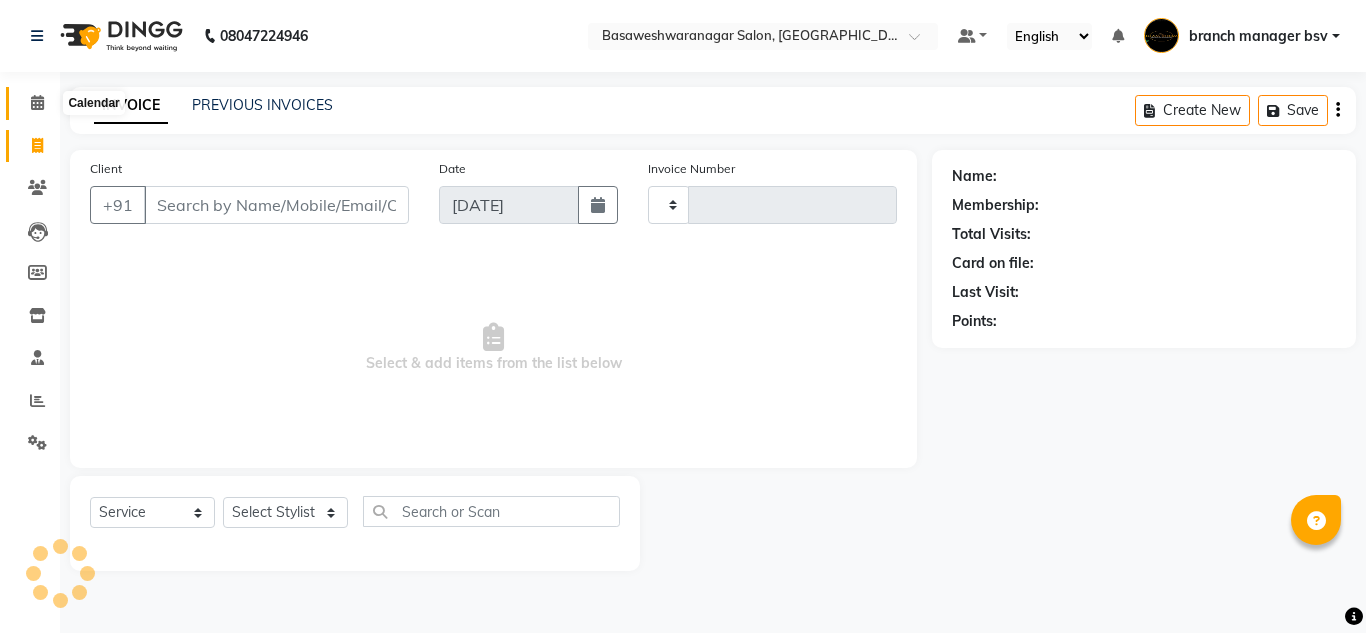 click 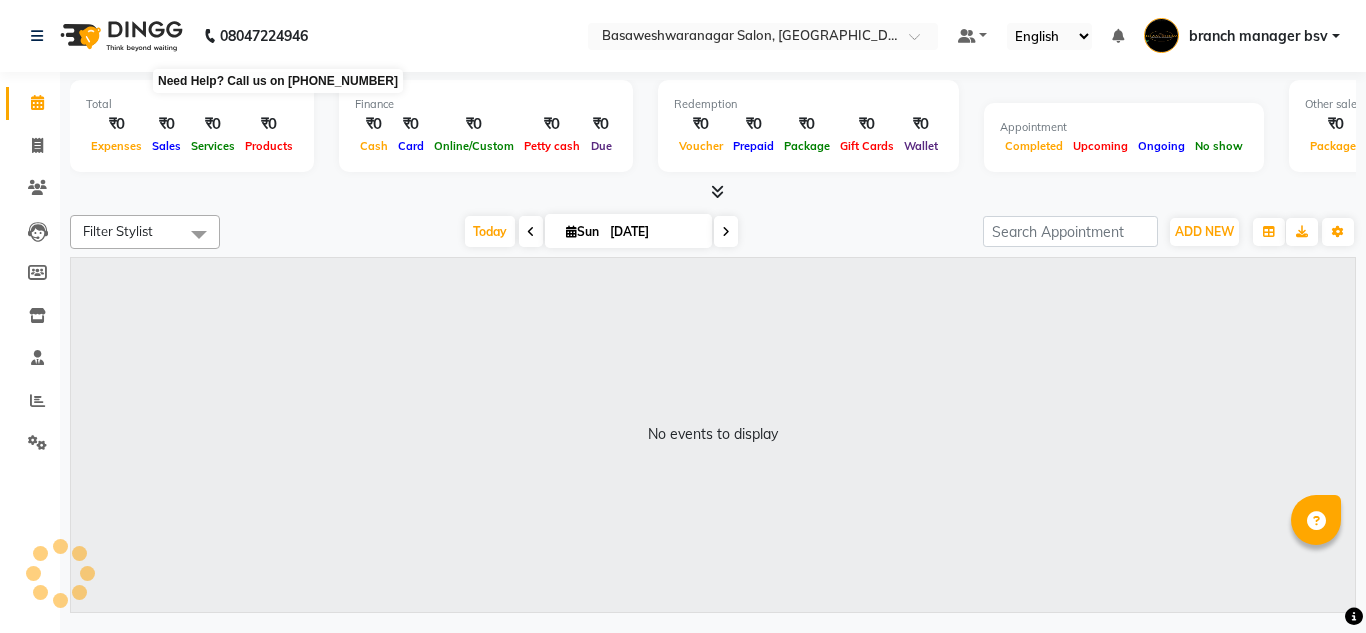 click on "08047224946" 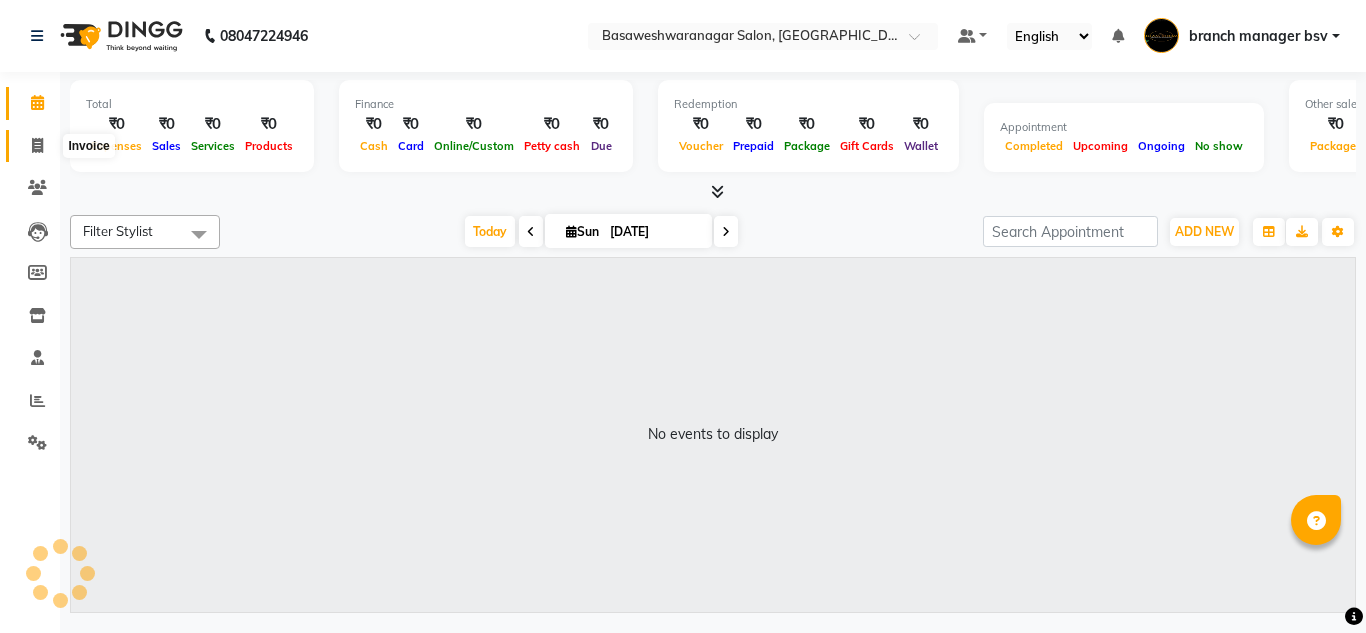 click 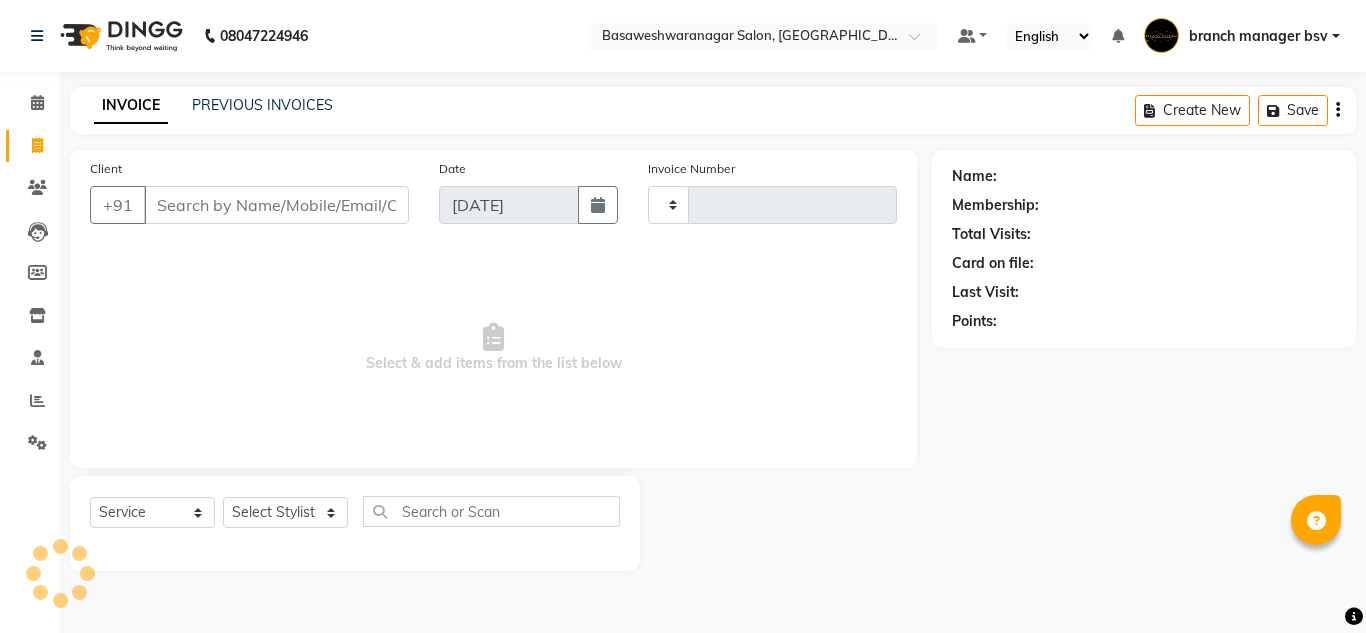 type on "0672" 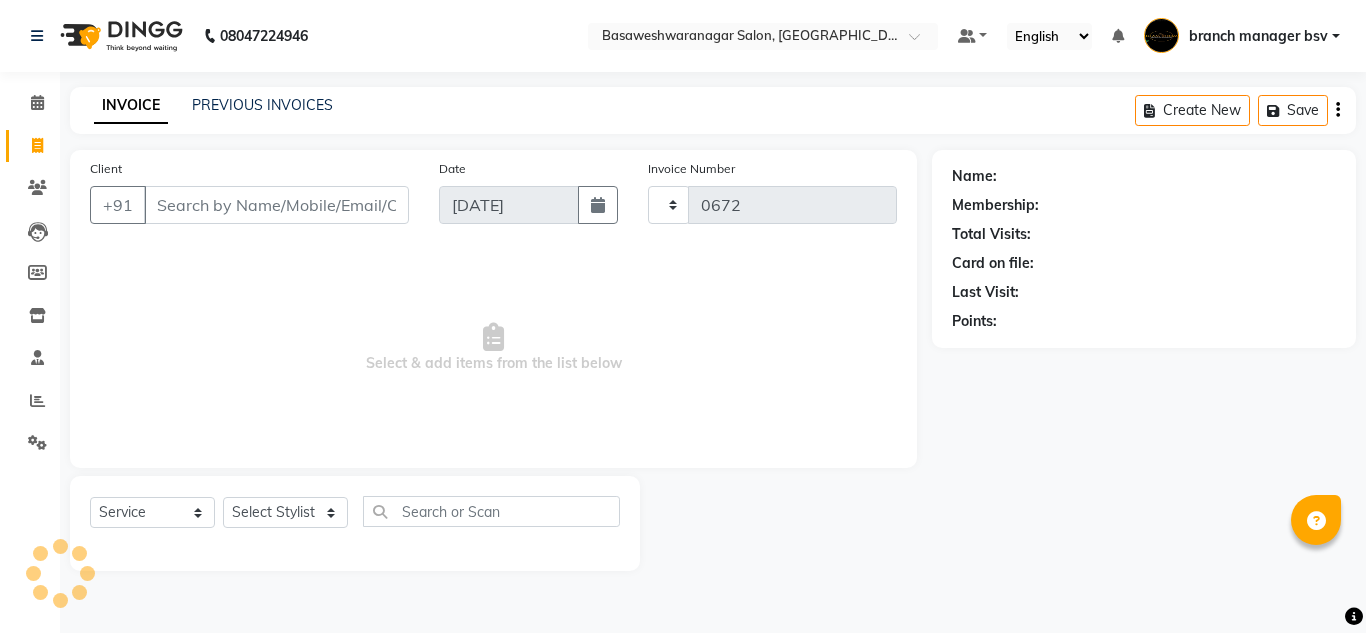 select on "842" 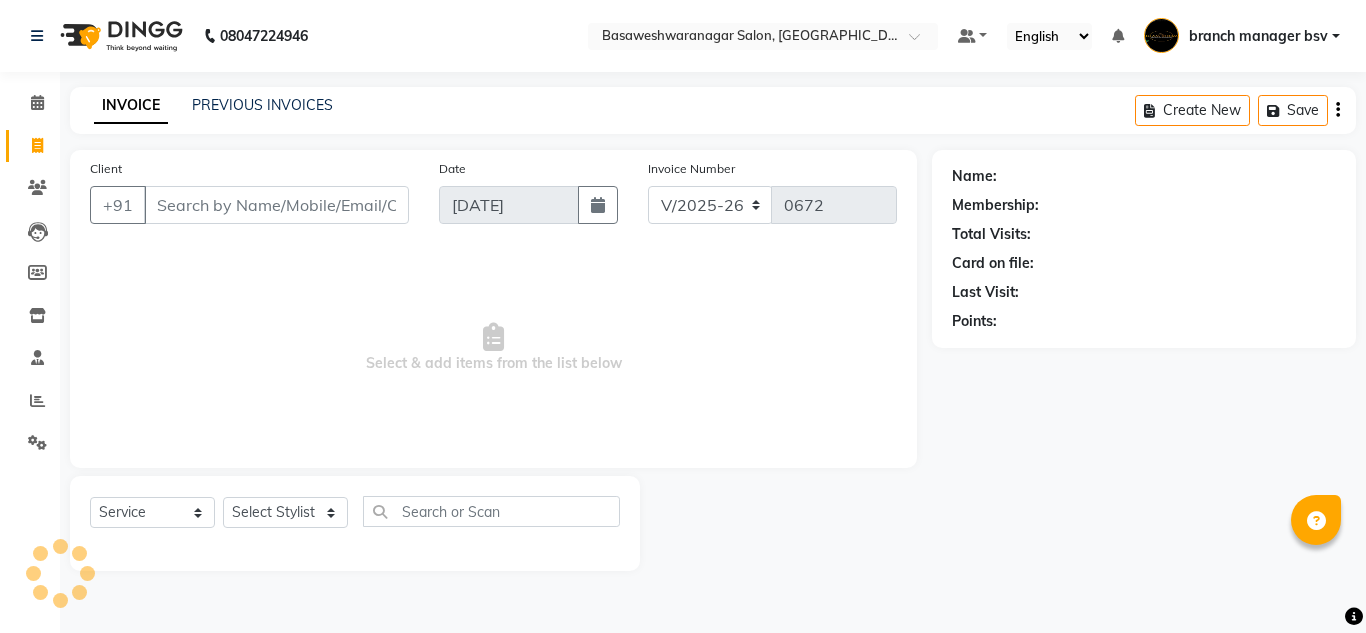 click on "Client" at bounding box center (276, 205) 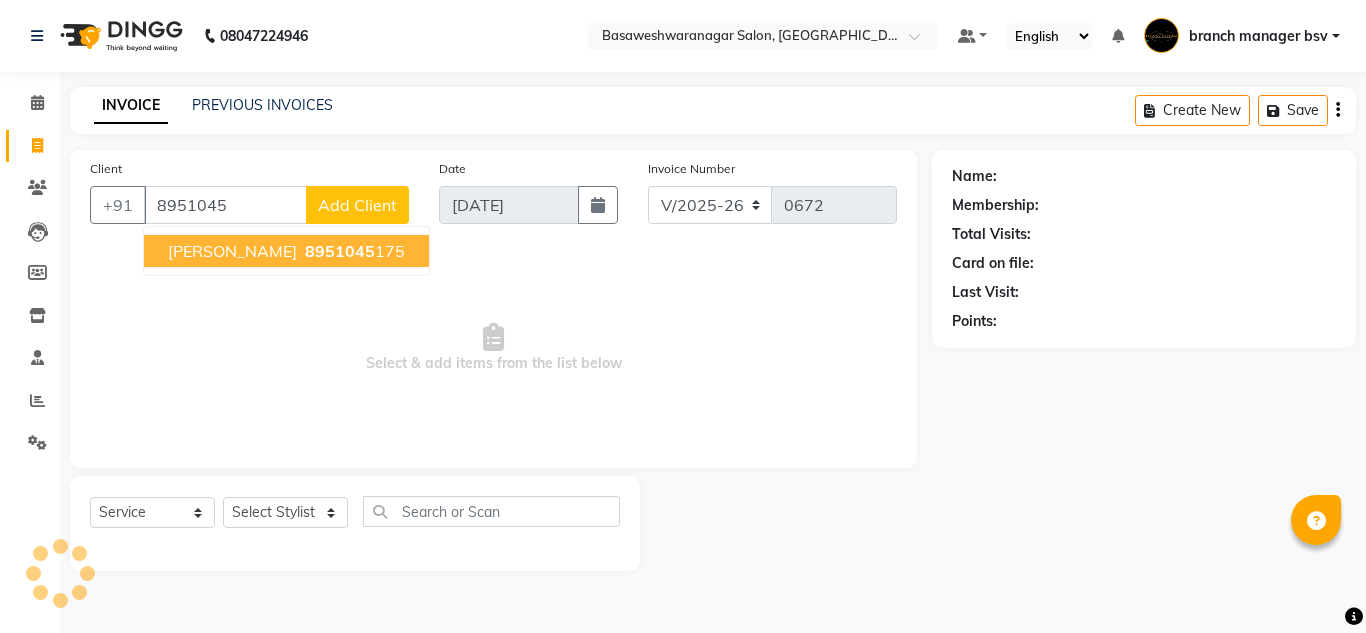 click on "8951045" at bounding box center [340, 251] 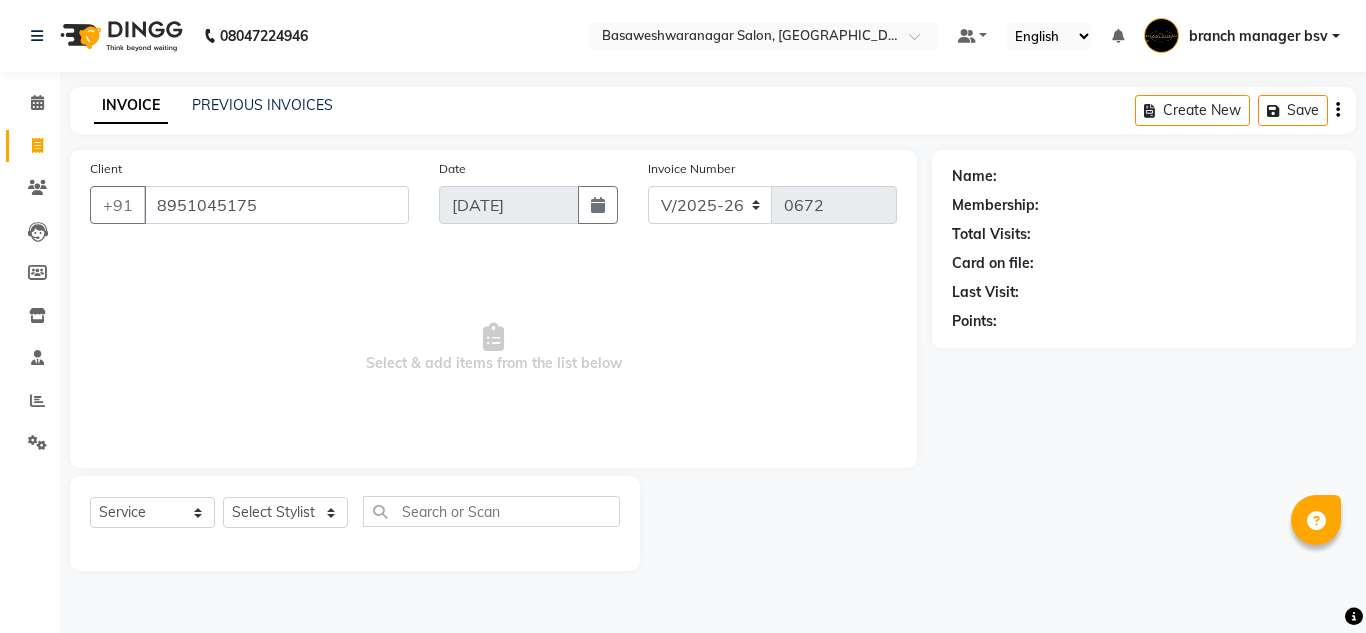 type on "8951045175" 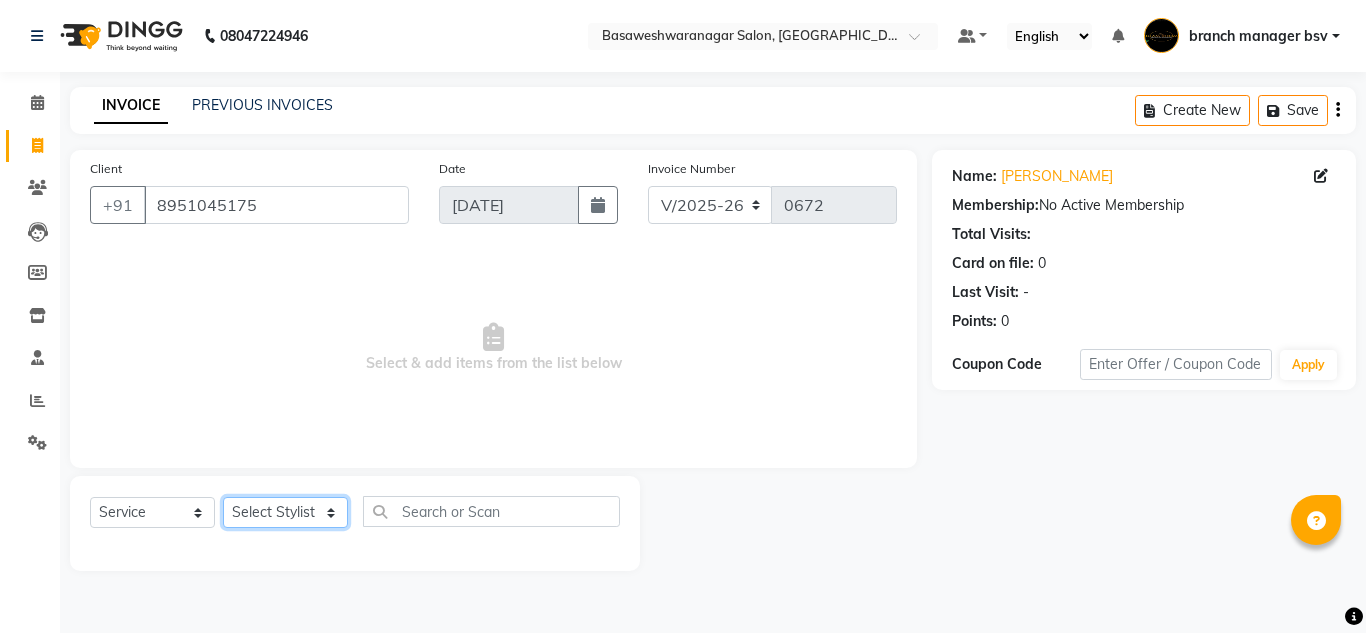 click on "Select Stylist [PERSON_NAME] manager bsv [PERSON_NAME] [PERSON_NAME] [PERSON_NAME] [PERSON_NAME] pooja accounts [PERSON_NAME] [PERSON_NAME] Rasna Sanskruthi shangnimwom [PERSON_NAME] [PERSON_NAME] [PERSON_NAME]  TEZZ The Glam Room [PERSON_NAME] [PERSON_NAME]" 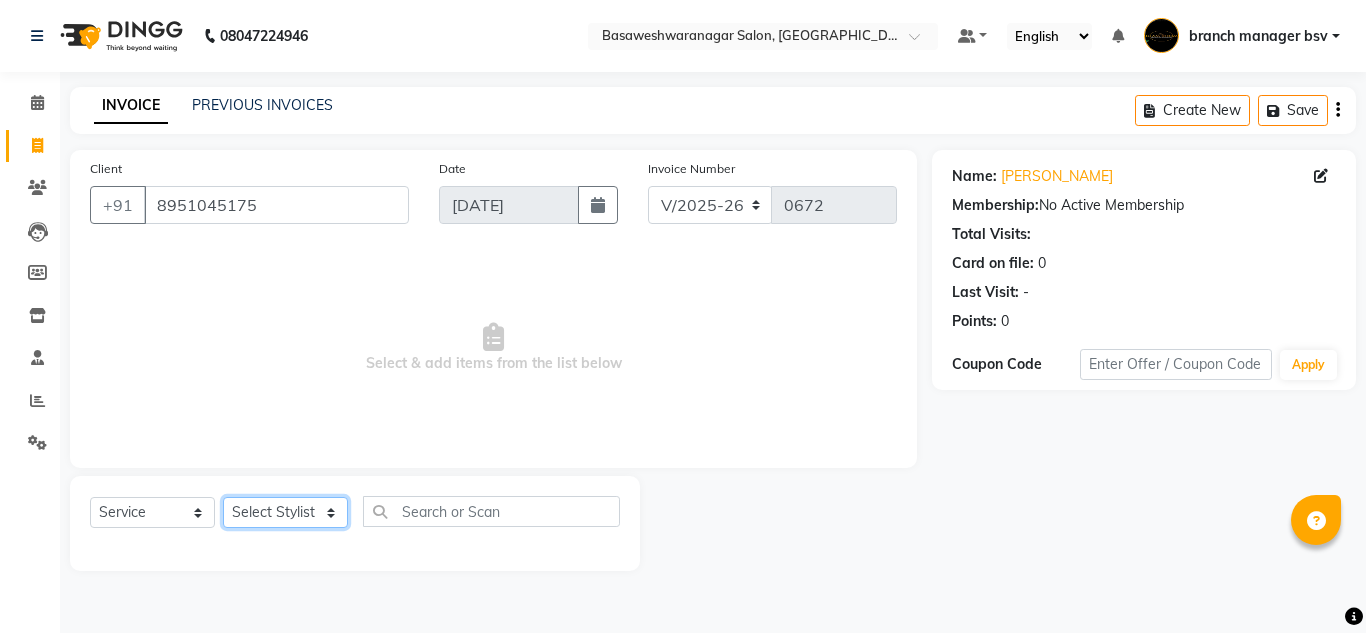 select on "13737" 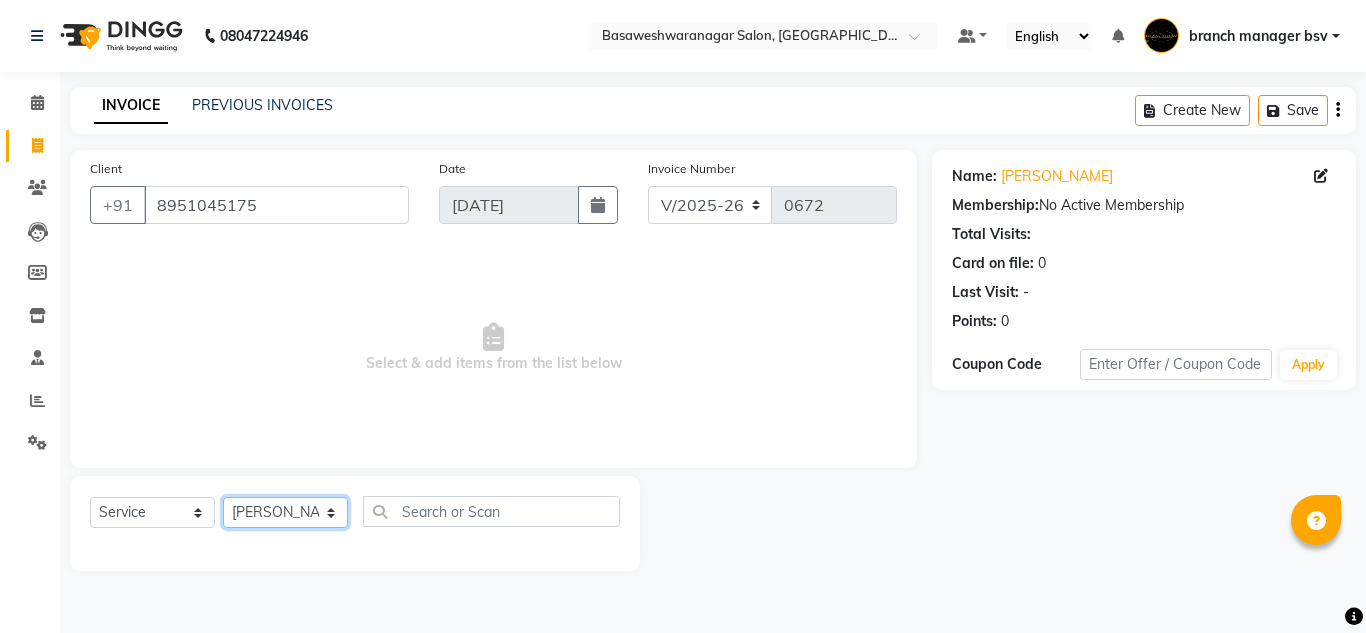 click on "Select Stylist [PERSON_NAME] manager bsv [PERSON_NAME] [PERSON_NAME] [PERSON_NAME] [PERSON_NAME] pooja accounts [PERSON_NAME] [PERSON_NAME] Rasna Sanskruthi shangnimwom [PERSON_NAME] [PERSON_NAME] [PERSON_NAME]  TEZZ The Glam Room [PERSON_NAME] [PERSON_NAME]" 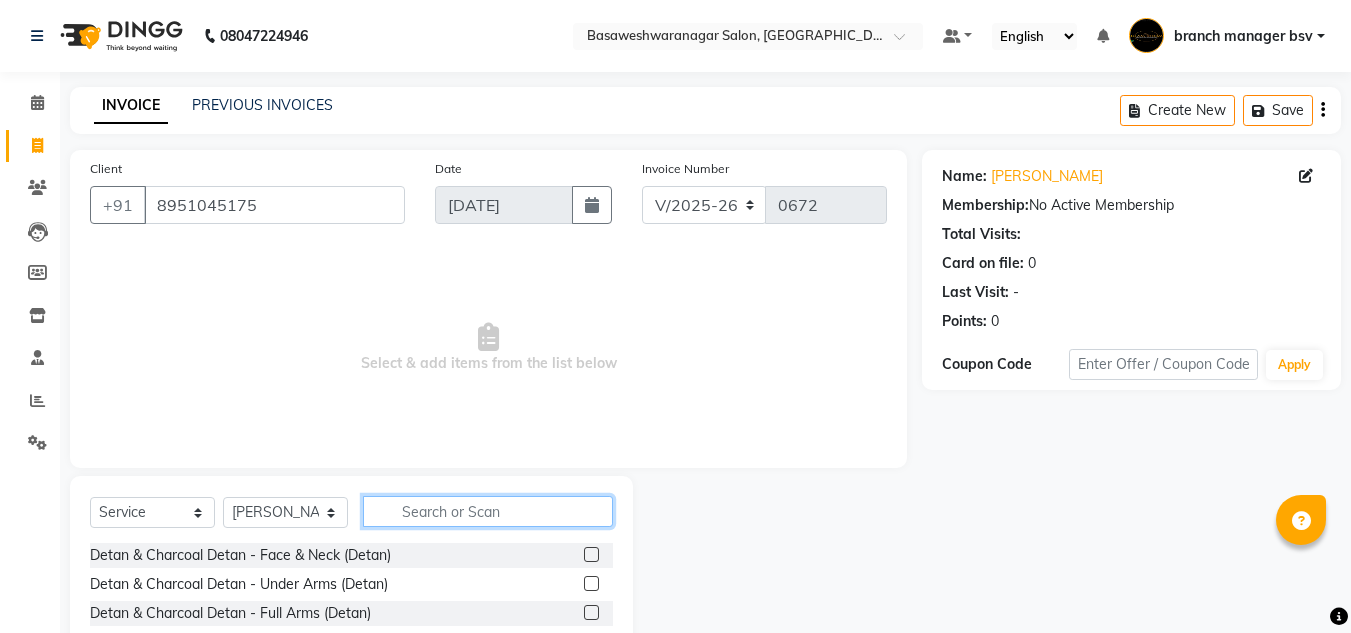 click 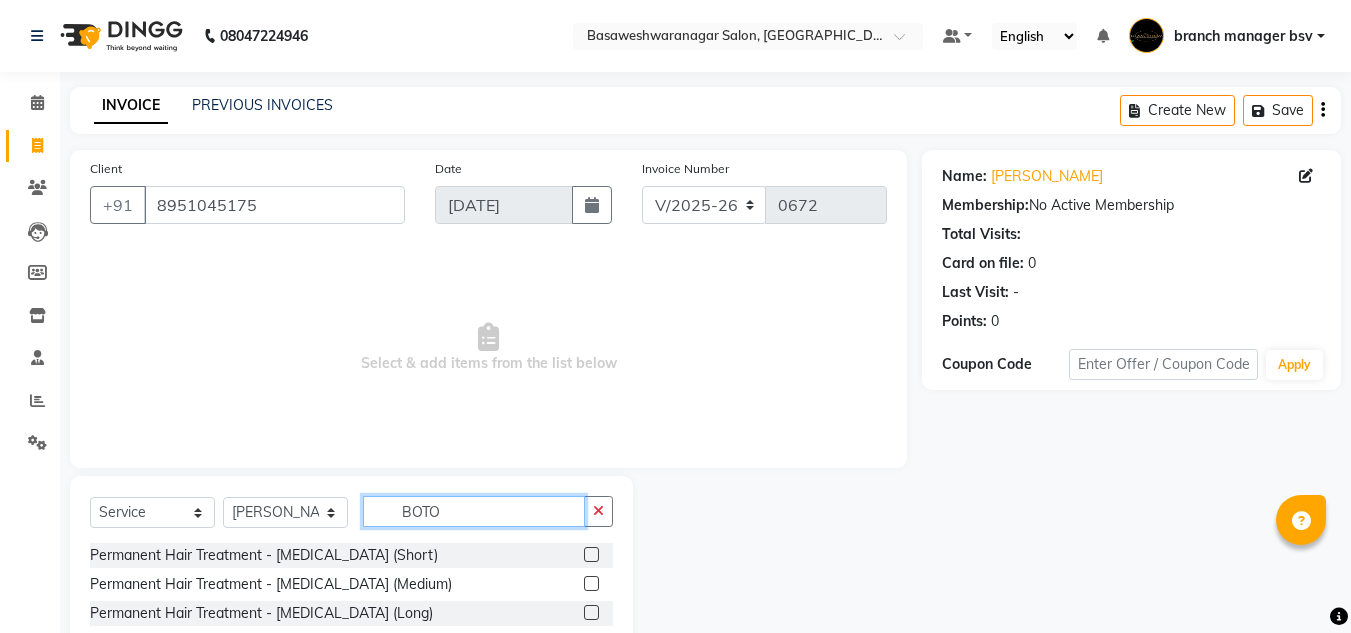 type on "BOTO" 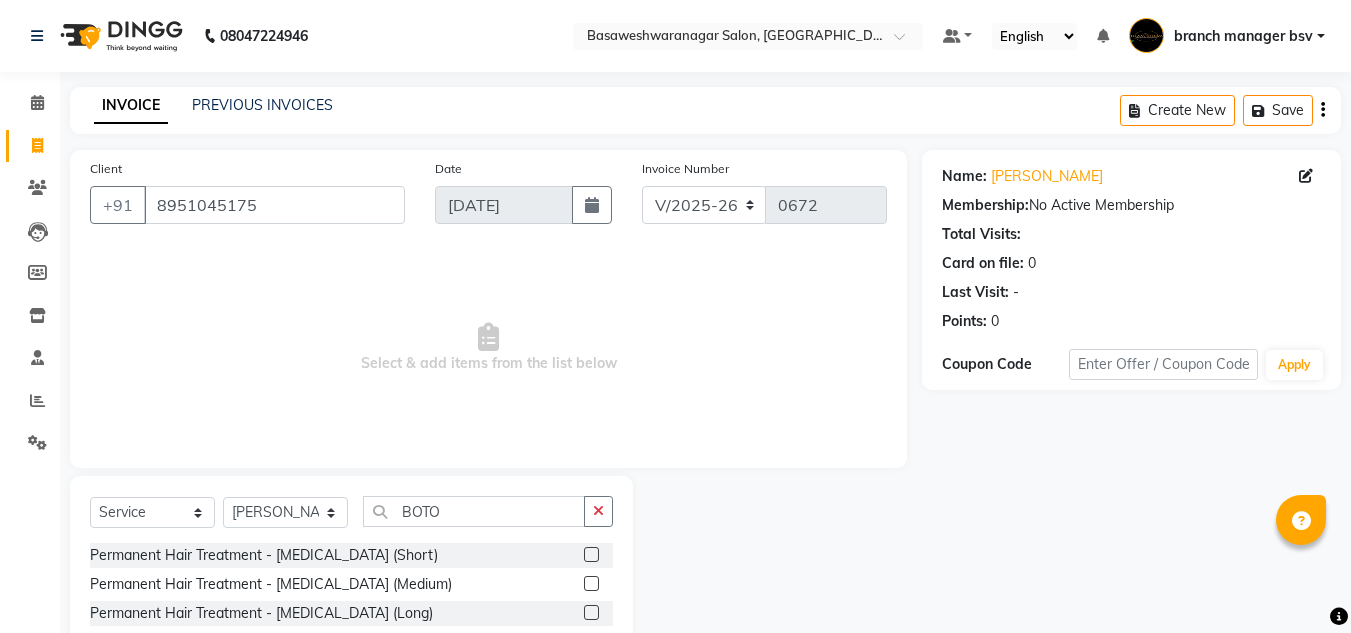 click 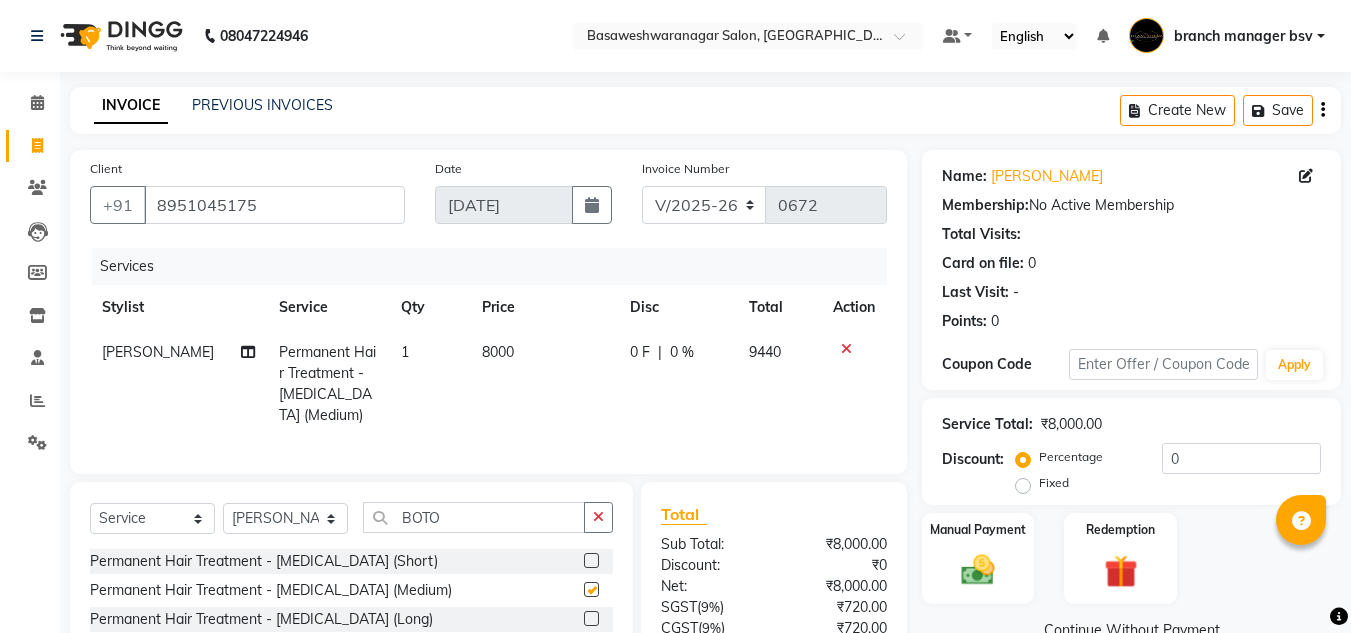 checkbox on "false" 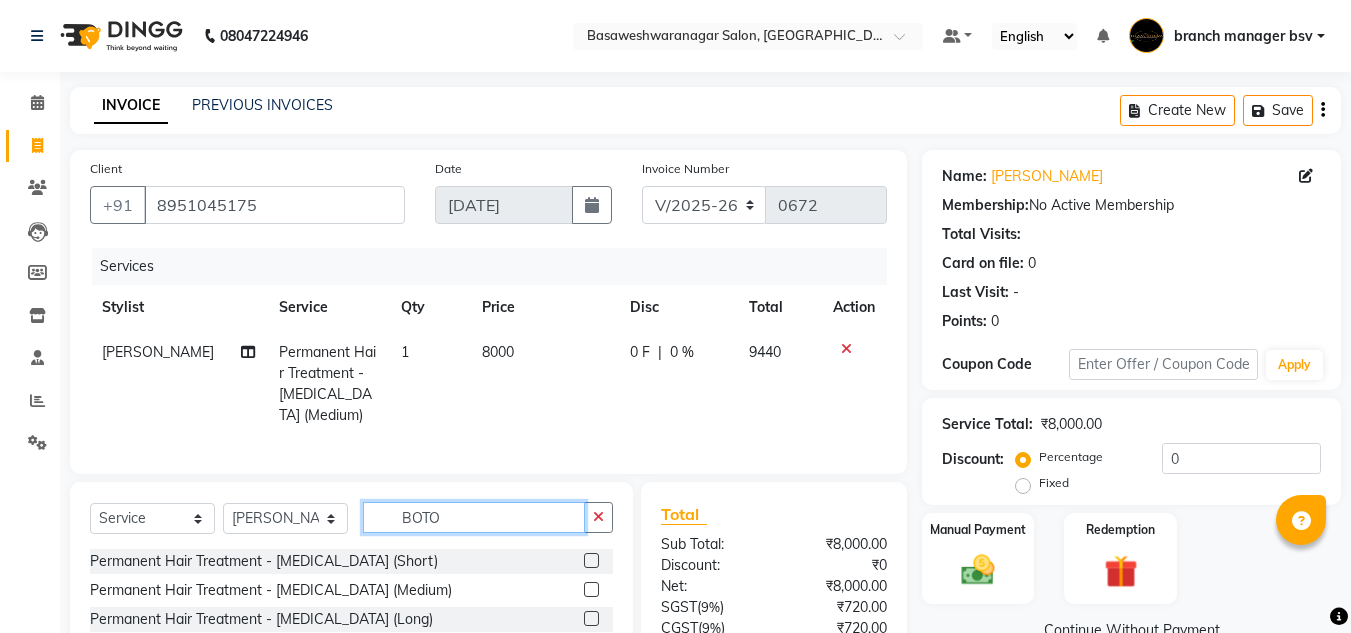 click on "BOTO" 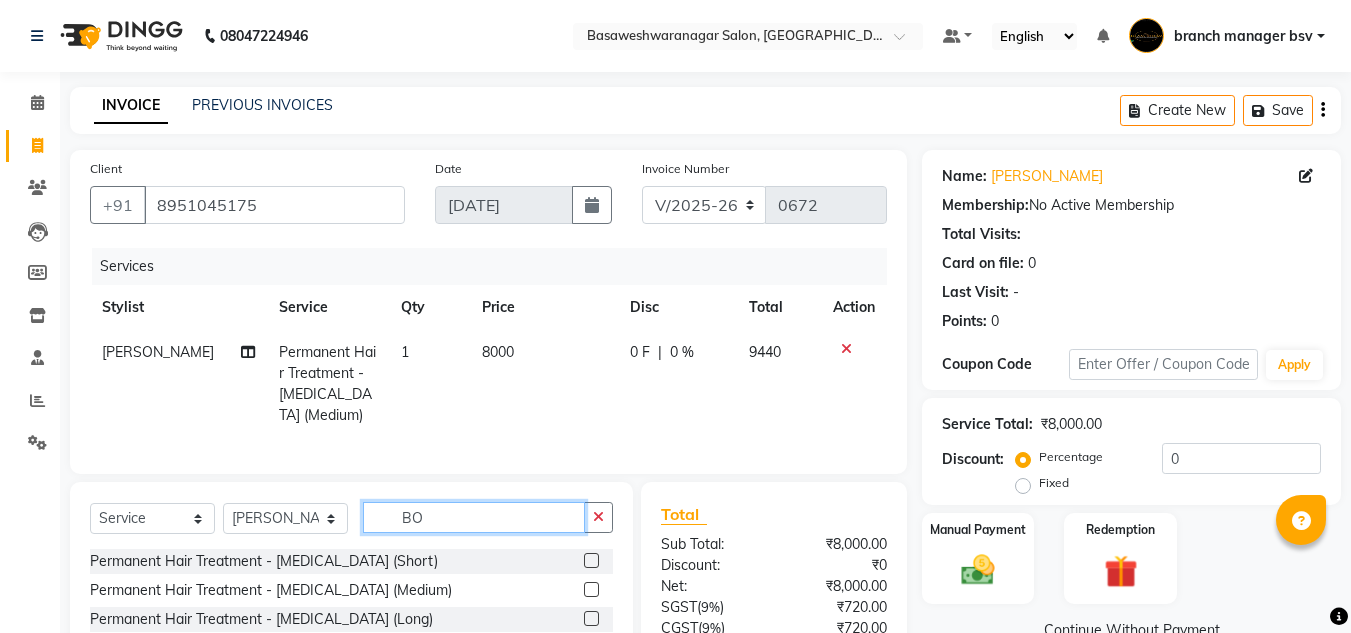 type on "B" 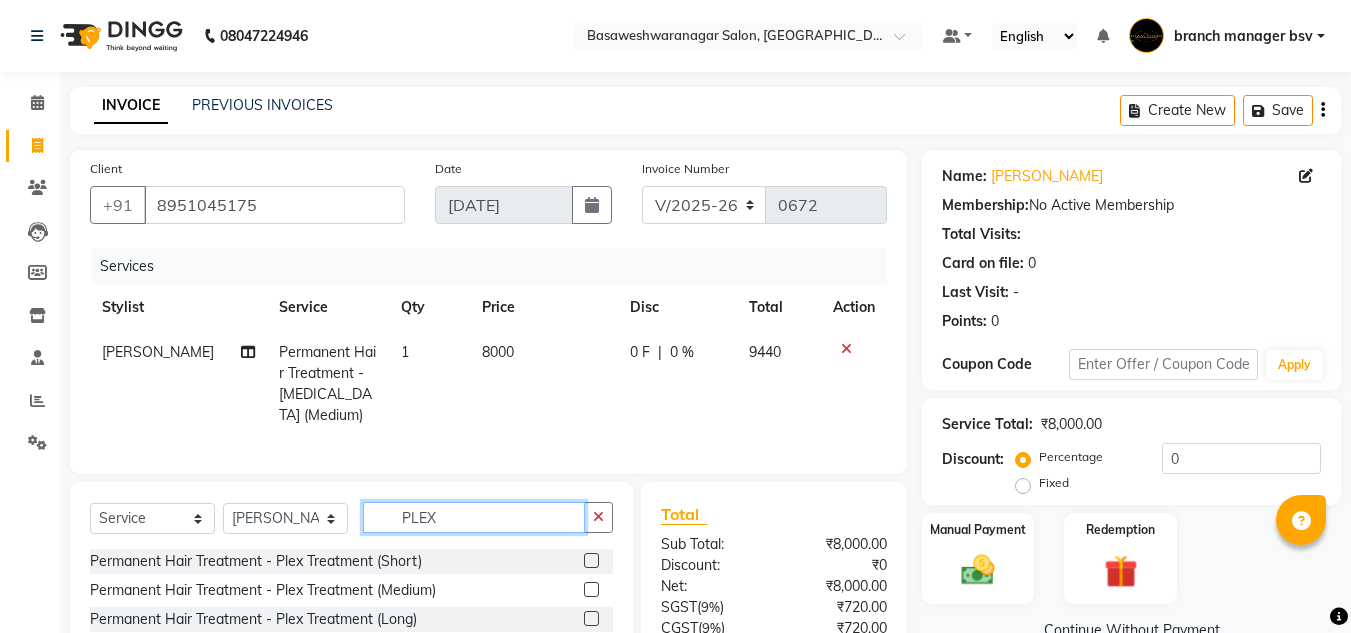type on "PLEX" 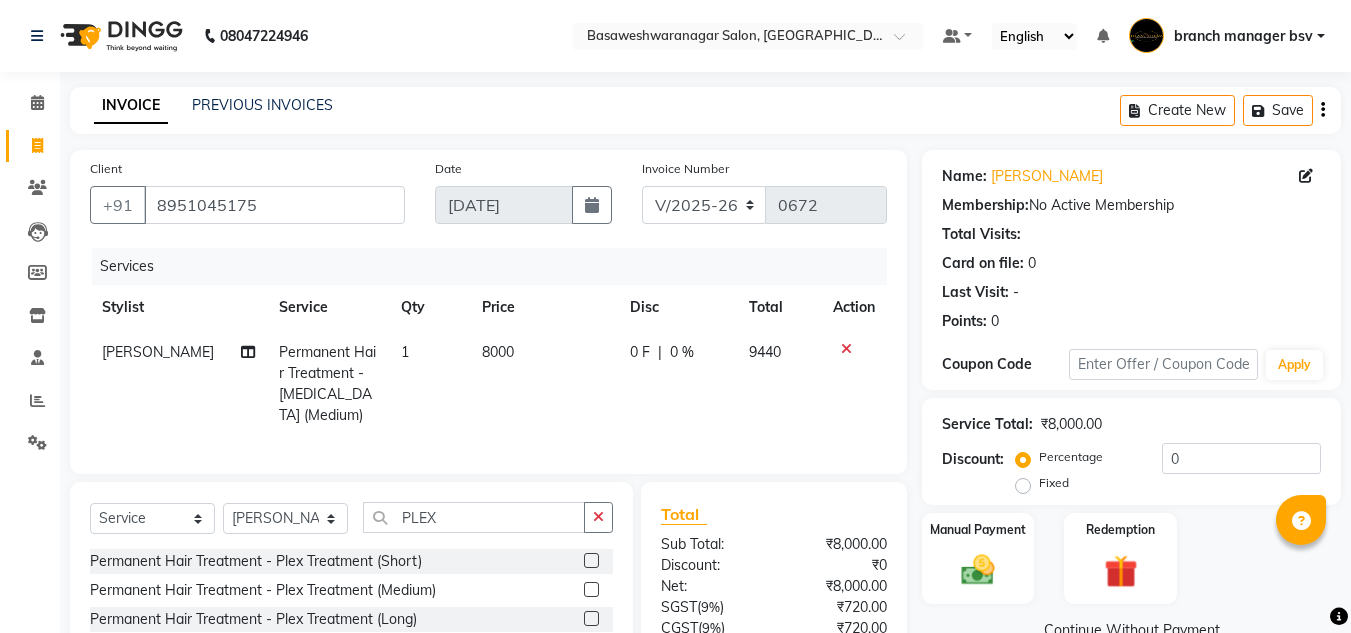 click 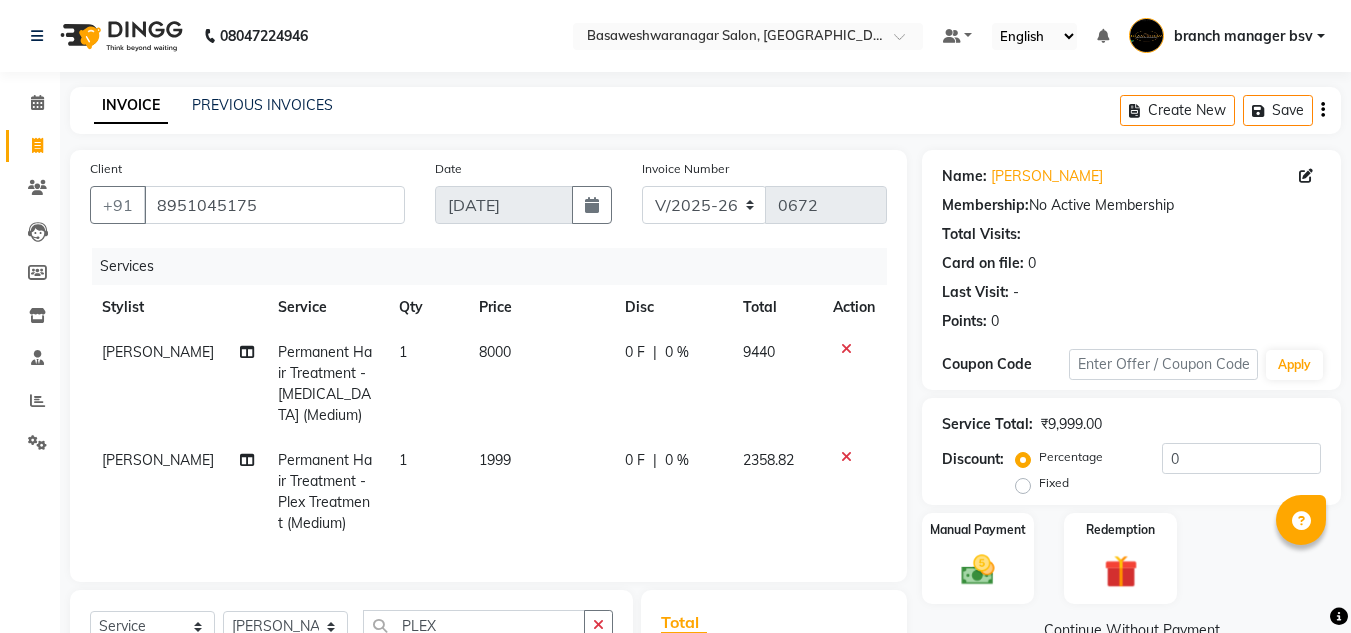 checkbox on "false" 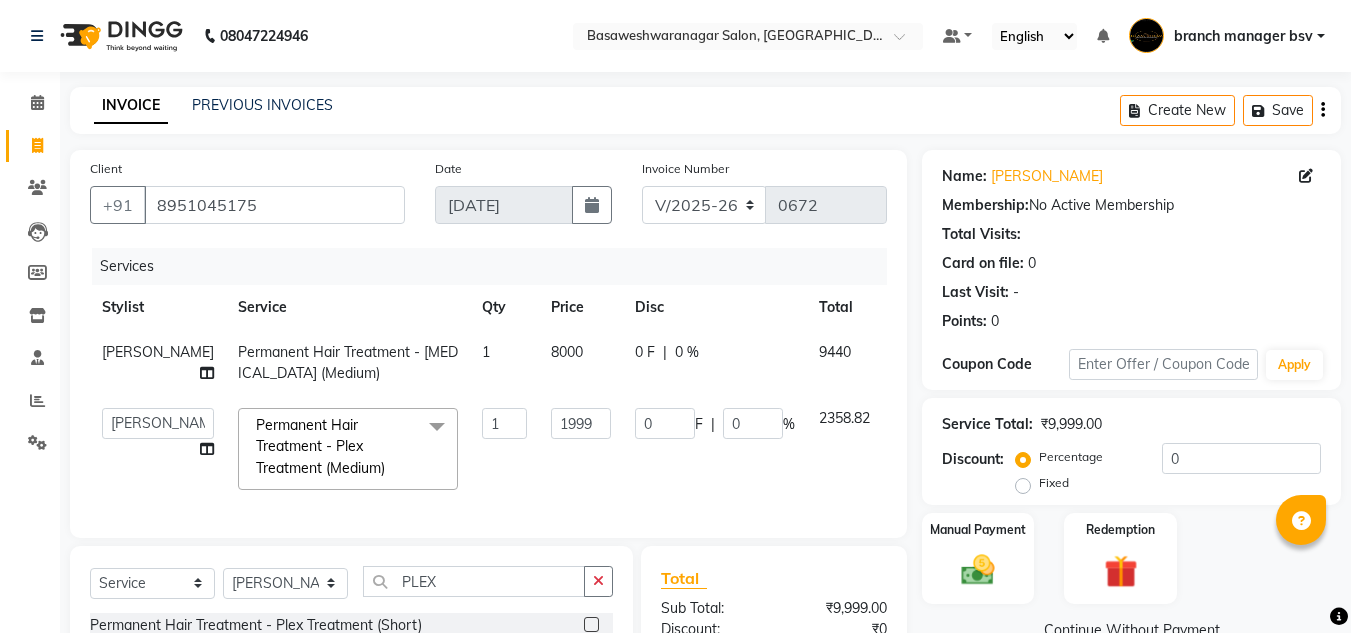 click on "1999" 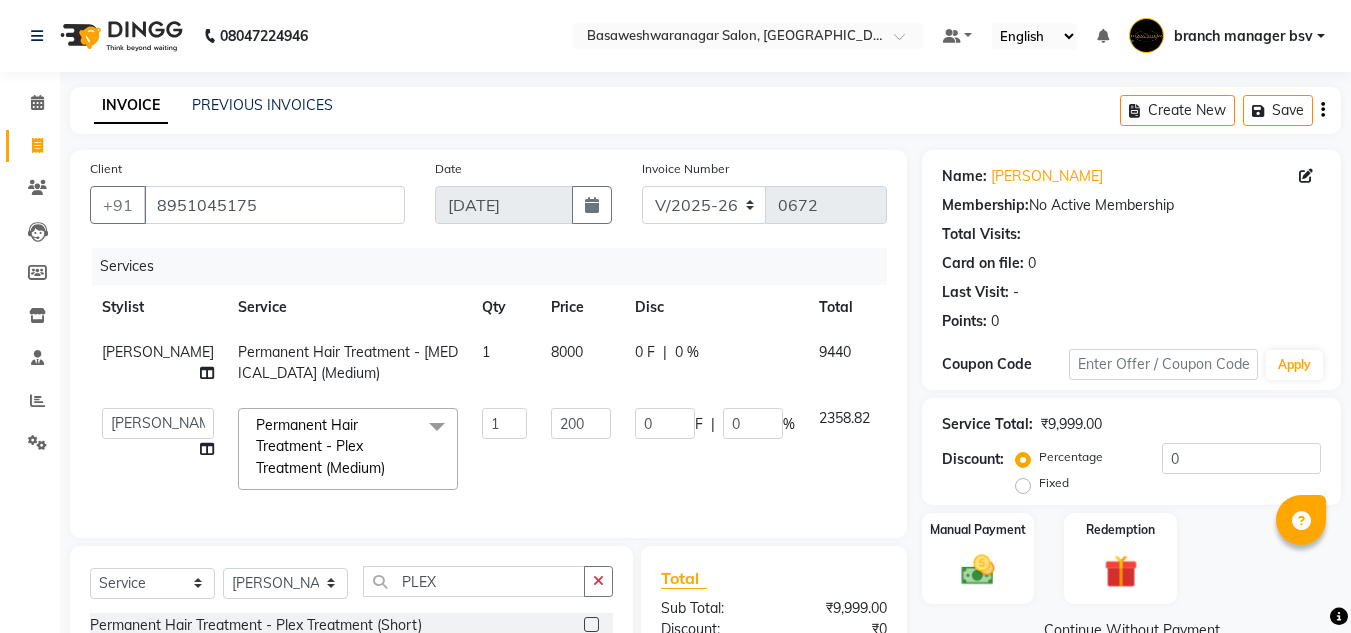 type on "2000" 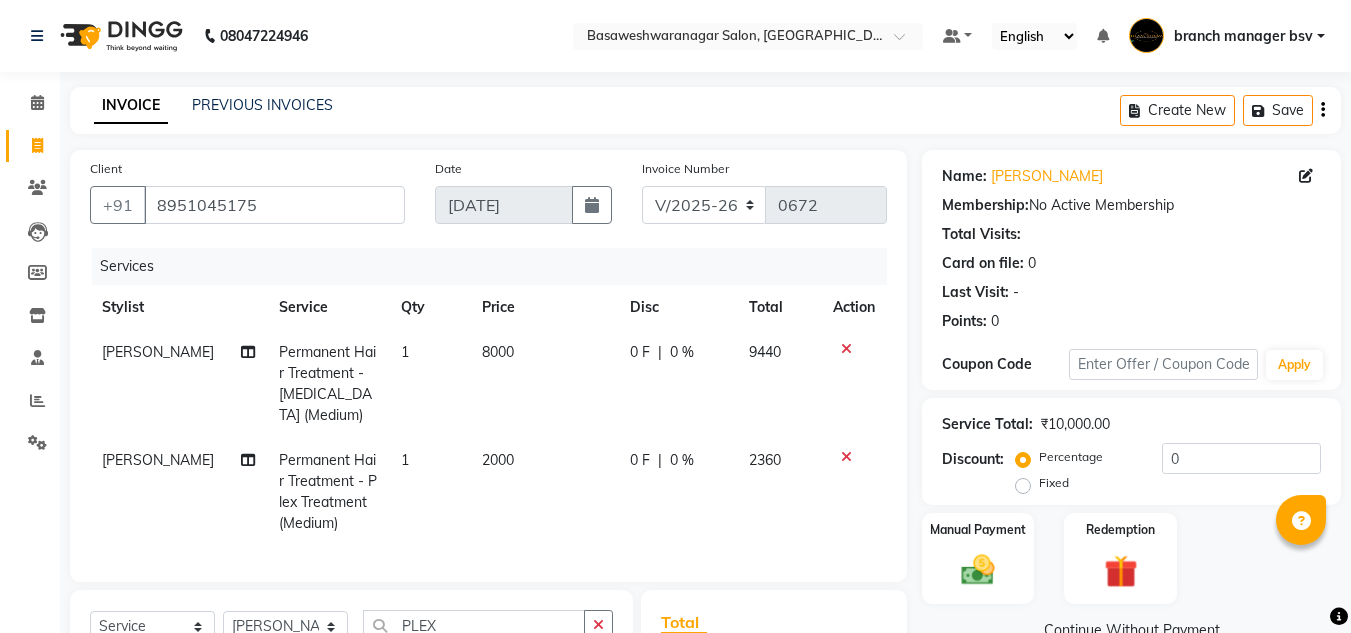 click on "8000" 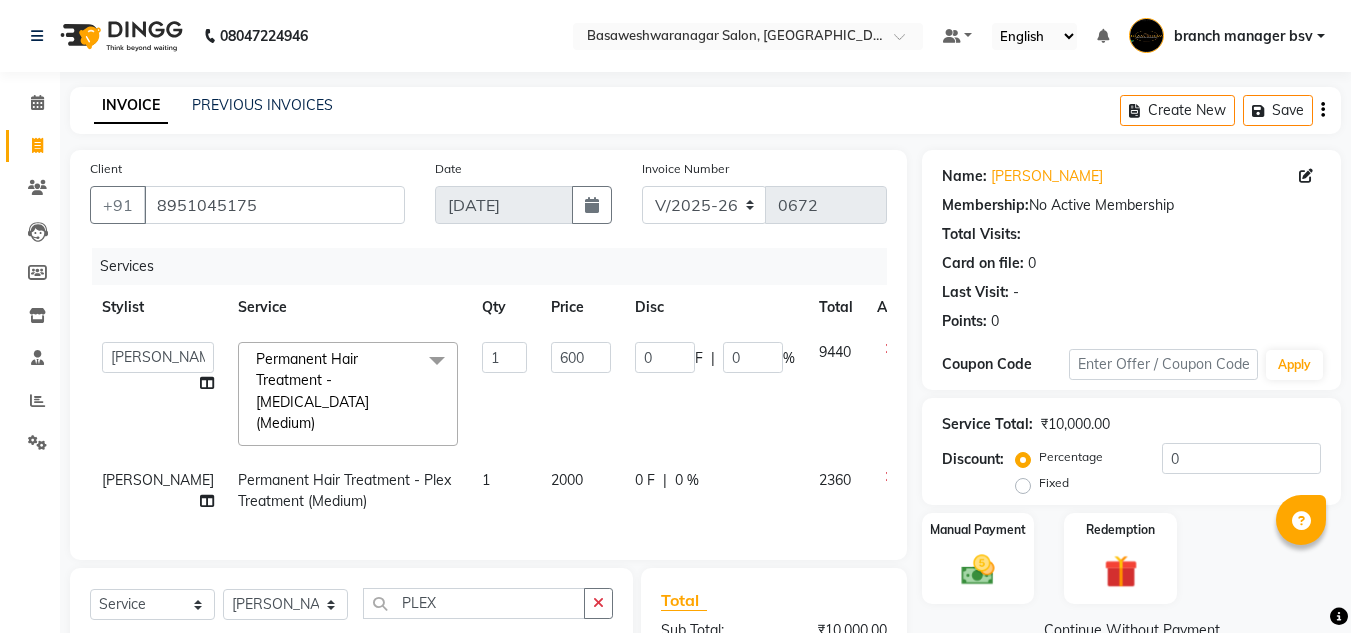 type on "6000" 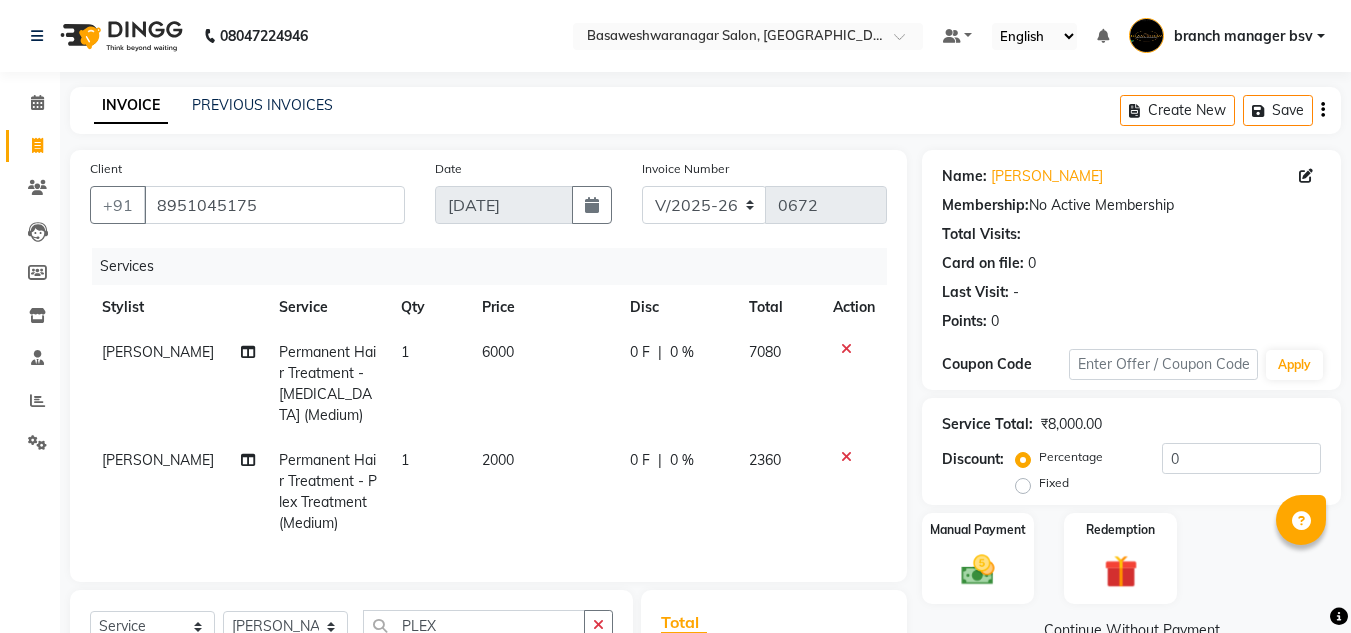 click on "Client +91 8951045175 Date 13-07-2025 Invoice Number V/2025 V/2025-26 0672 Services Stylist Service Qty Price Disc Total Action JASSI Permanent Hair Treatment - Botox (Medium) 1 6000 0 F | 0 % 7080 JASSI Permanent Hair Treatment - Plex Treatment (Medium) 1 2000 0 F | 0 % 2360 Select  Service  Product  Membership  Package Voucher Prepaid Gift Card  Select Stylist ashwini branch manager bsv Dr.Jabin Dr mehzabin GURISH JASSI Jayshree Navya pooja accounts PRATIK RAJEESHA Rasna Sanskruthi shangnimwom SMIRTI SUMITH SUNITHA SUNNY Tanveer  TEZZ The Glam Room theja Trishna urmi PLEX Permanent Hair Treatment - Plex Treatment (Short)  Permanent Hair Treatment - Plex Treatment (Medium)  Permanent Hair Treatment - Plex Treatment (Long)  - Plex Treatment (Medium)  - Plex Treatment (Long)  Total Sub Total: ₹8,000.00 Discount: ₹0 Net: ₹8,000.00 SGST  ( 9% ) ₹720.00 CGST  ( 9% ) ₹720.00 Total: ₹9,440.00 Add Tip ₹0 Payable: ₹9,440.00 Paid: ₹0 Balance   : ₹9,440.00" 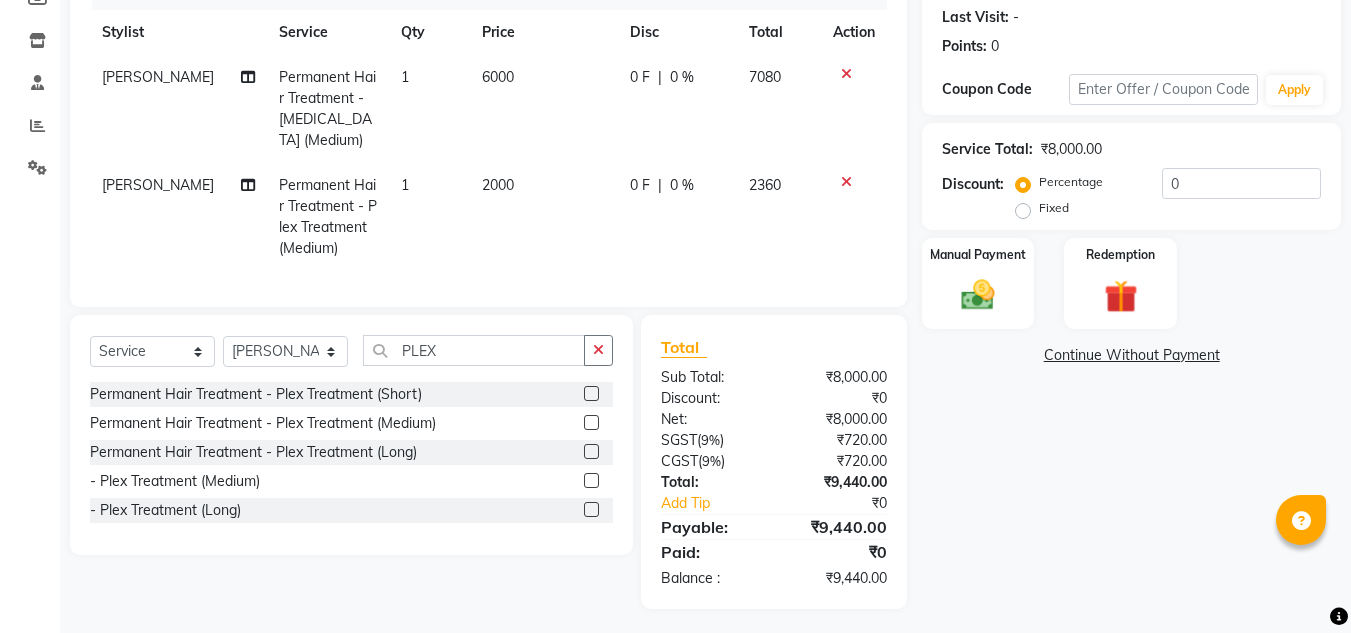 click on "₹9,440.00" 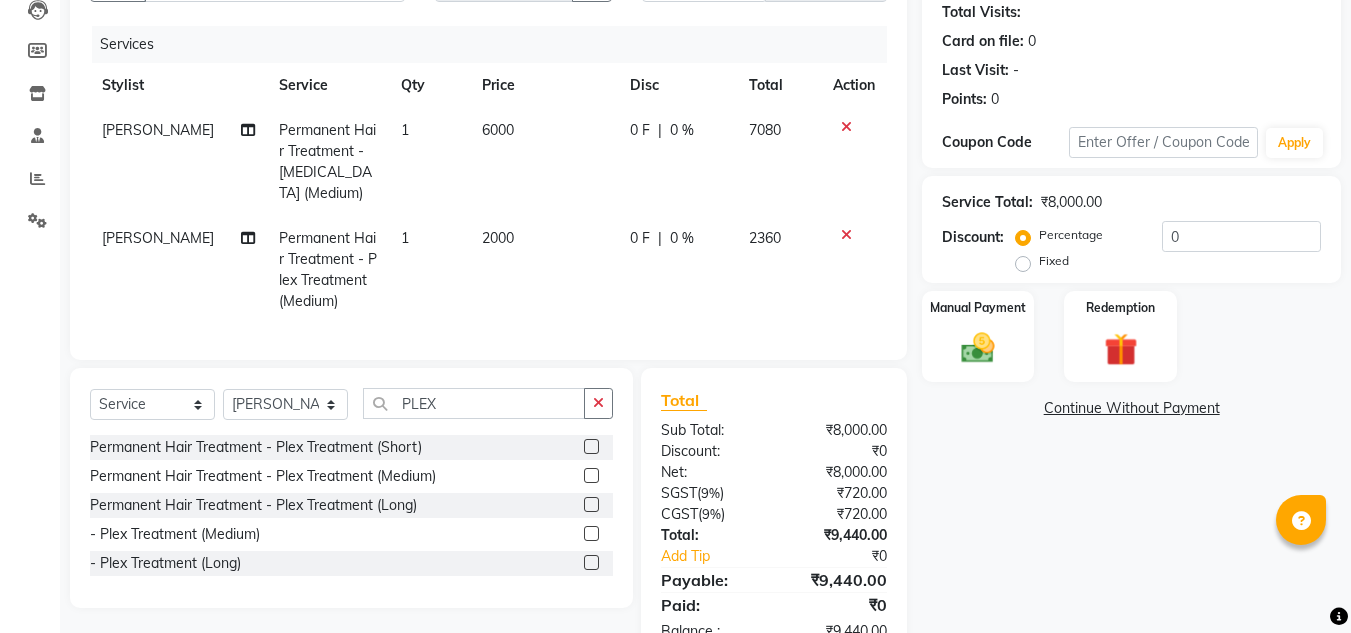 scroll, scrollTop: 221, scrollLeft: 0, axis: vertical 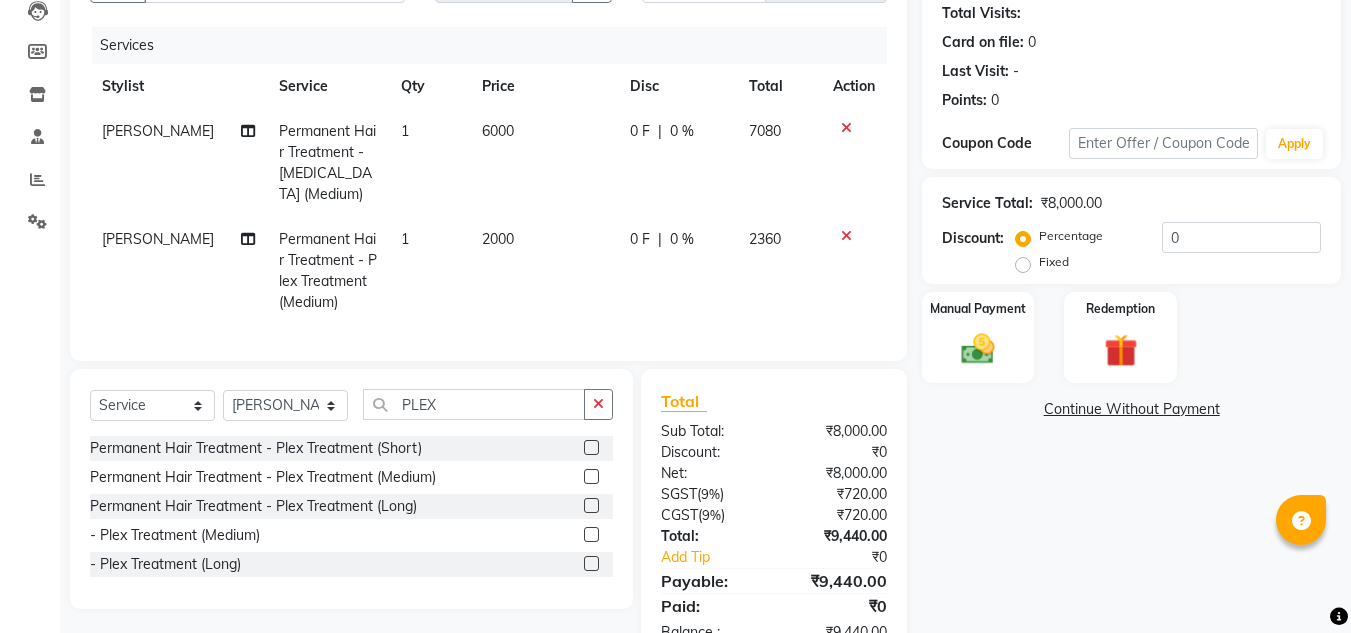 click on "2000" 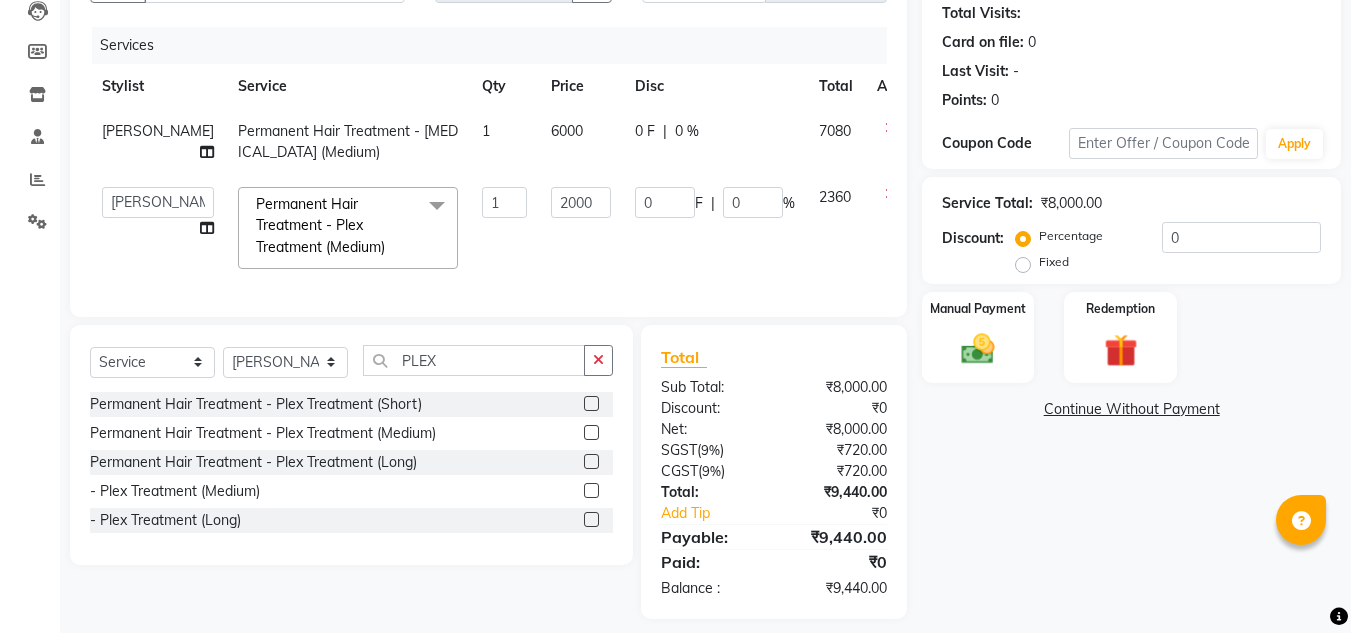 click on "2000" 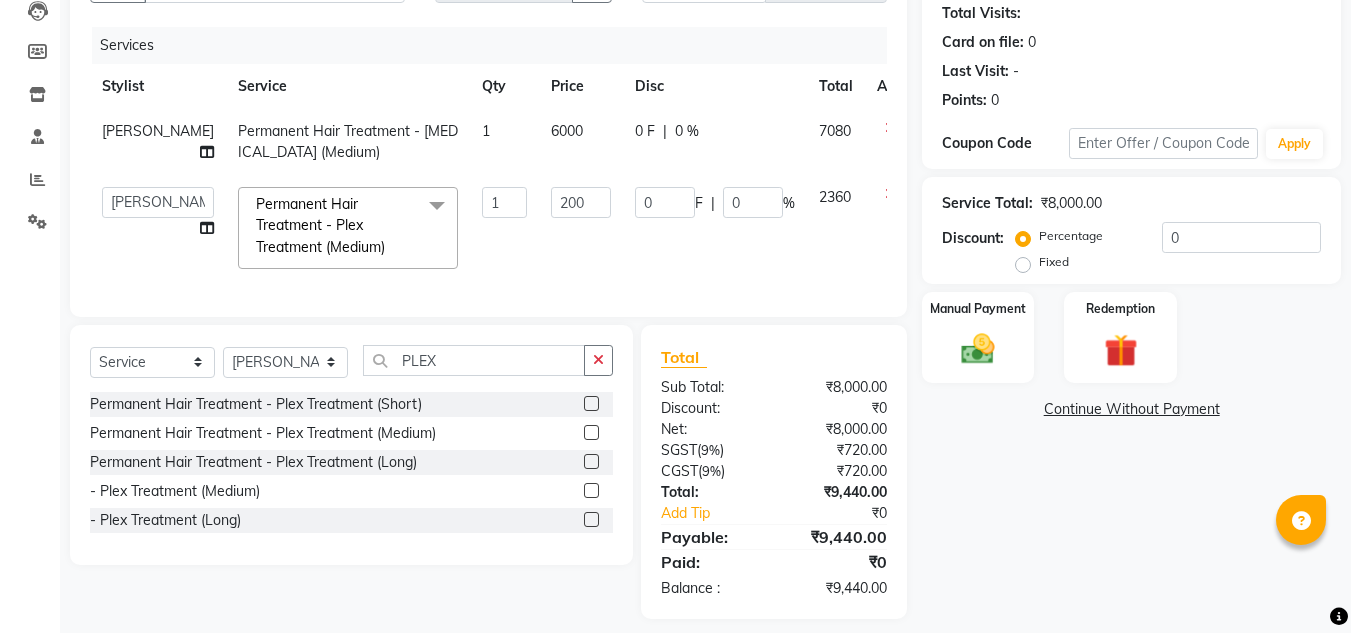 type on "2005" 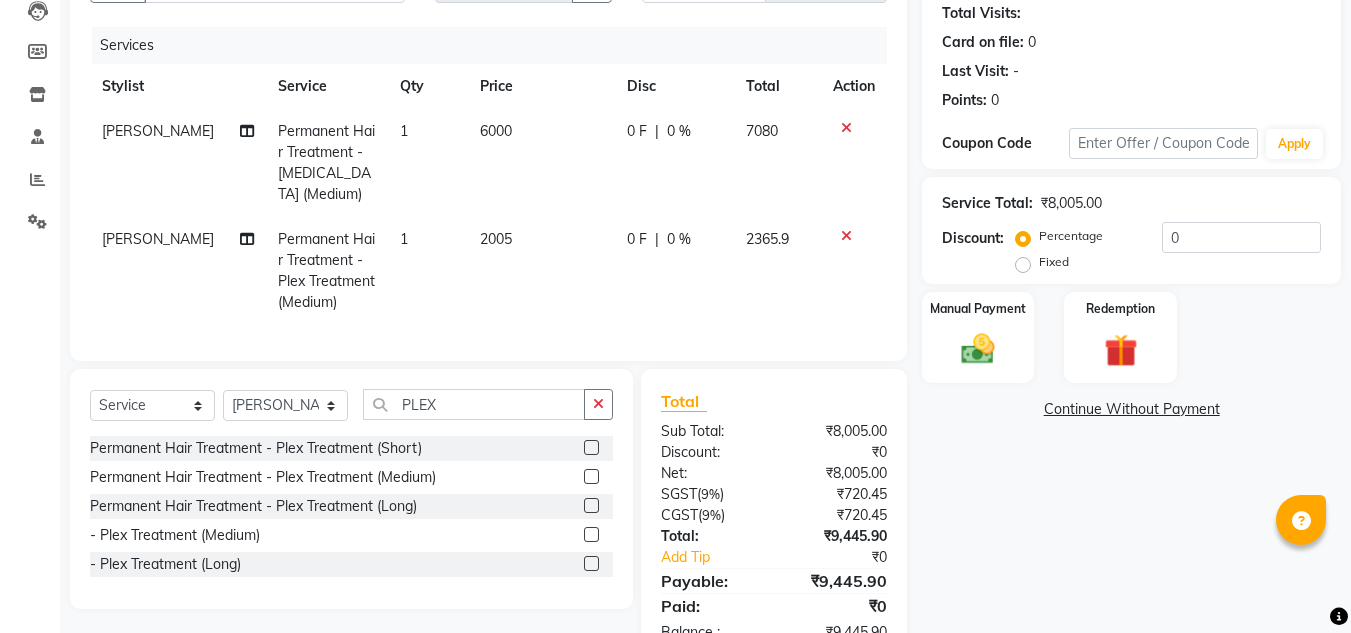 click on "Total Sub Total: ₹8,005.00 Discount: ₹0 Net: ₹8,005.00 SGST  ( 9% ) ₹720.45 CGST  ( 9% ) ₹720.45 Total: ₹9,445.90 Add Tip ₹0 Payable: ₹9,445.90 Paid: ₹0 Balance   : ₹9,445.90" 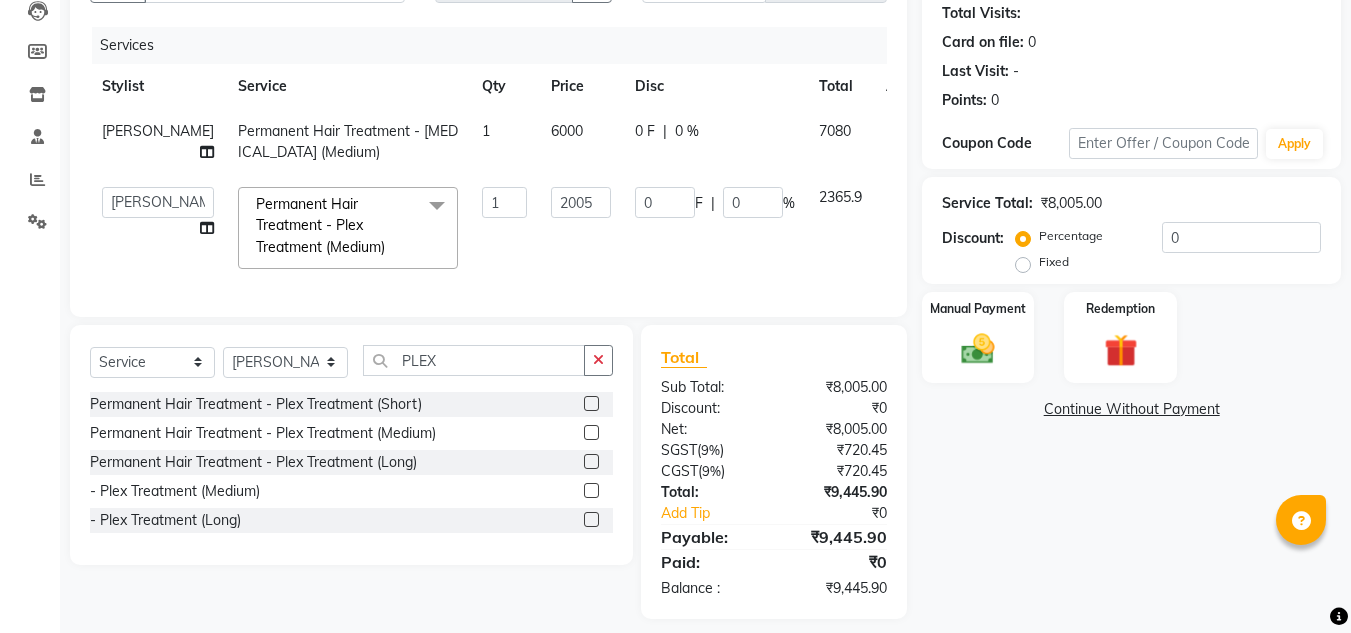 click on "2005" 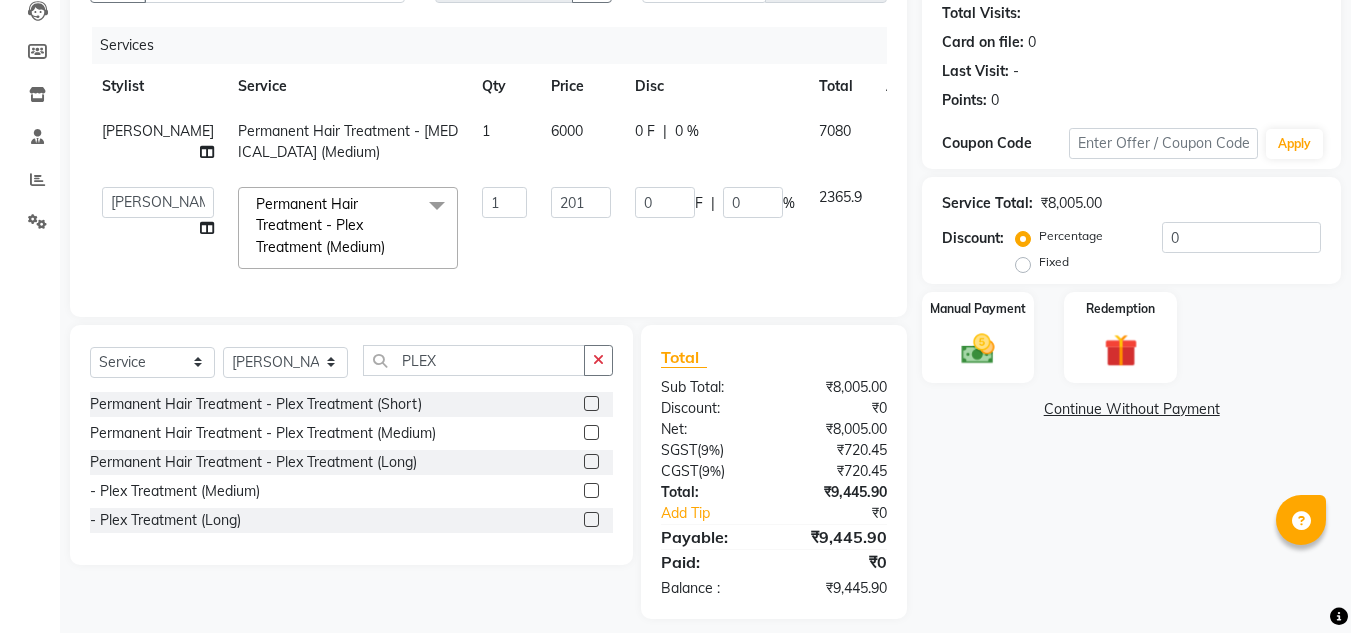 type on "2010" 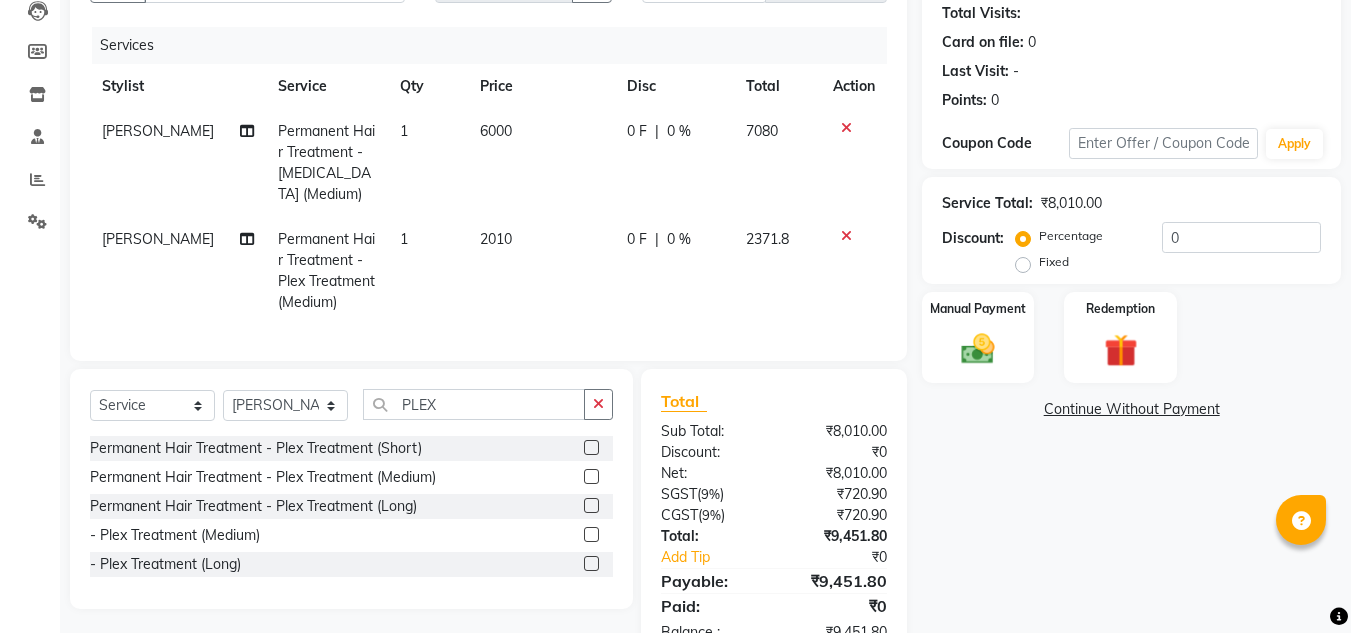 click on "Total Sub Total: ₹8,010.00 Discount: ₹0 Net: ₹8,010.00 SGST  ( 9% ) ₹720.90 CGST  ( 9% ) ₹720.90 Total: ₹9,451.80 Add Tip ₹0 Payable: ₹9,451.80 Paid: ₹0 Balance   : ₹9,451.80" 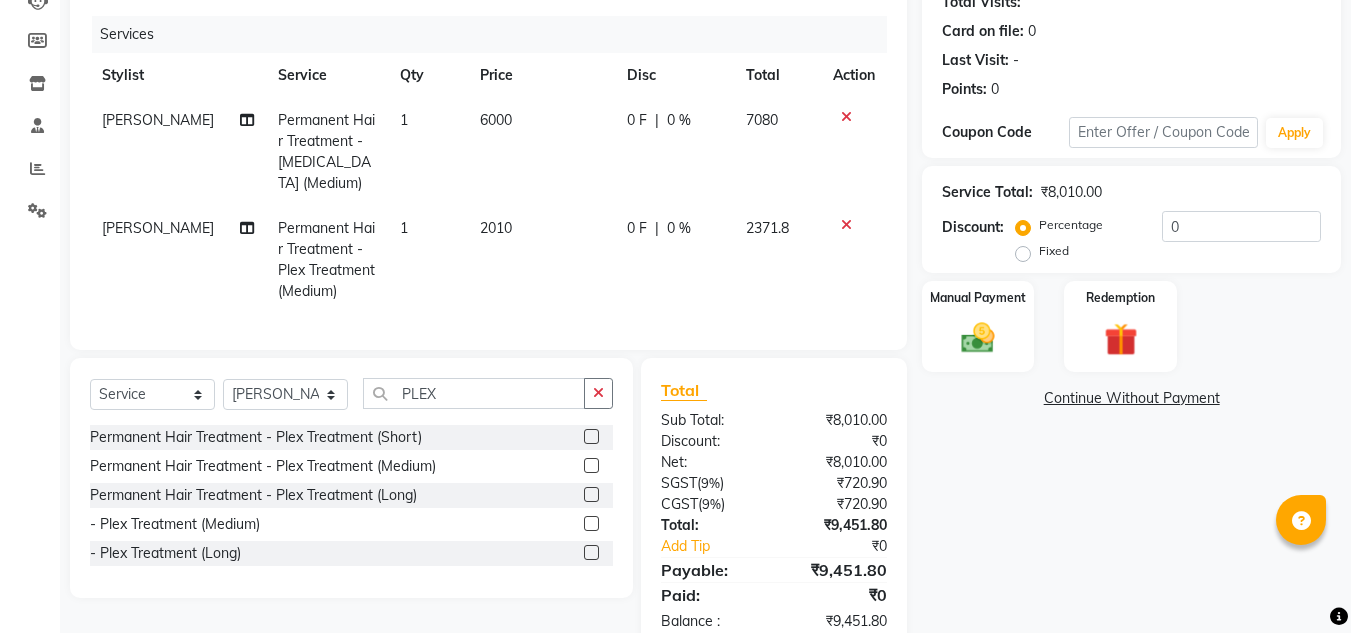 scroll, scrollTop: 234, scrollLeft: 0, axis: vertical 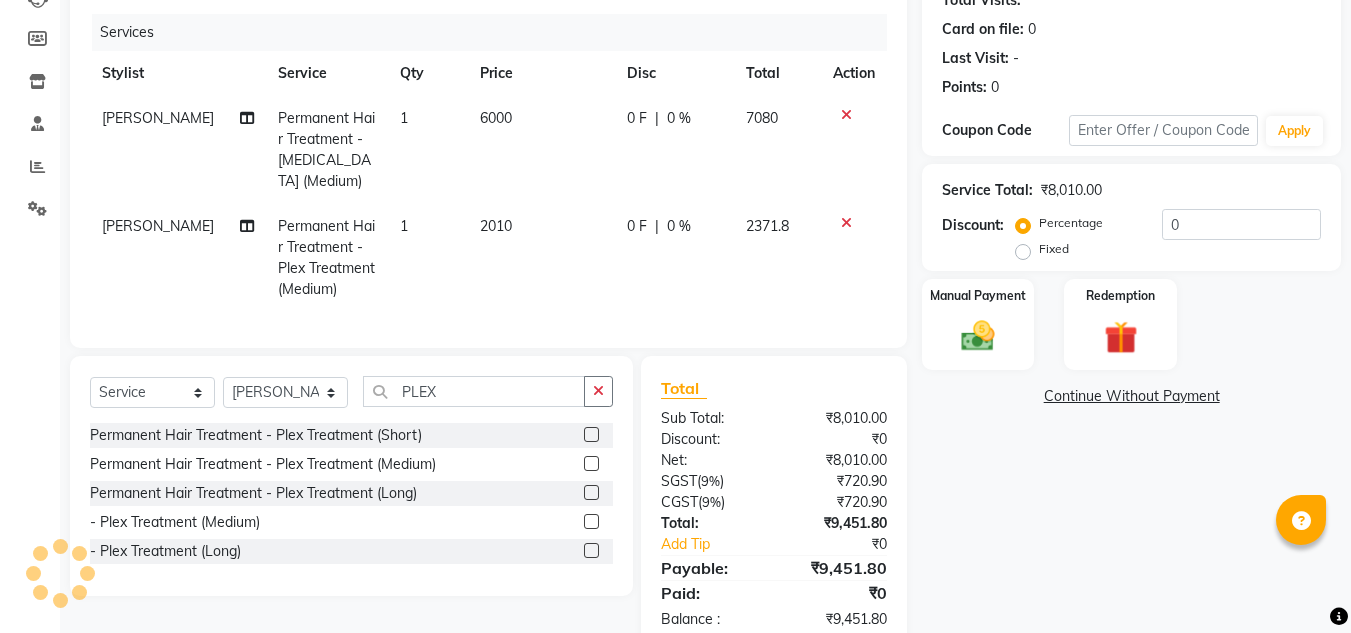 click on "2010" 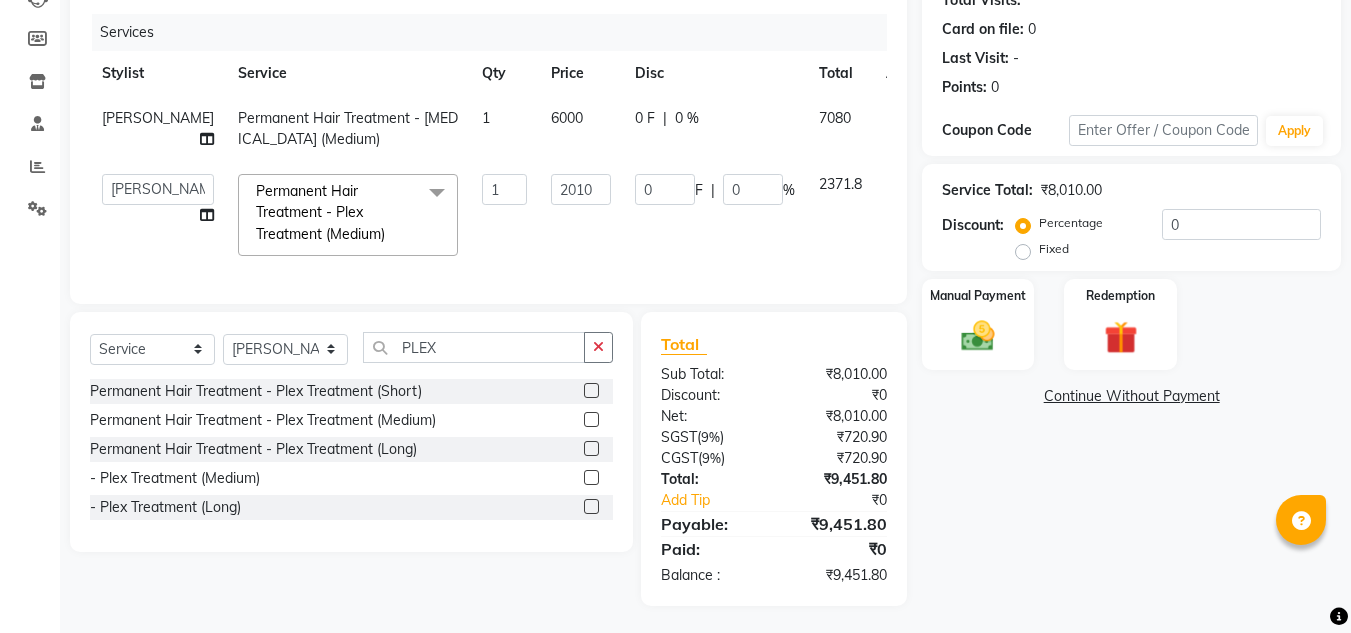 click on "2010" 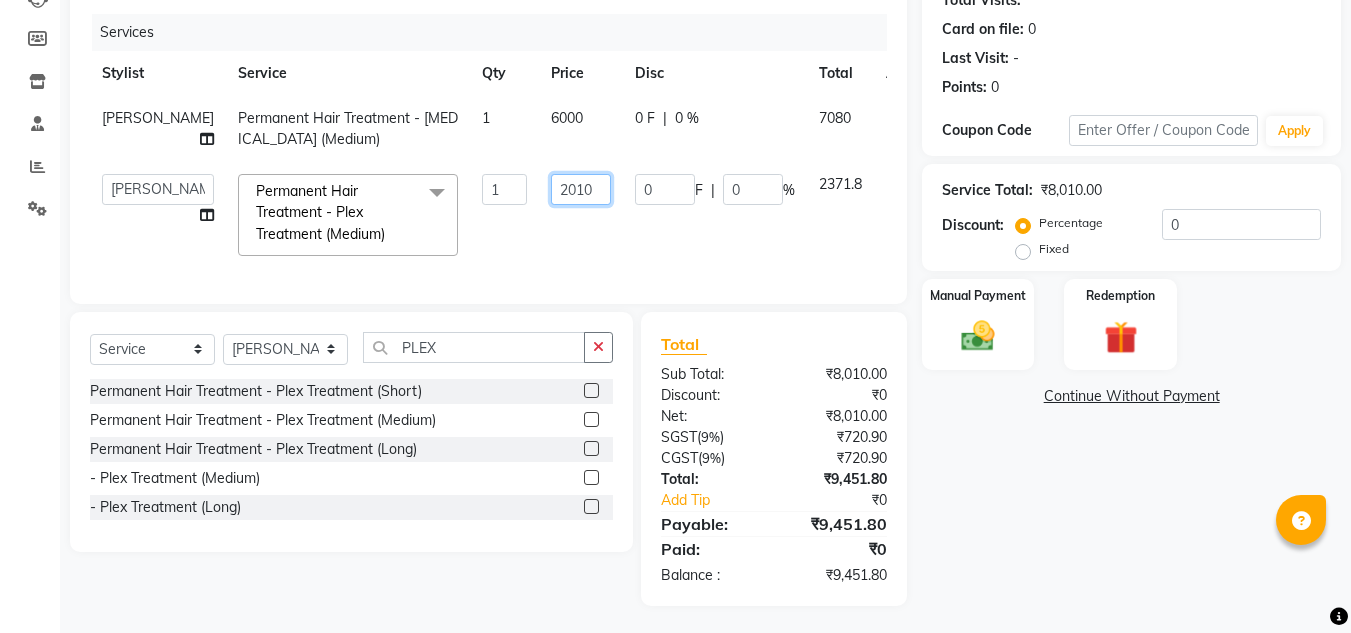 click on "2010" 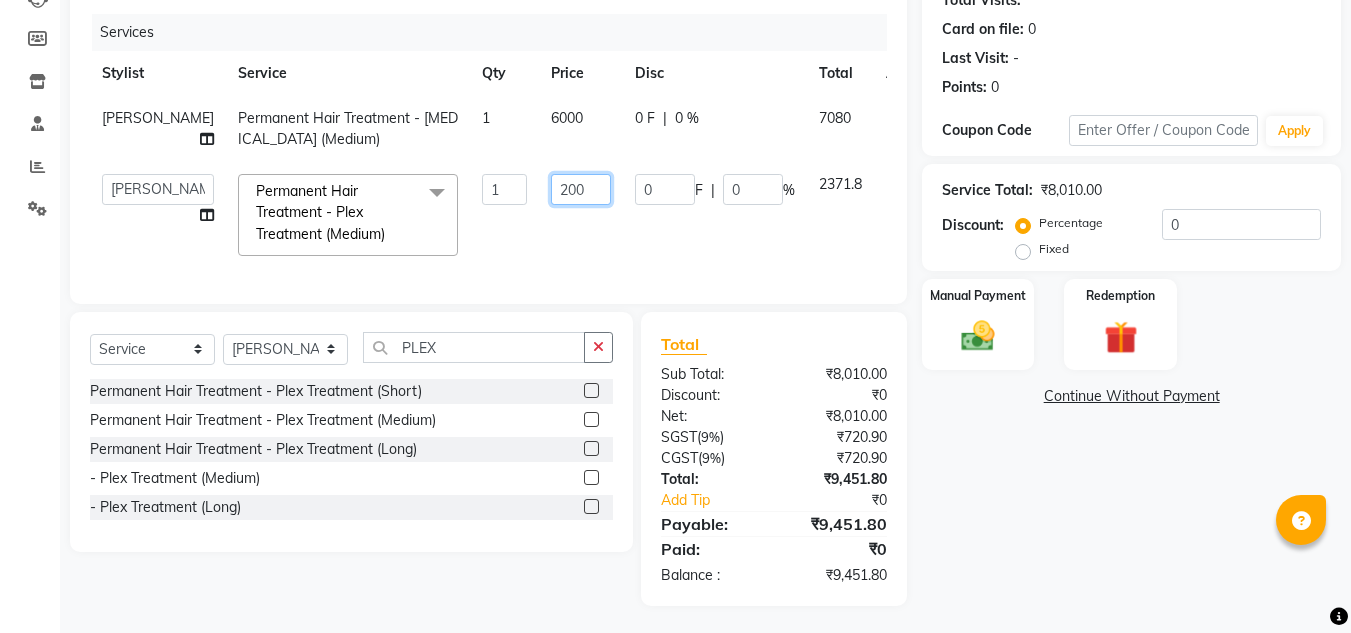 type on "2009" 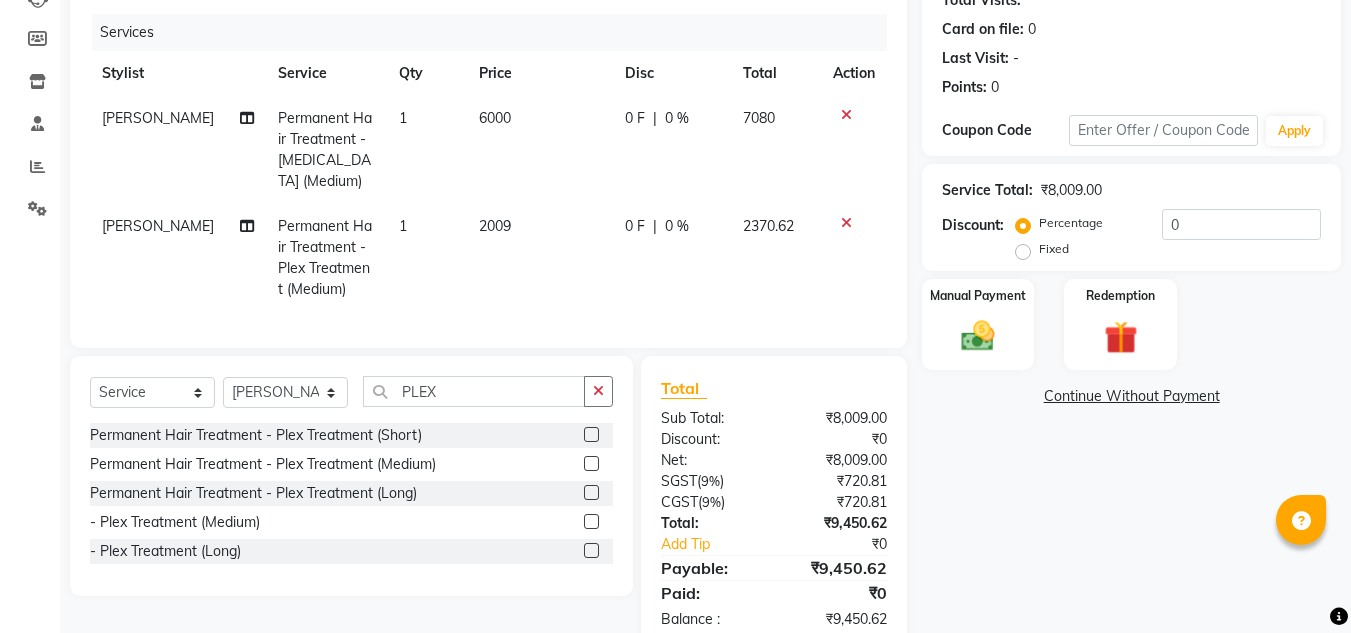 click on "Total Sub Total: ₹8,009.00 Discount: ₹0 Net: ₹8,009.00 SGST  ( 9% ) ₹720.81 CGST  ( 9% ) ₹720.81 Total: ₹9,450.62 Add Tip ₹0 Payable: ₹9,450.62 Paid: ₹0 Balance   : ₹9,450.62" 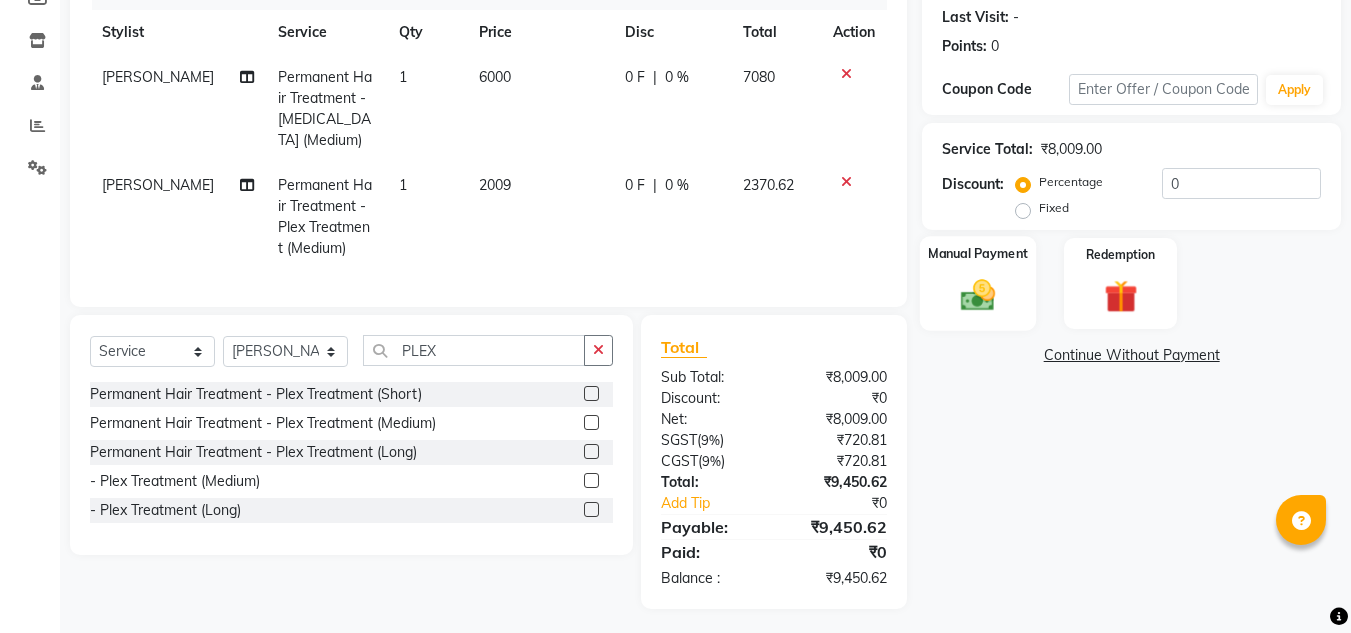 click on "Manual Payment" 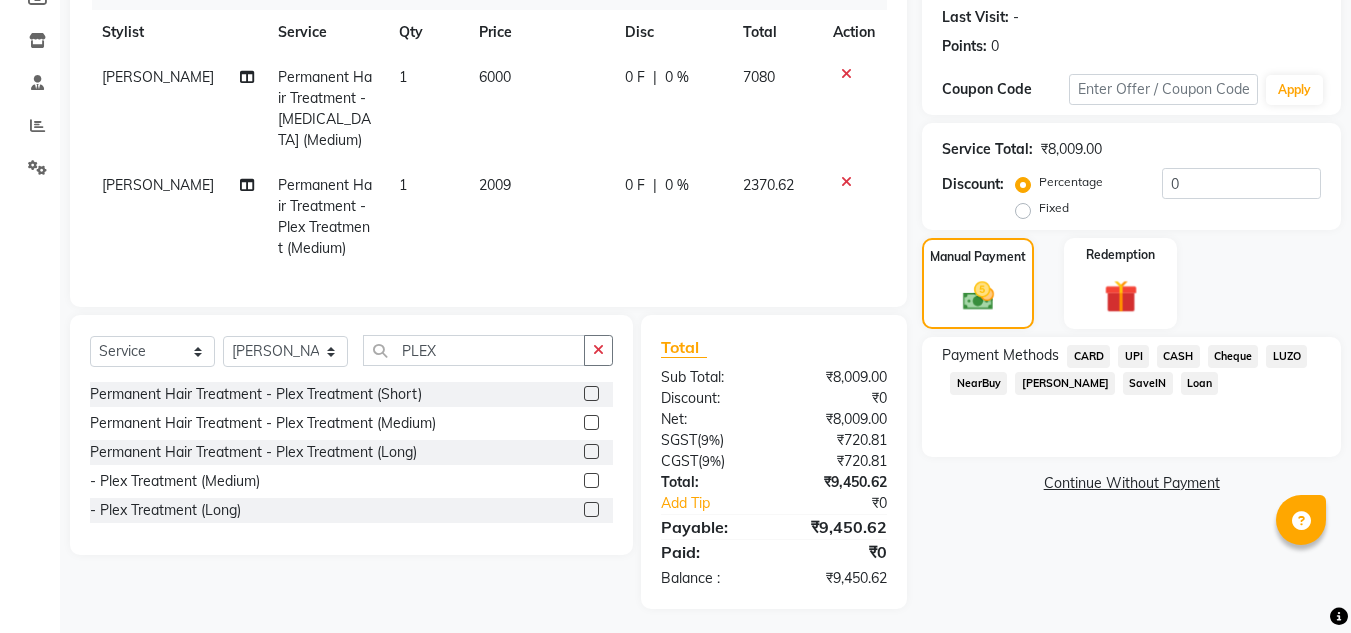 click on "UPI" 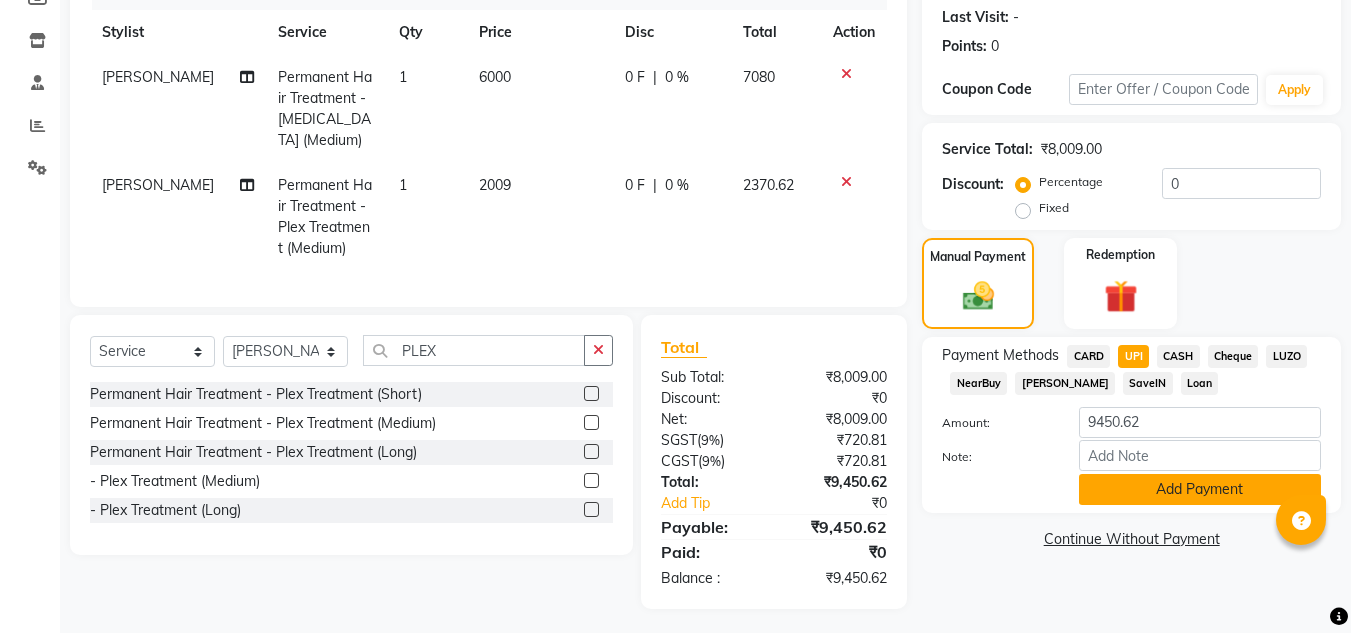 click on "Add Payment" 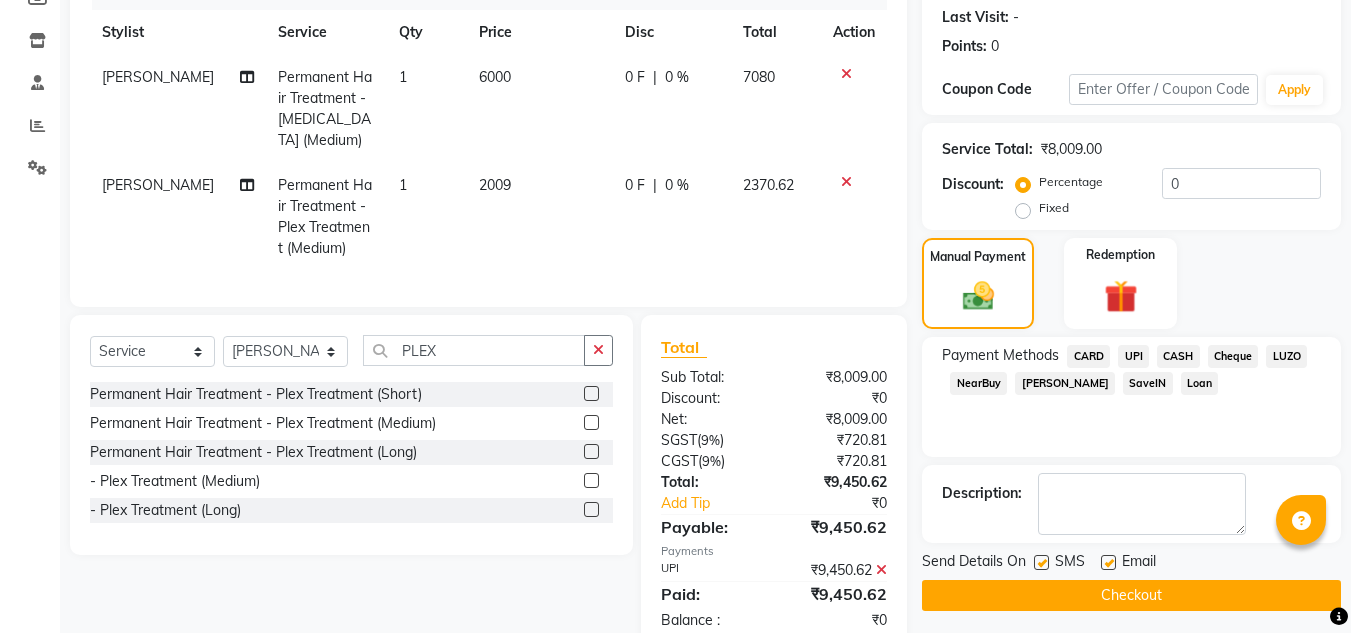 scroll, scrollTop: 317, scrollLeft: 0, axis: vertical 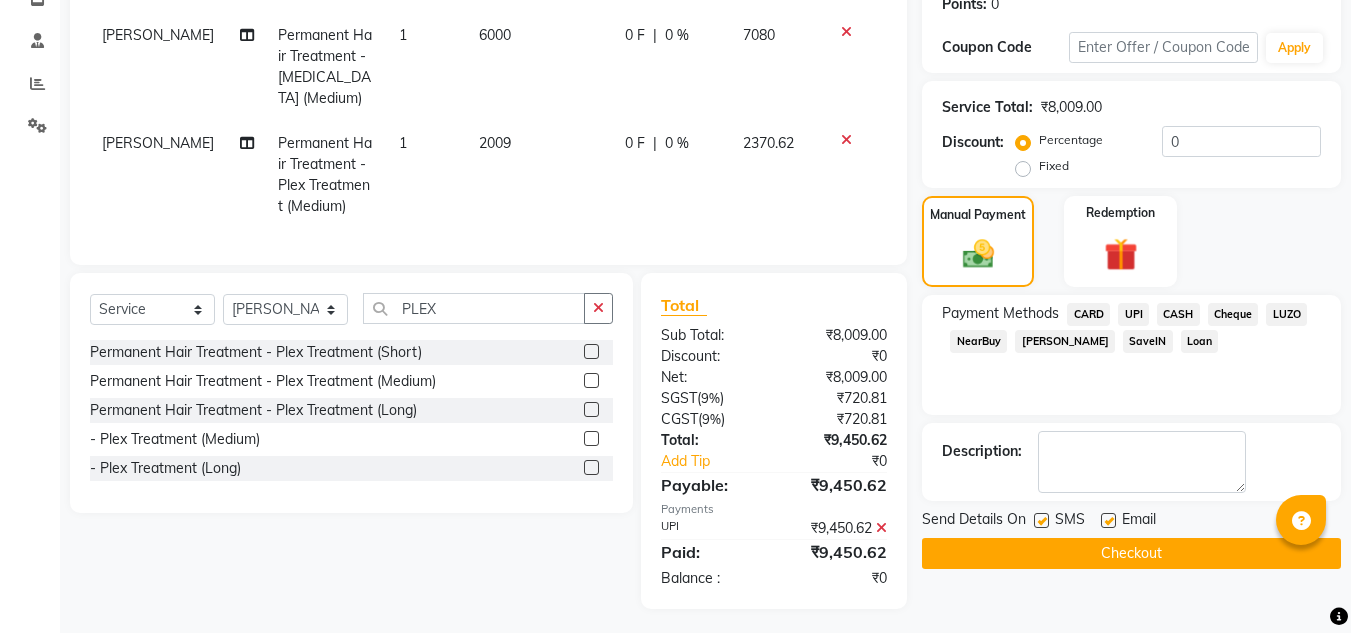 click on "Checkout" 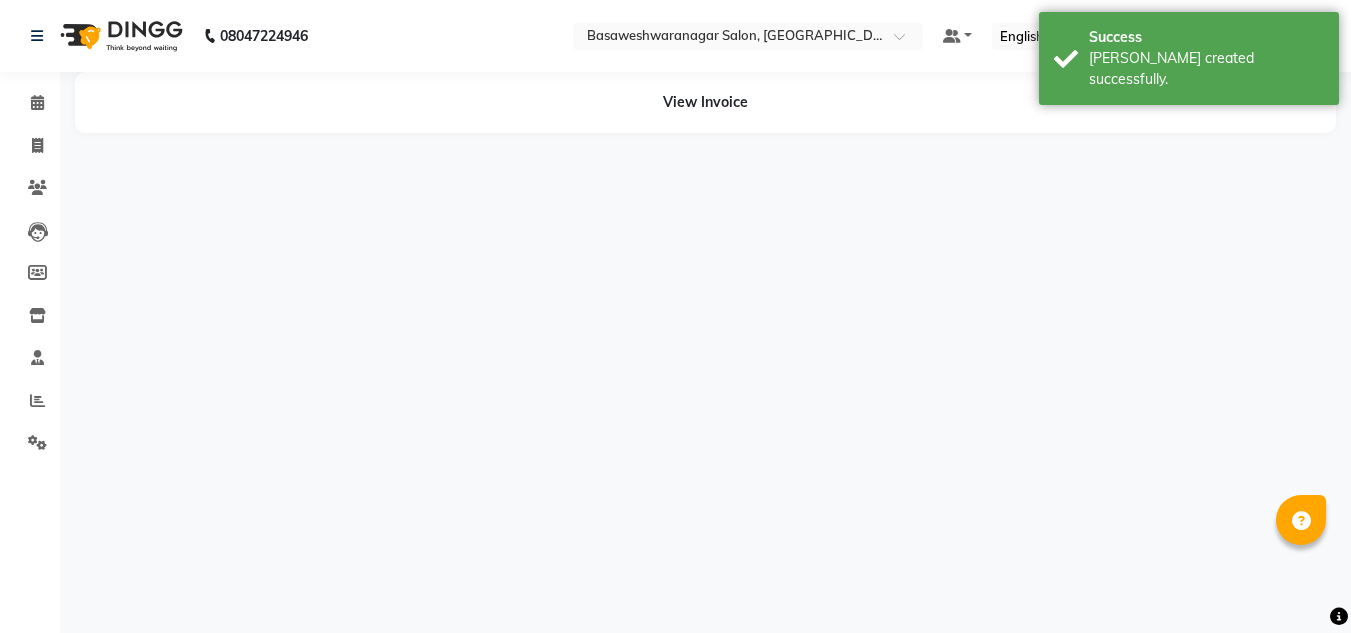 scroll, scrollTop: 0, scrollLeft: 0, axis: both 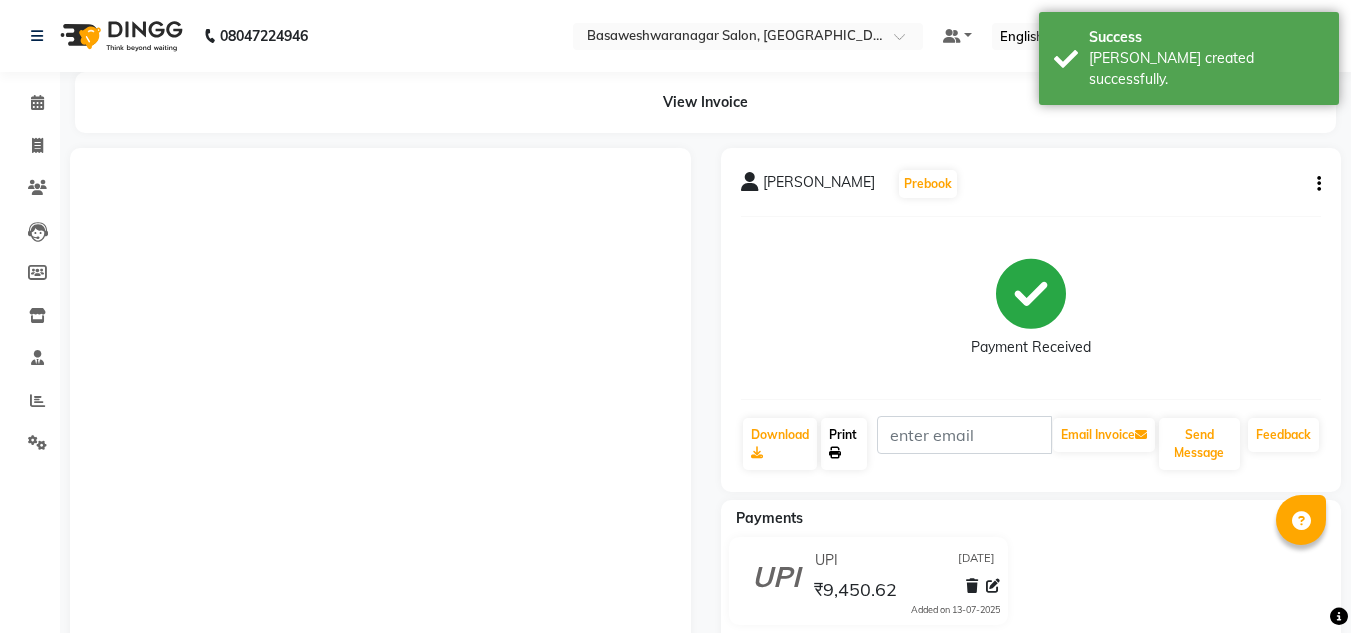 click on "Print" 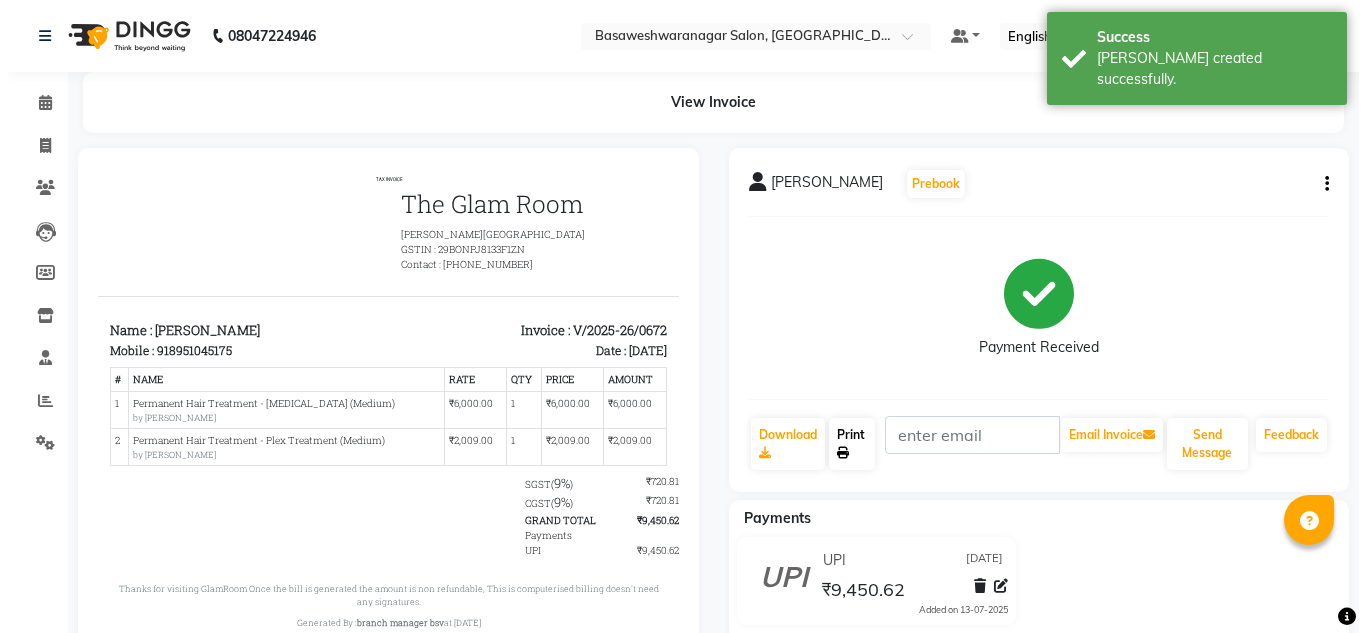 scroll, scrollTop: 0, scrollLeft: 0, axis: both 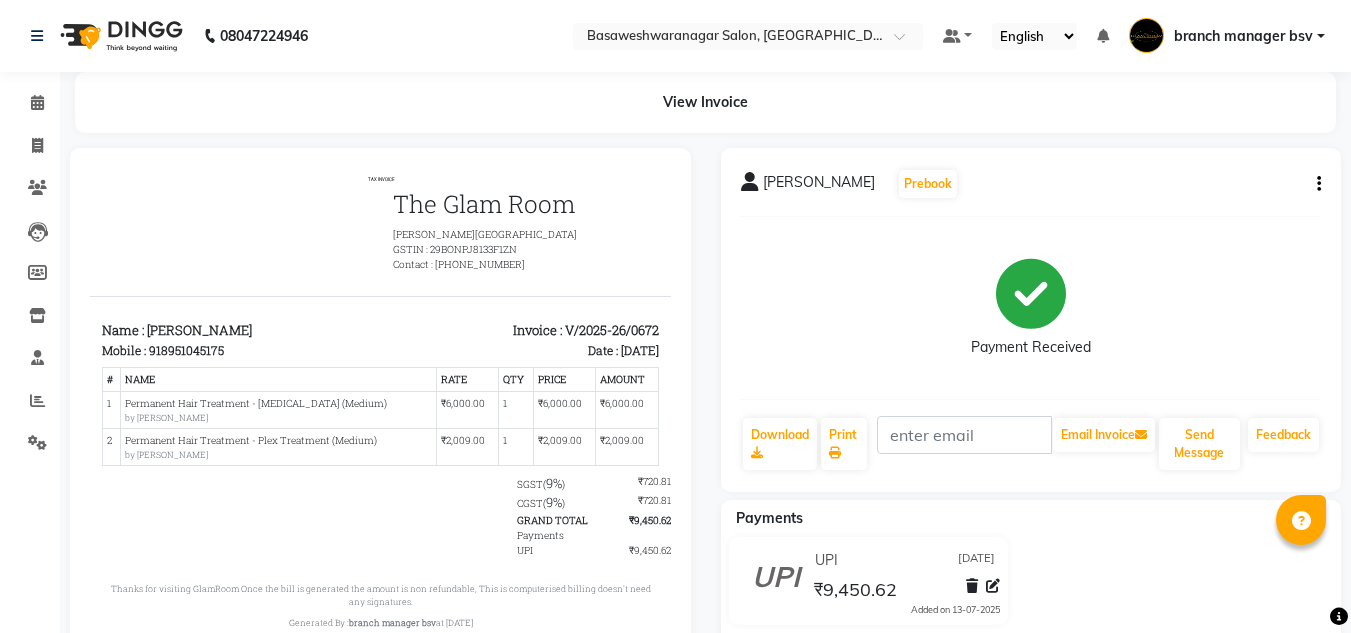 click on "TAX INVOICE
The Glam Room
Basaveshwar nagar
GSTIN : 29BONPJ8133F1ZN
Contact : 9620552727
Name  : BHOOMIKA  Mobile : 918951045175 Date  :" at bounding box center [380, 402] 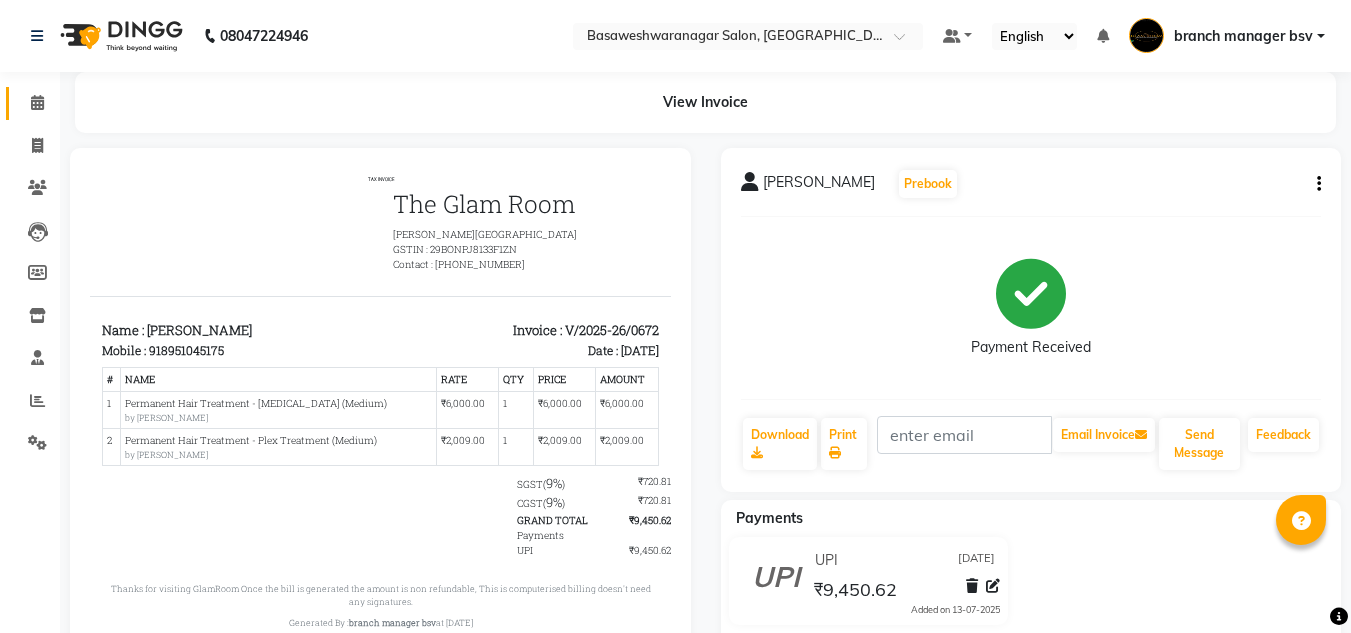 click on "Calendar" 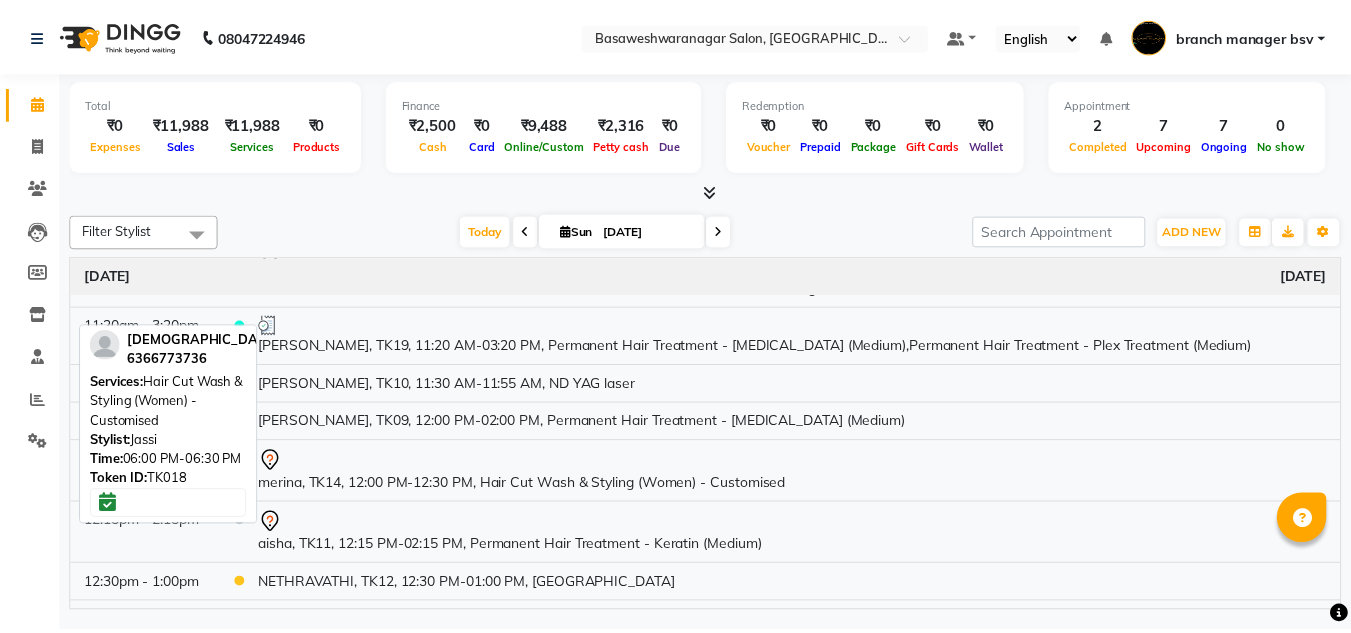 scroll, scrollTop: 0, scrollLeft: 0, axis: both 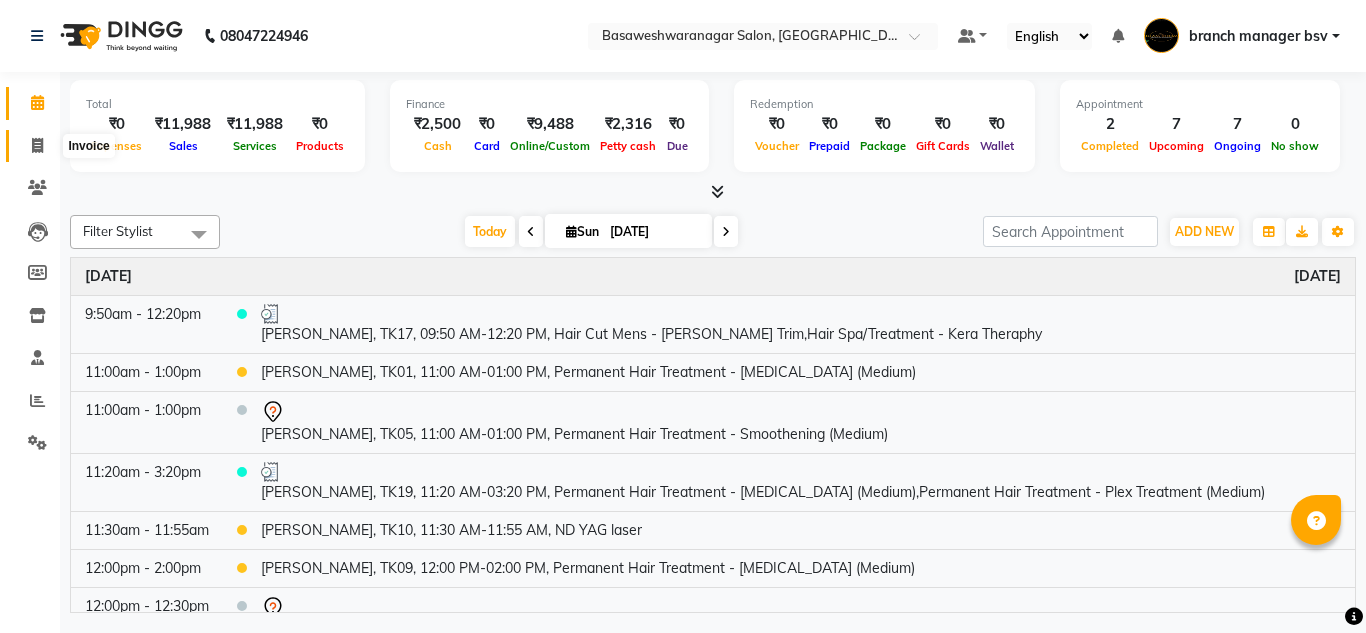 click 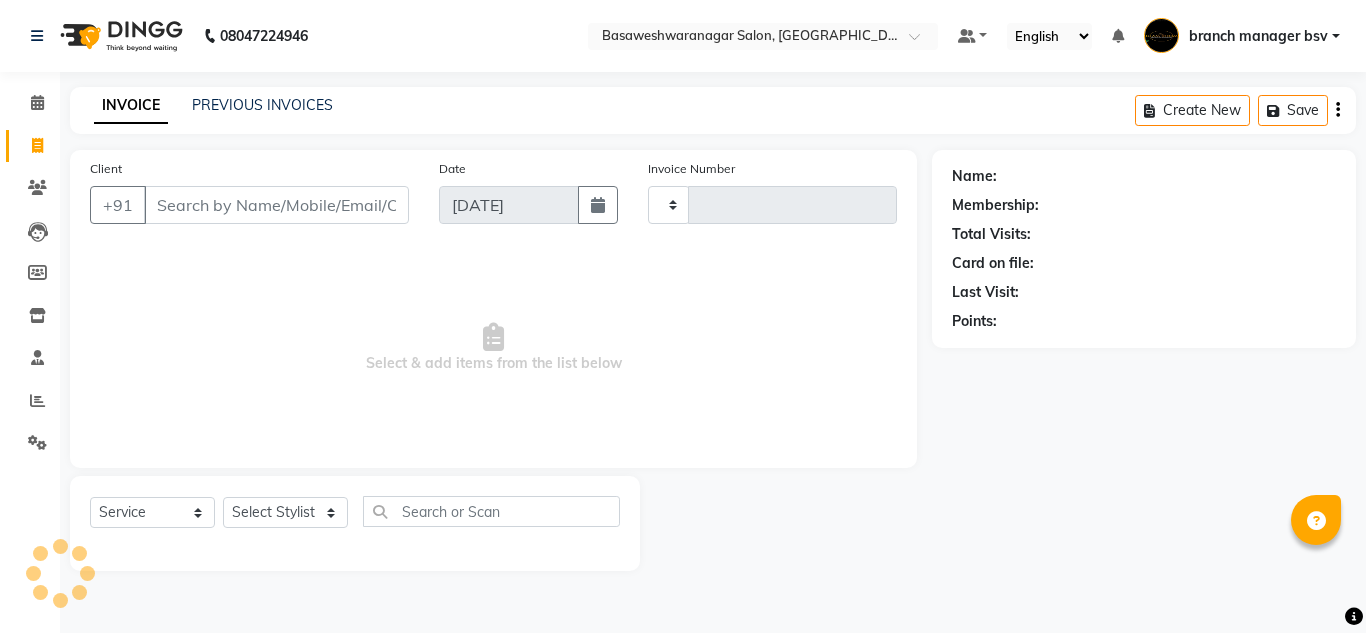 type on "0673" 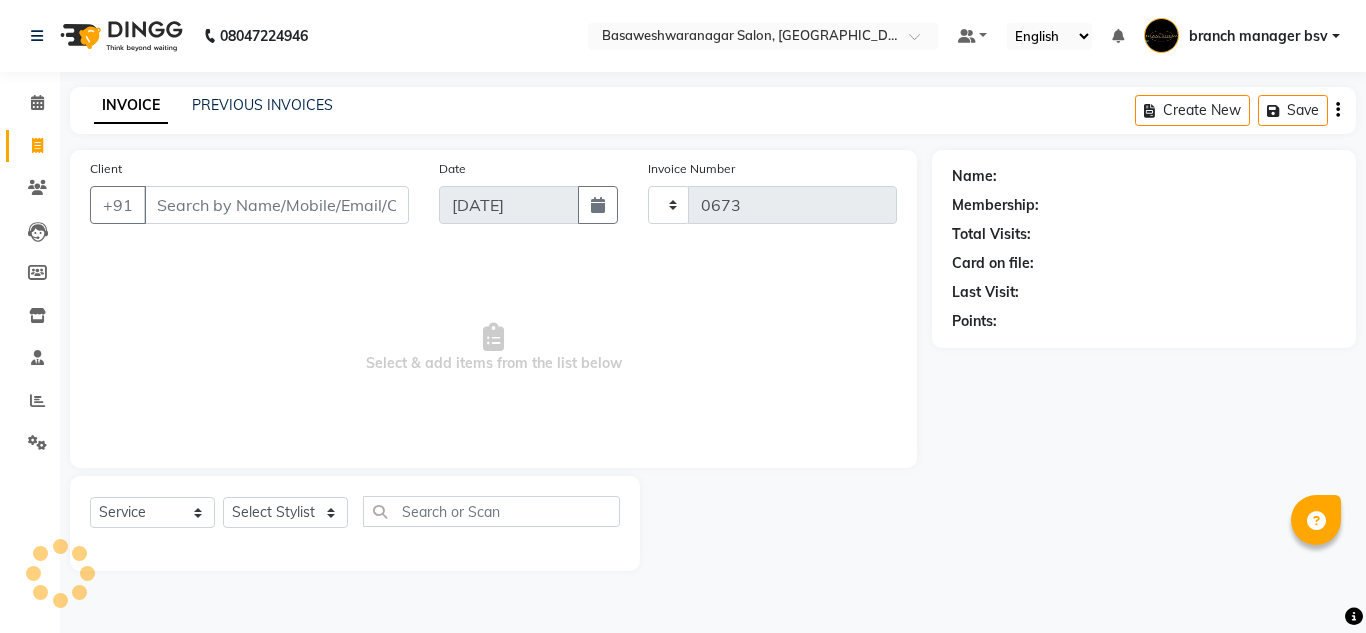 select on "842" 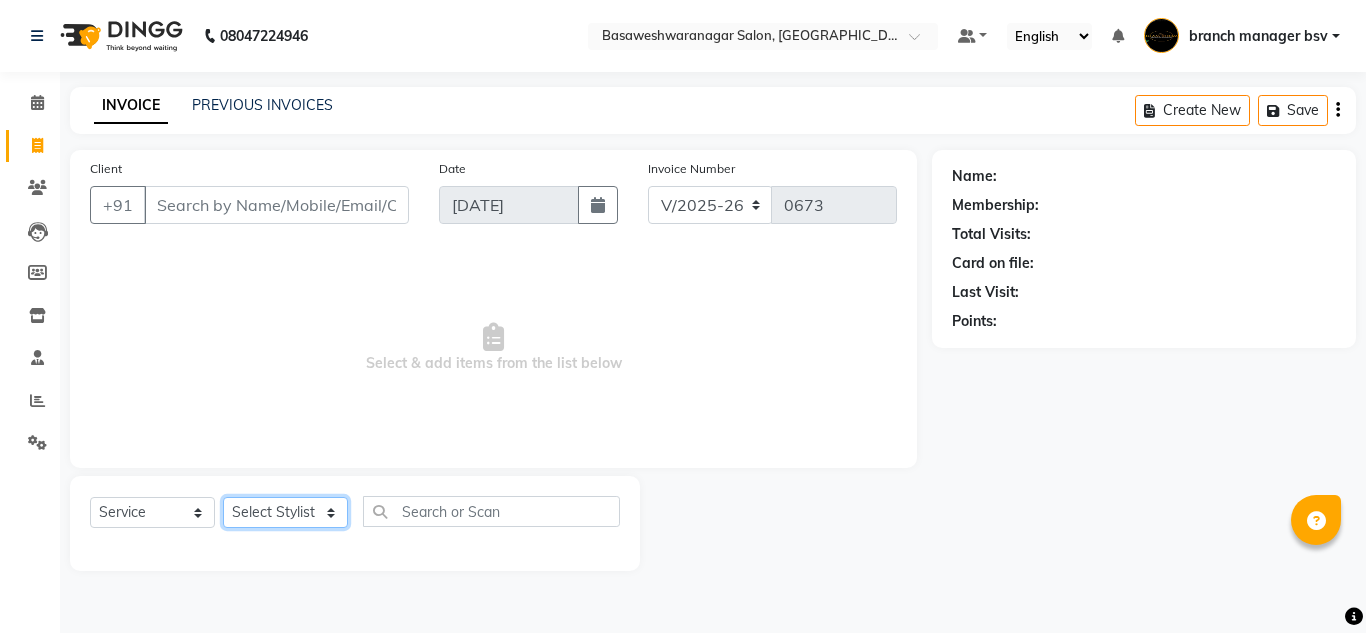 click on "Select Stylist" 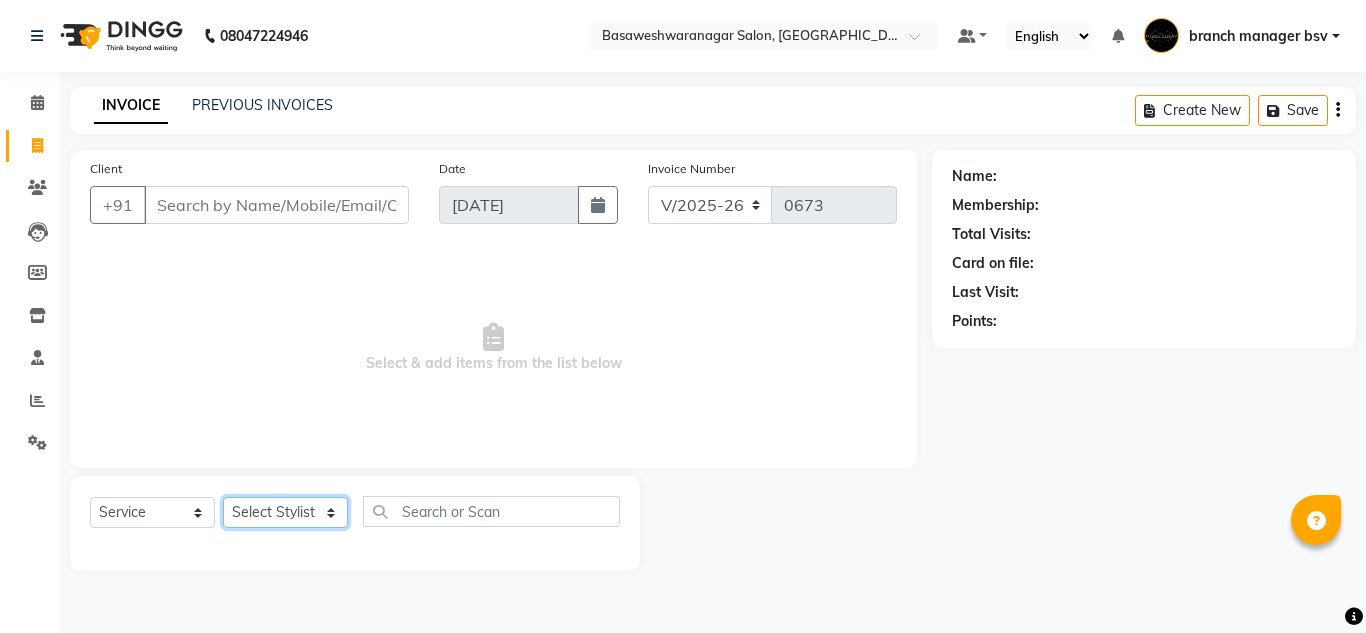 select on "46115" 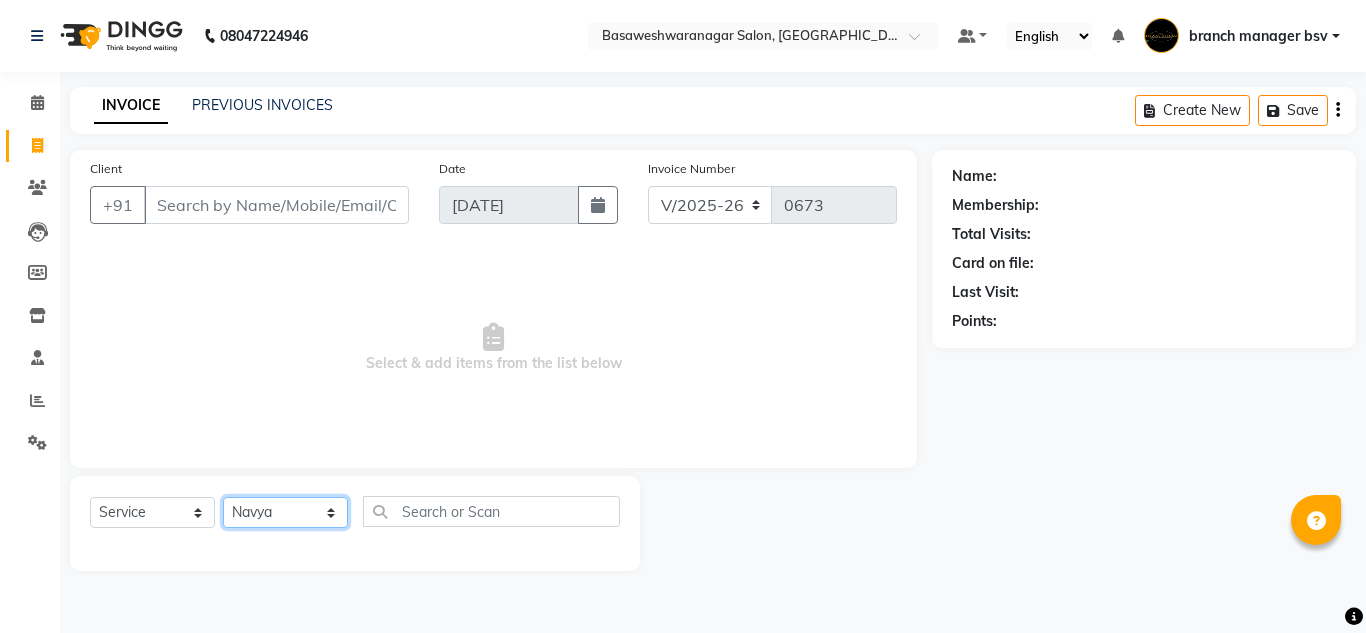 click on "Select Stylist [PERSON_NAME] manager bsv [PERSON_NAME] [PERSON_NAME] [PERSON_NAME] [PERSON_NAME] pooja accounts [PERSON_NAME] [PERSON_NAME] Rasna Sanskruthi shangnimwom [PERSON_NAME] [PERSON_NAME] [PERSON_NAME]  TEZZ The Glam Room [PERSON_NAME] [PERSON_NAME]" 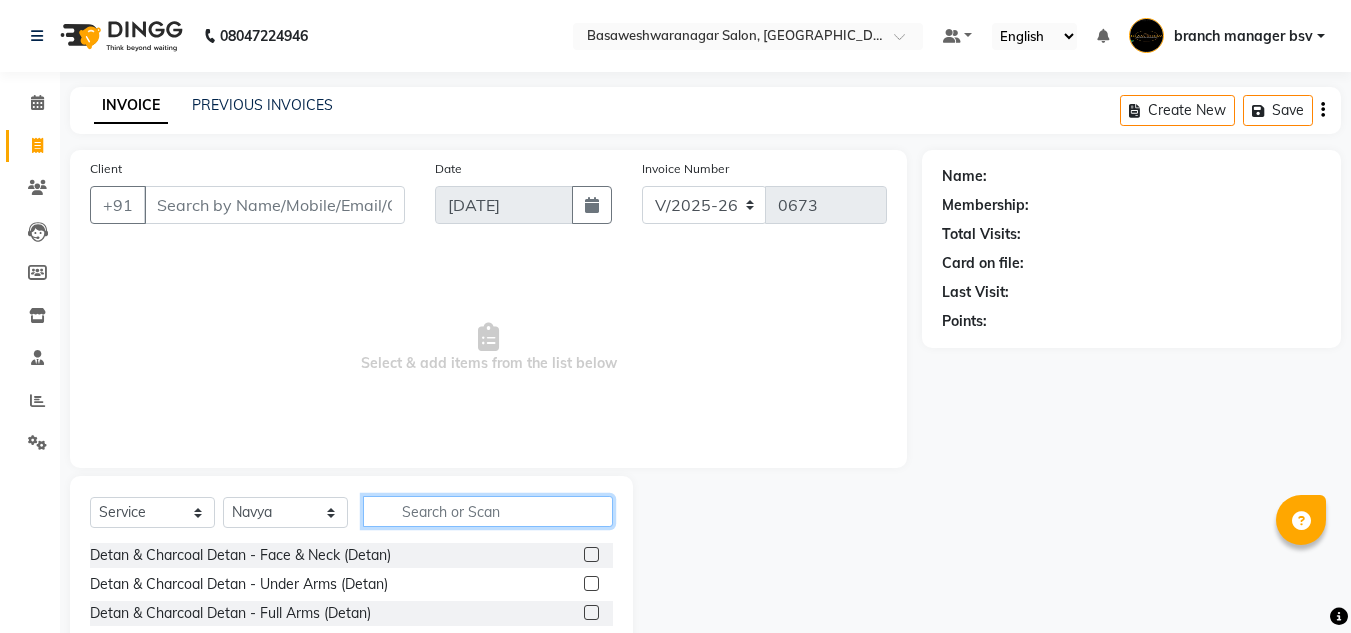 click 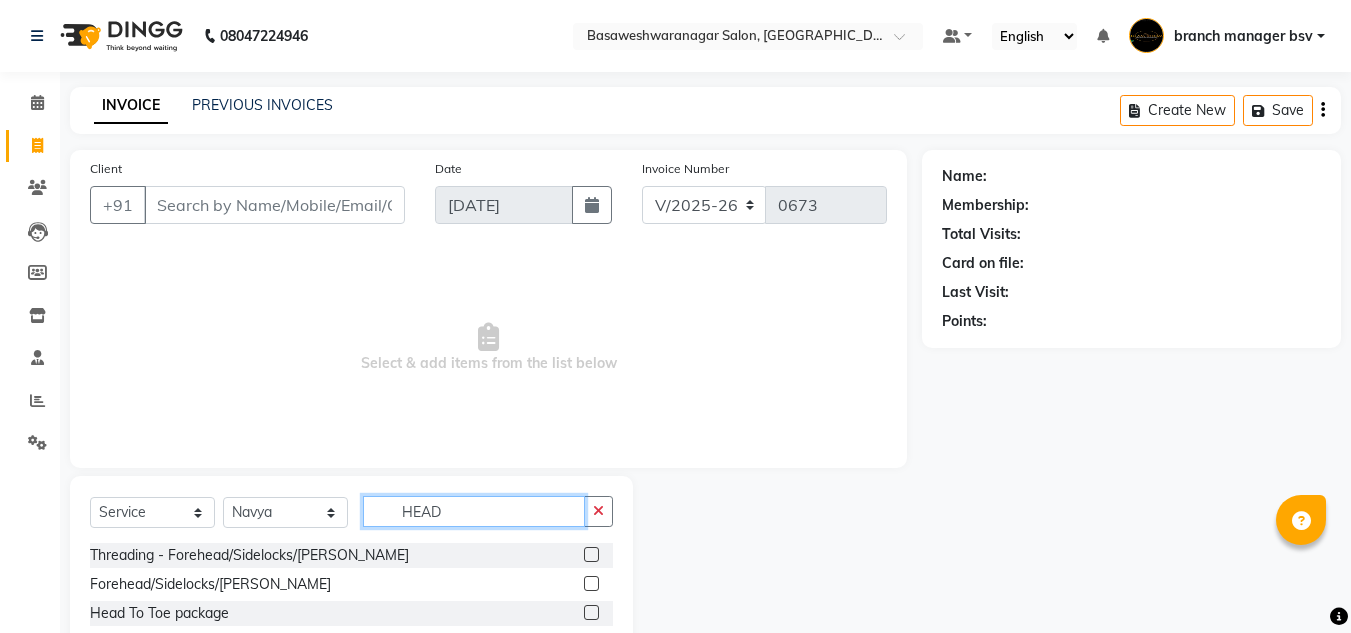 scroll, scrollTop: 55, scrollLeft: 0, axis: vertical 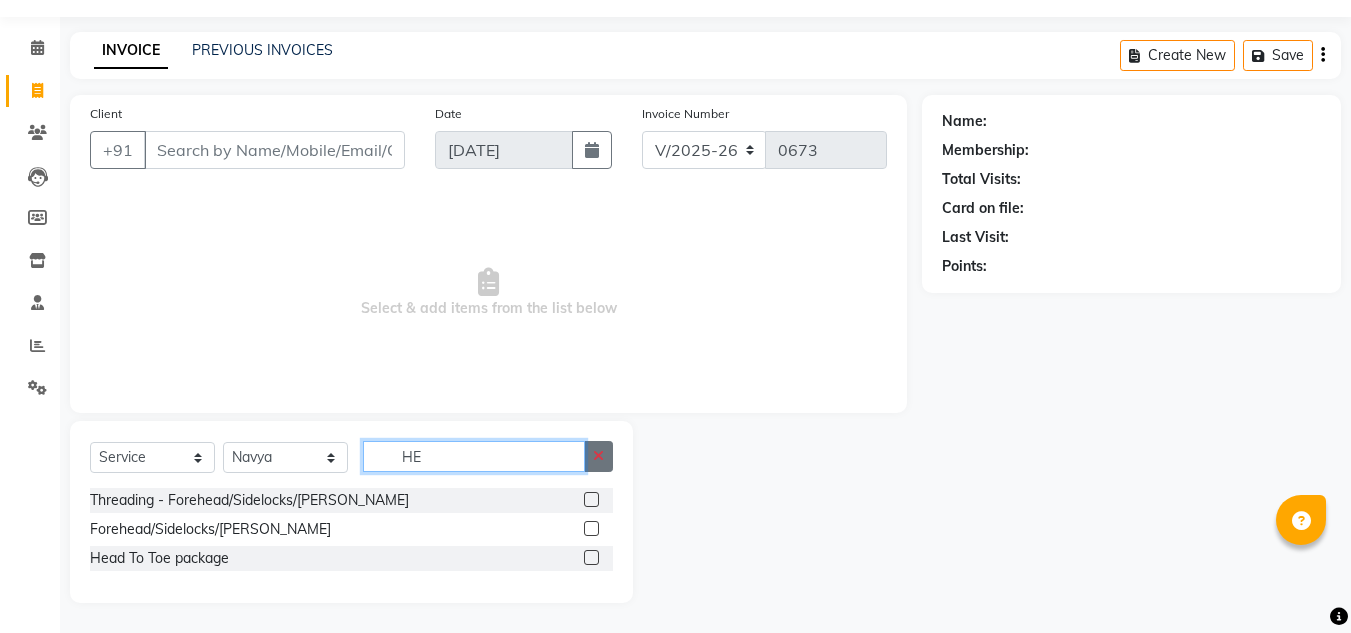 type on "H" 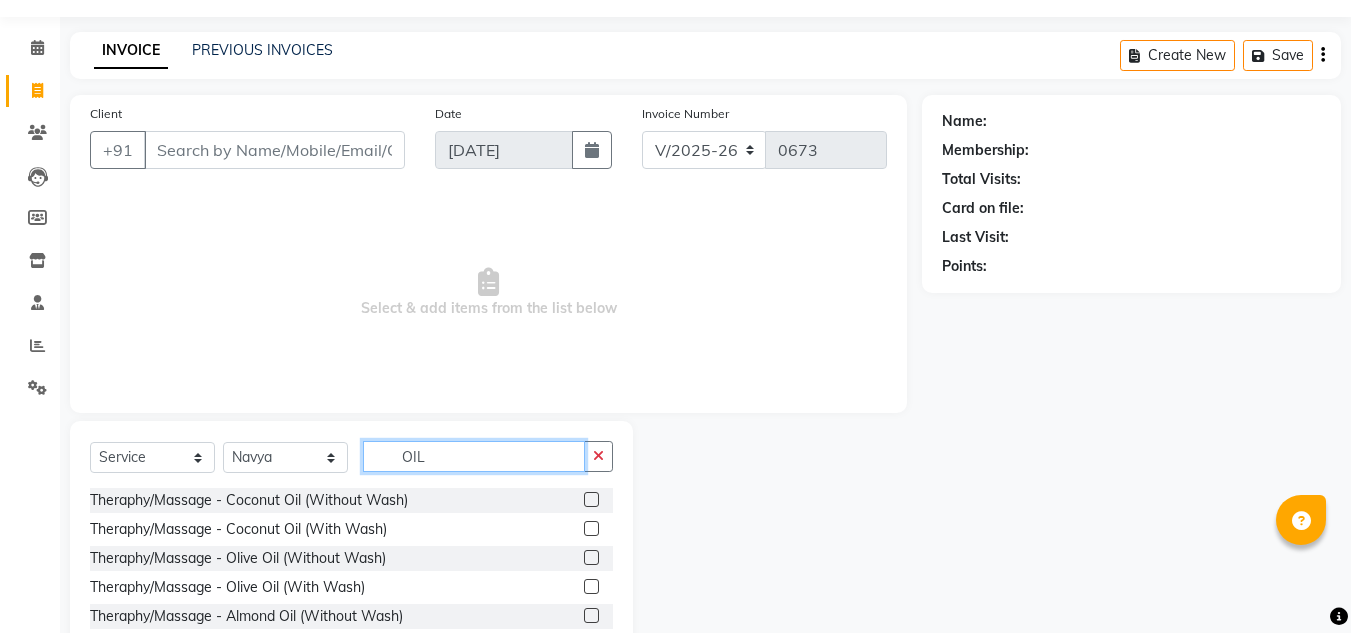 type on "OIL" 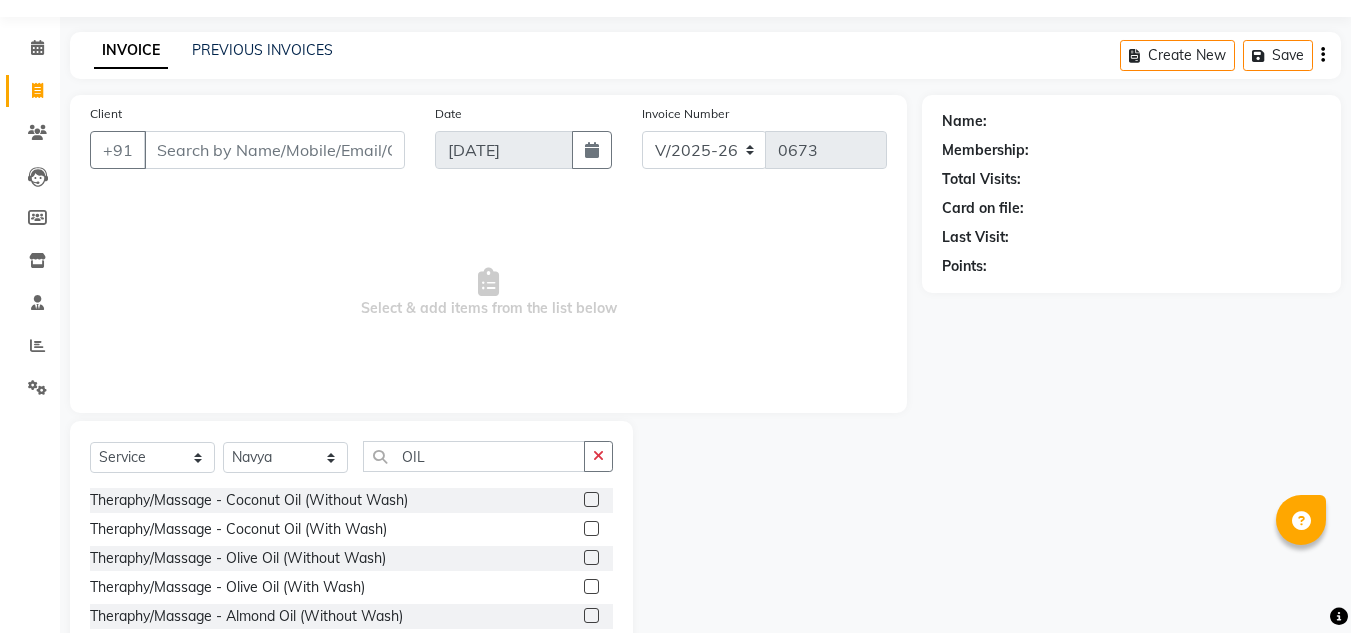click 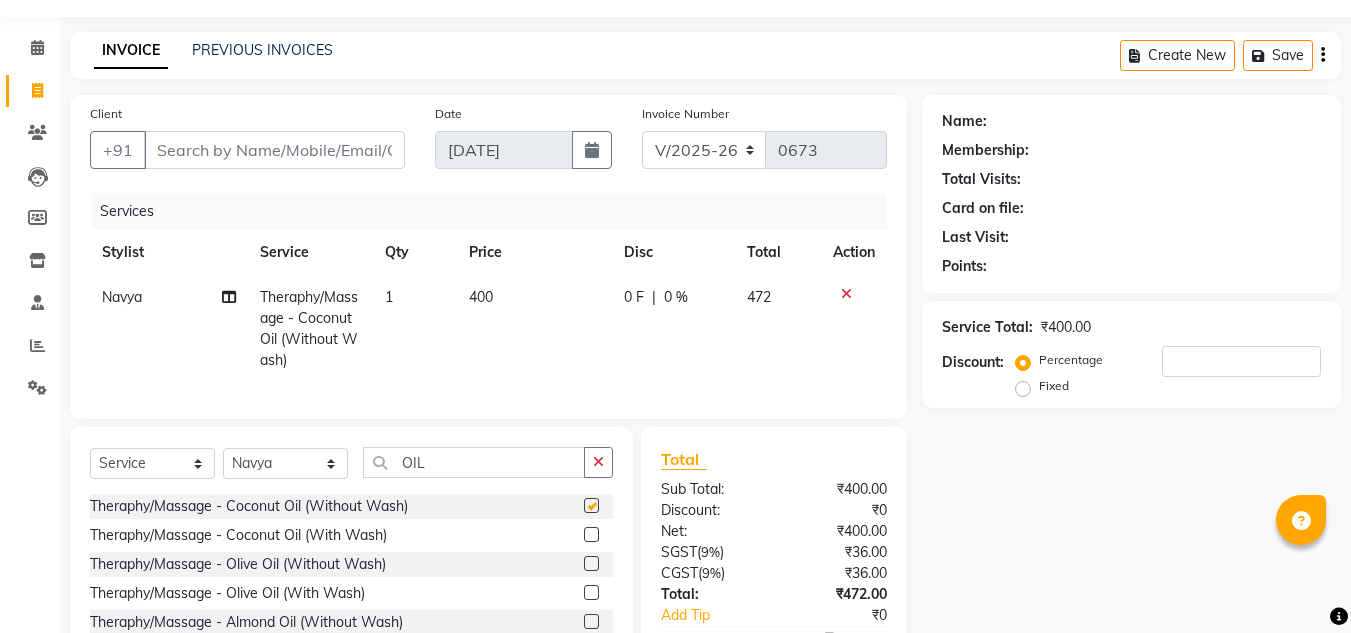 checkbox on "false" 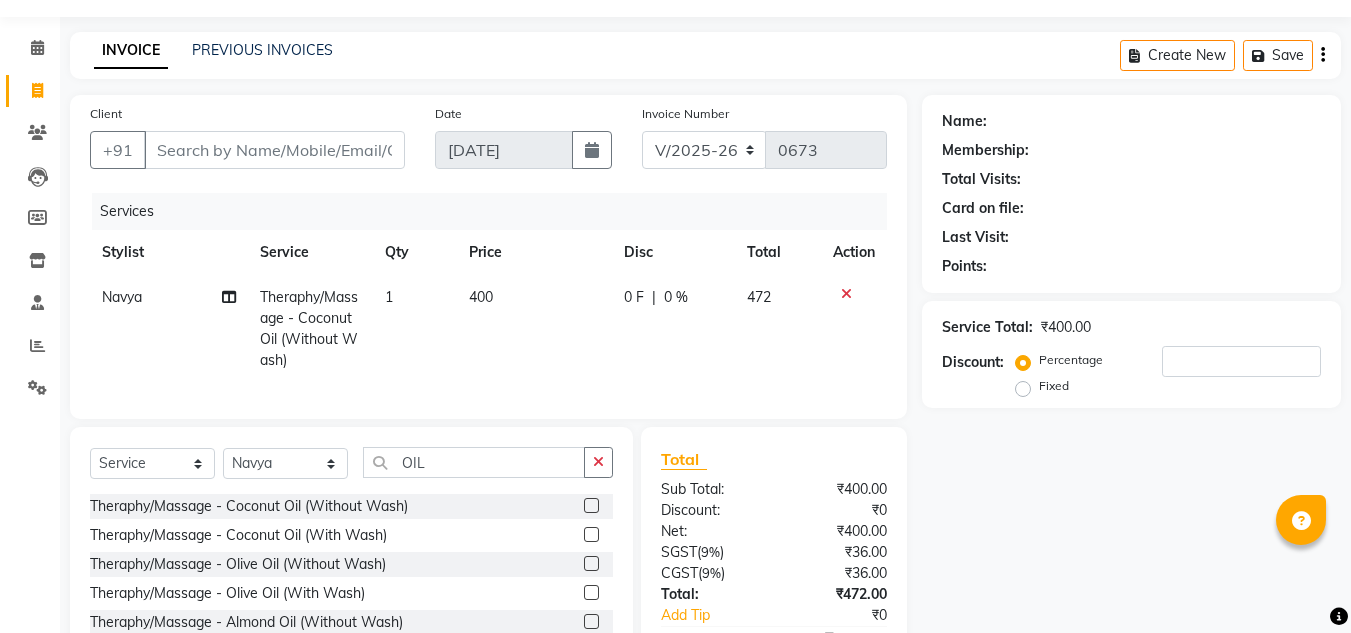 click on "400" 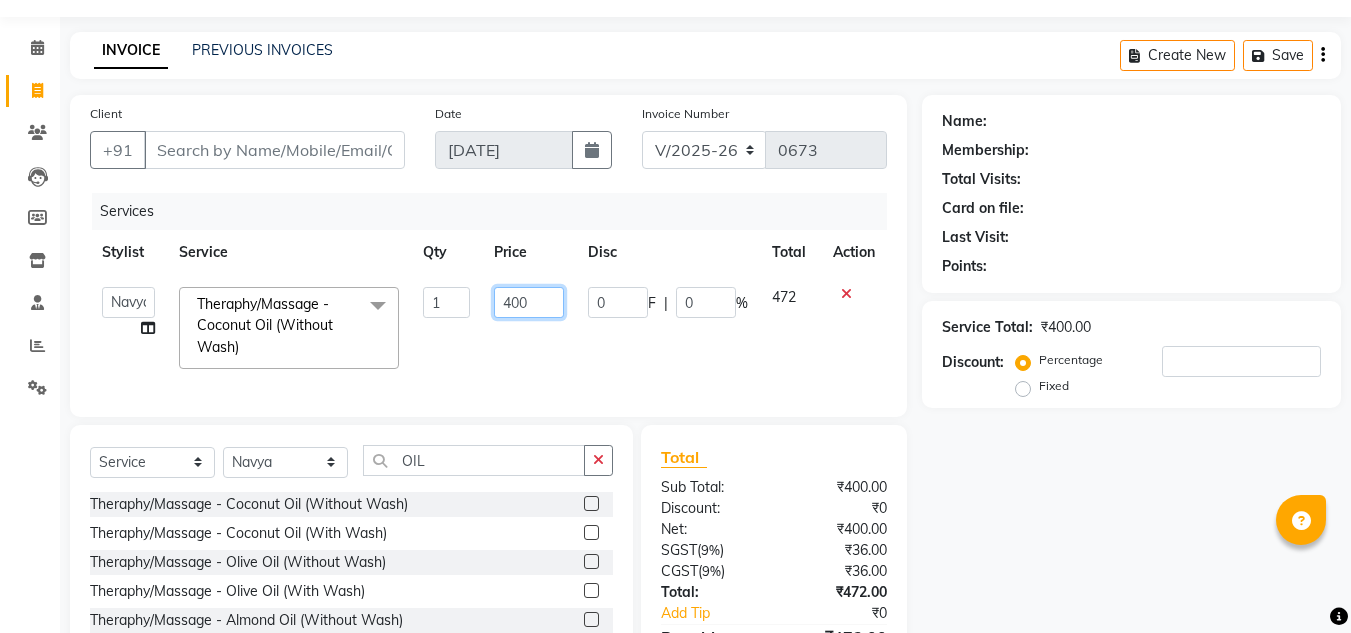 click on "400" 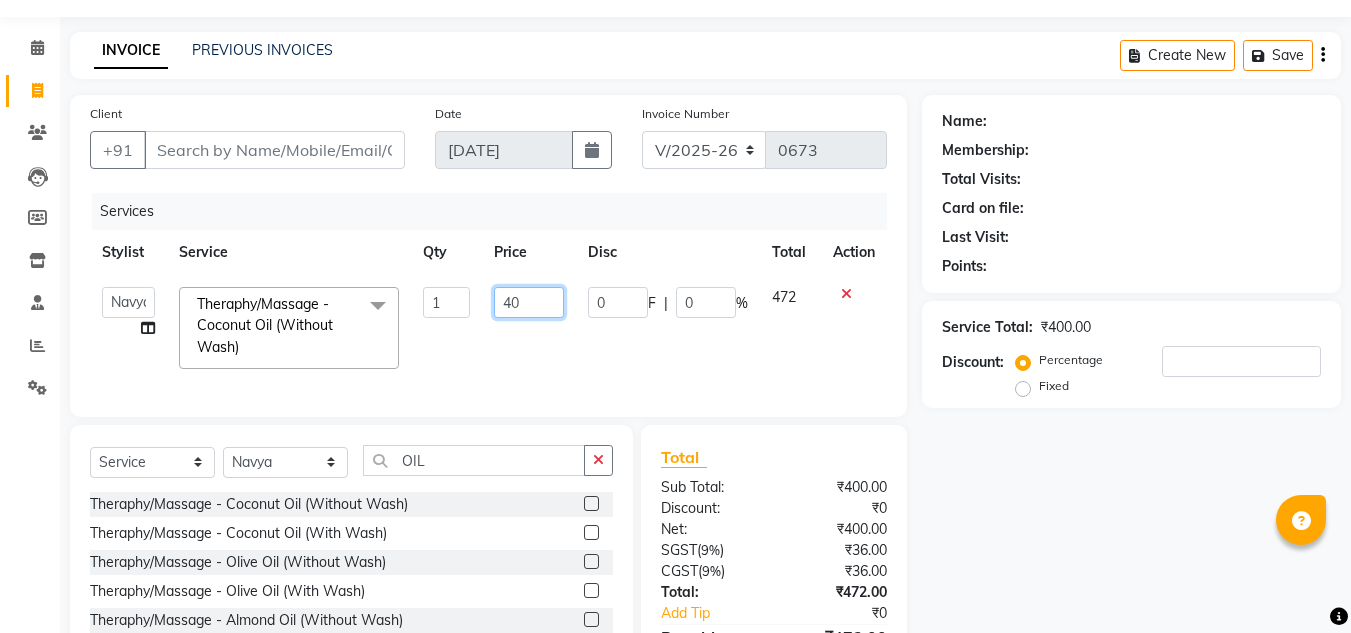 type on "4" 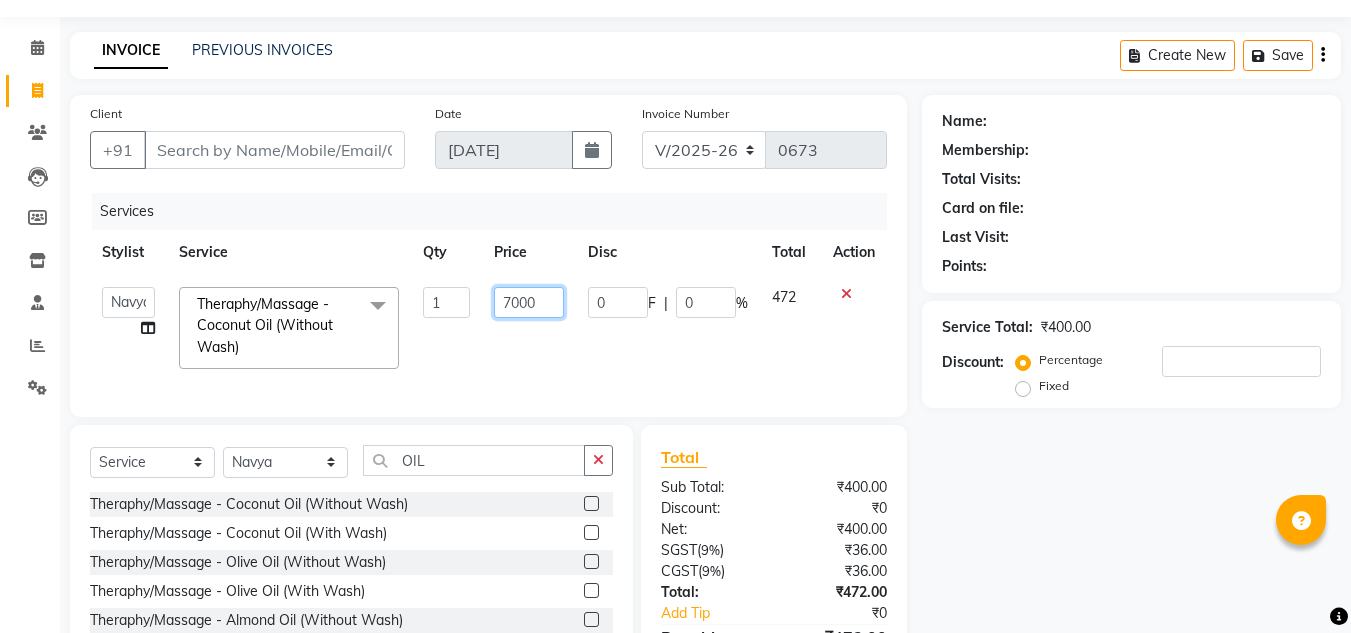 type on "700" 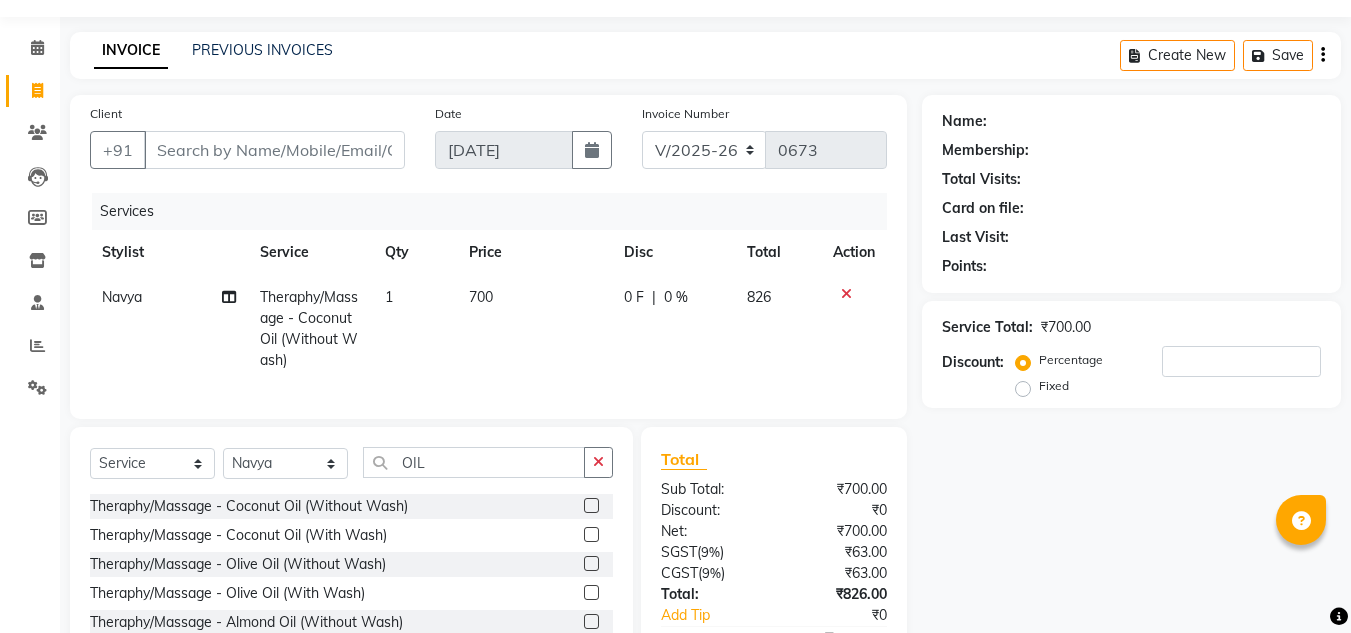 click 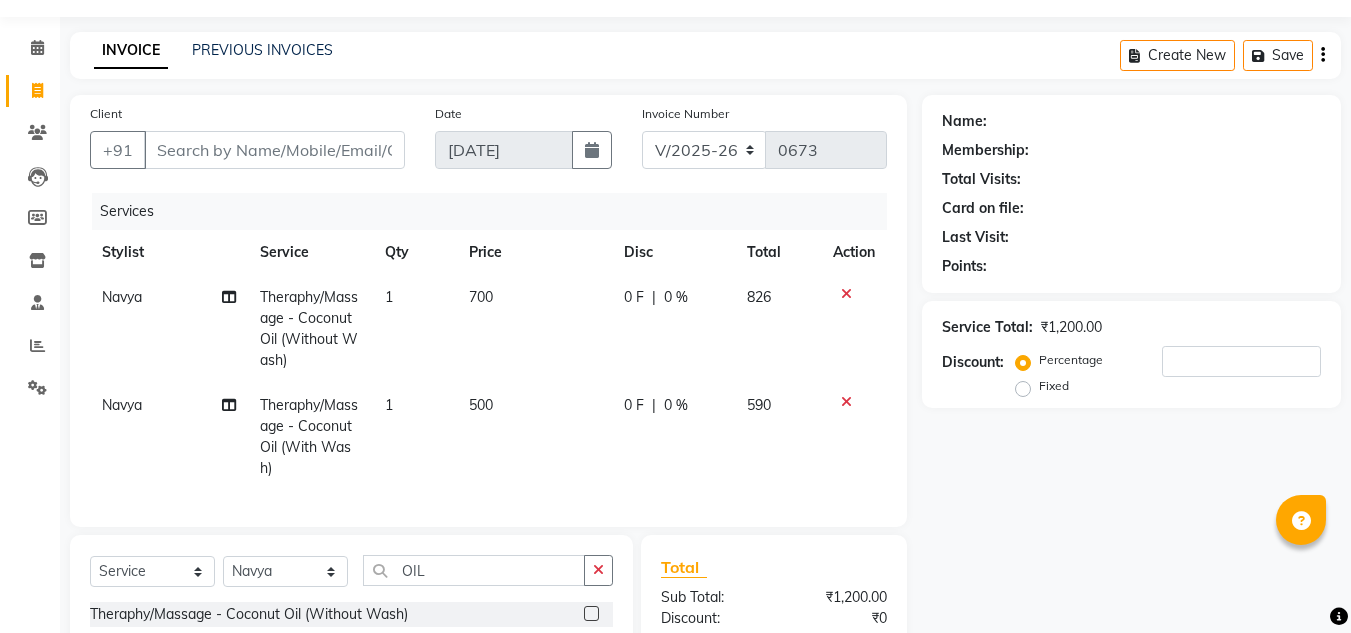 click 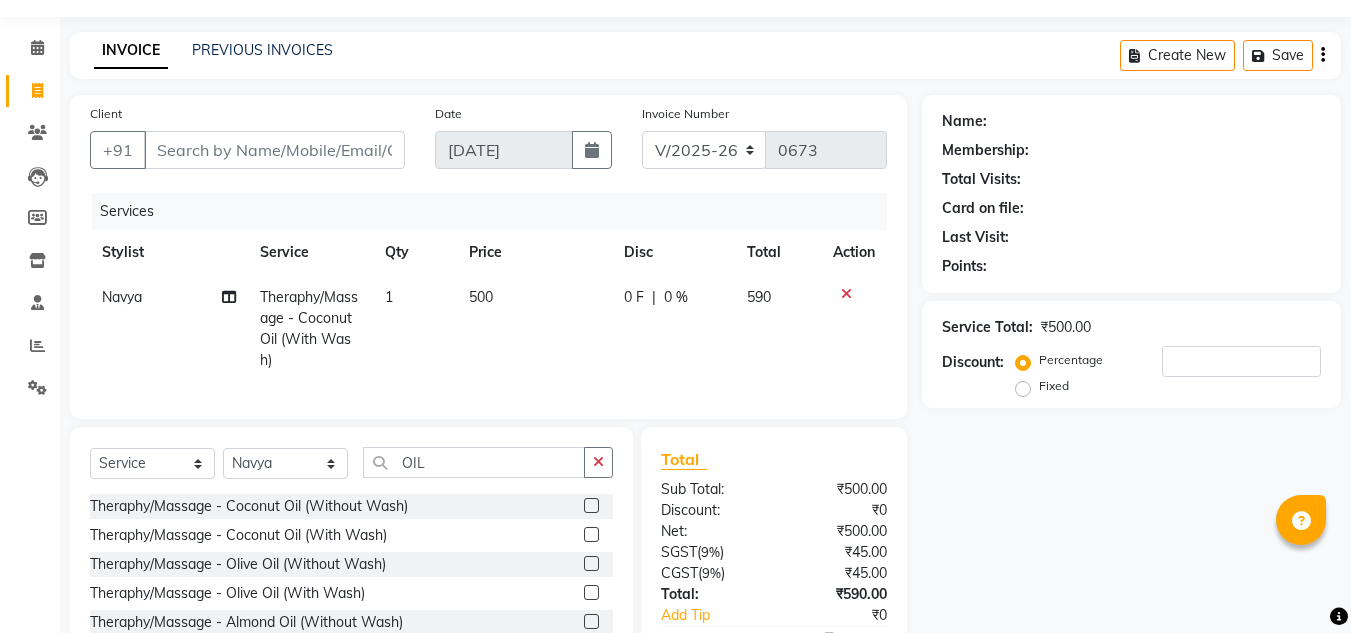 click 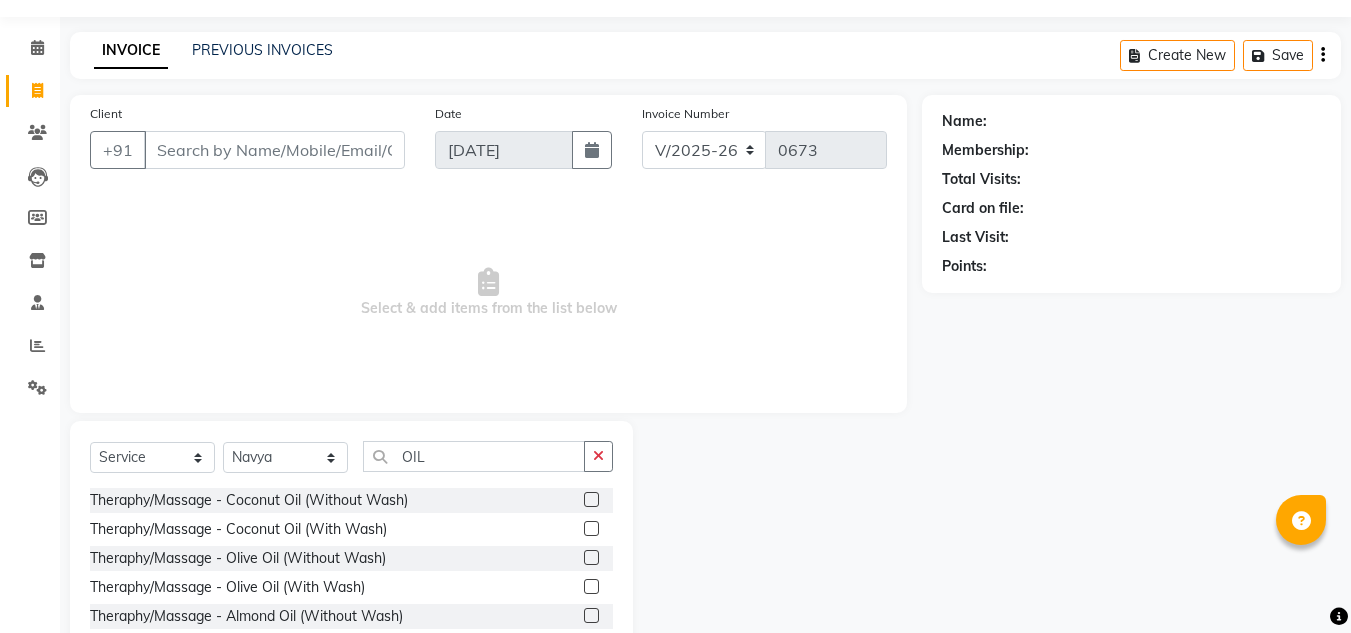 click 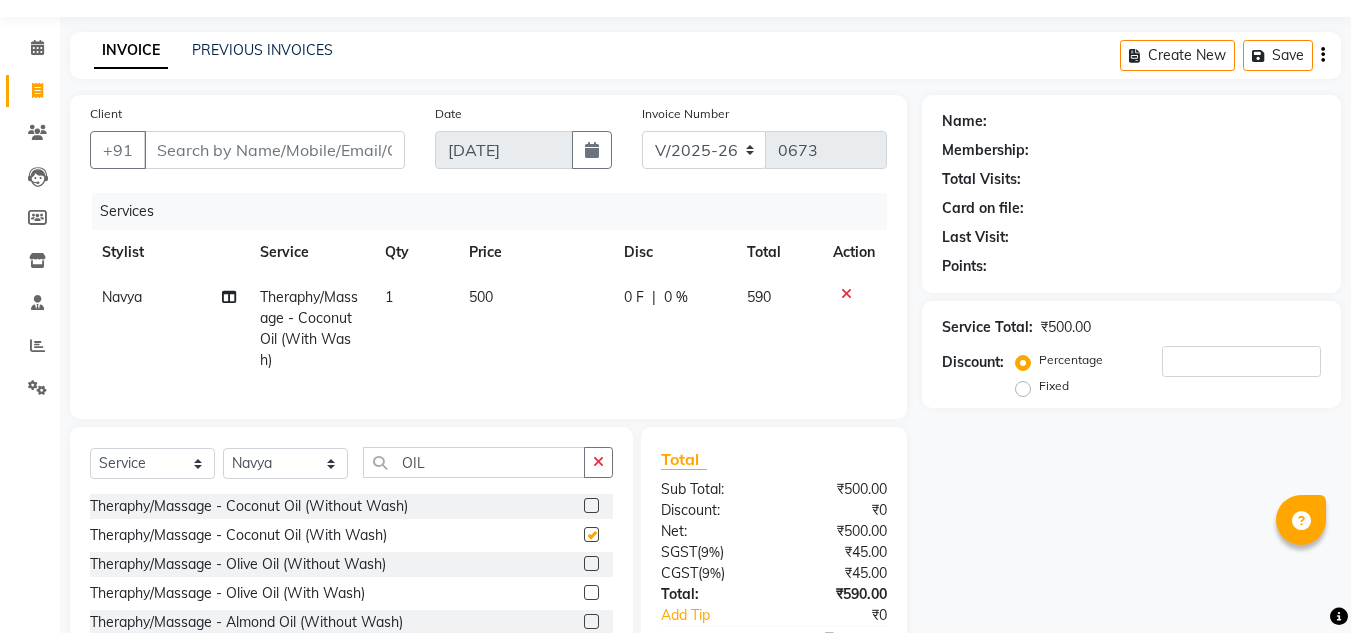 checkbox on "false" 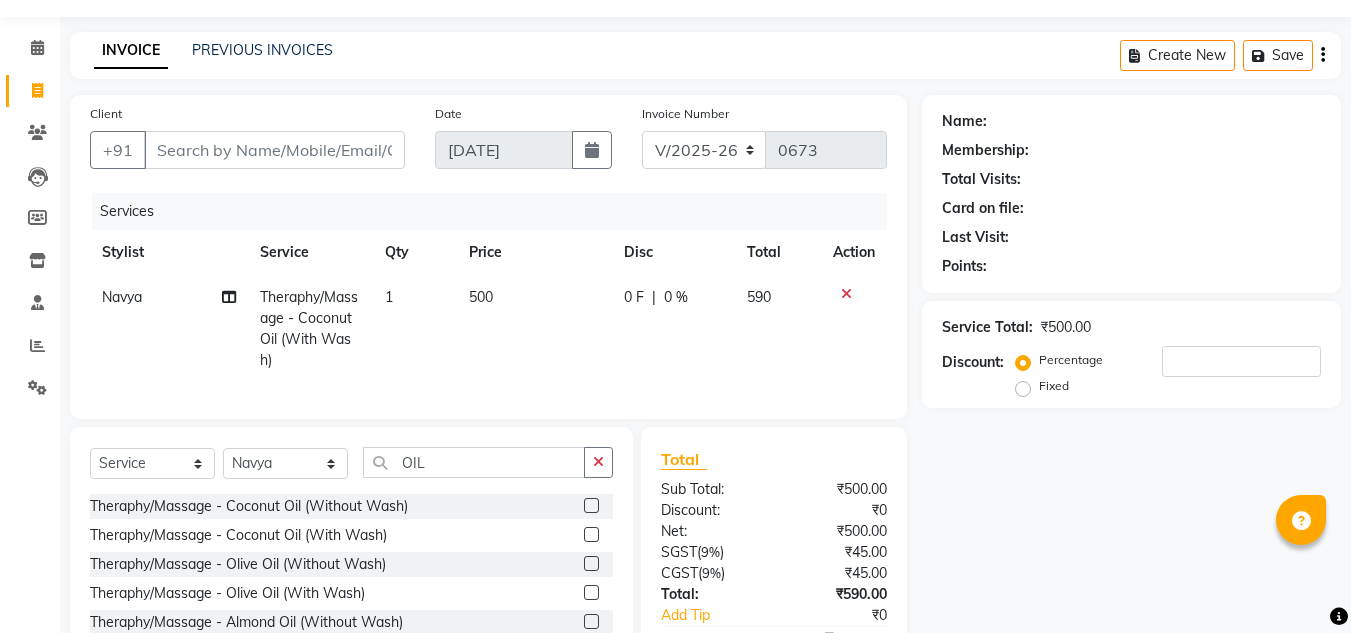click on "500" 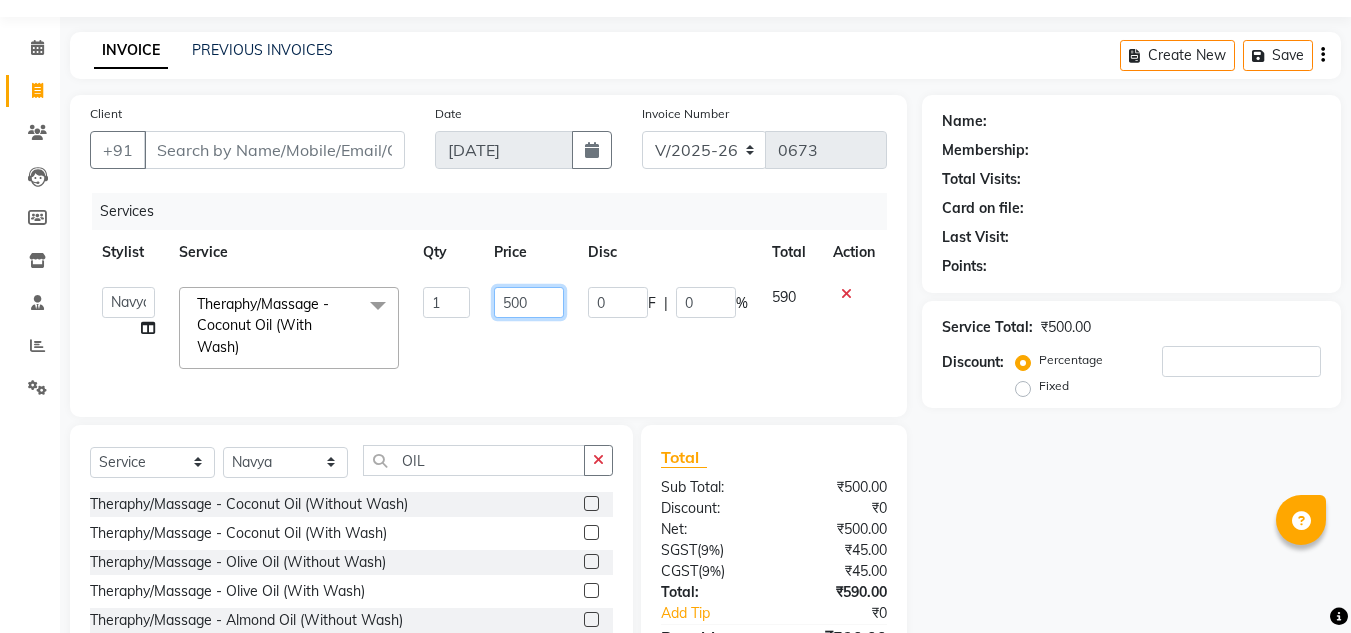 click on "500" 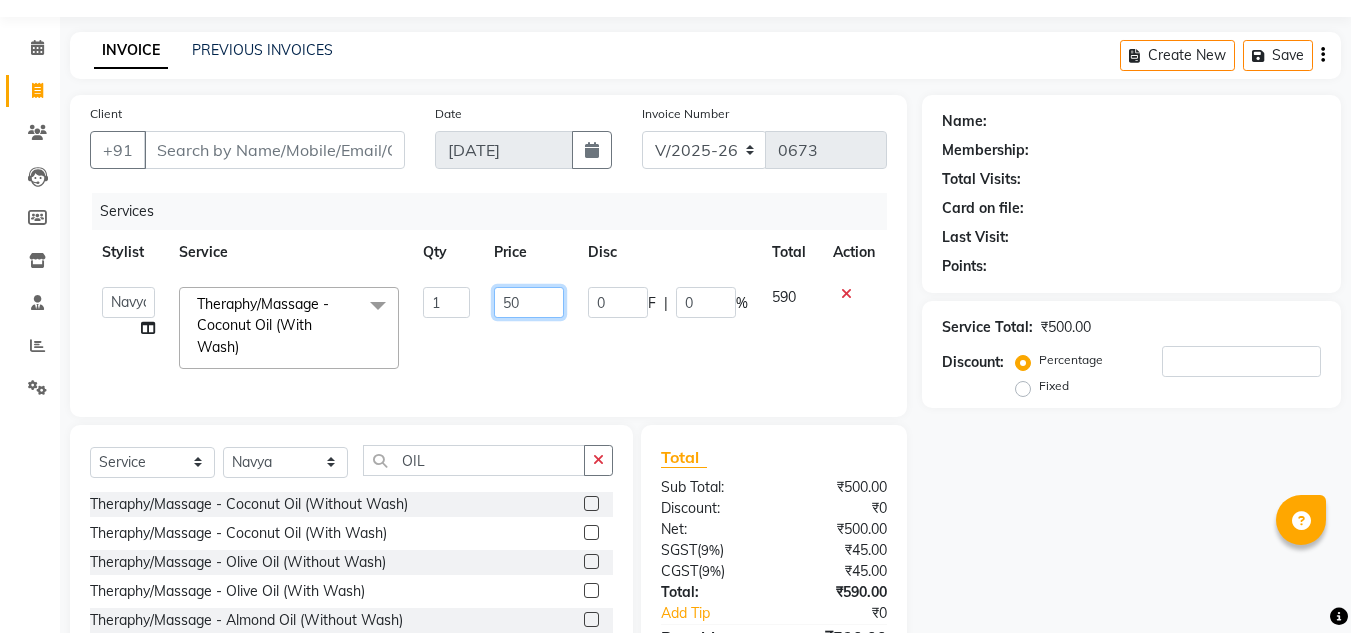 type on "5" 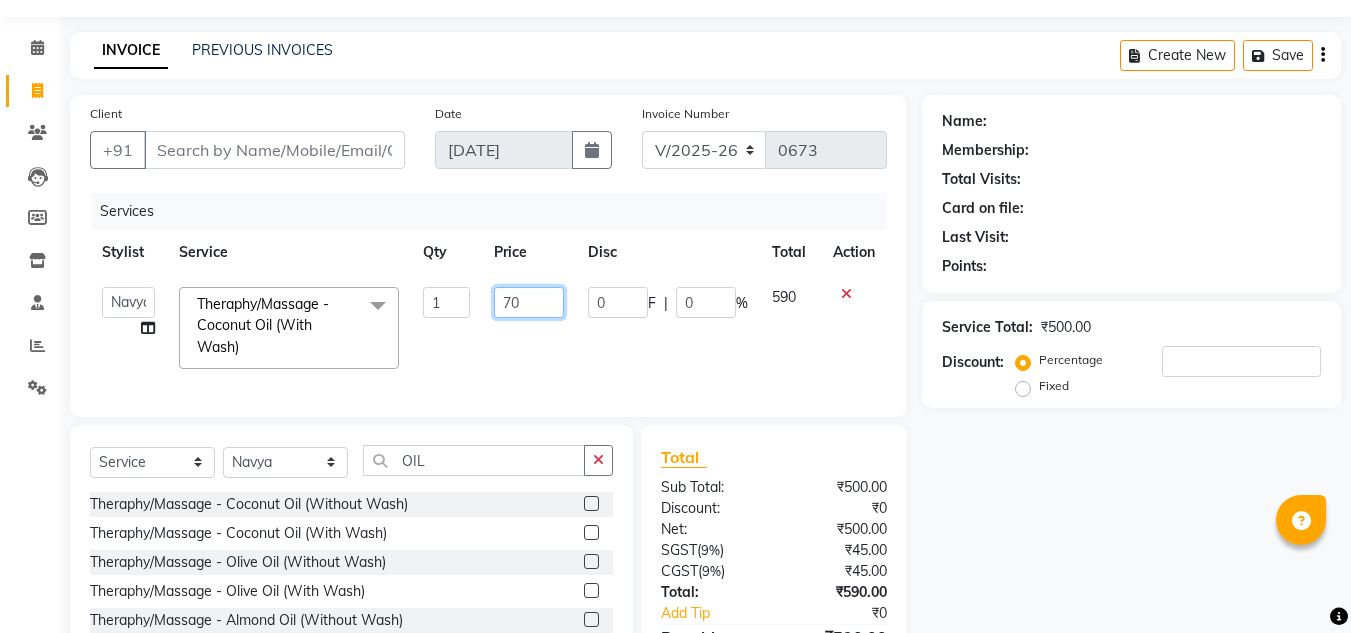 type on "700" 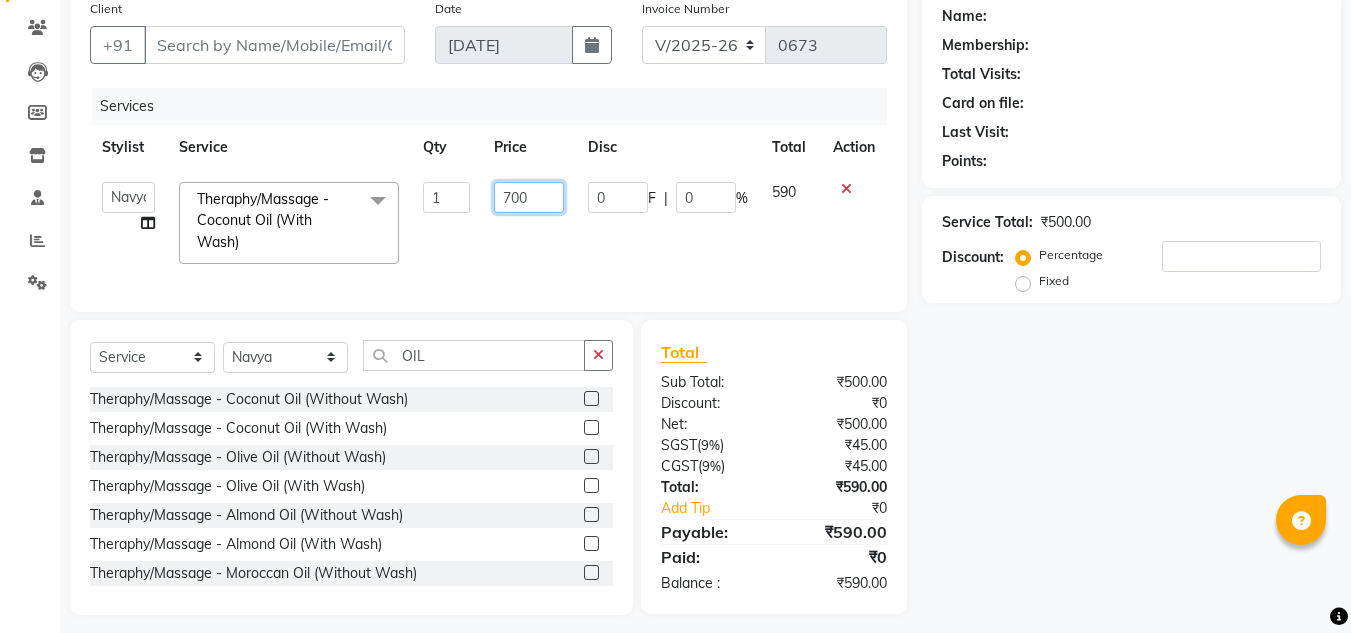 scroll, scrollTop: 162, scrollLeft: 0, axis: vertical 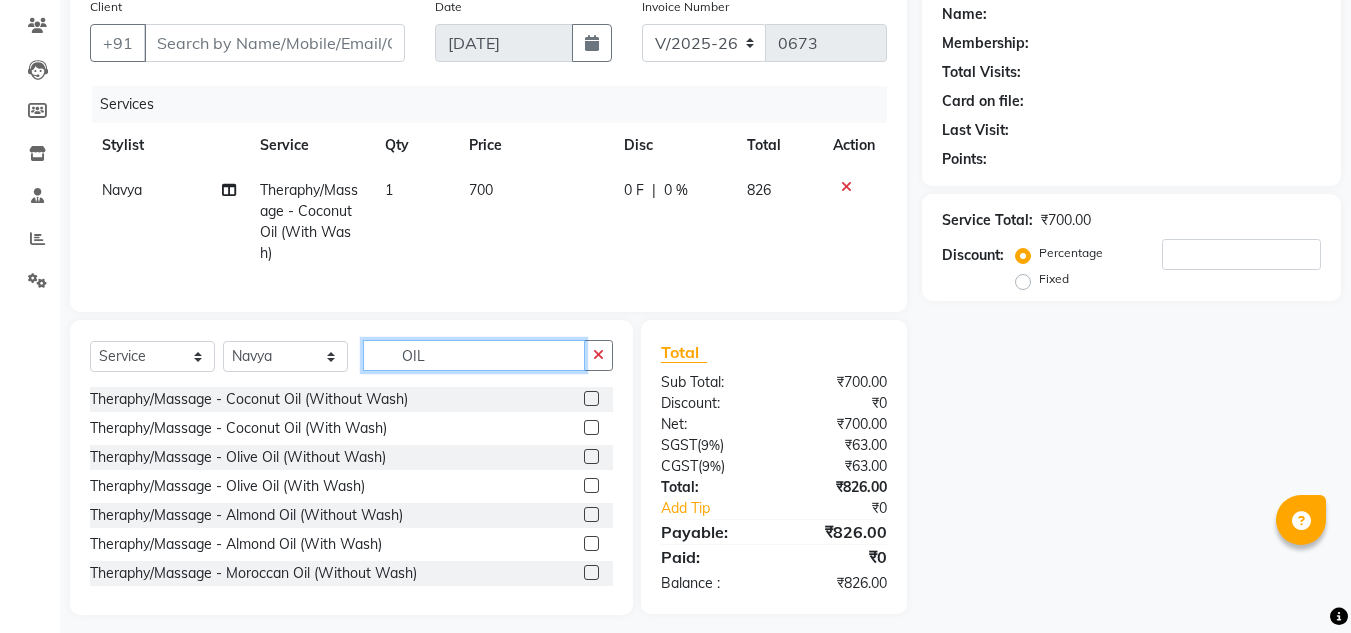 click on "OIL" 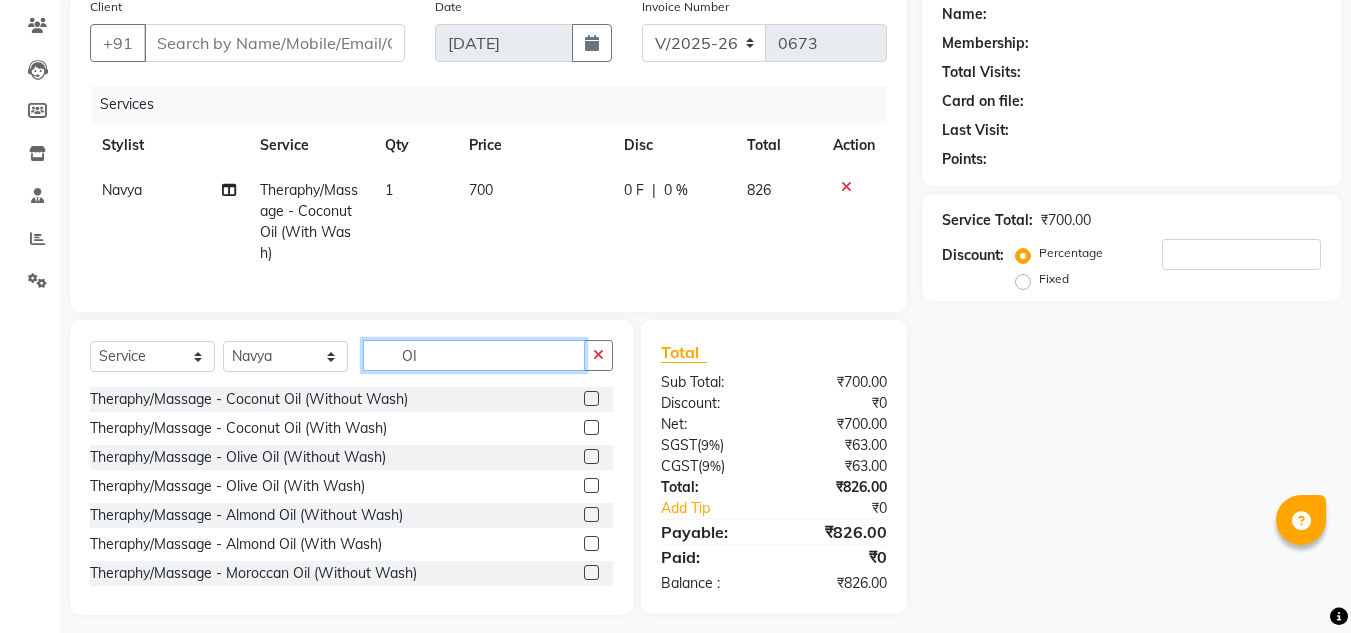 type on "O" 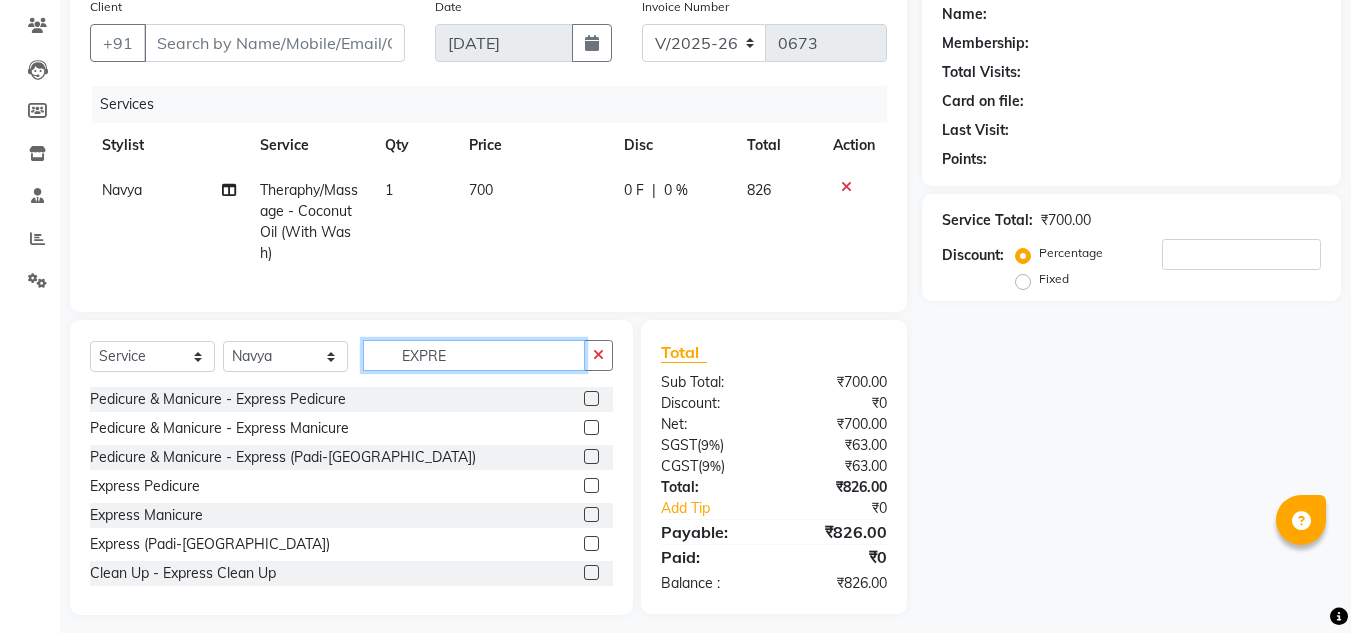 type on "EXPRE" 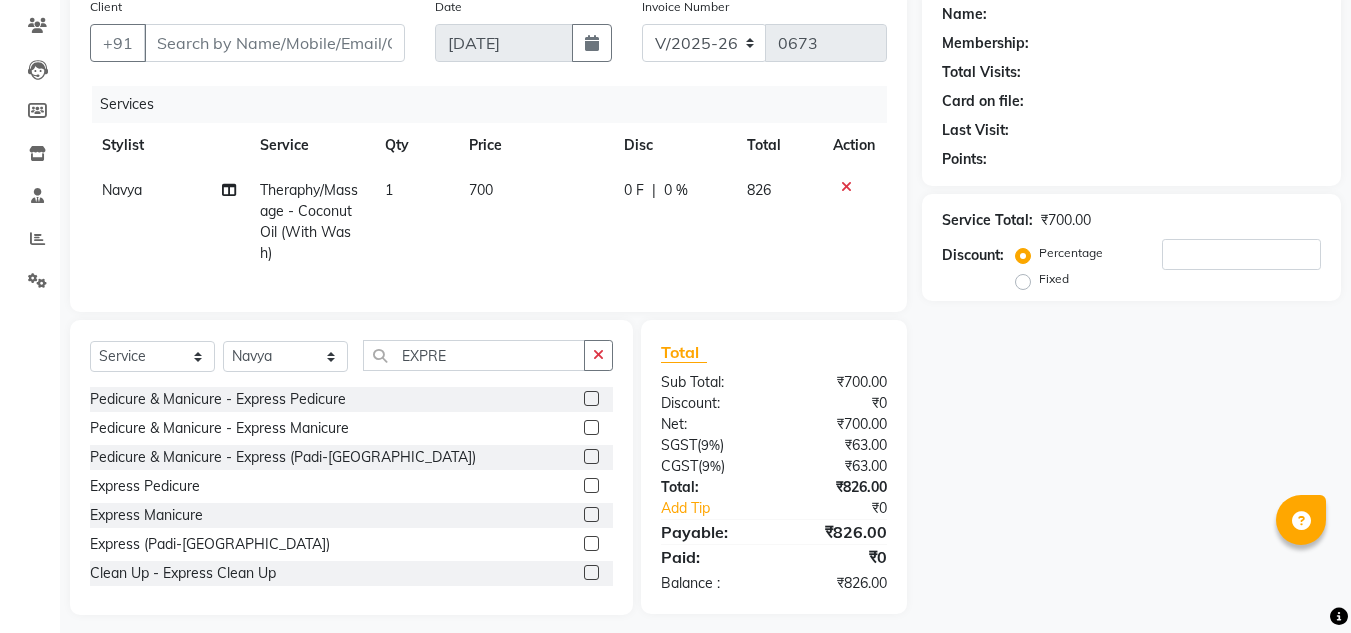 click 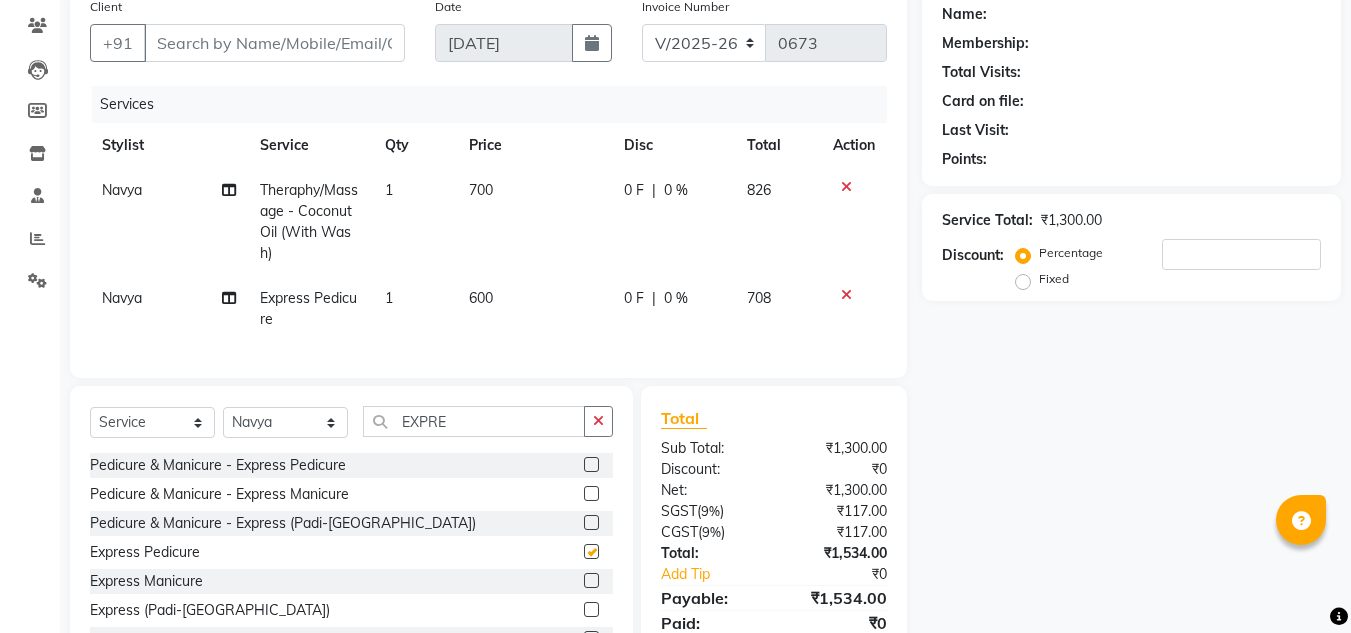 checkbox on "false" 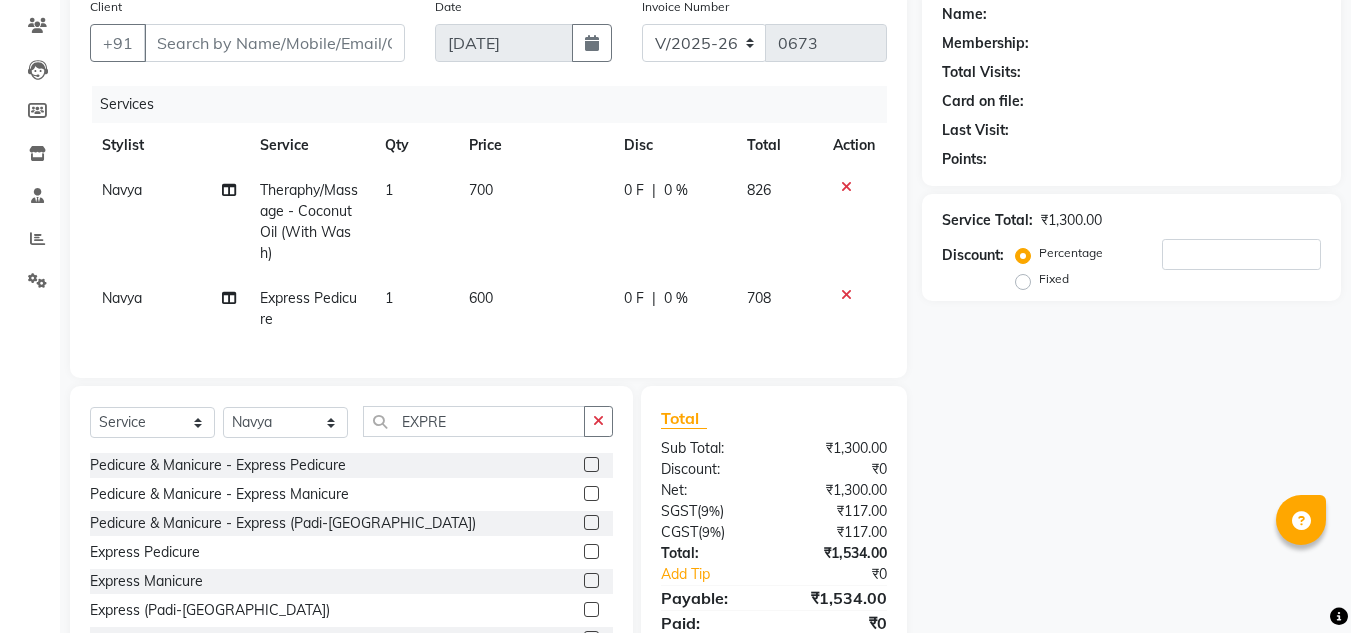 click on "600" 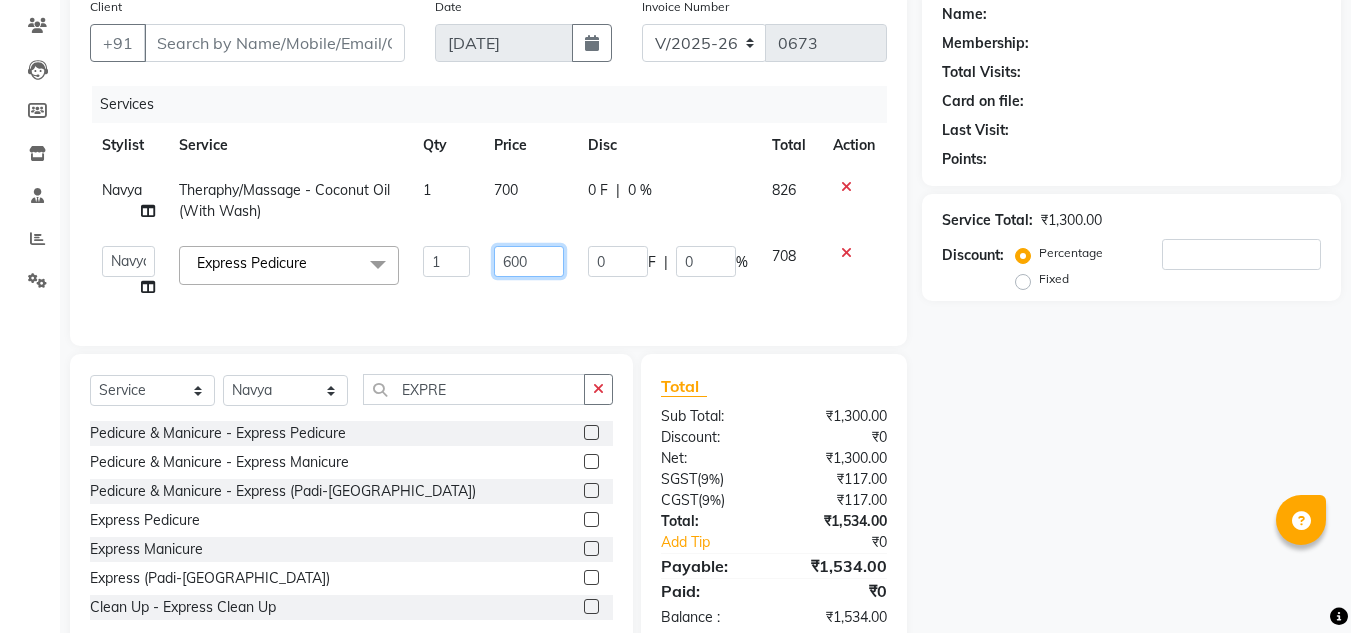 click on "600" 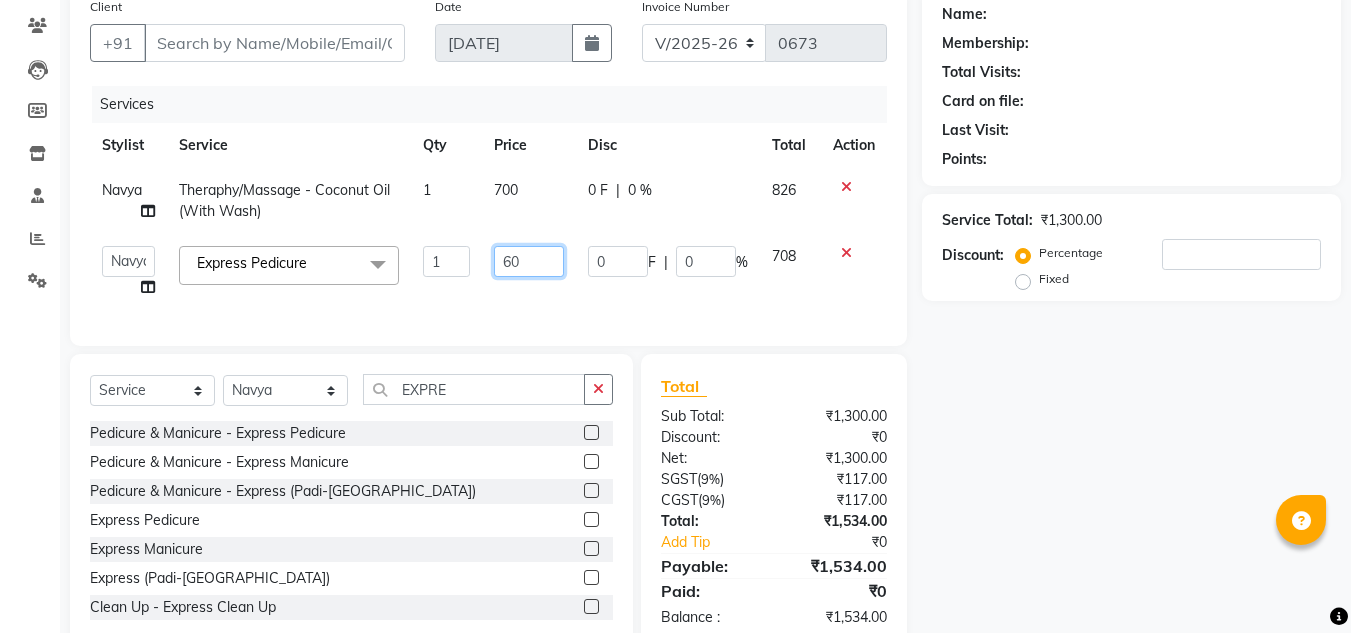 type on "6" 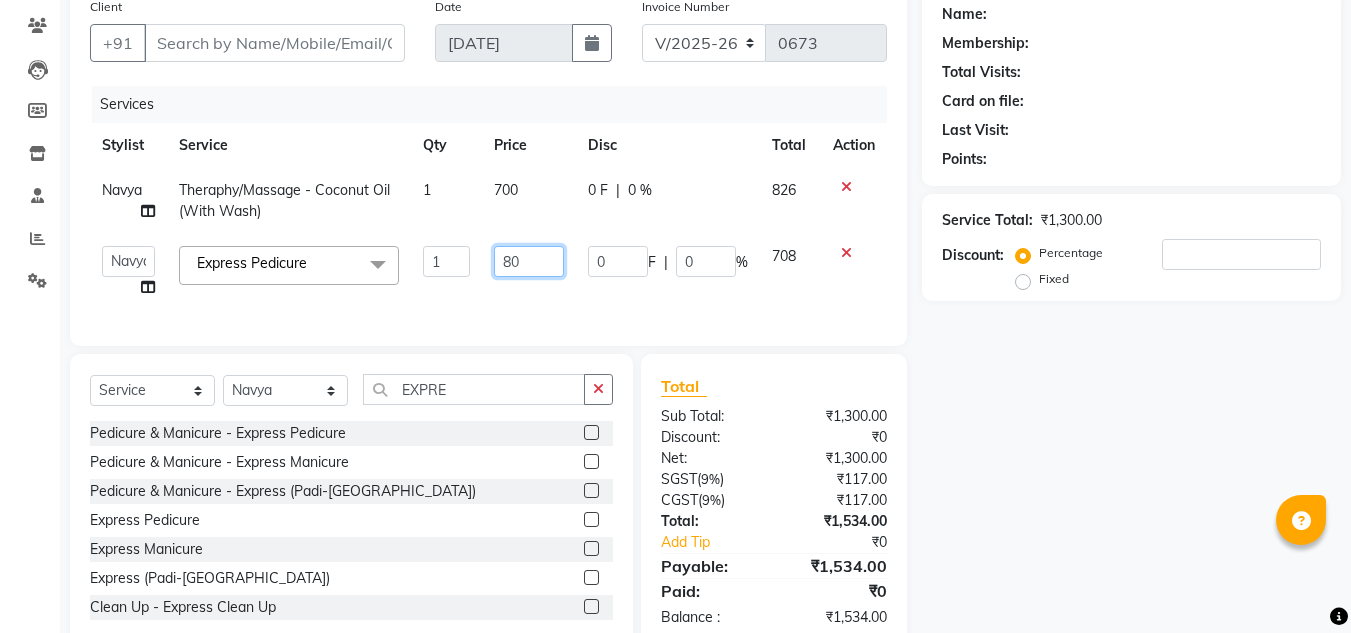 type on "800" 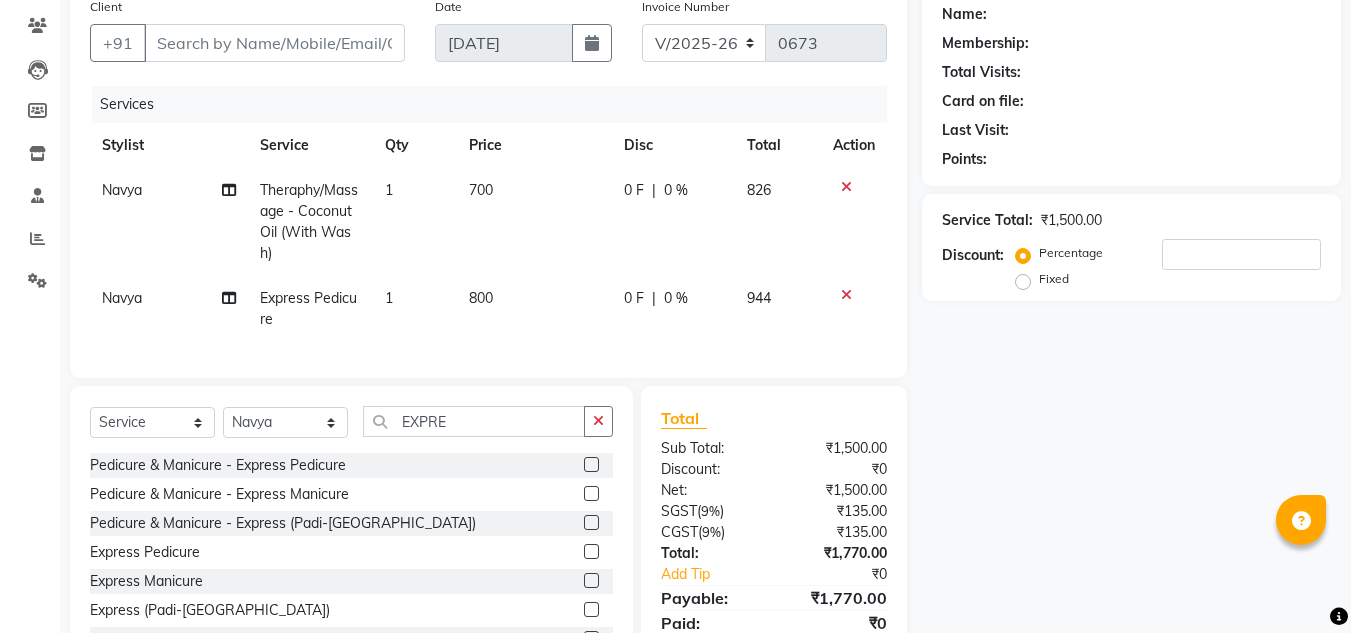 click on "Name: Membership: Total Visits: Card on file: Last Visit:  Points:  Service Total:  ₹1,500.00  Discount:  Percentage   Fixed" 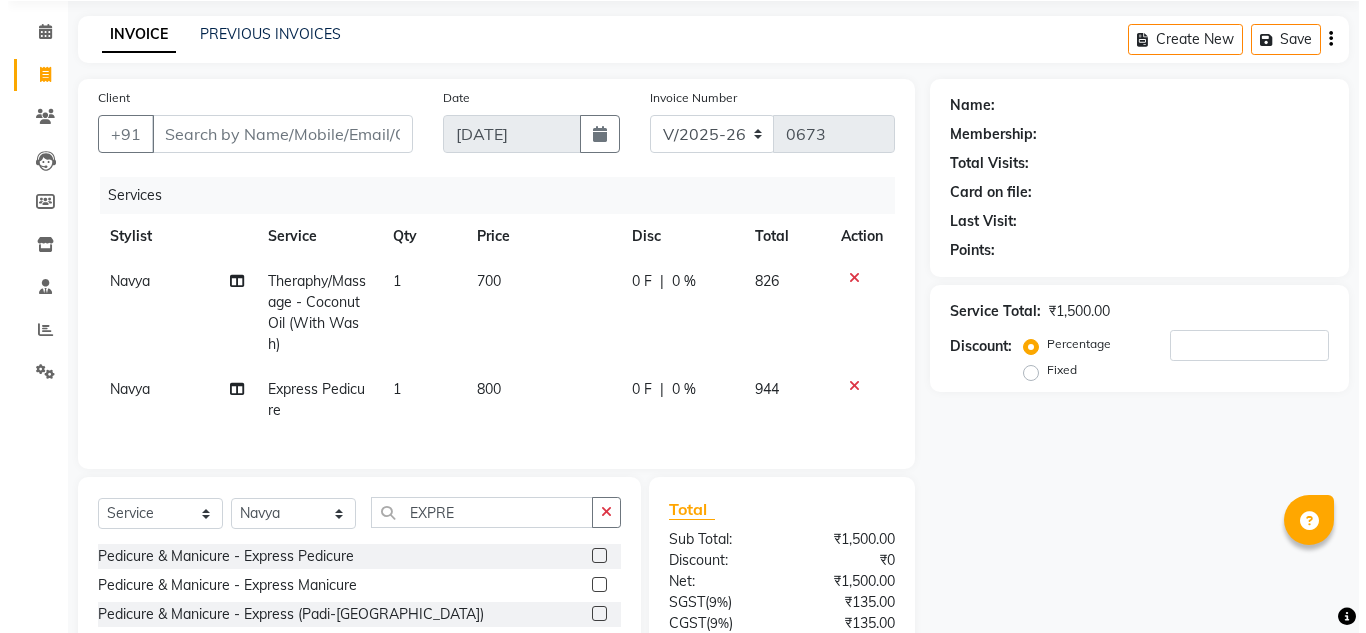 scroll, scrollTop: 70, scrollLeft: 0, axis: vertical 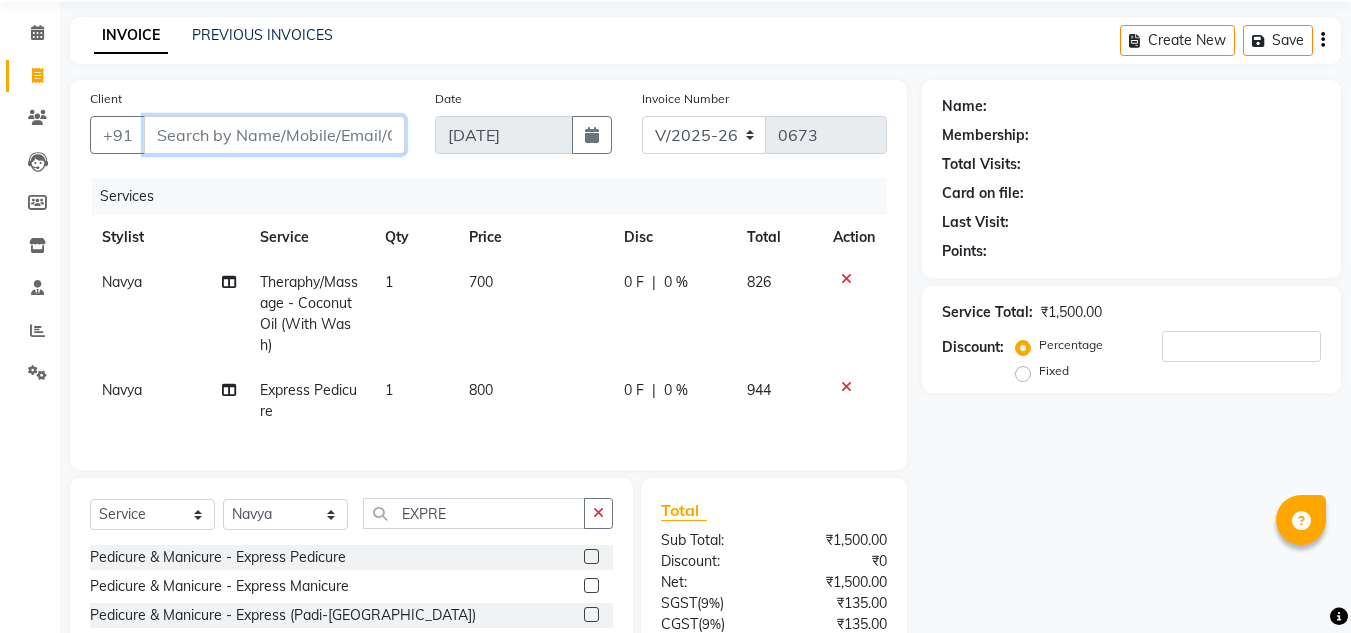 click on "Client" at bounding box center [274, 135] 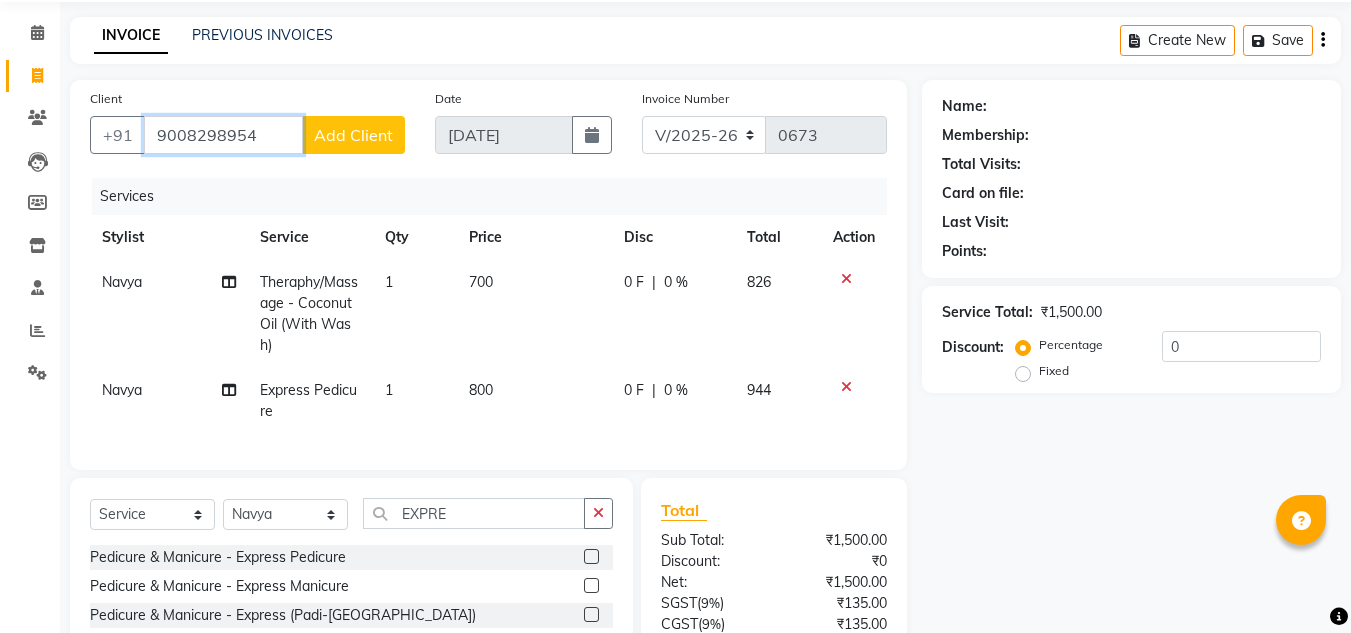 type on "9008298954" 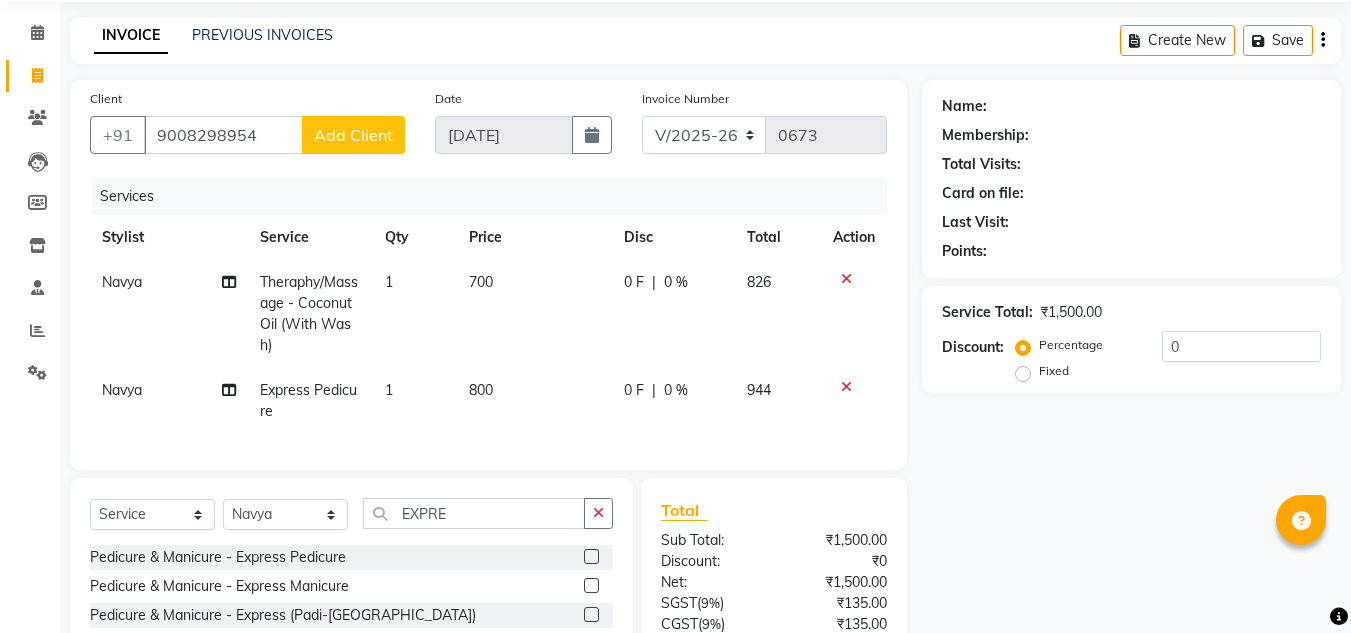 click on "Add Client" 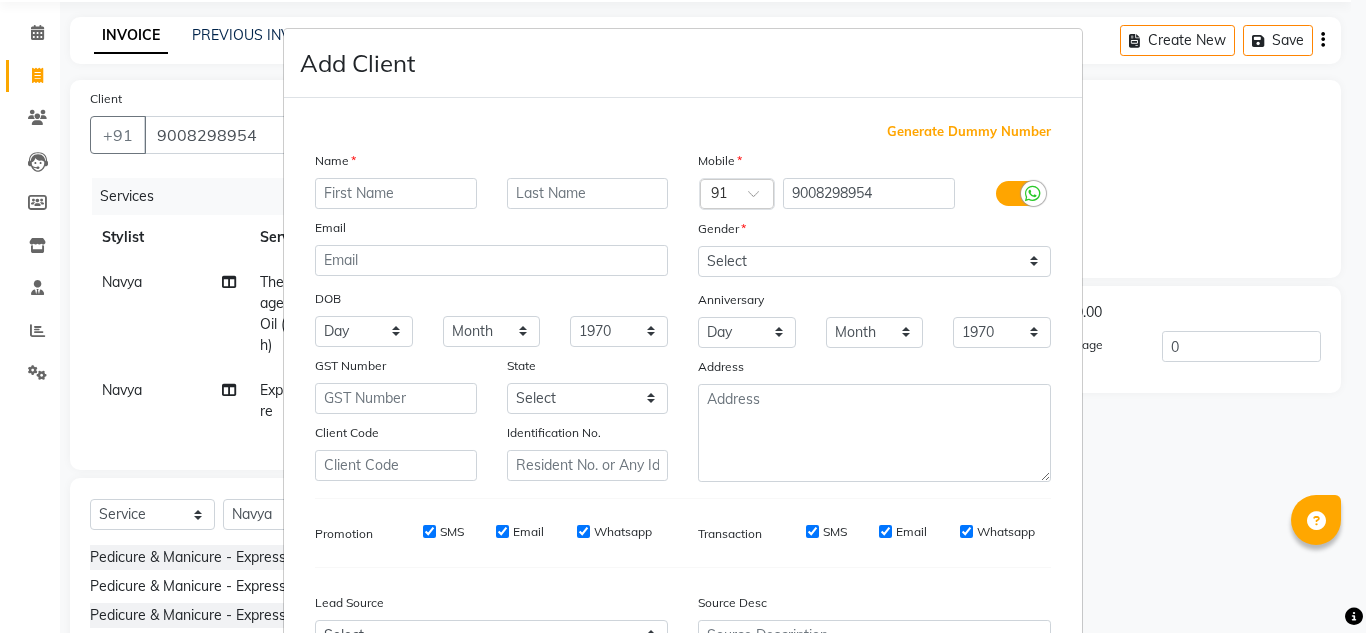 click at bounding box center (396, 193) 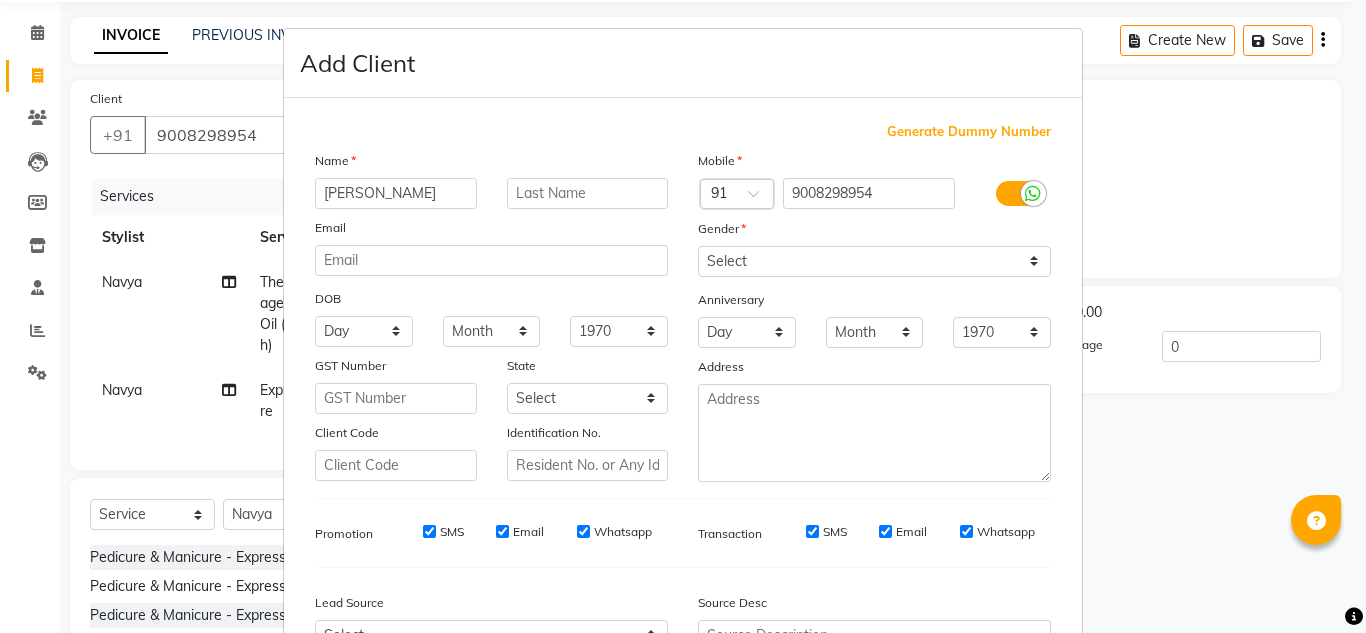 type on "[PERSON_NAME]" 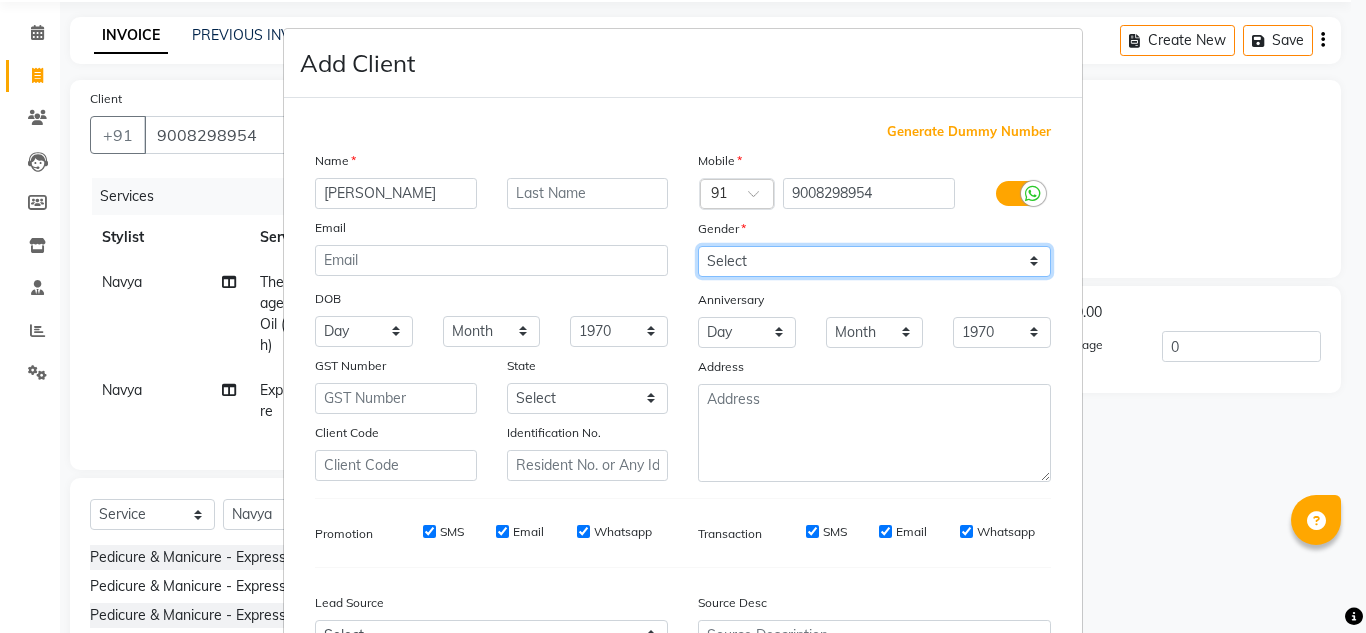 click on "Select [DEMOGRAPHIC_DATA] [DEMOGRAPHIC_DATA] Other Prefer Not To Say" at bounding box center (874, 261) 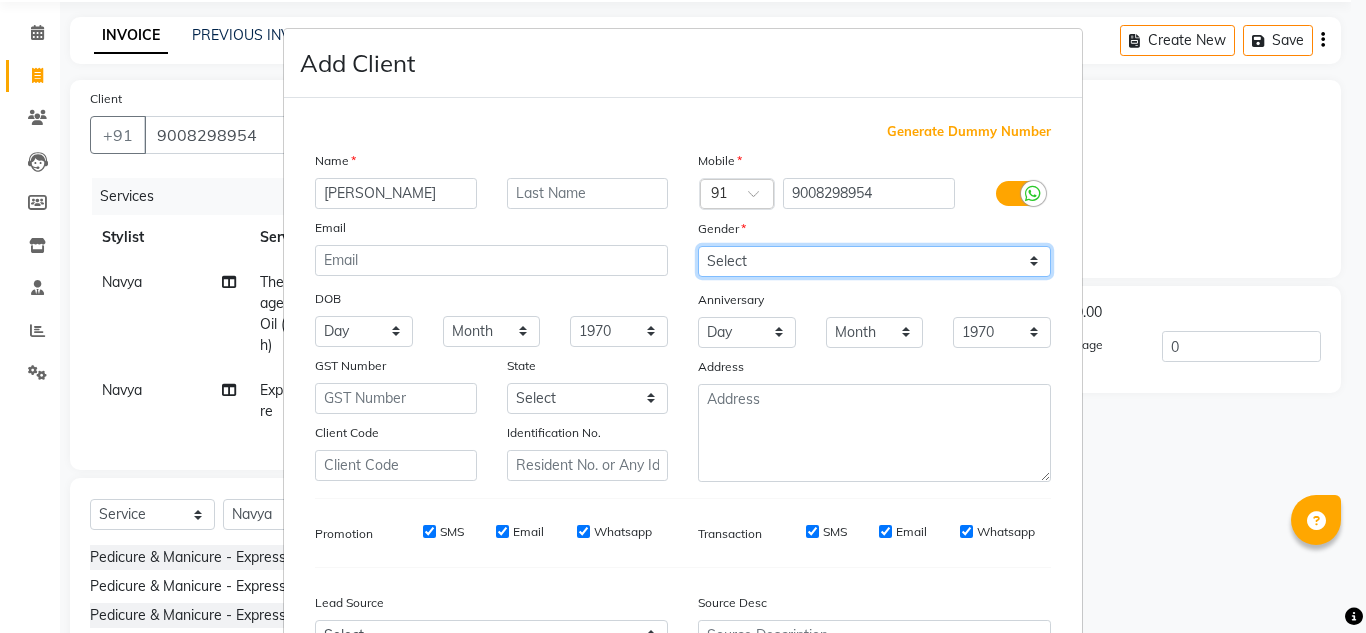 select on "[DEMOGRAPHIC_DATA]" 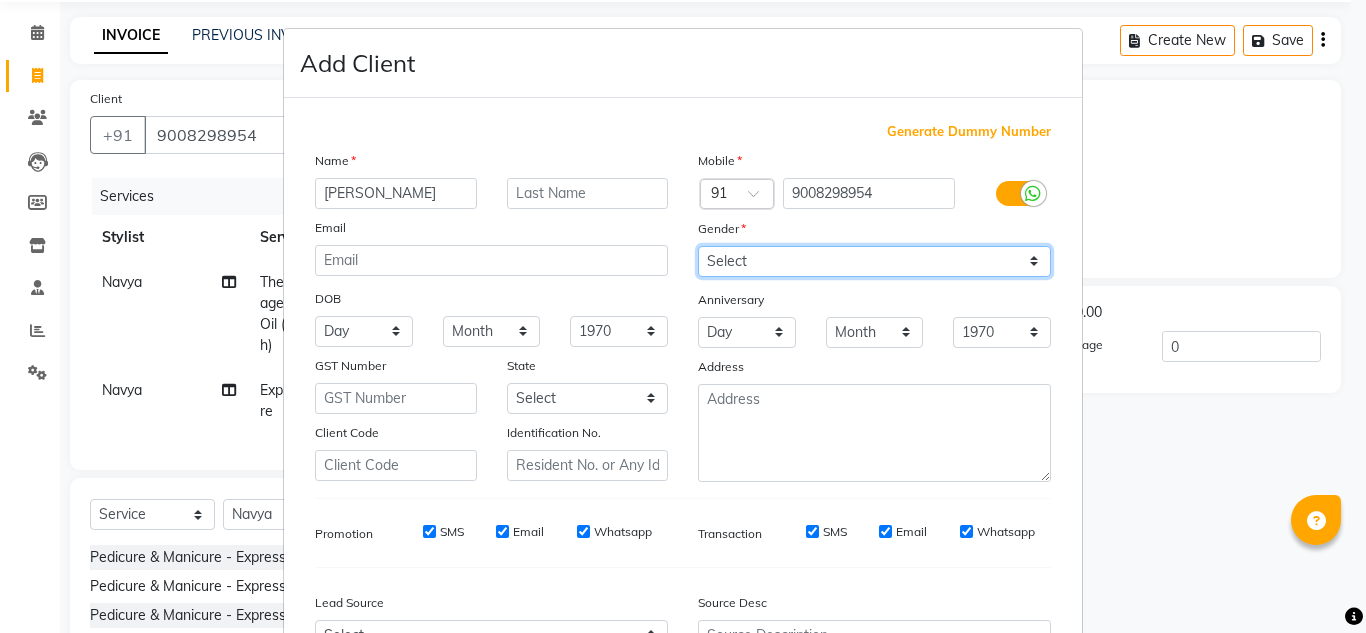 click on "Select [DEMOGRAPHIC_DATA] [DEMOGRAPHIC_DATA] Other Prefer Not To Say" at bounding box center (874, 261) 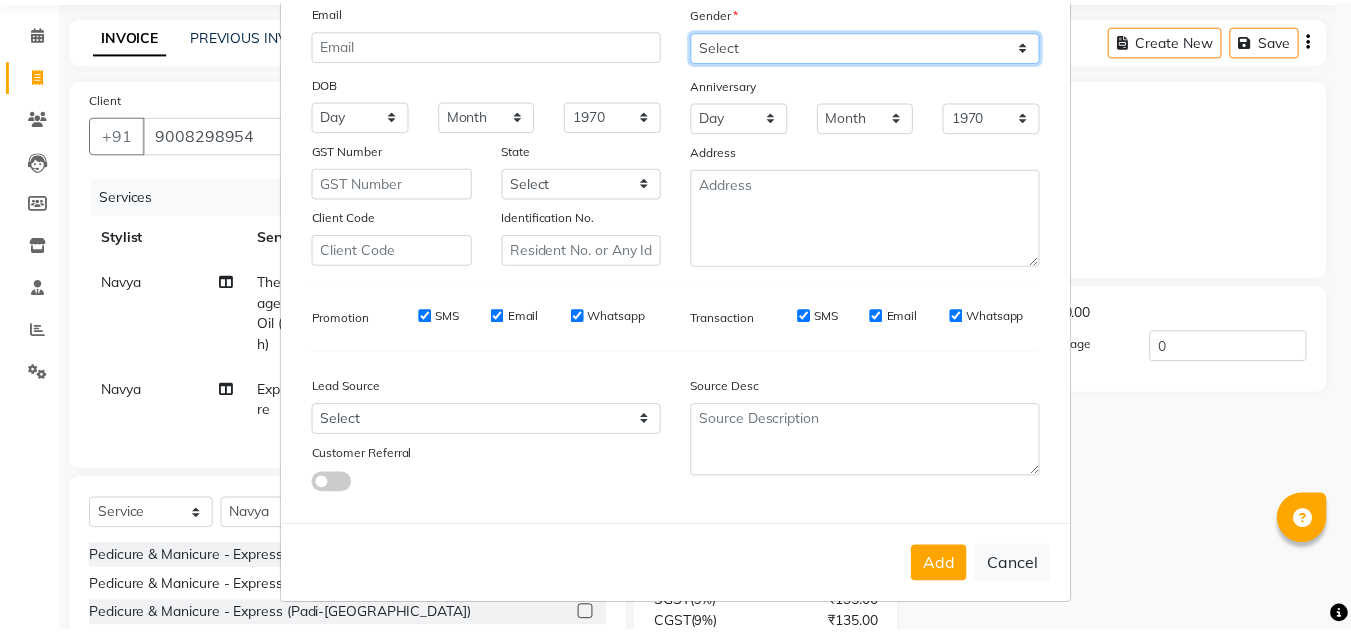 scroll, scrollTop: 216, scrollLeft: 0, axis: vertical 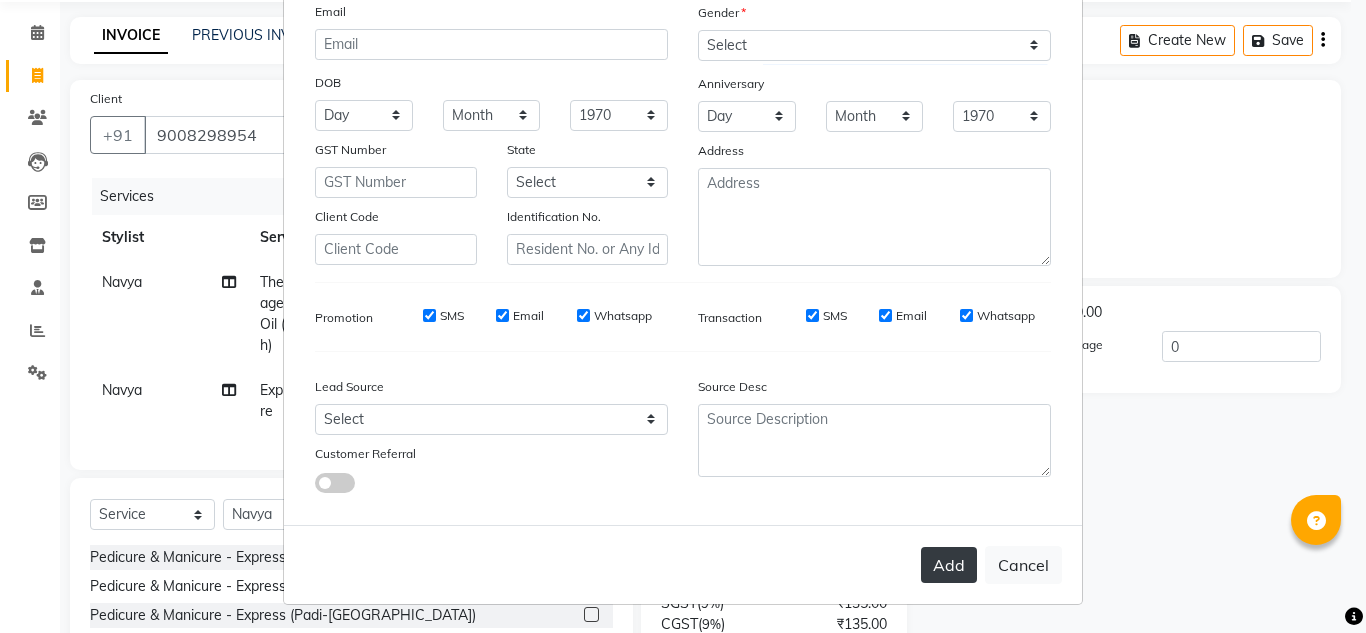 click on "Add" at bounding box center (949, 565) 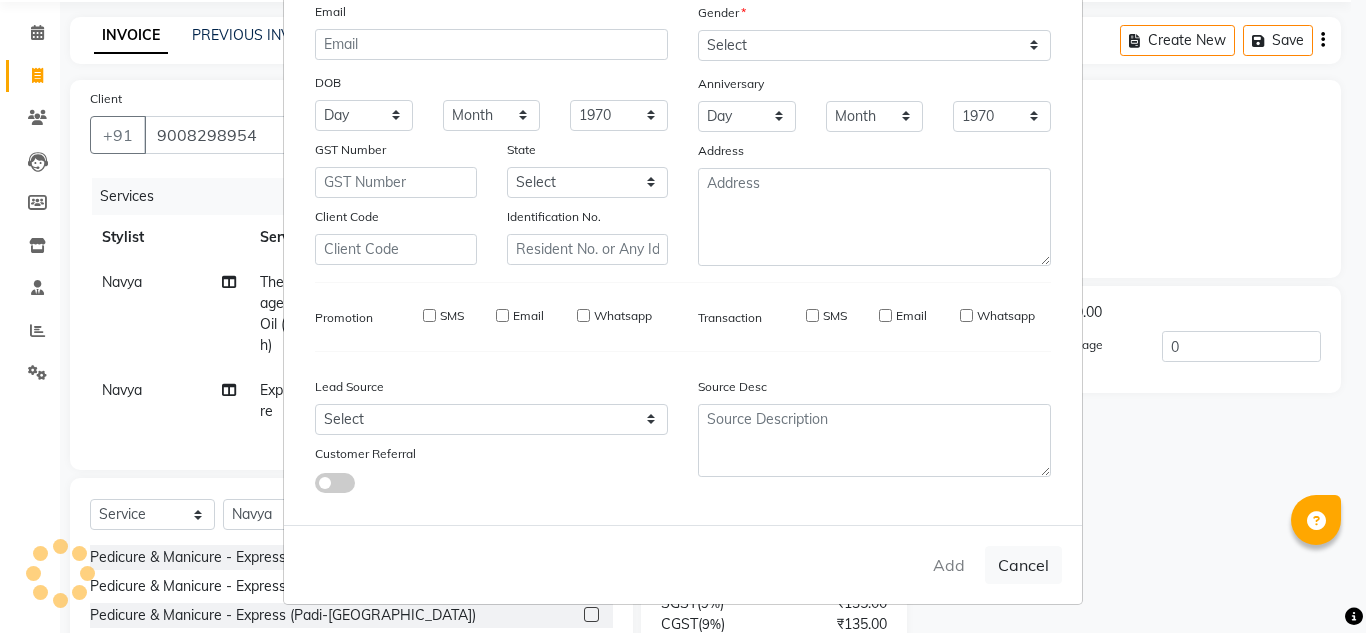 type 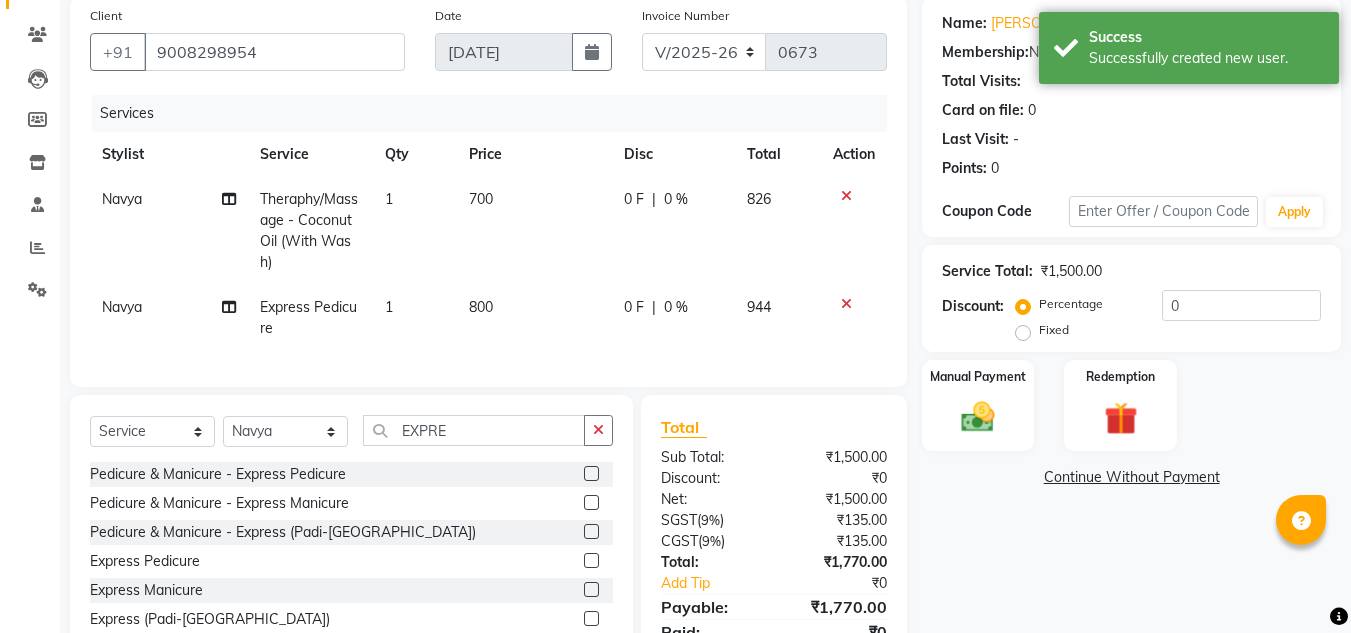scroll, scrollTop: 154, scrollLeft: 0, axis: vertical 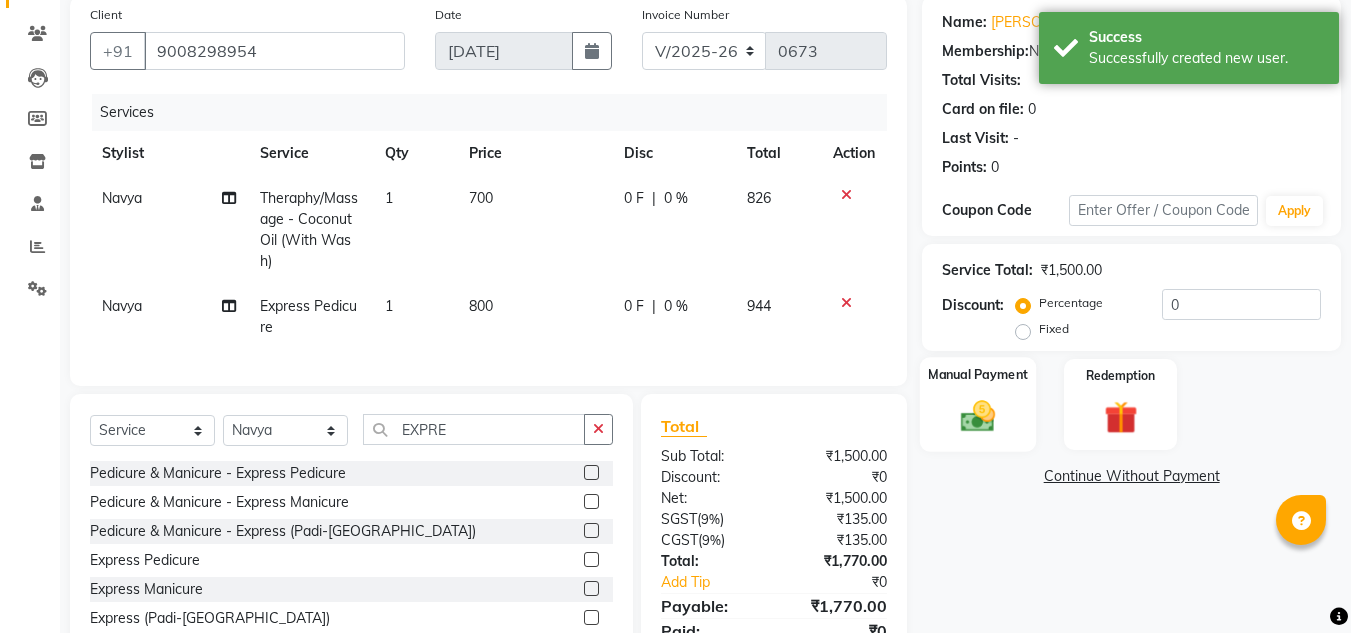 click on "Manual Payment" 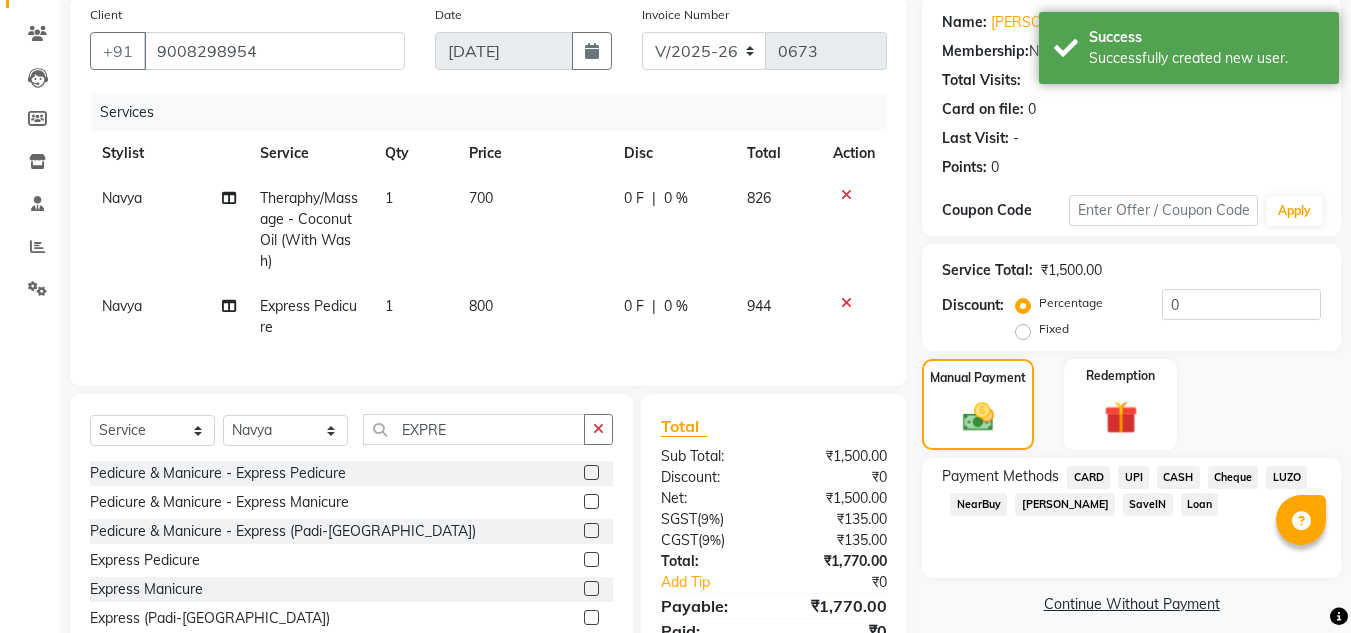 click on "UPI" 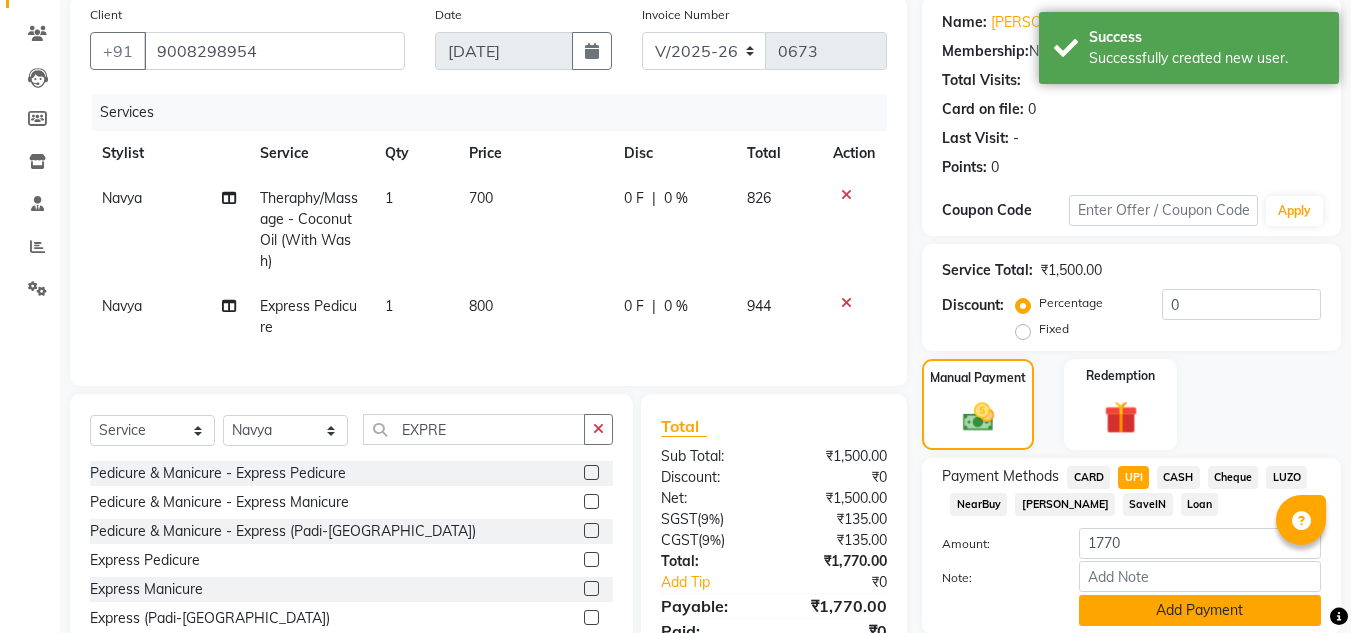 drag, startPoint x: 1143, startPoint y: 601, endPoint x: 1192, endPoint y: 616, distance: 51.24451 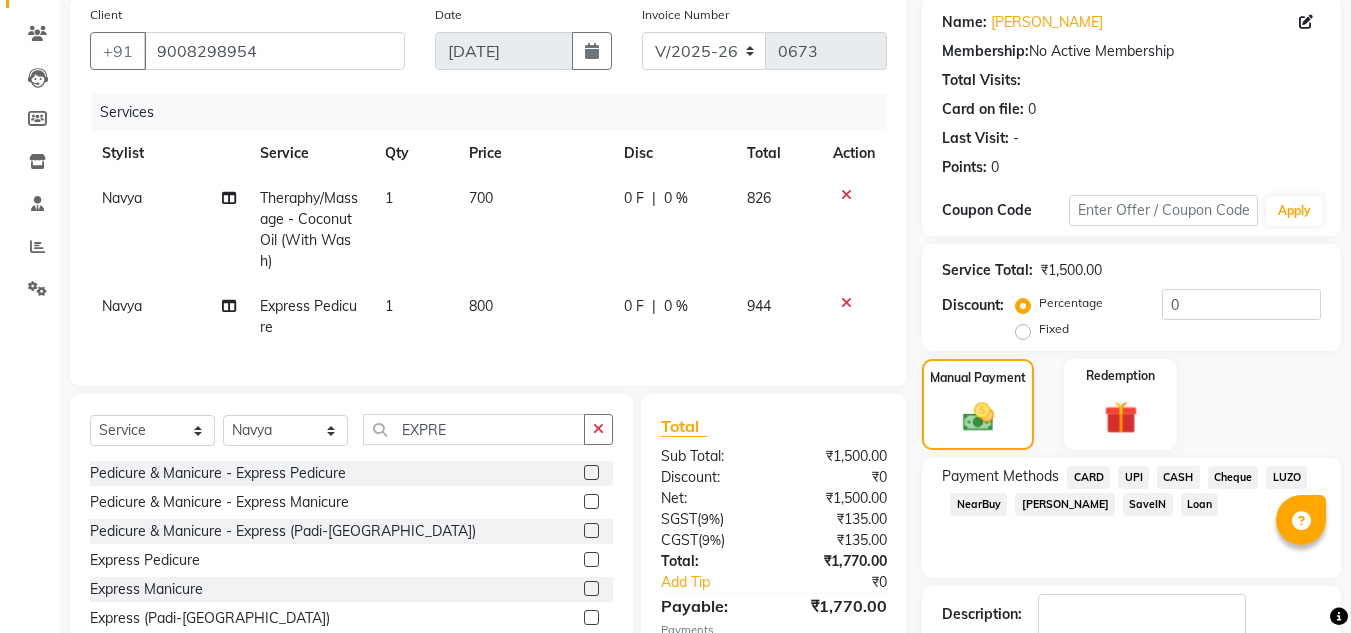 click on "UPI" 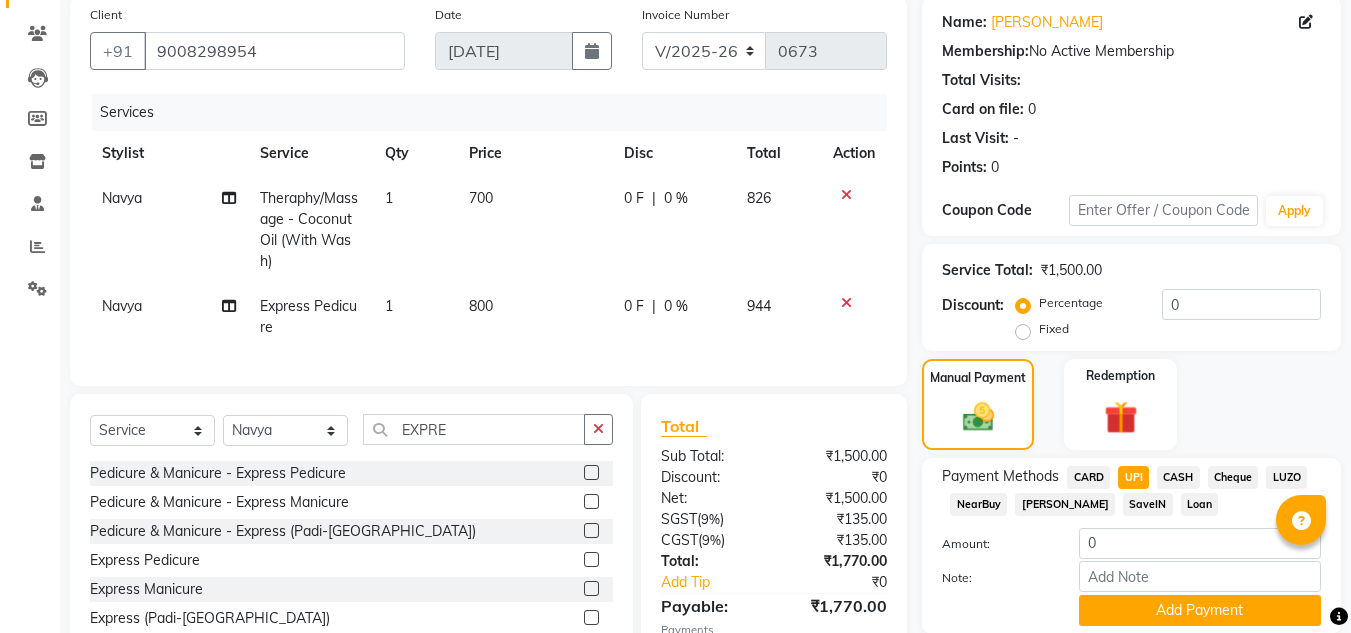 scroll, scrollTop: 339, scrollLeft: 0, axis: vertical 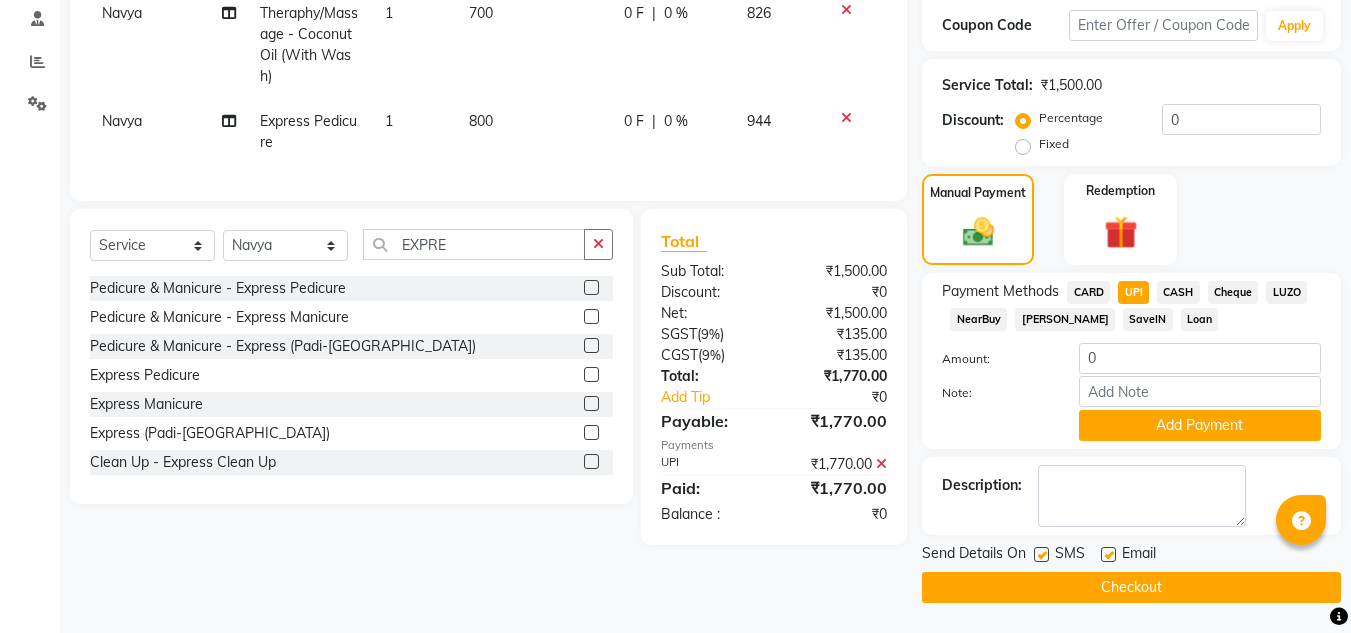 click 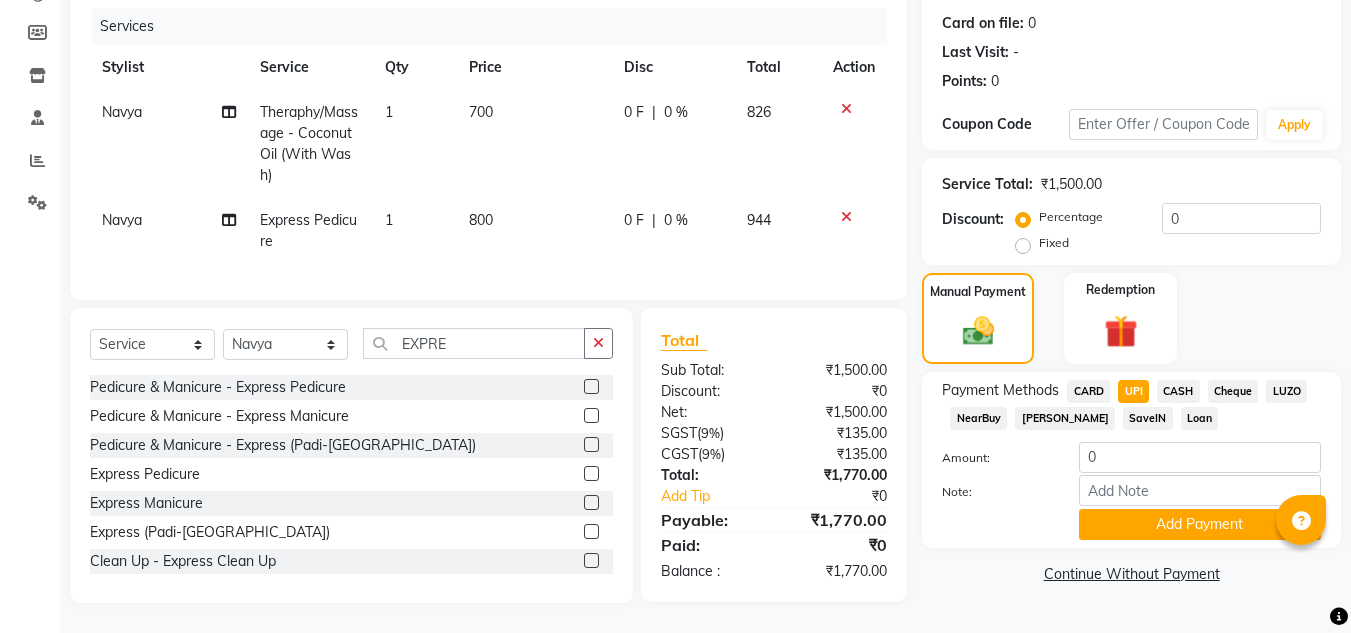 click on "CASH" 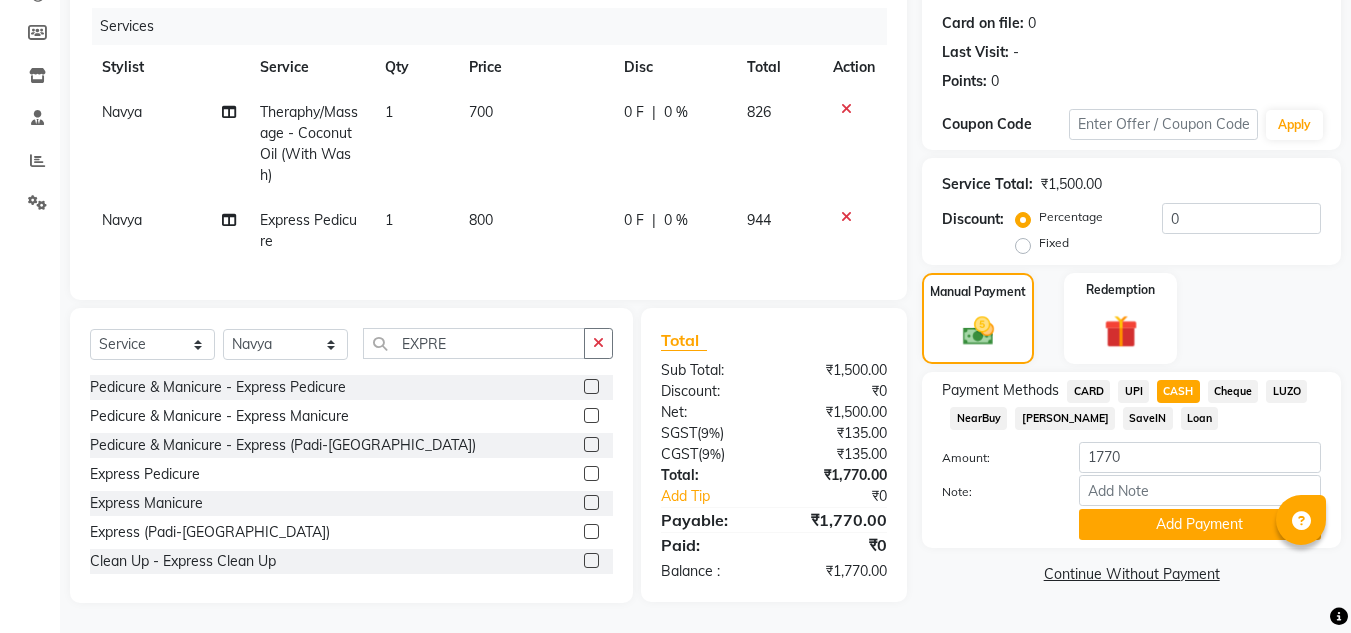 click on "UPI" 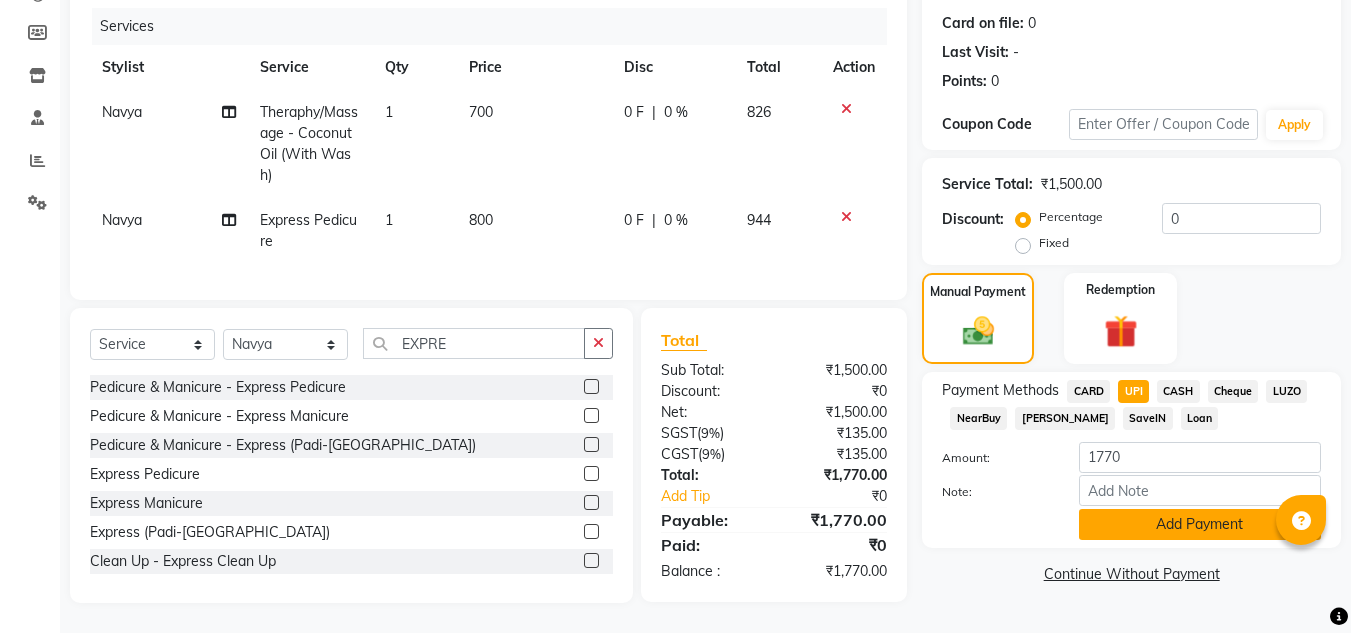 click on "Add Payment" 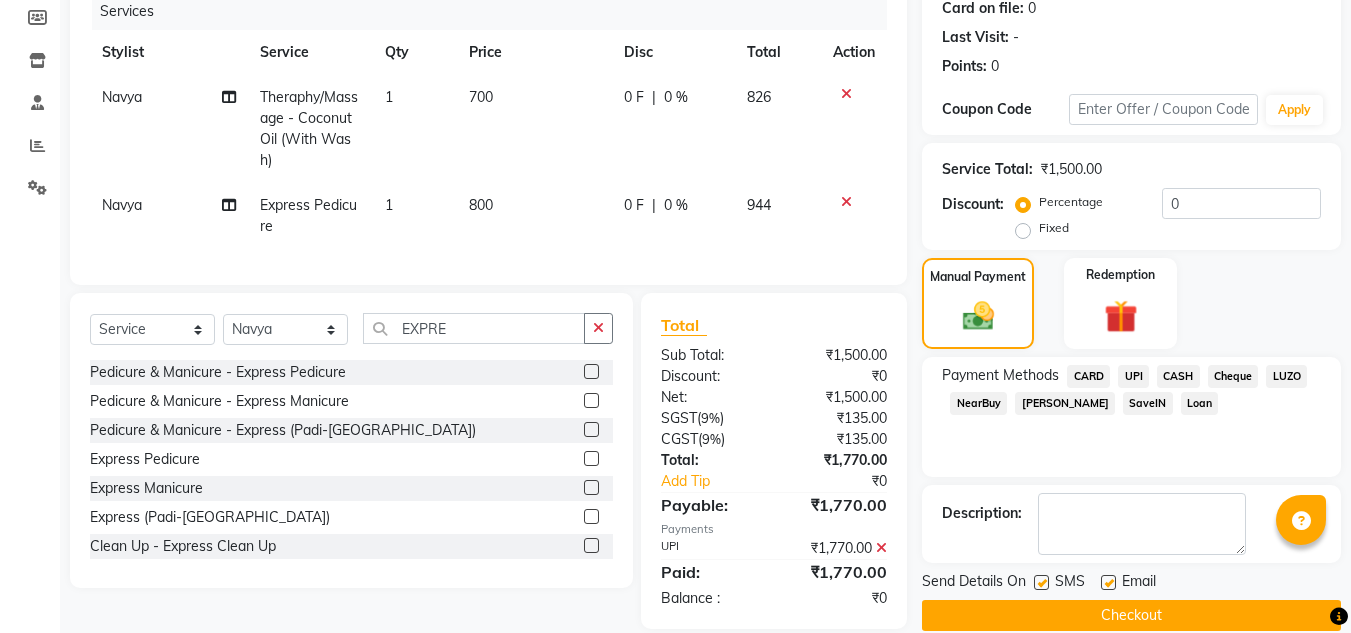 scroll, scrollTop: 296, scrollLeft: 0, axis: vertical 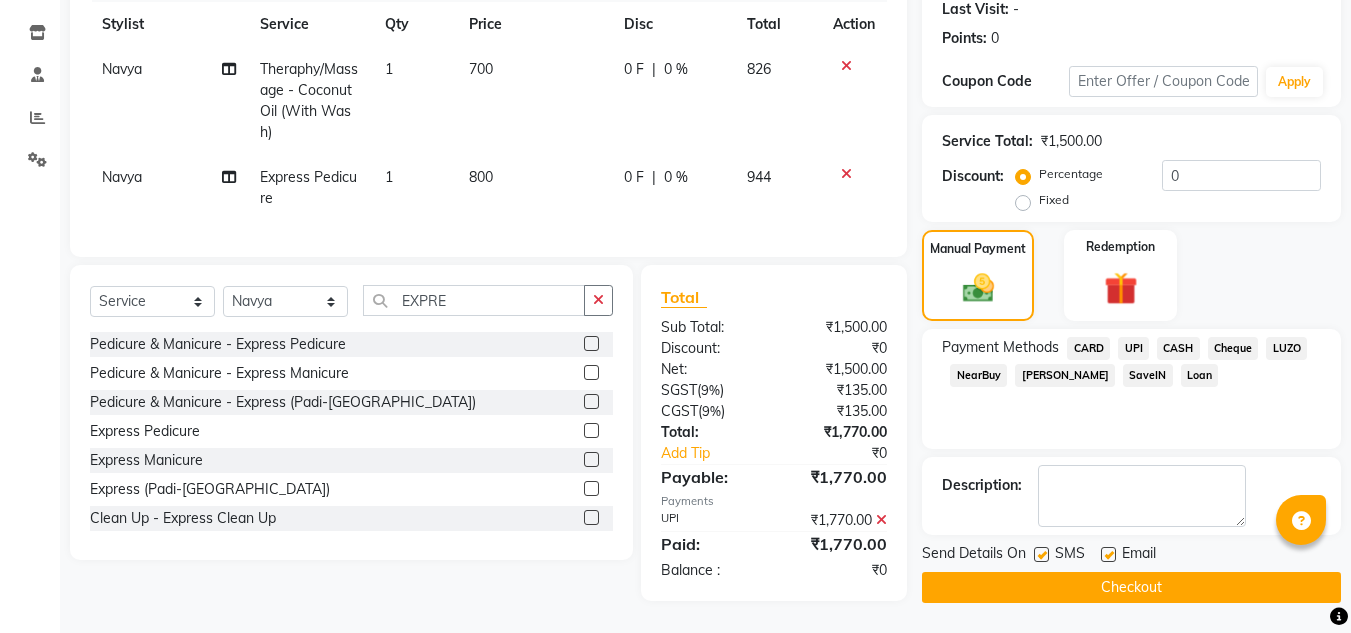 click on "Checkout" 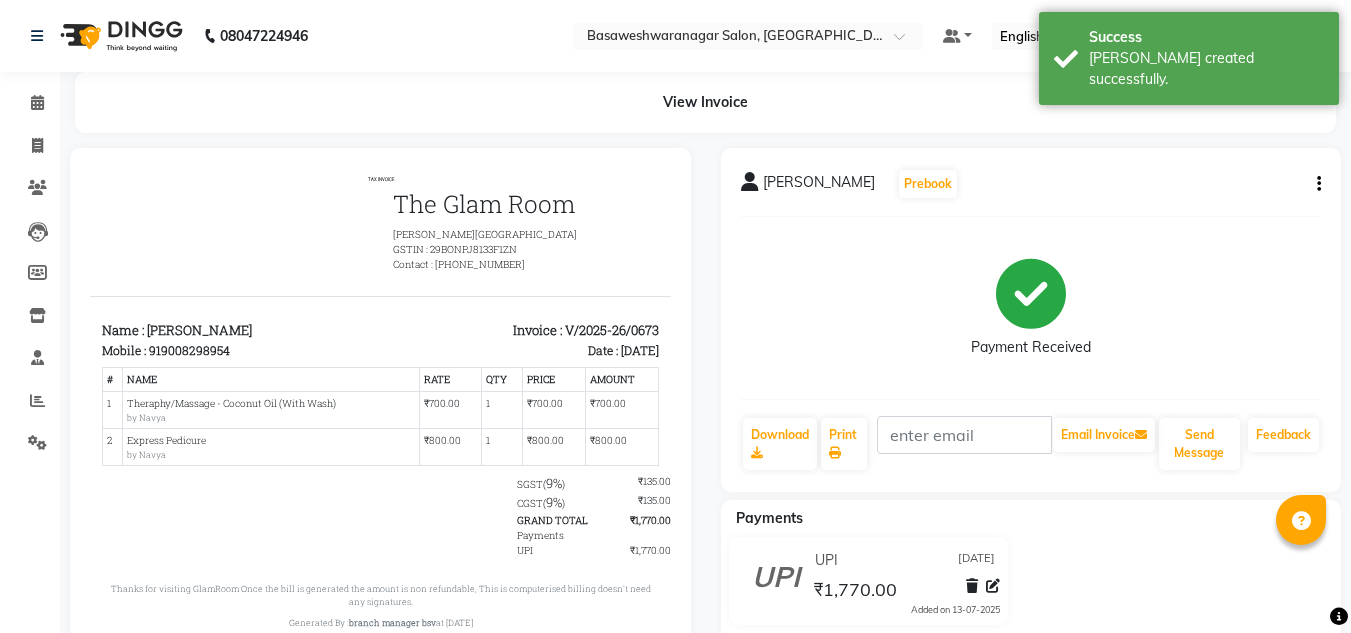 scroll, scrollTop: 0, scrollLeft: 0, axis: both 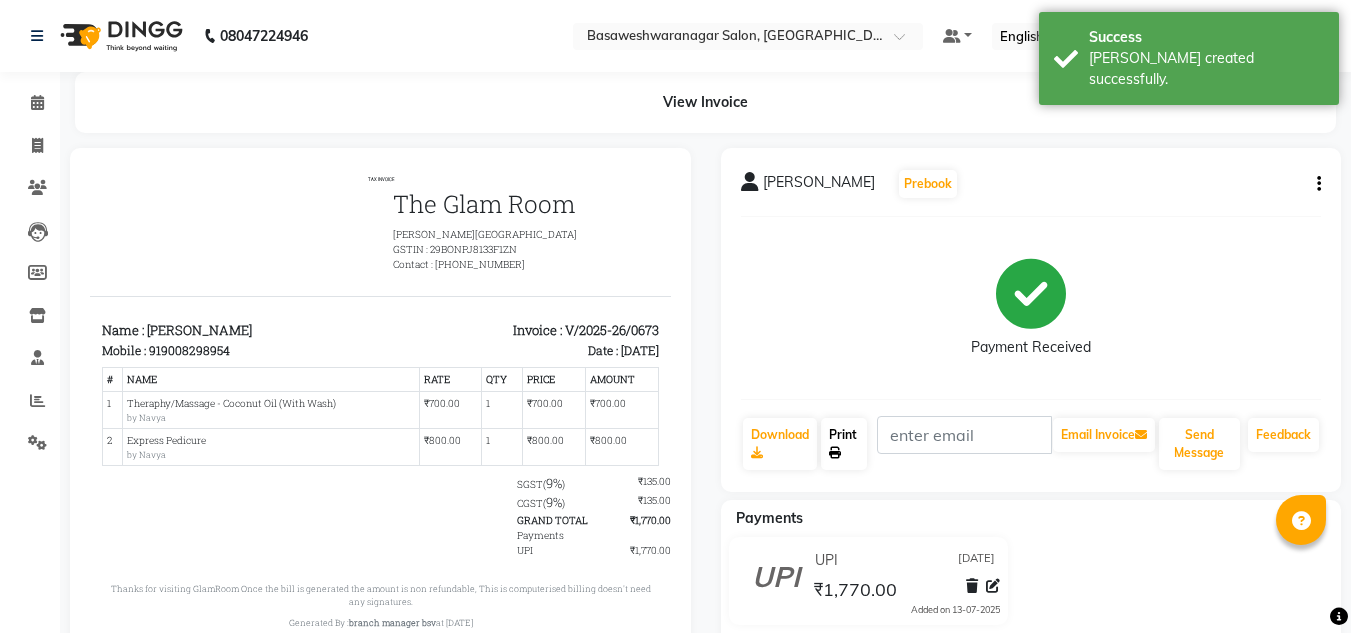 click on "Print" 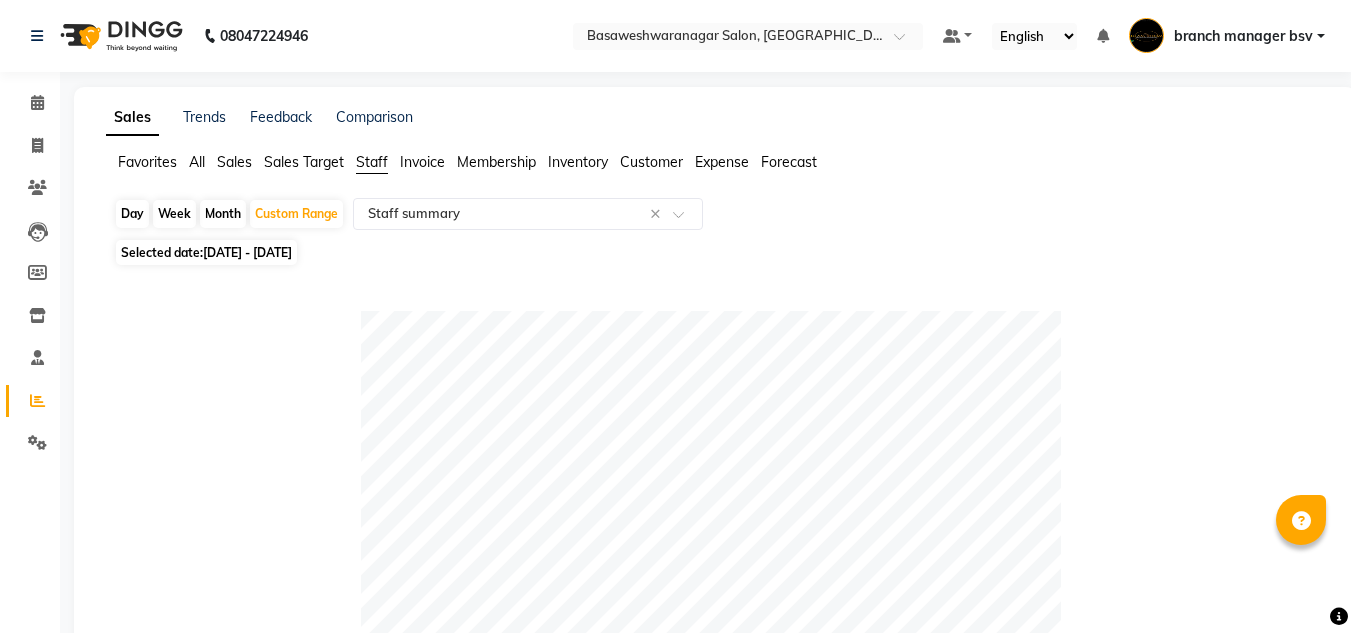 select on "full_report" 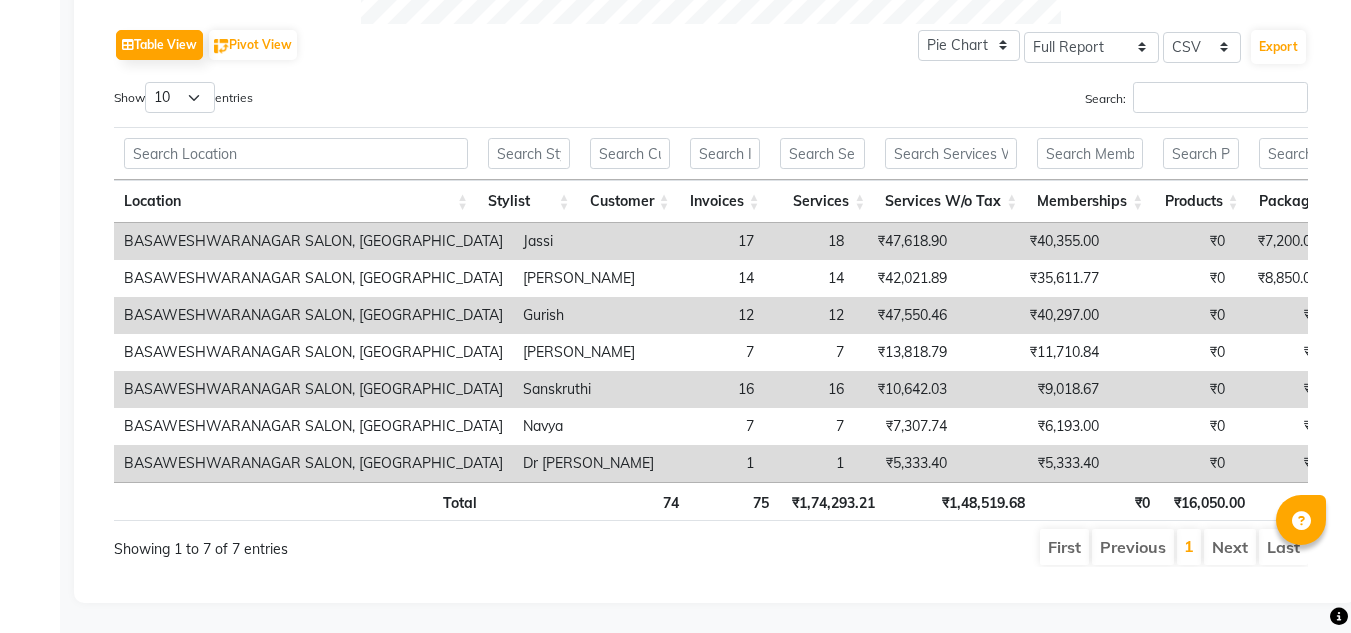 scroll, scrollTop: 0, scrollLeft: 15, axis: horizontal 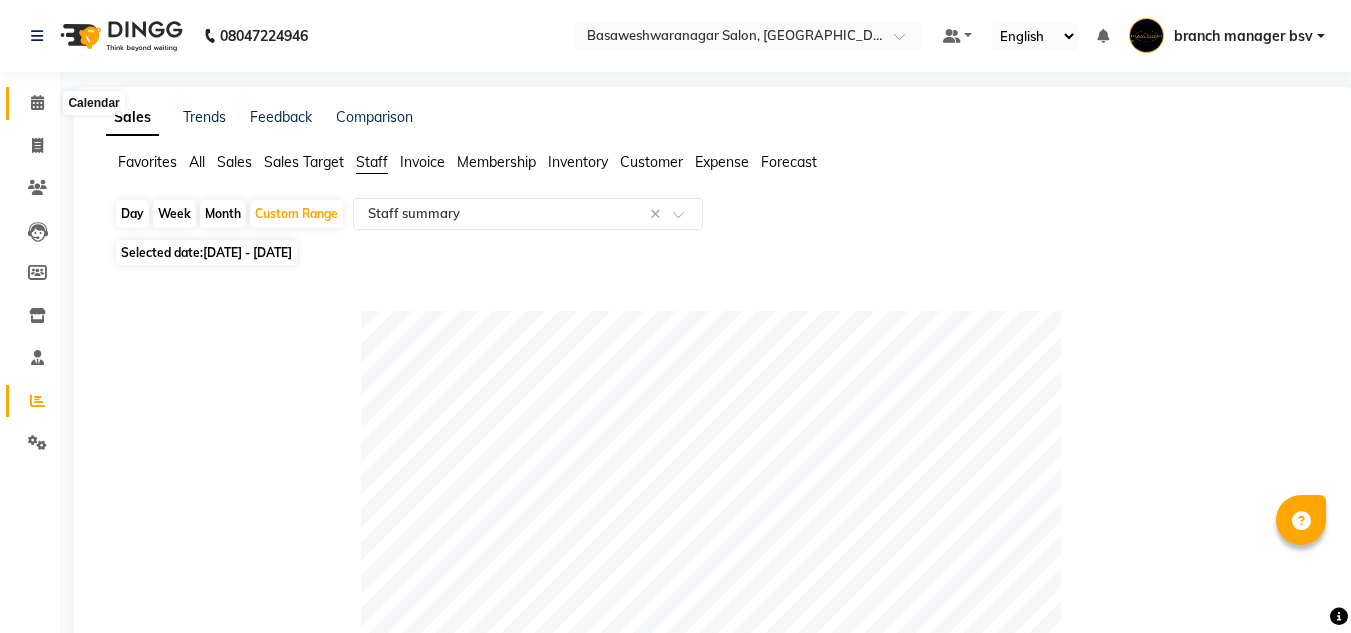 click 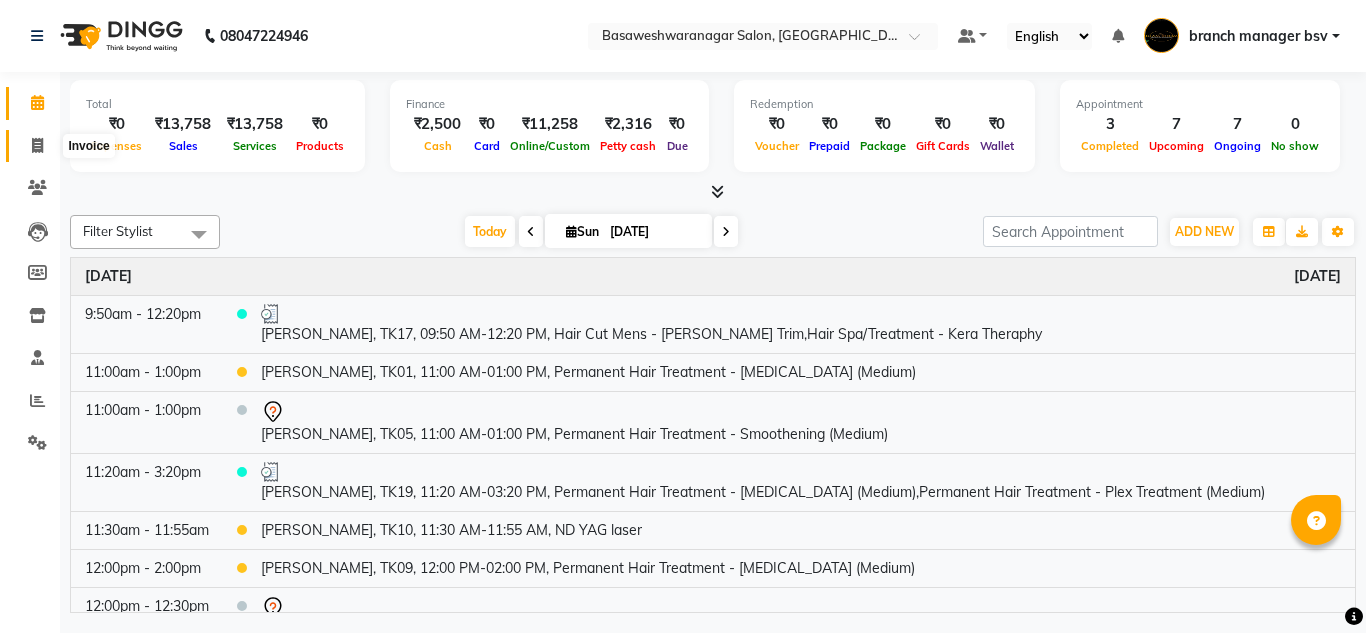 click 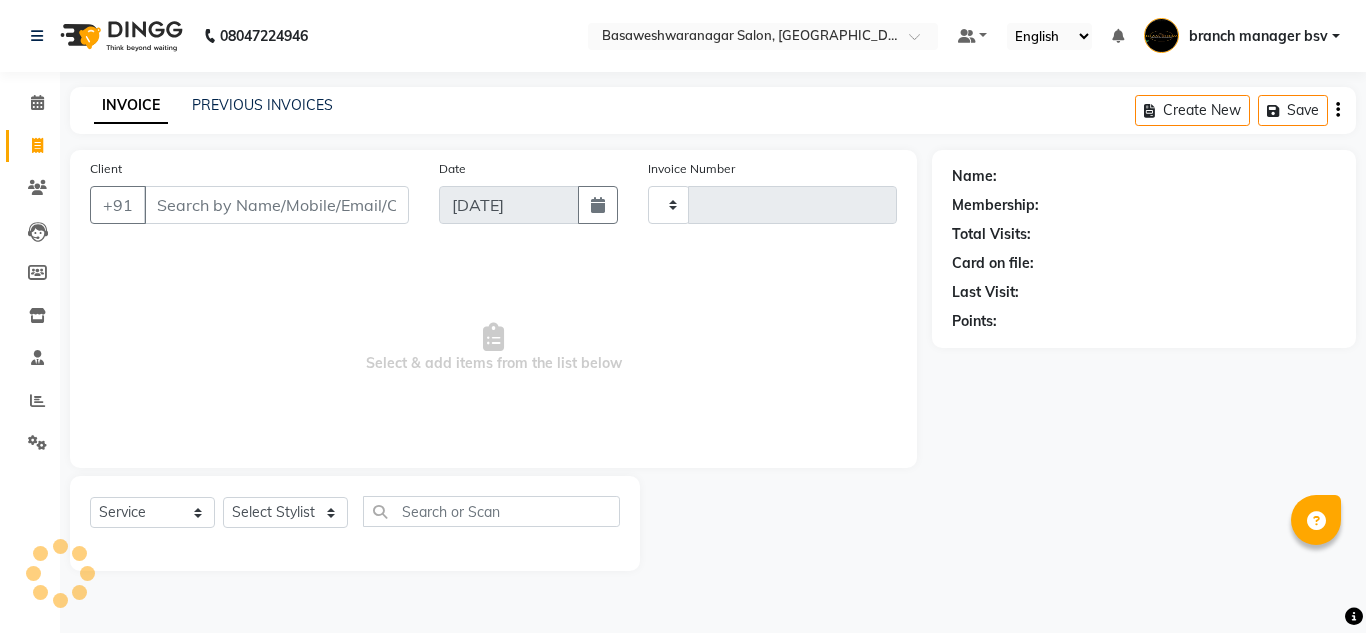 type on "0674" 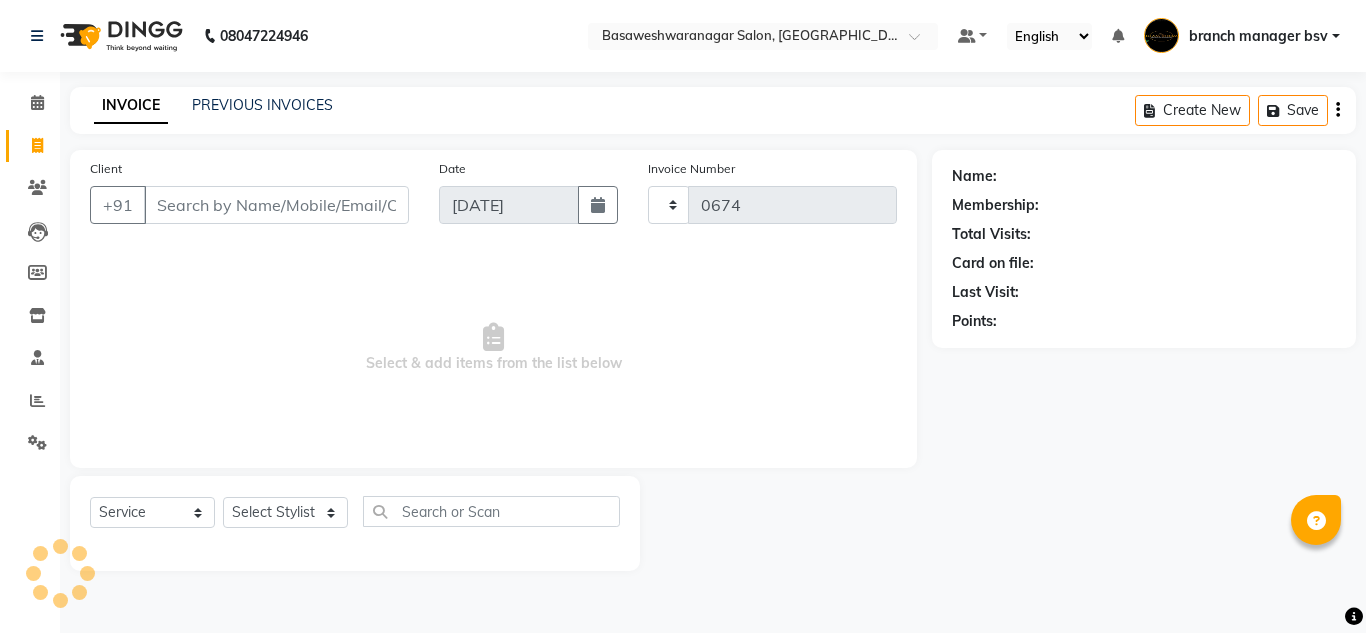 select on "842" 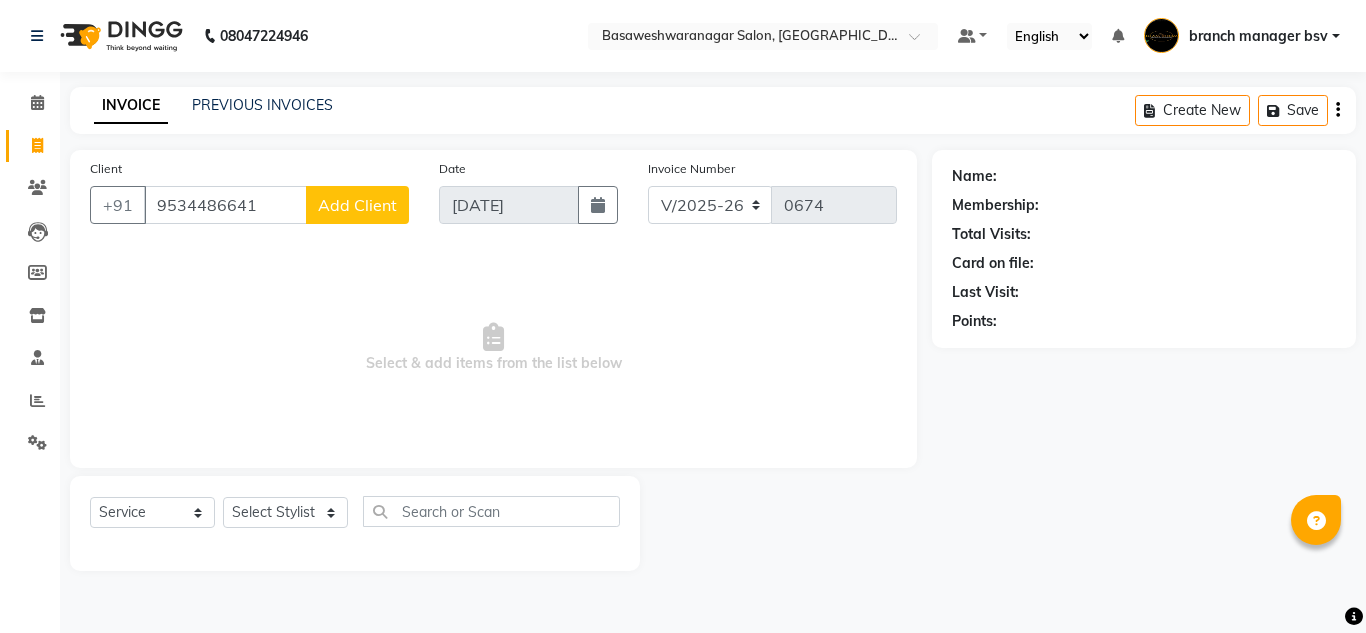 type on "9534486641" 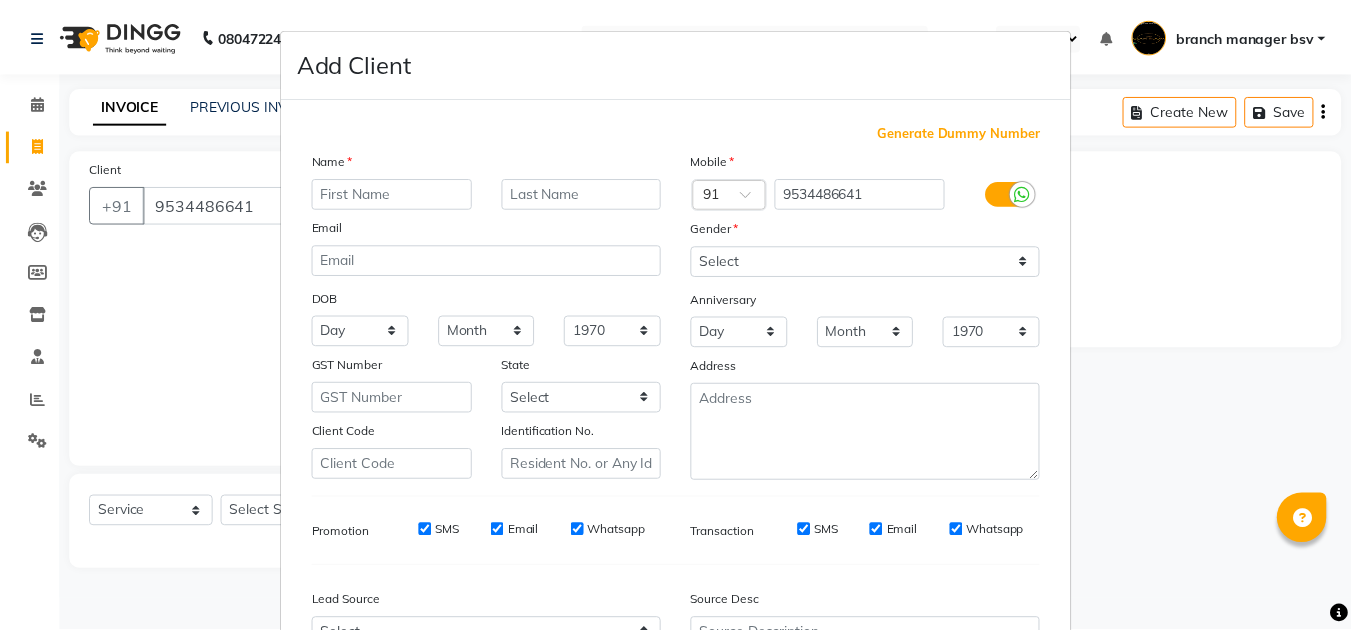 scroll, scrollTop: 216, scrollLeft: 0, axis: vertical 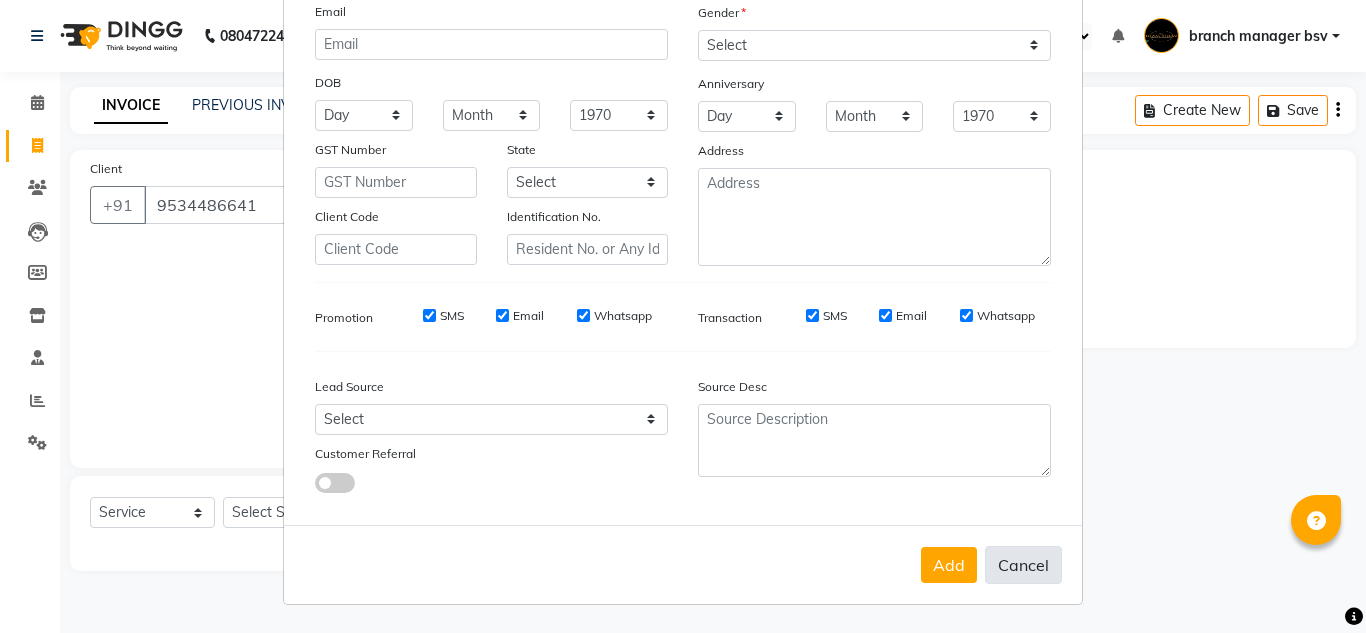 click on "Cancel" at bounding box center (1023, 565) 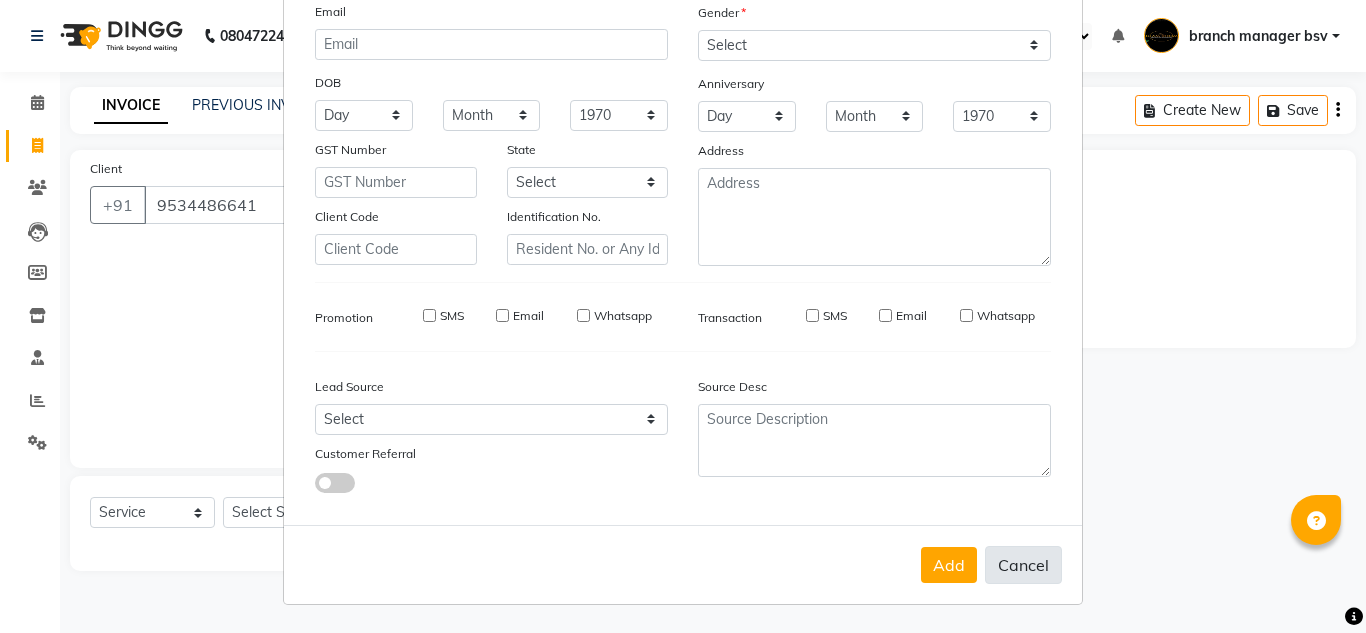 select 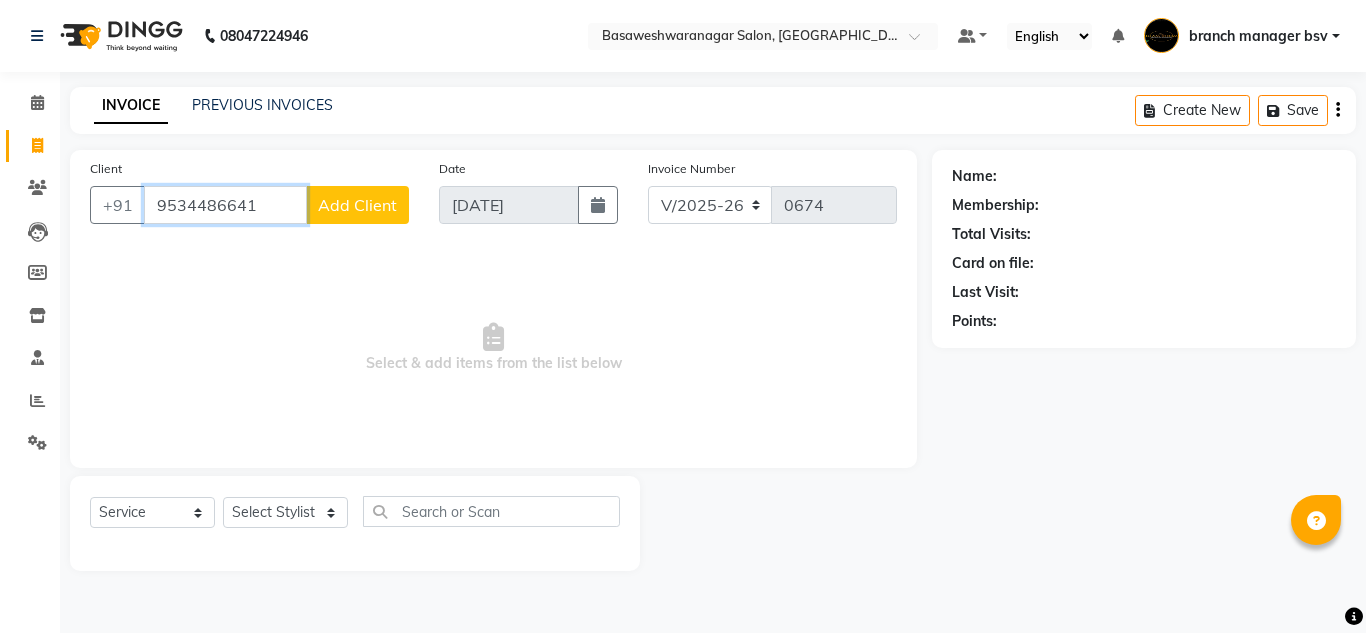 click on "9534486641" at bounding box center (225, 205) 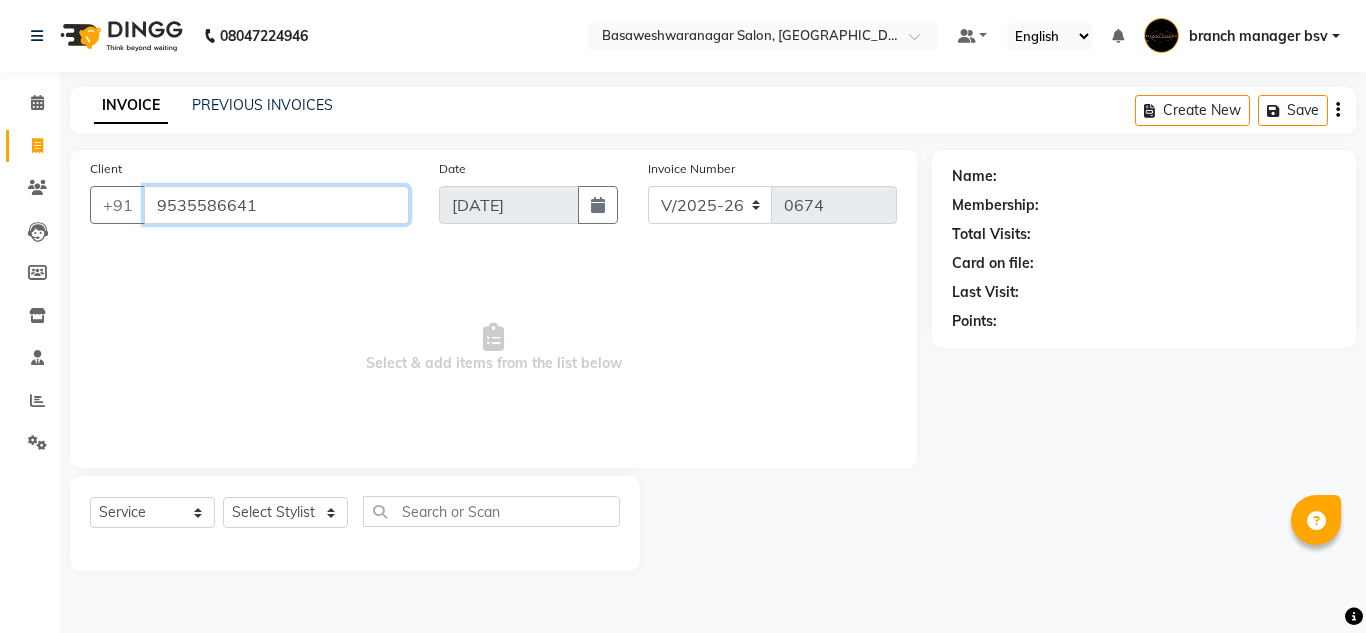 type on "9535586641" 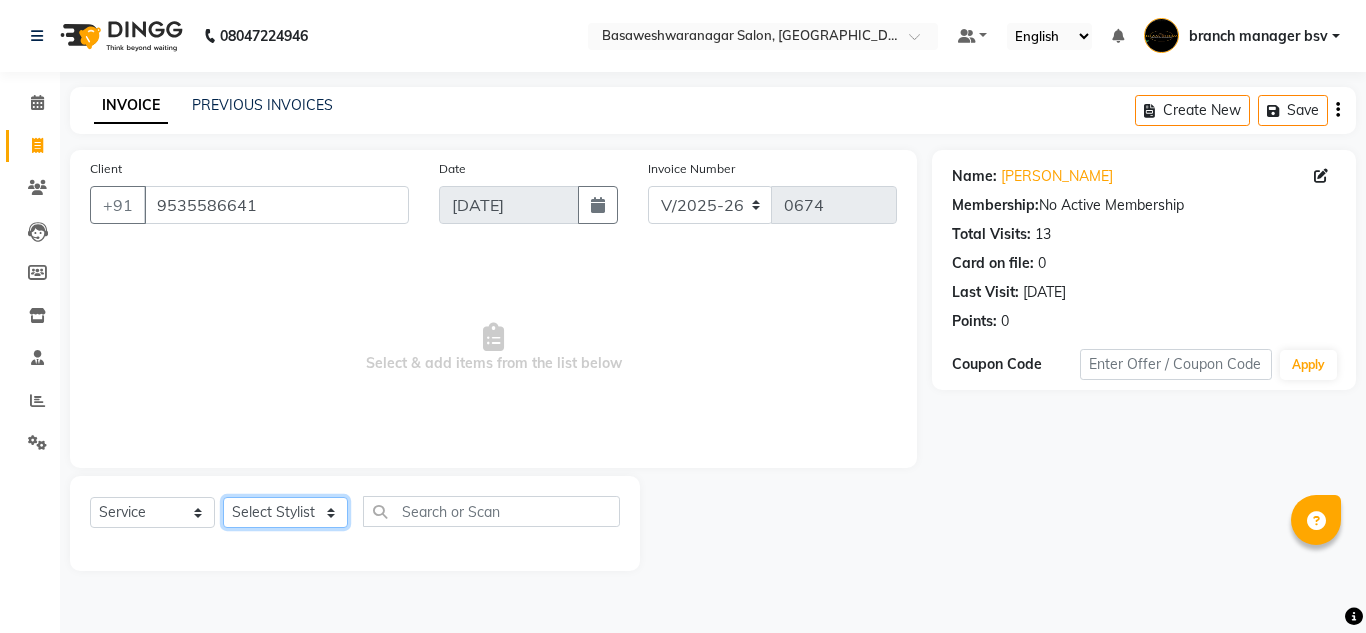 click on "Select Stylist [PERSON_NAME] manager bsv [PERSON_NAME] [PERSON_NAME] [PERSON_NAME] [PERSON_NAME] pooja accounts [PERSON_NAME] [PERSON_NAME] Rasna Sanskruthi shangnimwom [PERSON_NAME] [PERSON_NAME] [PERSON_NAME]  TEZZ The Glam Room [PERSON_NAME] [PERSON_NAME]" 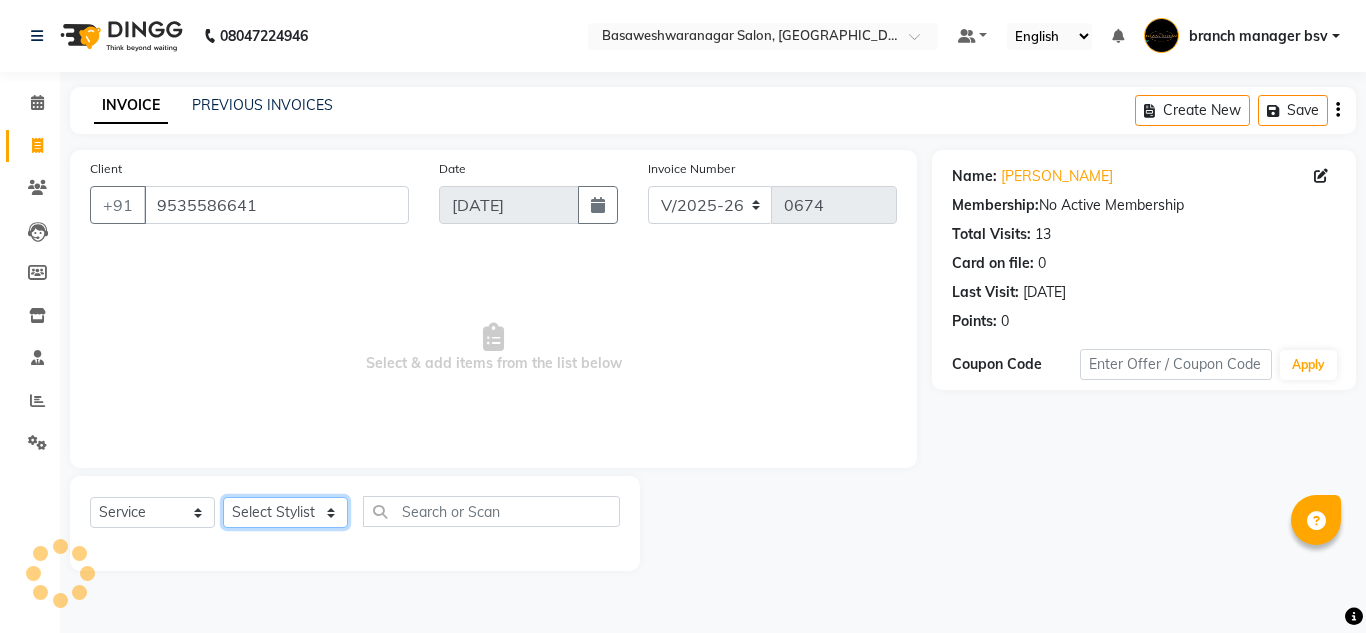 select on "30333" 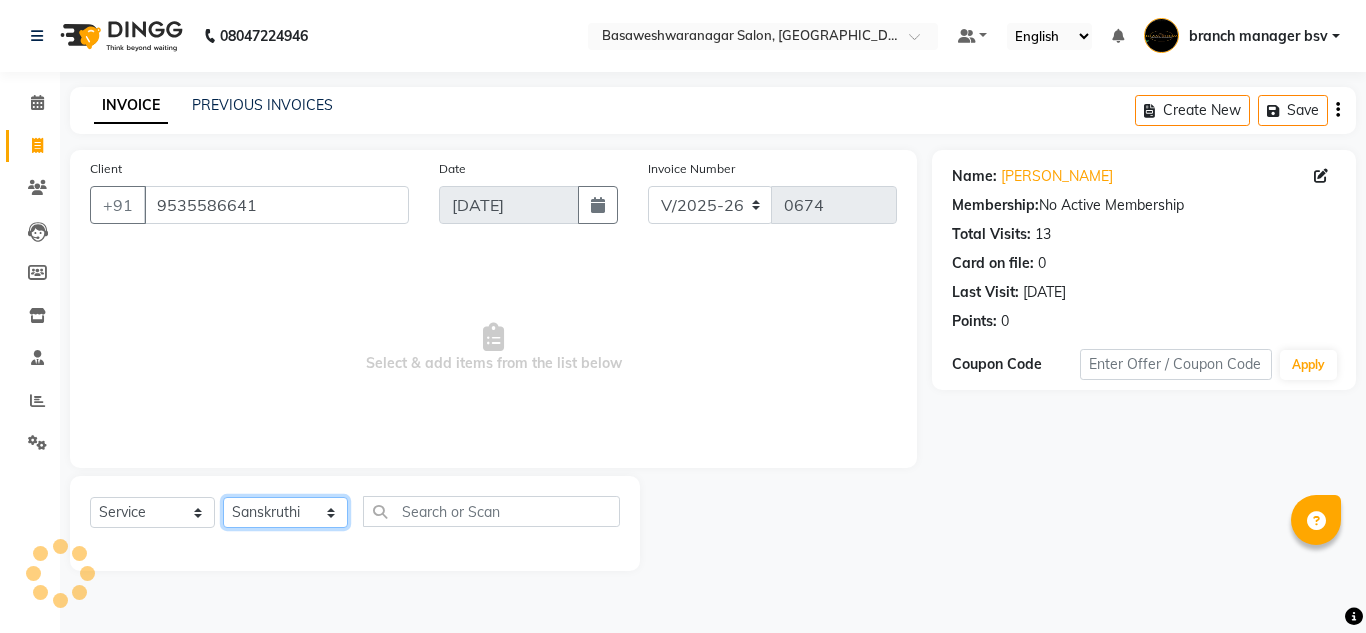 click on "Select Stylist [PERSON_NAME] manager bsv [PERSON_NAME] [PERSON_NAME] [PERSON_NAME] [PERSON_NAME] pooja accounts [PERSON_NAME] [PERSON_NAME] Rasna Sanskruthi shangnimwom [PERSON_NAME] [PERSON_NAME] [PERSON_NAME]  TEZZ The Glam Room [PERSON_NAME] [PERSON_NAME]" 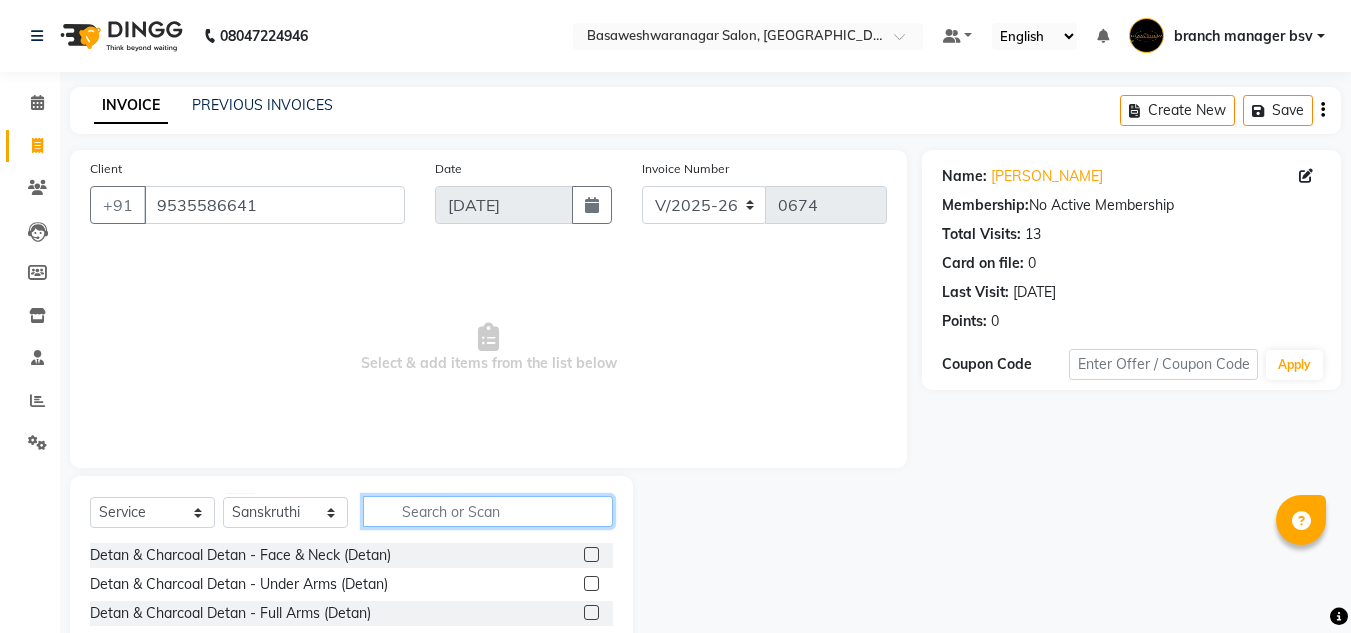 click 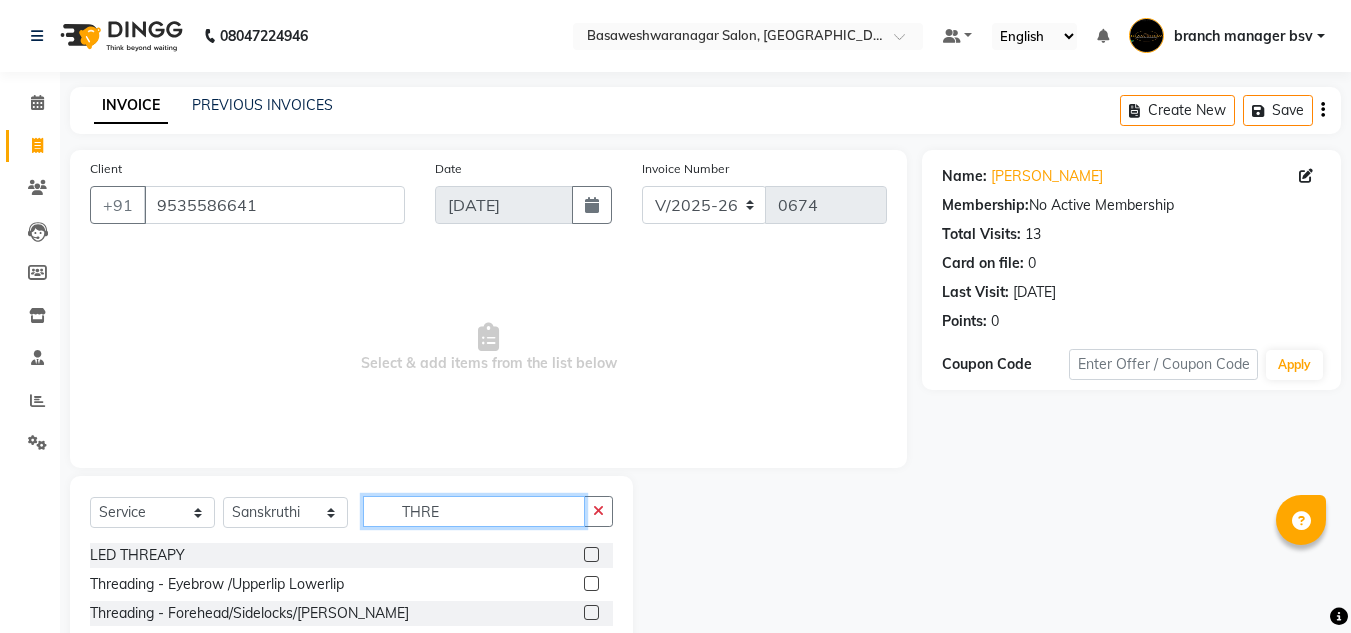 type on "THRE" 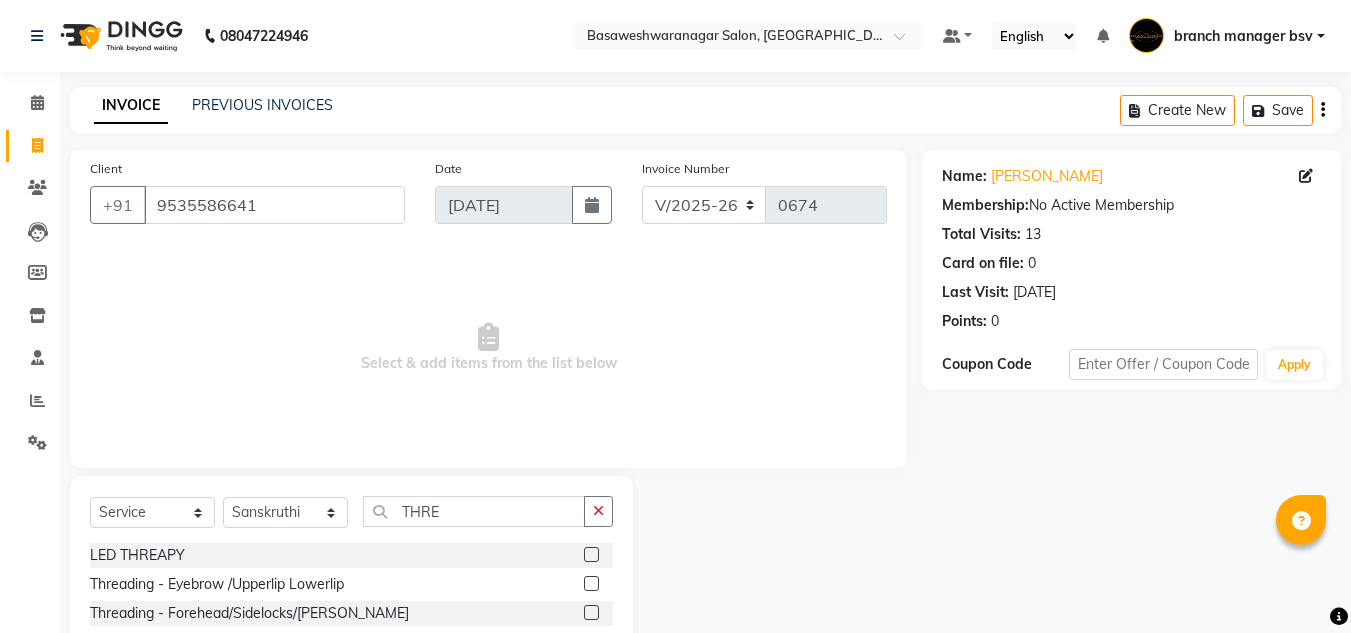 click 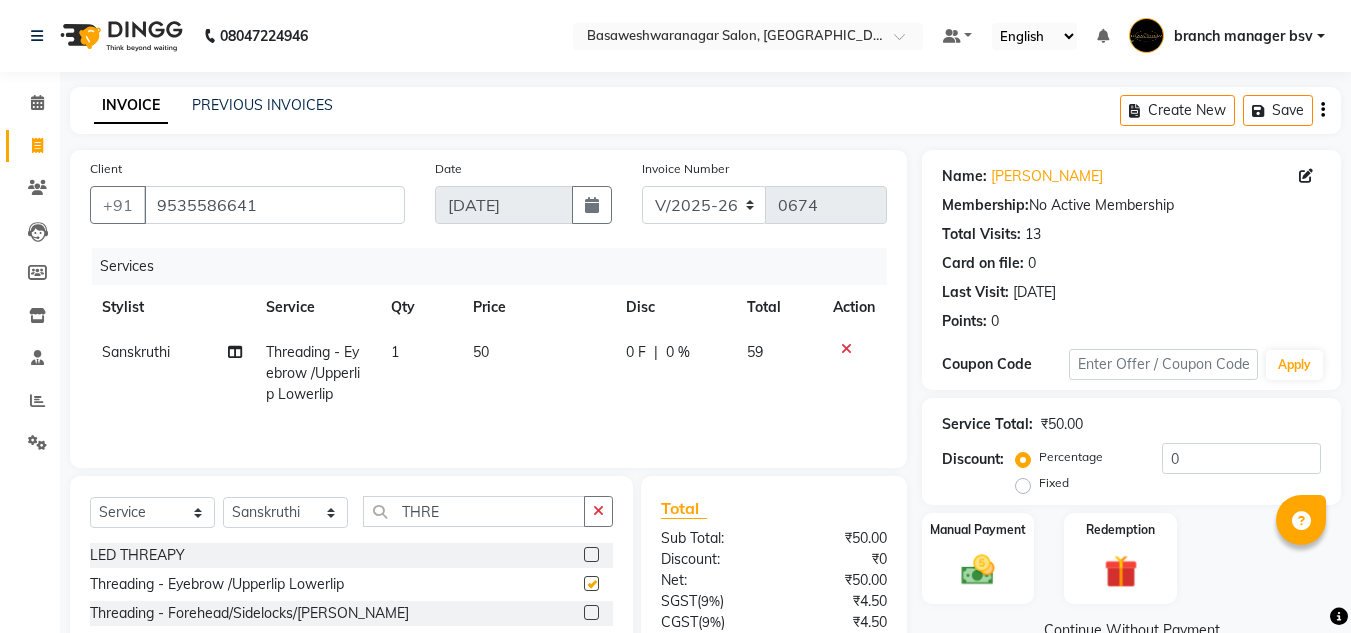 checkbox on "false" 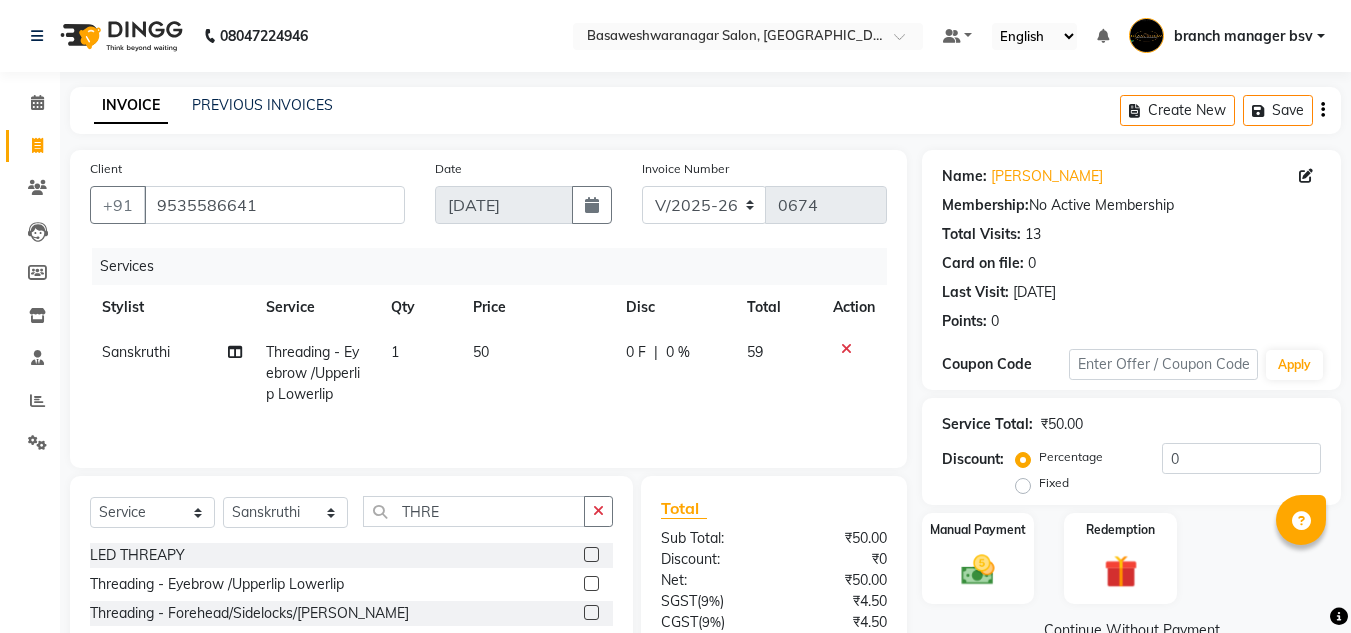 click on "50" 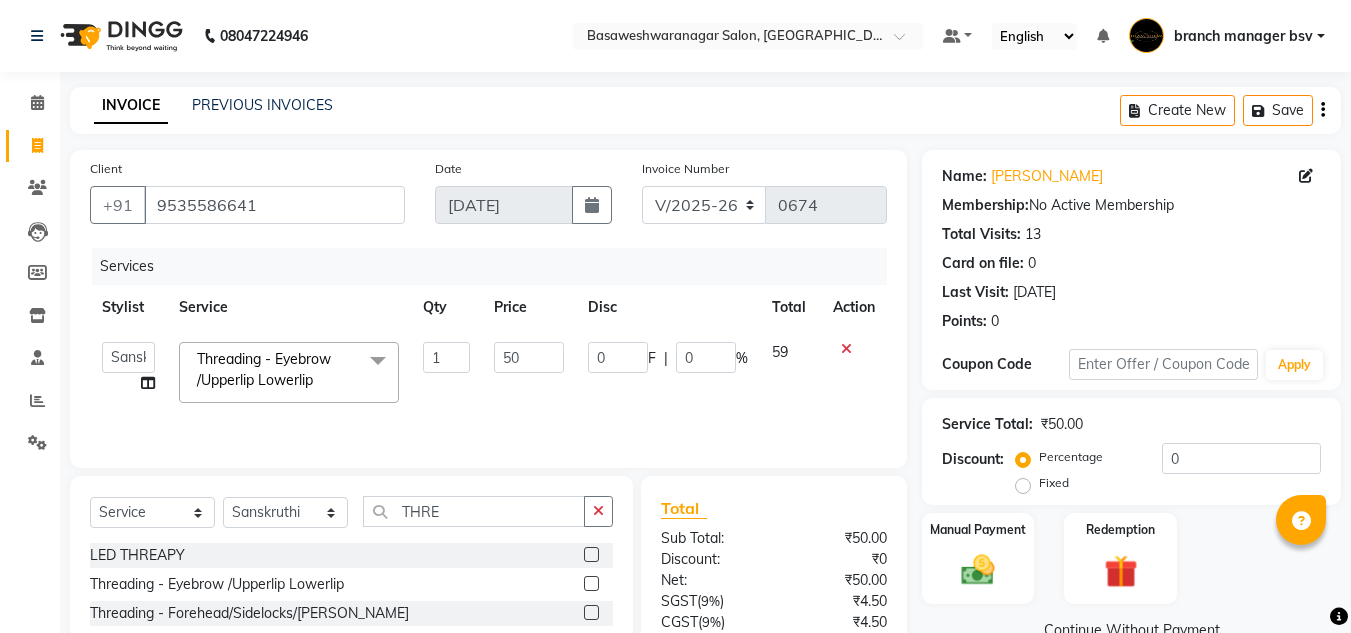 click on "50" 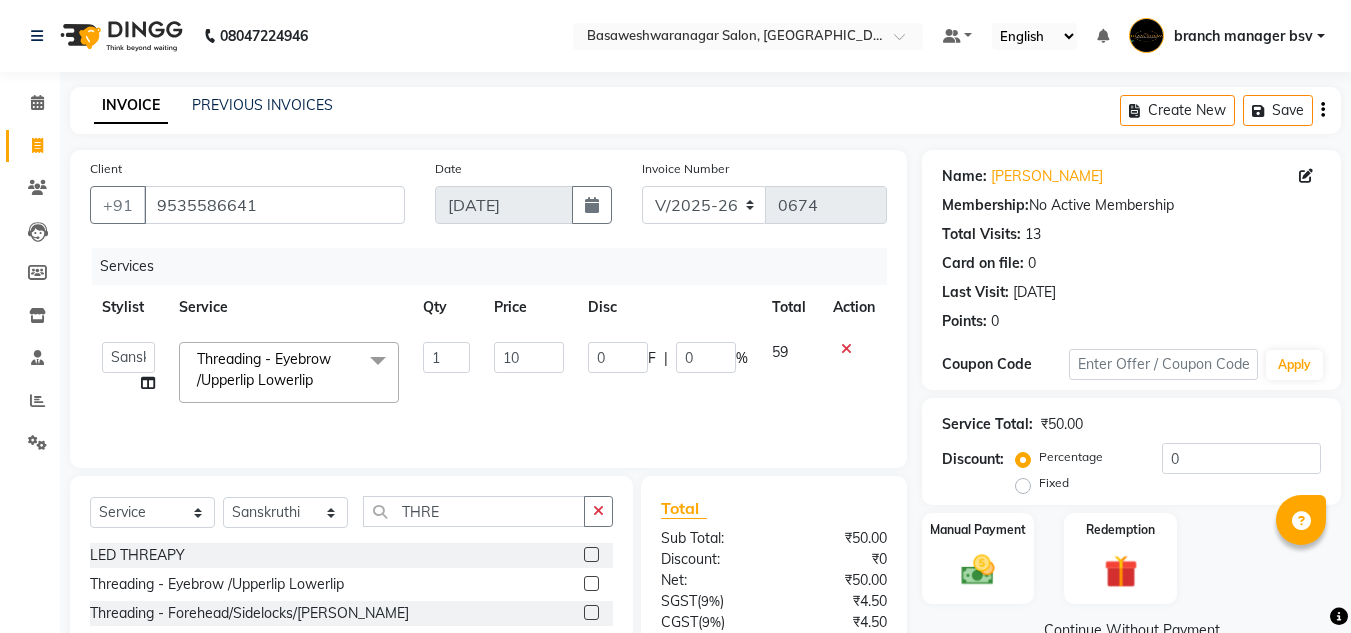 type on "100" 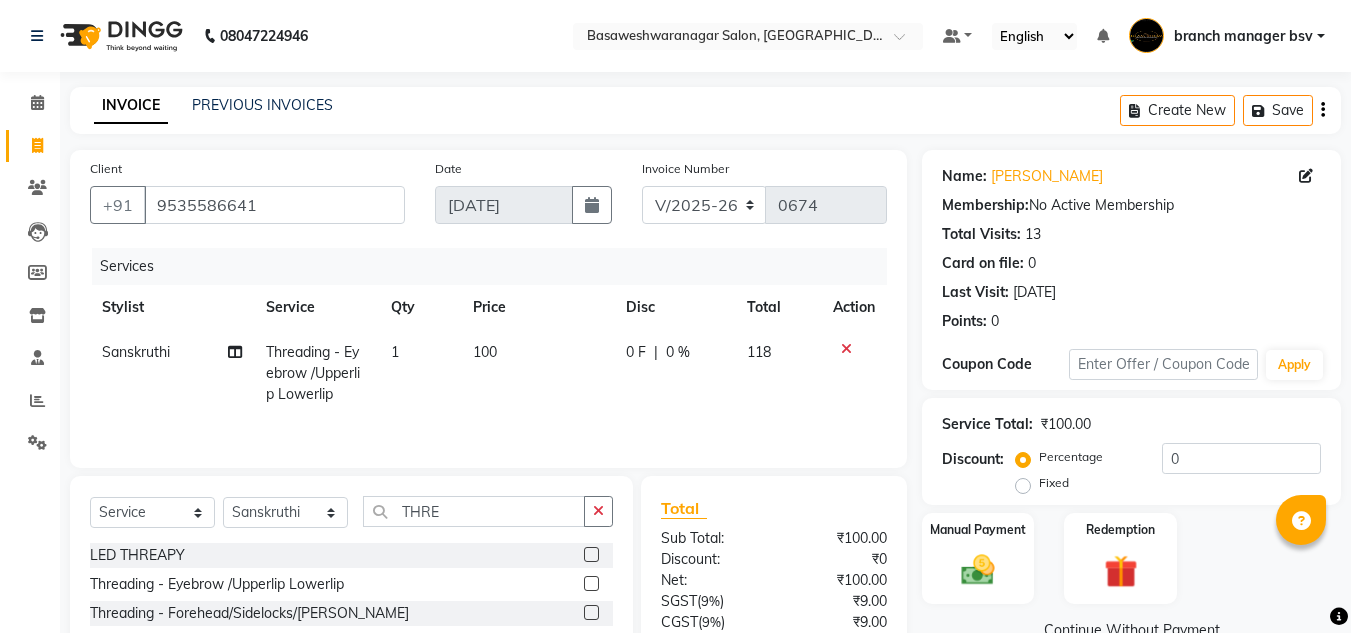 click on "Sub Total:" 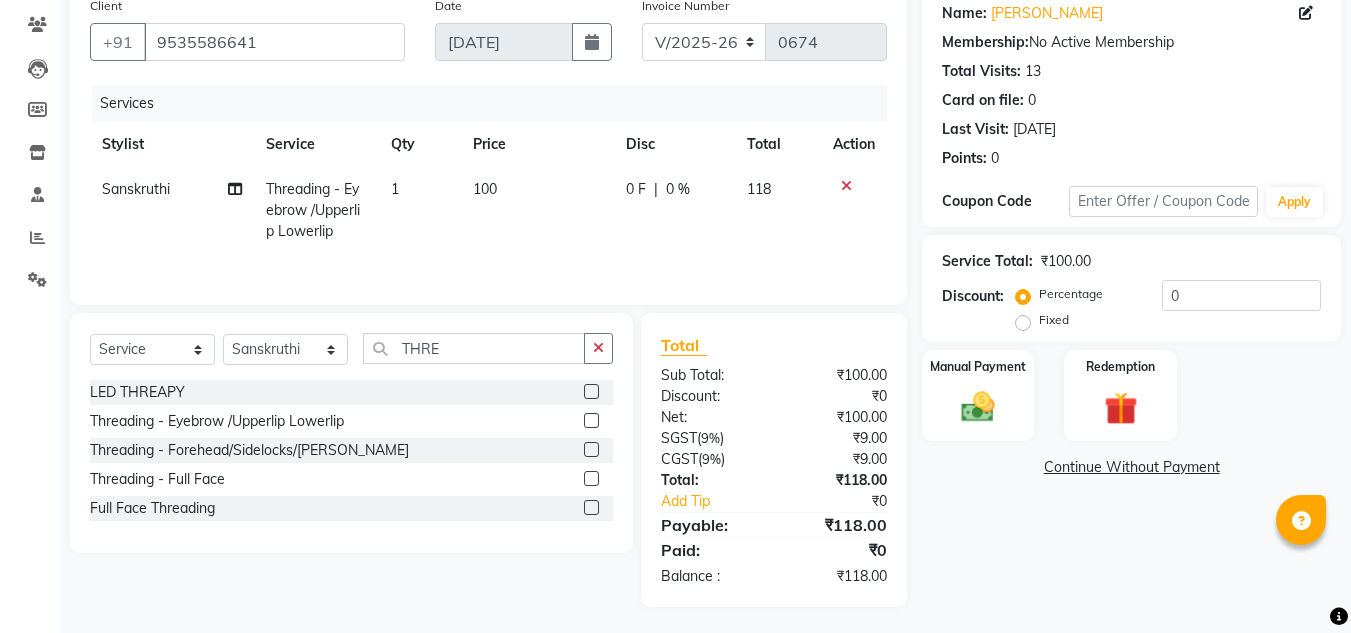 scroll, scrollTop: 167, scrollLeft: 0, axis: vertical 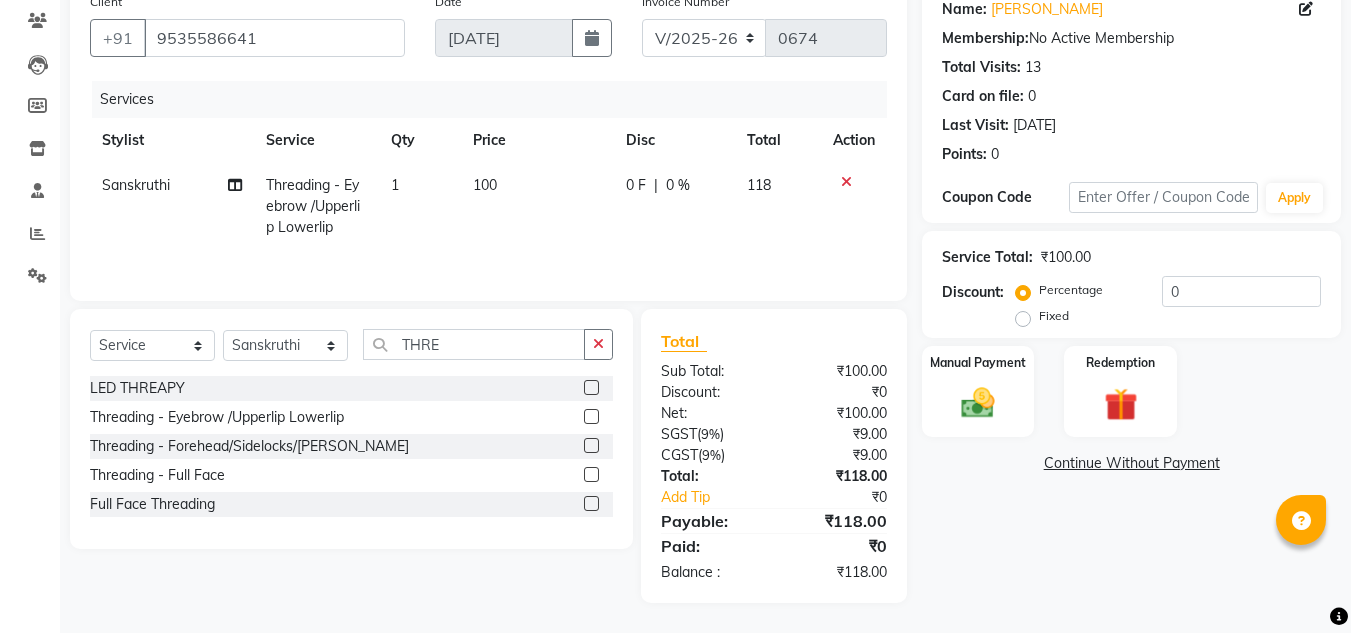 click on "Fixed" 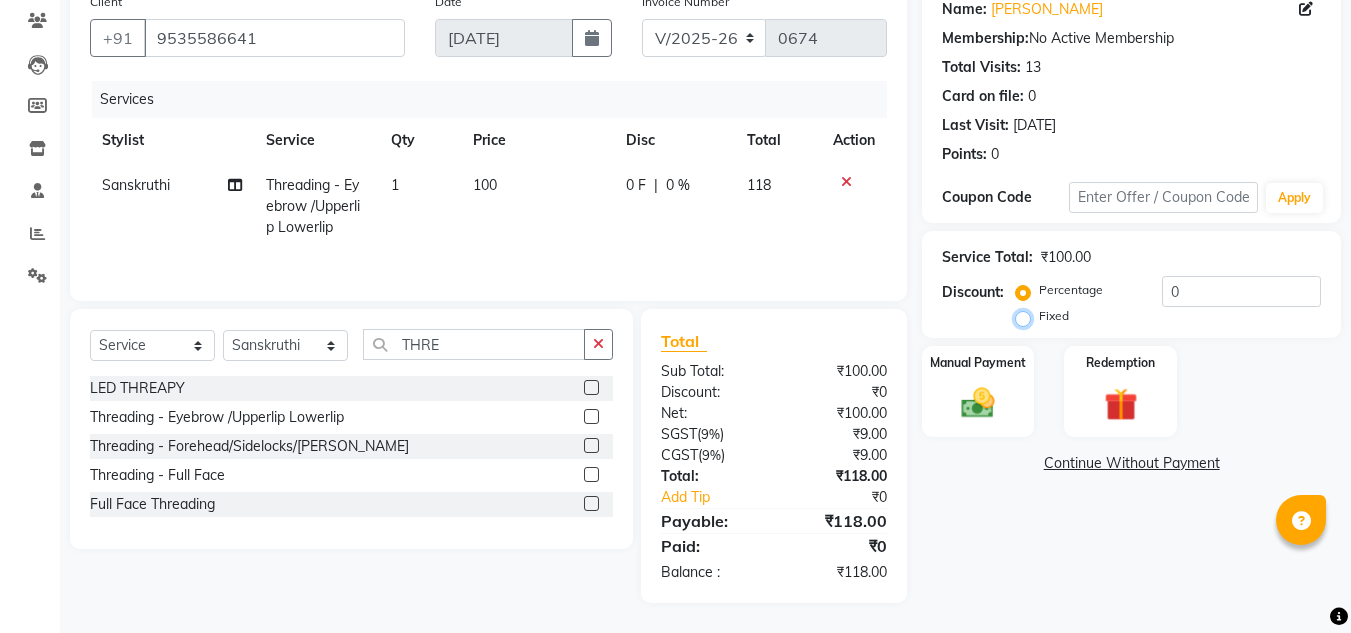 click on "Fixed" at bounding box center (1027, 316) 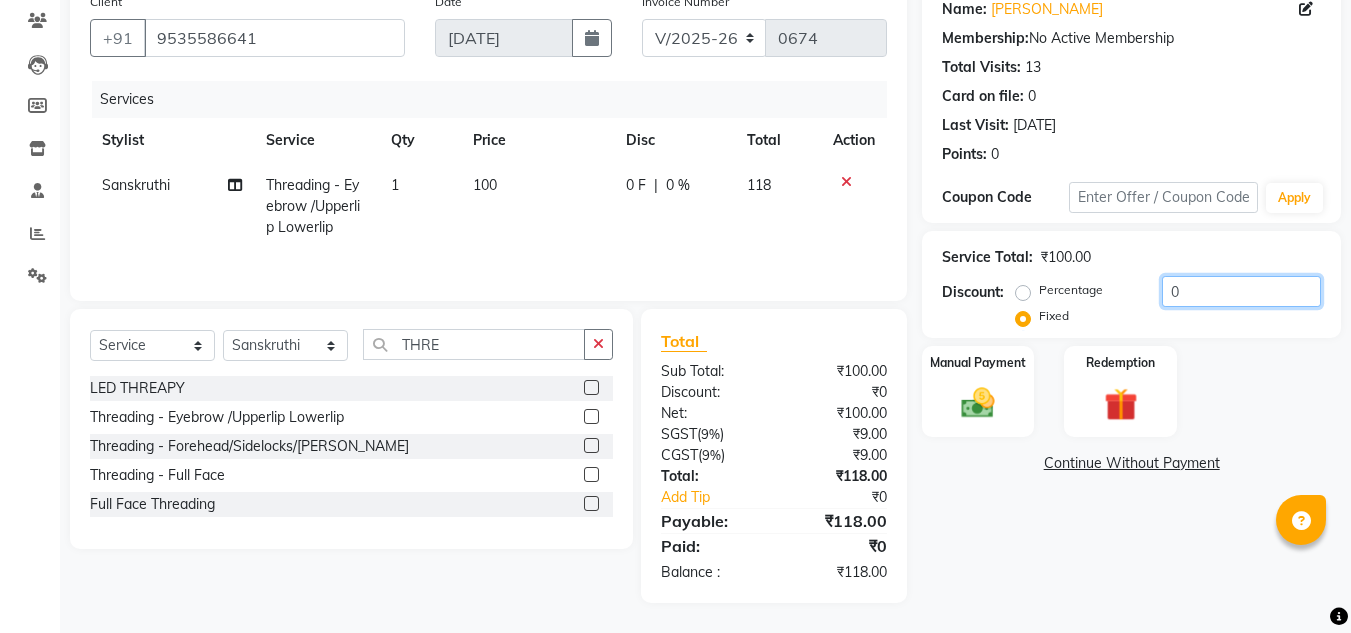 click on "0" 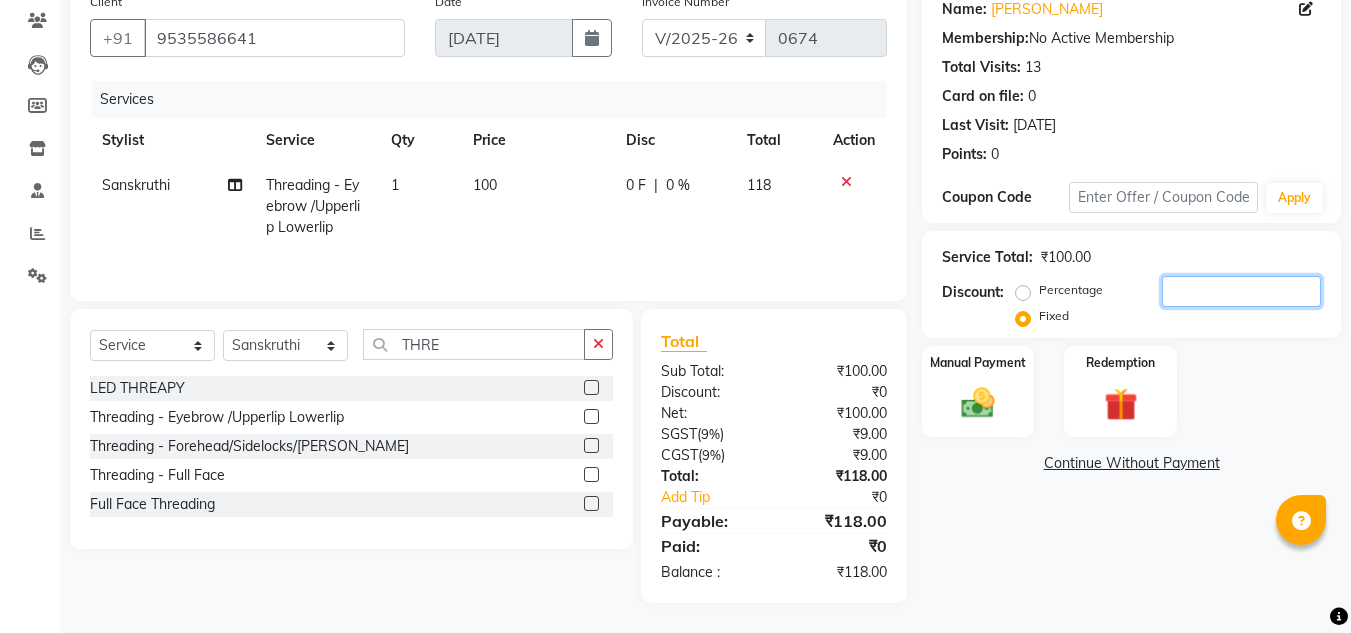 type on "6" 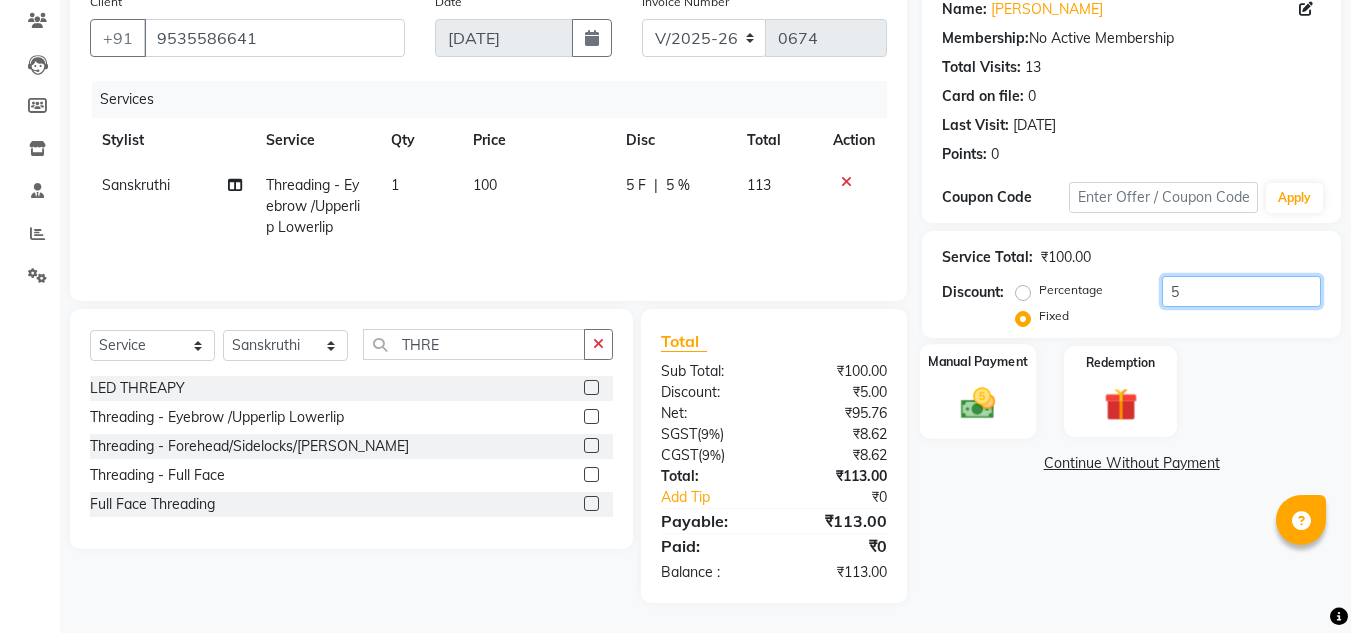 type on "5" 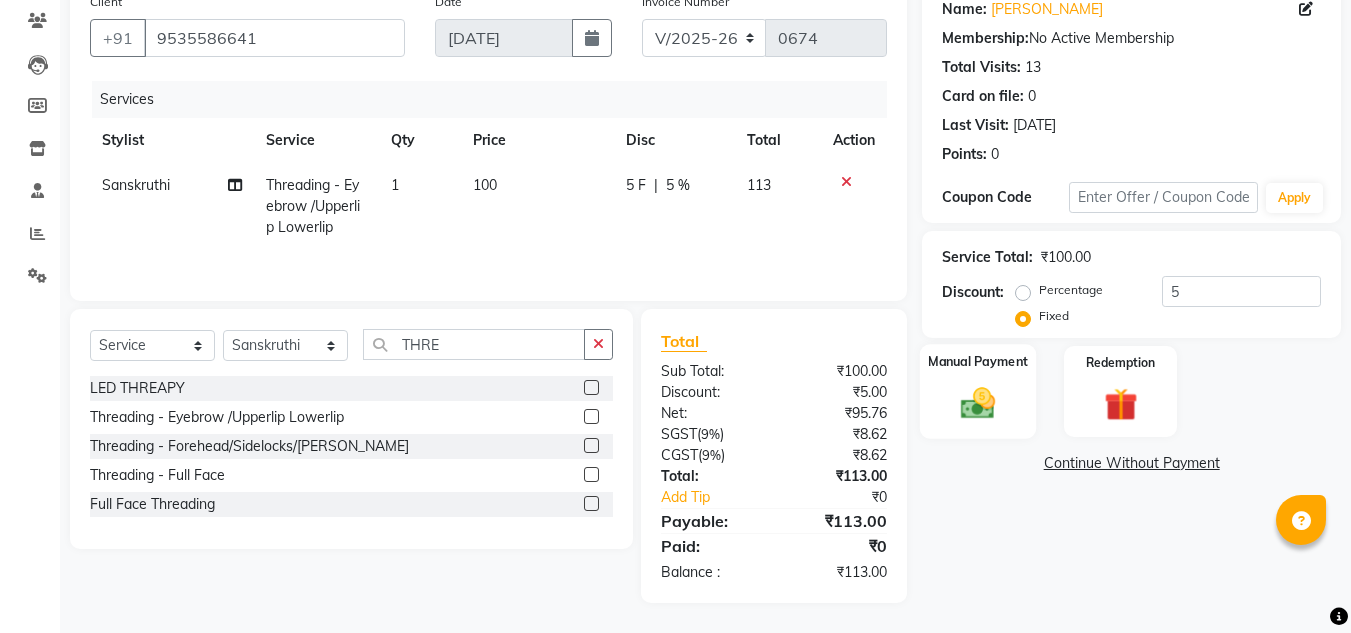 click 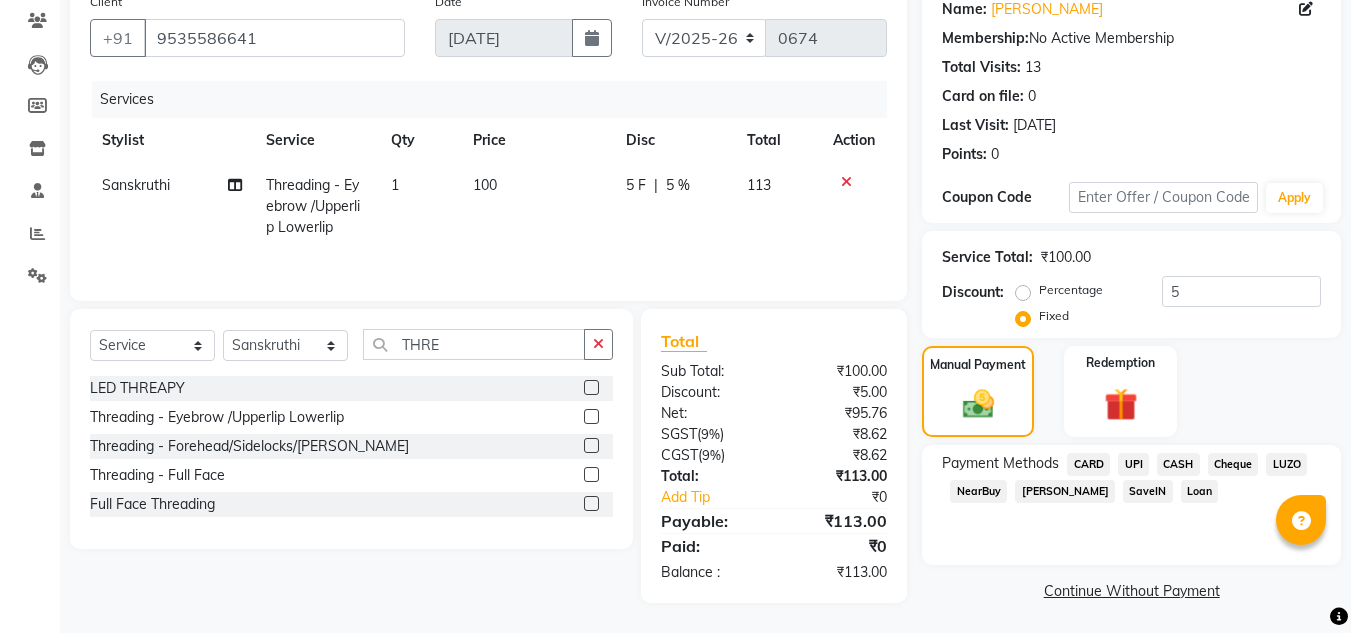 click on "CASH" 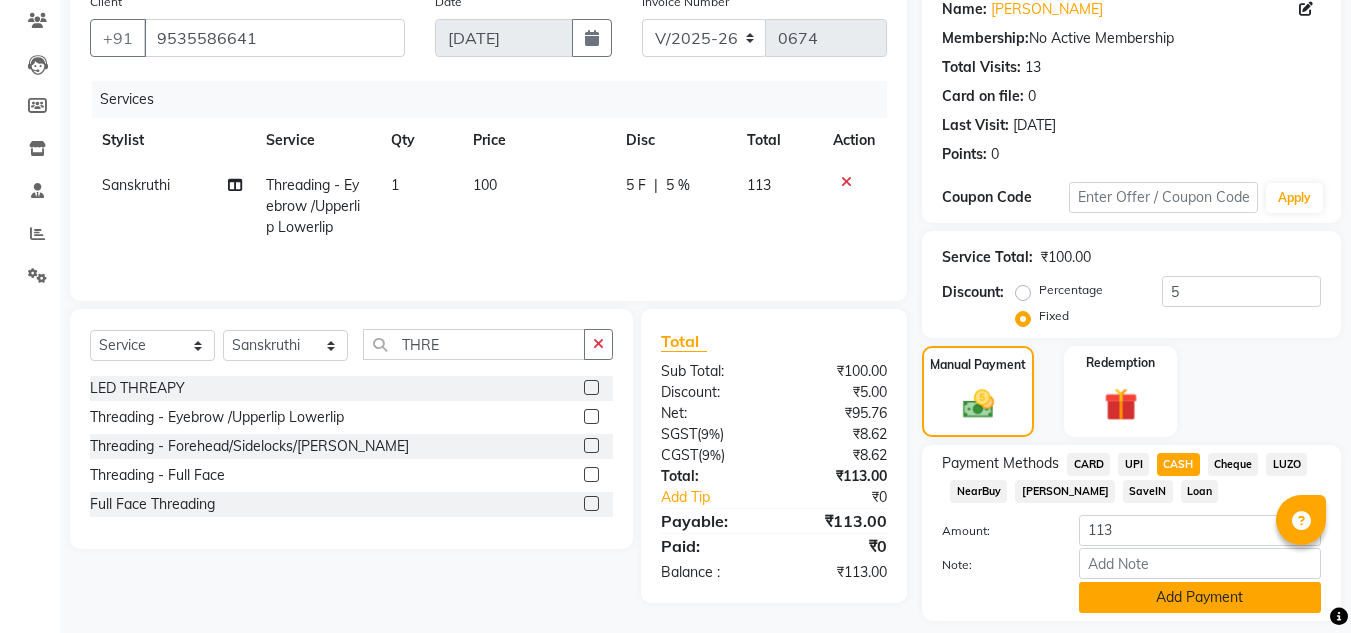 click on "Add Payment" 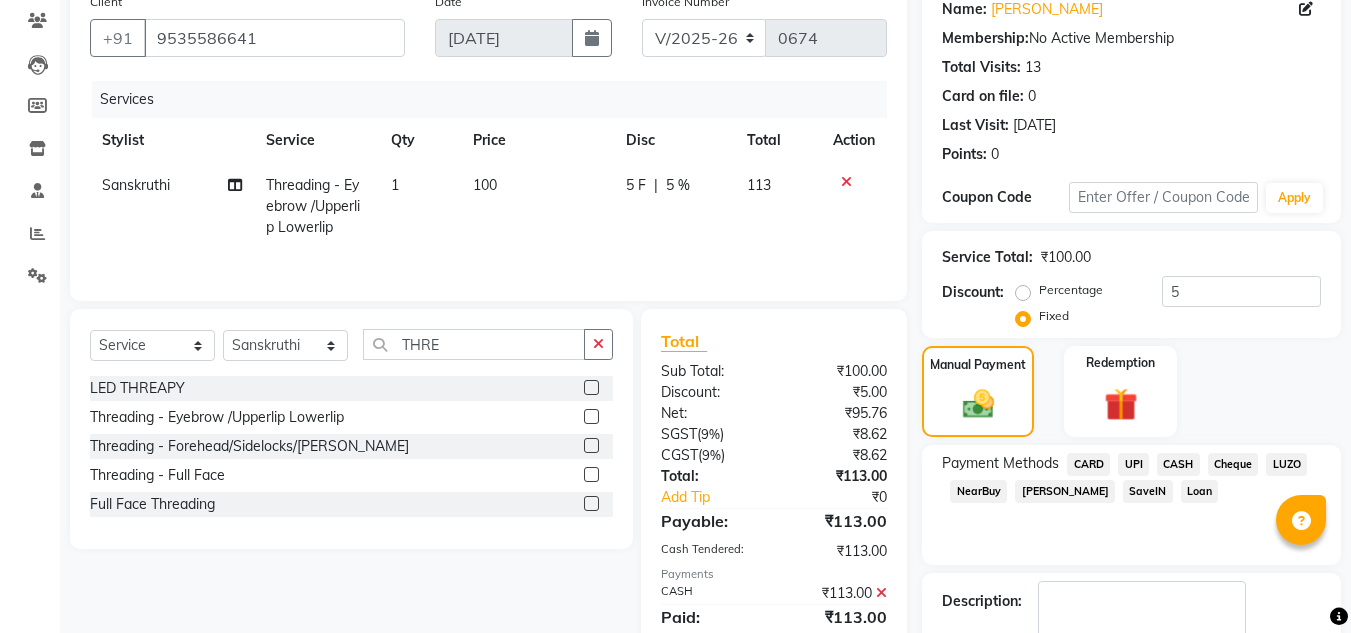 scroll, scrollTop: 283, scrollLeft: 0, axis: vertical 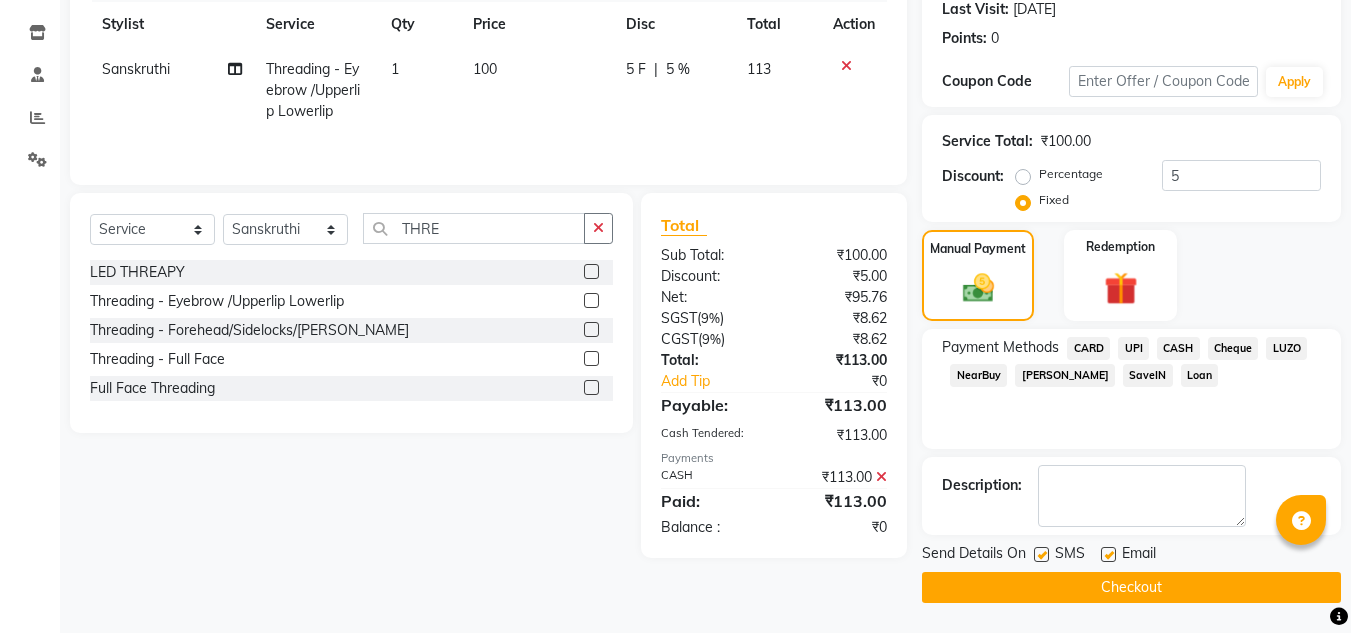 click on "Checkout" 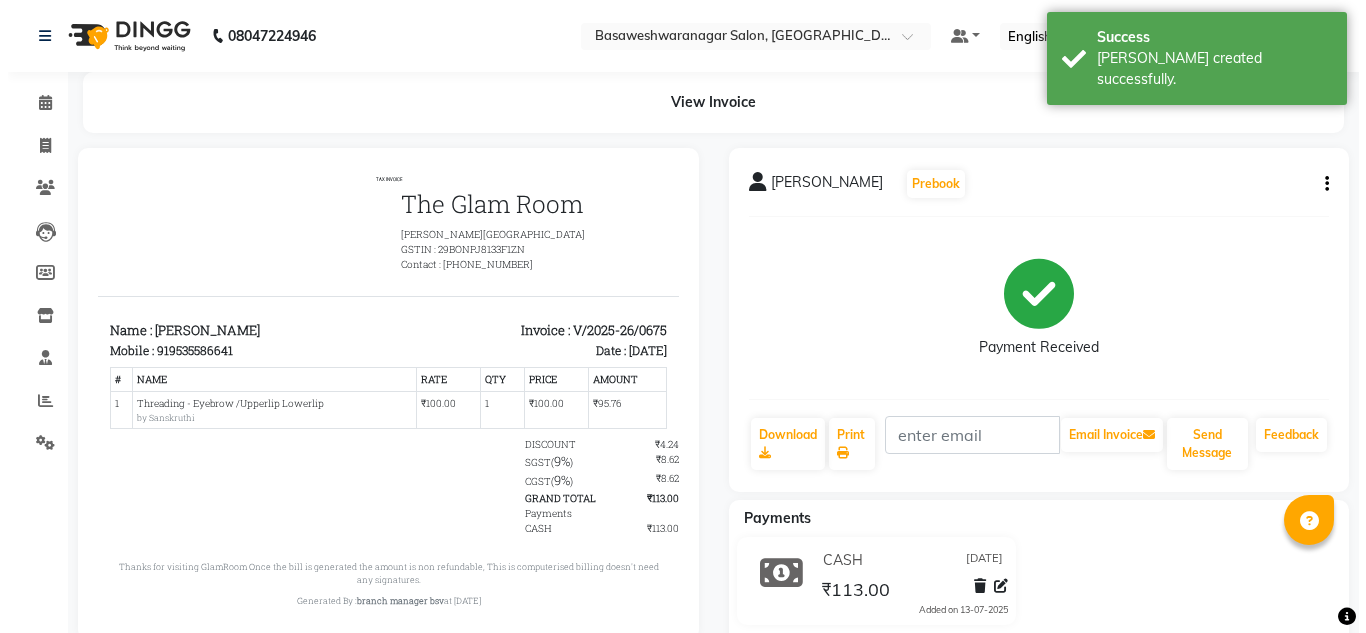 scroll, scrollTop: 0, scrollLeft: 0, axis: both 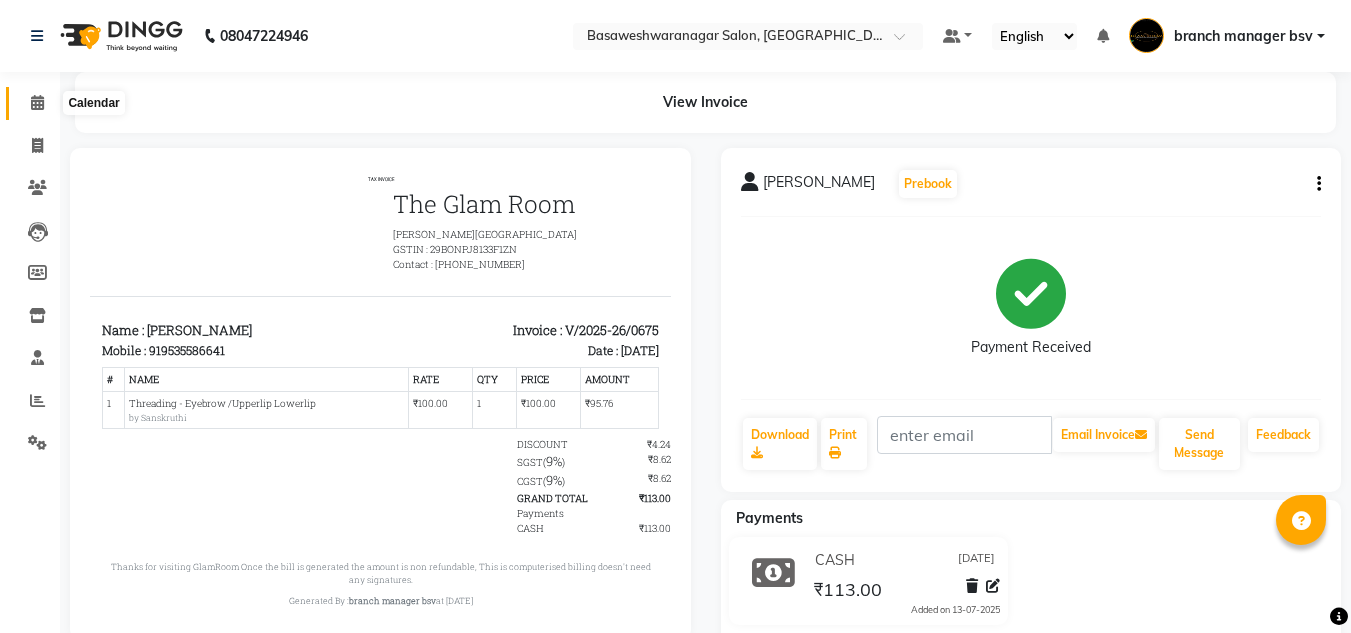 click 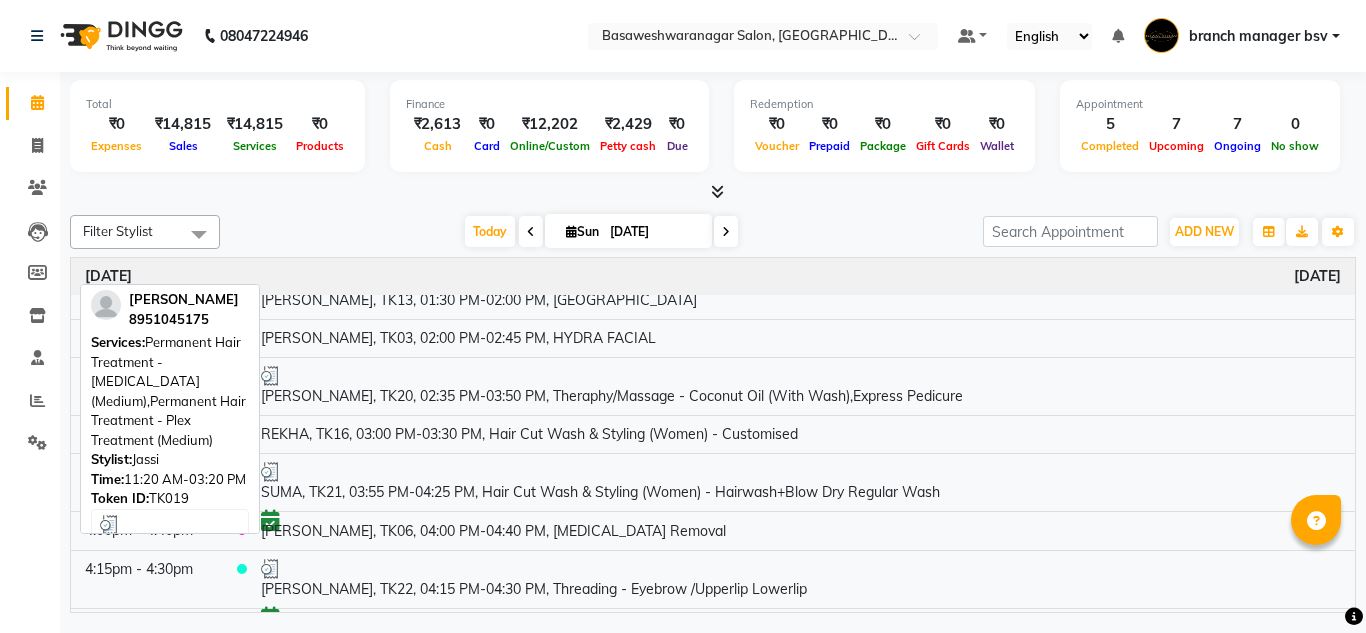 scroll, scrollTop: 618, scrollLeft: 0, axis: vertical 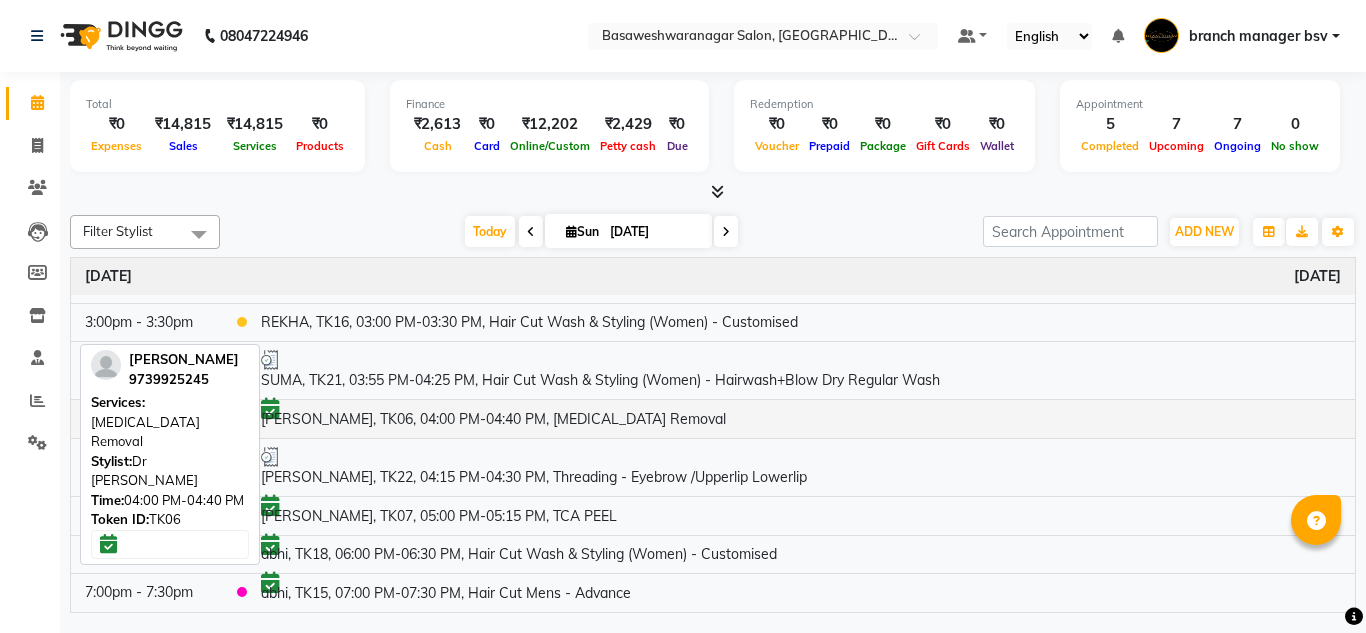 click on "[PERSON_NAME], TK06, 04:00 PM-04:40 PM, [MEDICAL_DATA] Removal" at bounding box center [801, 418] 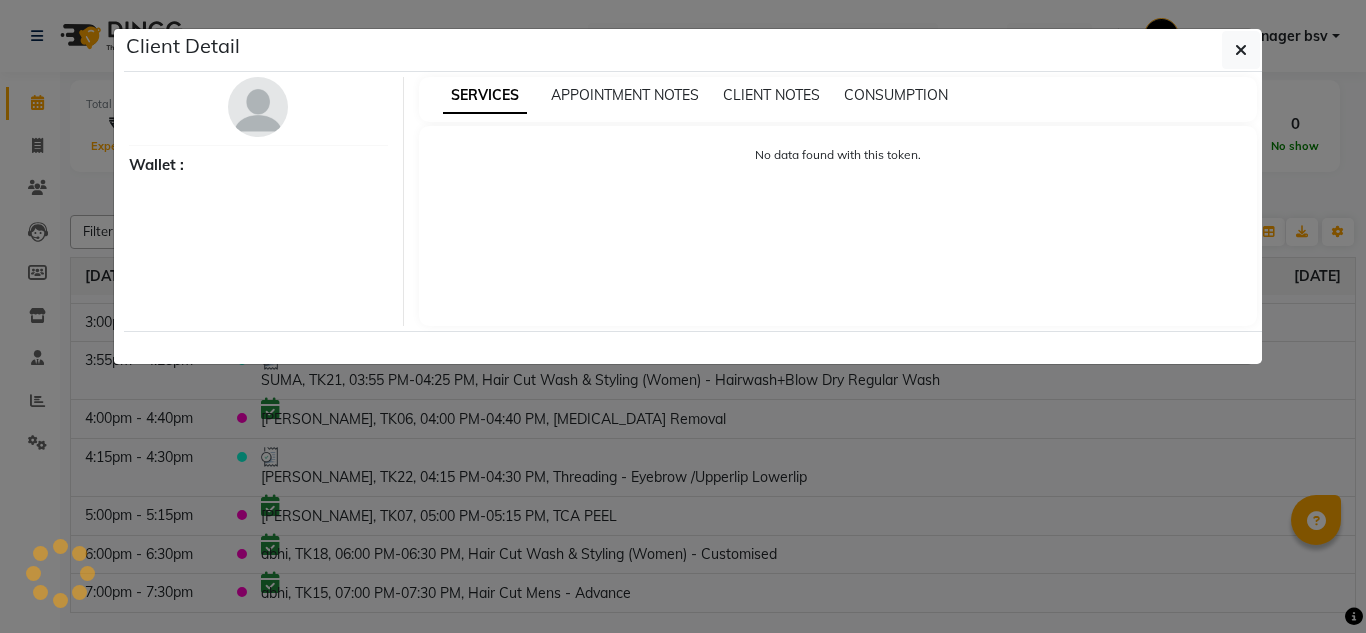 select on "6" 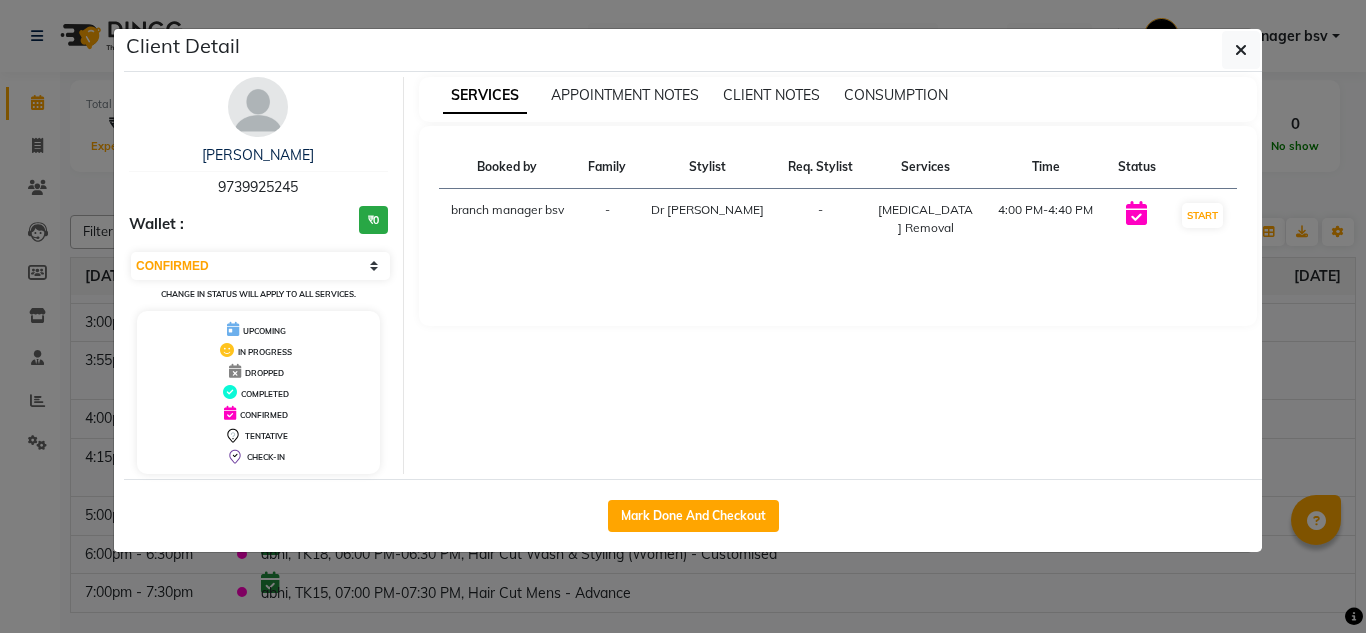 click on "9739925245" at bounding box center [258, 187] 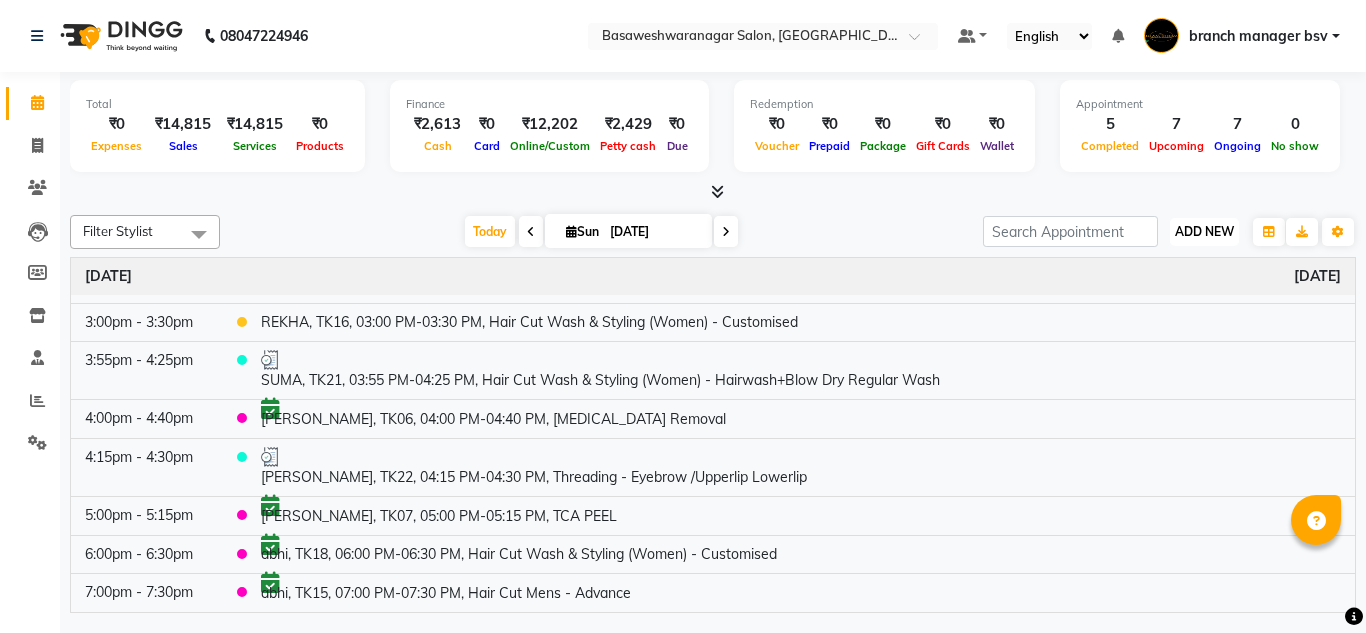 click on "ADD NEW" at bounding box center [1204, 231] 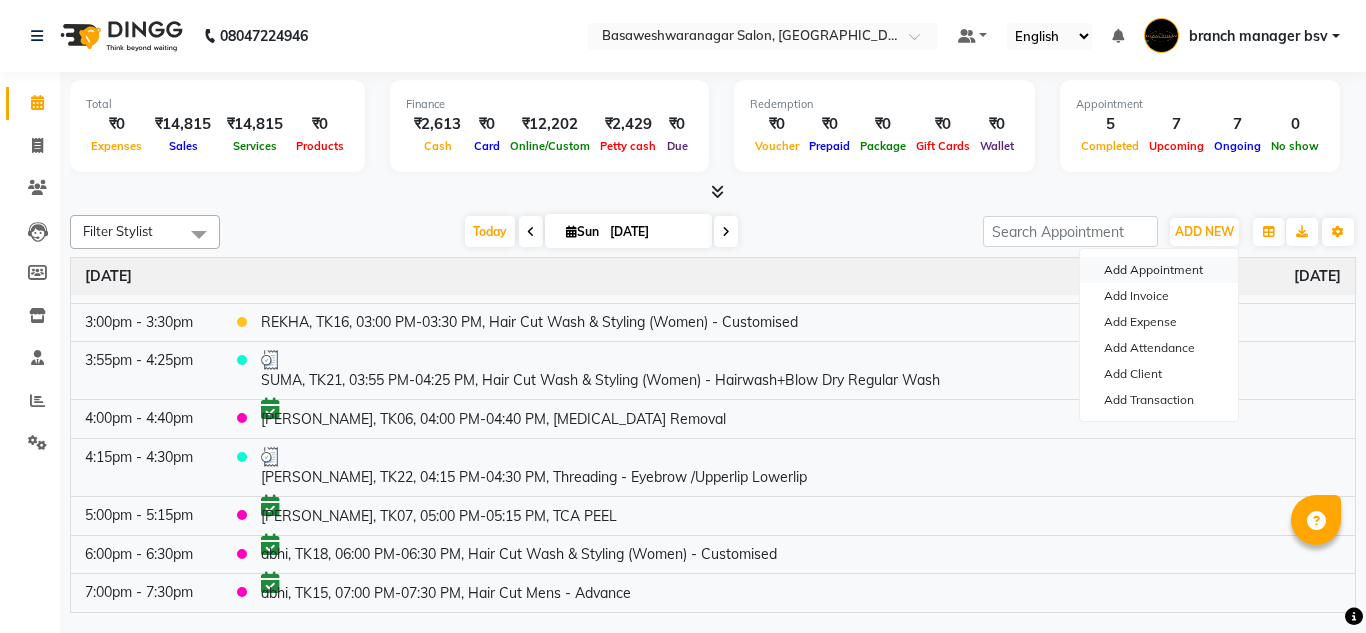 click on "Add Appointment" at bounding box center (1159, 270) 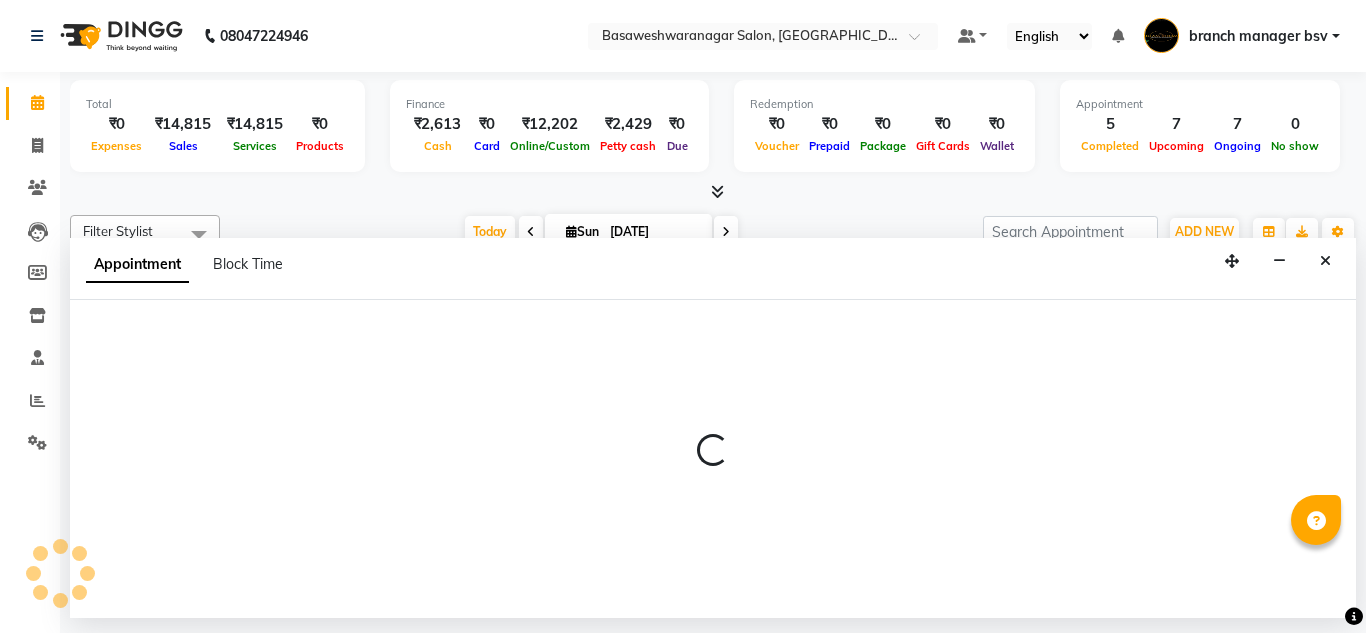 select on "540" 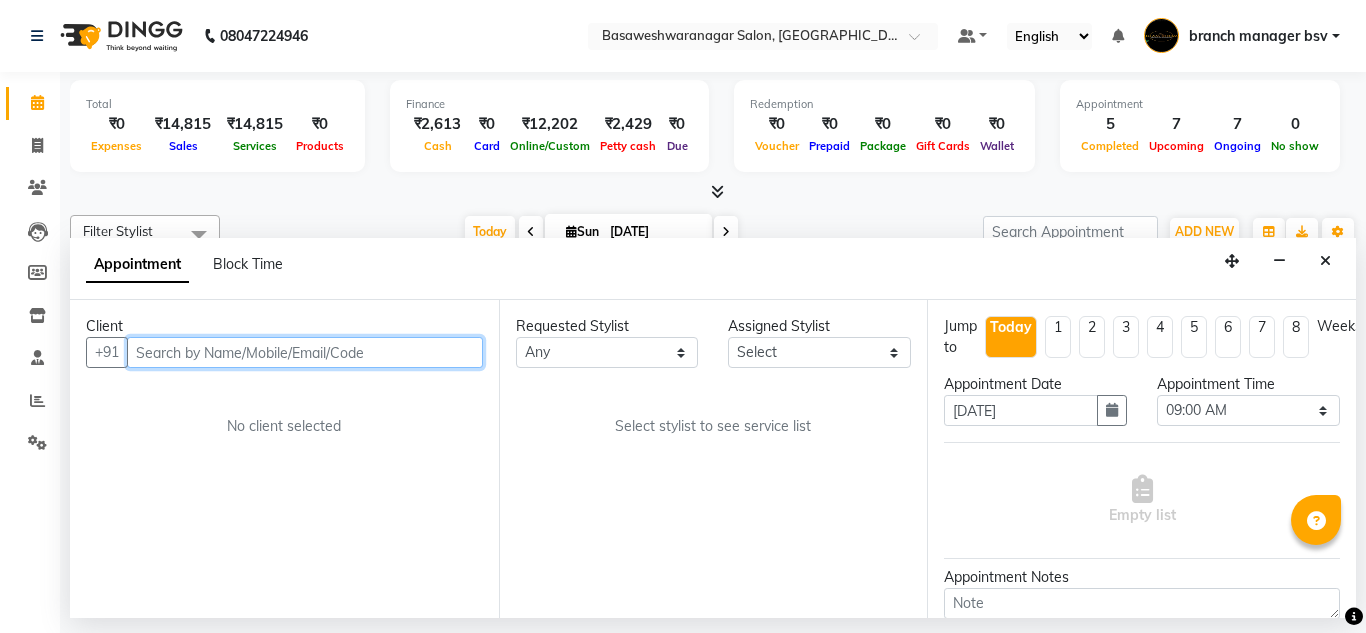paste on "6362808832" 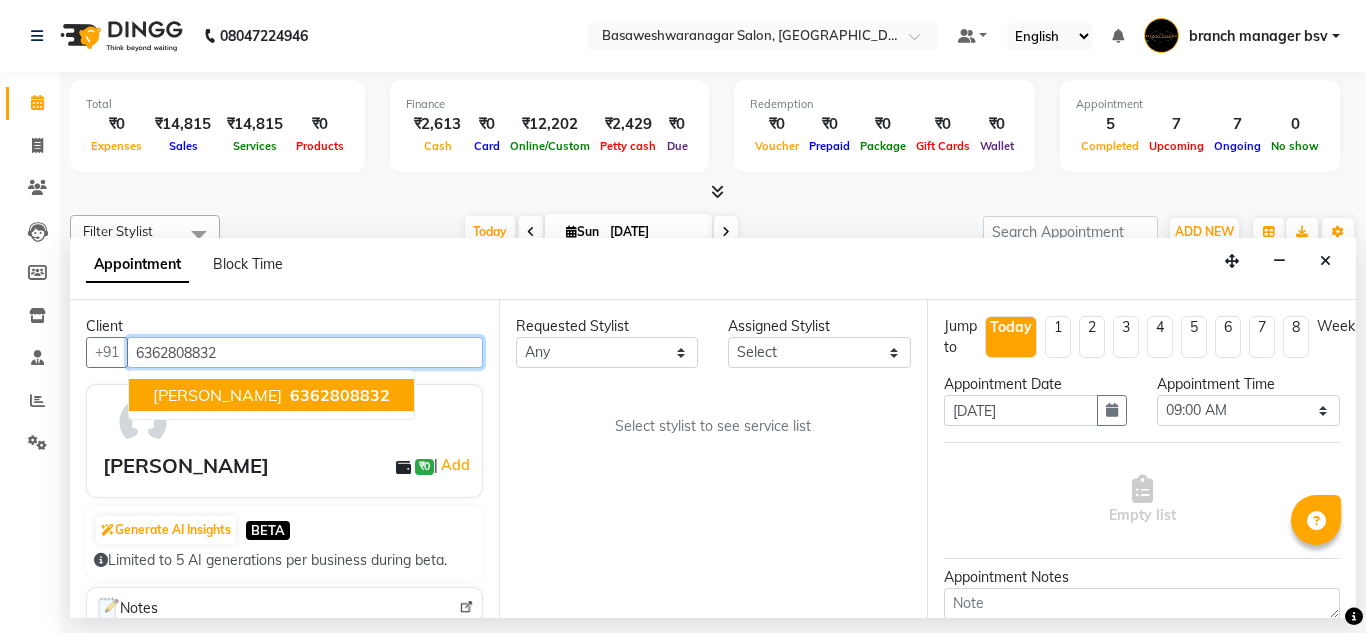 click on "6362808832" at bounding box center (340, 395) 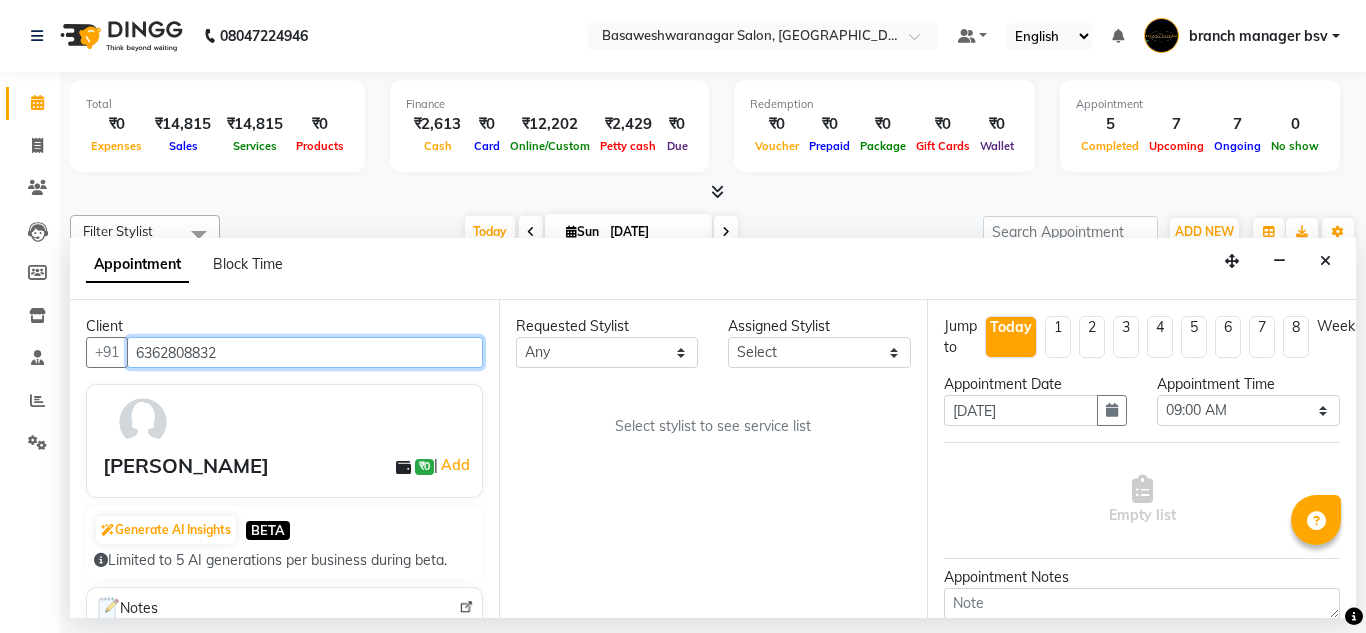 type on "6362808832" 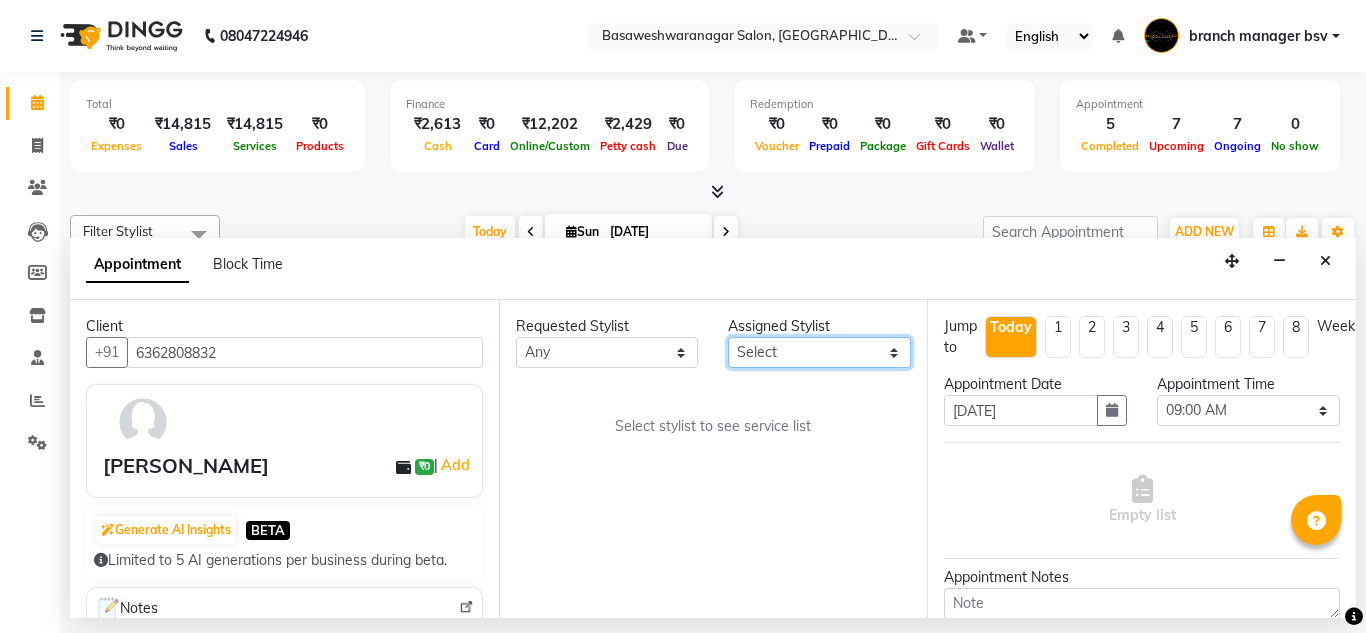 click on "Select [PERSON_NAME] manager bsv [PERSON_NAME] [PERSON_NAME] [PERSON_NAME] [PERSON_NAME] pooja accounts [PERSON_NAME] [PERSON_NAME] Rasna Sanskruthi shangnimwom [PERSON_NAME] [PERSON_NAME] [PERSON_NAME]  TEZZ The Glam Room [PERSON_NAME] [PERSON_NAME]" at bounding box center (819, 352) 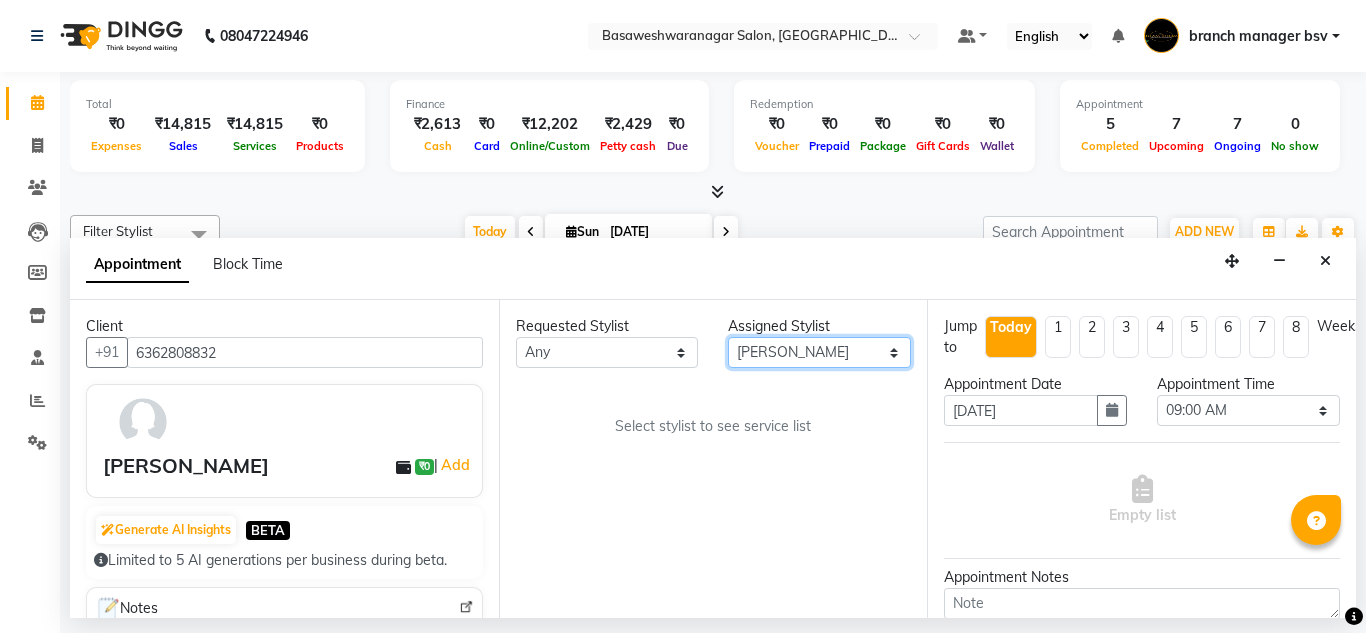 click on "Select [PERSON_NAME] manager bsv [PERSON_NAME] [PERSON_NAME] [PERSON_NAME] [PERSON_NAME] pooja accounts [PERSON_NAME] [PERSON_NAME] Rasna Sanskruthi shangnimwom [PERSON_NAME] [PERSON_NAME] [PERSON_NAME]  TEZZ The Glam Room [PERSON_NAME] [PERSON_NAME]" at bounding box center (819, 352) 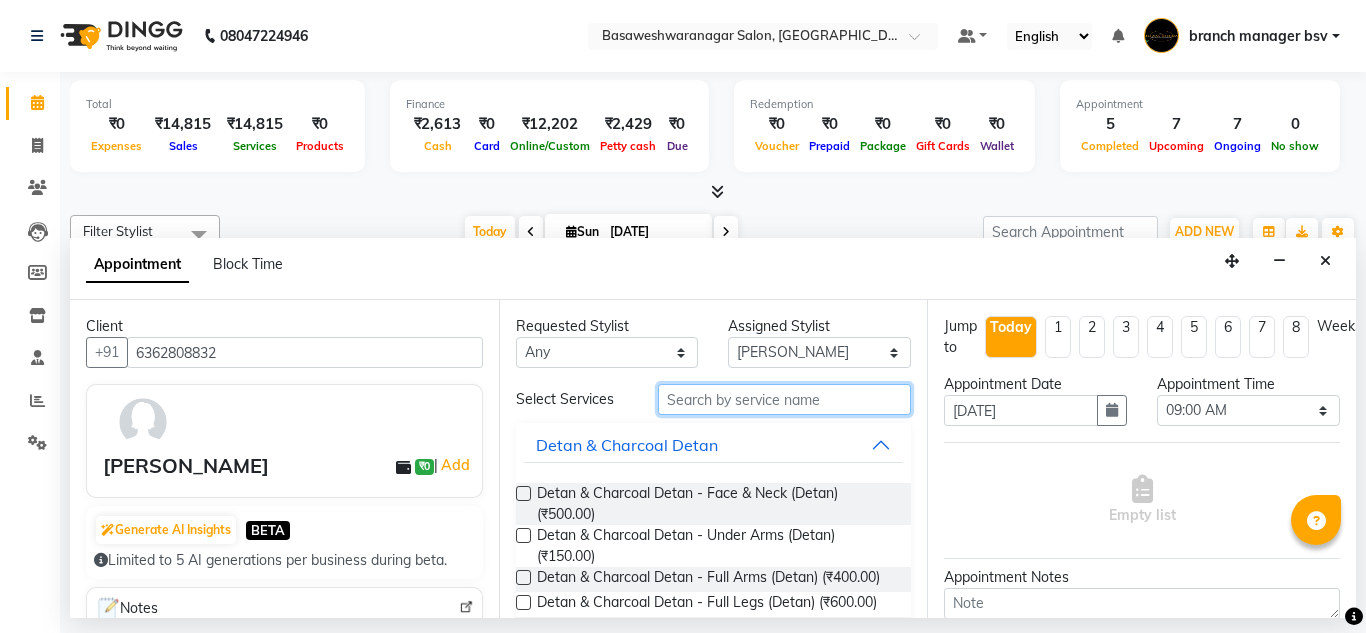 click at bounding box center [785, 399] 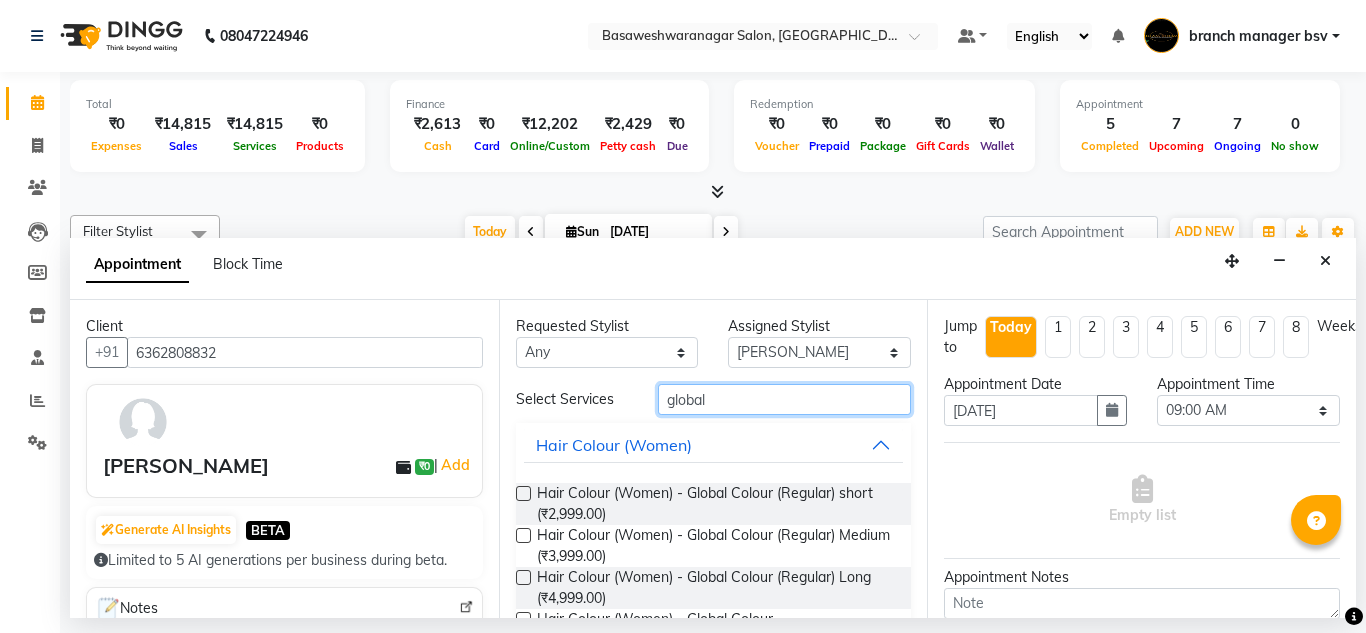 type on "global" 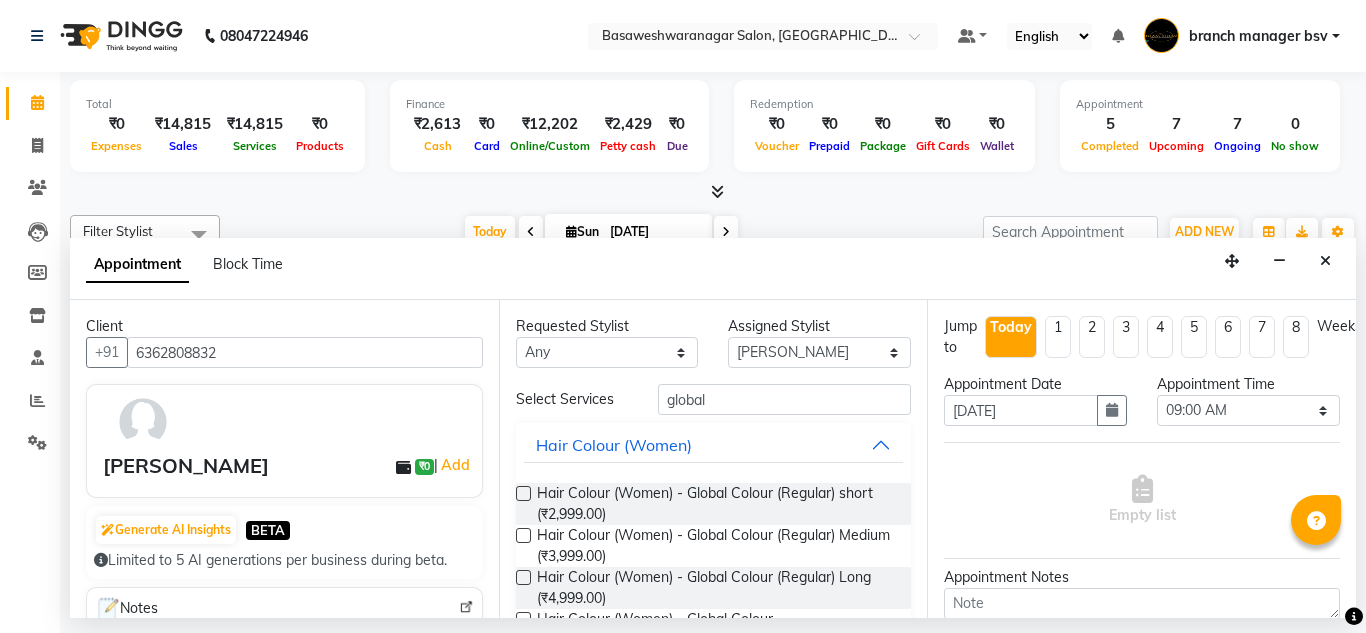 click at bounding box center [523, 535] 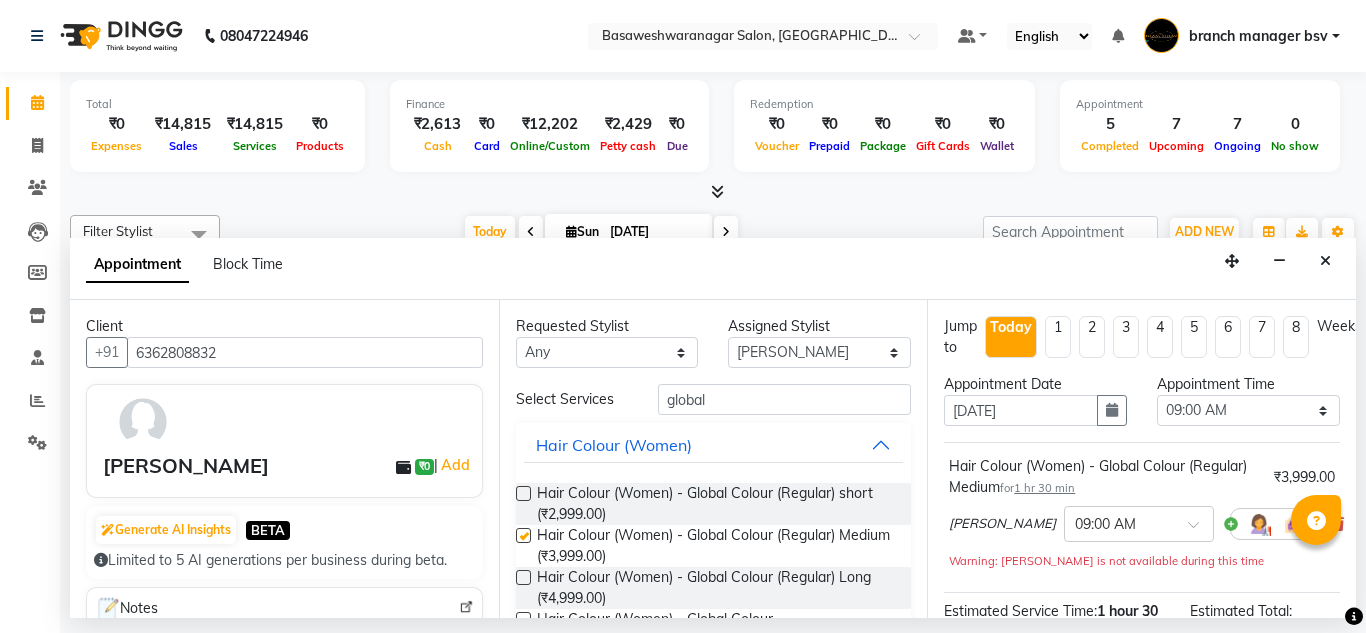 checkbox on "false" 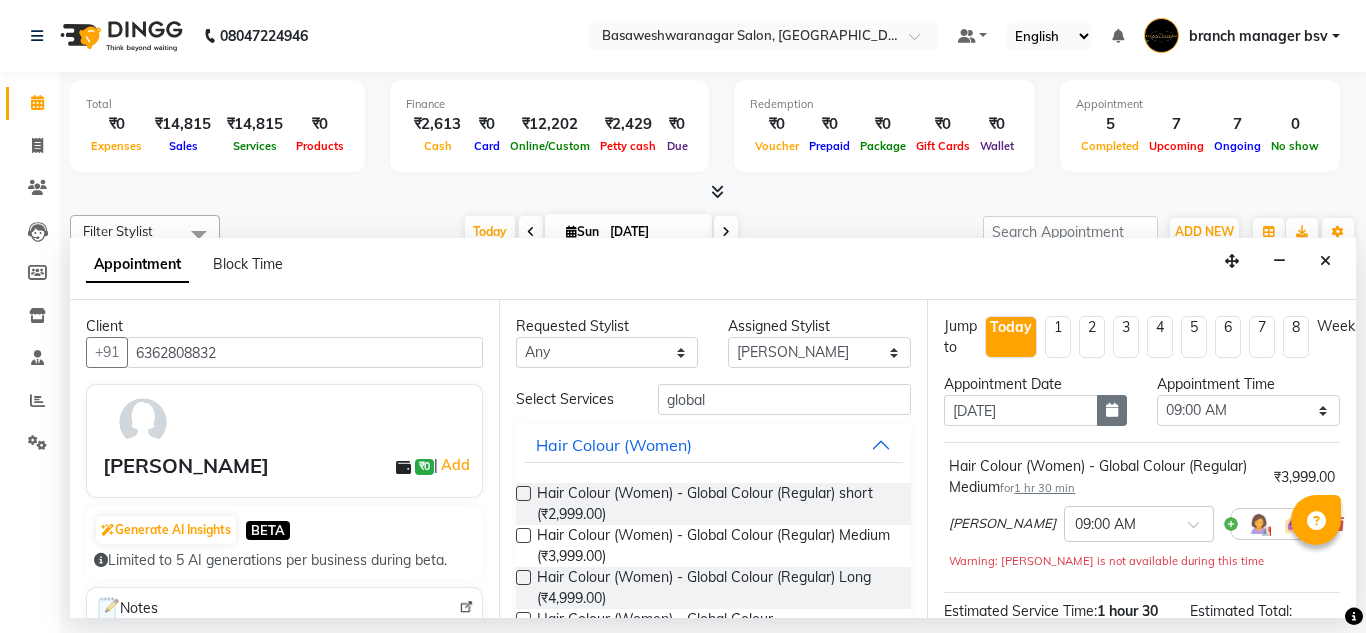 click at bounding box center (1112, 410) 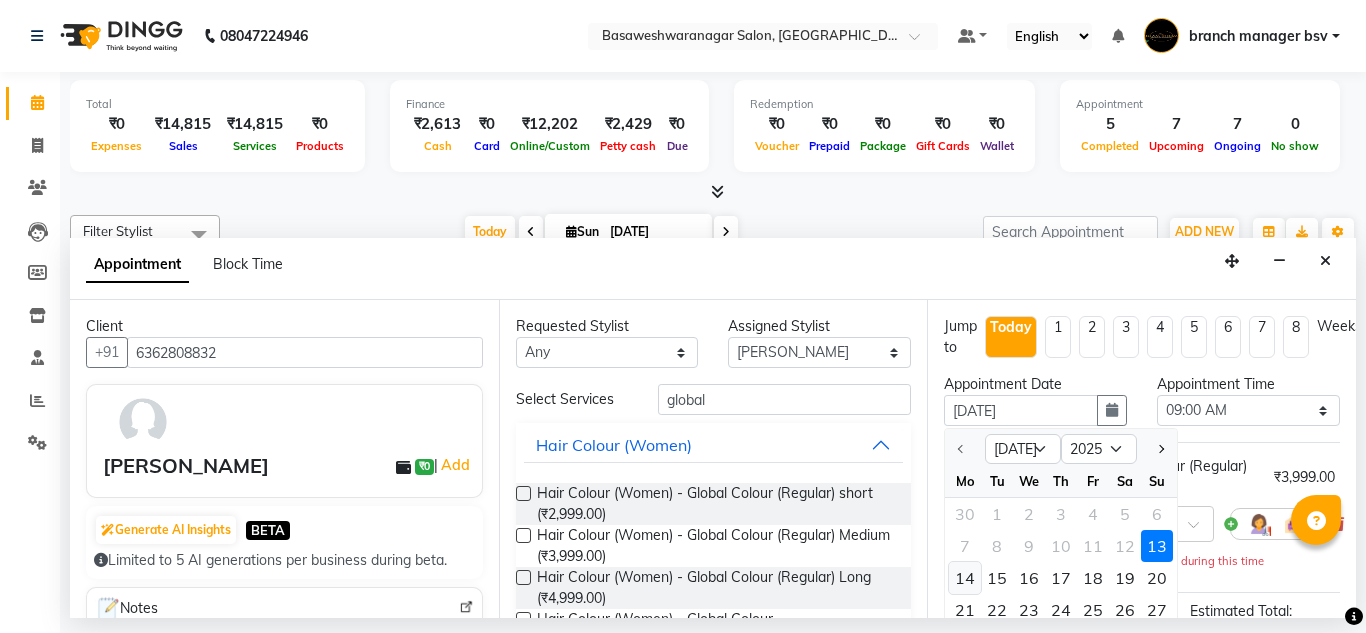 click on "14" at bounding box center [965, 578] 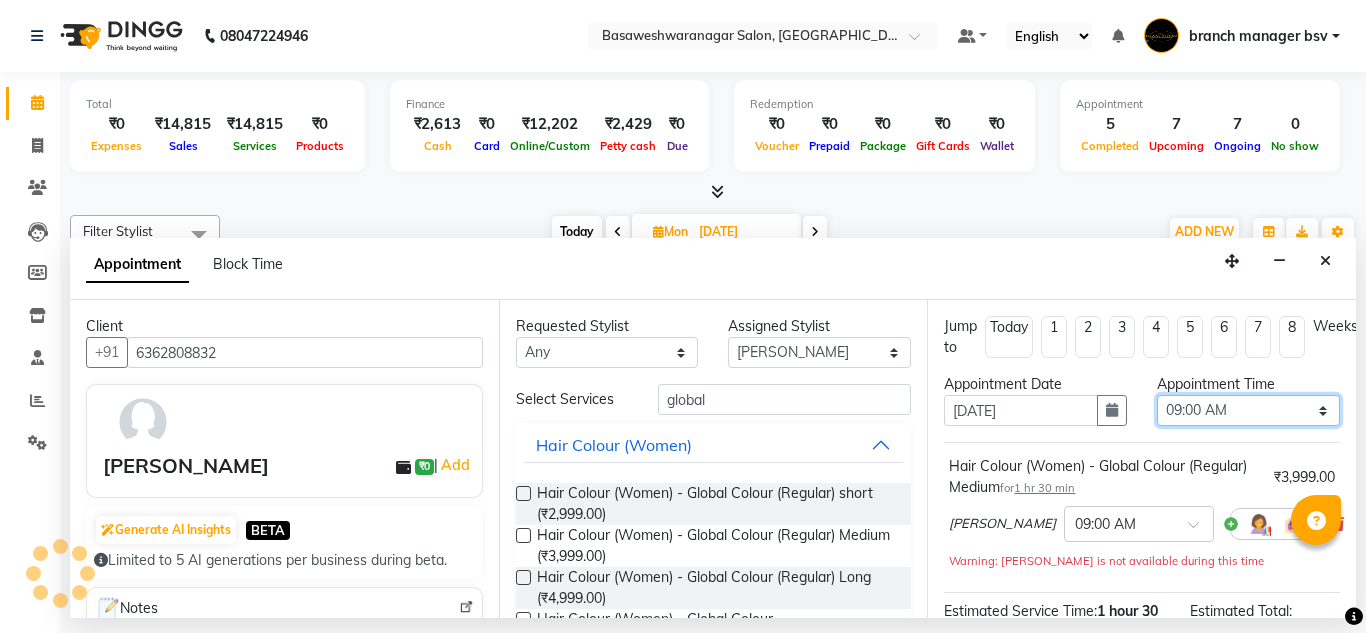 click on "Select 09:00 AM 09:15 AM 09:30 AM 09:45 AM 10:00 AM 10:15 AM 10:30 AM 10:45 AM 11:00 AM 11:15 AM 11:30 AM 11:45 AM 12:00 PM 12:15 PM 12:30 PM 12:45 PM 01:00 PM 01:15 PM 01:30 PM 01:45 PM 02:00 PM 02:15 PM 02:30 PM 02:45 PM 03:00 PM 03:15 PM 03:30 PM 03:45 PM 04:00 PM 04:15 PM 04:30 PM 04:45 PM 05:00 PM 05:15 PM 05:30 PM 05:45 PM 06:00 PM 06:15 PM 06:30 PM 06:45 PM 07:00 PM 07:15 PM 07:30 PM 07:45 PM 08:00 PM" at bounding box center (1248, 410) 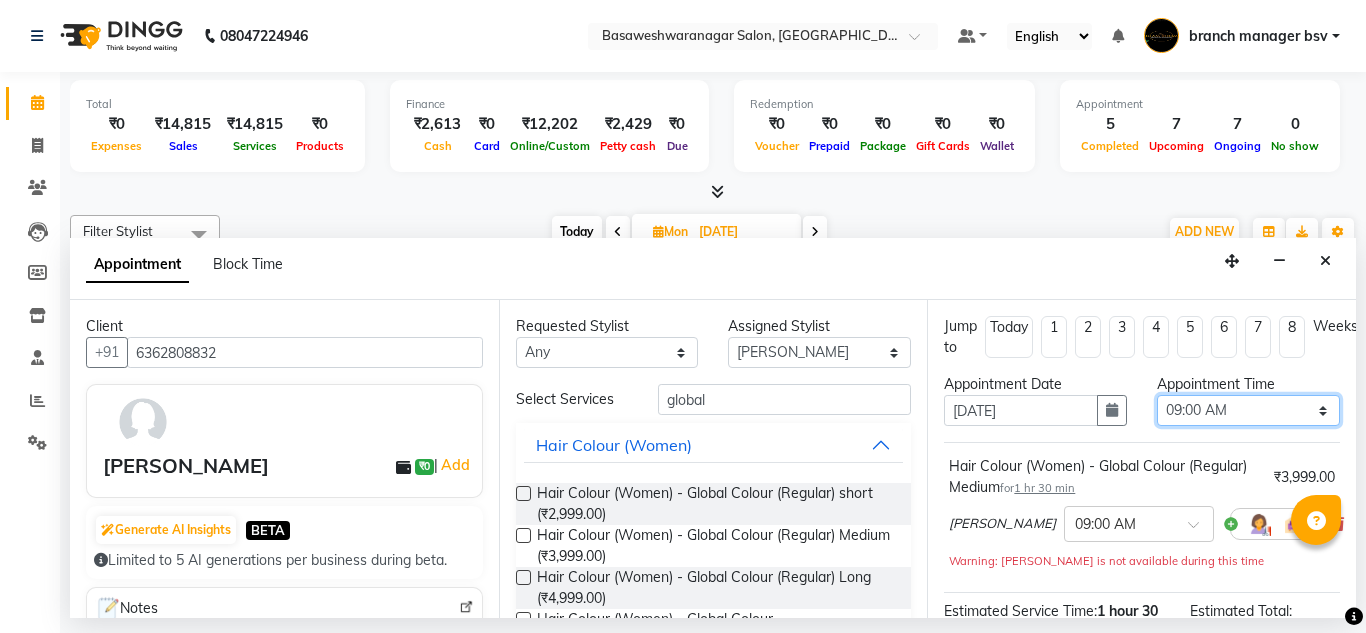 select on "720" 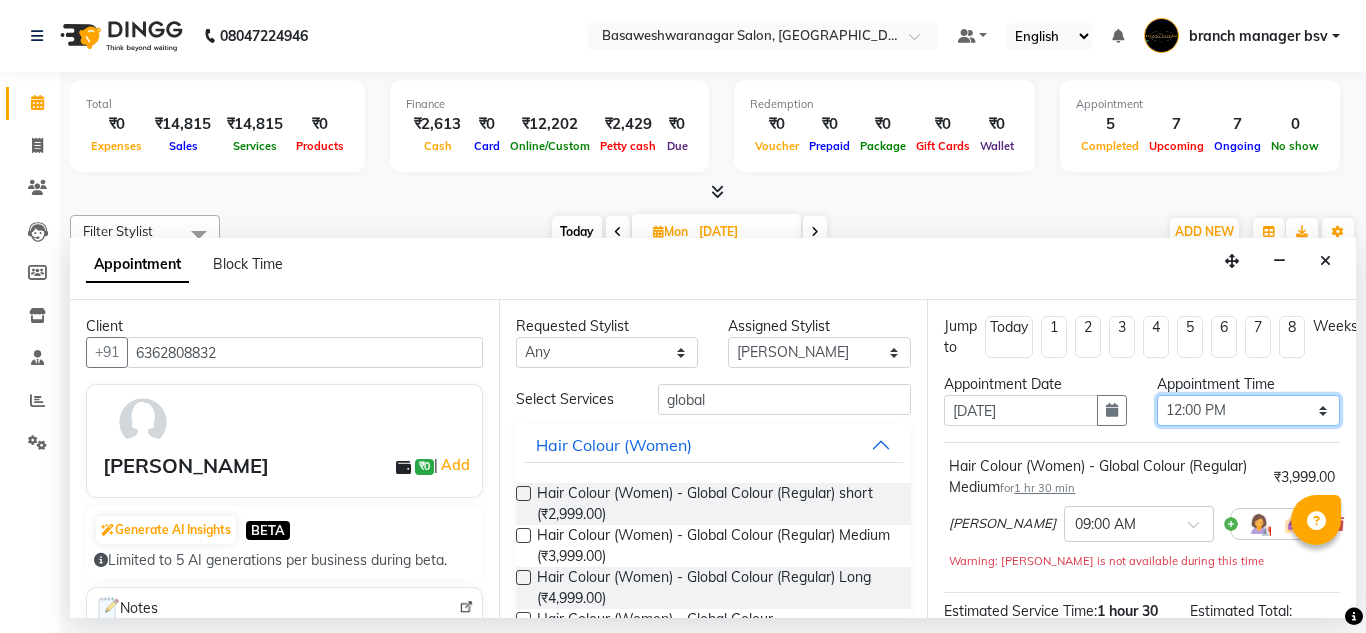 click on "Select 09:00 AM 09:15 AM 09:30 AM 09:45 AM 10:00 AM 10:15 AM 10:30 AM 10:45 AM 11:00 AM 11:15 AM 11:30 AM 11:45 AM 12:00 PM 12:15 PM 12:30 PM 12:45 PM 01:00 PM 01:15 PM 01:30 PM 01:45 PM 02:00 PM 02:15 PM 02:30 PM 02:45 PM 03:00 PM 03:15 PM 03:30 PM 03:45 PM 04:00 PM 04:15 PM 04:30 PM 04:45 PM 05:00 PM 05:15 PM 05:30 PM 05:45 PM 06:00 PM 06:15 PM 06:30 PM 06:45 PM 07:00 PM 07:15 PM 07:30 PM 07:45 PM 08:00 PM" at bounding box center (1248, 410) 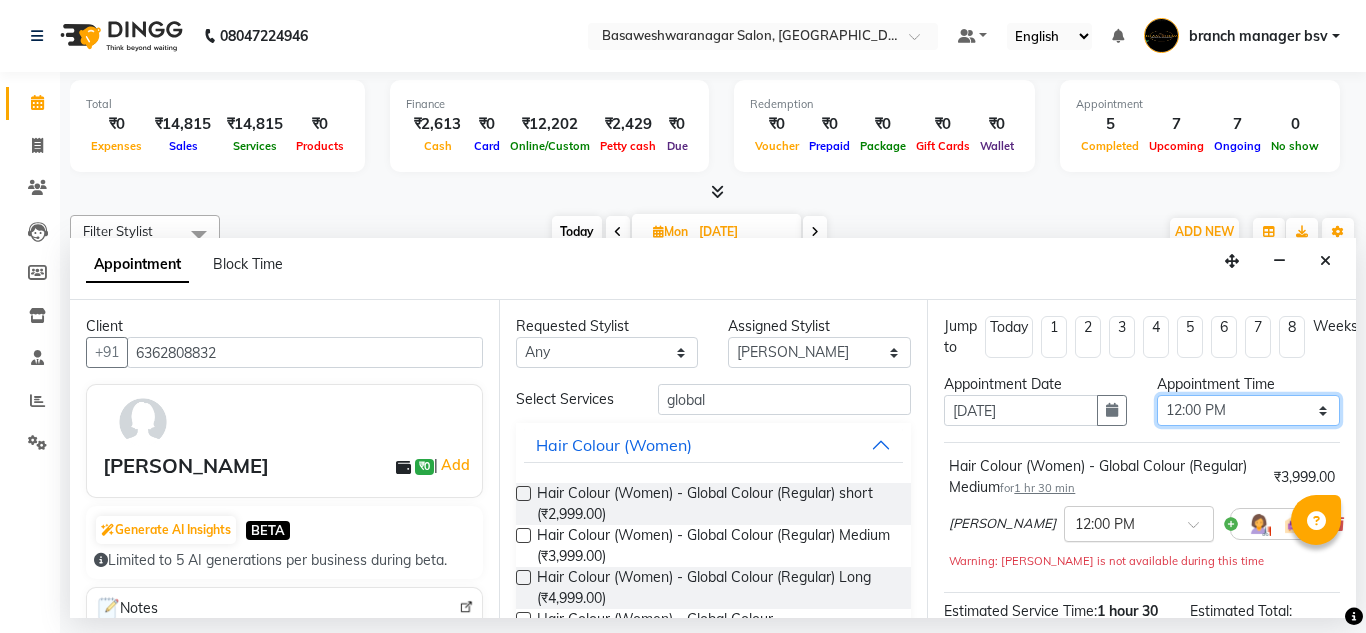 scroll, scrollTop: 286, scrollLeft: 0, axis: vertical 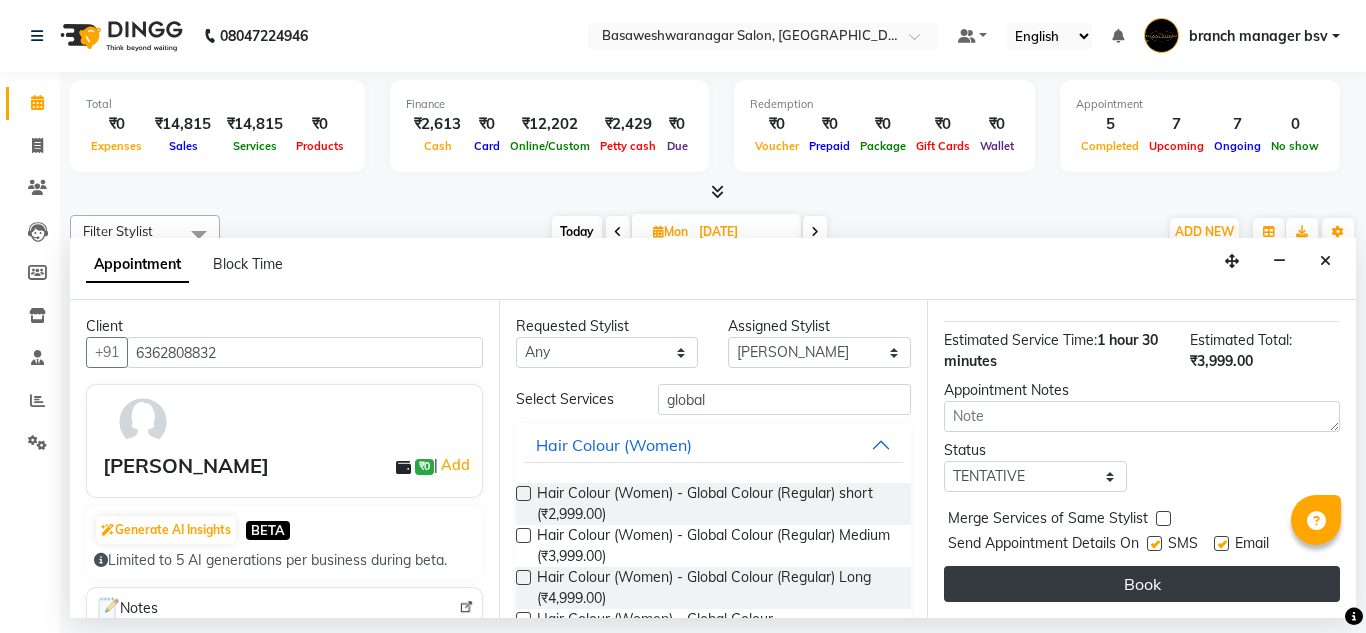 click on "Book" at bounding box center [1142, 584] 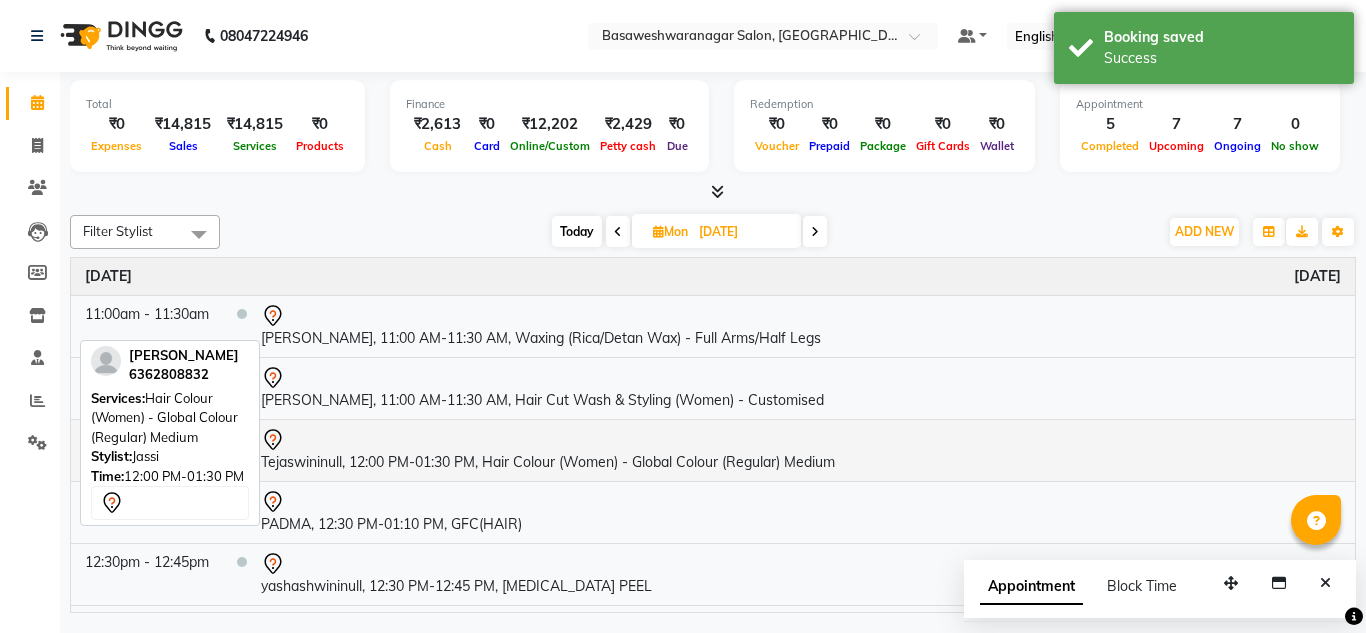 scroll, scrollTop: 117, scrollLeft: 0, axis: vertical 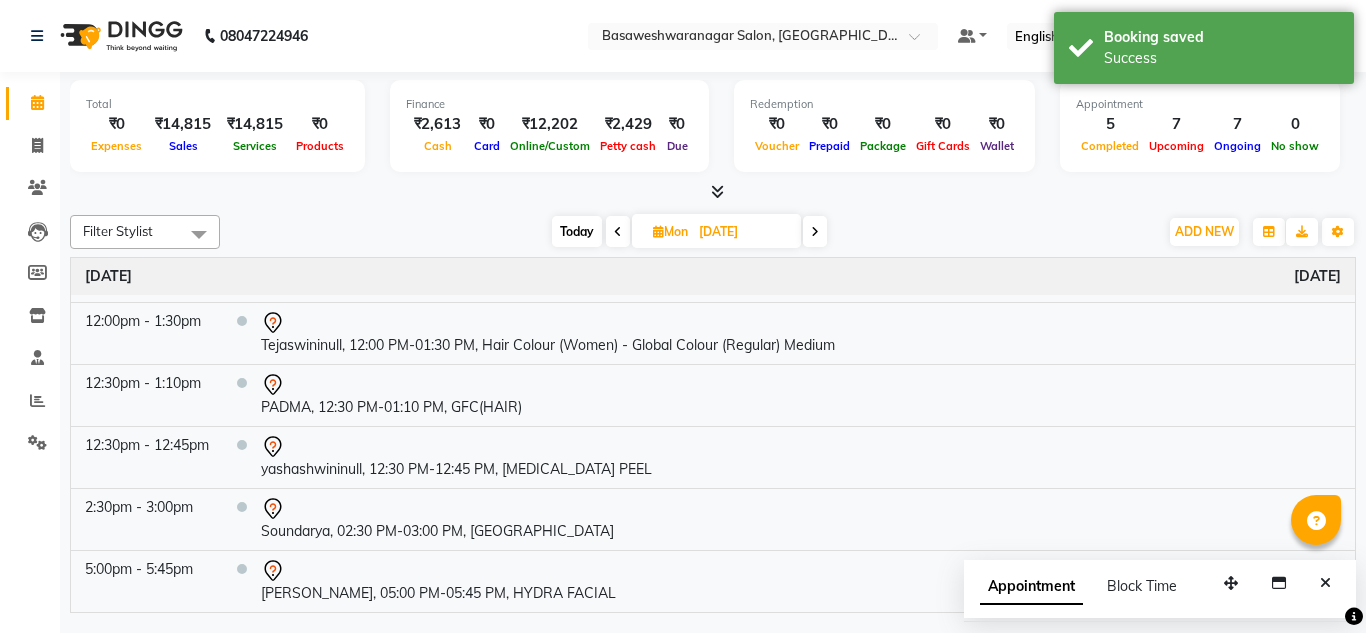 click on "Today" at bounding box center (577, 231) 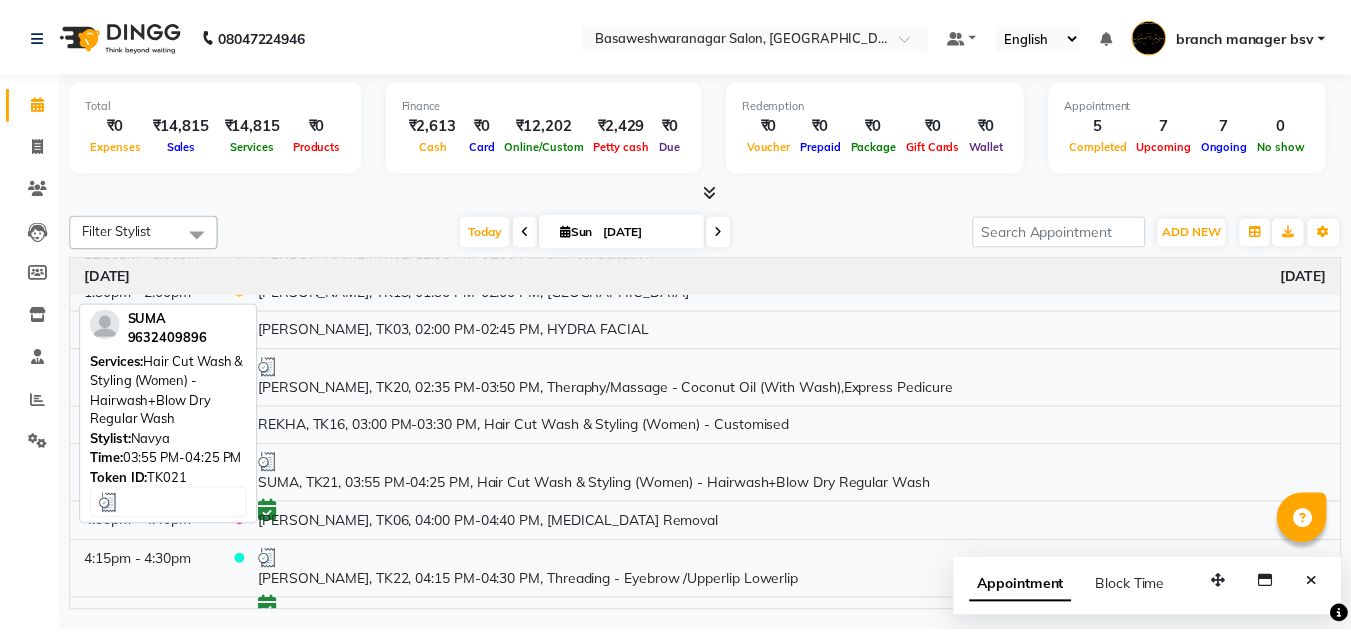 scroll, scrollTop: 618, scrollLeft: 0, axis: vertical 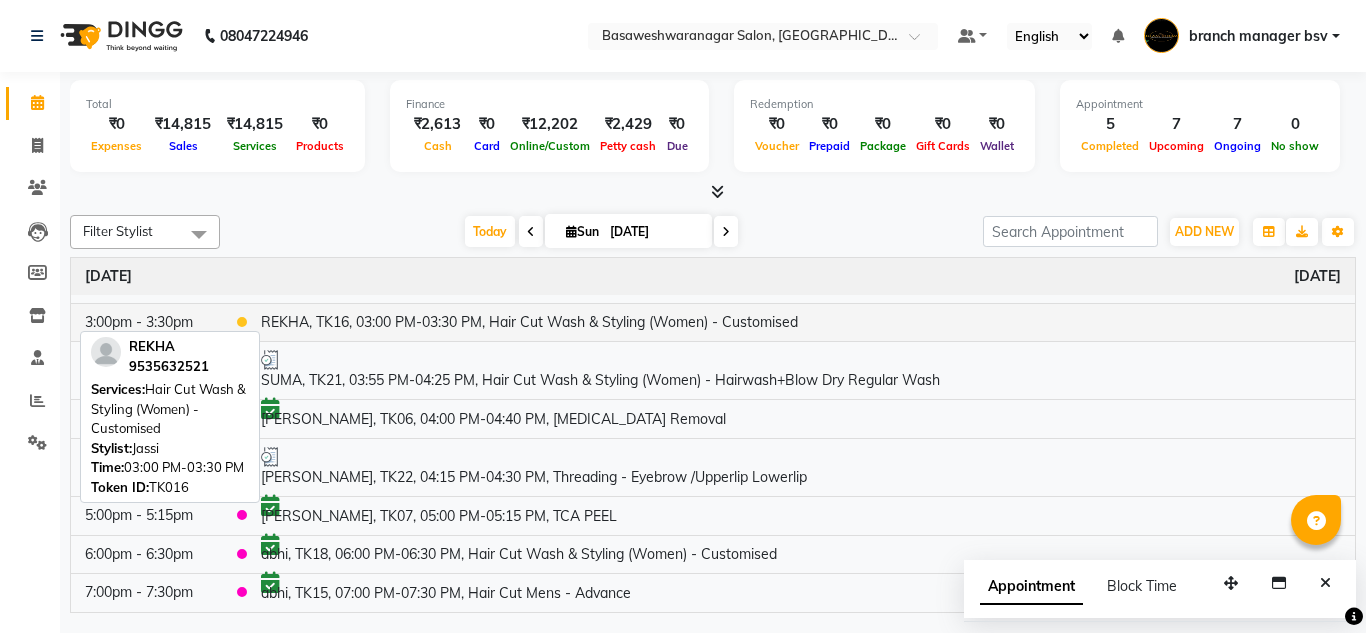 click on "REKHA, TK16, 03:00 PM-03:30 PM, Hair Cut Wash & Styling (Women) - Customised" at bounding box center [801, 322] 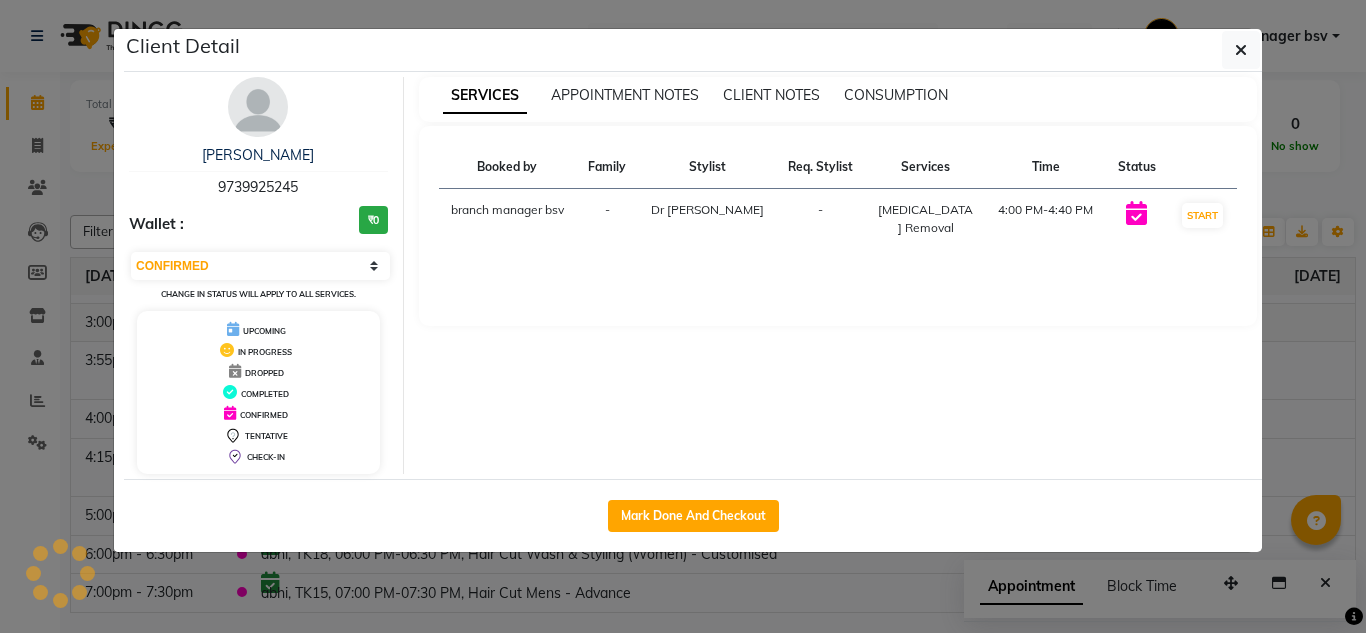 select on "1" 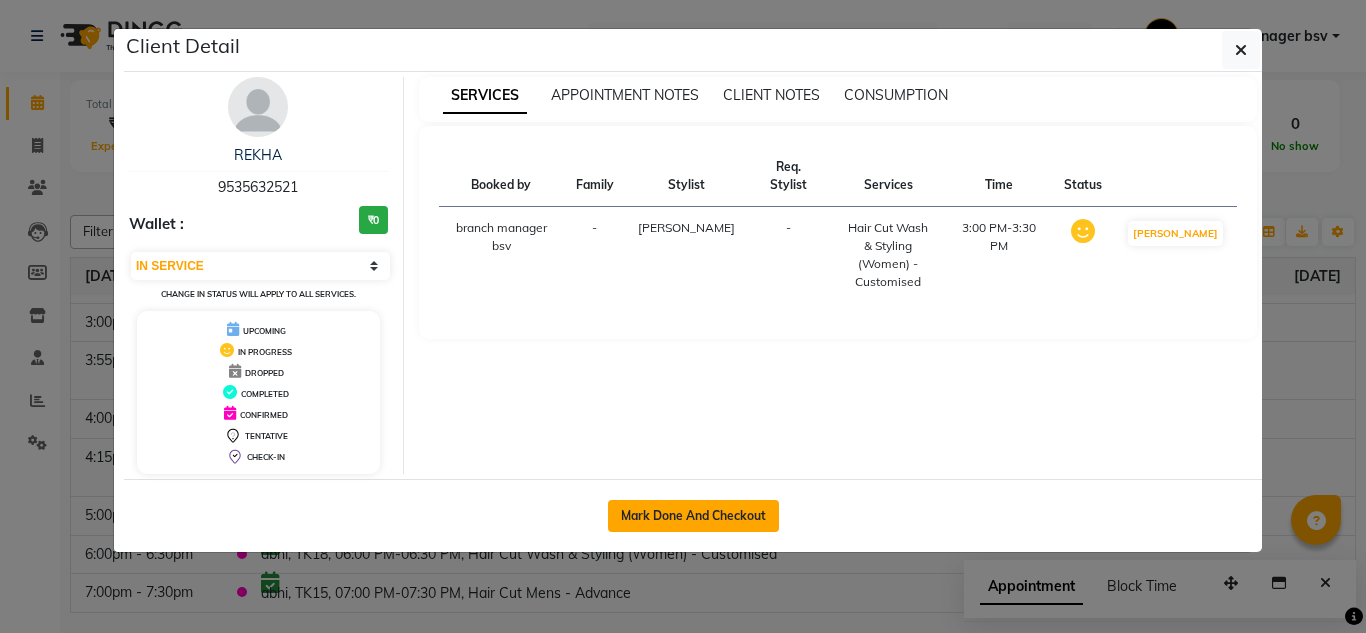 click on "Mark Done And Checkout" 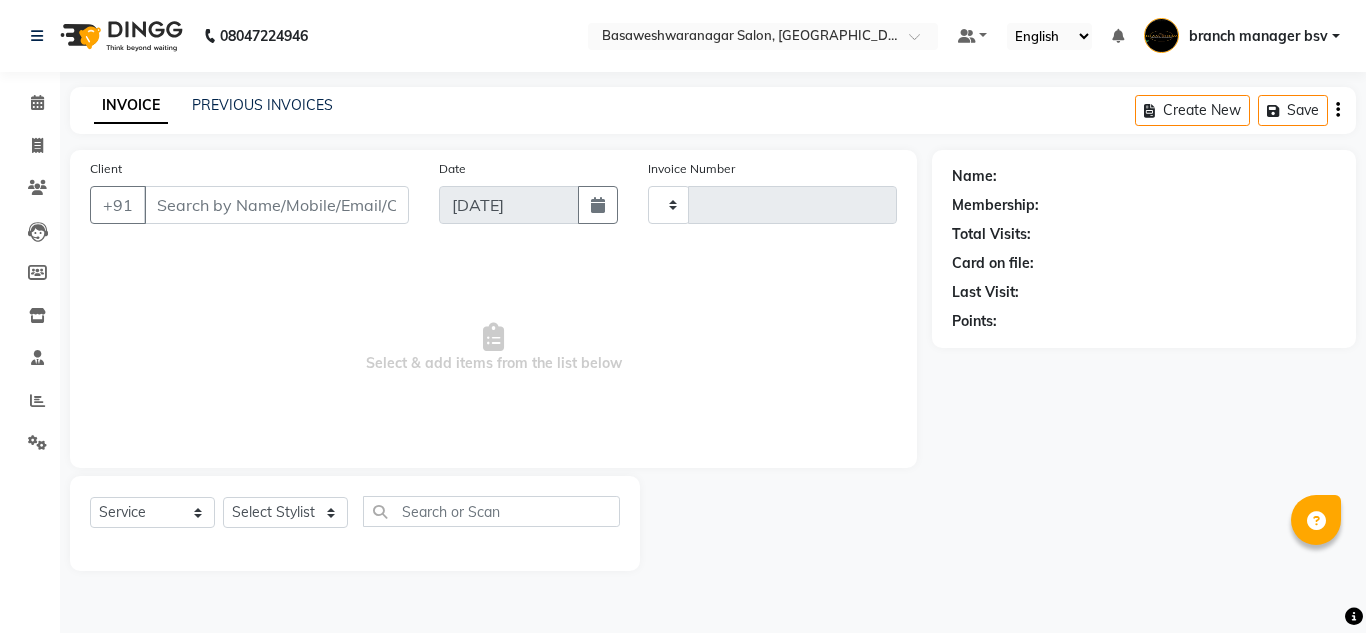 type on "0676" 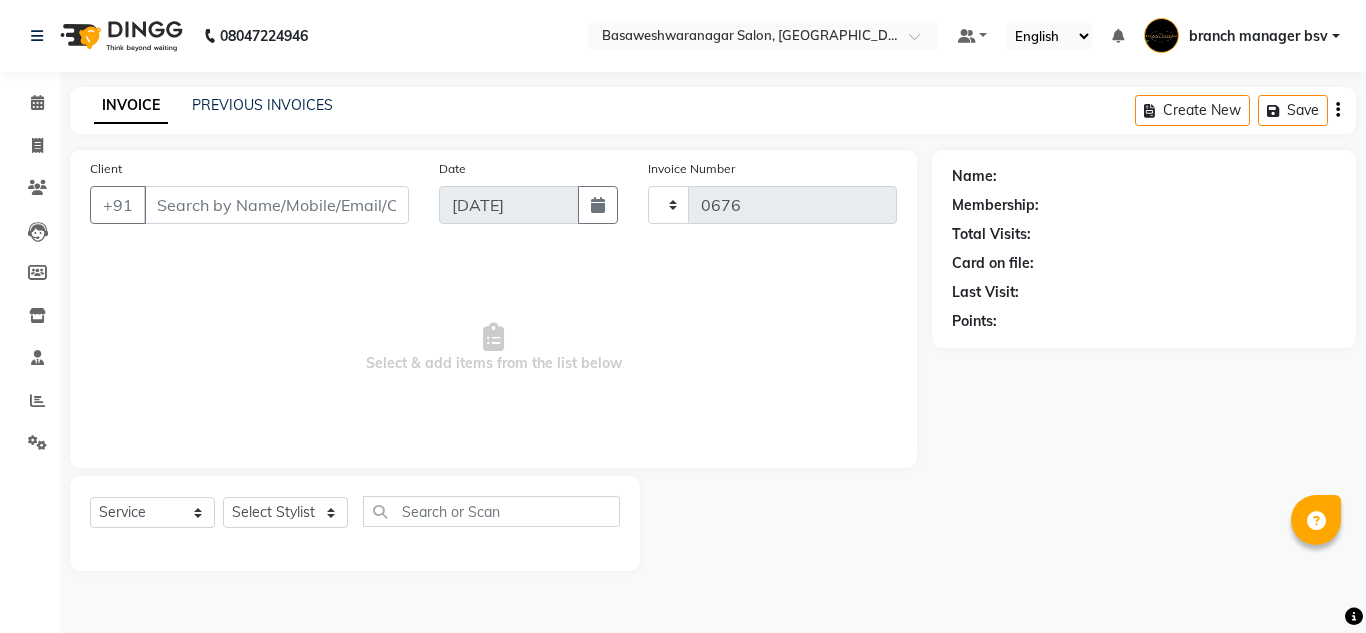 select on "842" 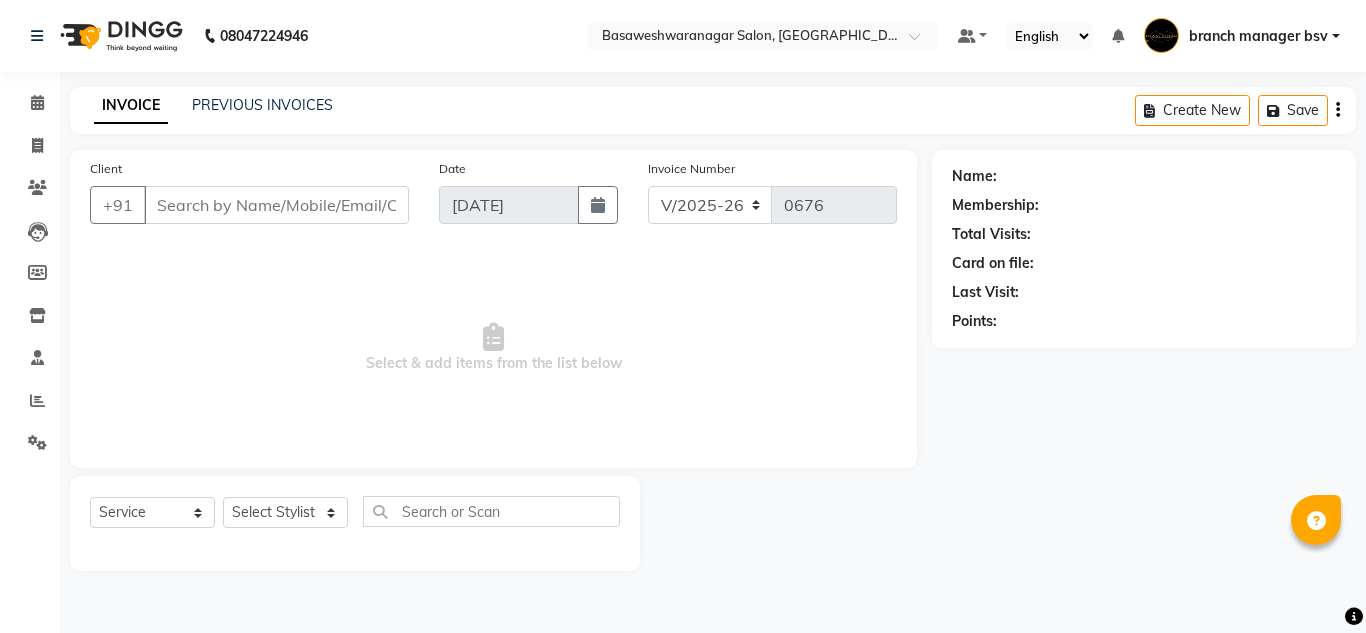 type on "9535632521" 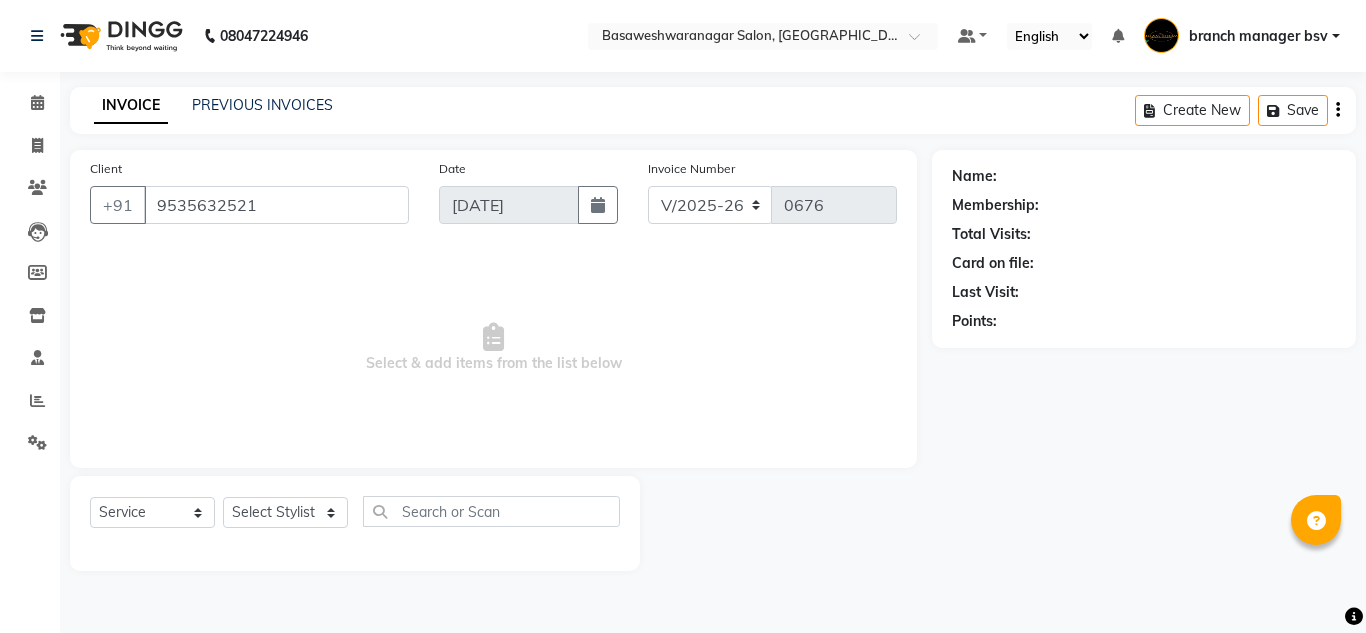 select on "13737" 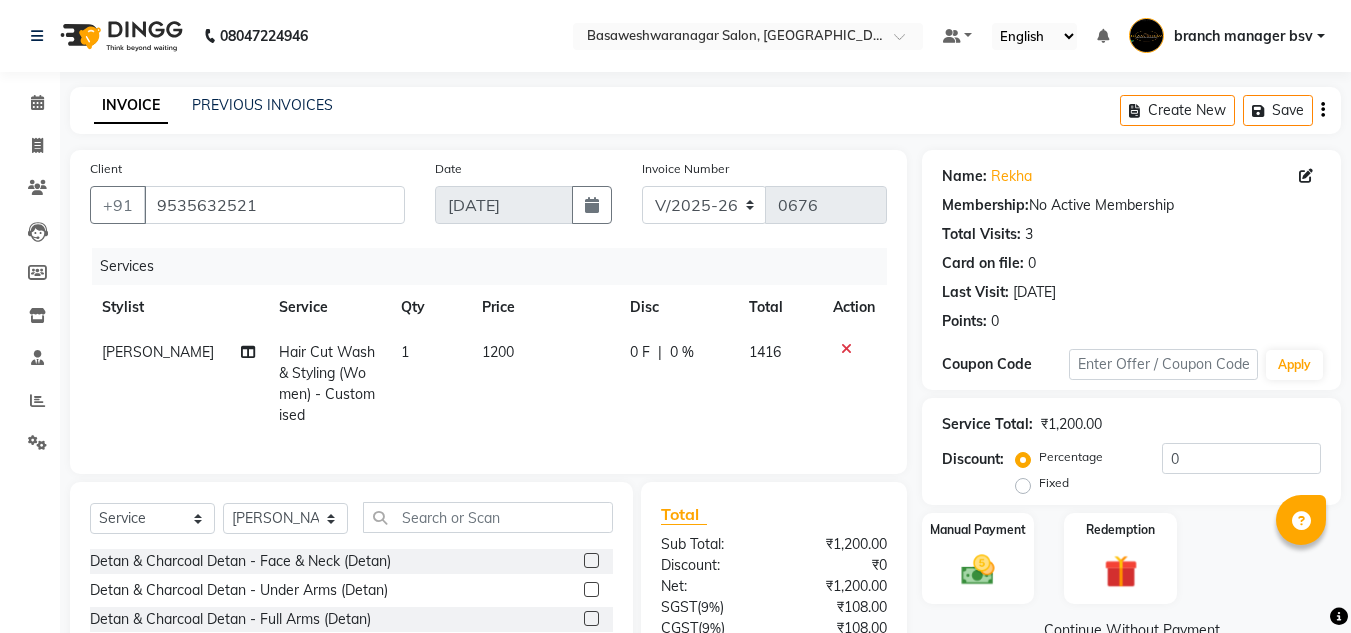 click on "1200" 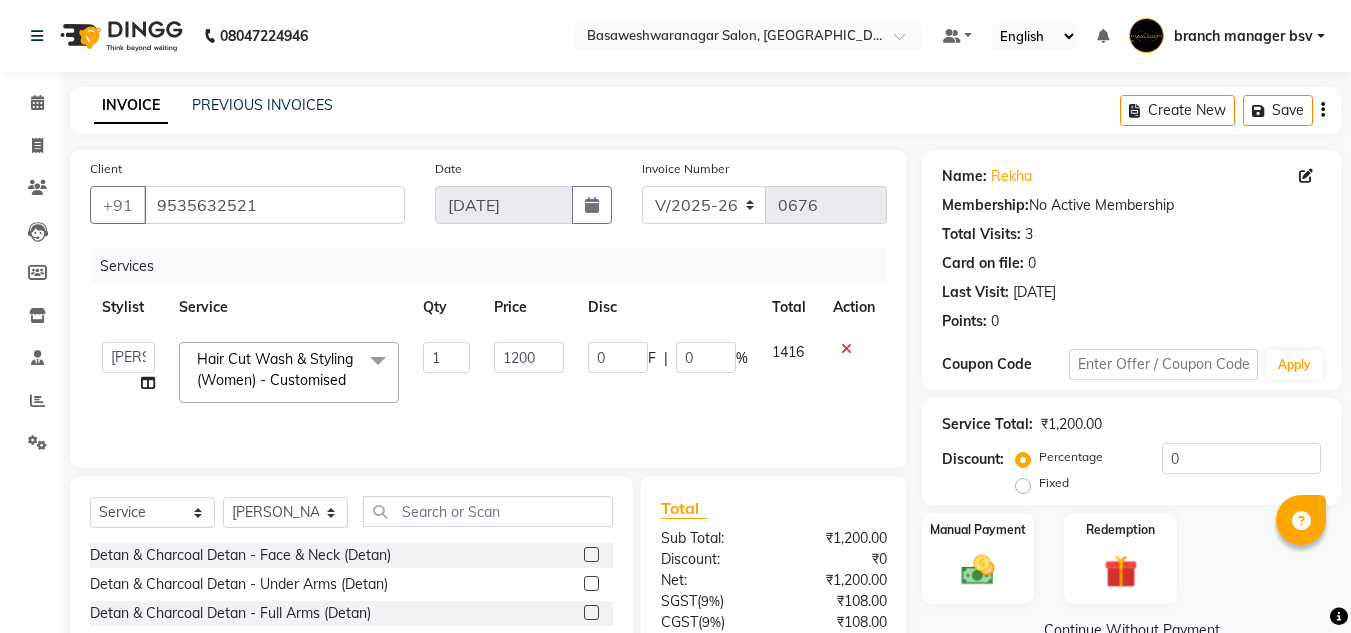 click on "1200" 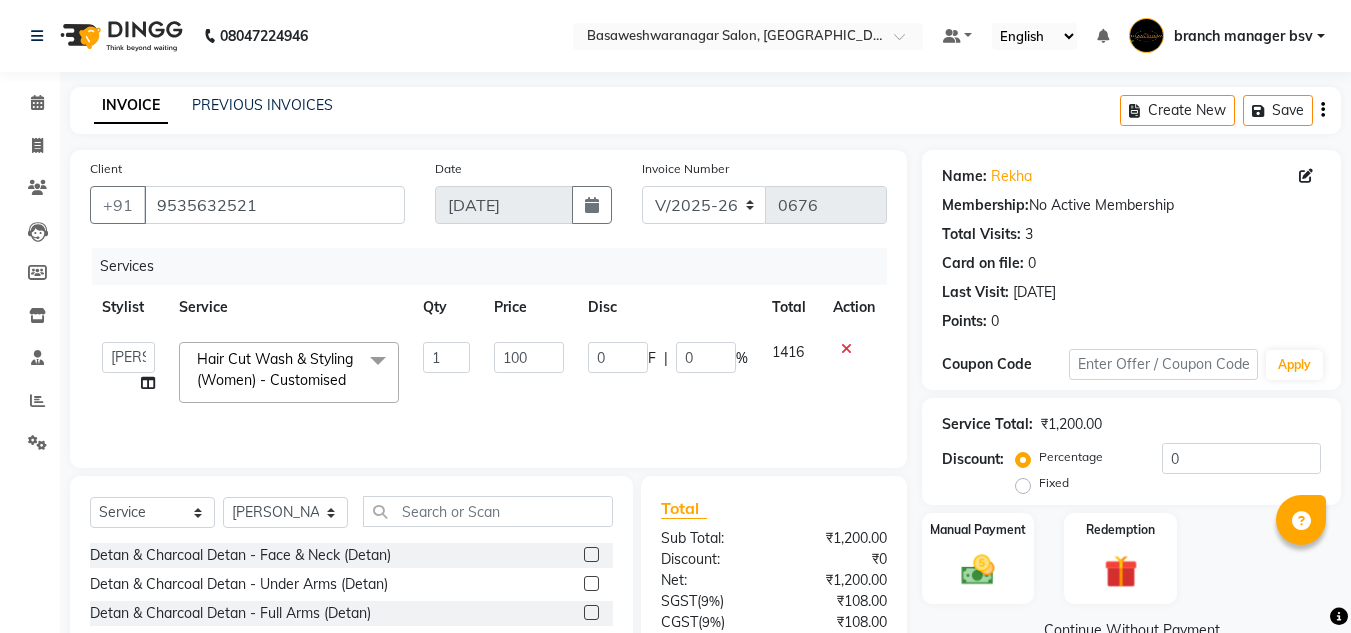 type on "1800" 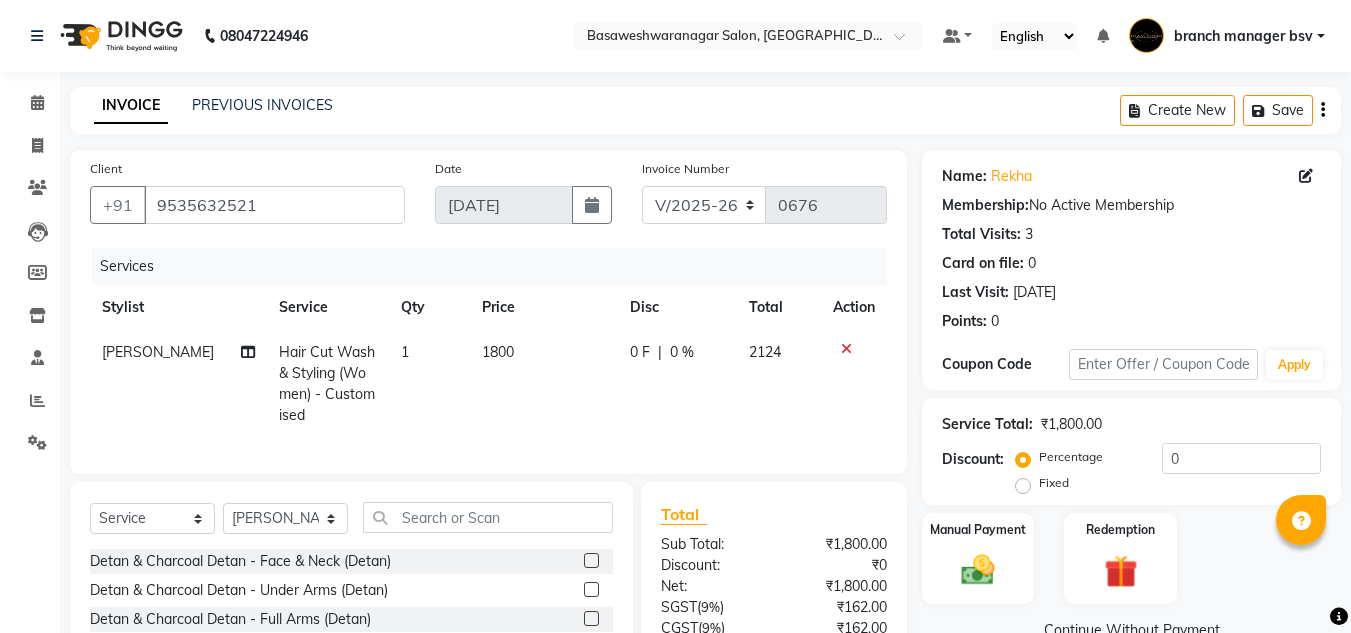 click on "Client +91 9535632521 Date 13-07-2025 Invoice Number V/2025 V/2025-26 0676 Services Stylist Service Qty Price Disc Total Action JASSI Hair Cut Wash & Styling (Women) - Customised 1 1800 0 F | 0 % 2124 Select  Service  Product  Membership  Package Voucher Prepaid Gift Card  Select Stylist ashwini branch manager bsv Dr.Jabin Dr mehzabin GURISH JASSI Jayshree Navya pooja accounts PRATIK RAJEESHA Rasna Sanskruthi shangnimwom SMIRTI SUMITH SUNITHA SUNNY Tanveer  TEZZ The Glam Room theja Trishna urmi Detan & Charcoal Detan - Face & Neck (Detan)  Detan & Charcoal Detan - Under Arms (Detan)  Detan & Charcoal Detan - Full Arms (Detan)  Detan & Charcoal Detan - Full Legs (Detan)  Detan & Charcoal Detan - Half Legs (Detan)  Detan & Charcoal Detan - Blouse Line (Detan)  Detan & Charcoal Detan - Full Body (Detan)  Detan & Charcoal Detan - Face & Neck (Charcoal)  Detan & Charcoal Detan - Under Arms (Charcoal)  Detan & Charcoal Detan - Full Arms (Charcoal)  Detan & Charcoal Detan - Full Legs (Charcoal)  Face & Neck (Detan)" 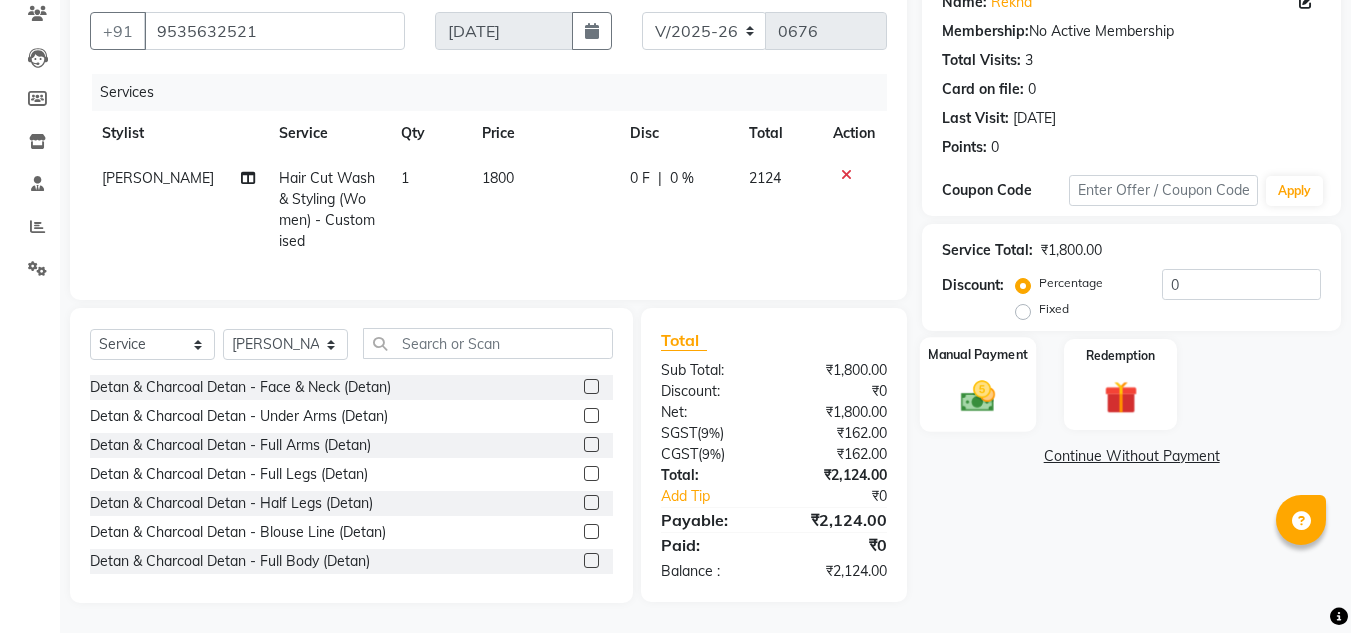 click 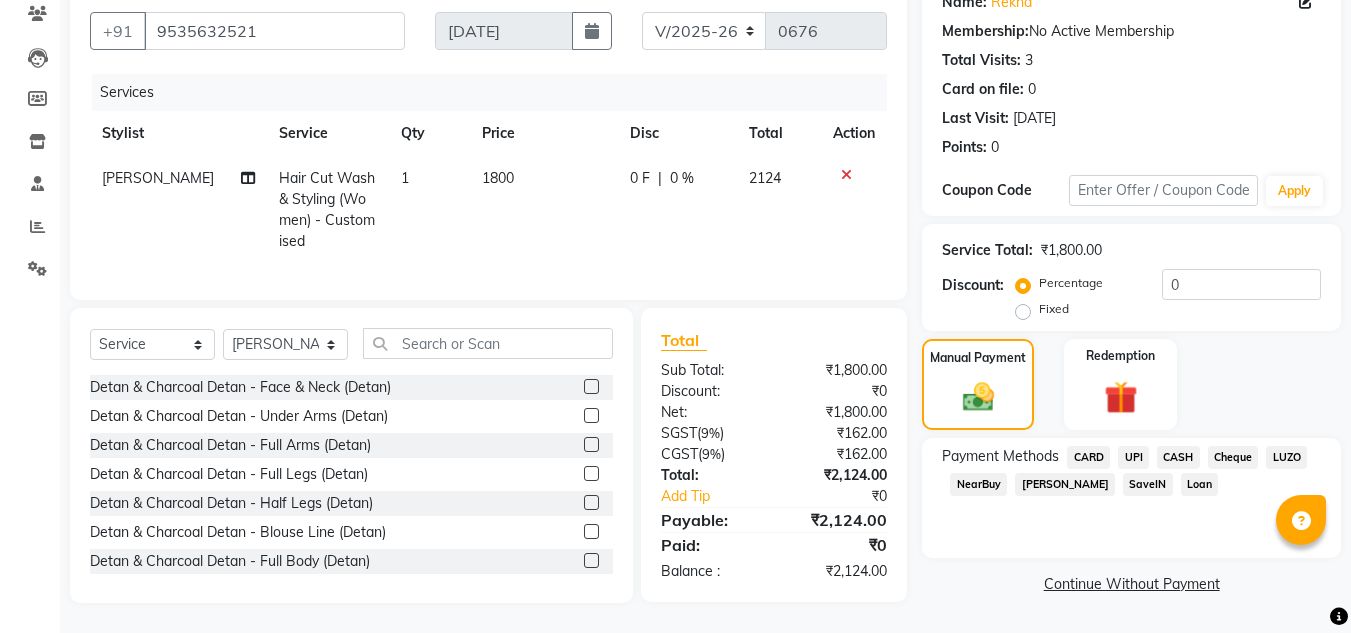 click on "UPI" 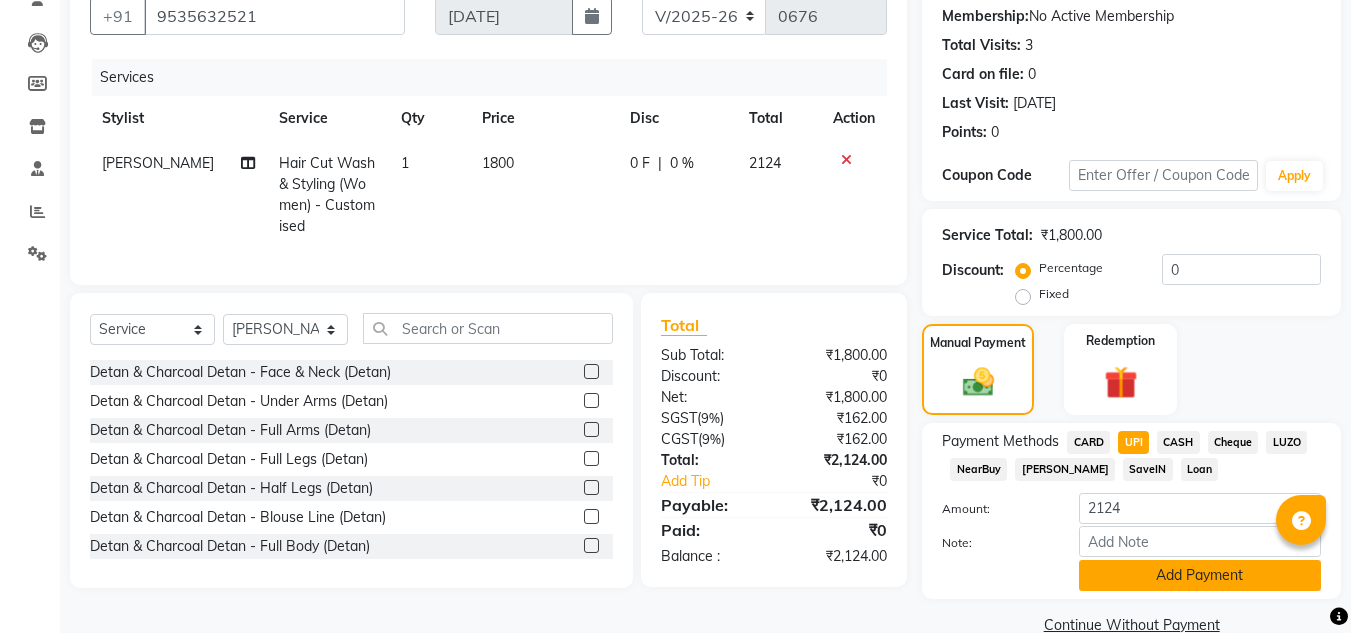 click on "Add Payment" 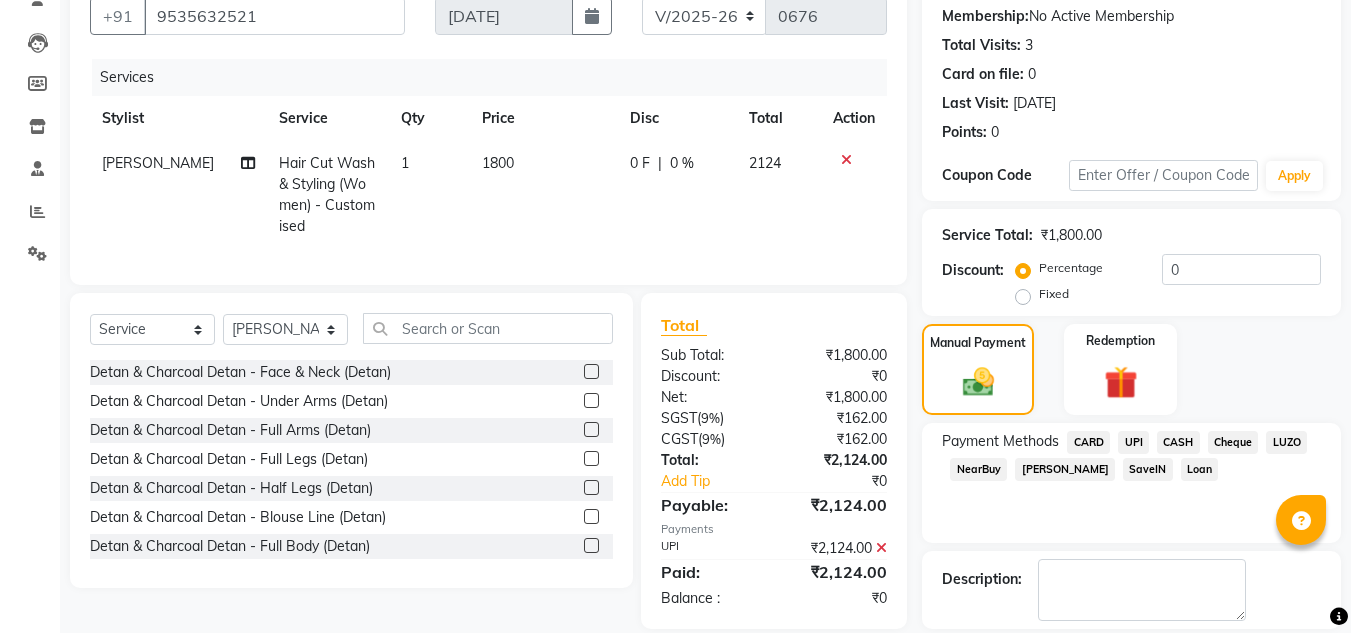 scroll, scrollTop: 283, scrollLeft: 0, axis: vertical 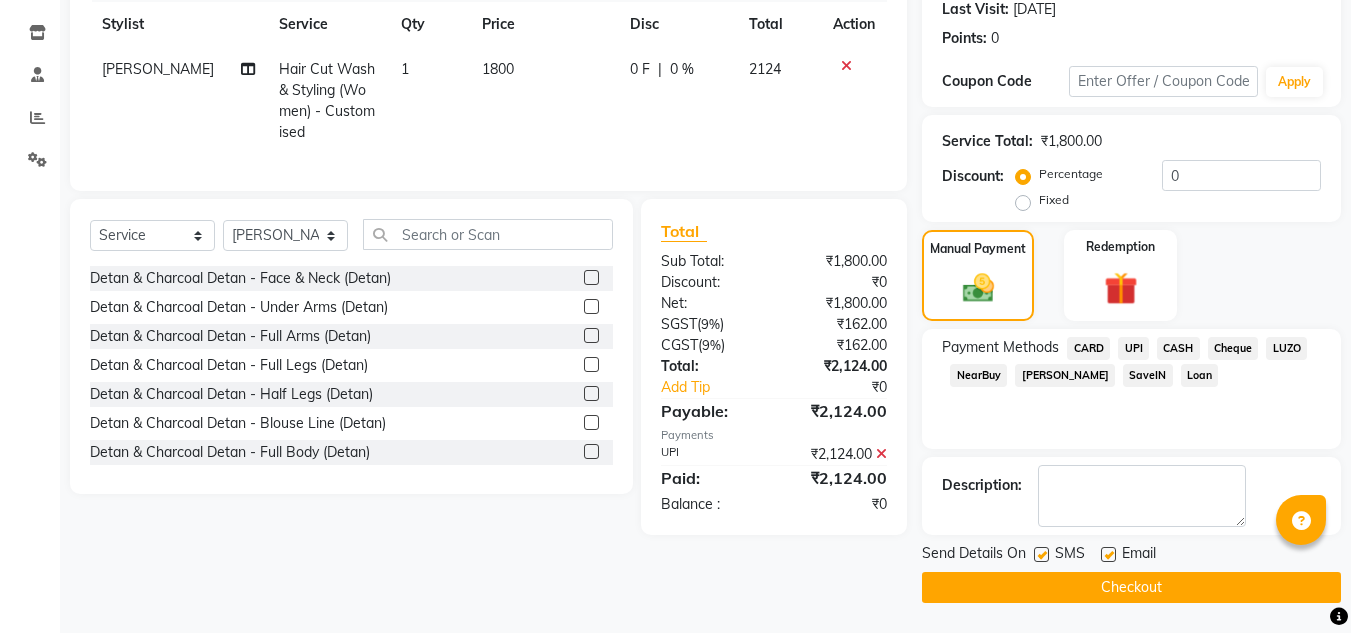 click on "Checkout" 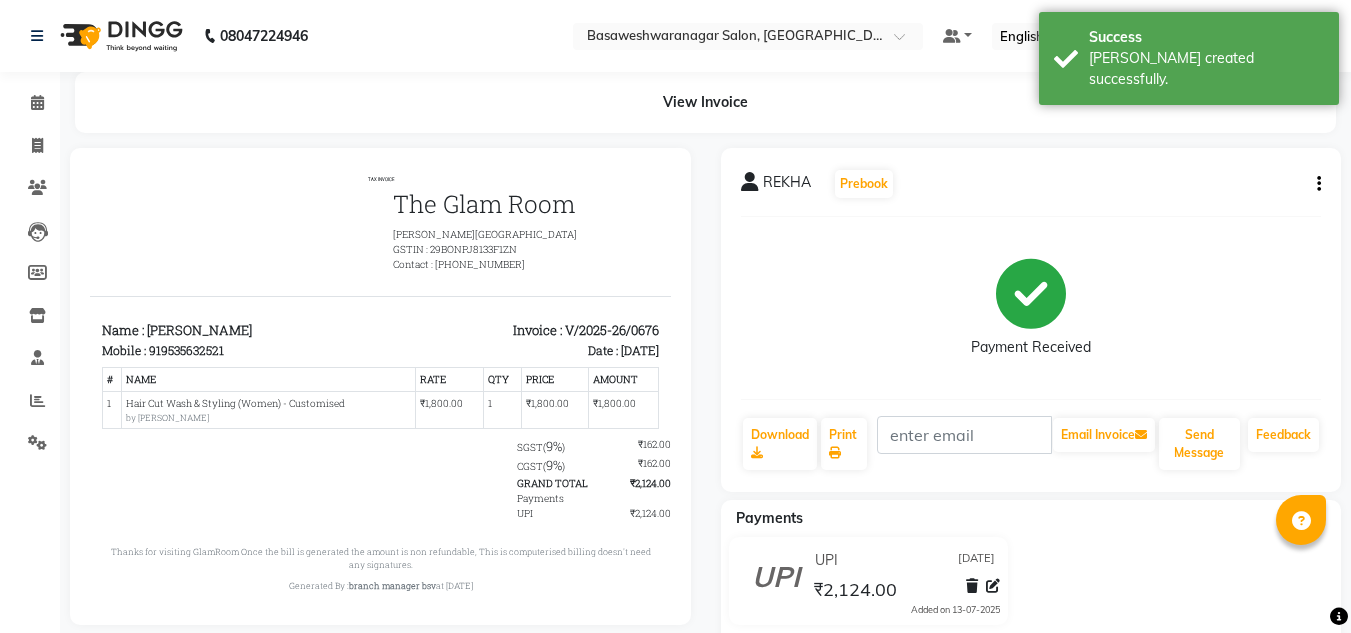 scroll, scrollTop: 0, scrollLeft: 0, axis: both 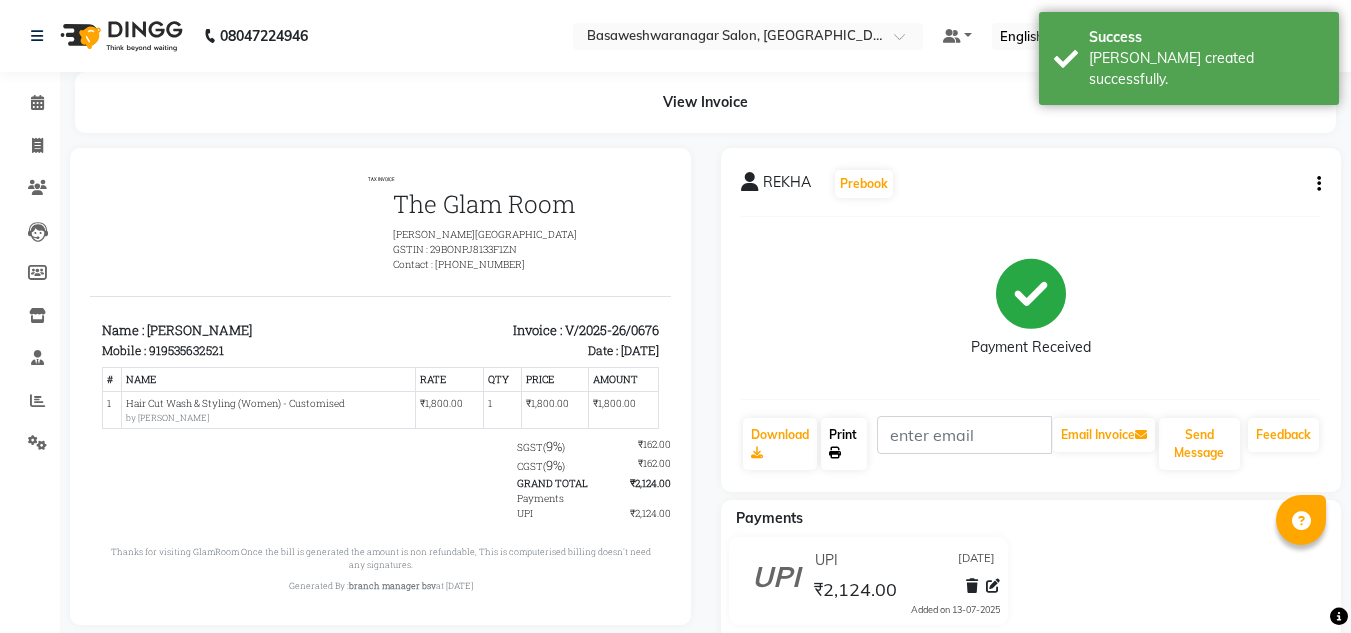 click on "Print" 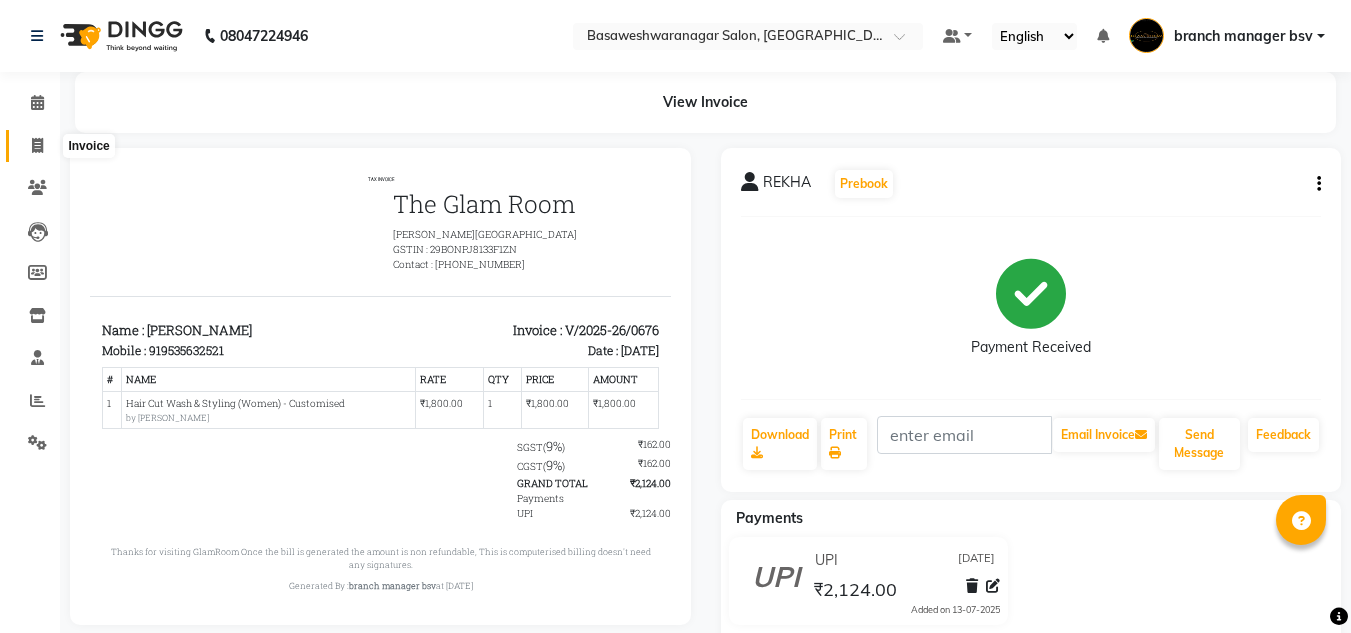 click 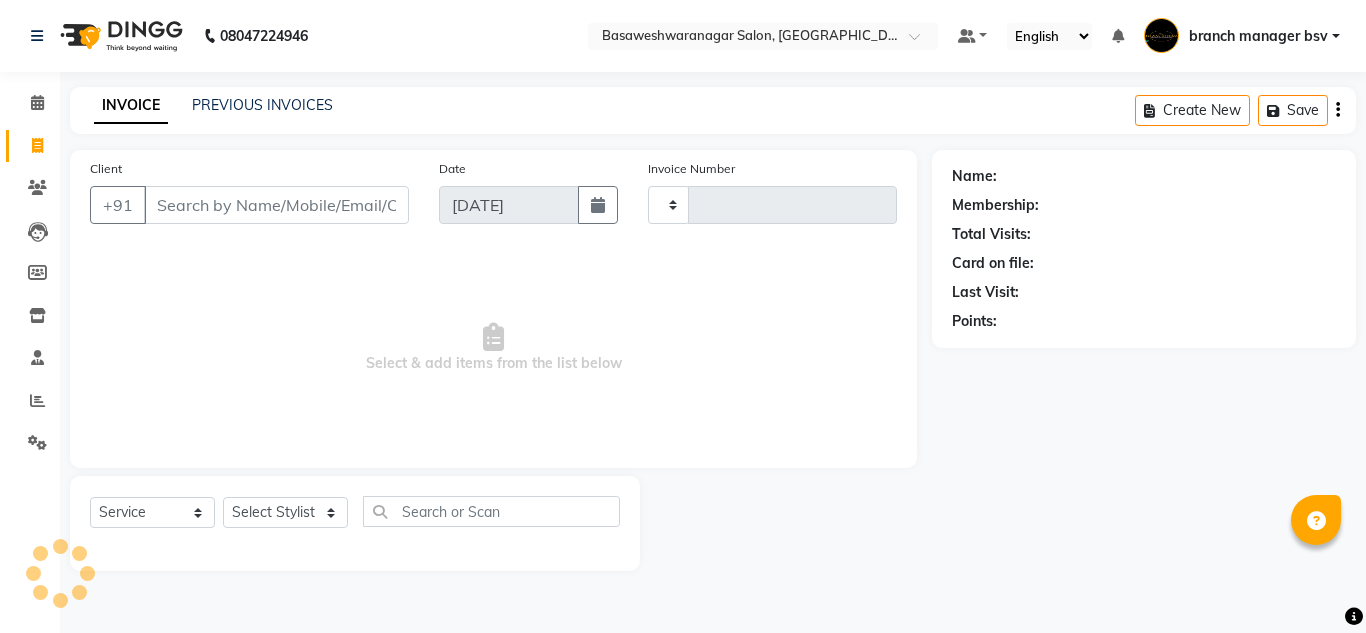 type on "0677" 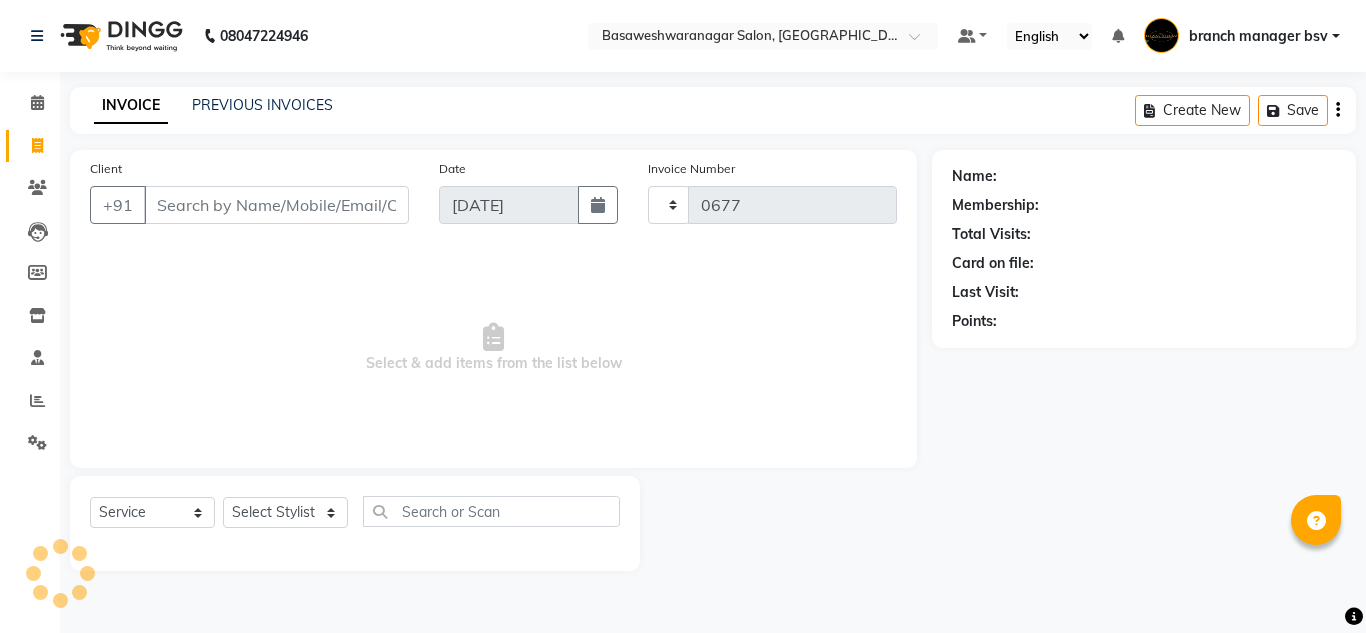 select on "842" 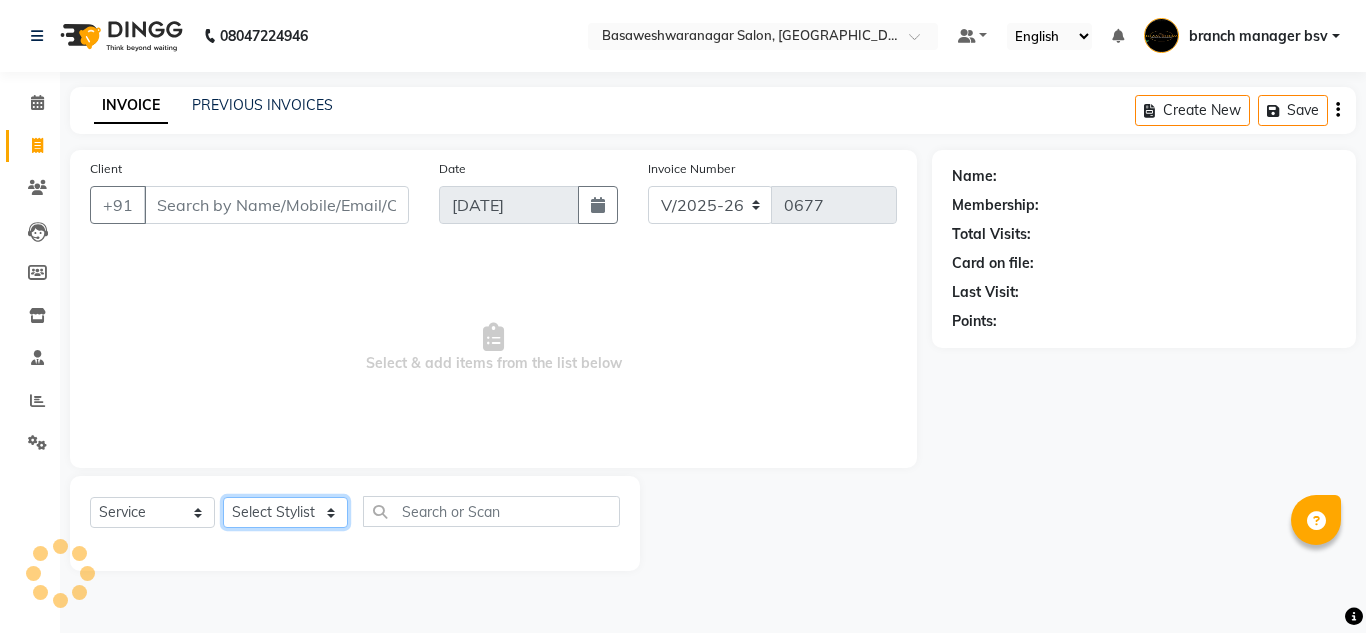 click on "Select Stylist" 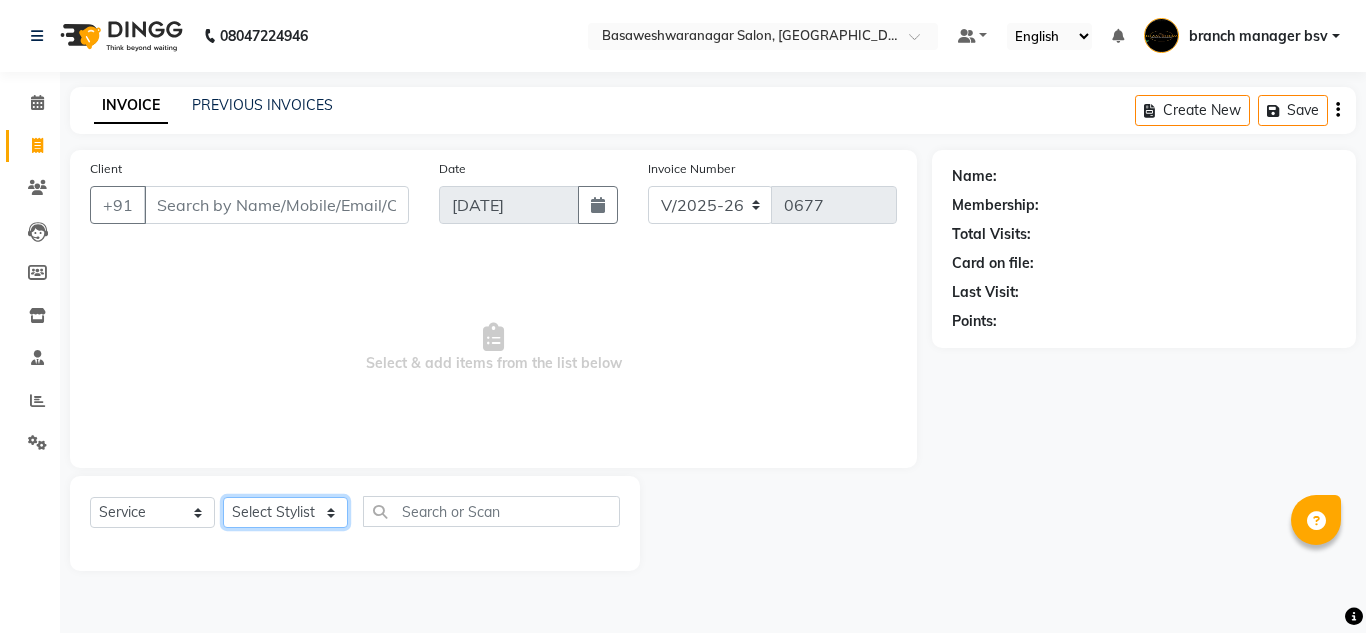 click on "Select Stylist" 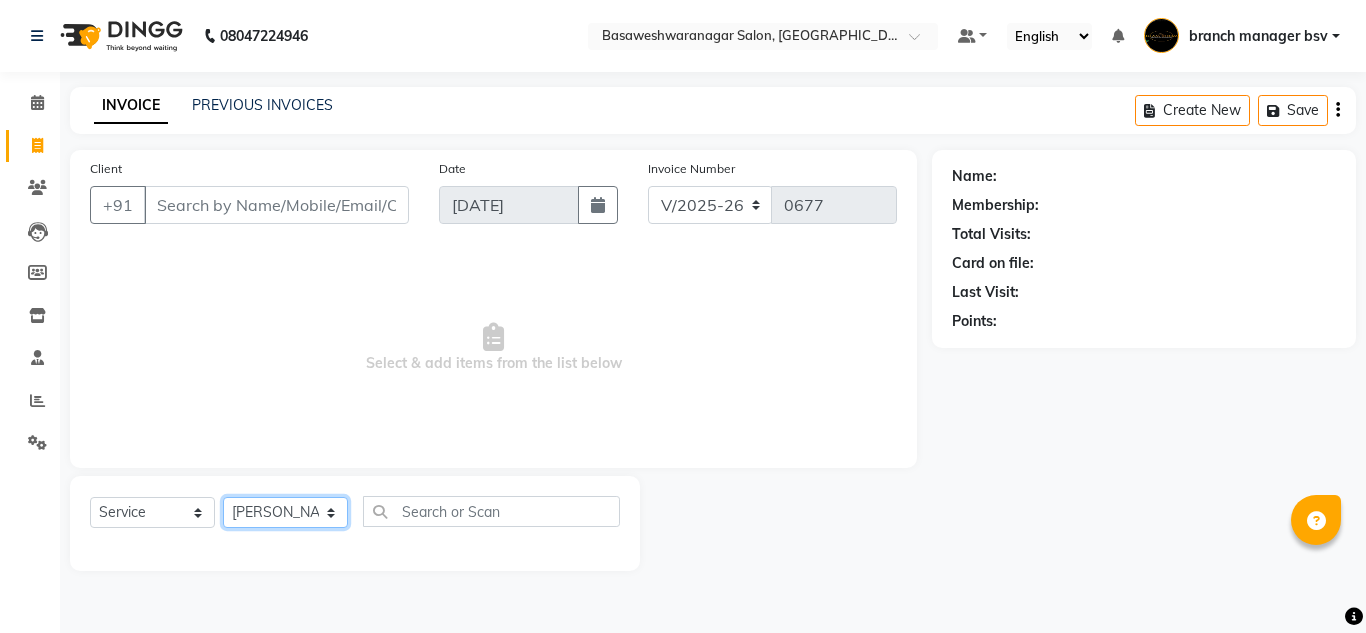 click on "Select Stylist [PERSON_NAME] manager bsv [PERSON_NAME] [PERSON_NAME] [PERSON_NAME] [PERSON_NAME] pooja accounts [PERSON_NAME] [PERSON_NAME] Rasna Sanskruthi shangnimwom [PERSON_NAME] [PERSON_NAME] [PERSON_NAME]  TEZZ The Glam Room [PERSON_NAME] [PERSON_NAME]" 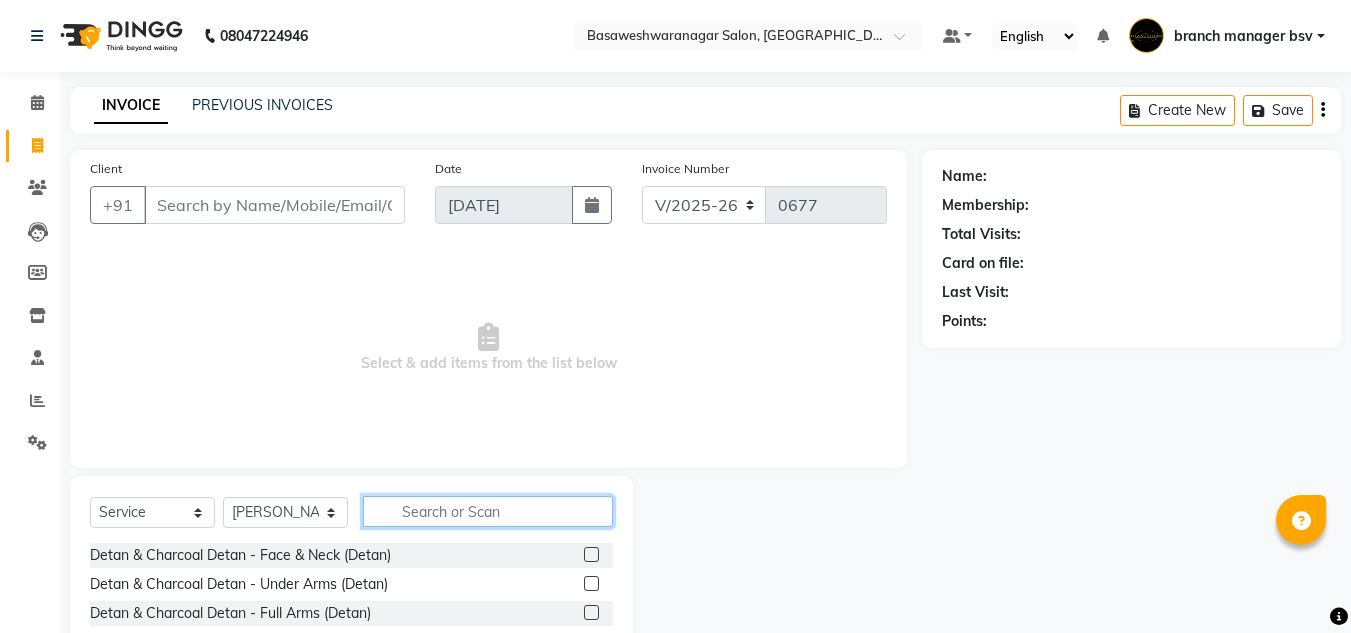 click 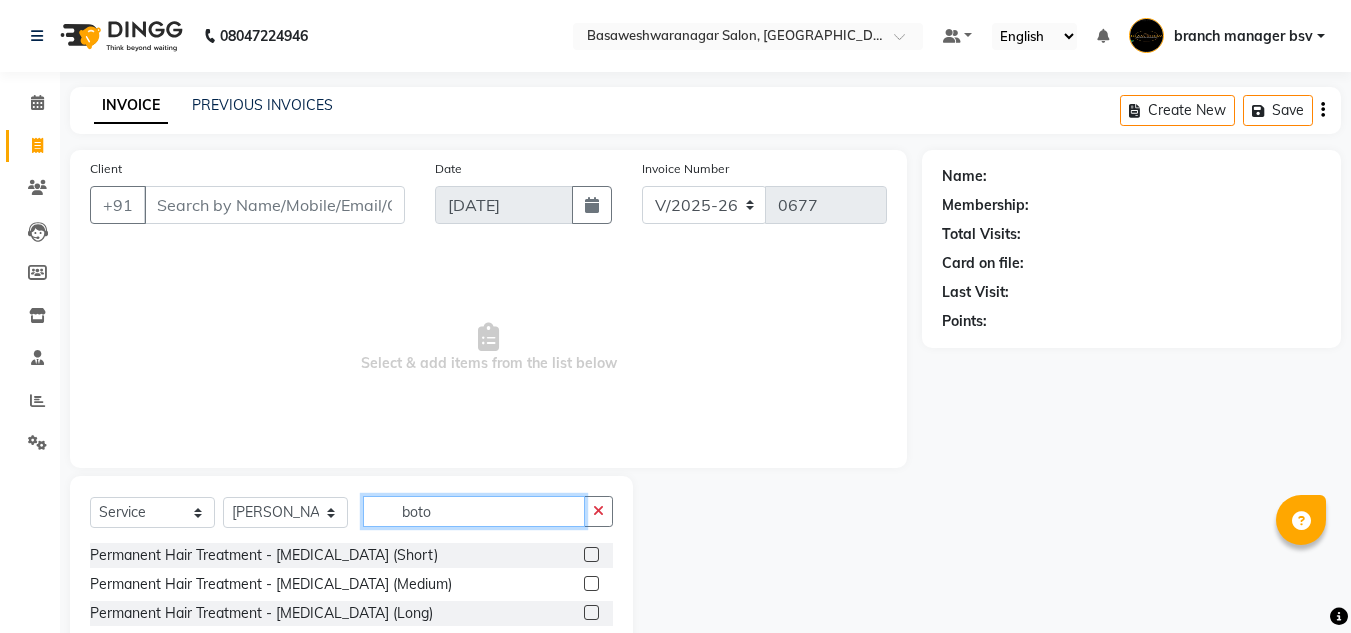 type on "boto" 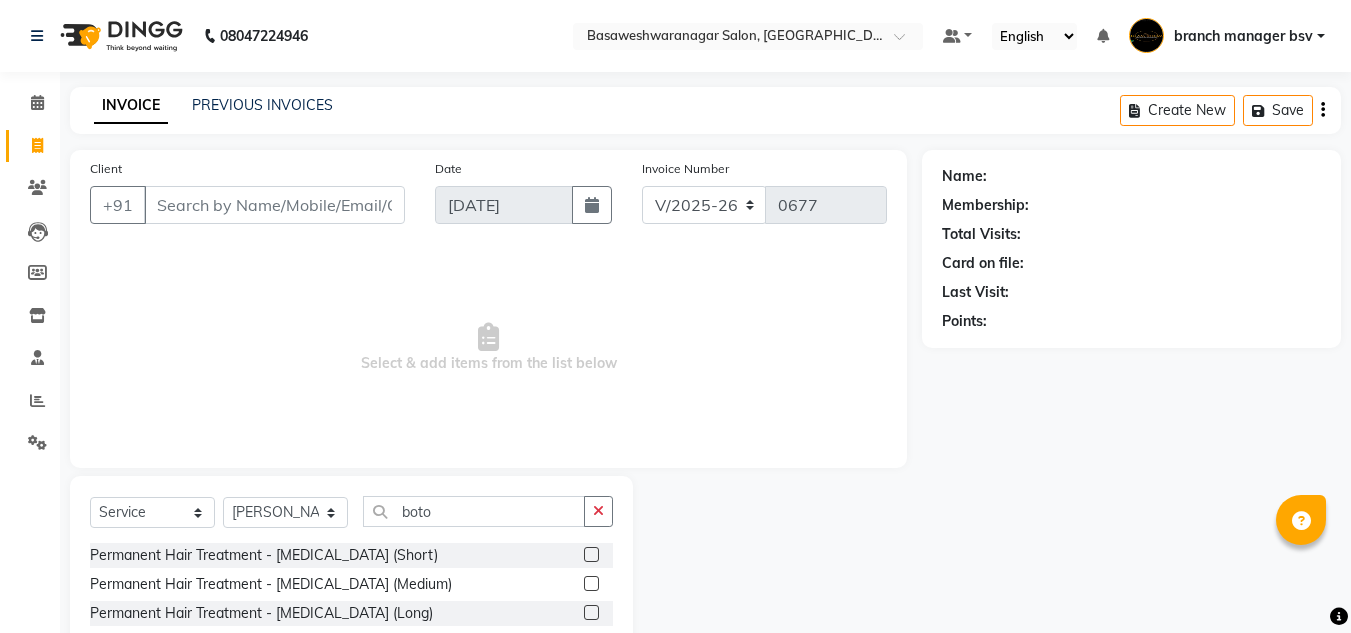 click 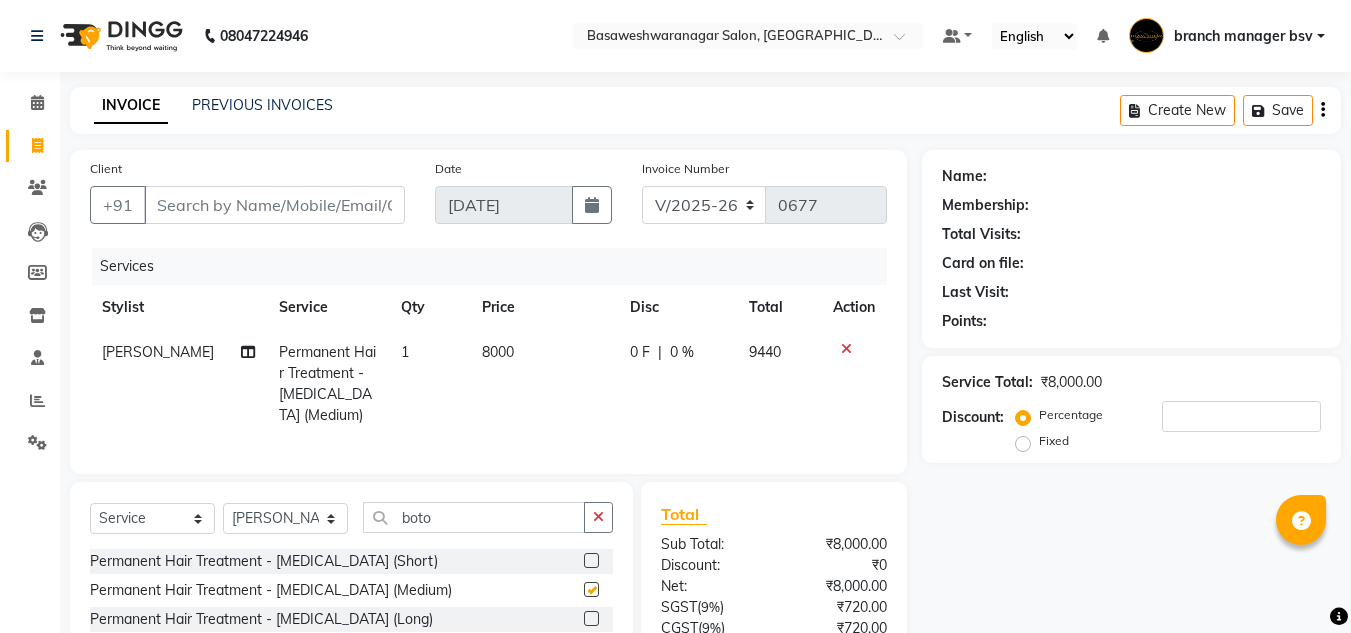 checkbox on "false" 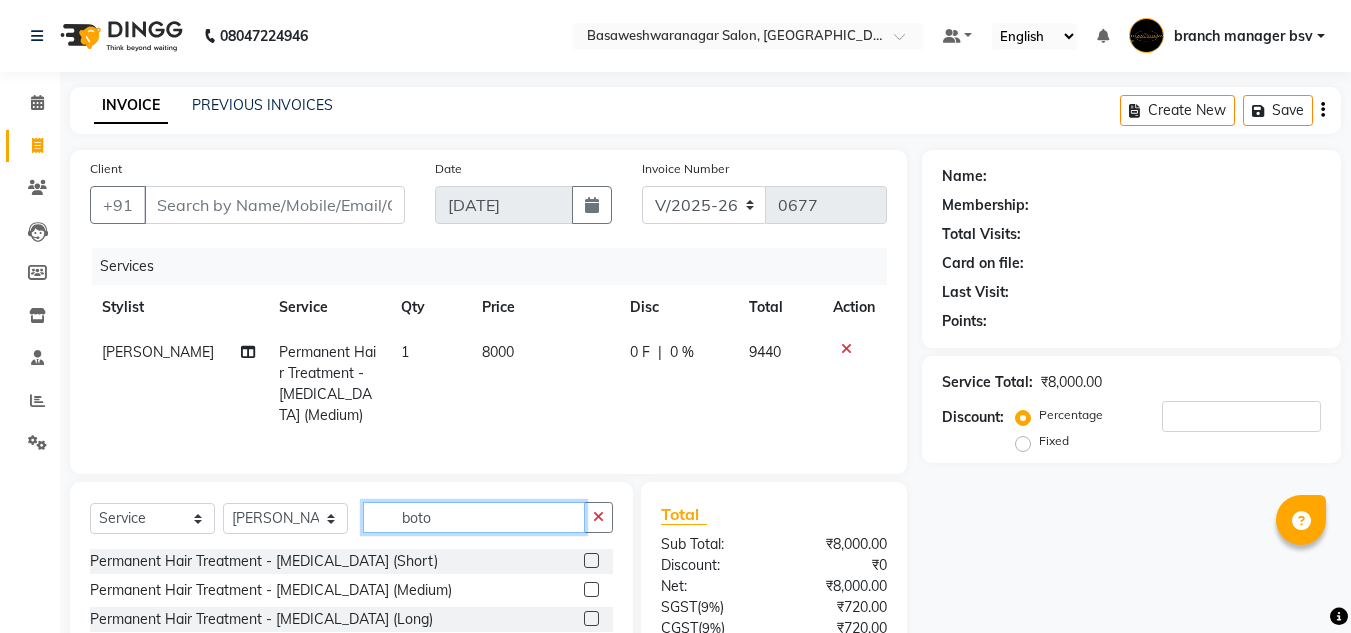 click on "boto" 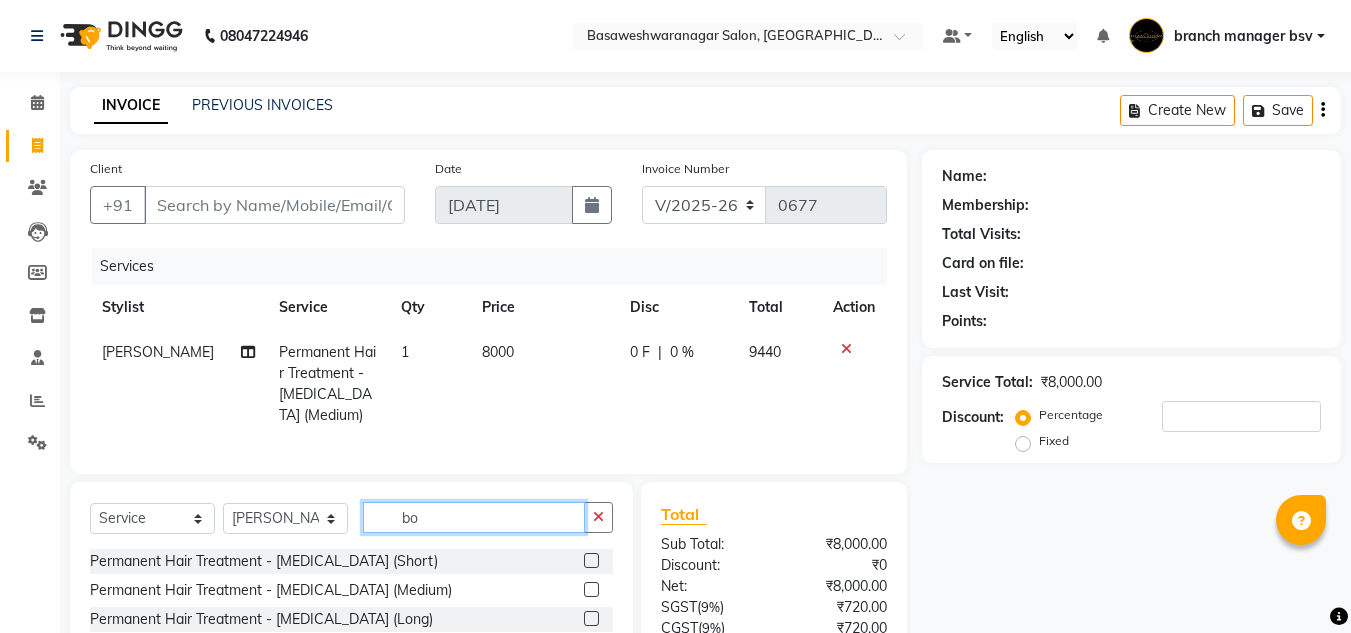 type on "b" 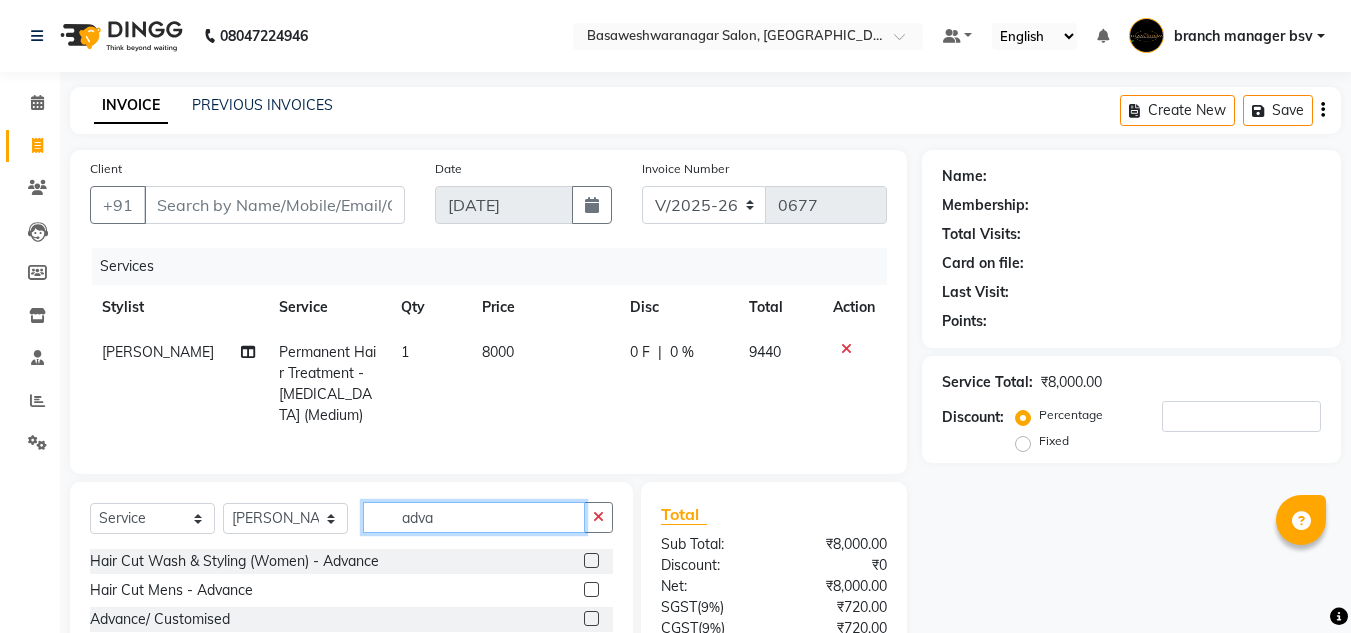 type on "adva" 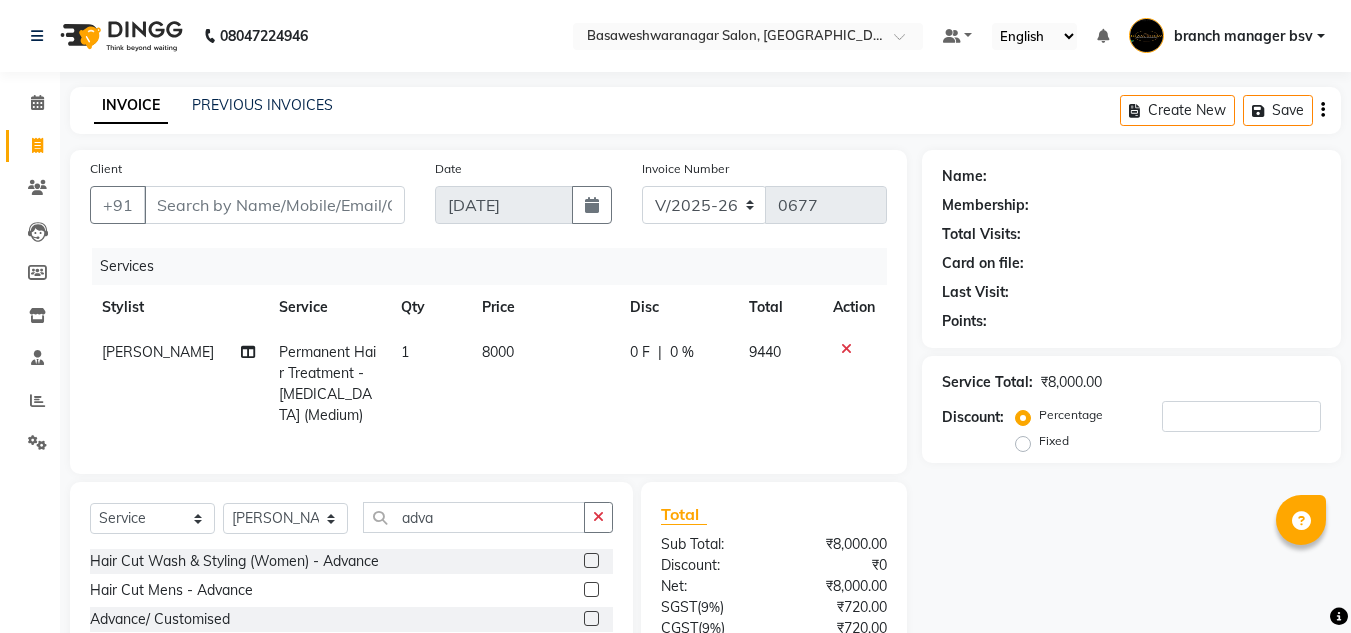 click 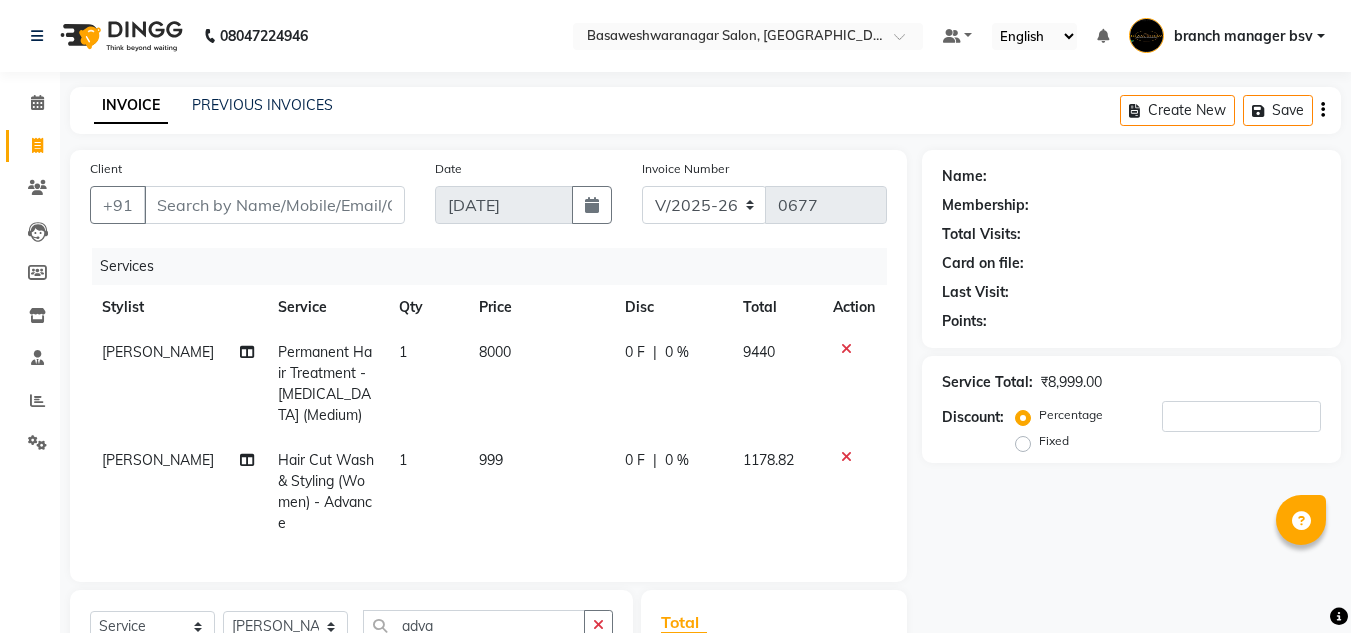 checkbox on "false" 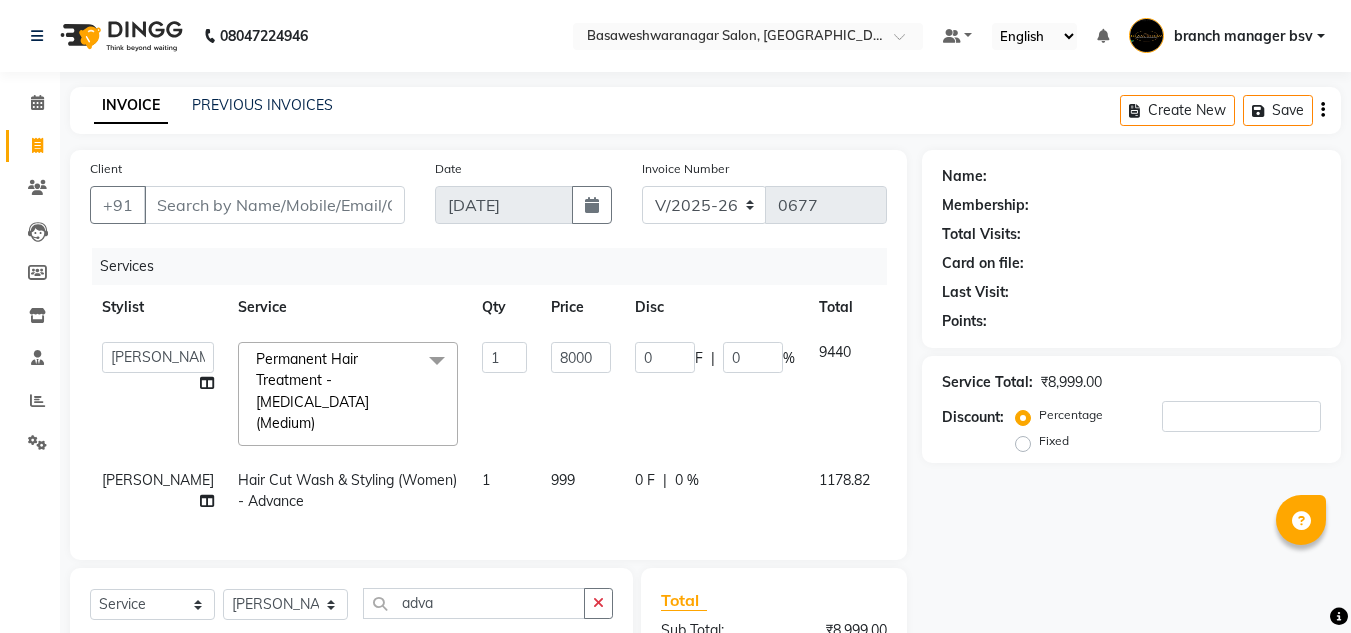click on "8000" 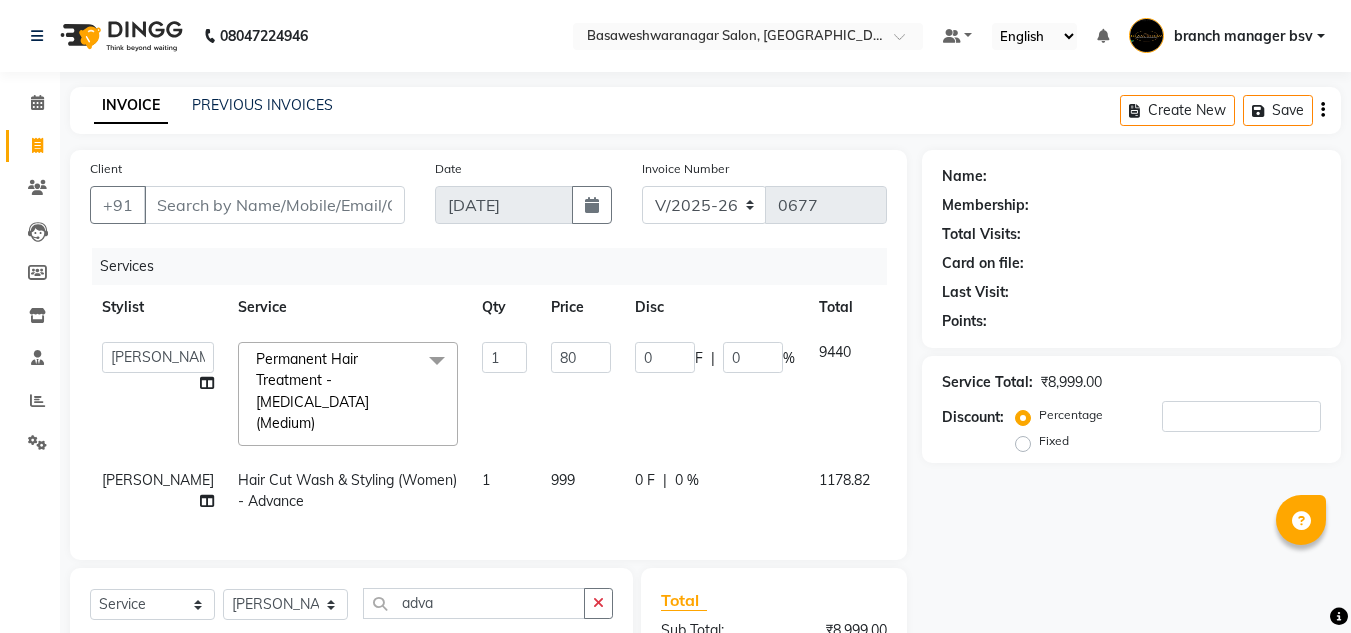 type on "8" 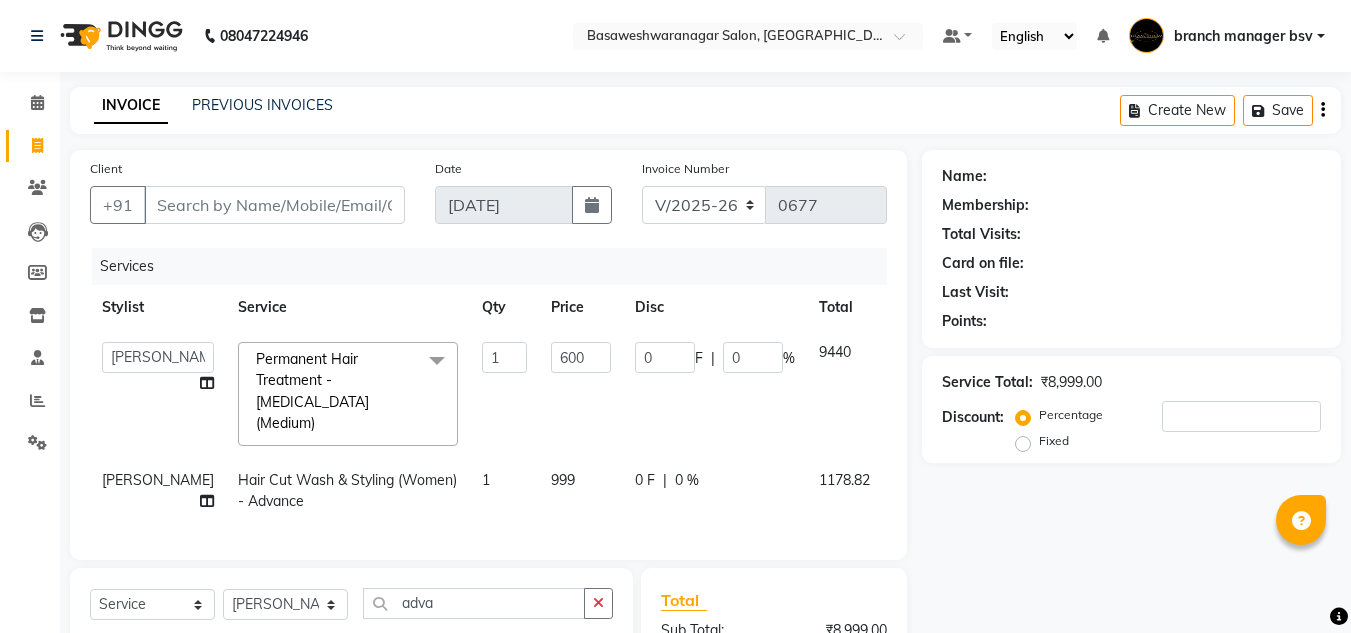 type on "6000" 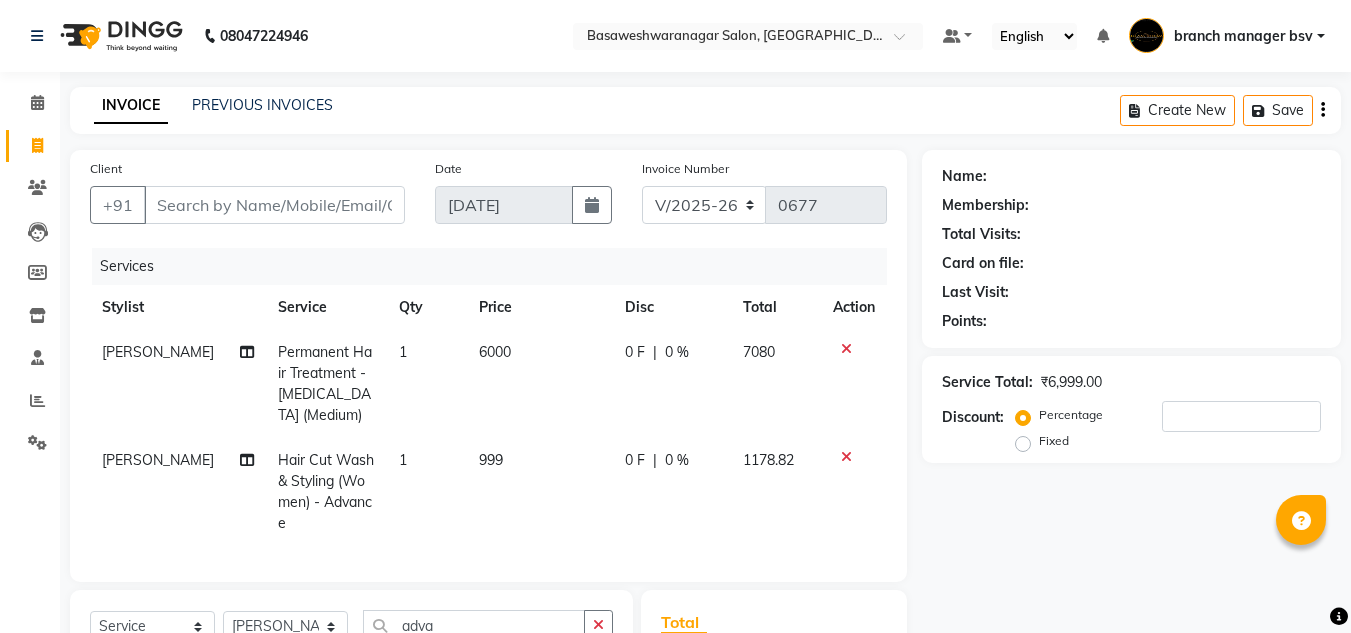 click on "999" 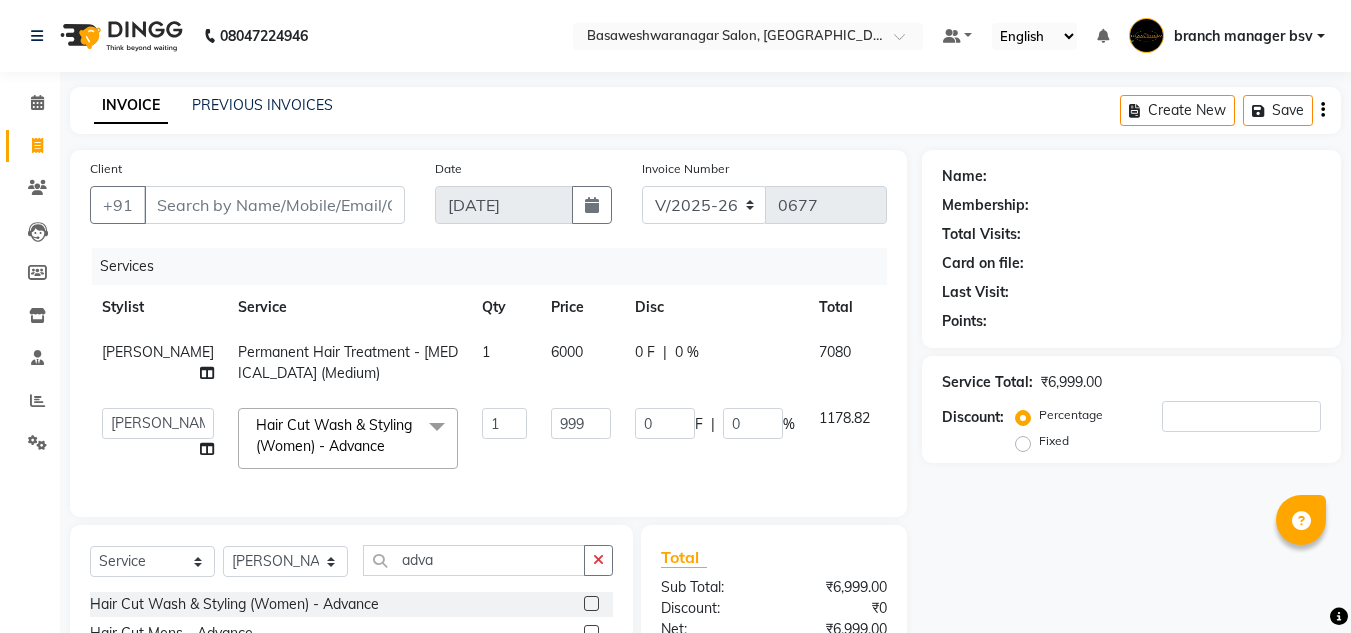 click on "999" 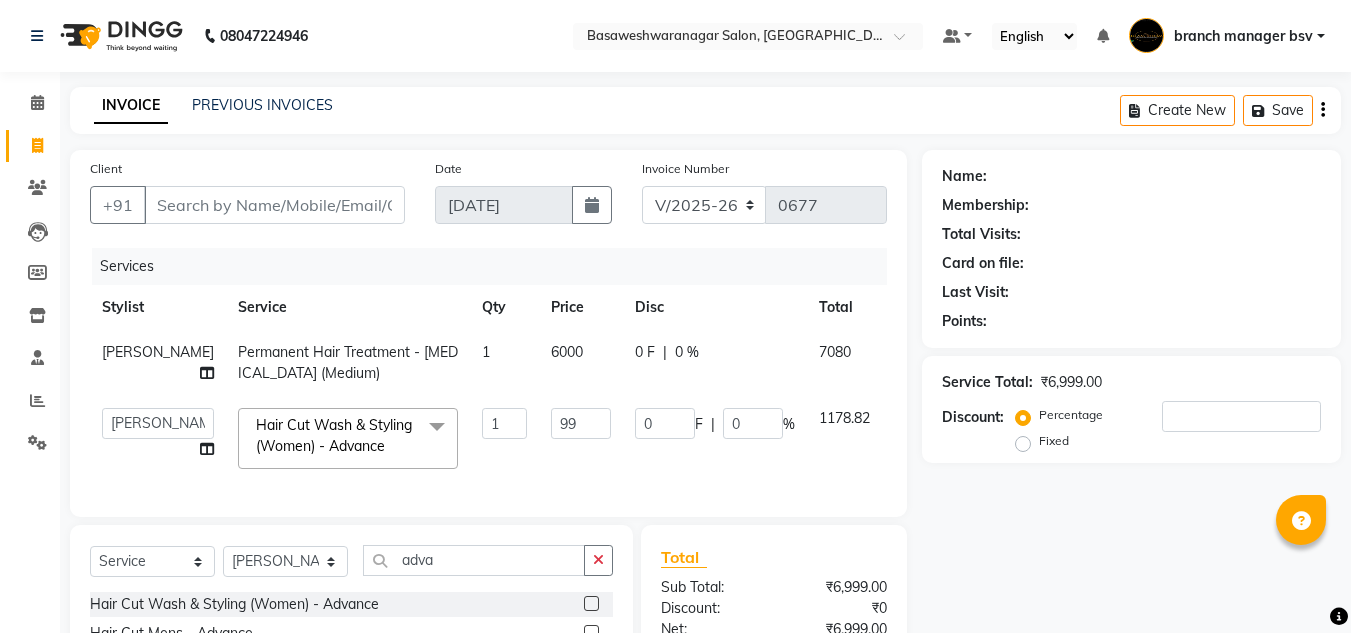 type on "9" 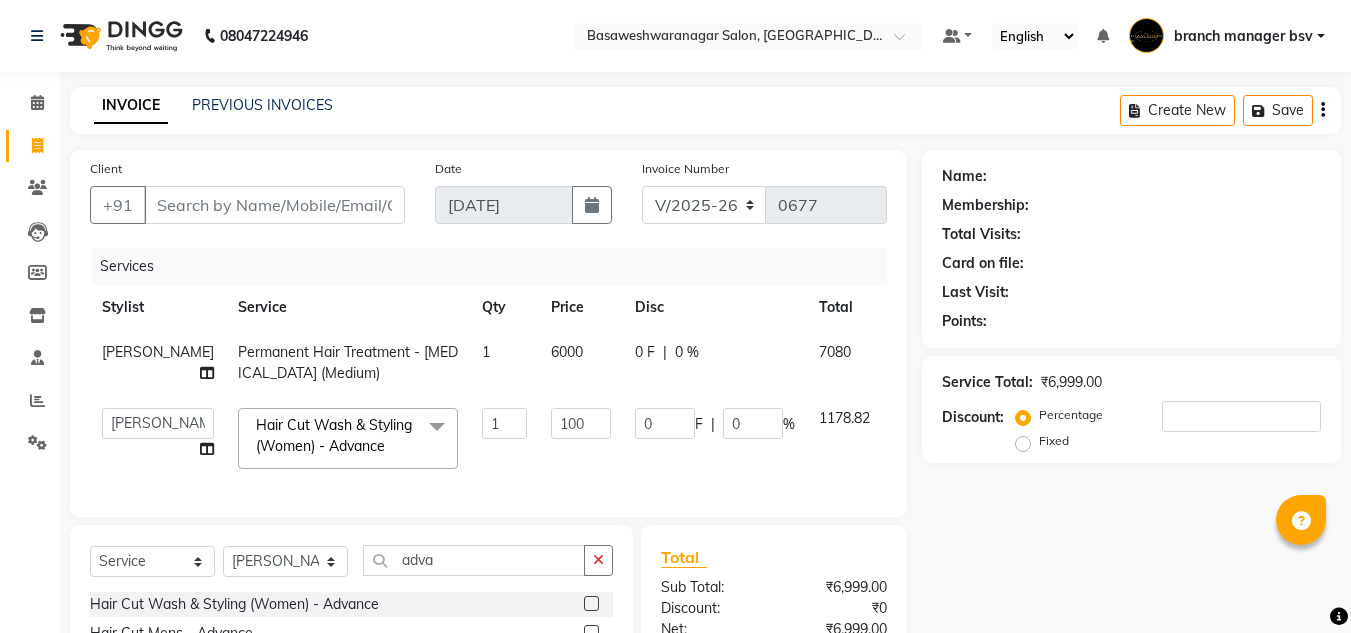 type on "1000" 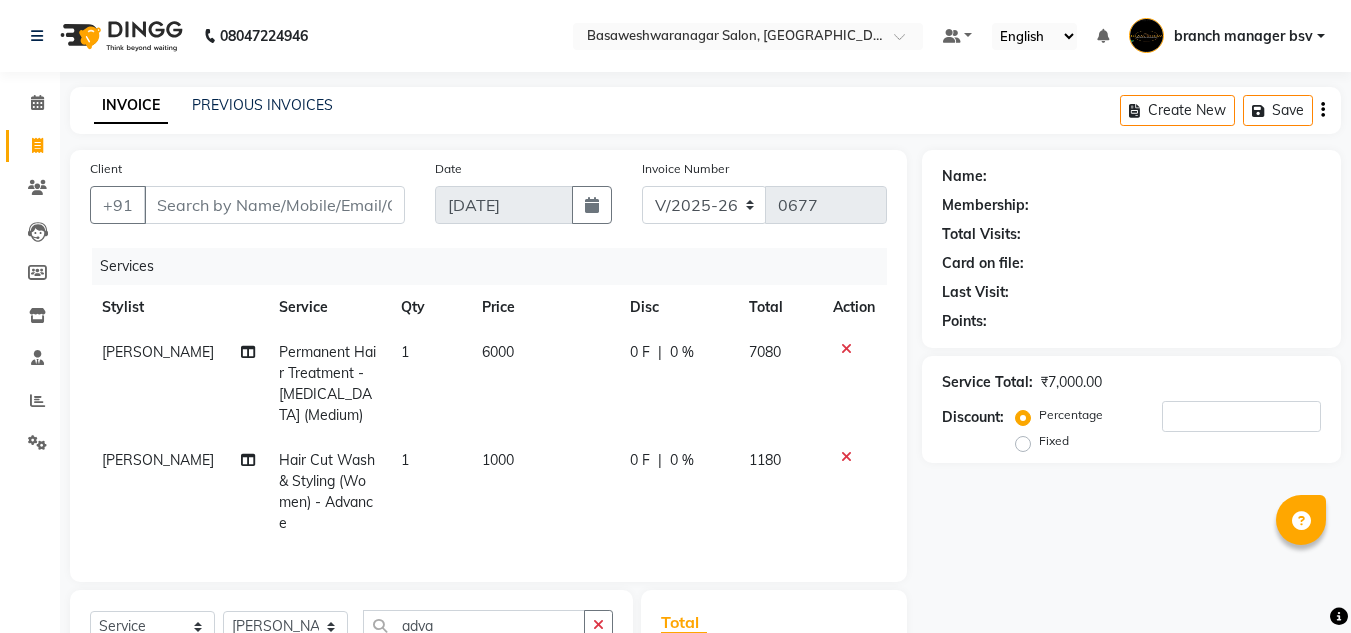 click on "Client +91 Date 13-07-2025 Invoice Number V/2025 V/2025-26 0677 Services Stylist Service Qty Price Disc Total Action theja Permanent Hair Treatment - Botox (Medium) 1 6000 0 F | 0 % 7080 theja Hair Cut Wash & Styling (Women) - Advance 1 1000 0 F | 0 % 1180 Select  Service  Product  Membership  Package Voucher Prepaid Gift Card  Select Stylist ashwini branch manager bsv Dr.Jabin Dr mehzabin GURISH JASSI Jayshree Navya pooja accounts PRATIK RAJEESHA Rasna Sanskruthi shangnimwom SMIRTI SUMITH SUNITHA SUNNY Tanveer  TEZZ The Glam Room theja Trishna urmi adva Hair Cut Wash & Styling (Women) - Advance  Hair Cut Mens - Advance  Advance/ Customised  ADVANCE NAIL ART  Total Sub Total: ₹7,000.00 Discount: ₹0 Net: ₹7,000.00 SGST  ( 9% ) ₹630.00 CGST  ( 9% ) ₹630.00 Total: ₹8,260.00 Add Tip ₹0 Payable: ₹8,260.00 Paid: ₹0 Balance   : ₹8,260.00" 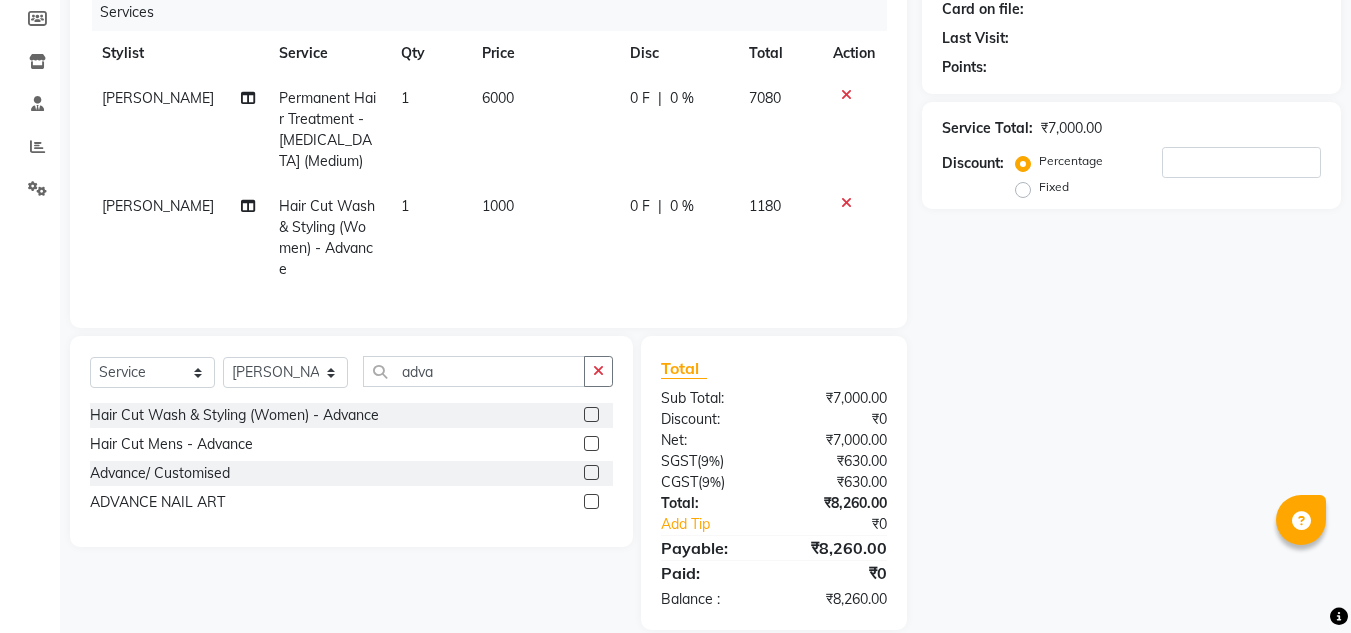 scroll, scrollTop: 0, scrollLeft: 0, axis: both 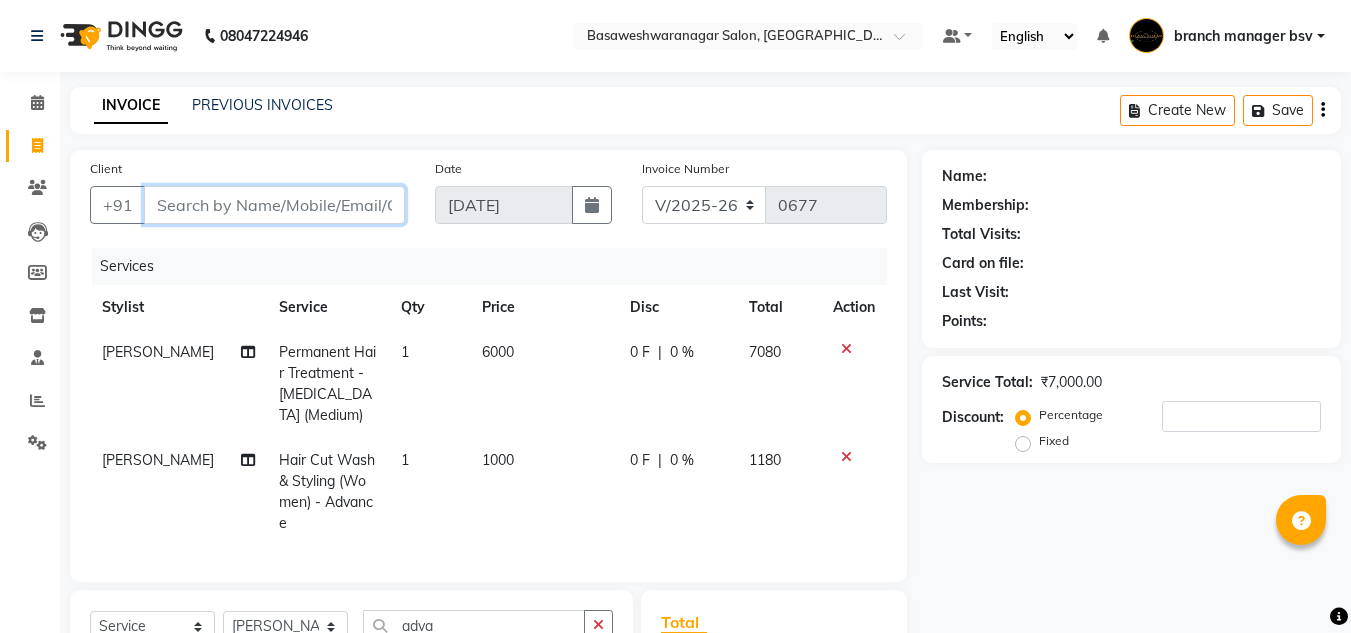 click on "Client" at bounding box center (274, 205) 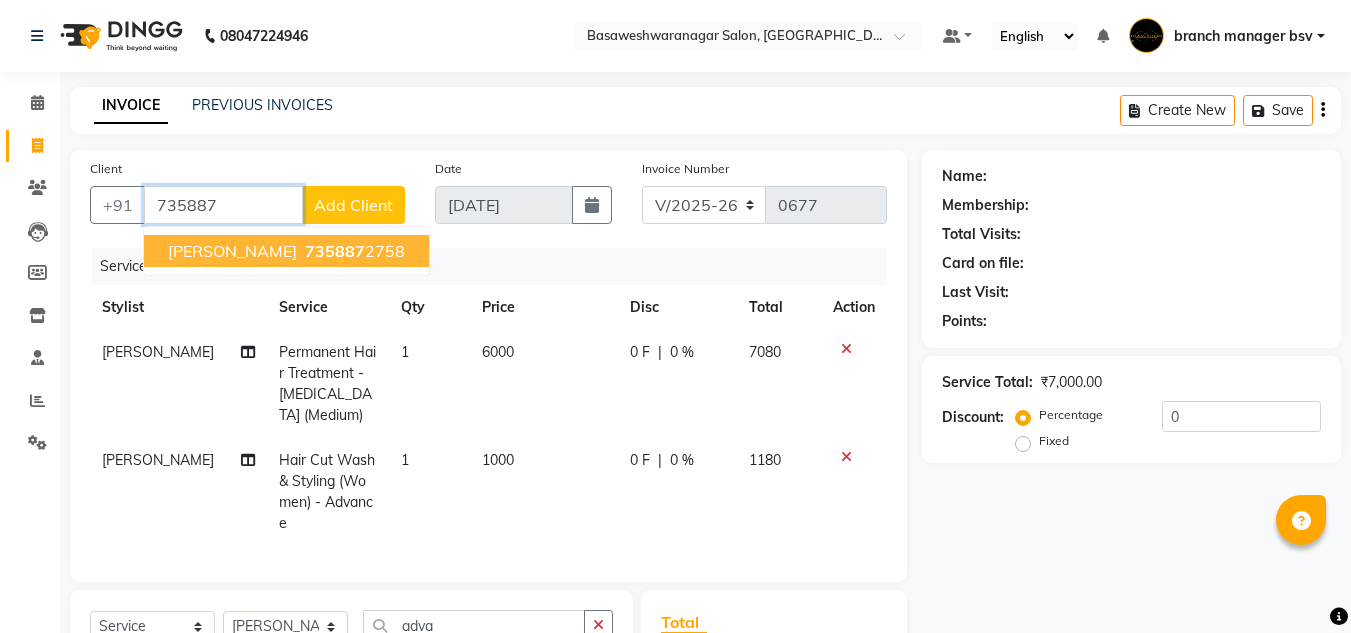 click on "shwetha   735887 2758" at bounding box center [286, 251] 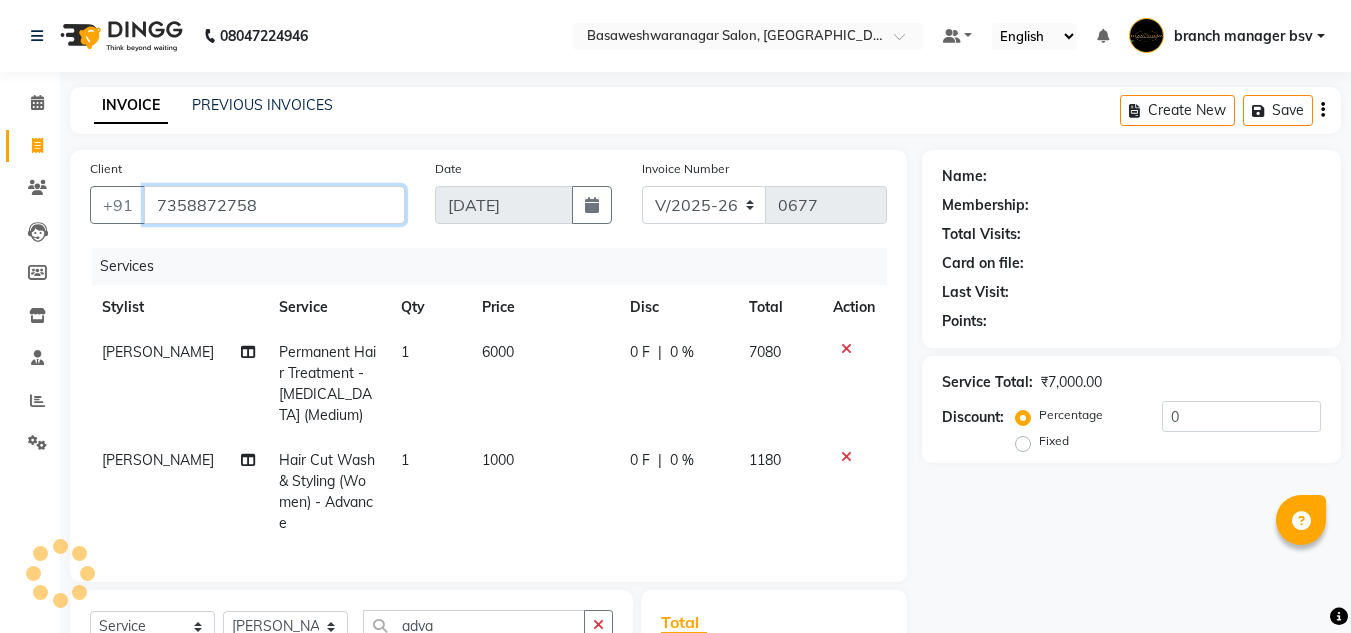 type on "7358872758" 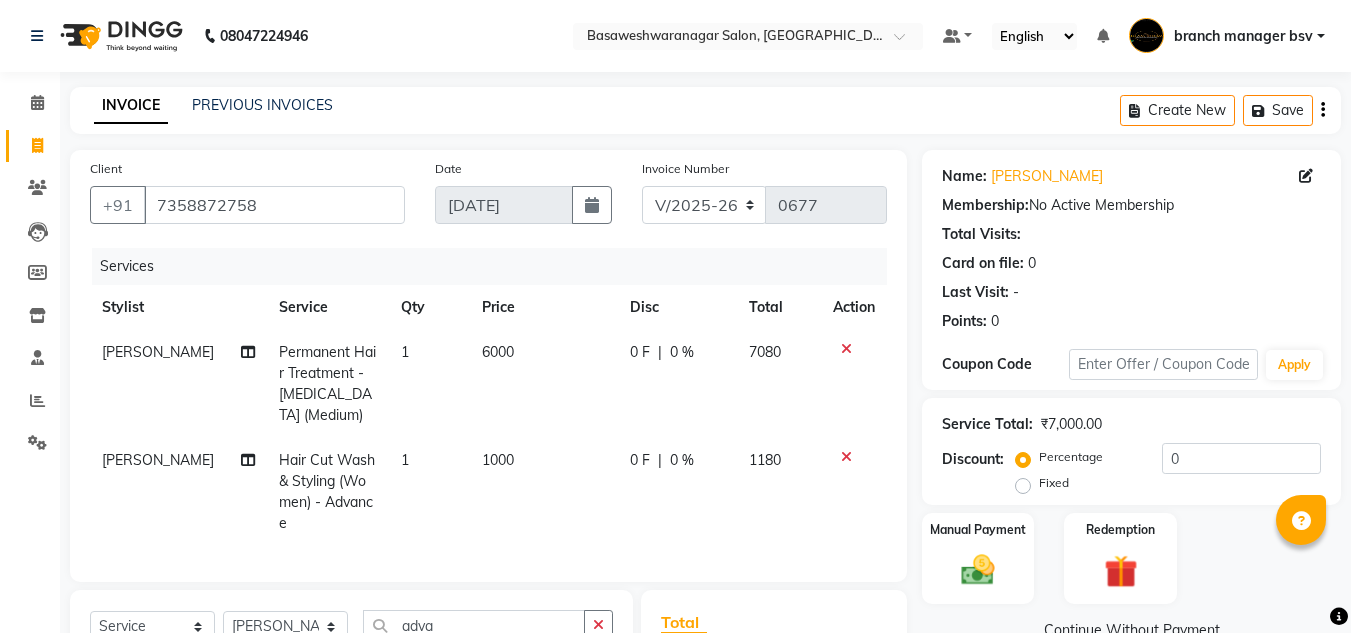 scroll, scrollTop: 254, scrollLeft: 0, axis: vertical 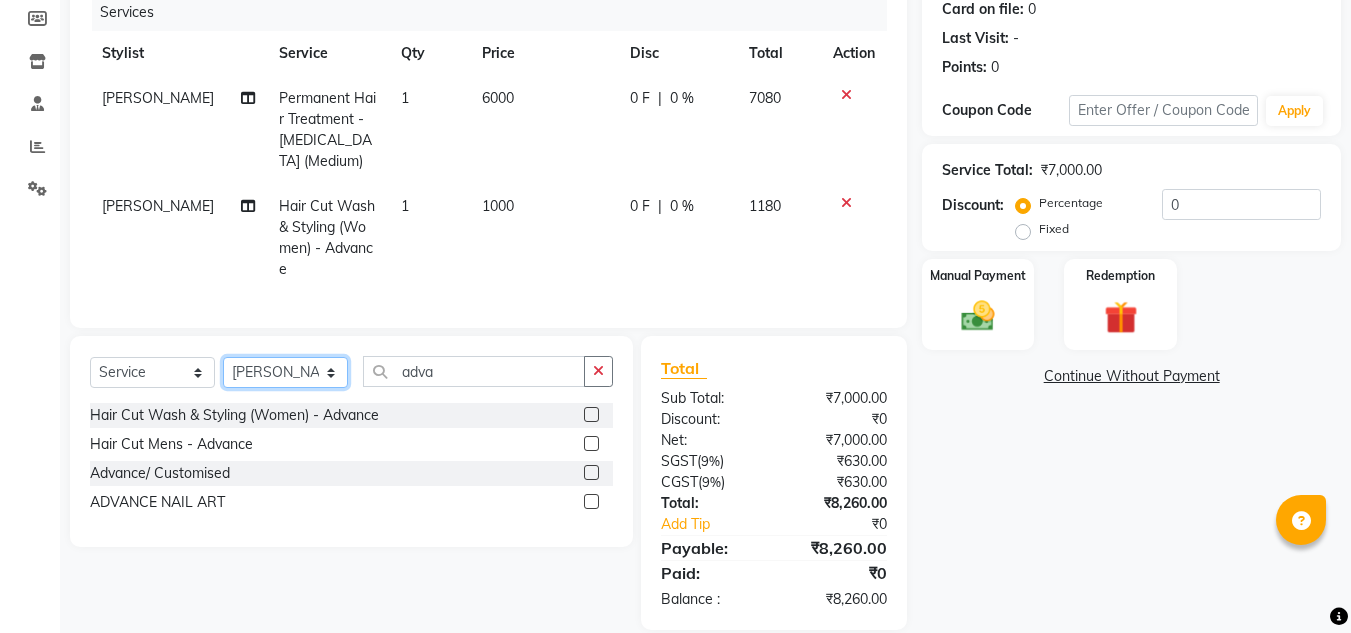 click on "Select Stylist [PERSON_NAME] manager bsv [PERSON_NAME] [PERSON_NAME] [PERSON_NAME] [PERSON_NAME] pooja accounts [PERSON_NAME] [PERSON_NAME] Rasna Sanskruthi shangnimwom [PERSON_NAME] [PERSON_NAME] [PERSON_NAME]  TEZZ The Glam Room [PERSON_NAME] [PERSON_NAME]" 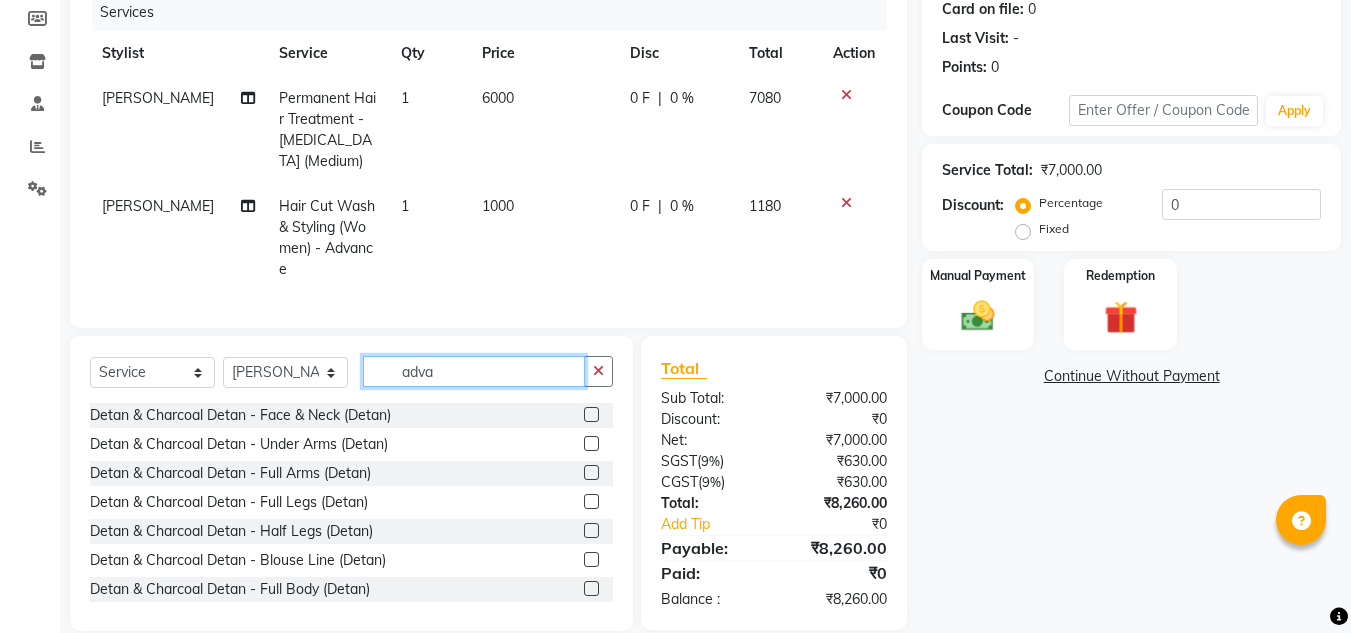 click on "adva" 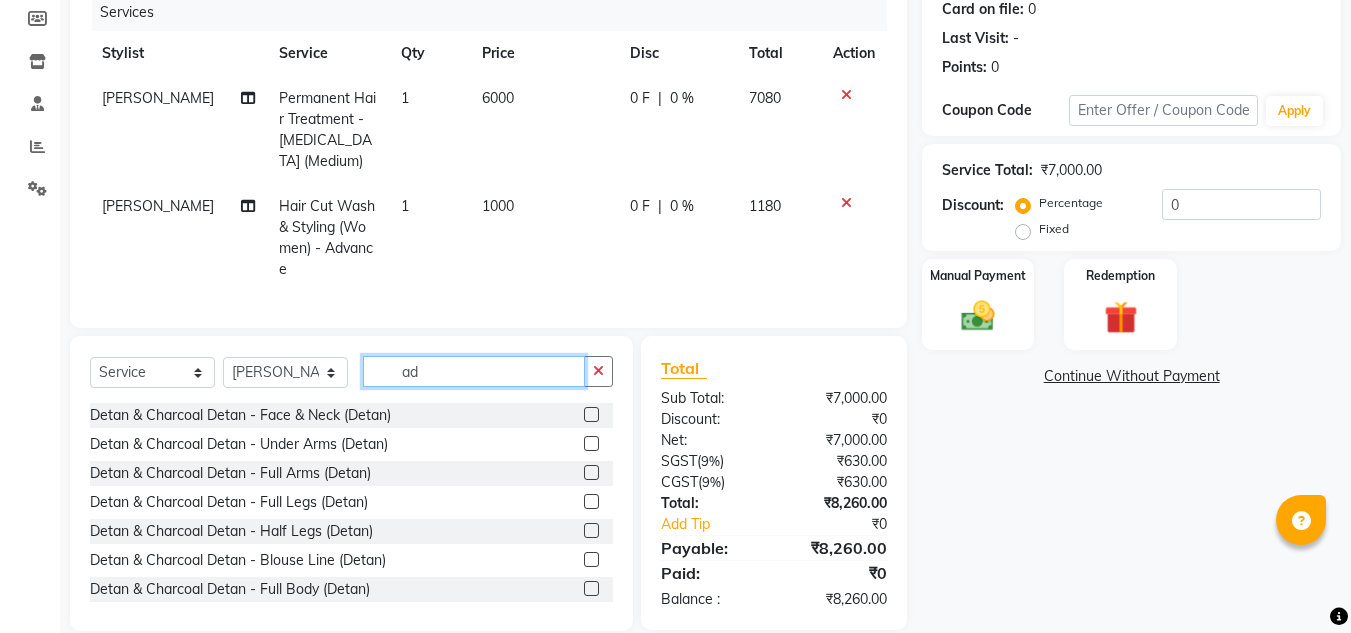 type on "a" 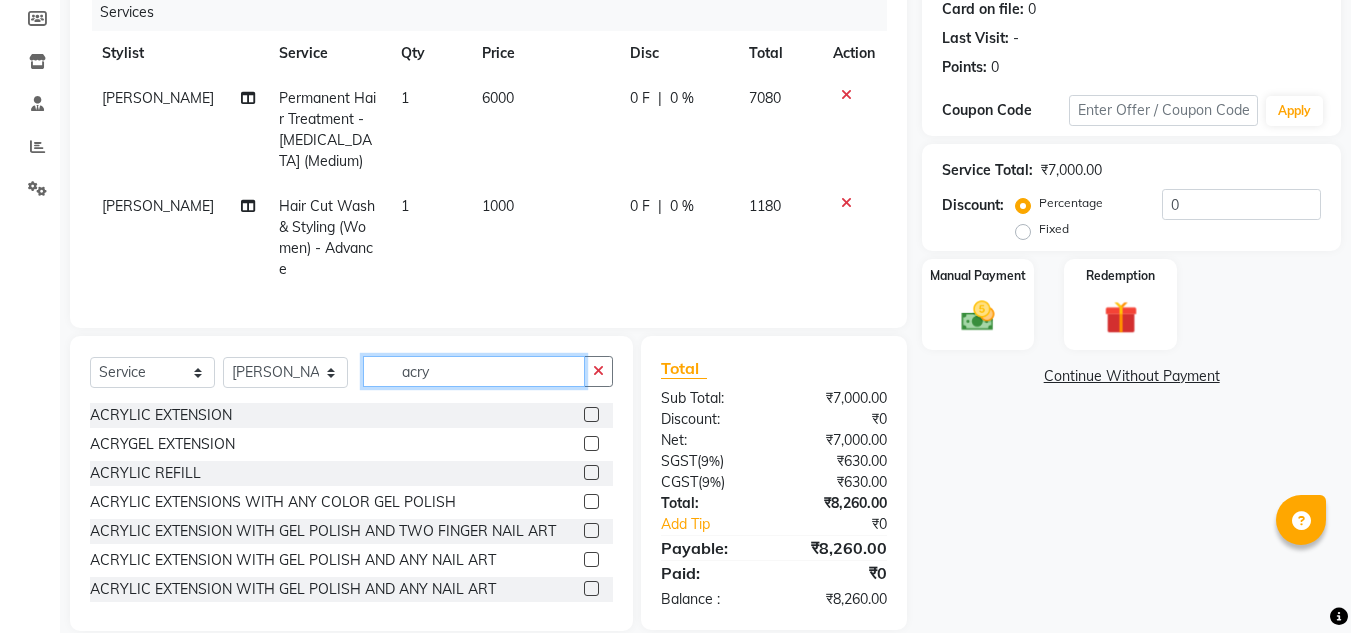 type on "acry" 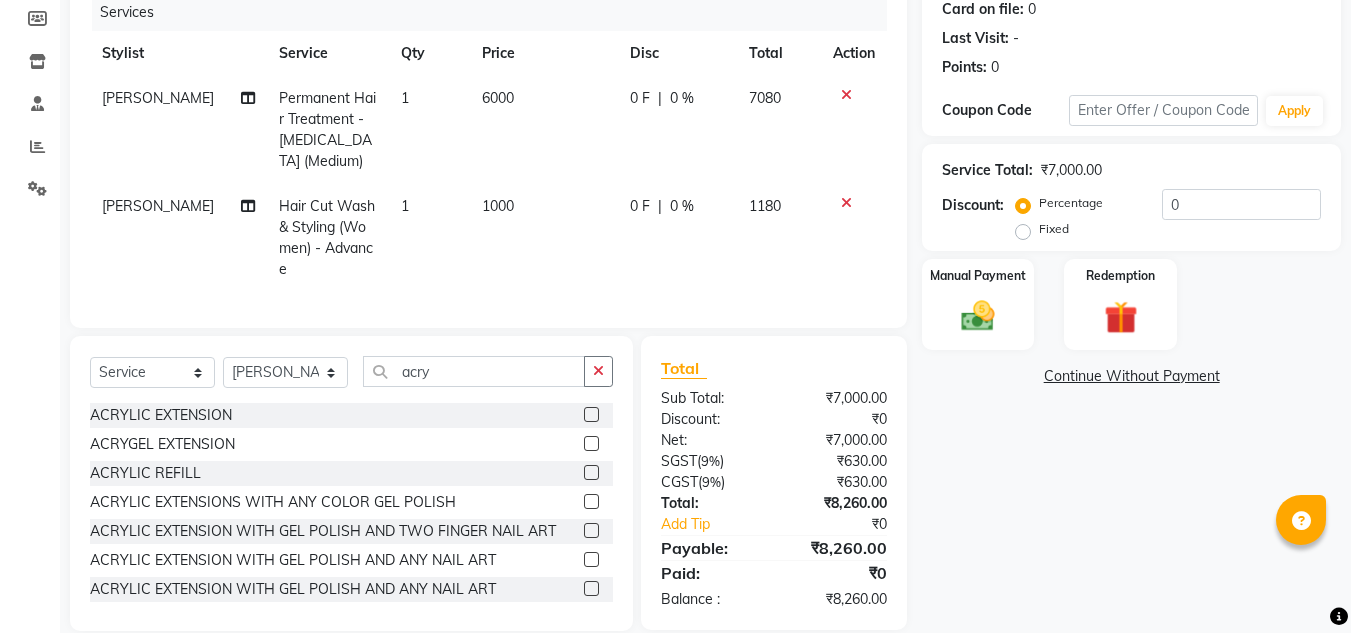 click 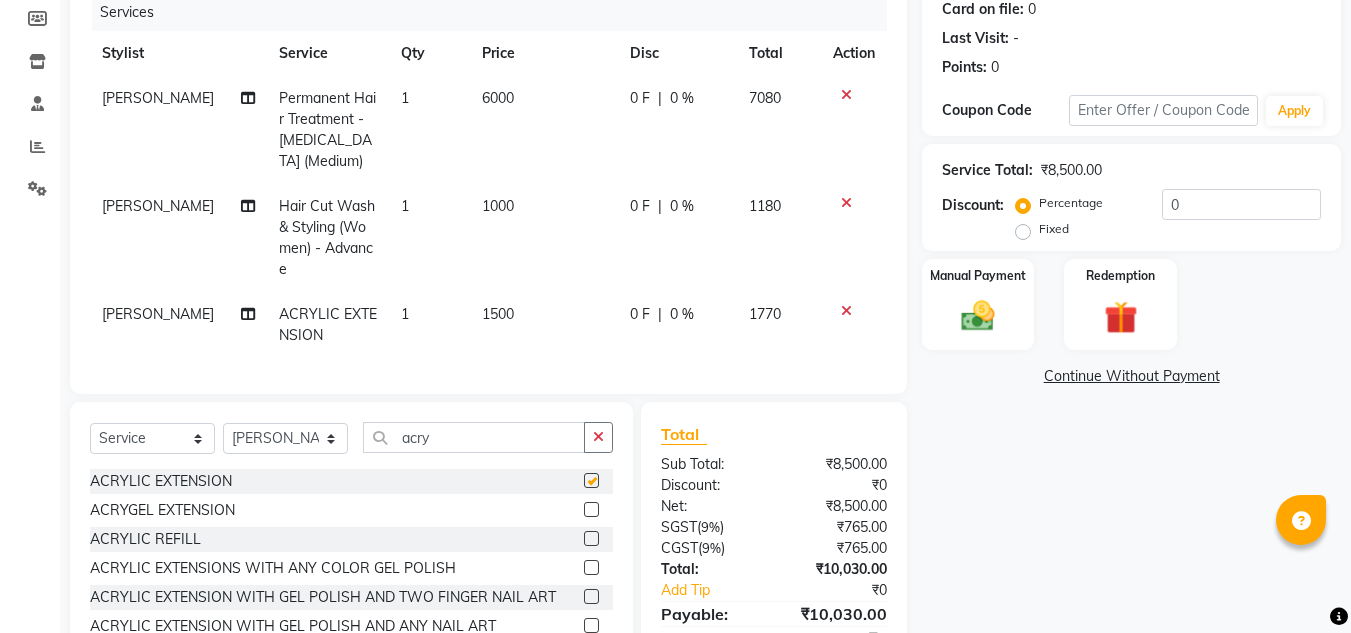 checkbox on "false" 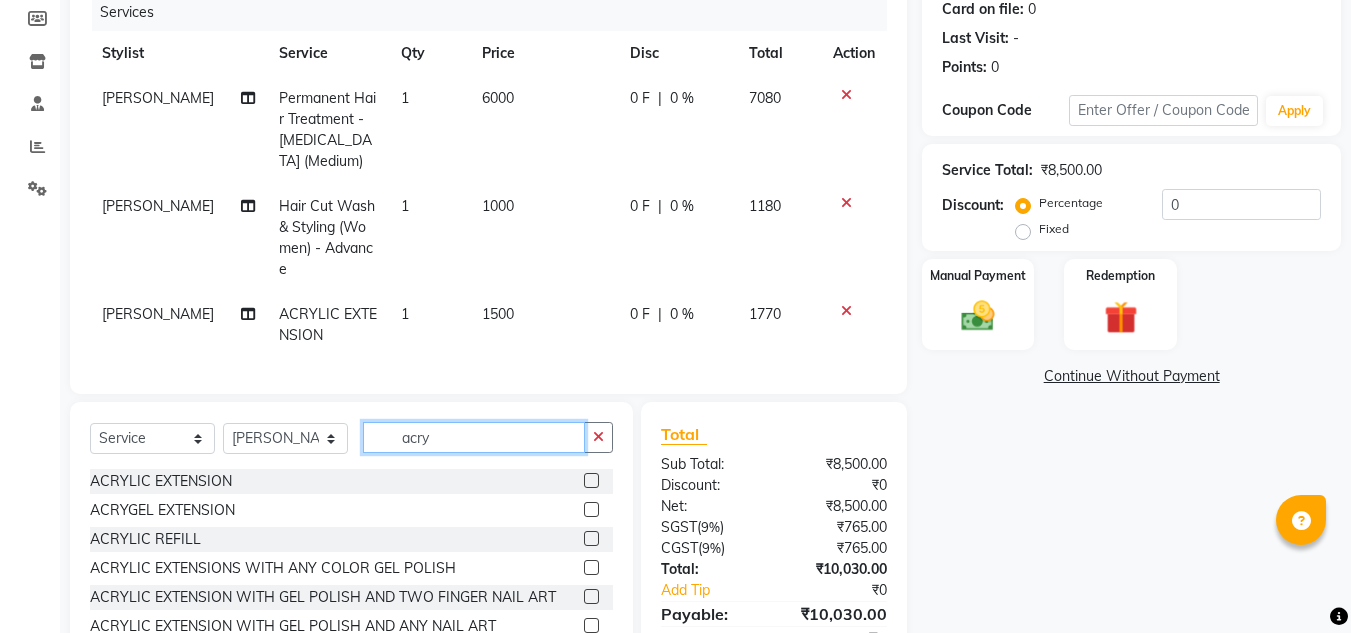click on "acry" 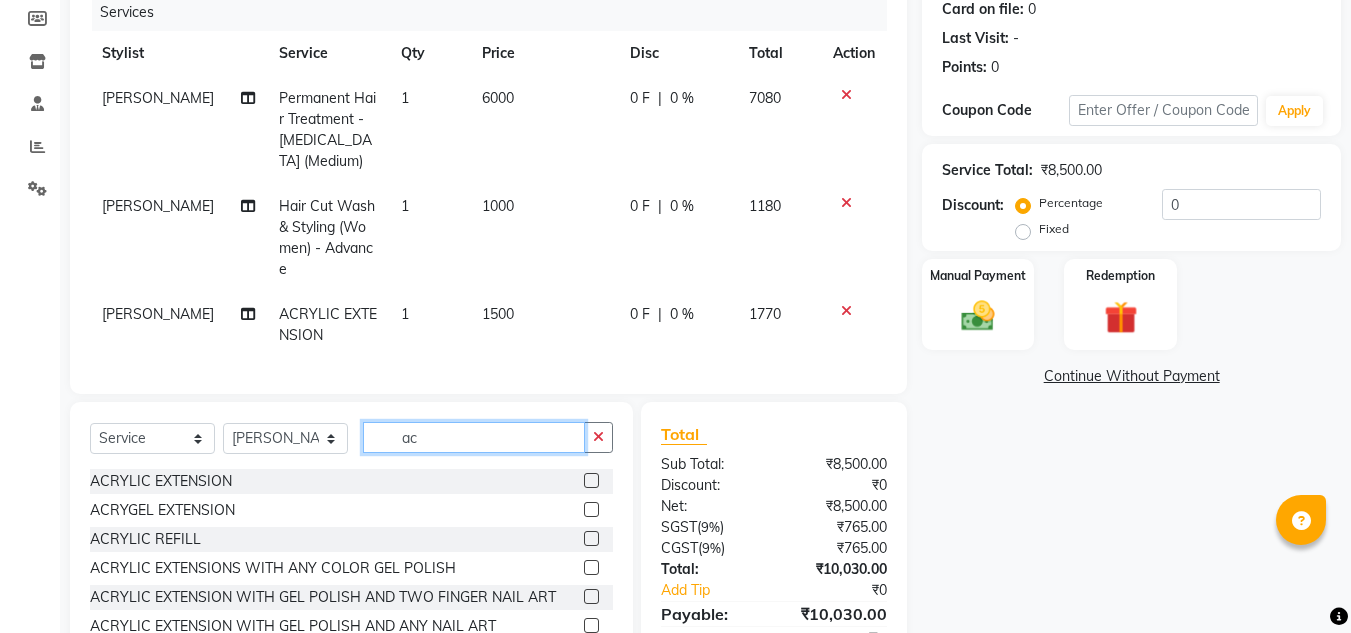 type on "a" 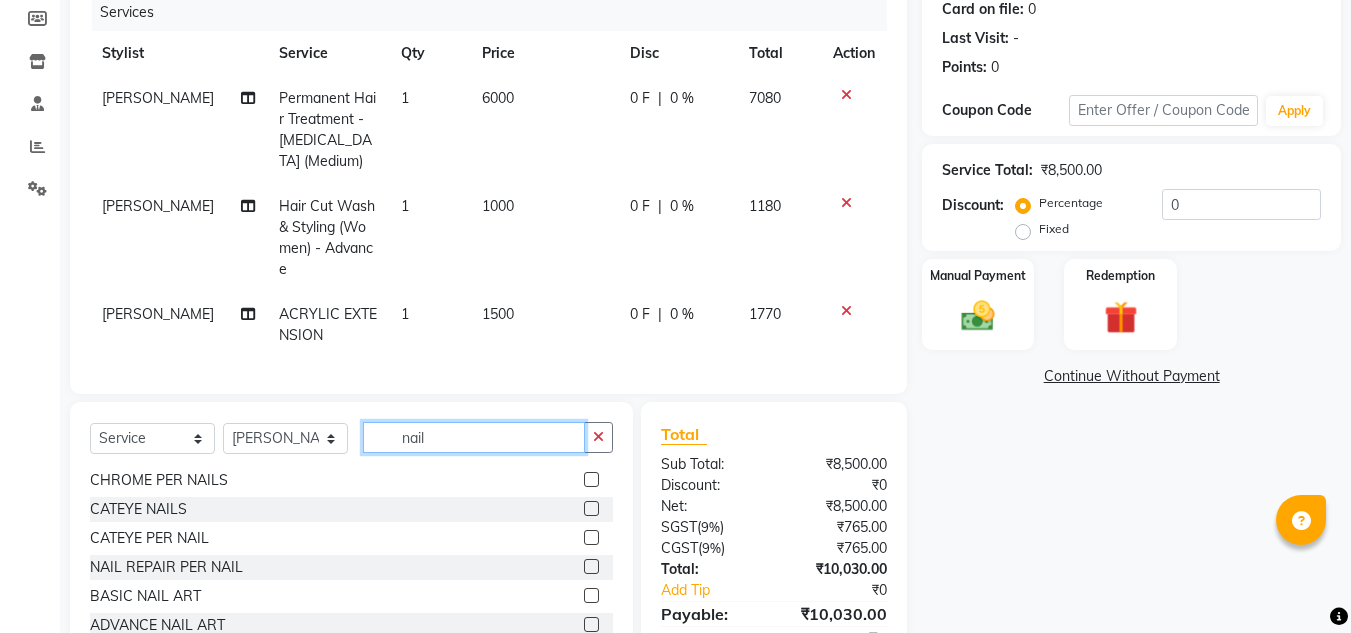 scroll, scrollTop: 155, scrollLeft: 0, axis: vertical 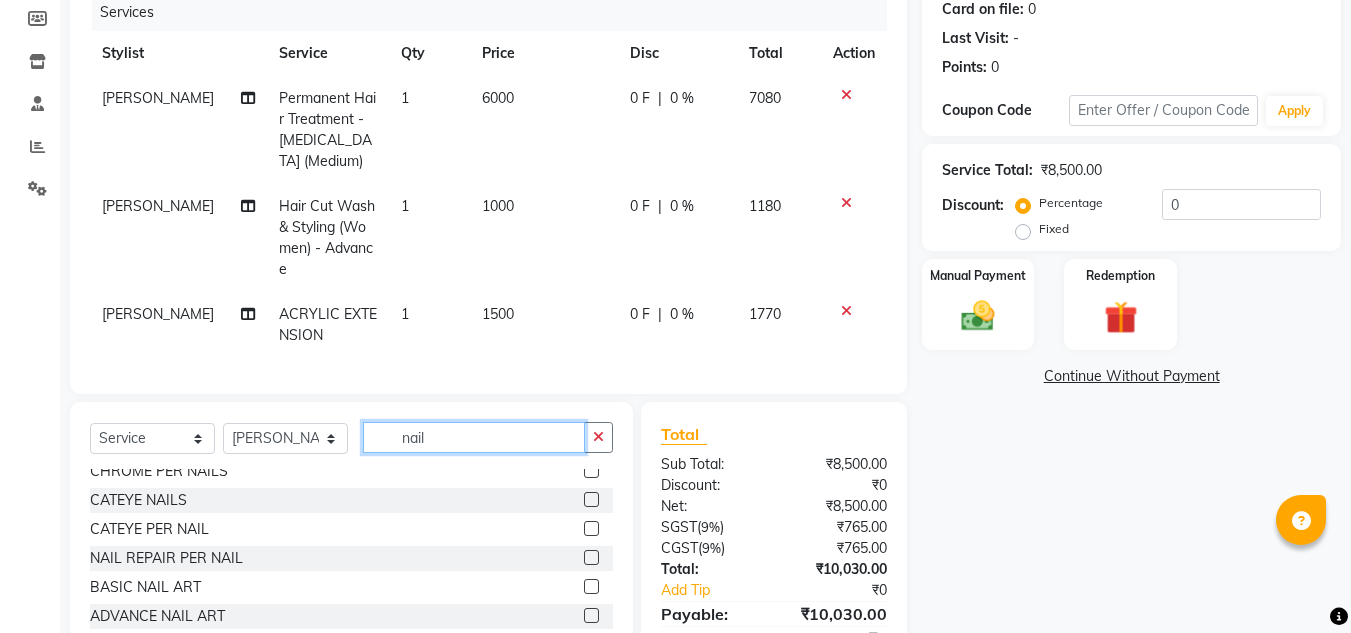 type on "nail" 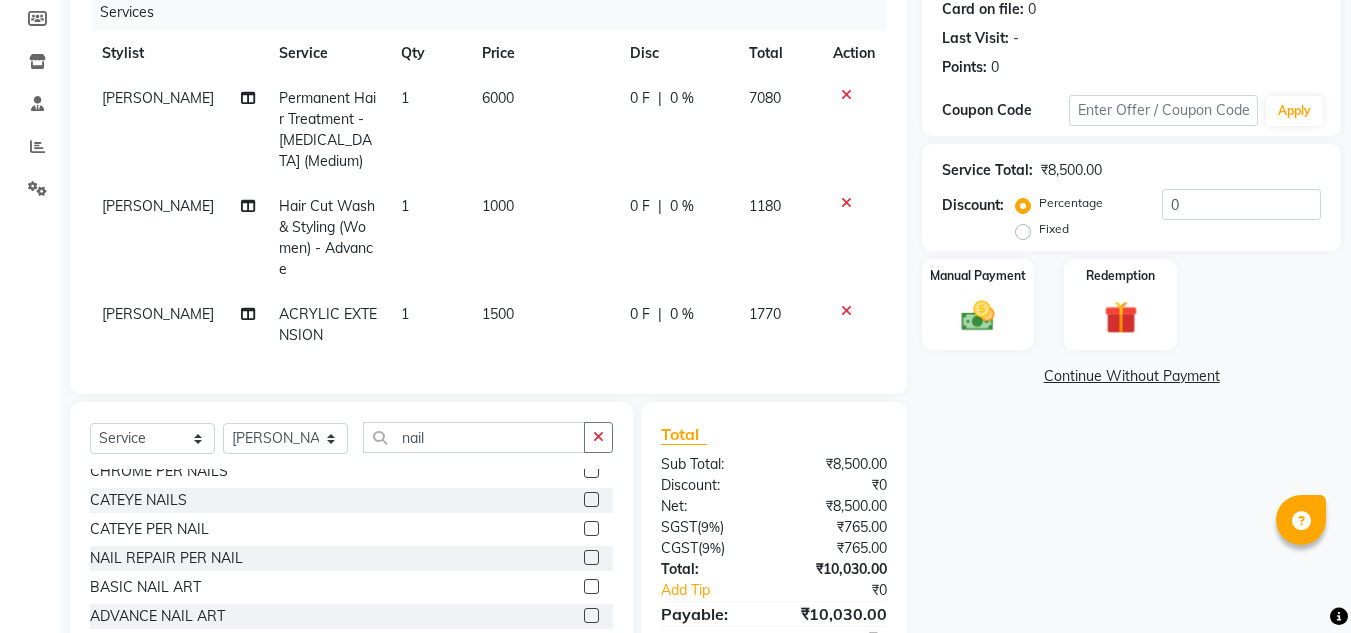 click 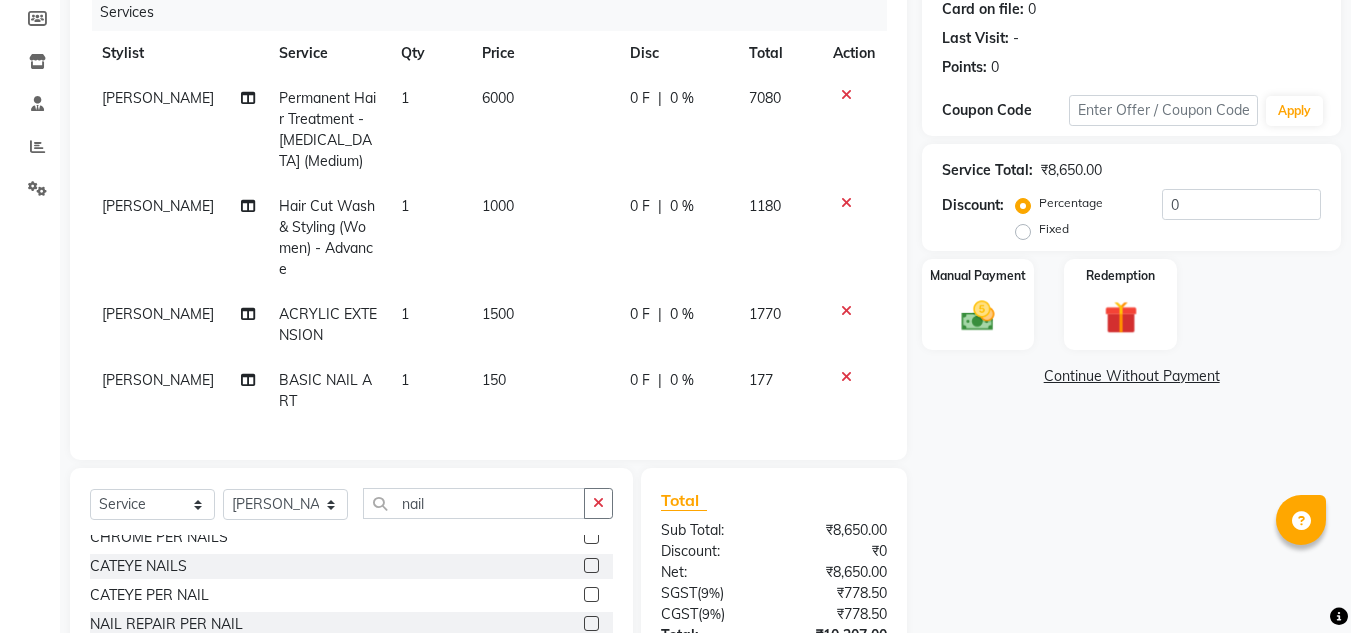 click on "1" 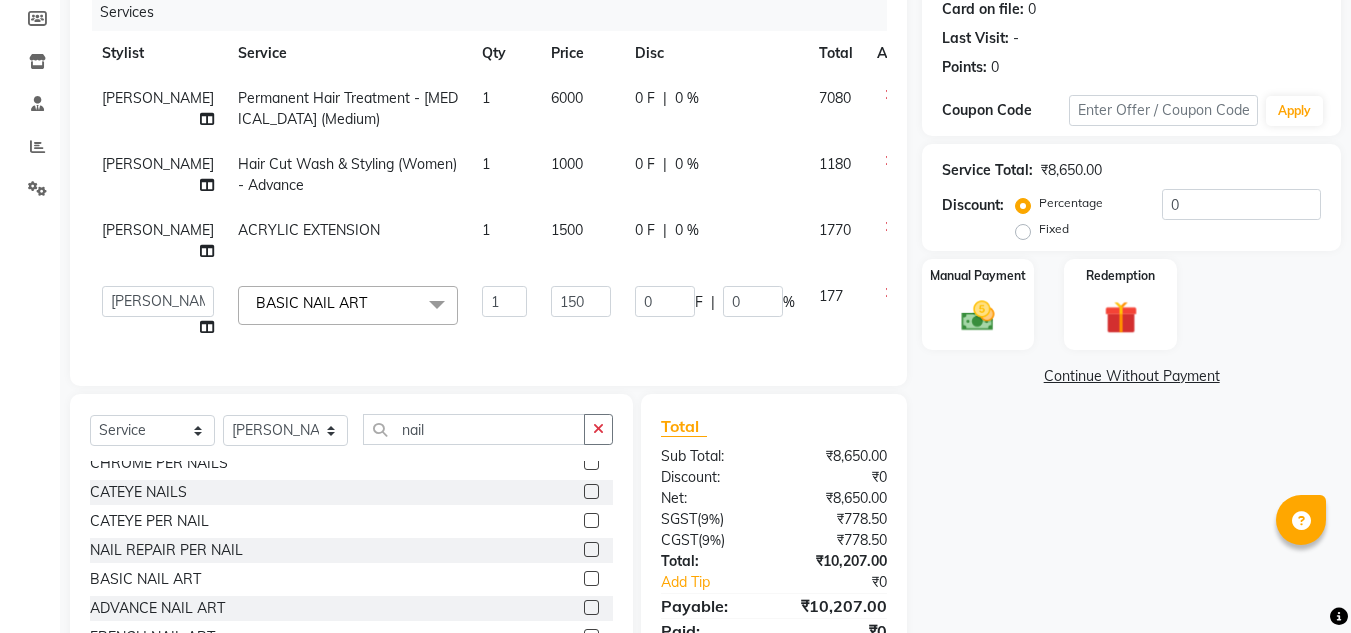 click on "1" 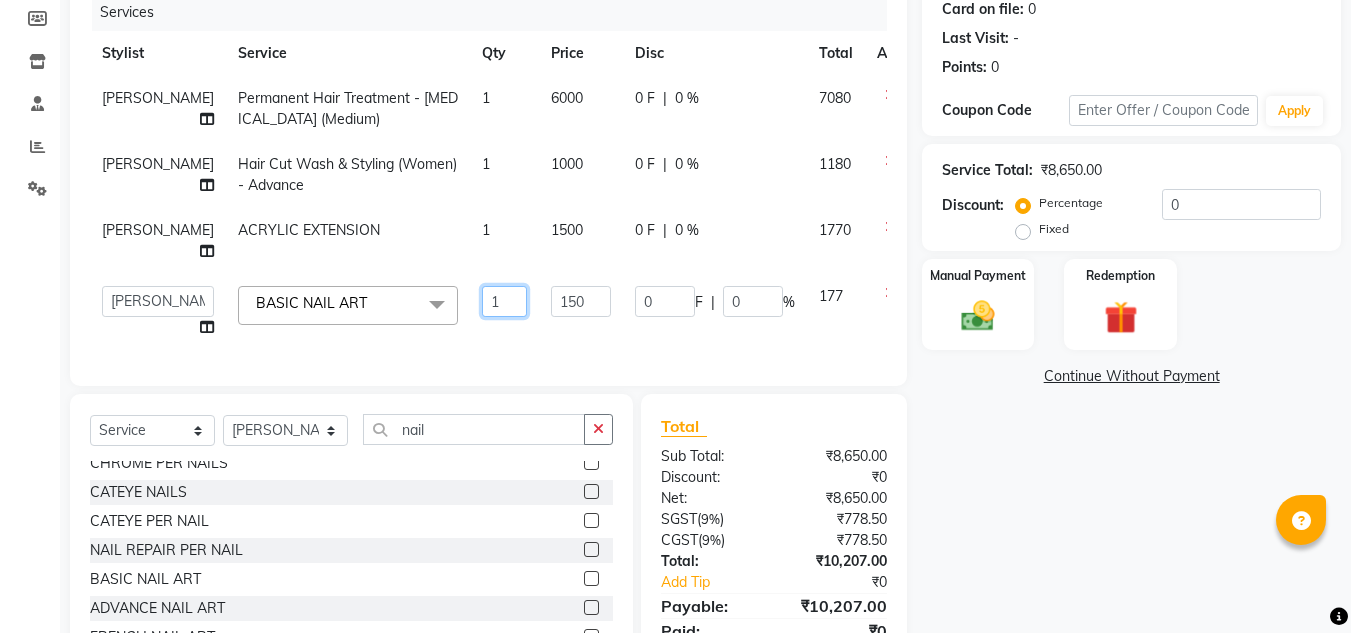 click on "1" 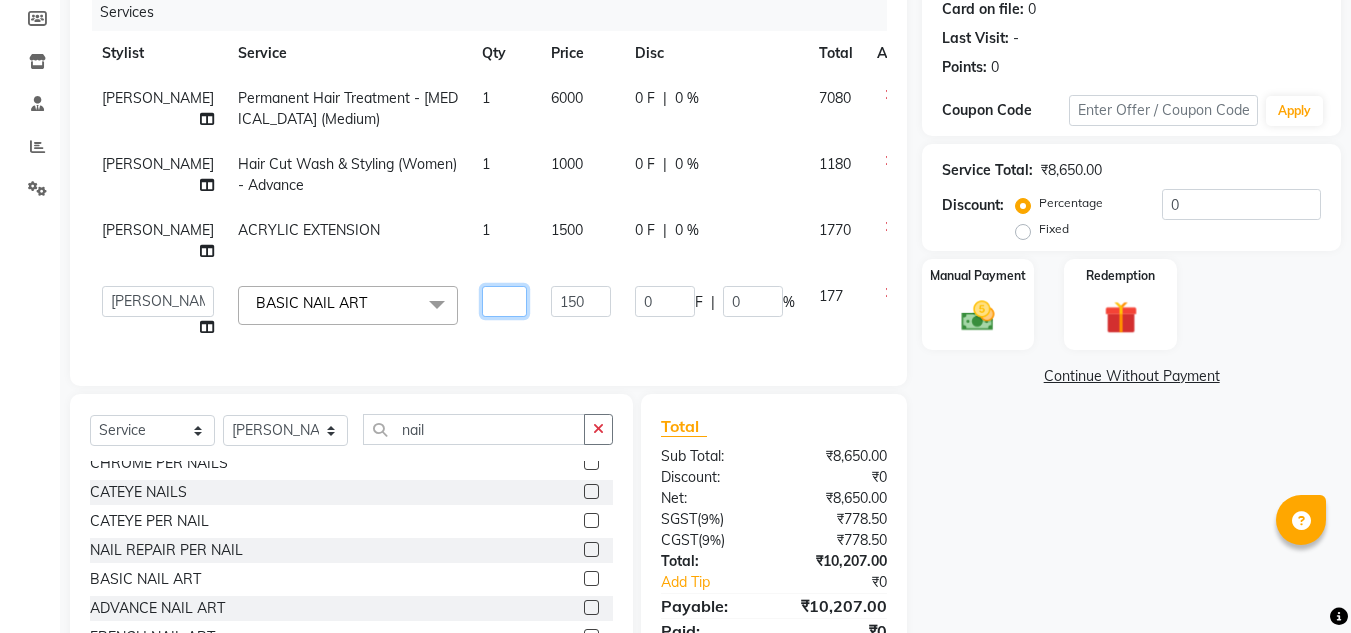 type on "2" 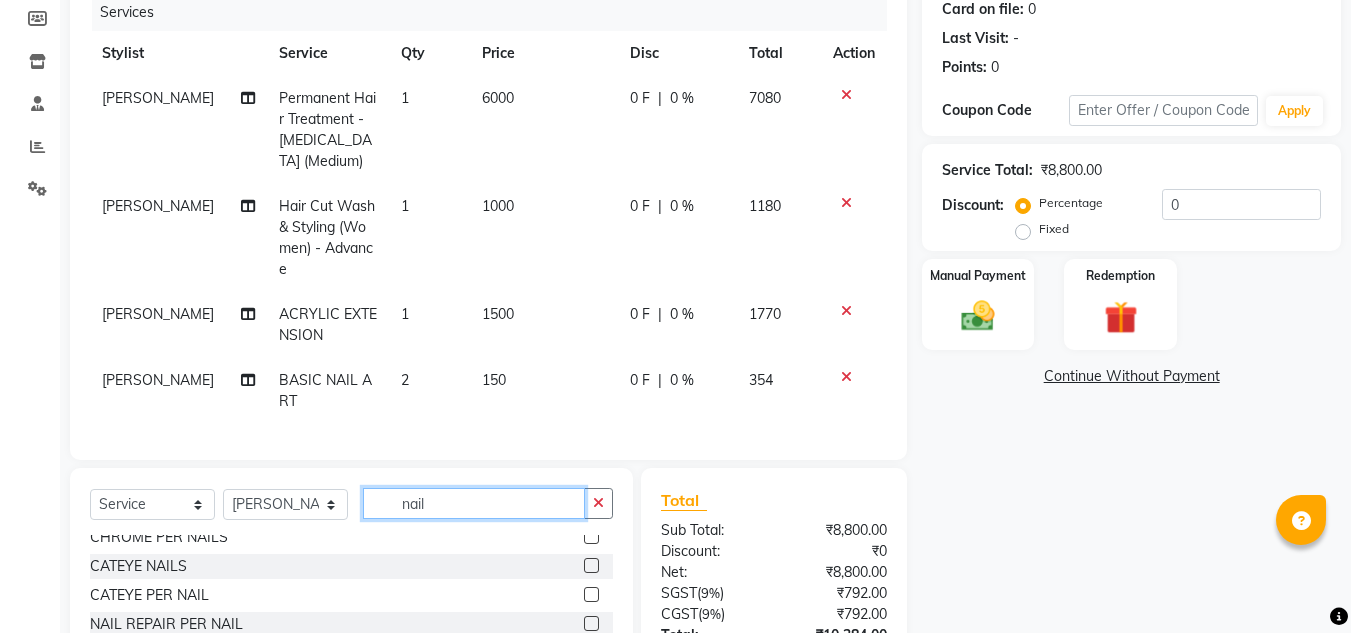 click on "Client +91 7358872758 Date 13-07-2025 Invoice Number V/2025 V/2025-26 0677 Services Stylist Service Qty Price Disc Total Action theja Permanent Hair Treatment - Botox (Medium) 1 6000 0 F | 0 % 7080 theja Hair Cut Wash & Styling (Women) - Advance 1 1000 0 F | 0 % 1180 SMIRTI ACRYLIC EXTENSION 1 1500 0 F | 0 % 1770 SMIRTI BASIC NAIL ART  2 150 0 F | 0 % 354 Select  Service  Product  Membership  Package Voucher Prepaid Gift Card  Select Stylist ashwini branch manager bsv Dr.Jabin Dr mehzabin GURISH JASSI Jayshree Navya pooja accounts PRATIK RAJEESHA Rasna Sanskruthi shangnimwom SMIRTI SUMITH SUNITHA SUNNY Tanveer  TEZZ The Glam Room theja Trishna urmi nail FRENCH NAIL EXTENSION  3D FRENCH NAIL EXTENSION  MYLARS NAIL SET  NAIL EXTENSION REMOVAL  CHROME NAILS  CHROME PER NAILS  CATEYE NAILS  CATEYE PER NAIL  NAIL REPAIR PER NAIL  BASIC NAIL ART   ADVANCE NAIL ART  FRENCH NAIL ART   3D INLAYS NAIL ART  FOIL NAIL ART  STRIP NAIL ART  5D STICKER NAIL ART   NAIL ART 50  NAIL ART 100  BASIC NAIL ART  FRENCH NAIL ART  )" 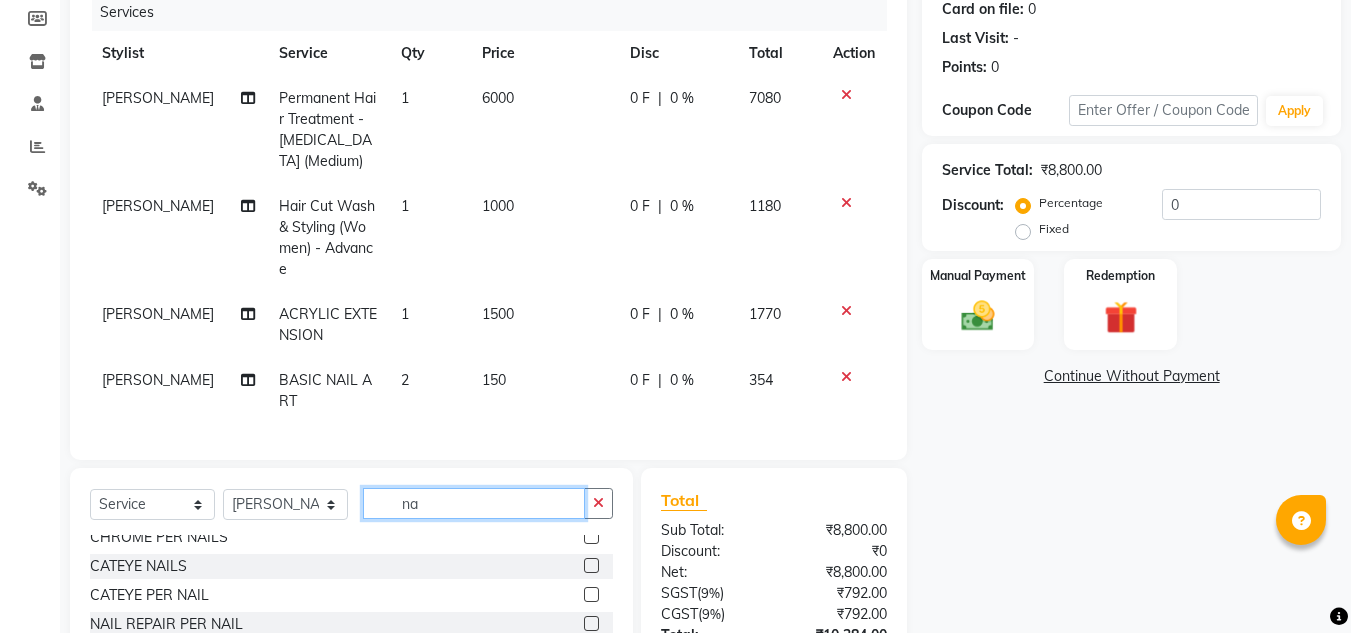 type on "n" 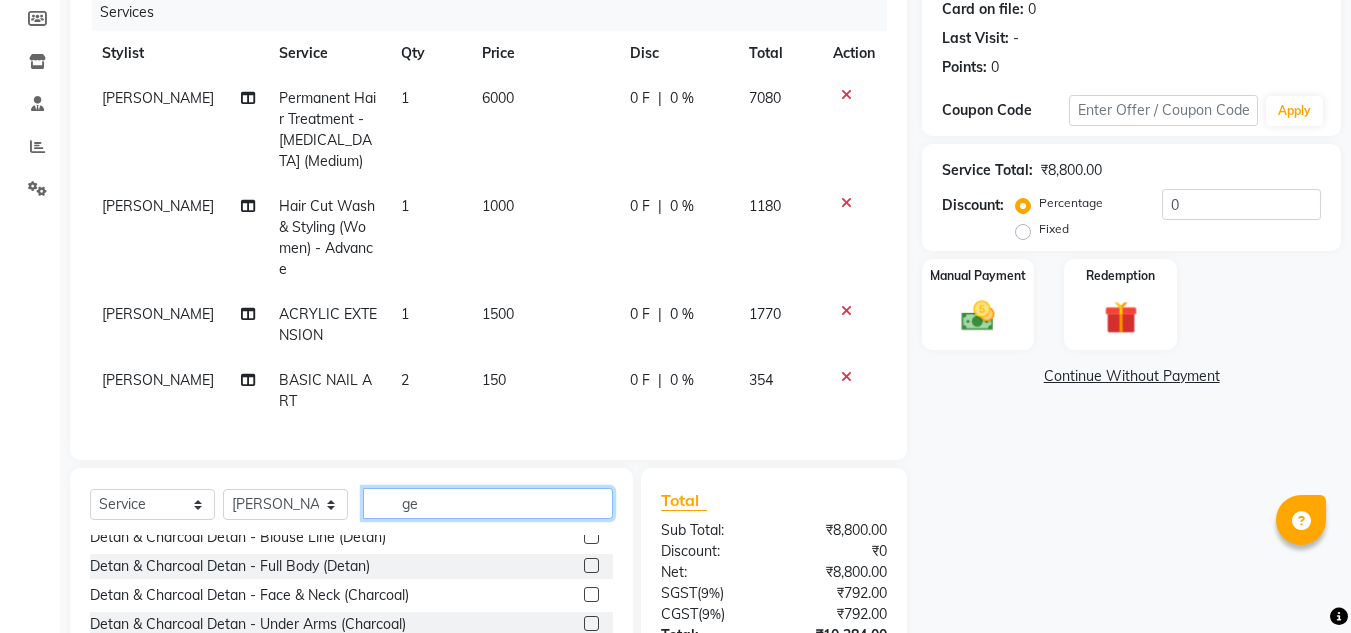 scroll, scrollTop: 0, scrollLeft: 0, axis: both 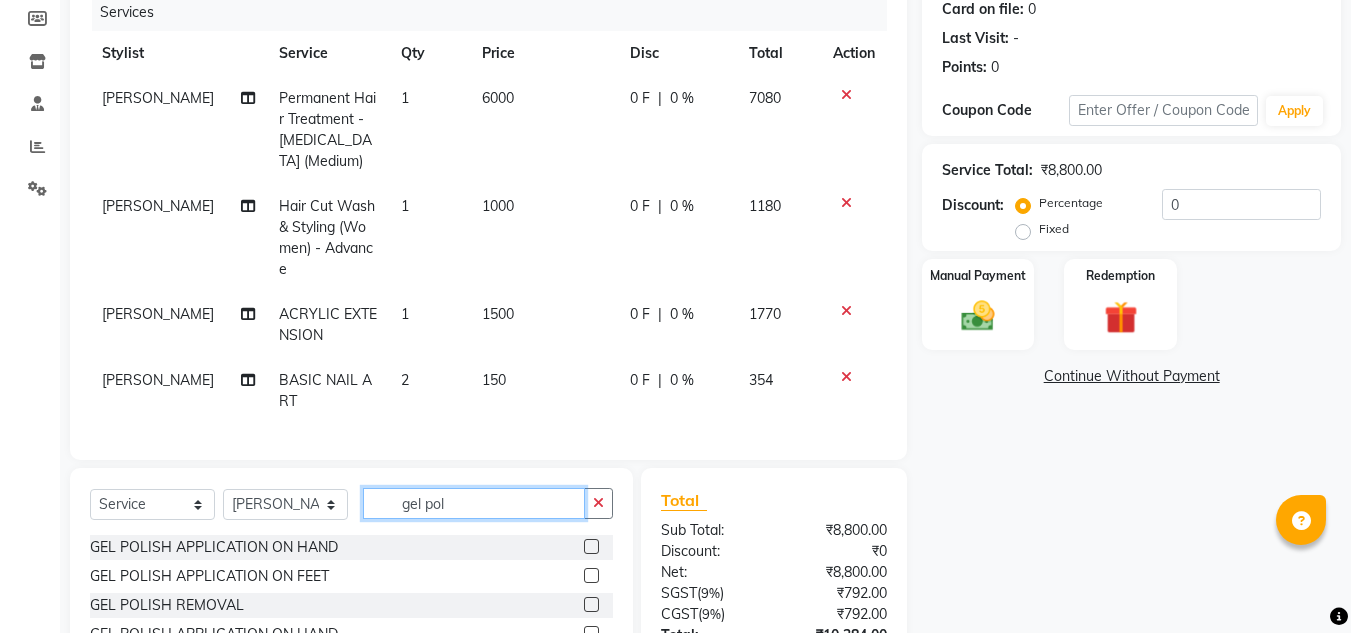 type on "gel pol" 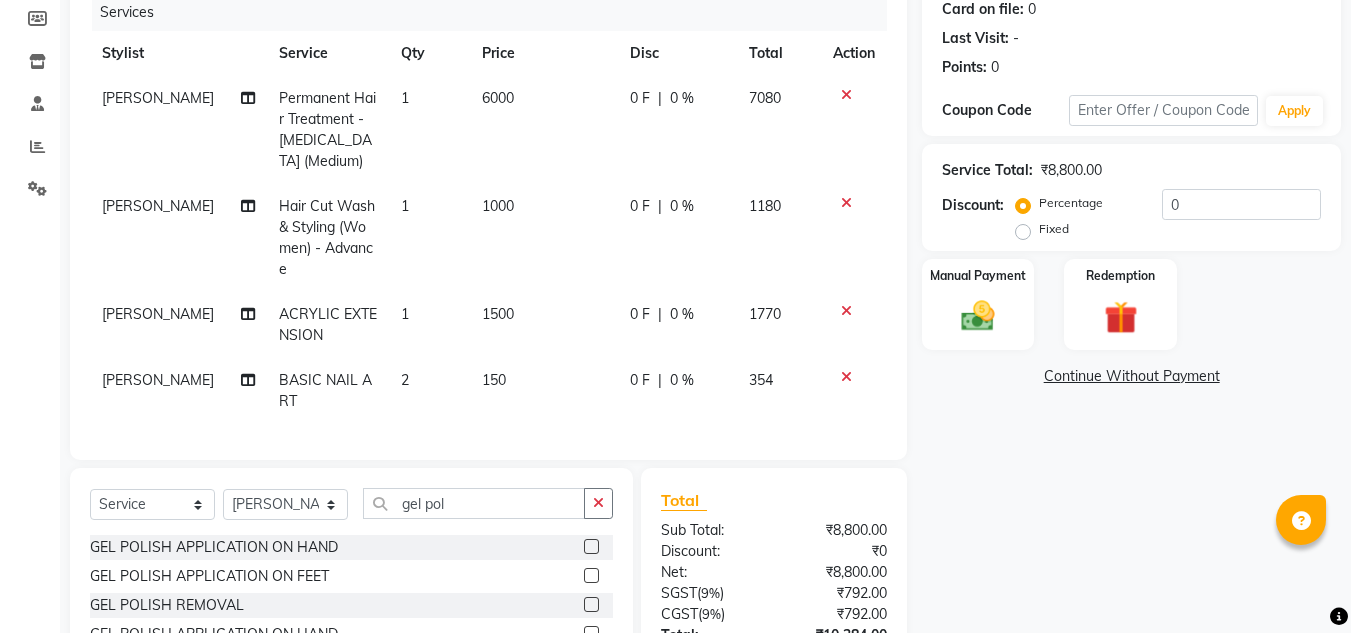 click 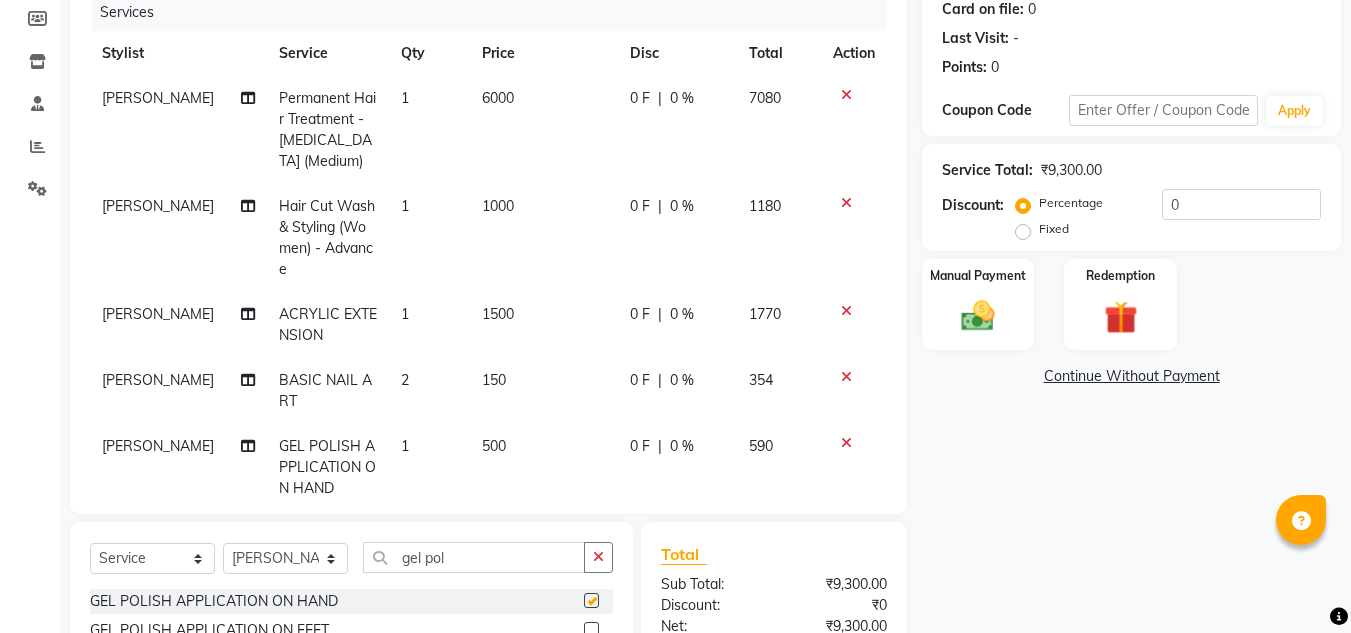 checkbox on "false" 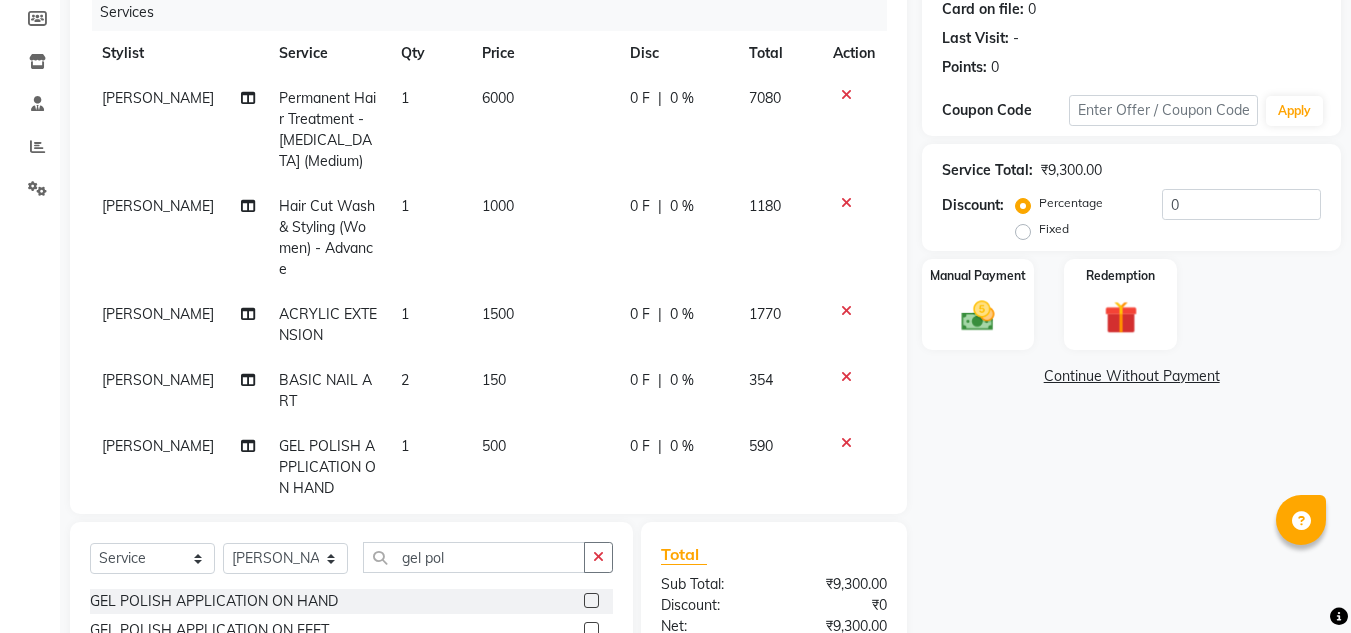 scroll, scrollTop: 27, scrollLeft: 0, axis: vertical 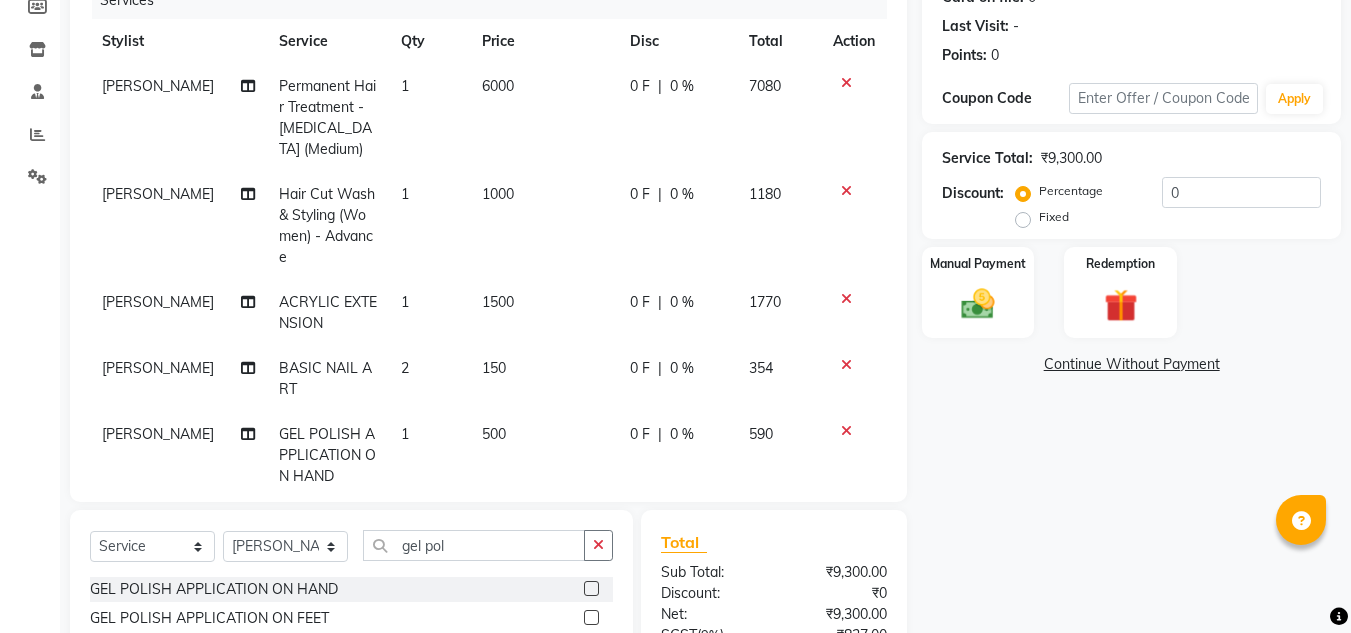 click on "Fixed" 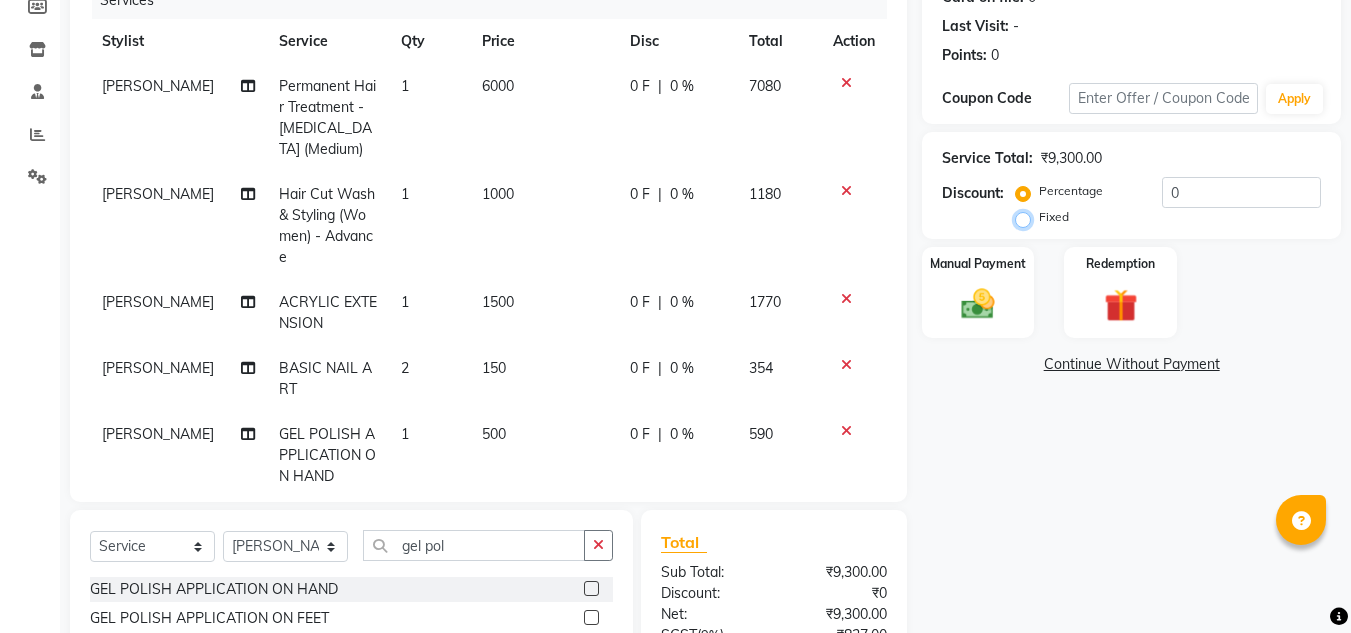 click on "Fixed" at bounding box center [1027, 217] 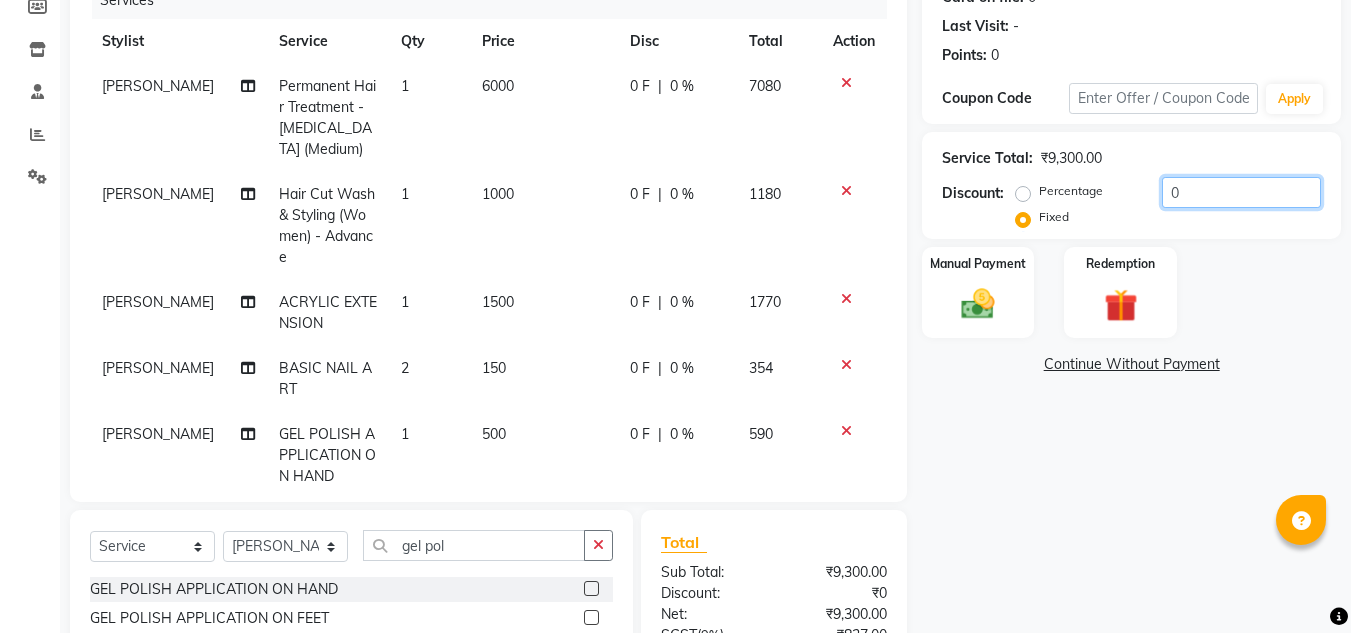 click on "0" 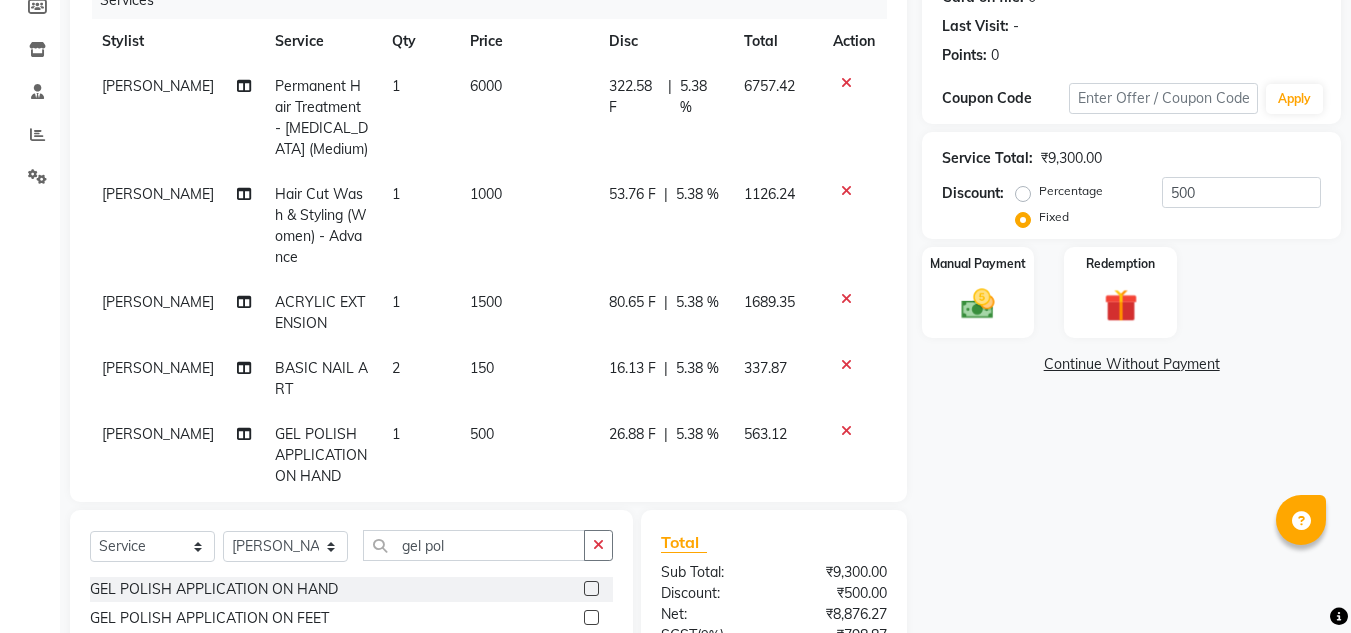 click on "Total Sub Total: ₹9,300.00 Discount: ₹500.00 Net: ₹8,876.27 SGST  ( 9% ) ₹798.87 CGST  ( 9% ) ₹798.87 Total: ₹10,474.00 Add Tip ₹0 Payable: ₹10,474.00 Paid: ₹0 Balance   : ₹10,474.00" 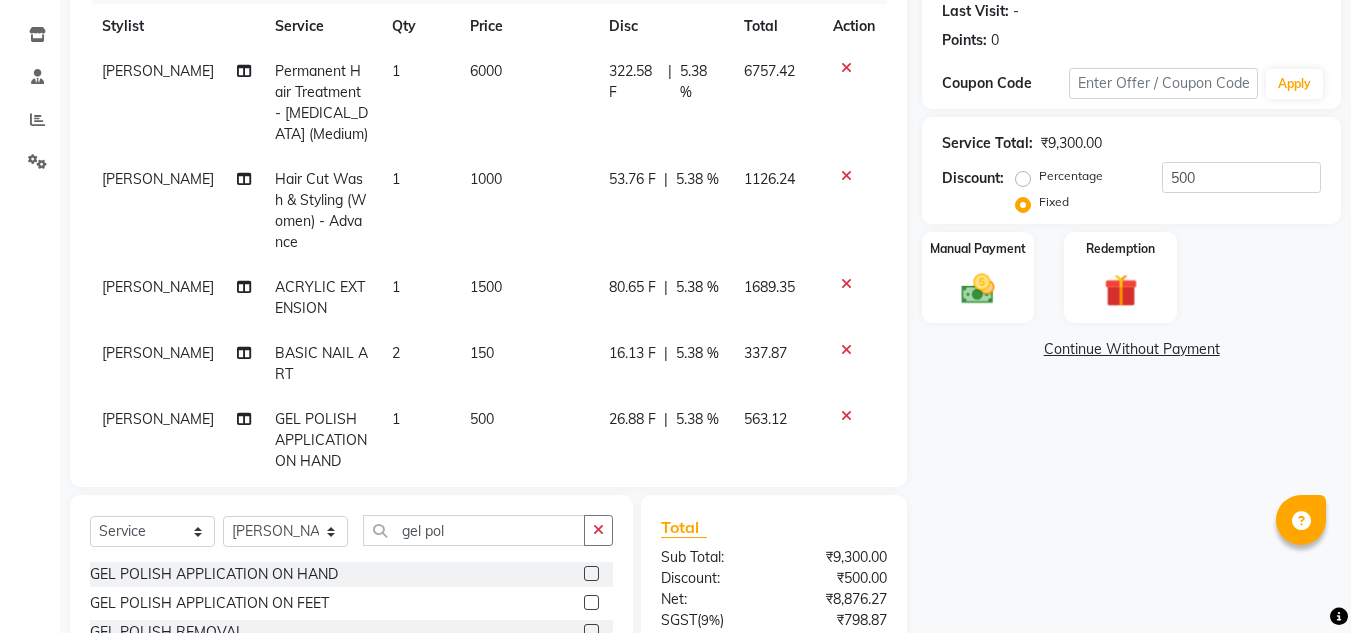 scroll, scrollTop: 274, scrollLeft: 0, axis: vertical 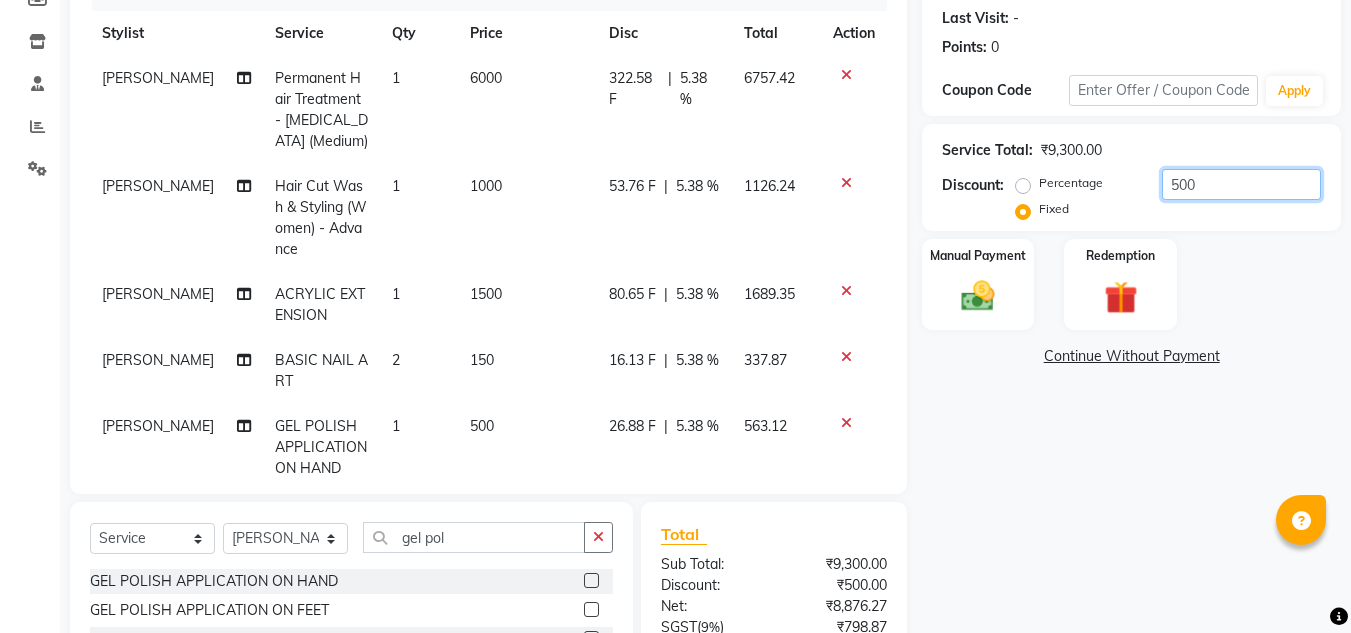 click on "500" 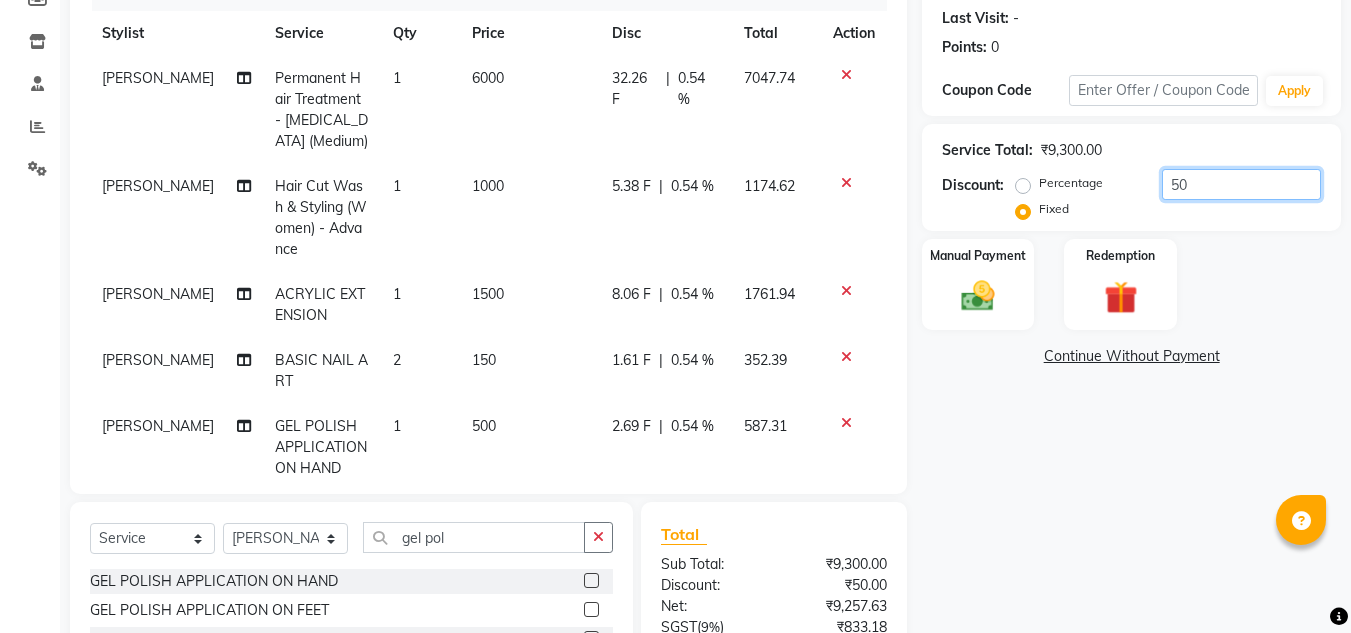 type on "5" 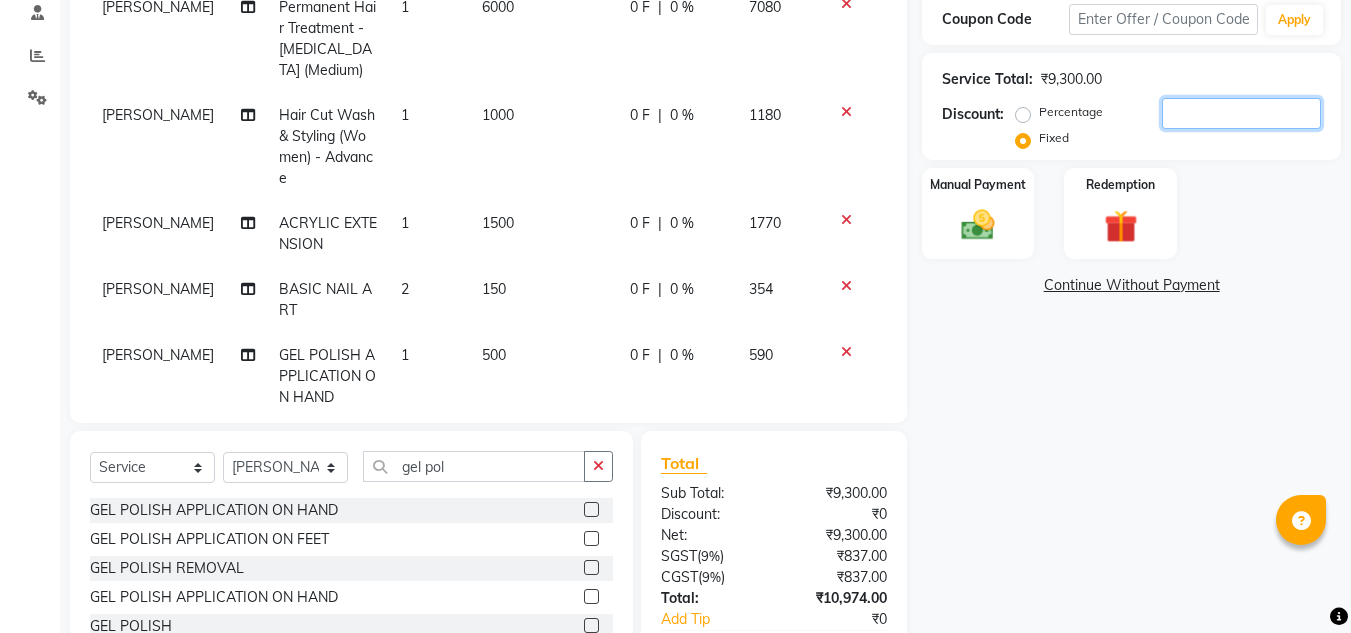 scroll, scrollTop: 344, scrollLeft: 0, axis: vertical 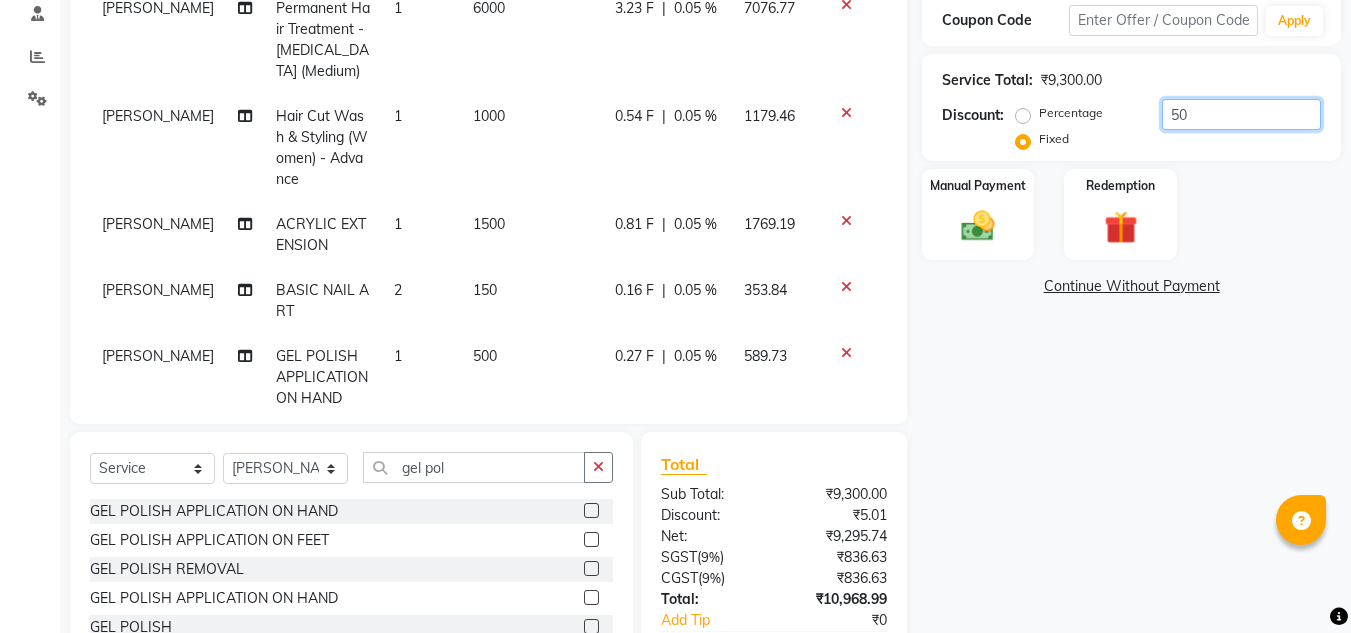 type on "500" 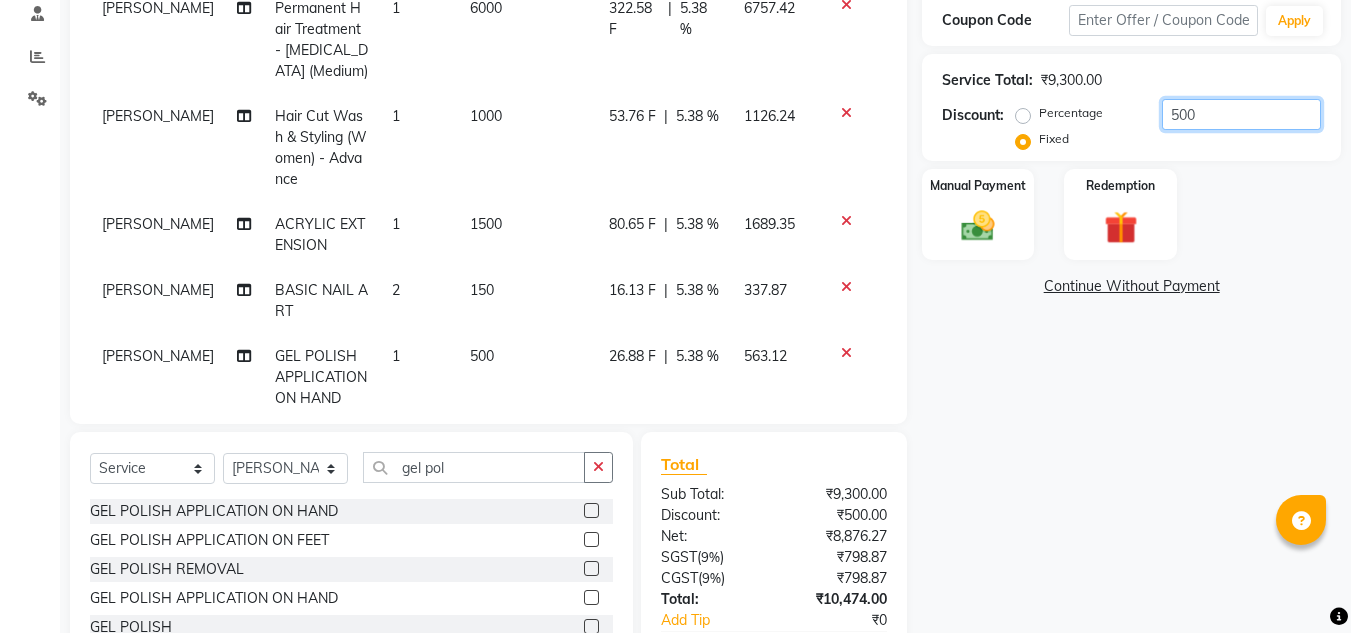 scroll, scrollTop: 468, scrollLeft: 0, axis: vertical 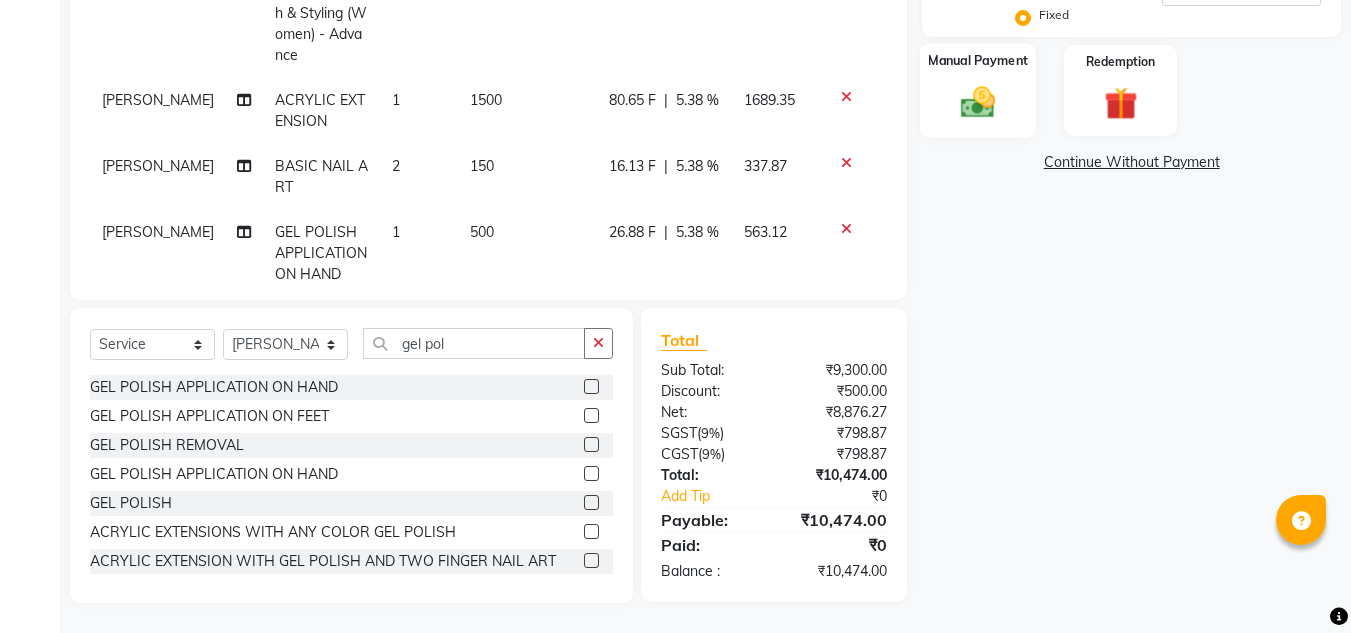 click 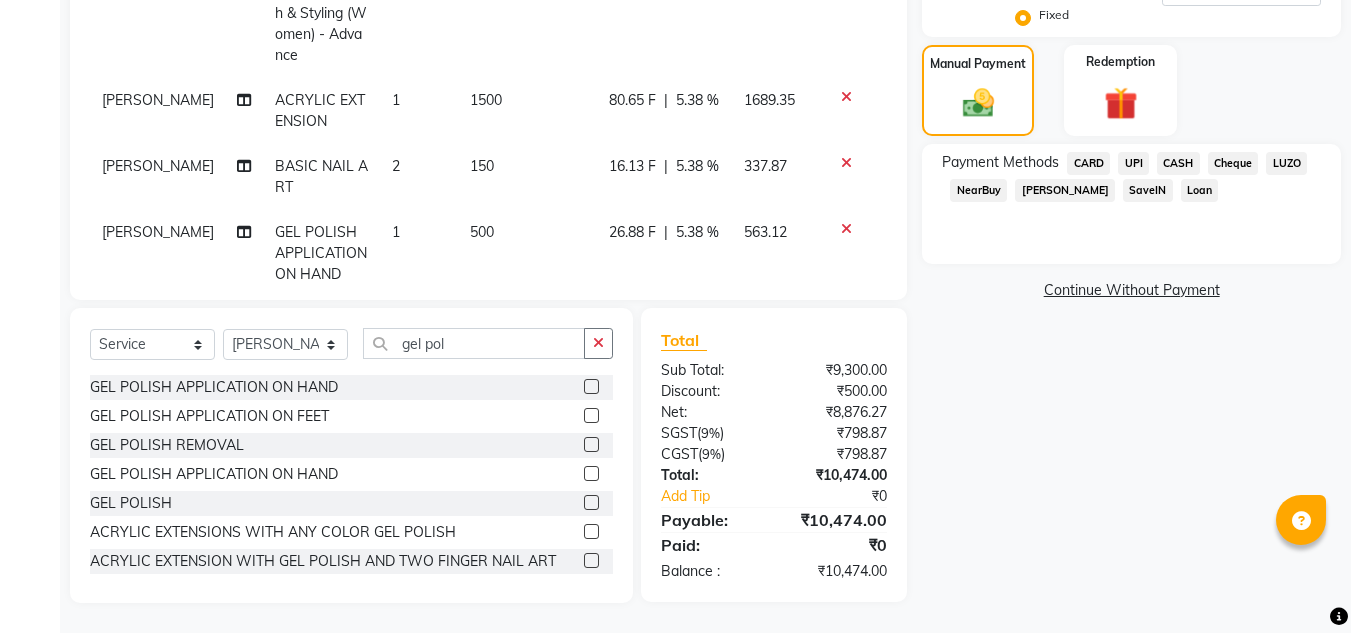 click on "UPI" 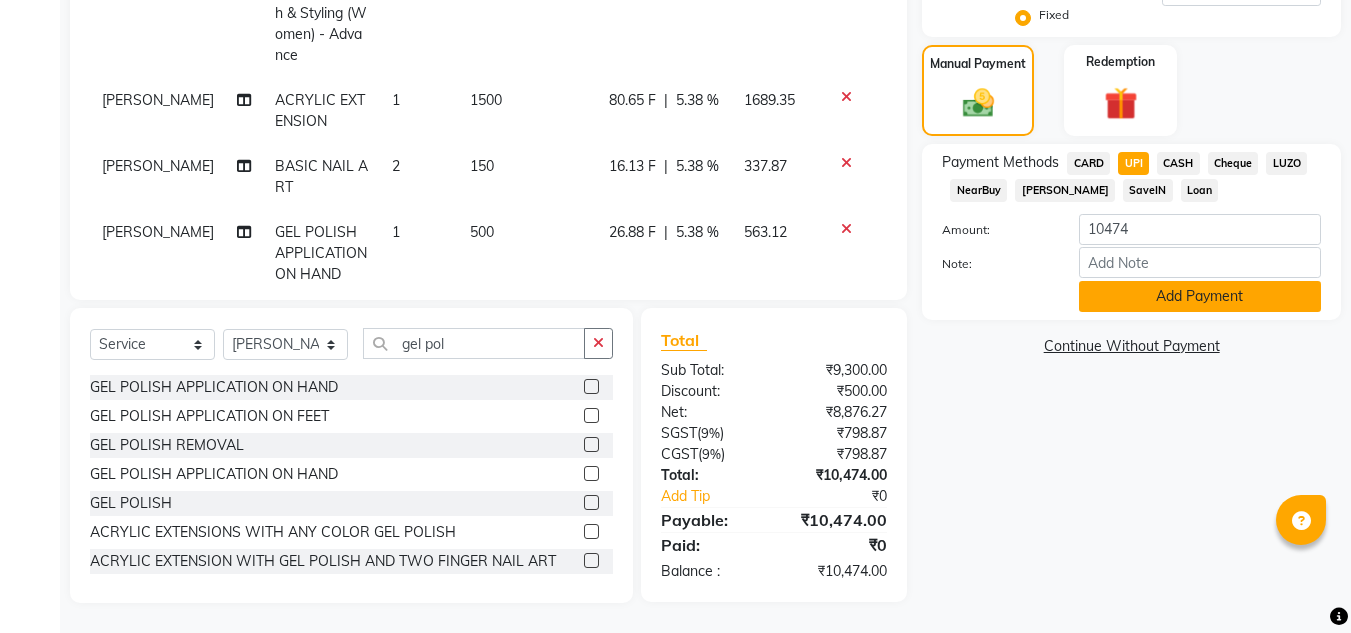 click on "Add Payment" 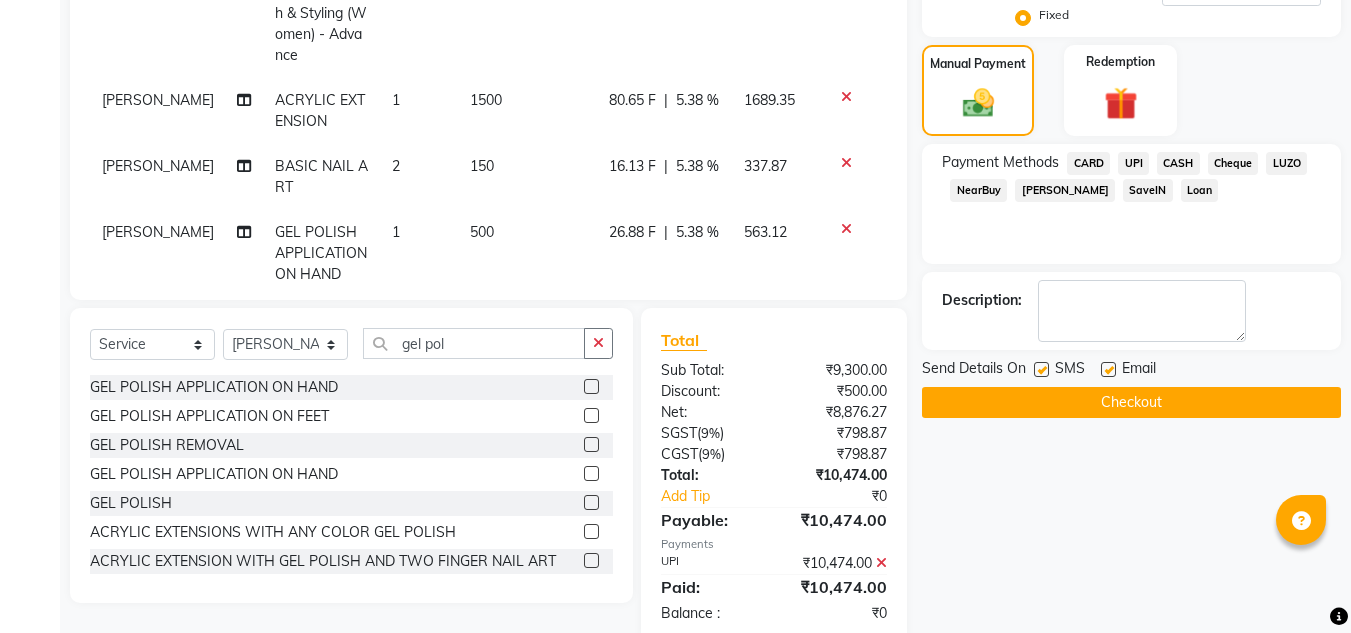 scroll, scrollTop: 509, scrollLeft: 0, axis: vertical 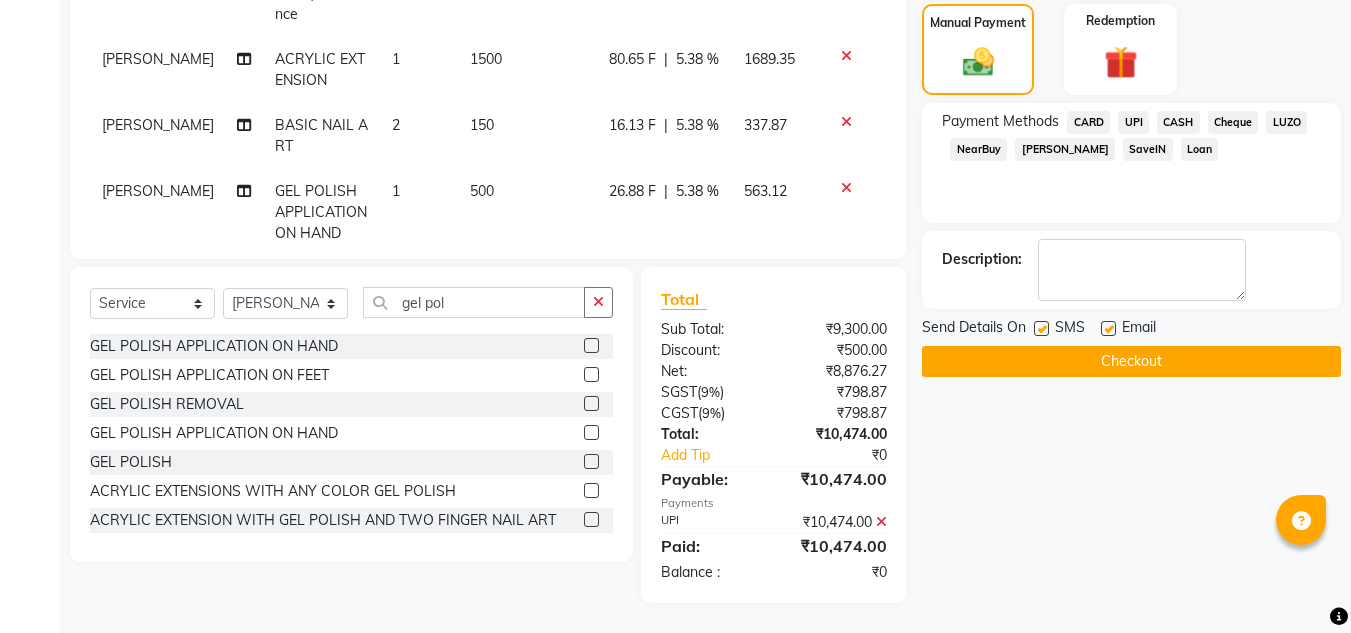 click on "Checkout" 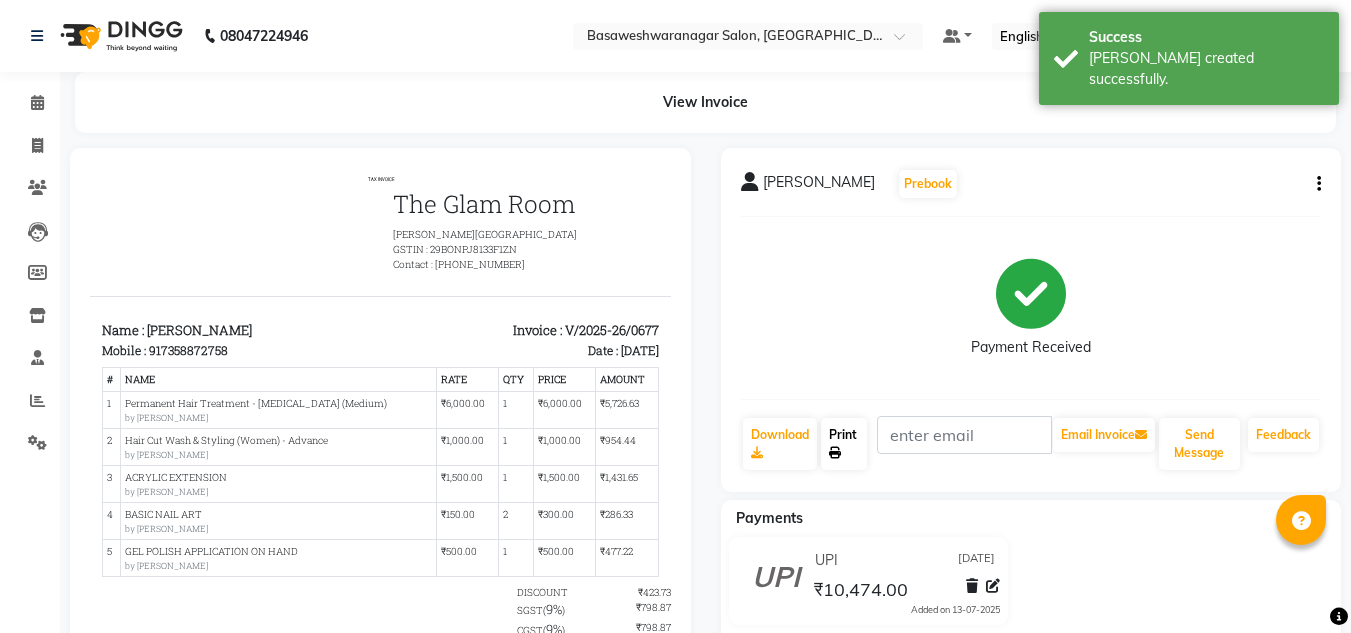 scroll, scrollTop: 0, scrollLeft: 0, axis: both 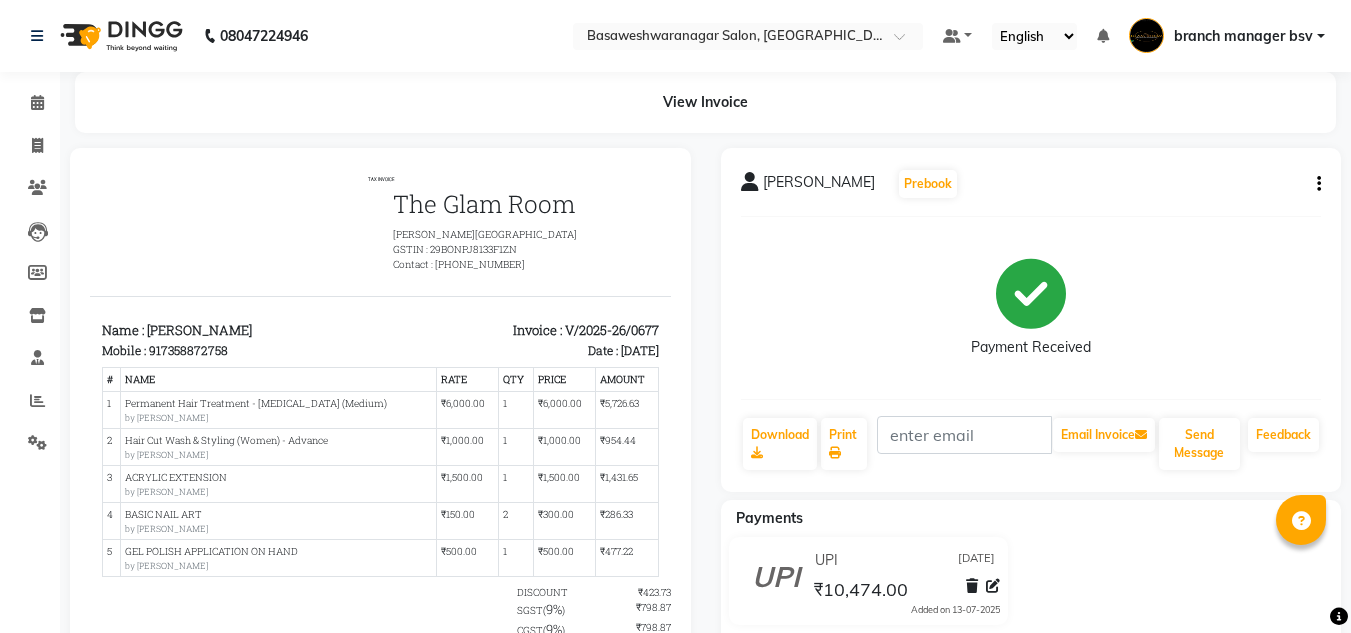 click at bounding box center [235, 231] 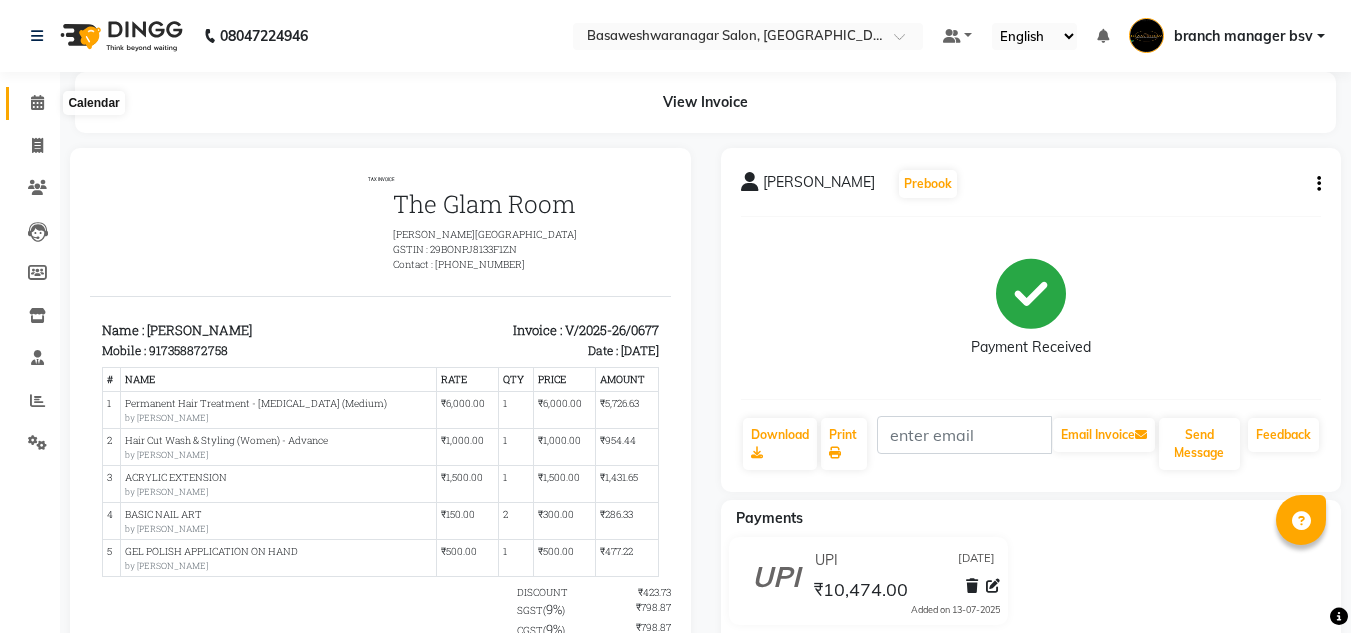 click 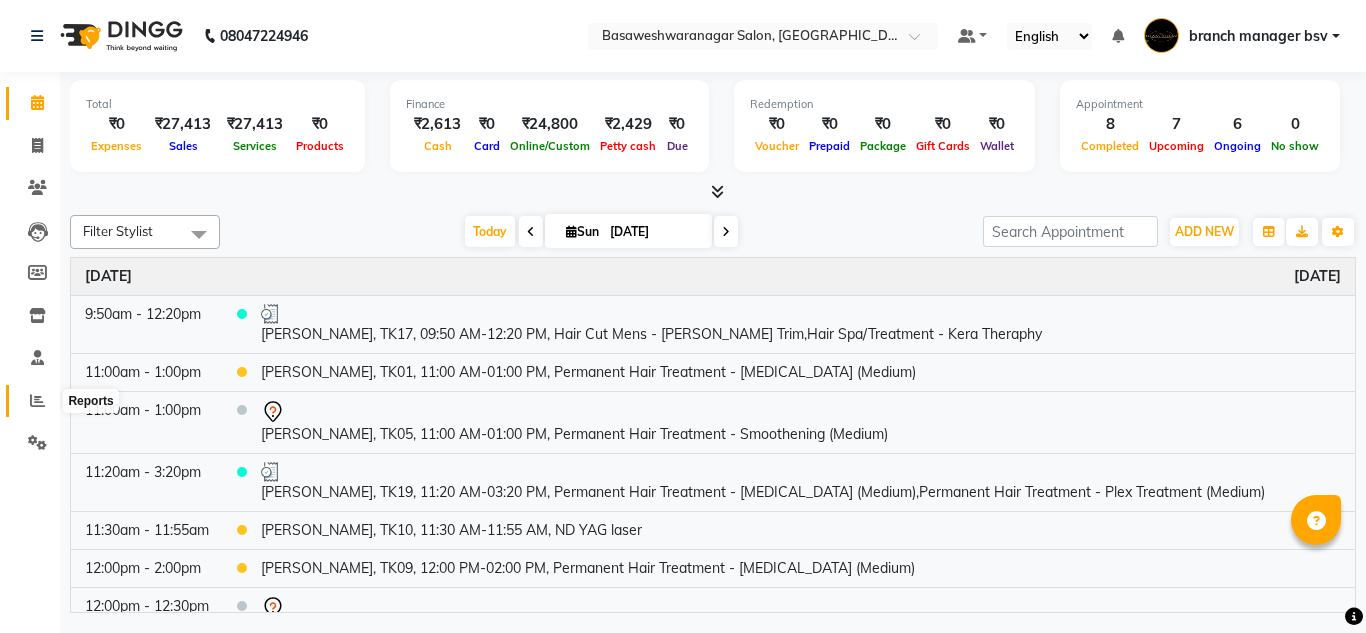 click 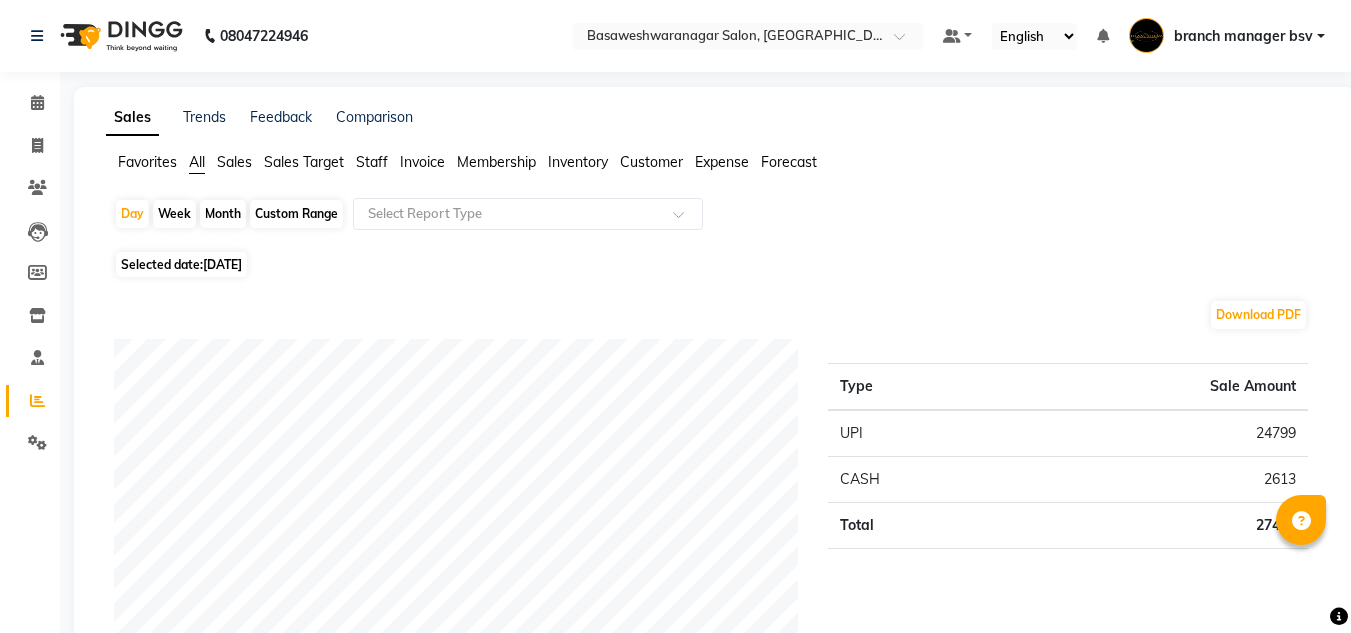 click on "Staff" 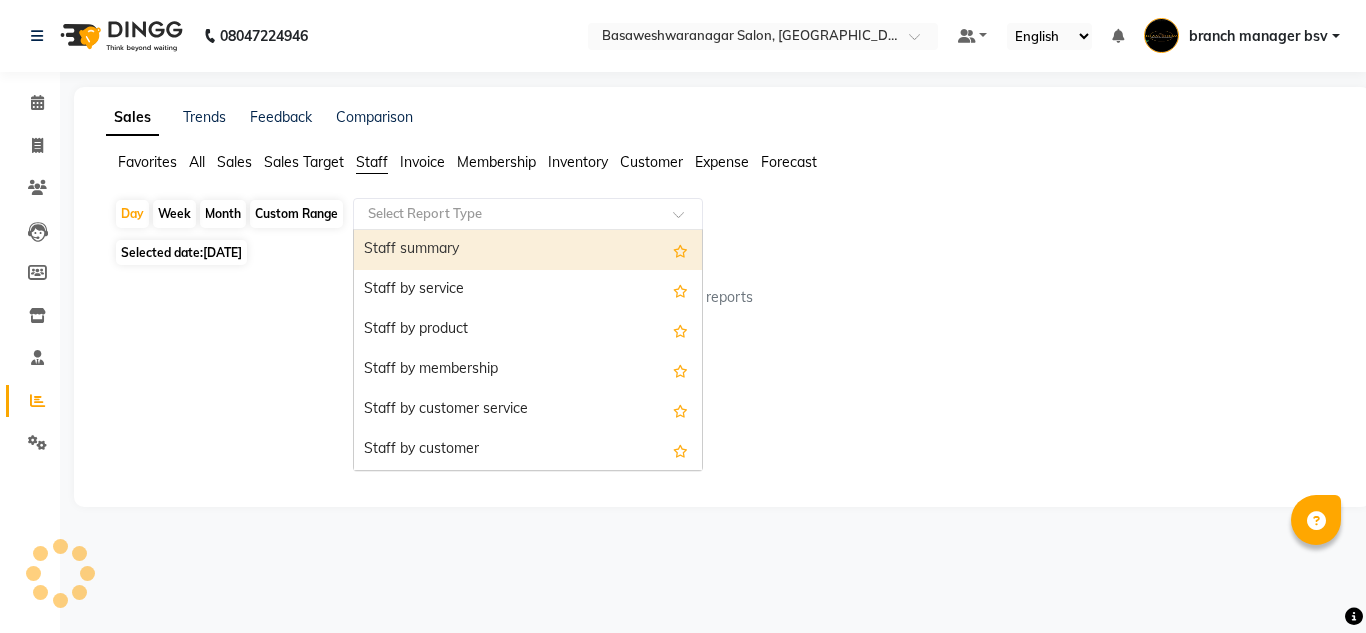 click 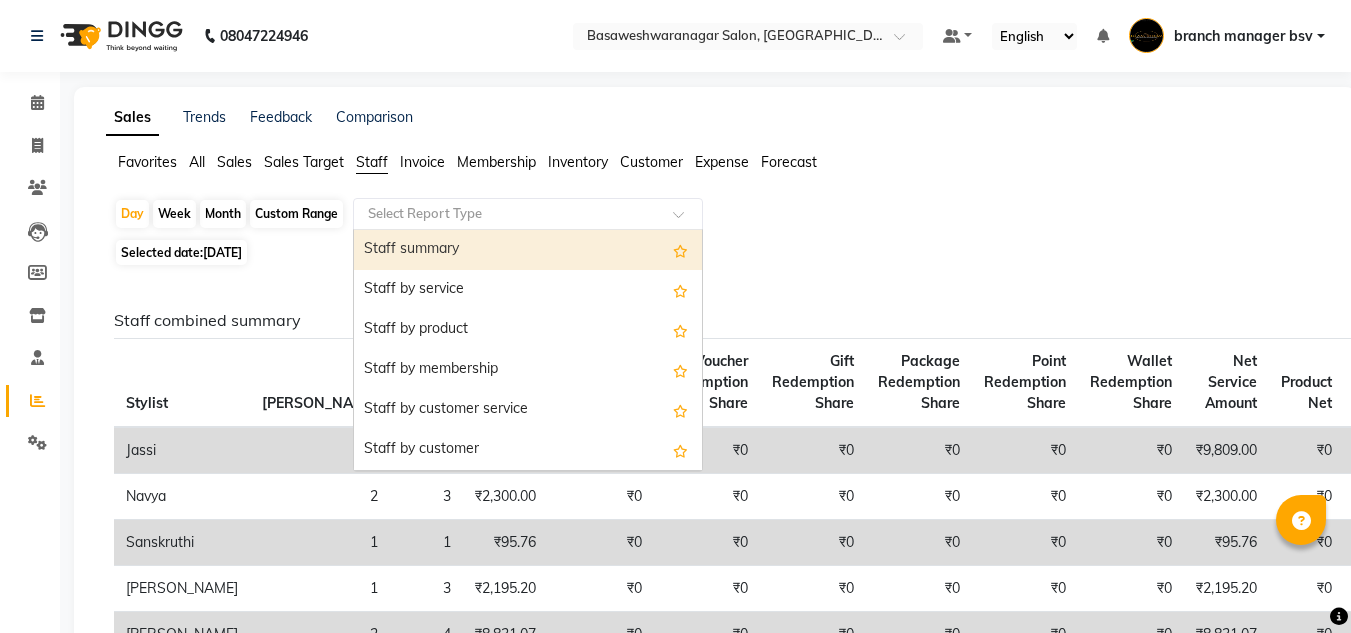 click on "Staff summary" at bounding box center [528, 250] 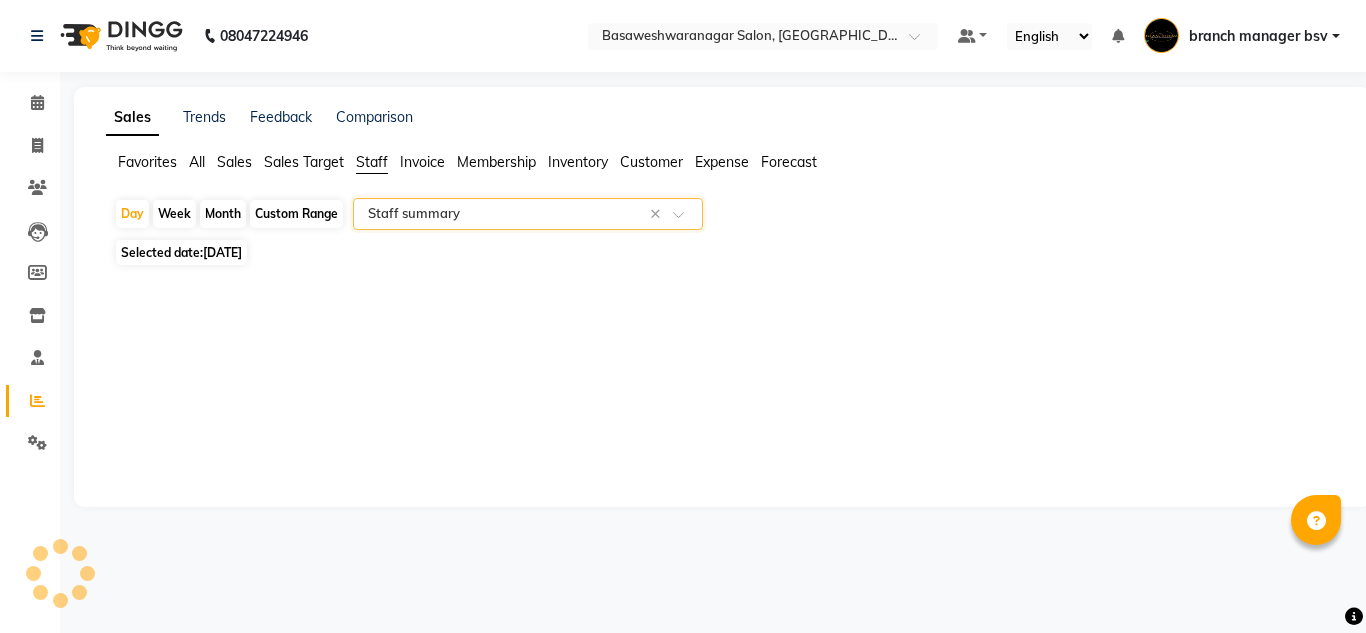 select on "full_report" 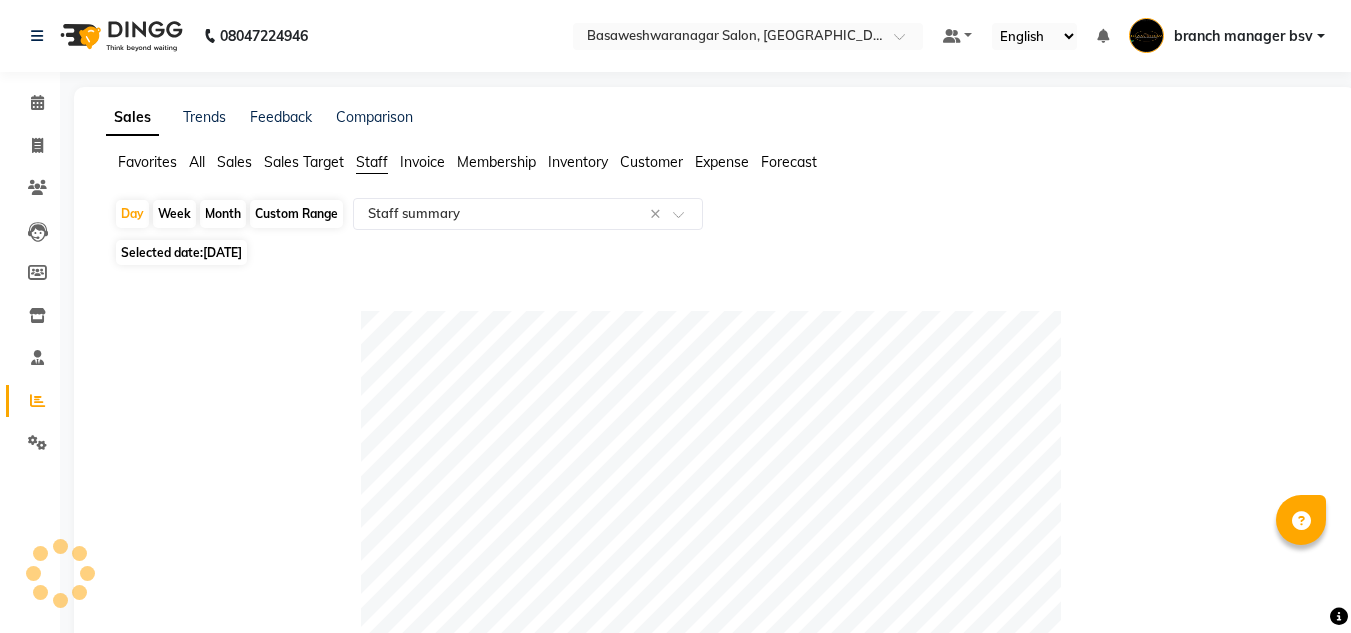 click on "[DATE]" 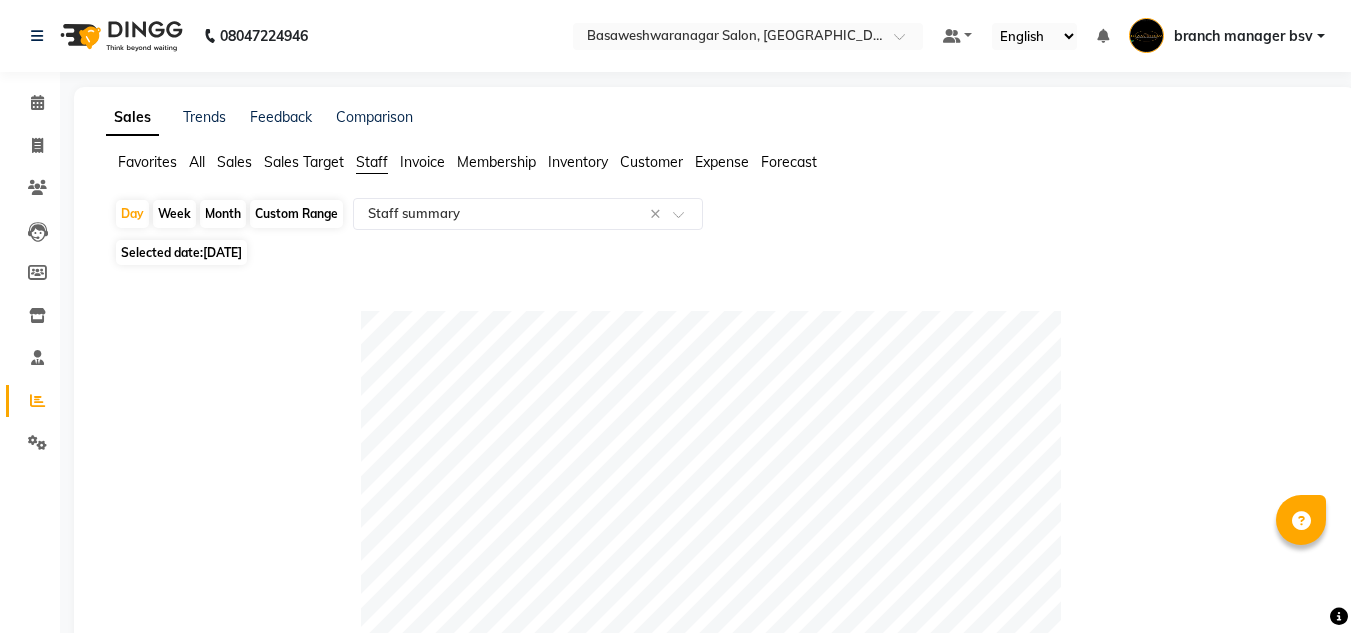click on "Custom Range" 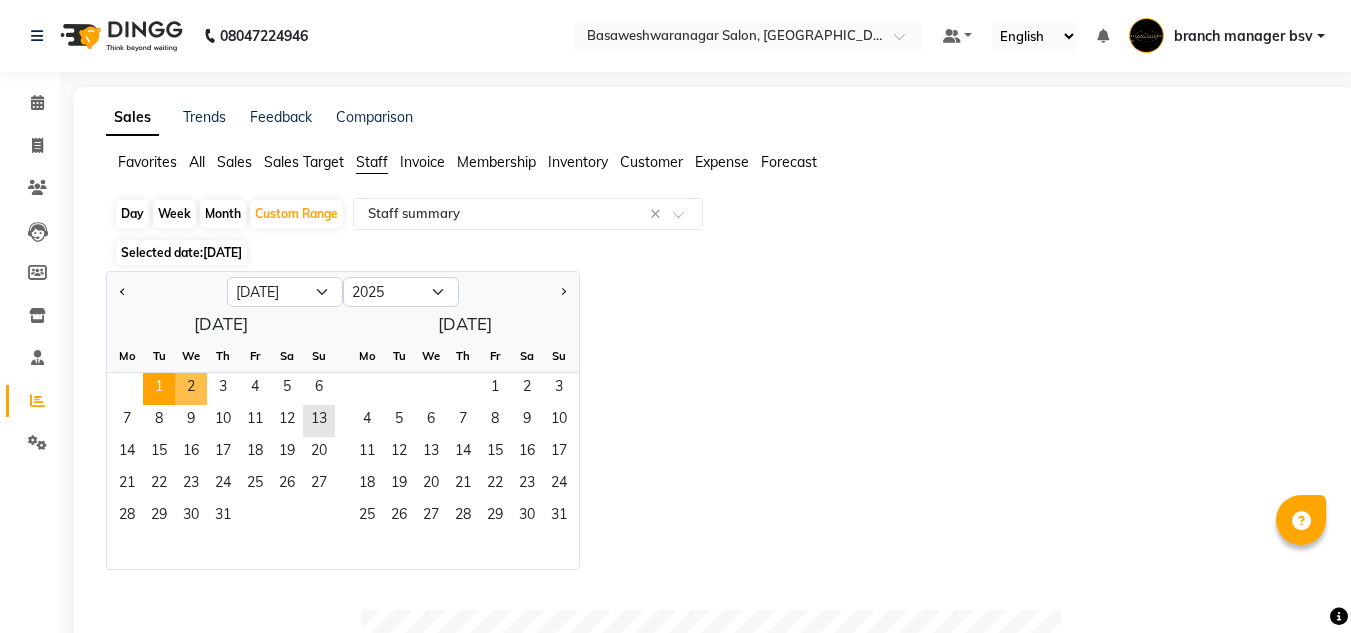 drag, startPoint x: 161, startPoint y: 393, endPoint x: 151, endPoint y: 386, distance: 12.206555 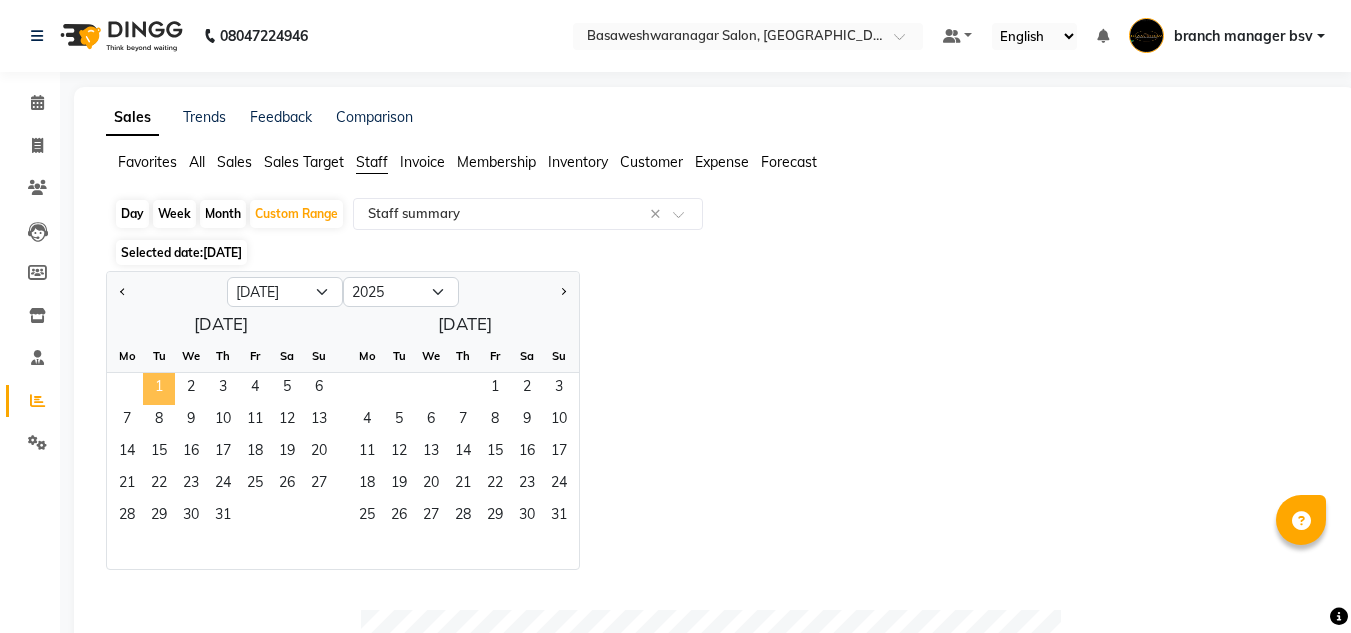 click on "1" 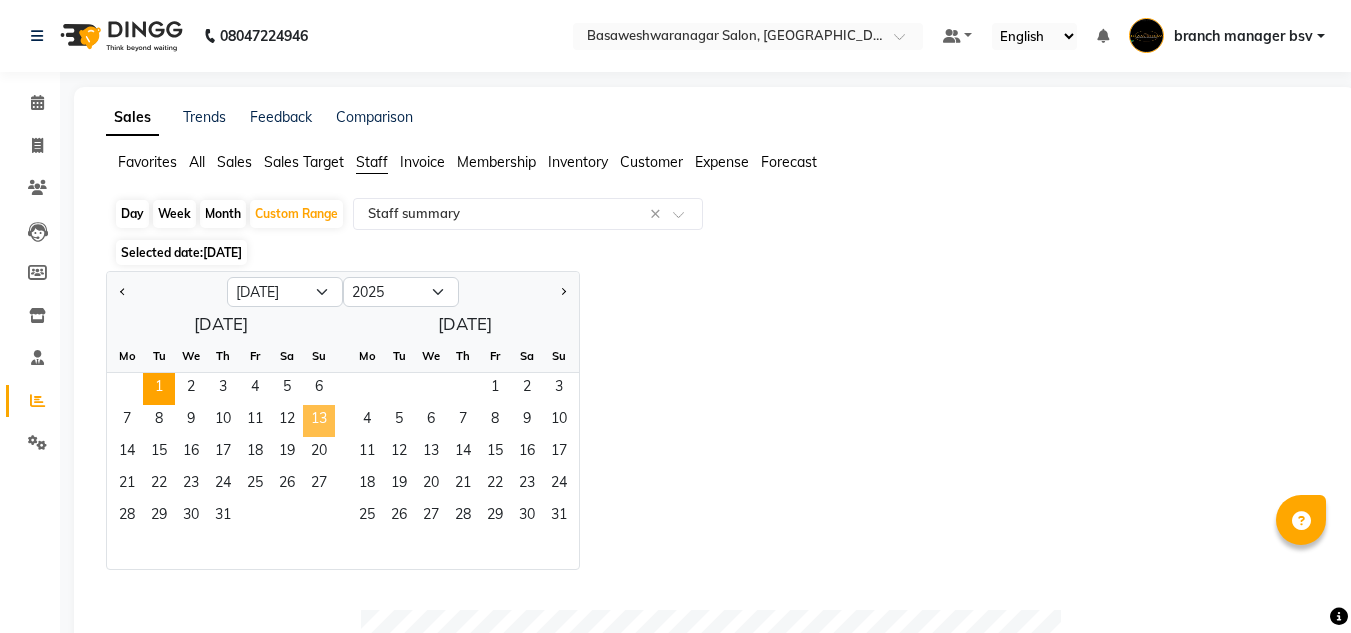 click on "13" 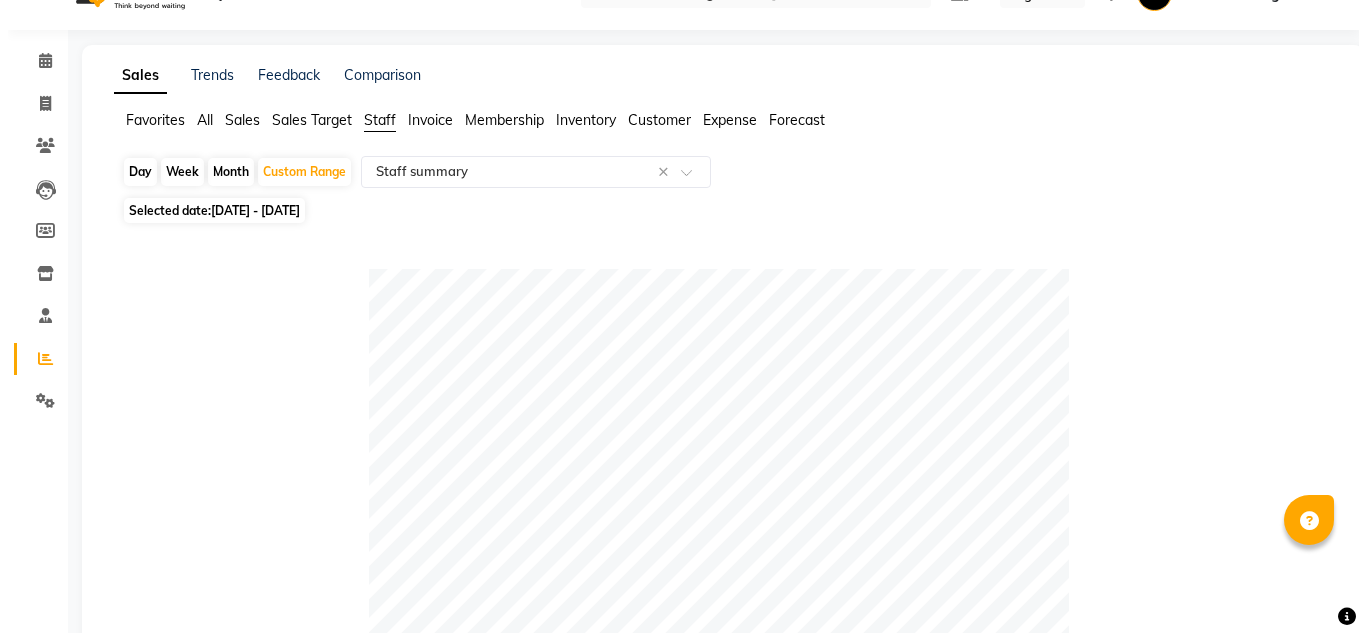 scroll, scrollTop: 0, scrollLeft: 0, axis: both 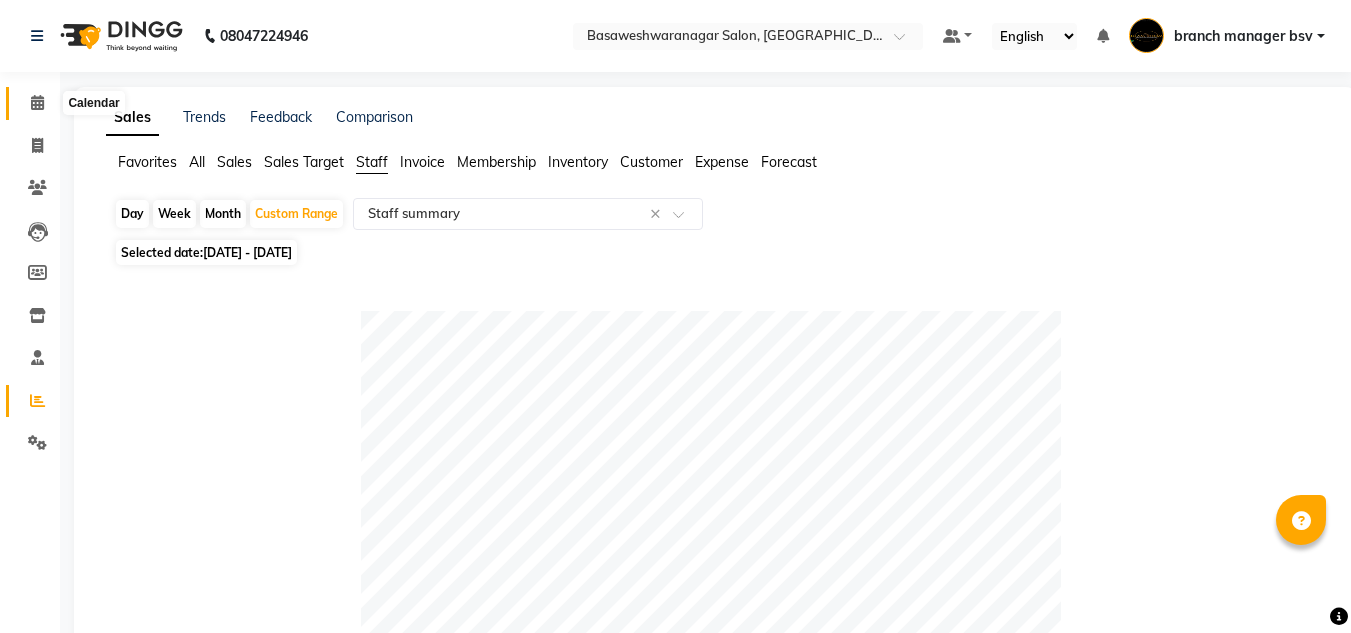 click 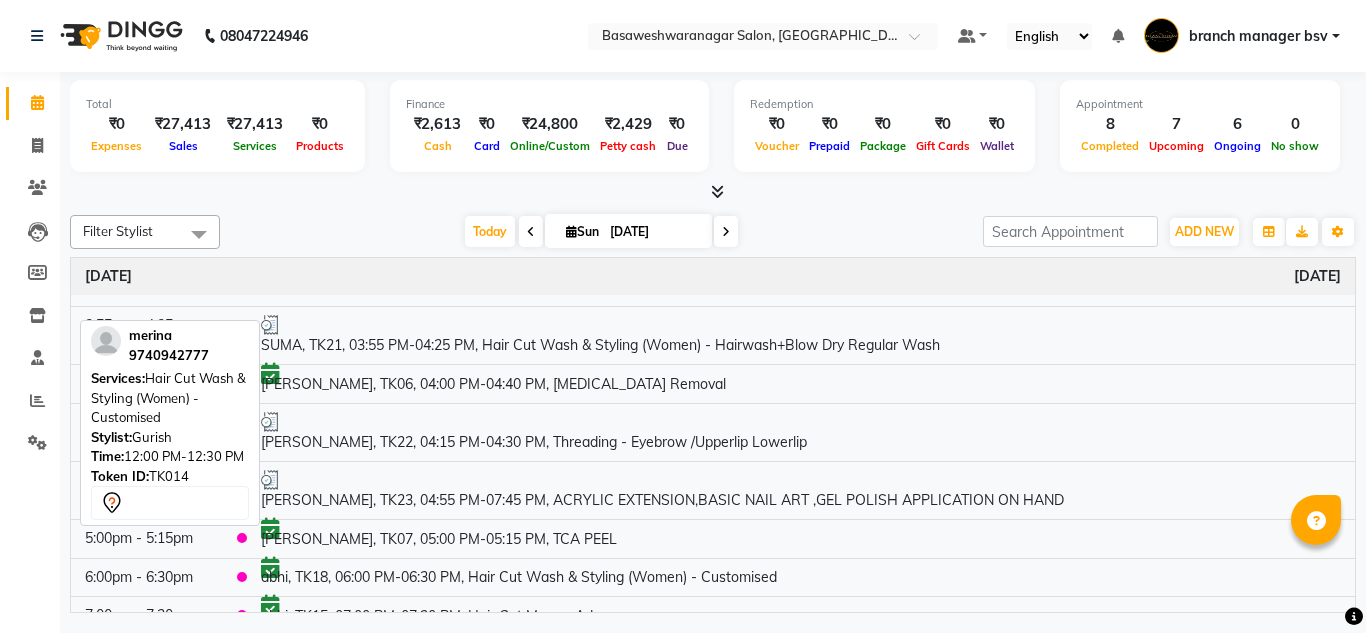 scroll, scrollTop: 754, scrollLeft: 0, axis: vertical 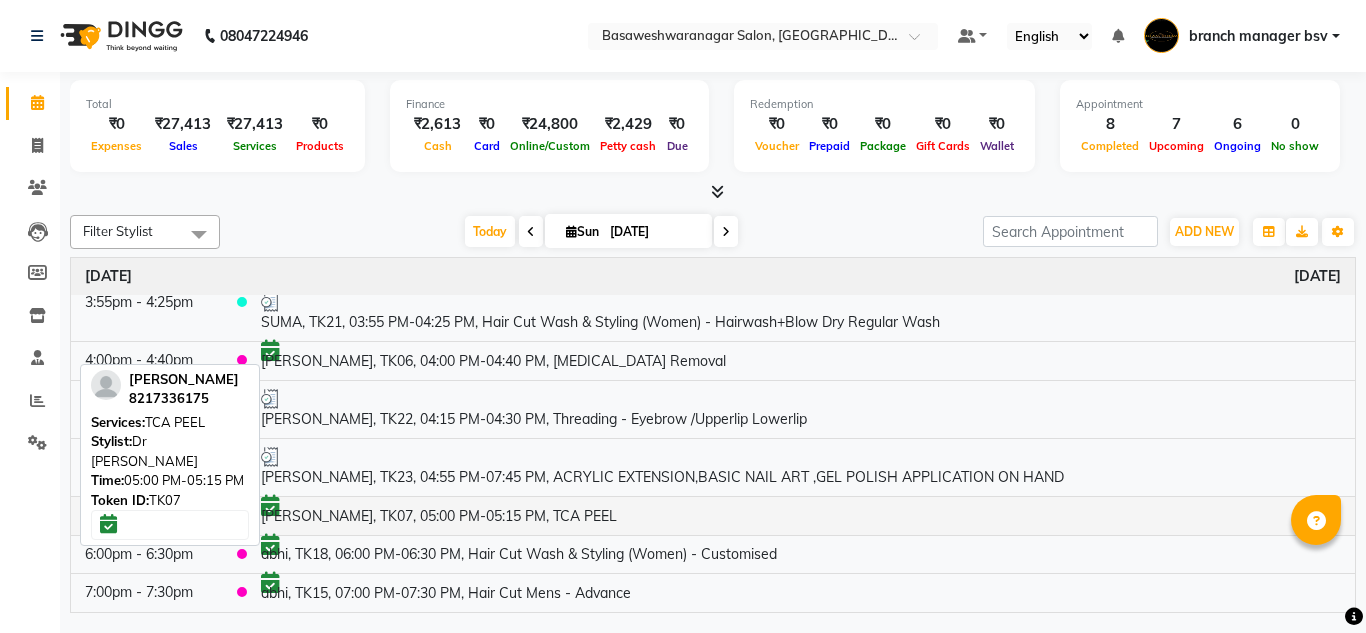click on "[PERSON_NAME], TK07, 05:00 PM-05:15 PM, TCA PEEL" at bounding box center (801, 515) 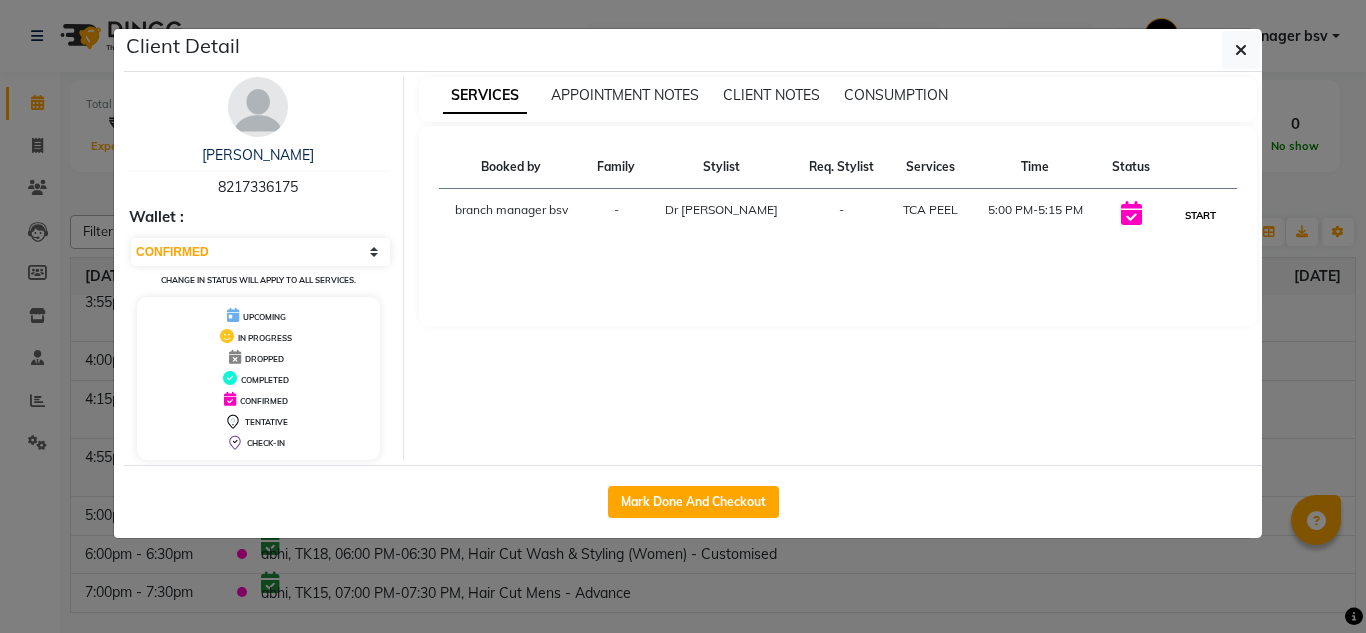 click on "START" at bounding box center [1200, 215] 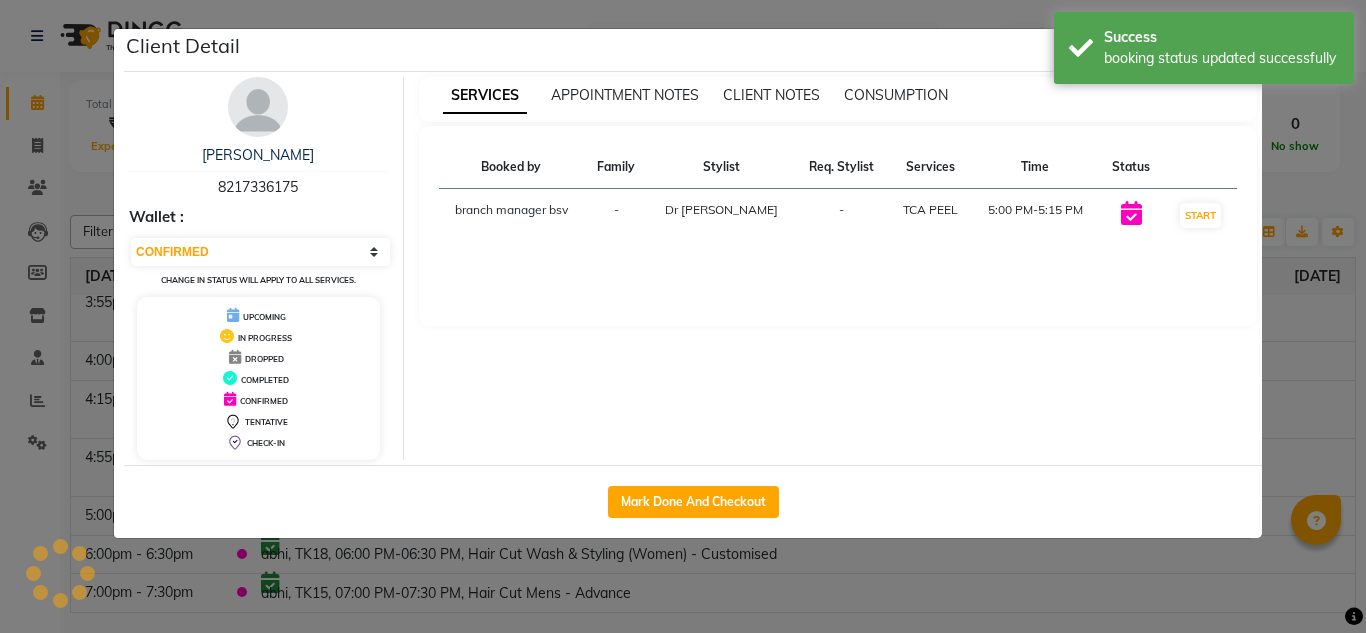 select on "1" 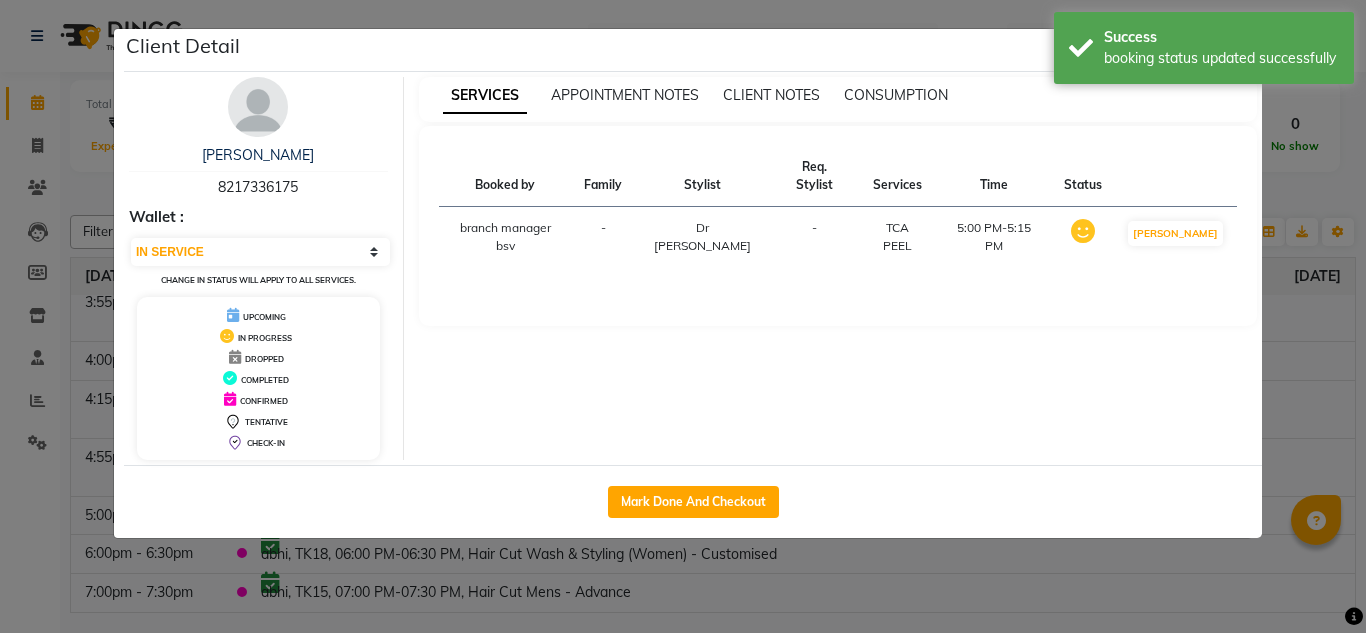click on "Client Detail  sushma    8217336175 Wallet : Select IN SERVICE CONFIRMED TENTATIVE CHECK IN MARK DONE DROPPED UPCOMING Change in status will apply to all services. UPCOMING IN PROGRESS DROPPED COMPLETED CONFIRMED TENTATIVE CHECK-IN SERVICES APPOINTMENT NOTES CLIENT NOTES CONSUMPTION Booked by Family Stylist Req. Stylist Services Time Status  branch manager bsv  - Dr mehzabin -  TCA PEEL   5:00 PM-5:15 PM   MARK DONE   Mark Done And Checkout" 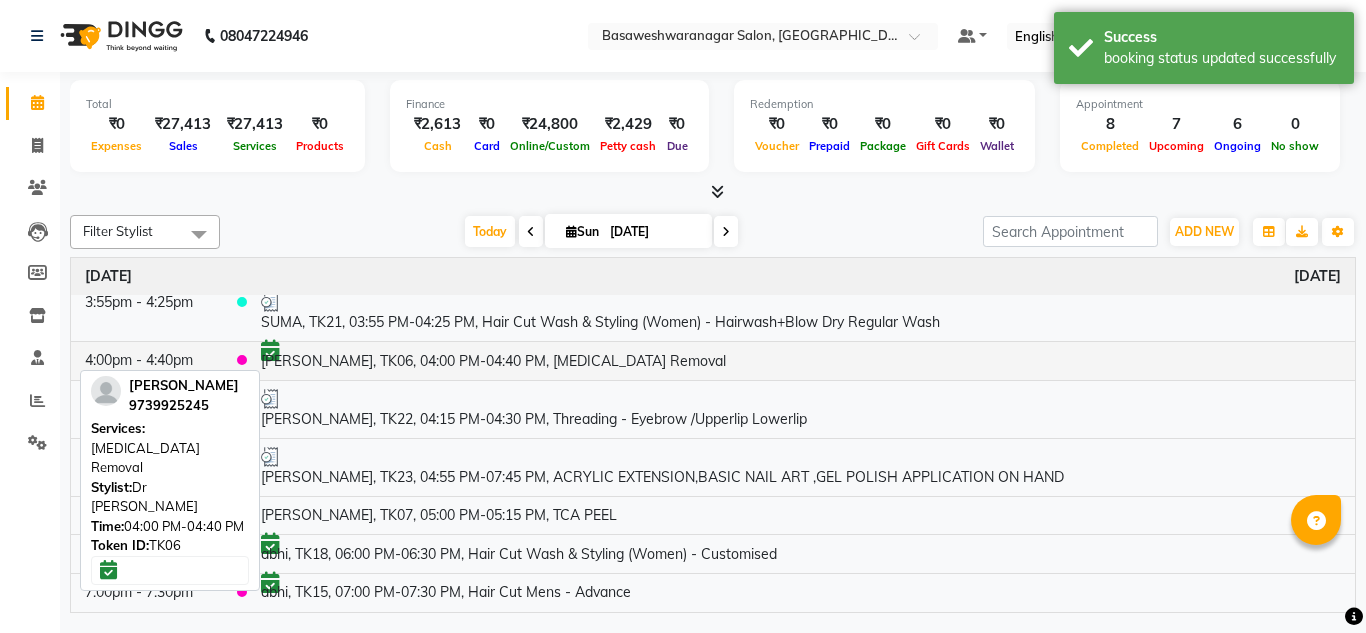 click on "[PERSON_NAME], TK06, 04:00 PM-04:40 PM, [MEDICAL_DATA] Removal" at bounding box center [801, 360] 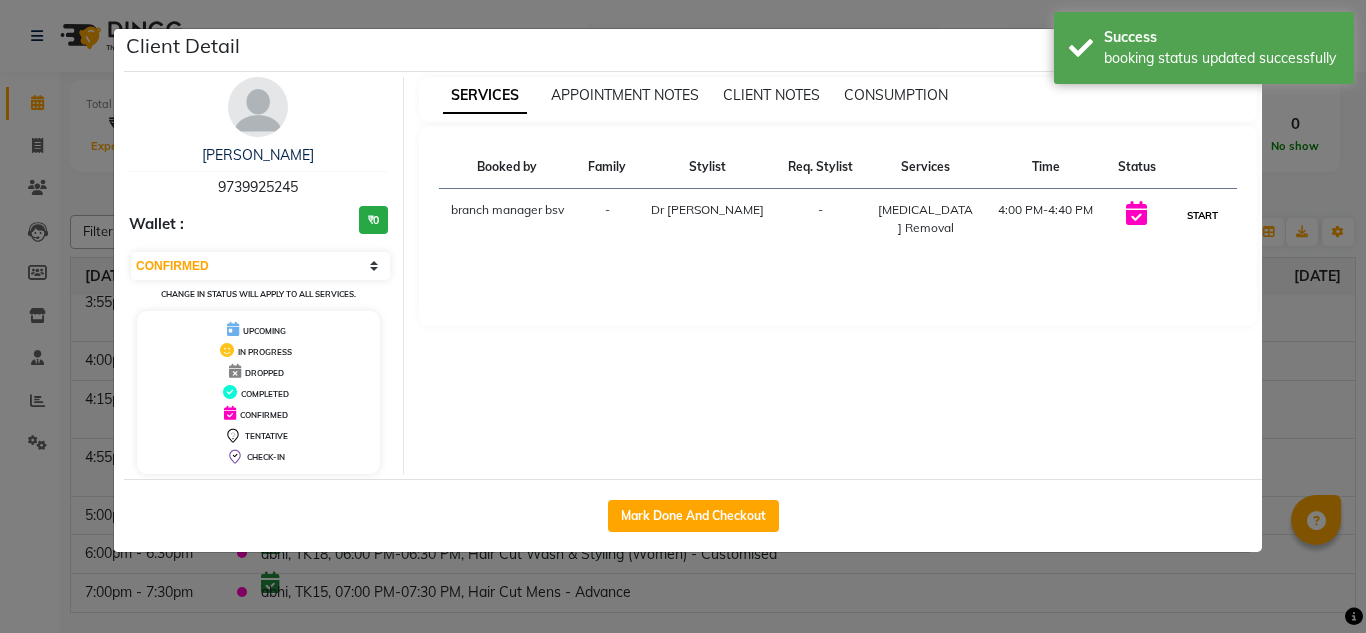 click on "START" at bounding box center (1202, 215) 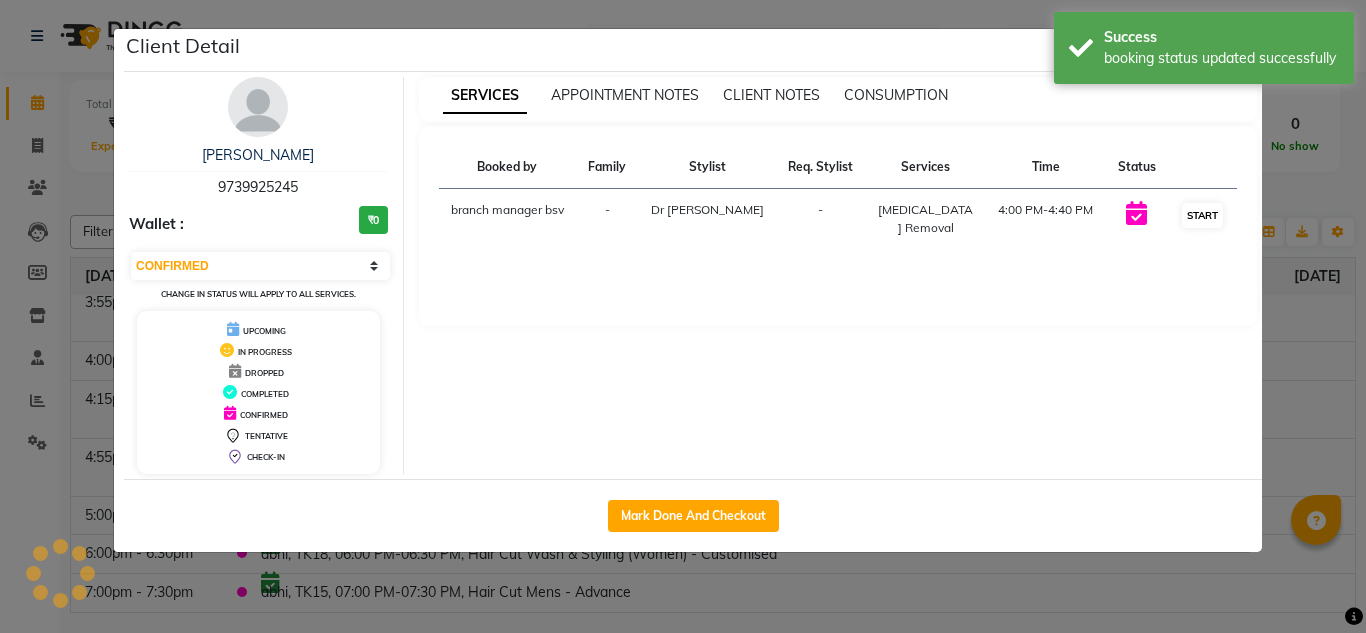 select on "1" 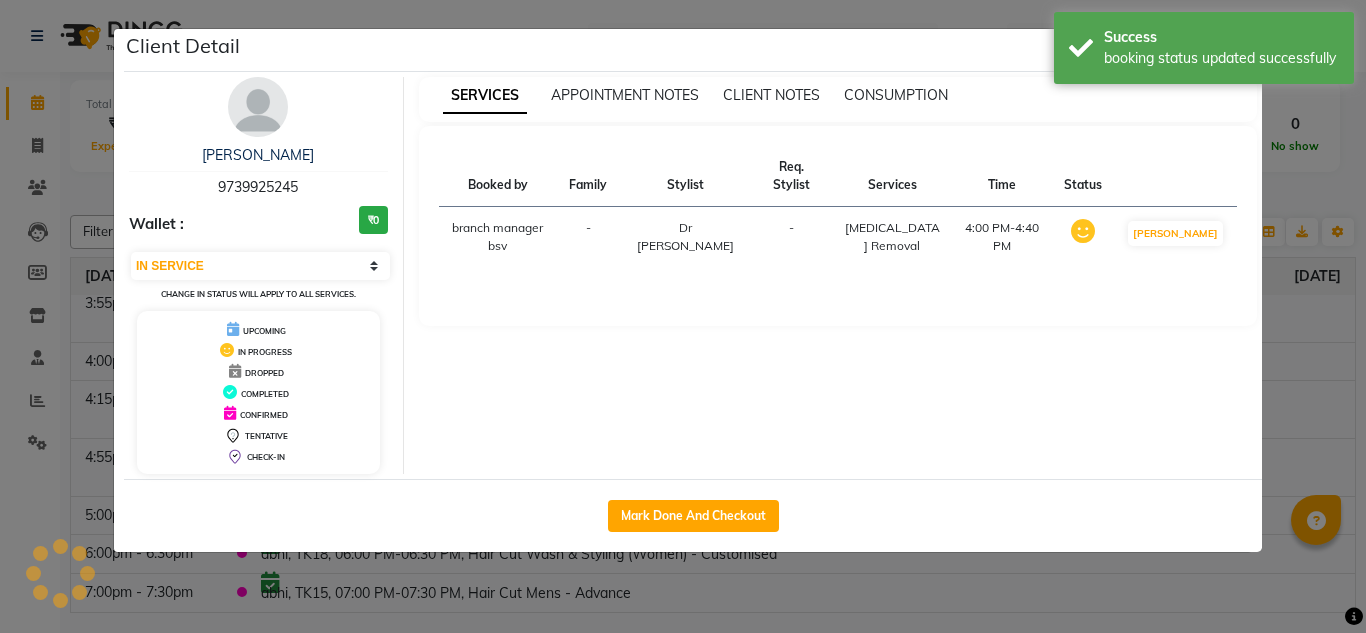scroll, scrollTop: 753, scrollLeft: 0, axis: vertical 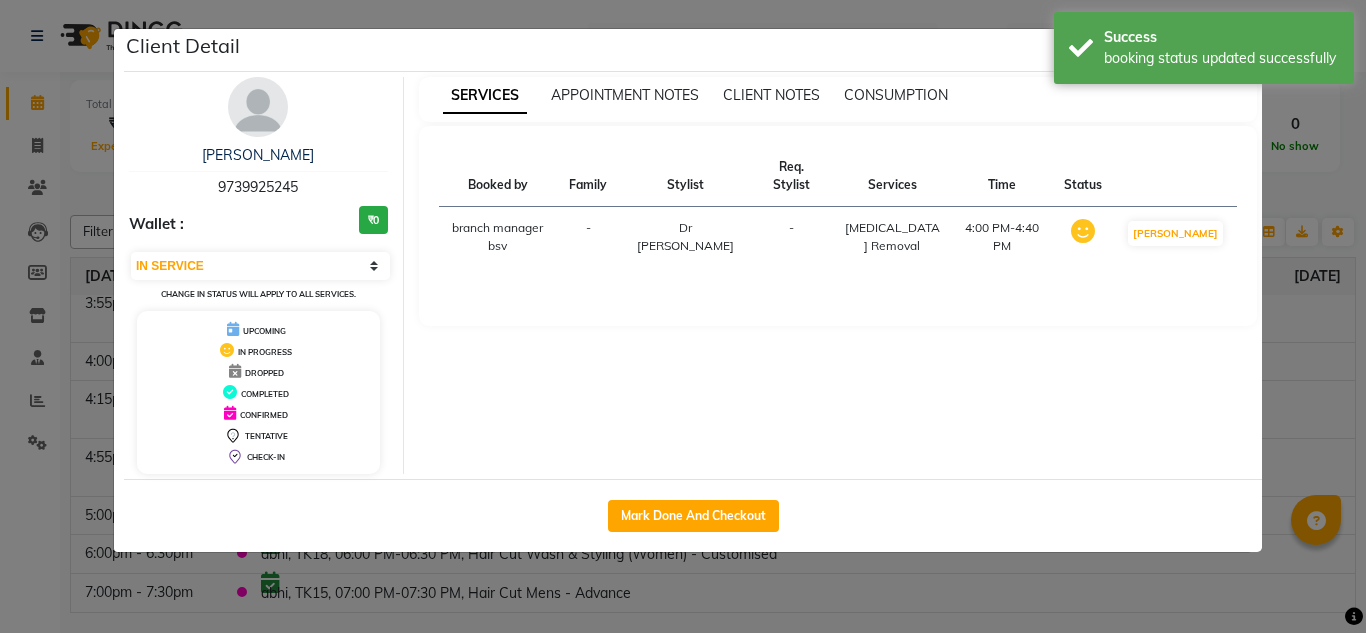 click on "Client Detail  SADHA    9739925245 Wallet : ₹0 Select IN SERVICE CONFIRMED TENTATIVE CHECK IN MARK DONE DROPPED UPCOMING Change in status will apply to all services. UPCOMING IN PROGRESS DROPPED COMPLETED CONFIRMED TENTATIVE CHECK-IN SERVICES APPOINTMENT NOTES CLIENT NOTES CONSUMPTION Booked by Family Stylist Req. Stylist Services Time Status  branch manager bsv  - Dr mehzabin -  Skin tag Removal   4:00 PM-4:40 PM   MARK DONE   Mark Done And Checkout" 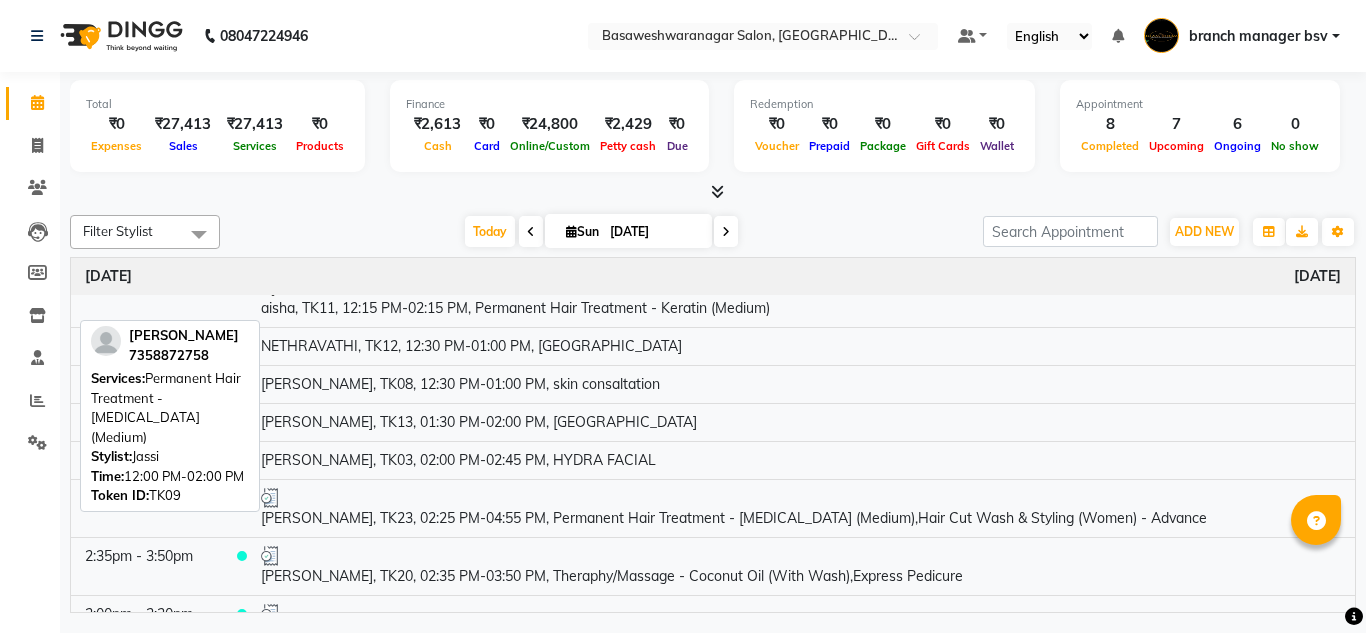 scroll, scrollTop: 0, scrollLeft: 0, axis: both 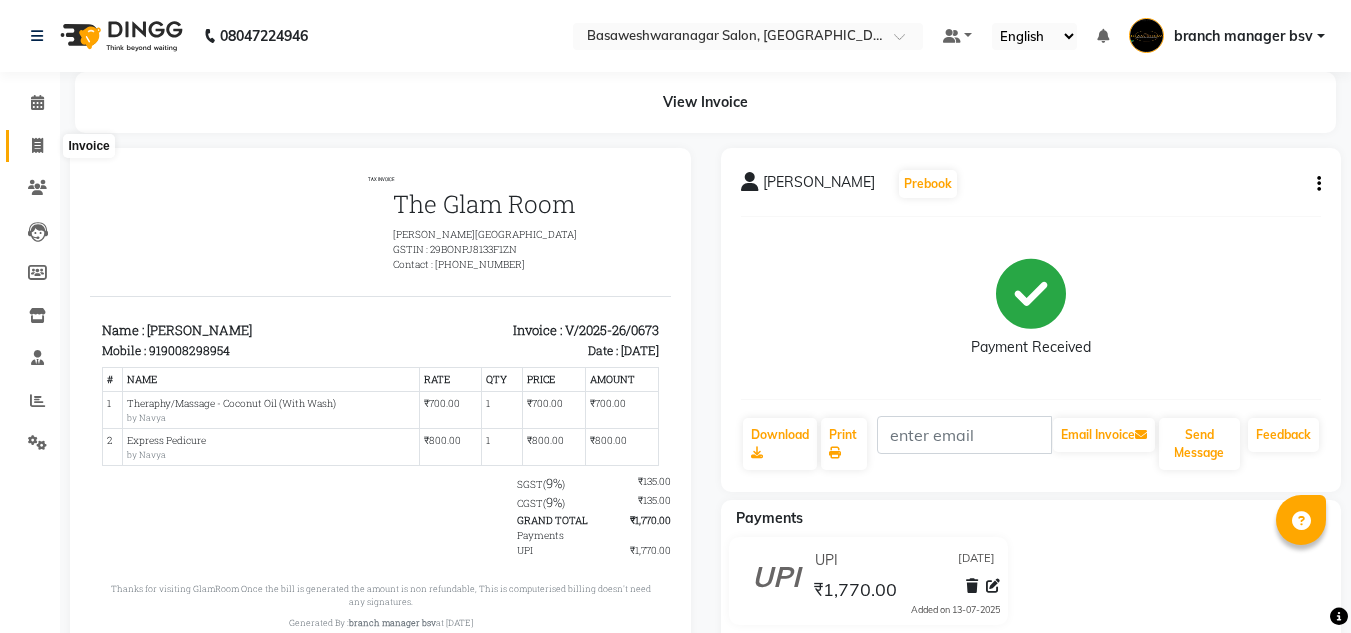 click 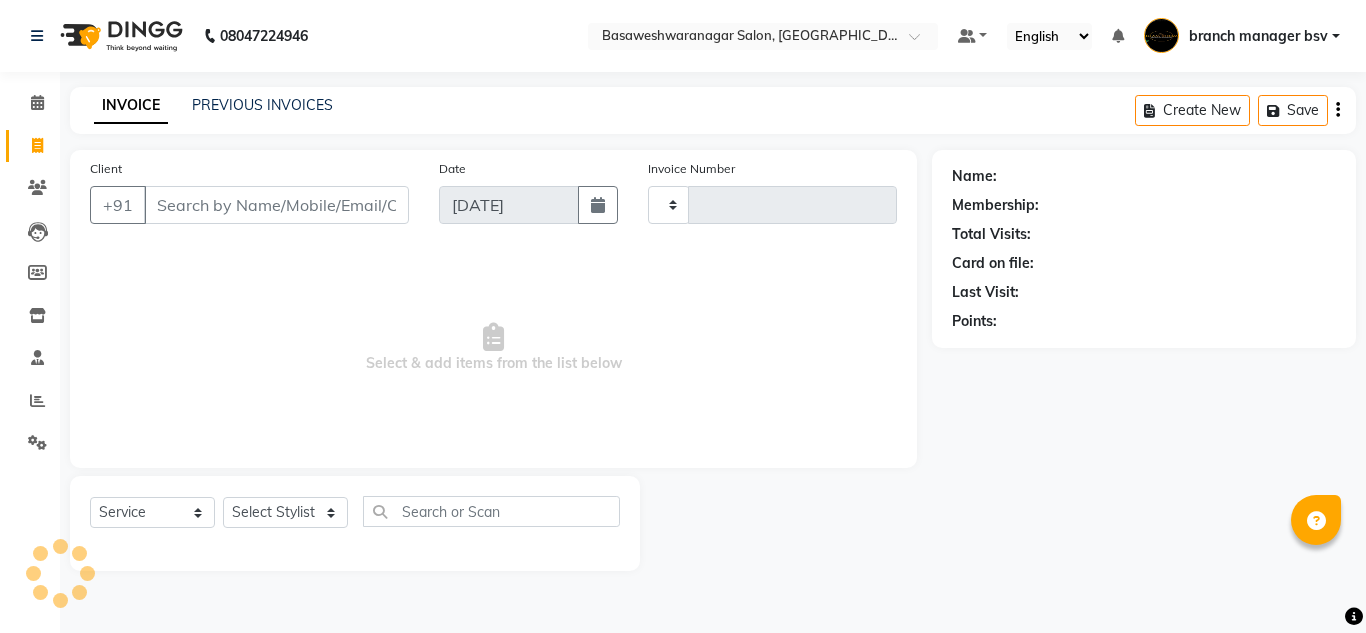 type on "0674" 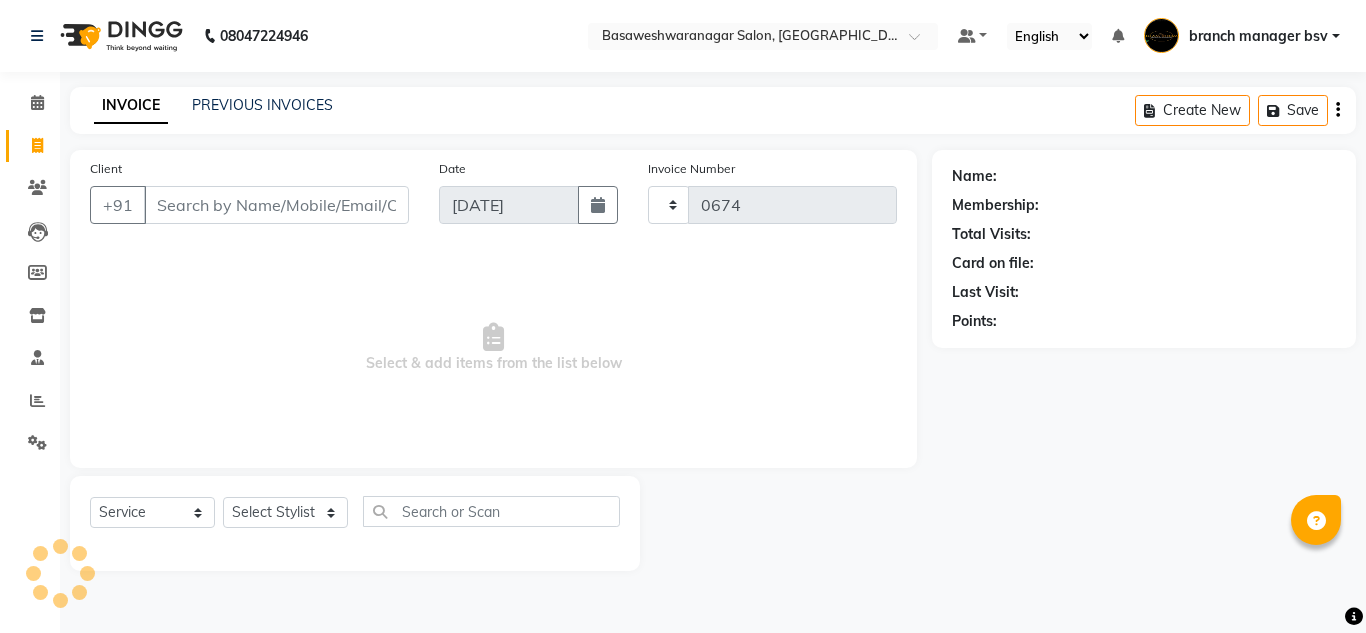 select on "842" 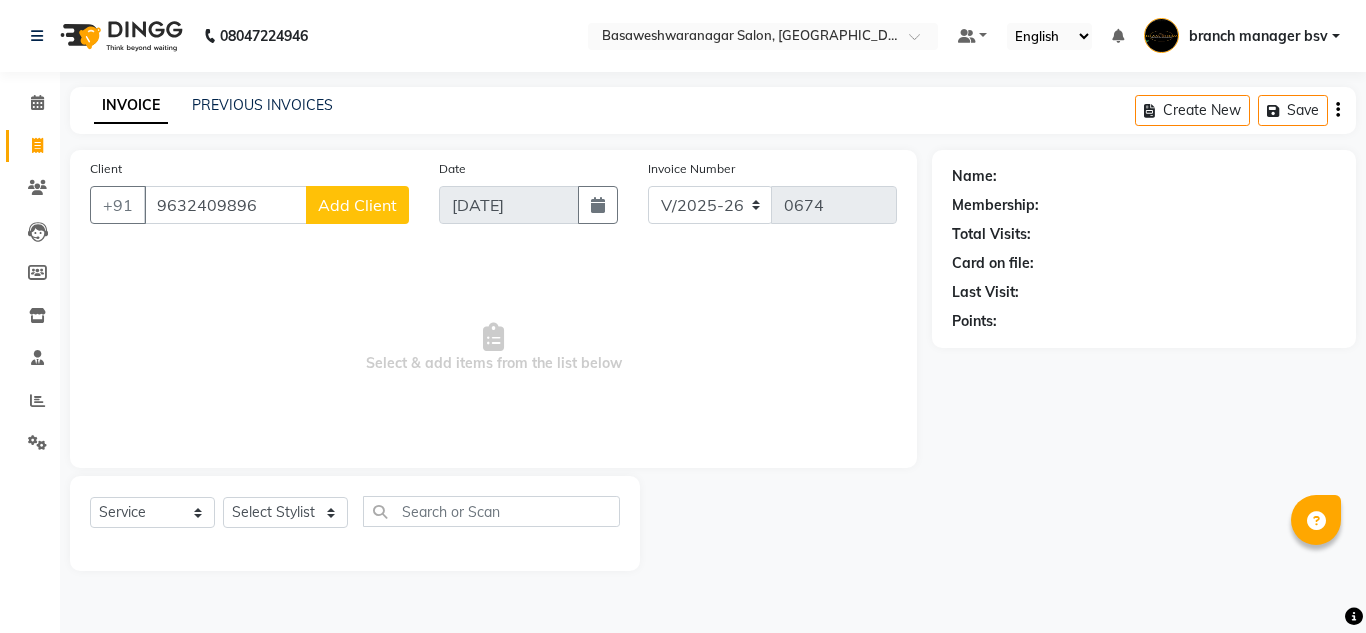type on "9632409896" 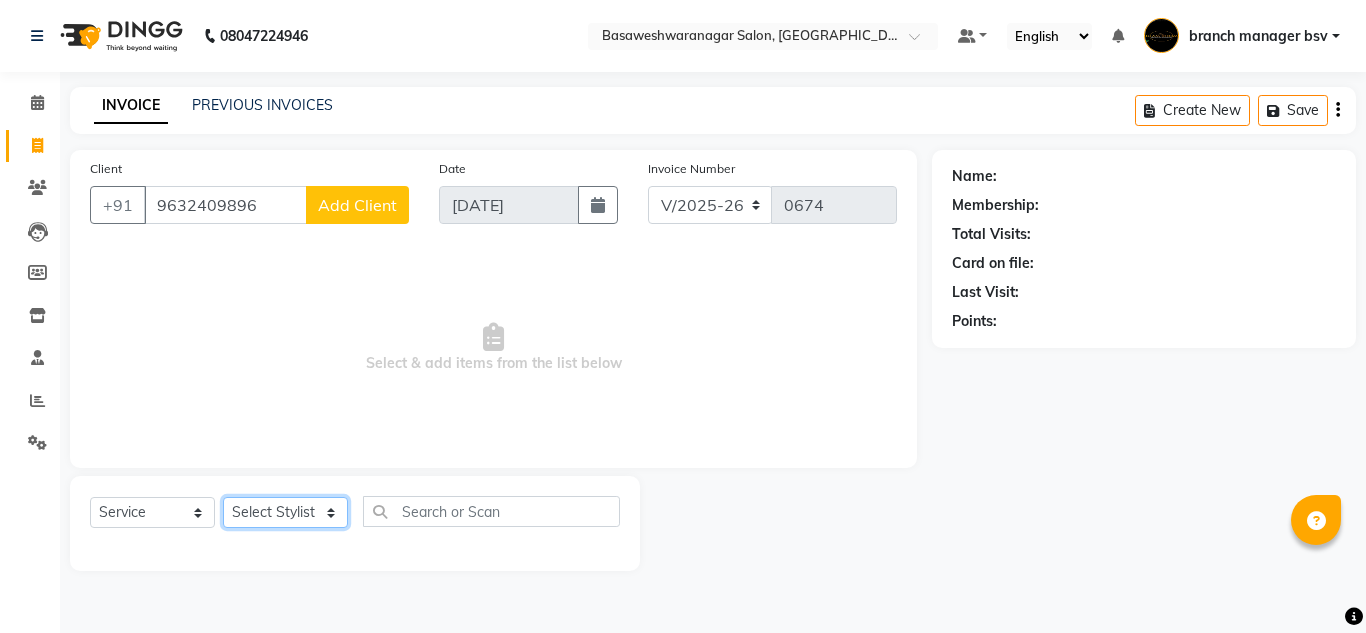 click on "Select Stylist [PERSON_NAME] manager bsv [PERSON_NAME] [PERSON_NAME] [PERSON_NAME] [PERSON_NAME] pooja accounts [PERSON_NAME] [PERSON_NAME] Rasna Sanskruthi shangnimwom [PERSON_NAME] [PERSON_NAME] [PERSON_NAME]  TEZZ The Glam Room [PERSON_NAME] [PERSON_NAME]" 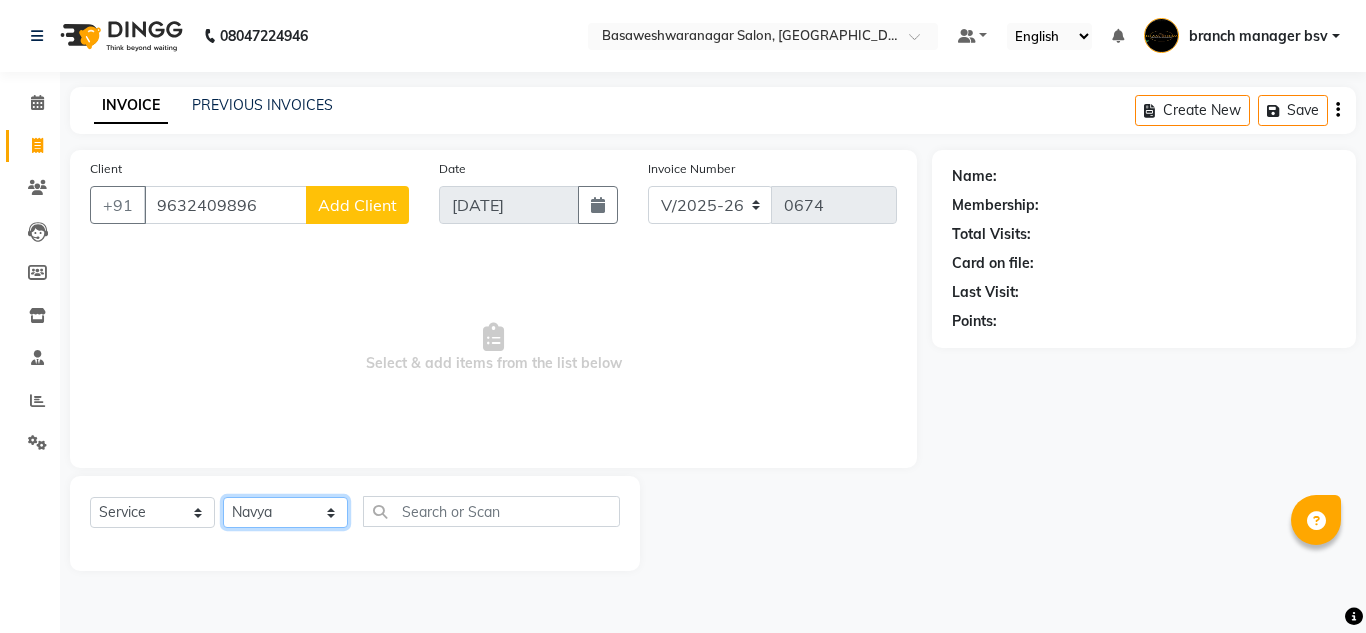click on "Select Stylist [PERSON_NAME] manager bsv [PERSON_NAME] [PERSON_NAME] [PERSON_NAME] [PERSON_NAME] pooja accounts [PERSON_NAME] [PERSON_NAME] Rasna Sanskruthi shangnimwom [PERSON_NAME] [PERSON_NAME] [PERSON_NAME]  TEZZ The Glam Room [PERSON_NAME] [PERSON_NAME]" 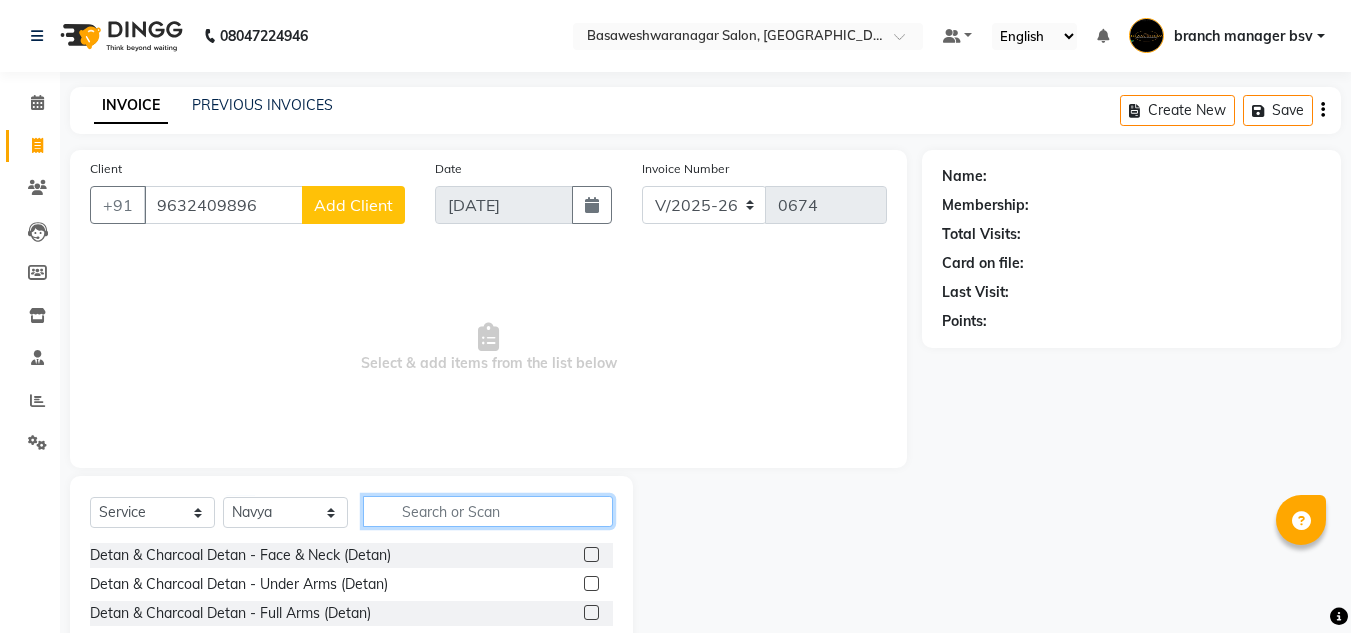 click 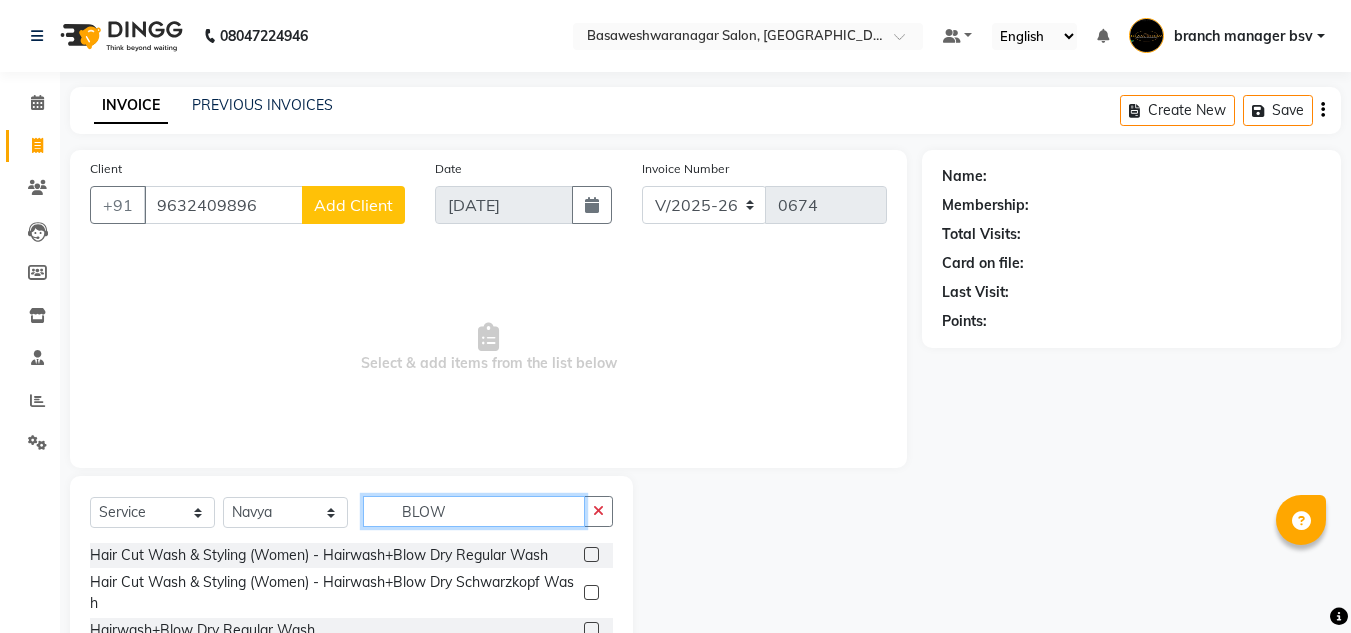 type on "BLOW" 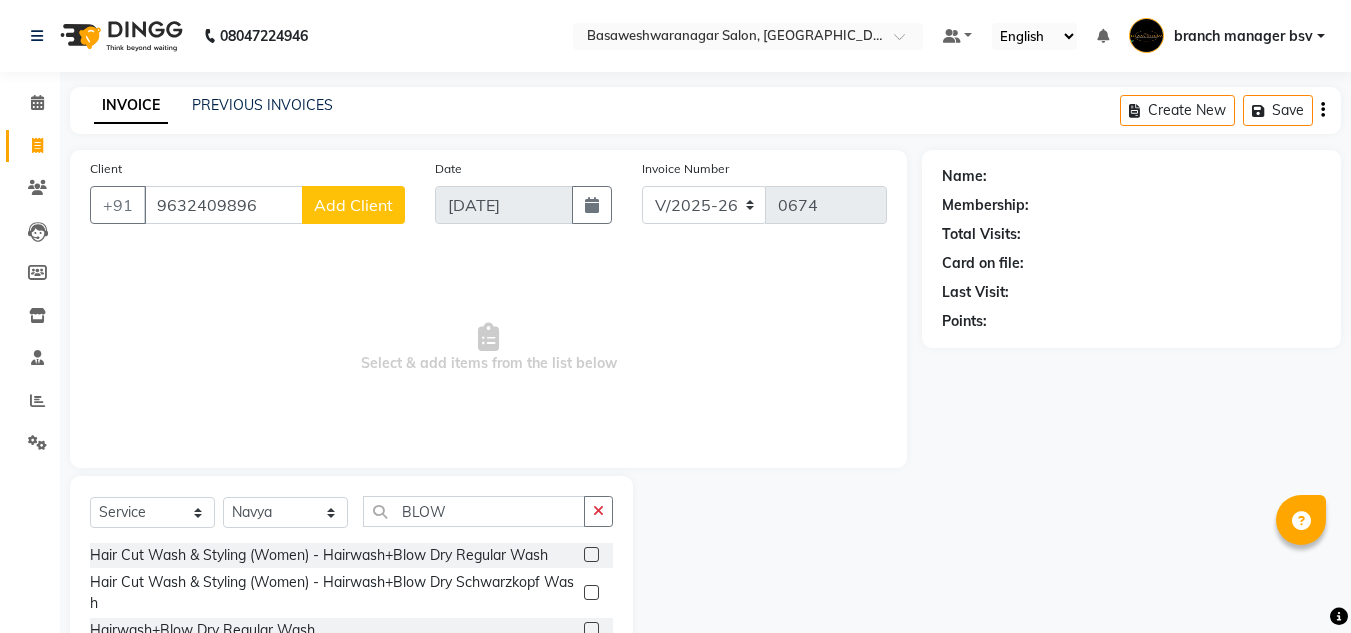 click 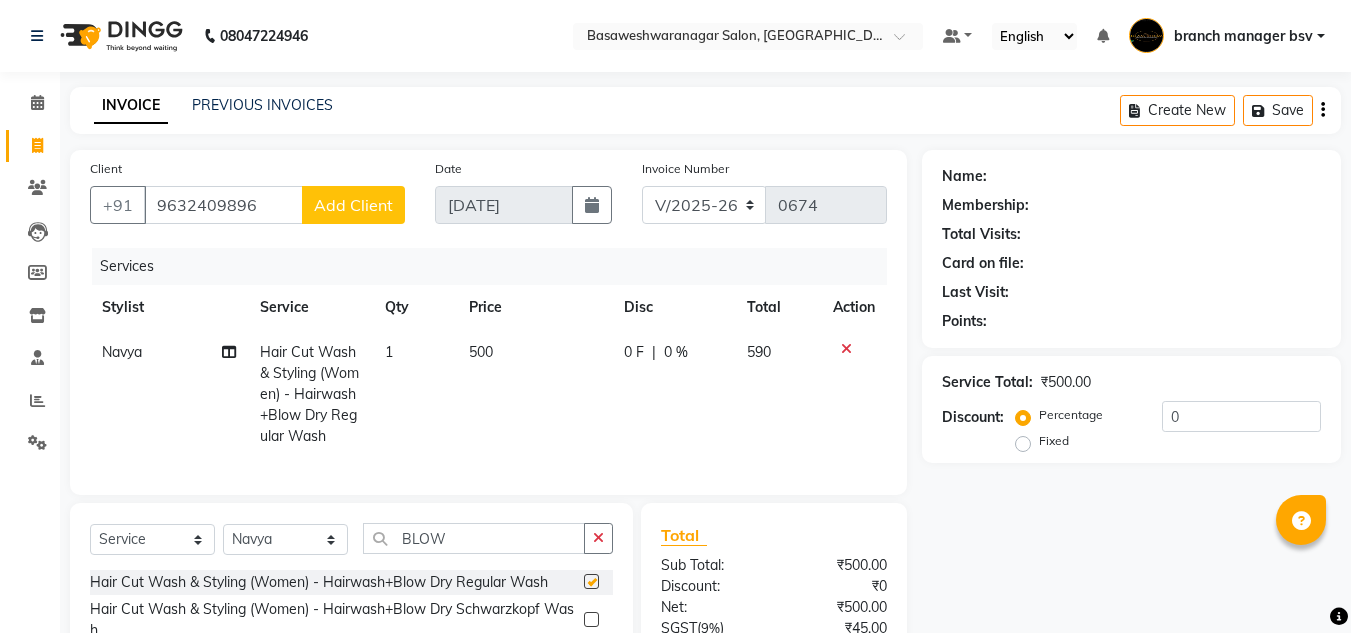 checkbox on "false" 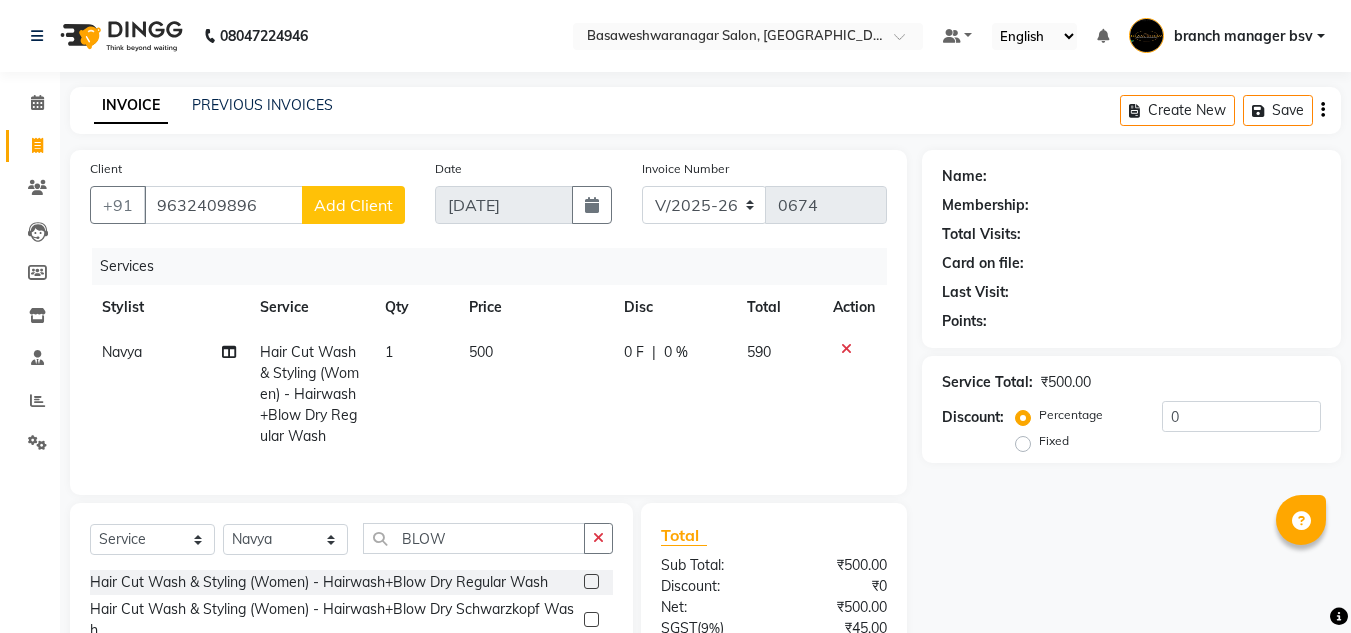 click on "500" 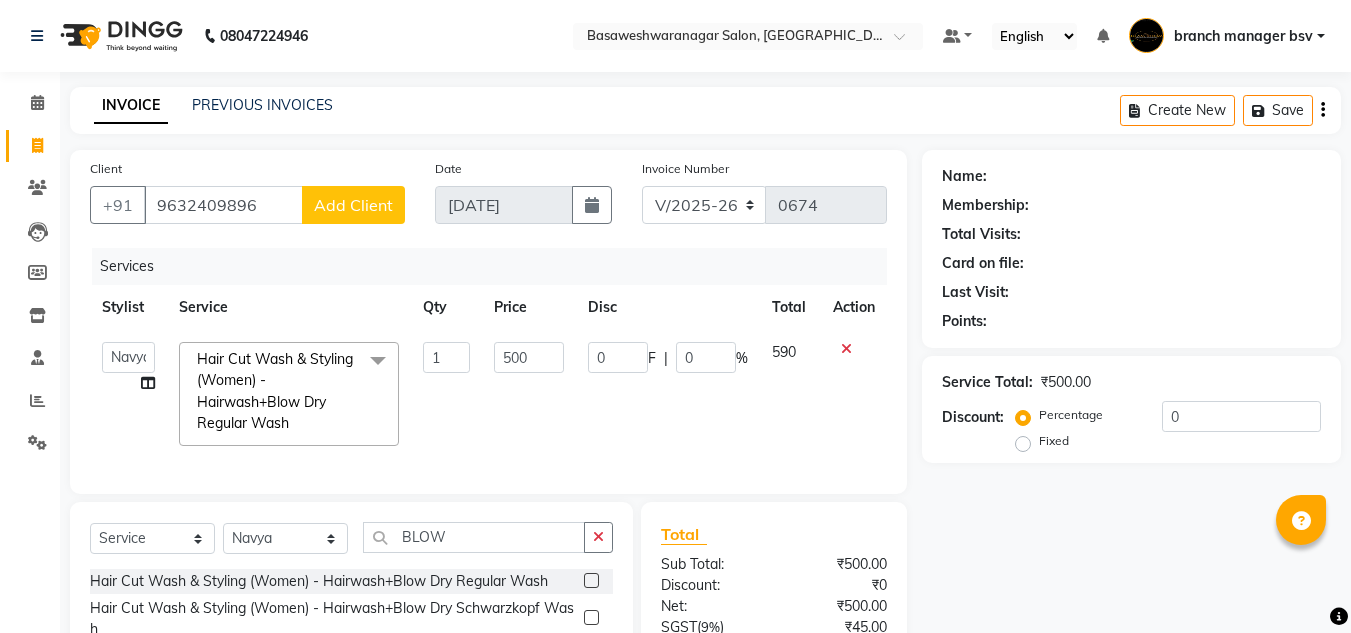 click on "500" 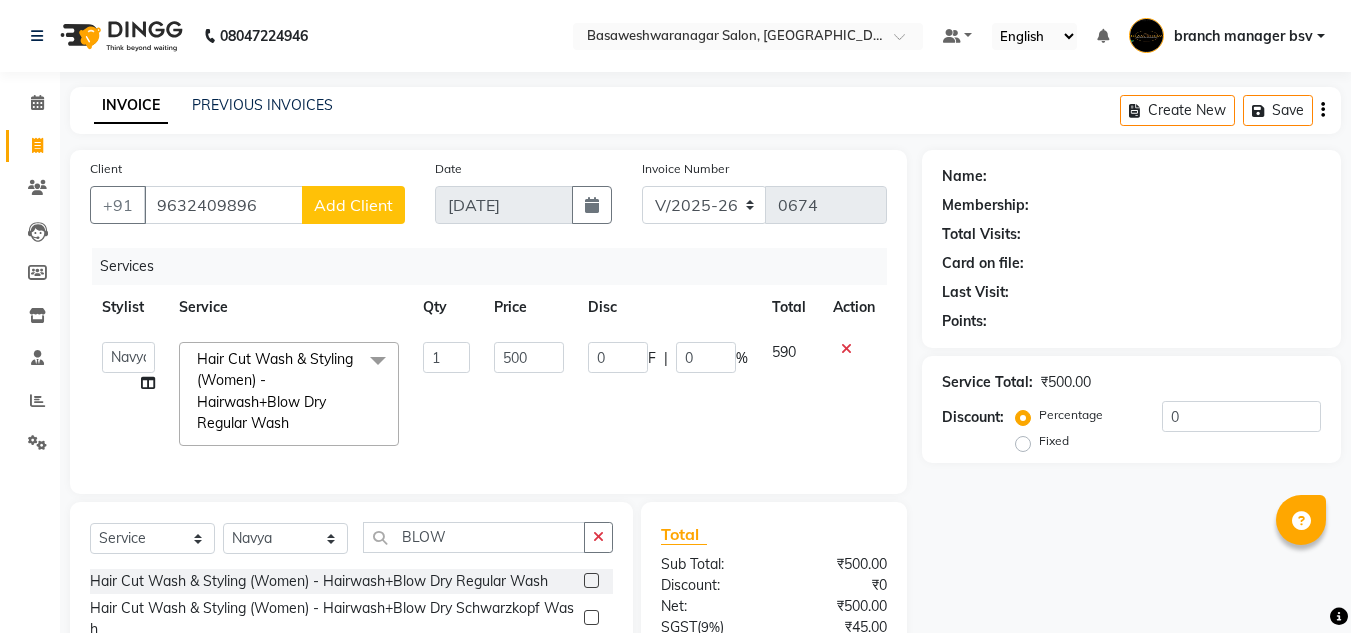 click on "500" 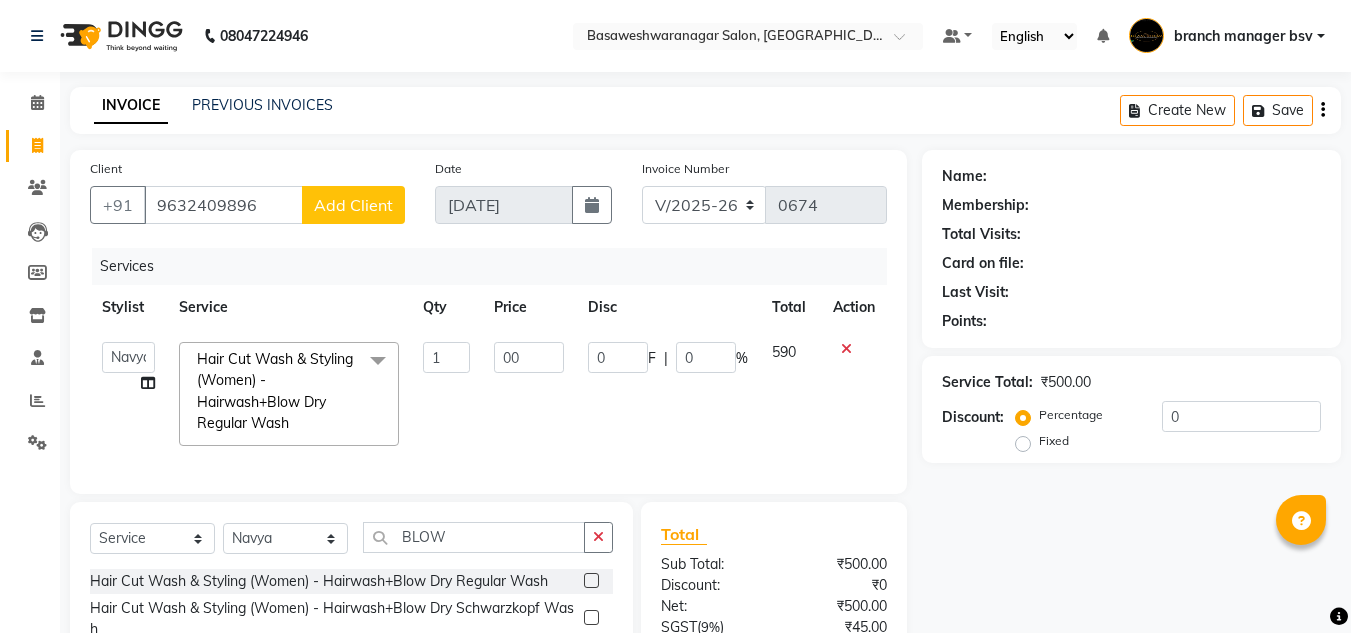 type on "800" 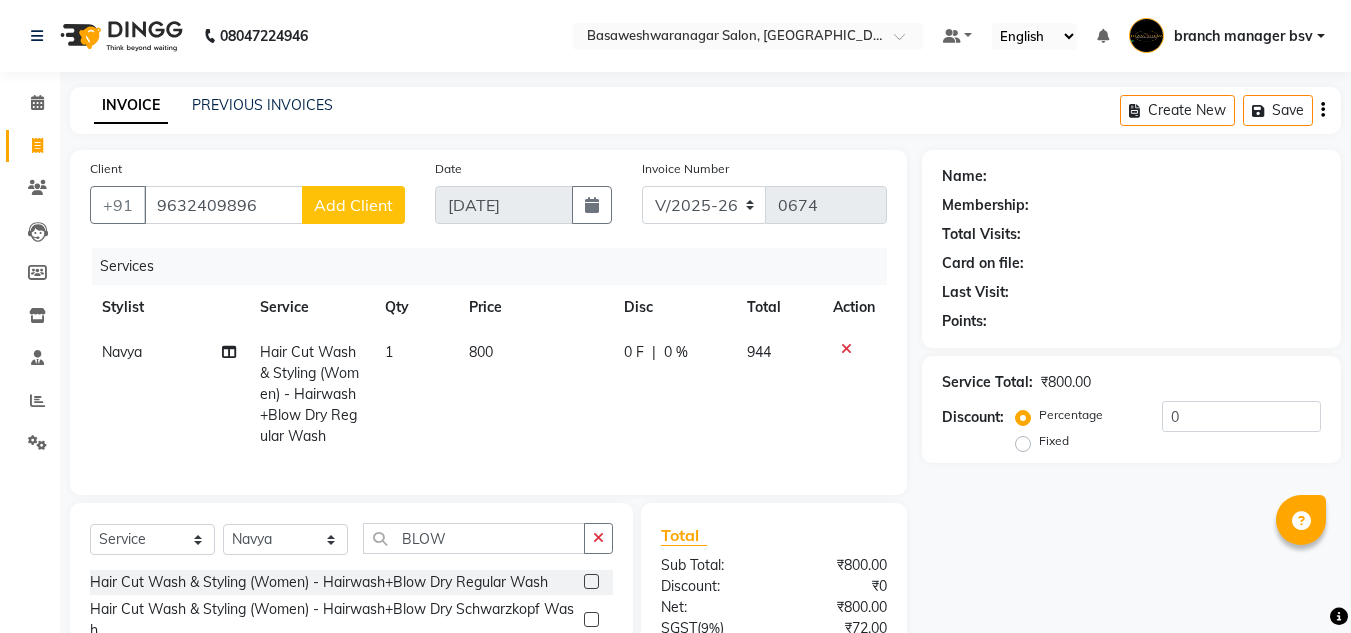 click on "Sub Total:" 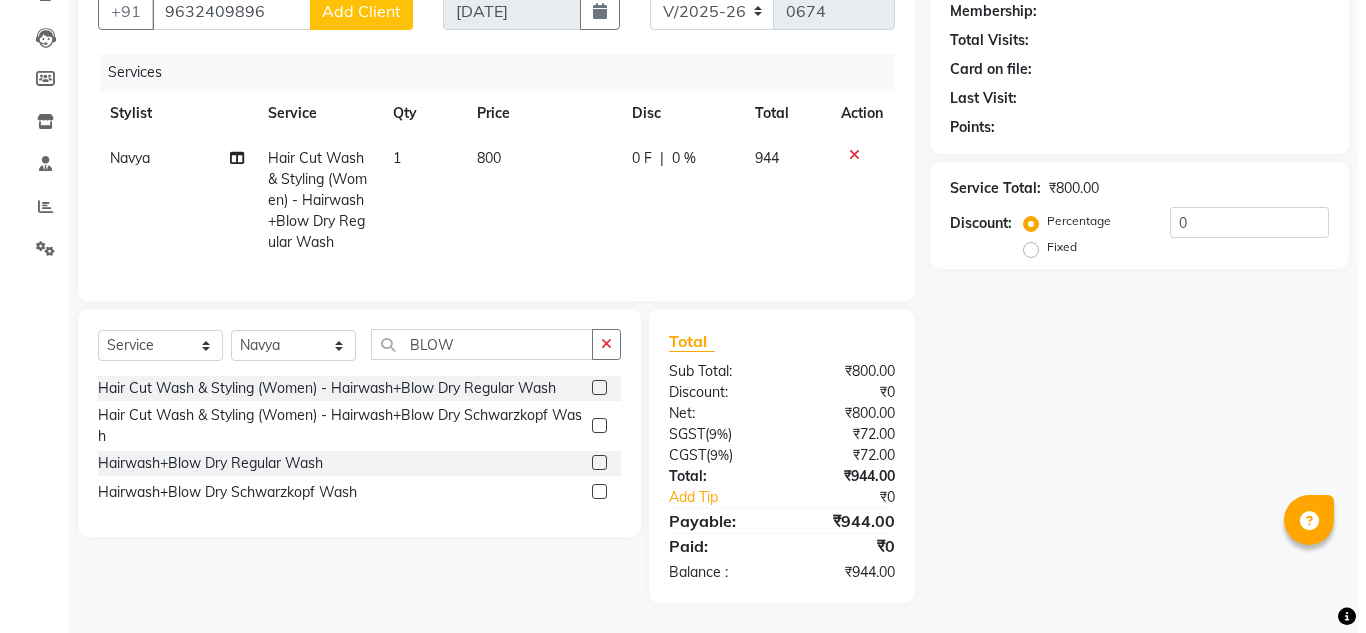 scroll, scrollTop: 0, scrollLeft: 0, axis: both 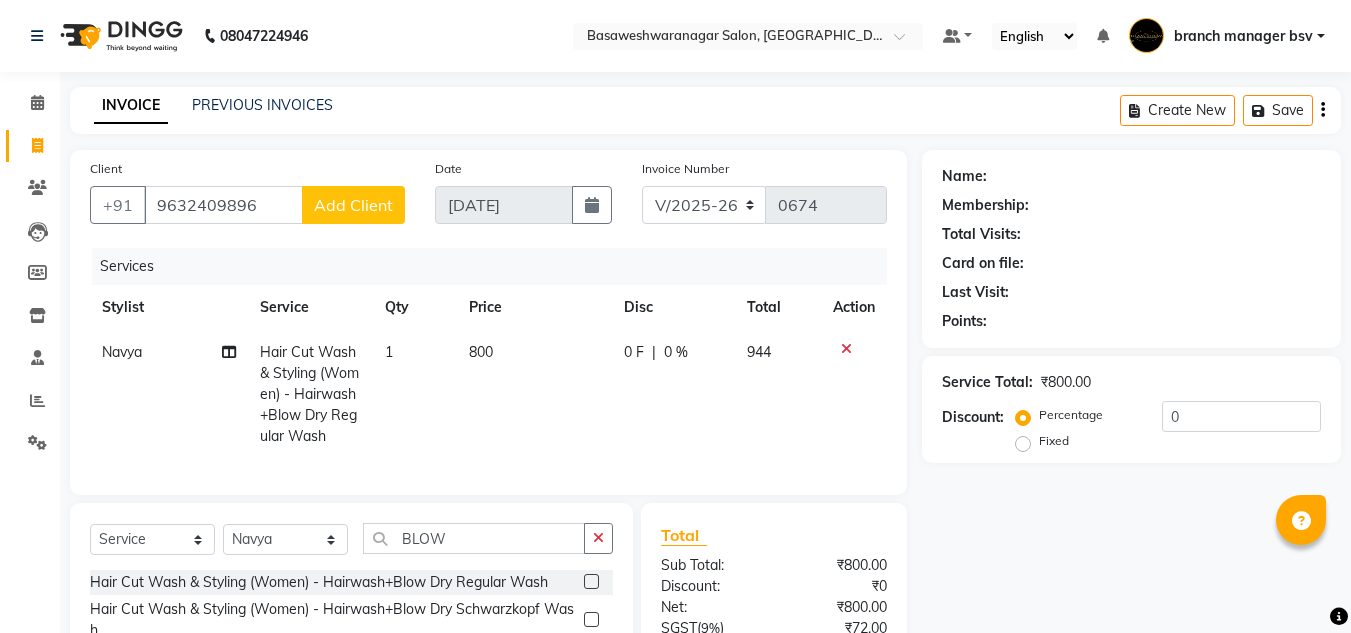 click on "Add Client" 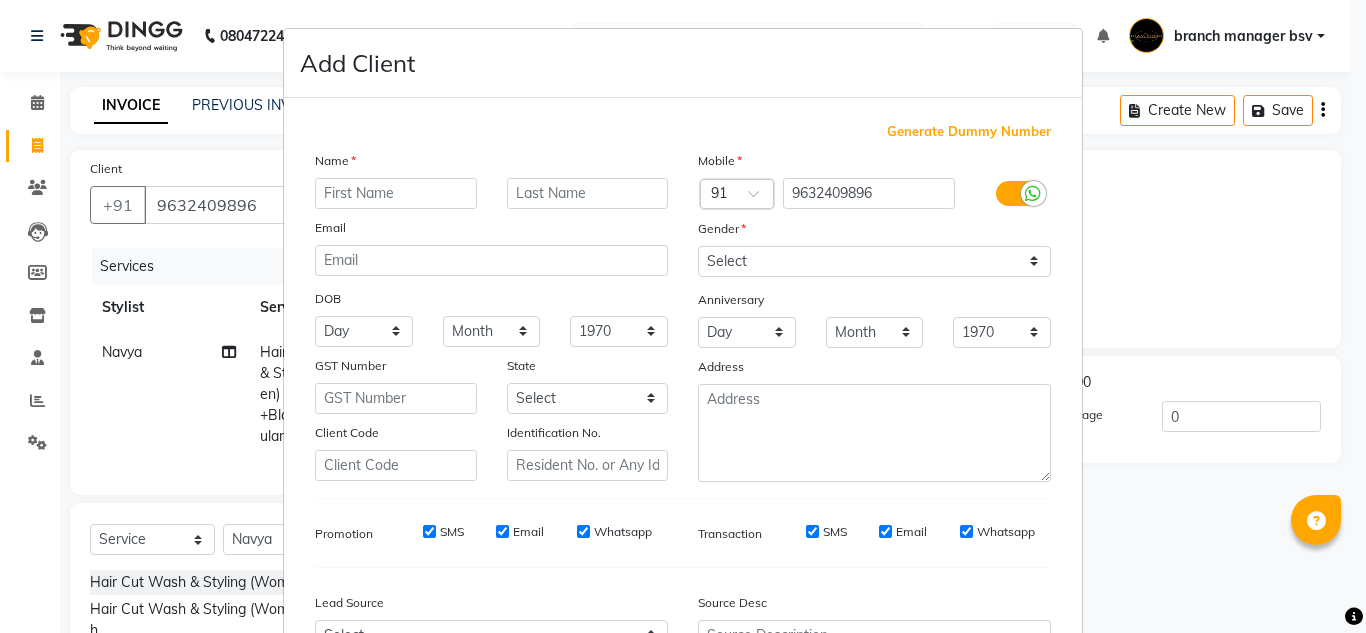 click at bounding box center [396, 193] 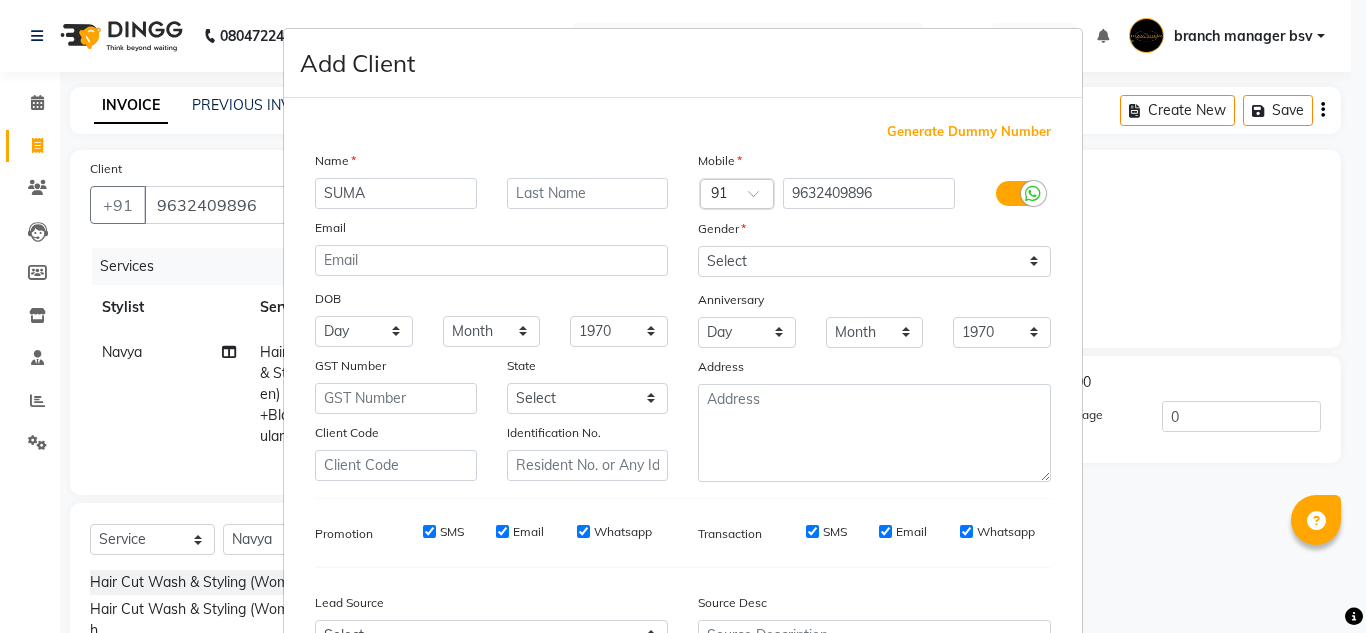 scroll, scrollTop: 216, scrollLeft: 0, axis: vertical 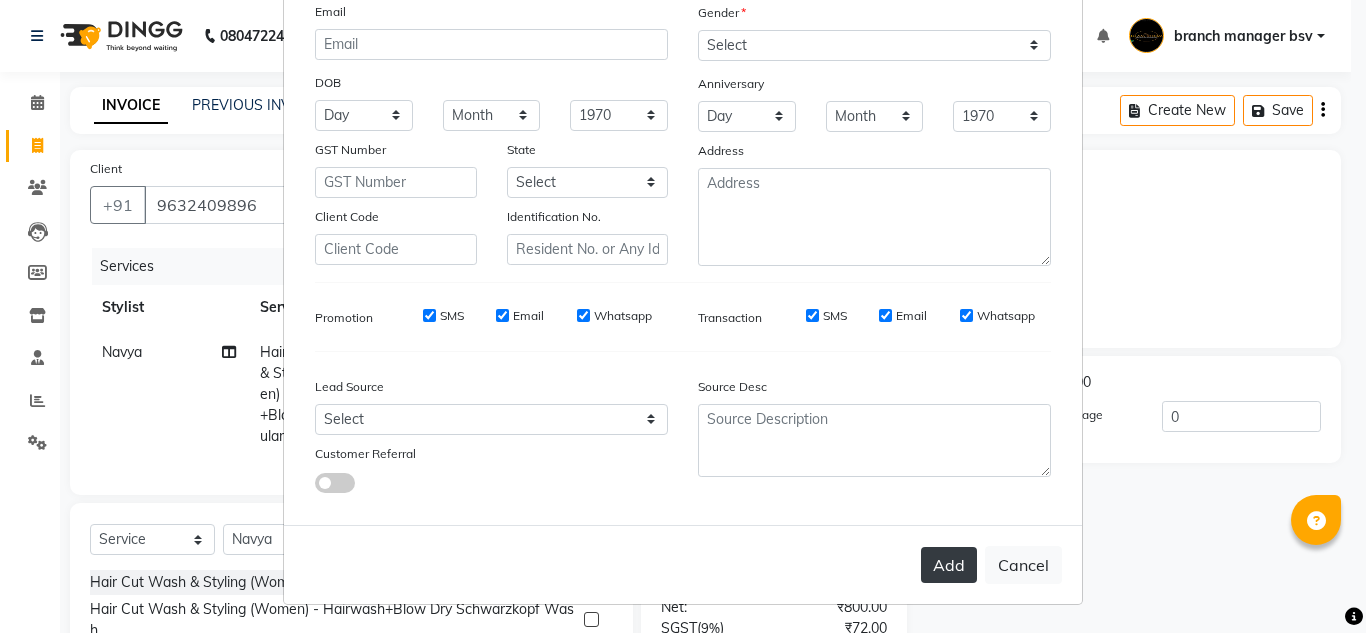 click on "Add" at bounding box center [949, 565] 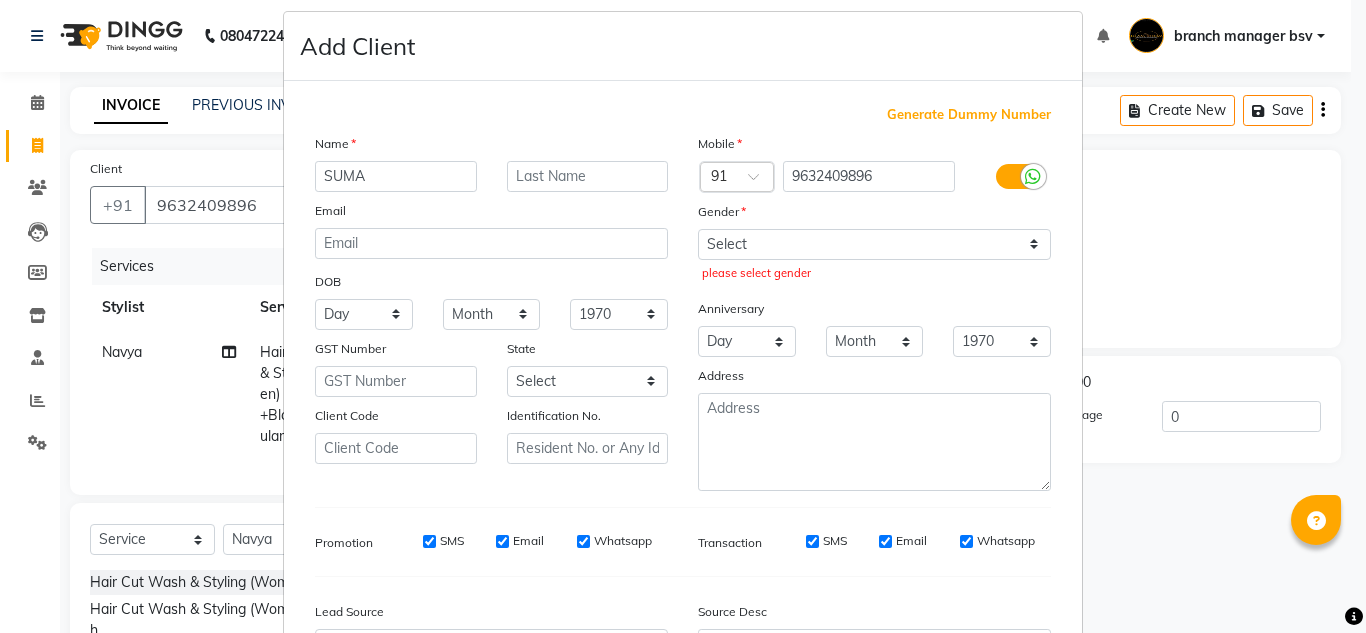 scroll, scrollTop: 0, scrollLeft: 0, axis: both 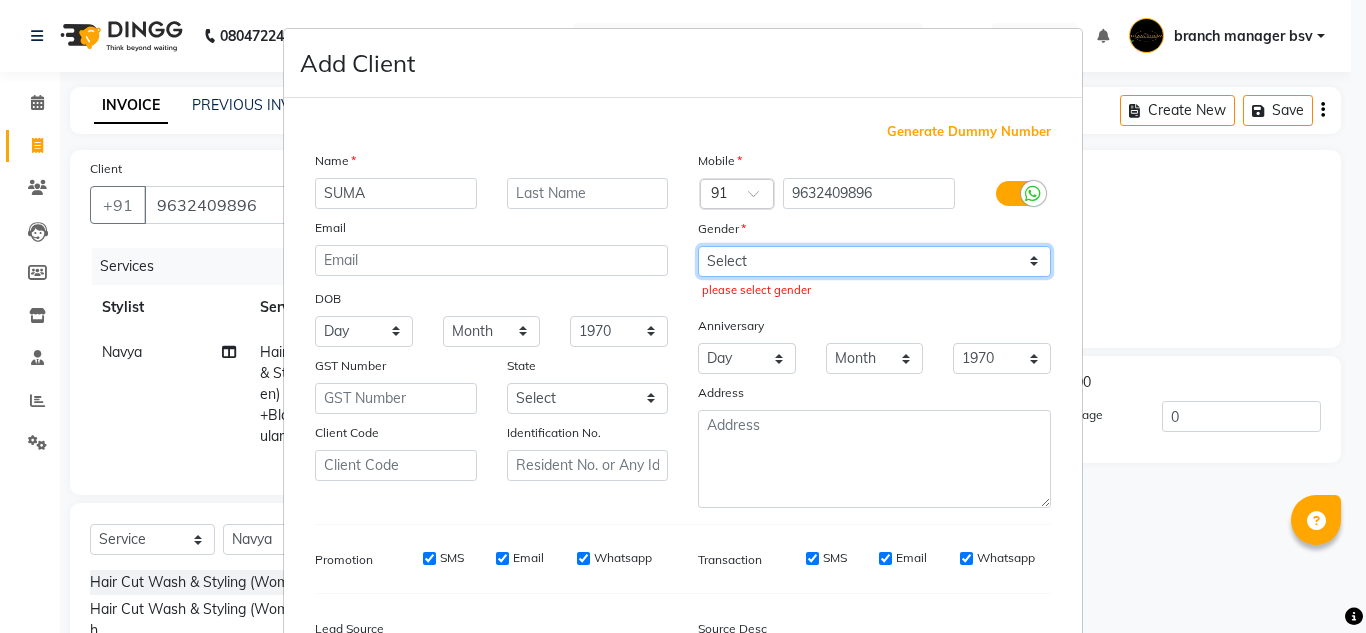 click on "Select [DEMOGRAPHIC_DATA] [DEMOGRAPHIC_DATA] Other Prefer Not To Say" at bounding box center [874, 261] 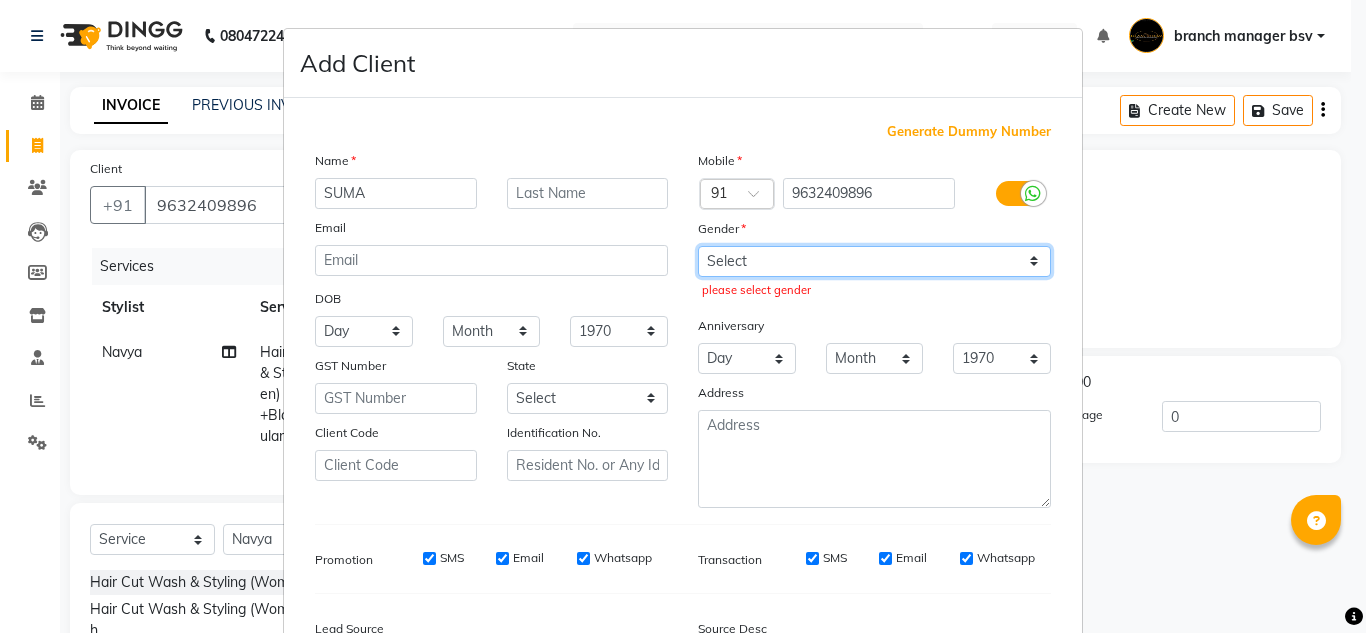 select on "[DEMOGRAPHIC_DATA]" 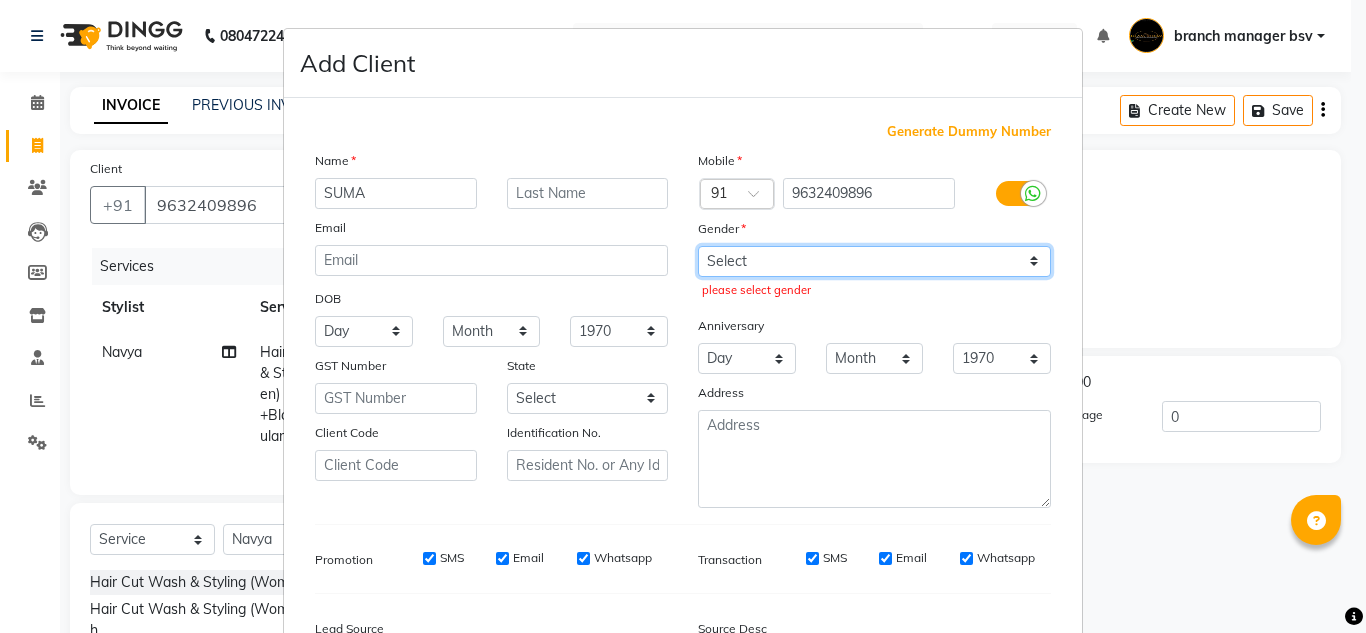 click on "Select [DEMOGRAPHIC_DATA] [DEMOGRAPHIC_DATA] Other Prefer Not To Say" at bounding box center (874, 261) 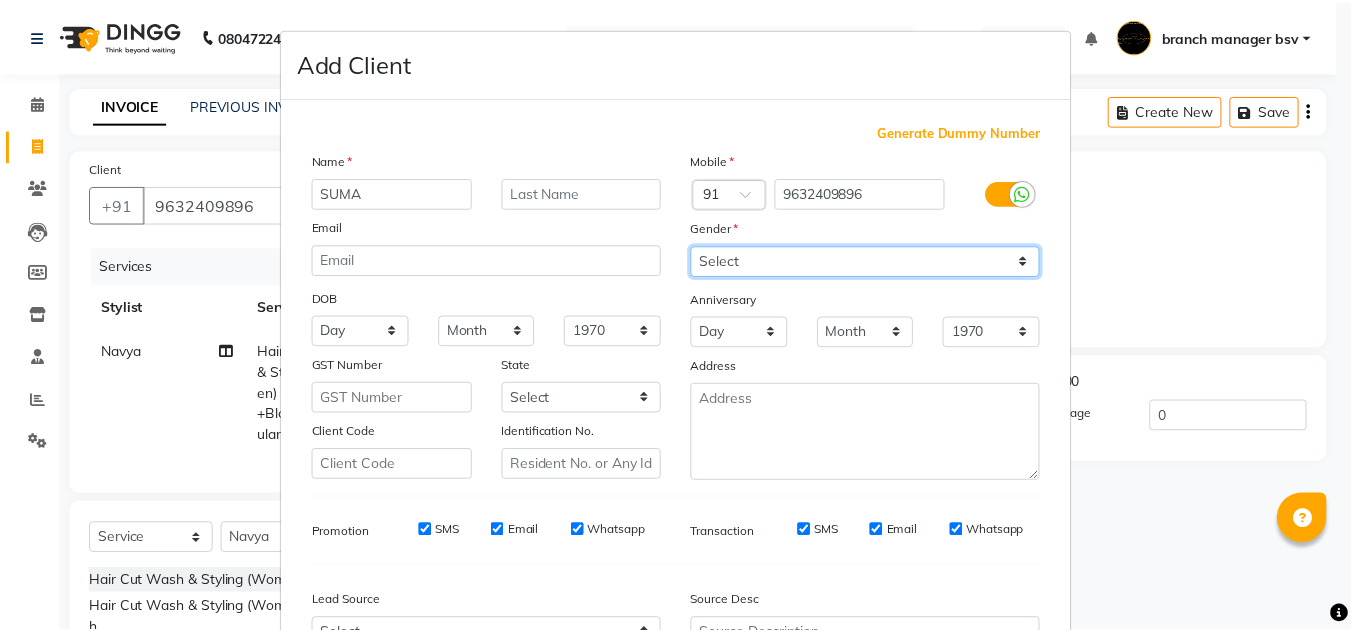 scroll, scrollTop: 216, scrollLeft: 0, axis: vertical 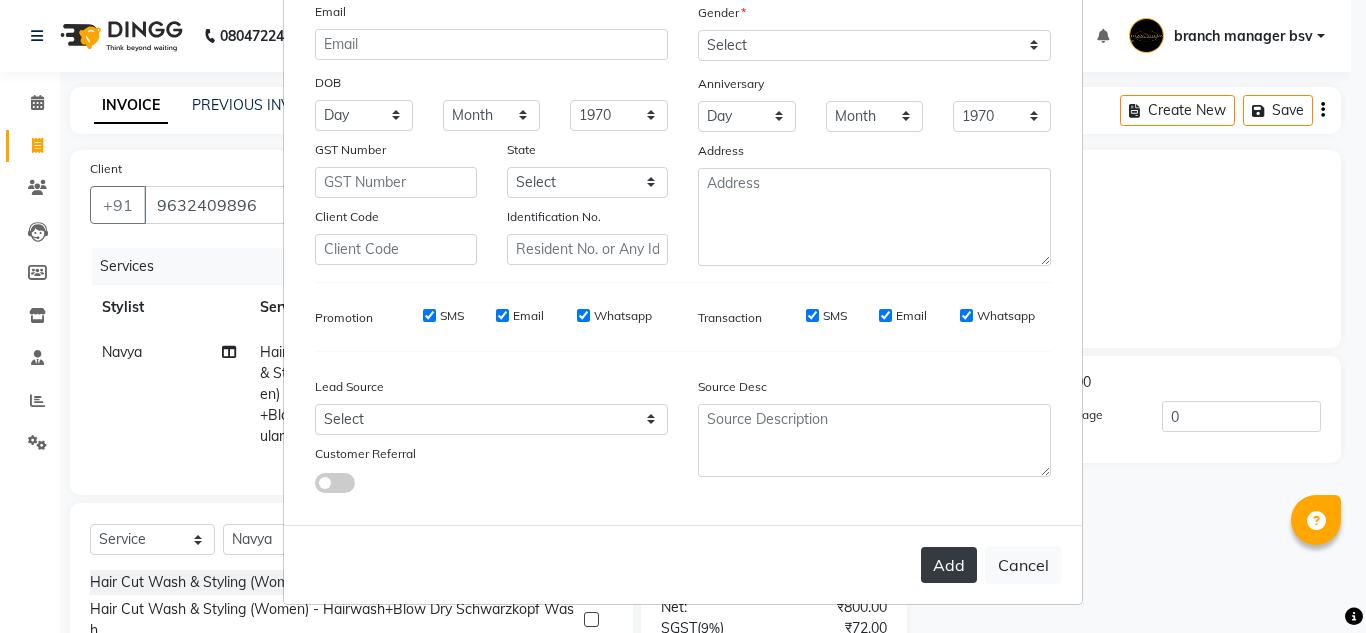 click on "Add" at bounding box center (949, 565) 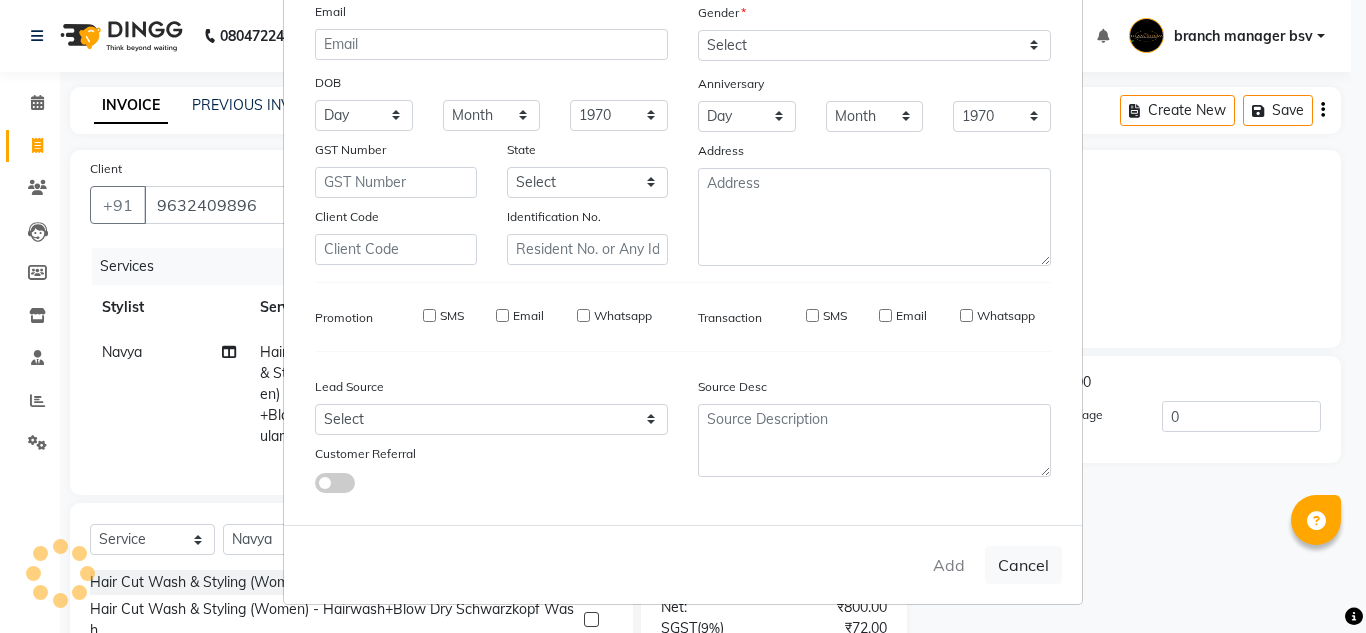 type 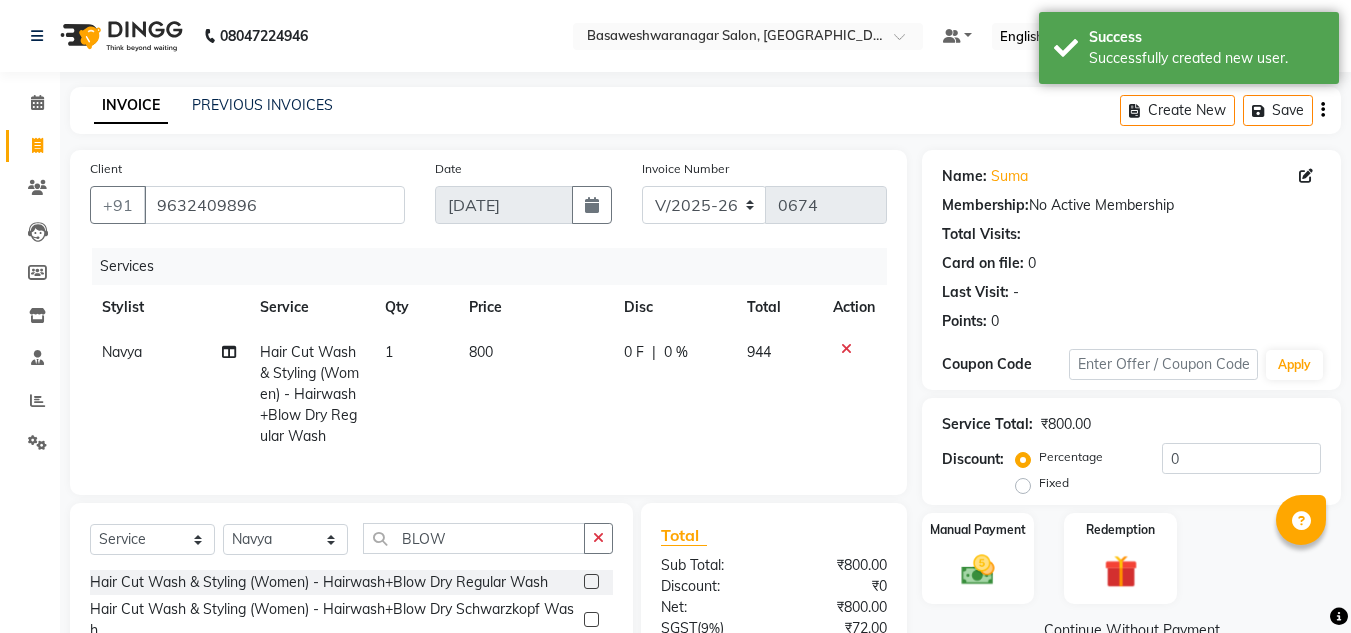 scroll, scrollTop: 209, scrollLeft: 0, axis: vertical 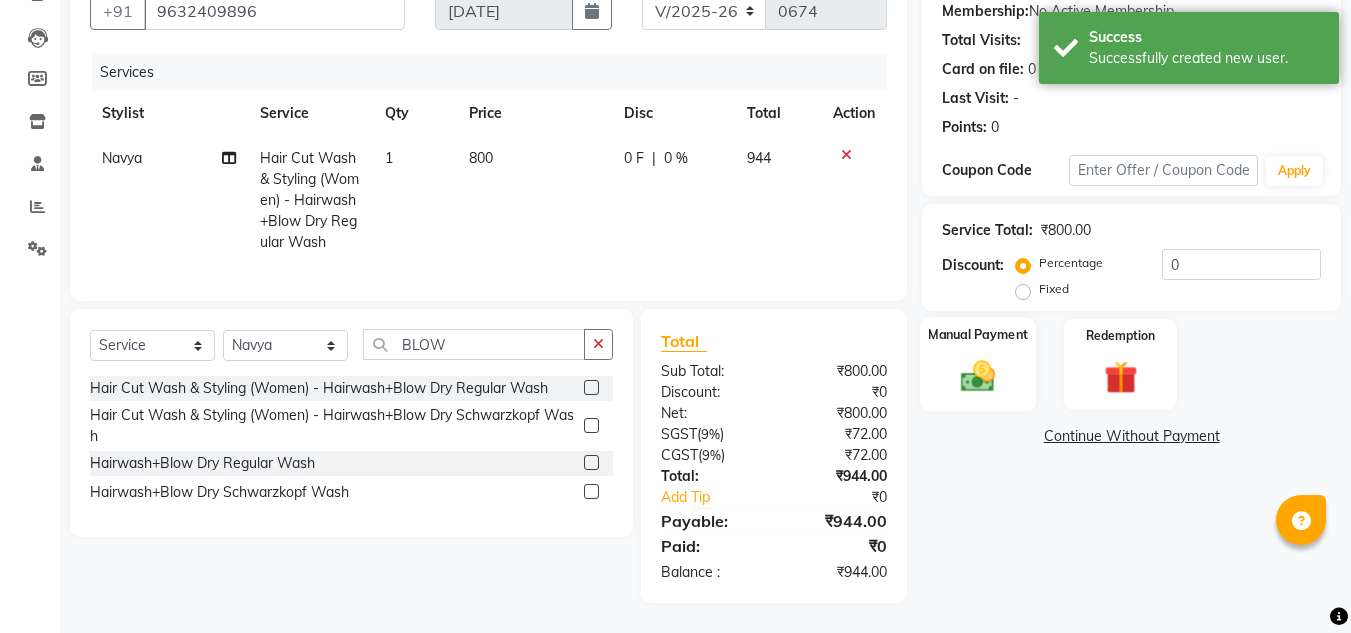 click 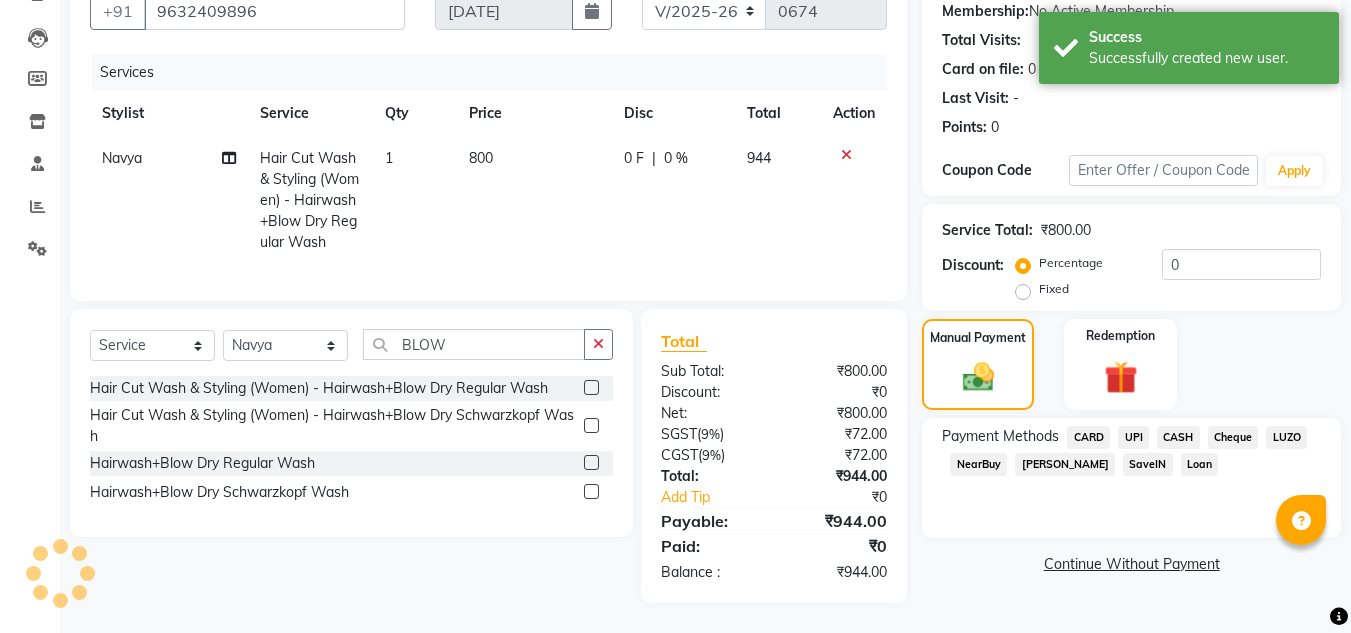 click on "UPI" 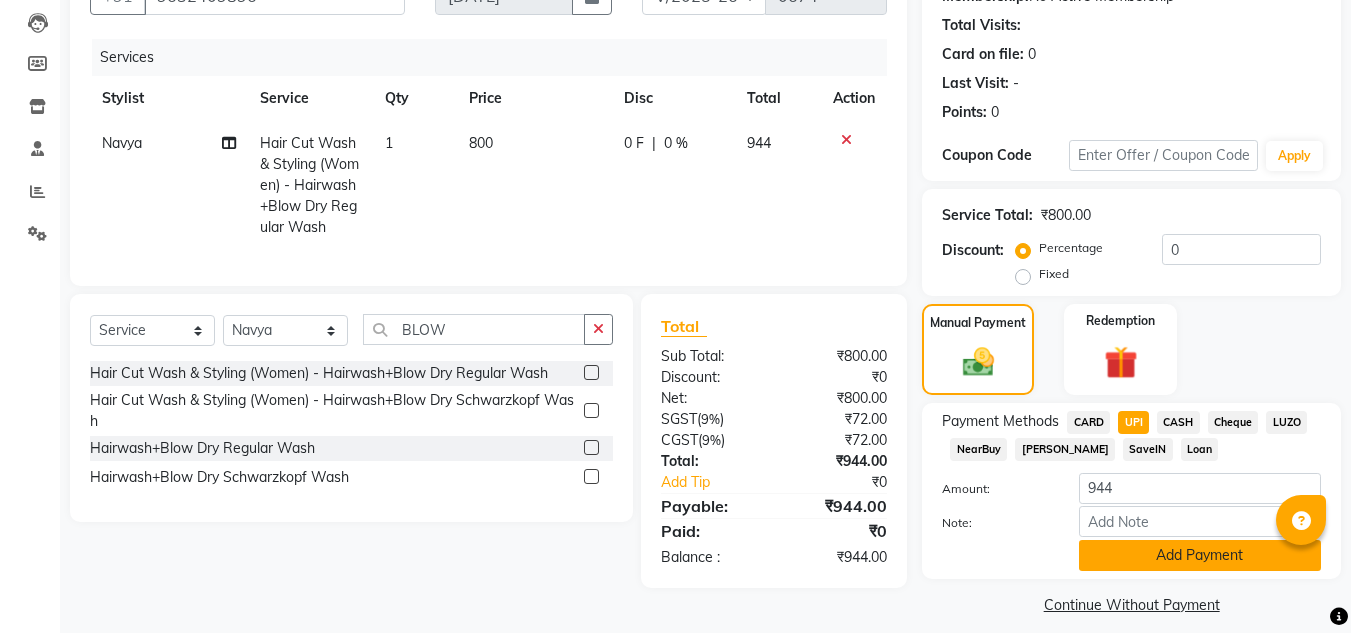click on "Add Payment" 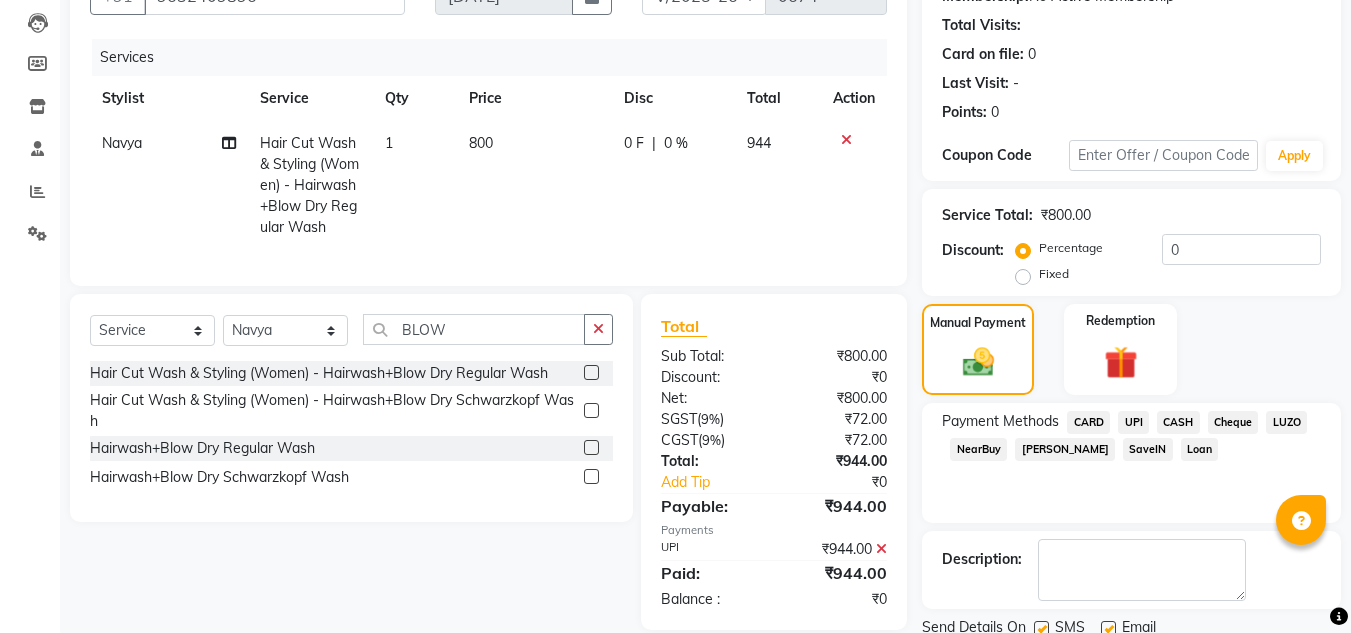 scroll, scrollTop: 283, scrollLeft: 0, axis: vertical 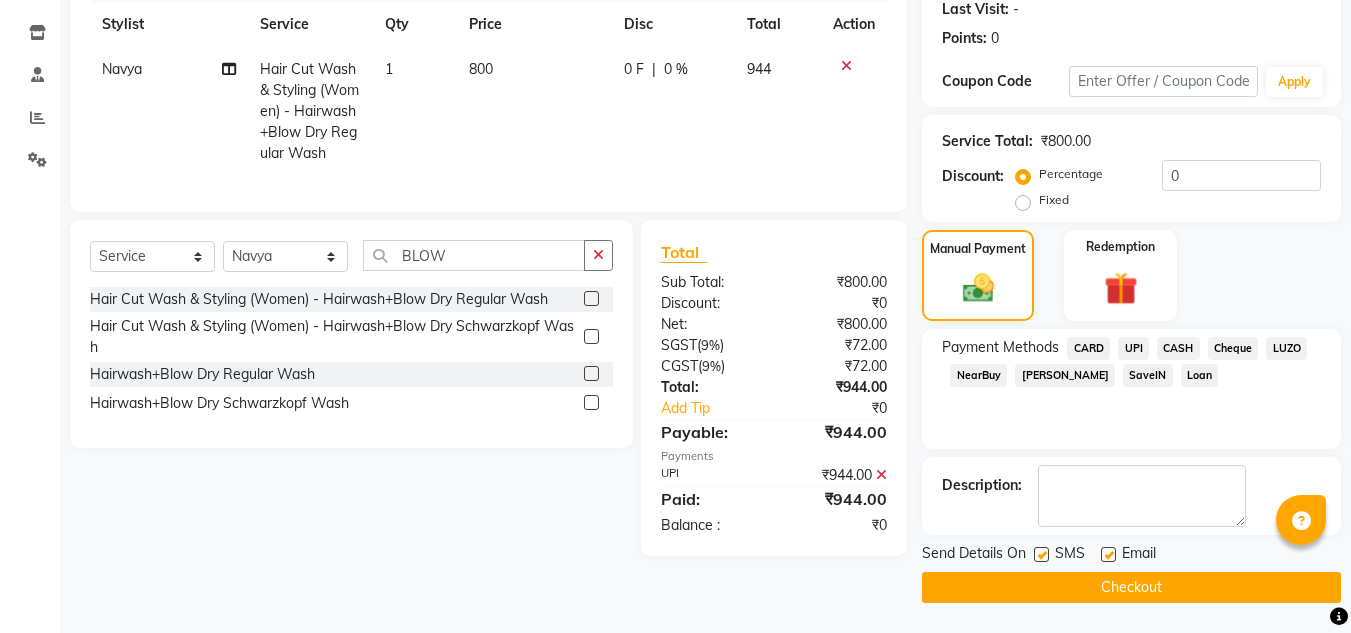 click on "Checkout" 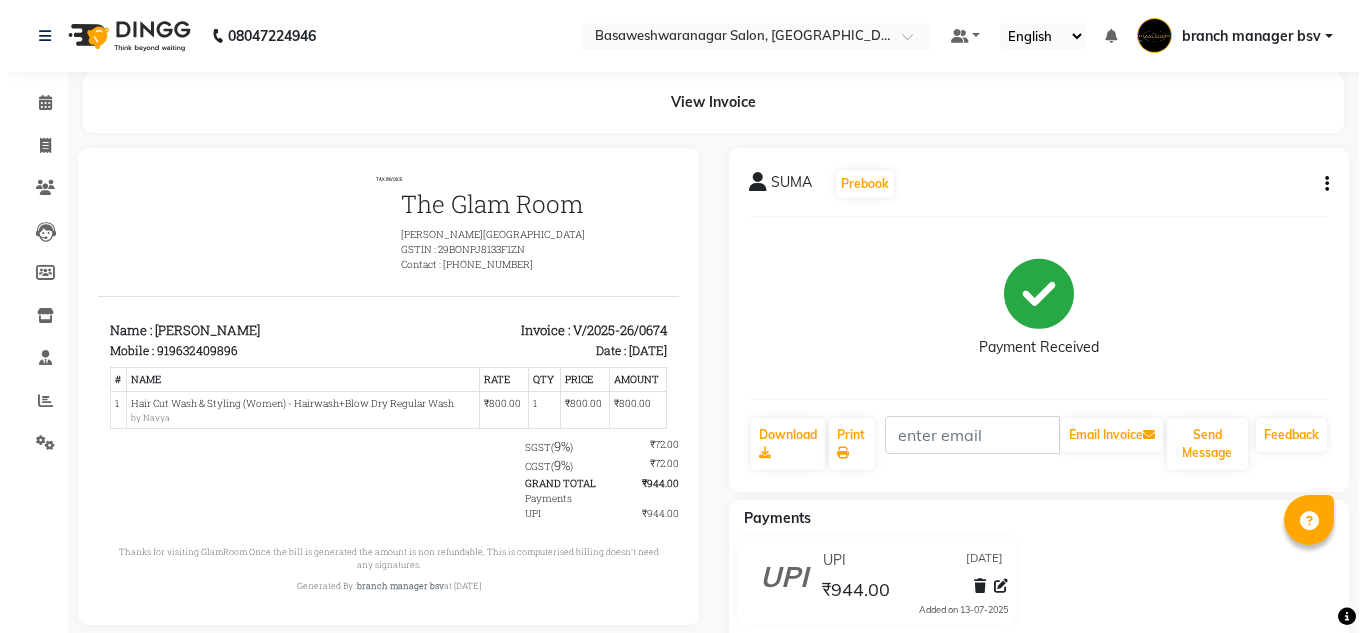 scroll, scrollTop: 0, scrollLeft: 0, axis: both 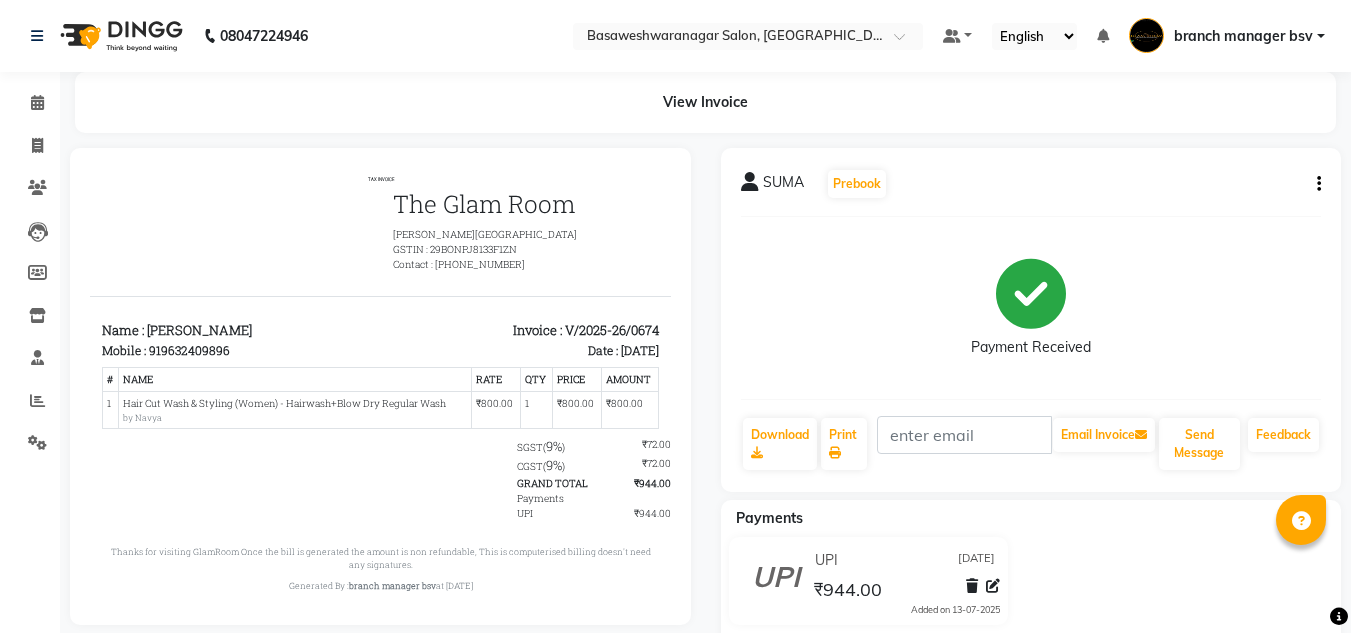 click on "919632409896" at bounding box center (189, 350) 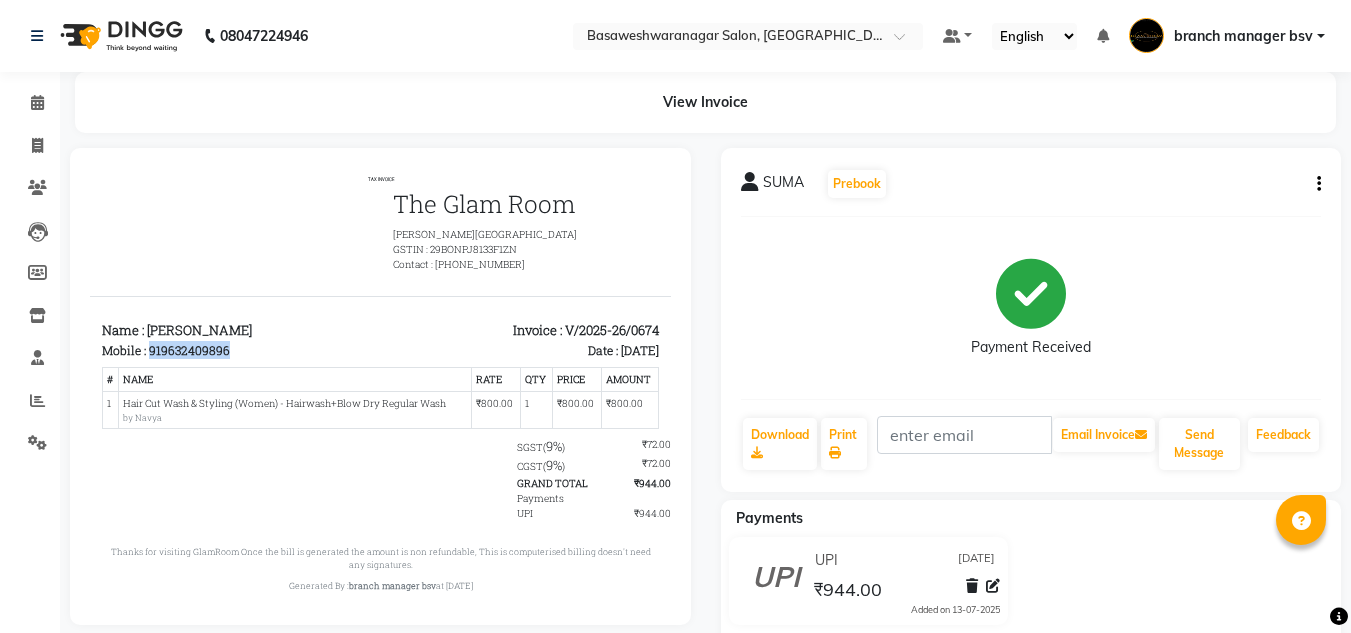 click on "919632409896" at bounding box center (189, 350) 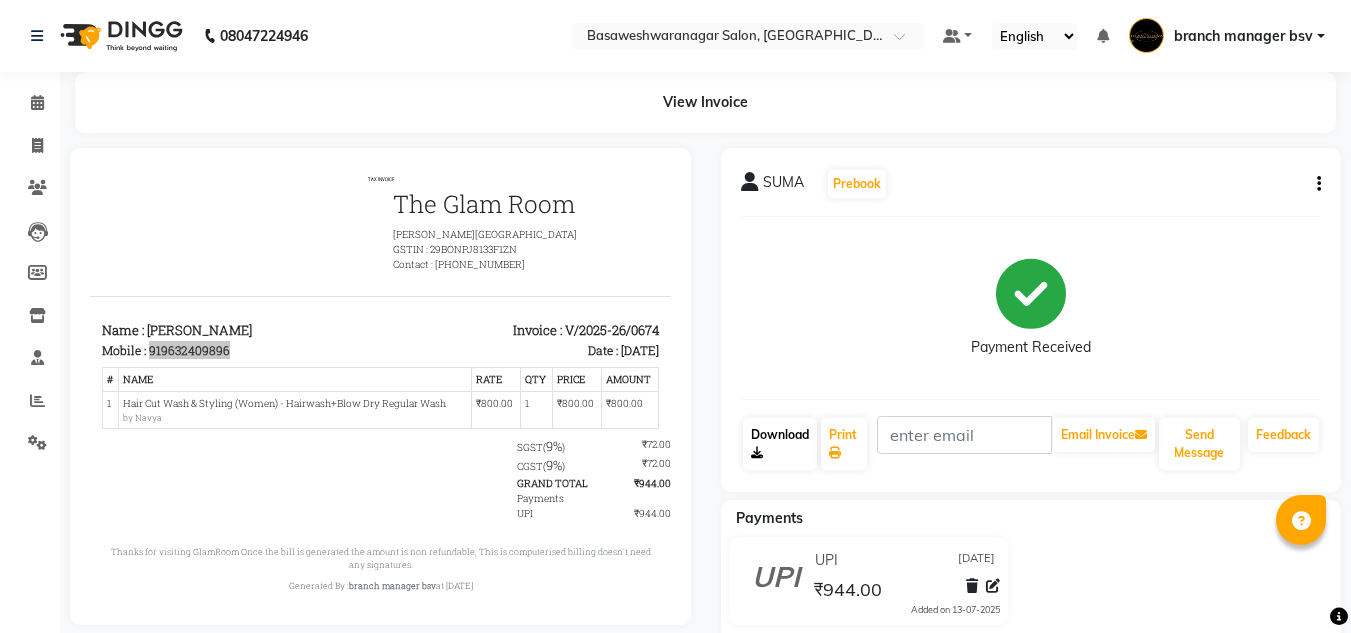 click 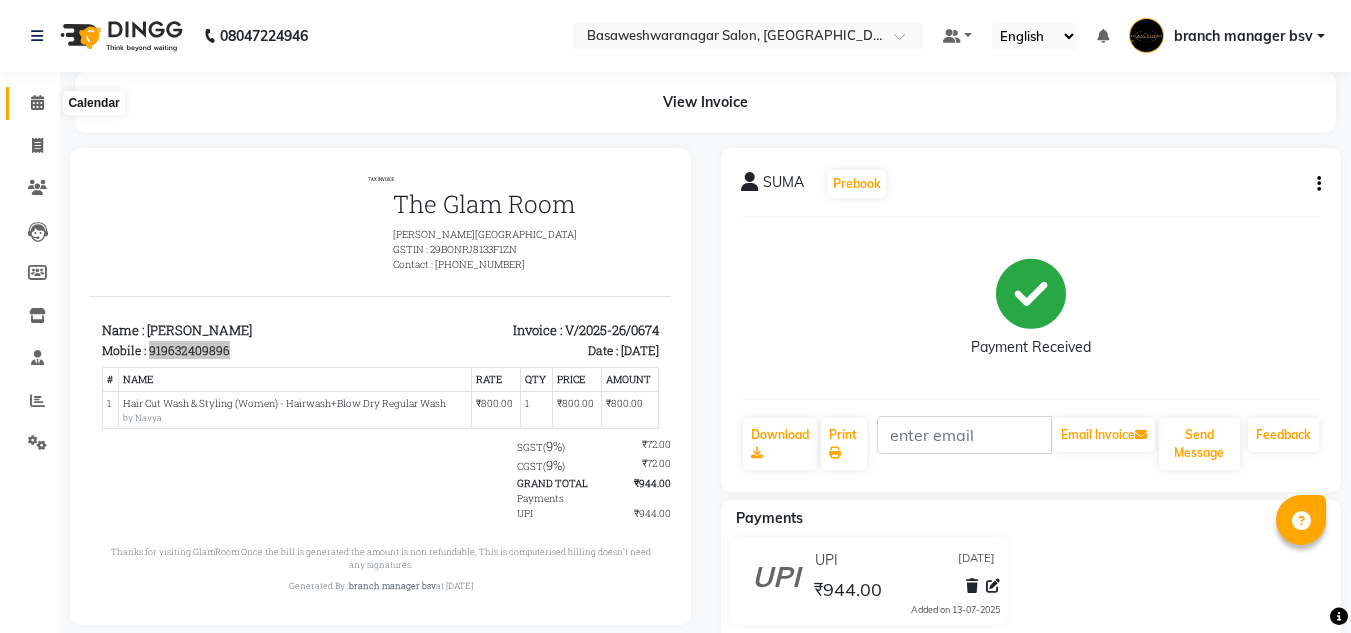 click 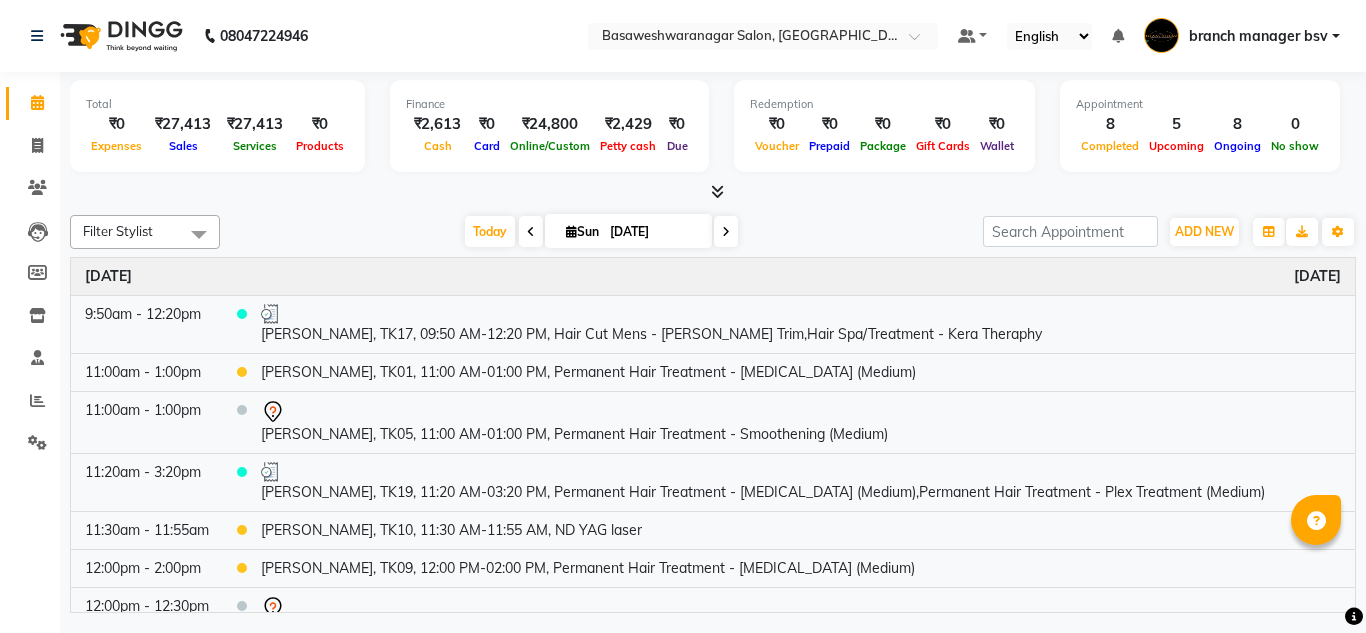 click at bounding box center [726, 231] 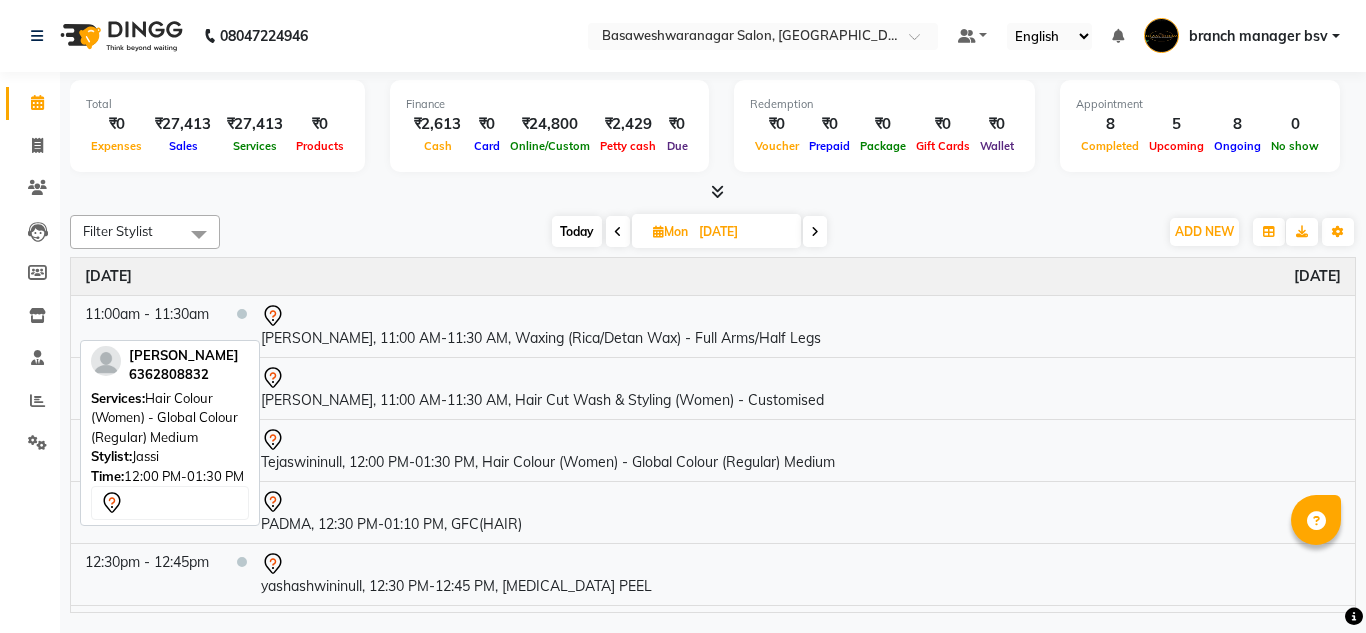 scroll, scrollTop: 117, scrollLeft: 0, axis: vertical 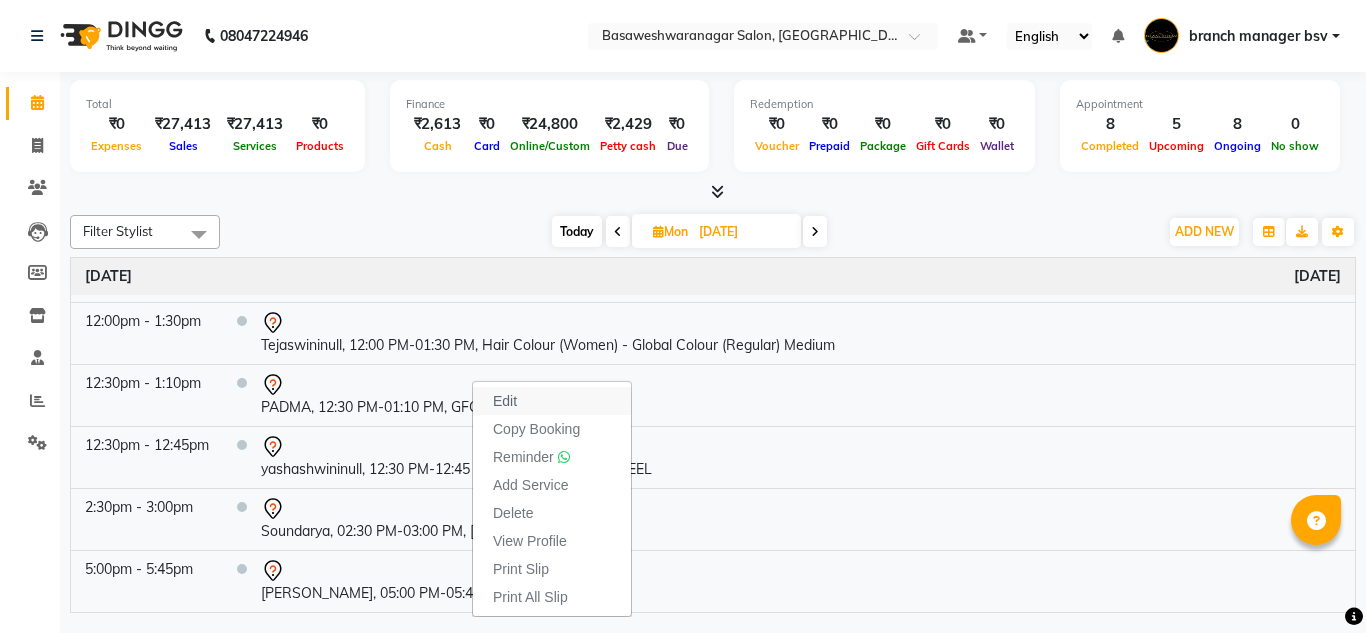 click on "Edit" at bounding box center [552, 401] 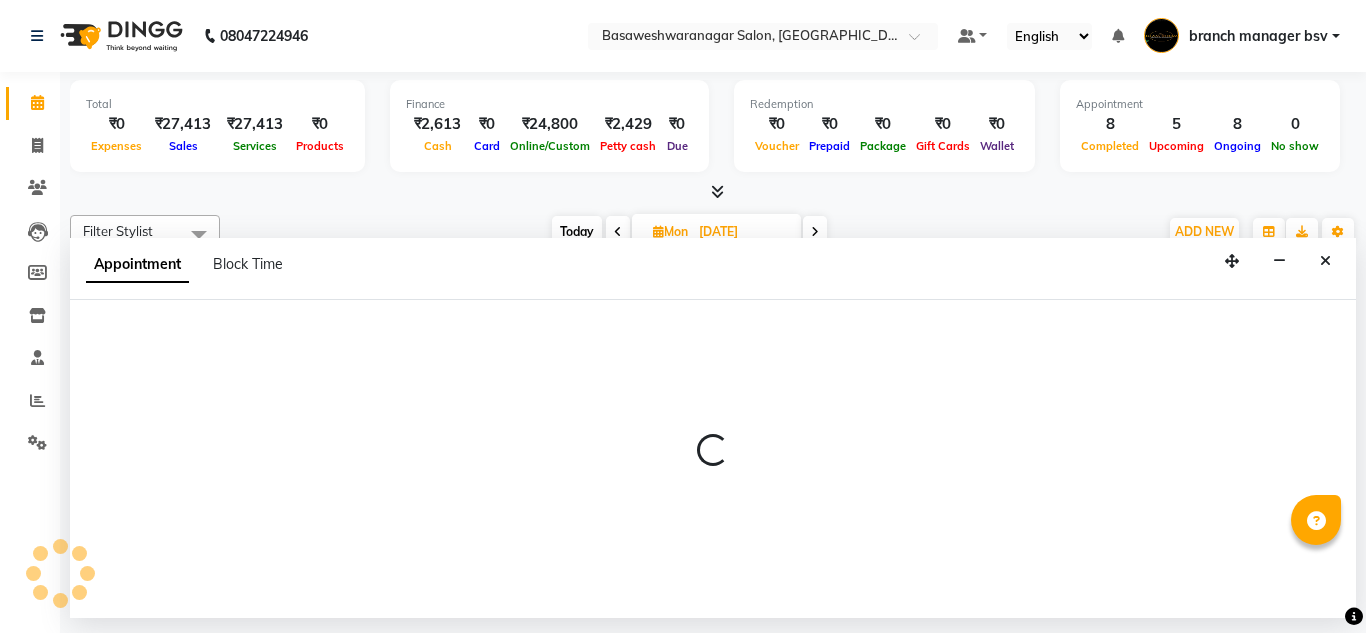 select on "tentative" 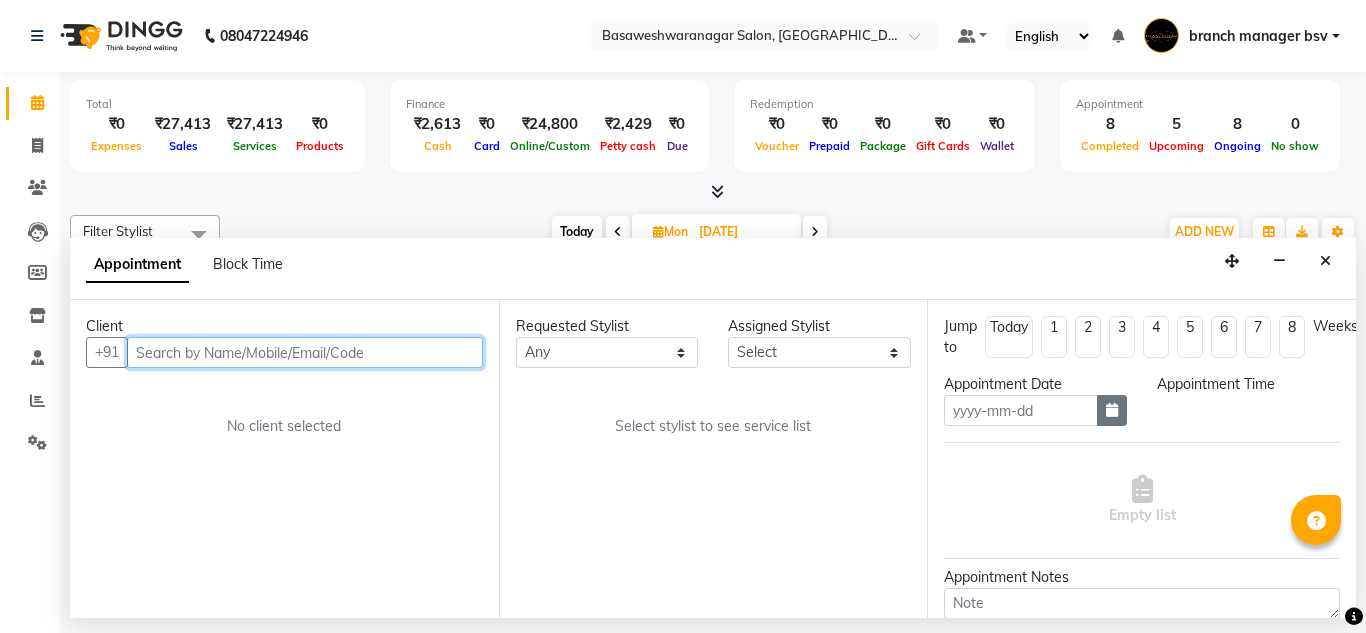 type on "[DATE]" 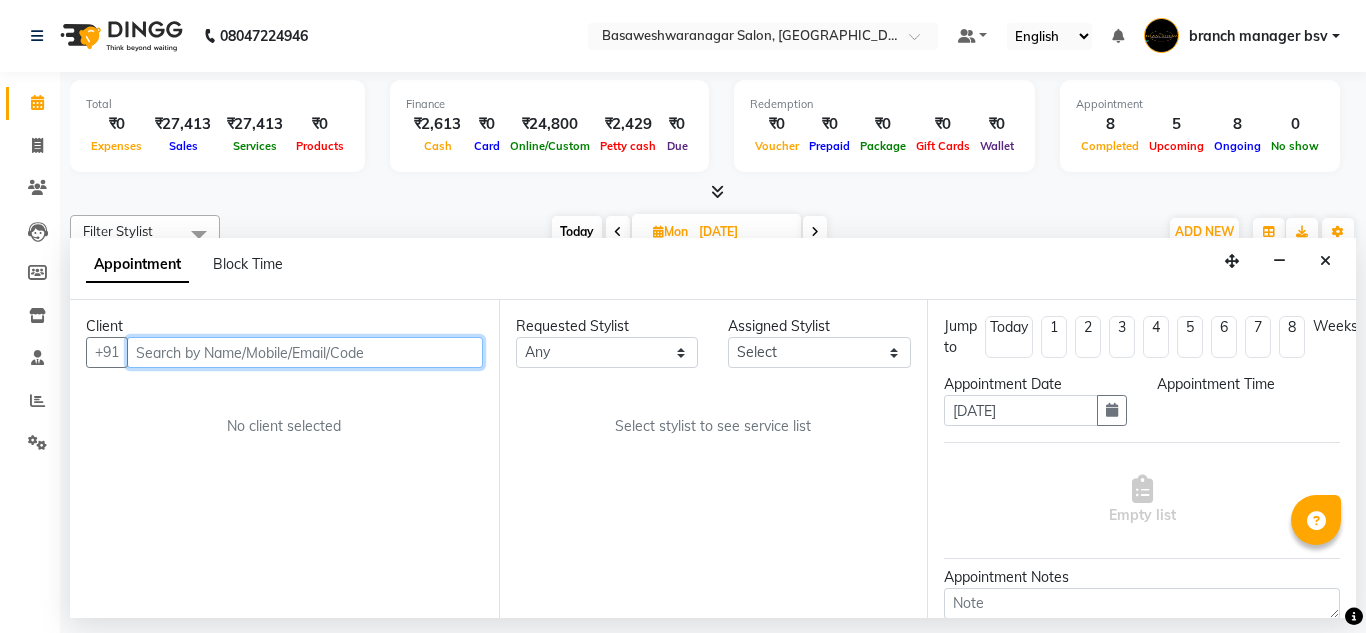 select on "750" 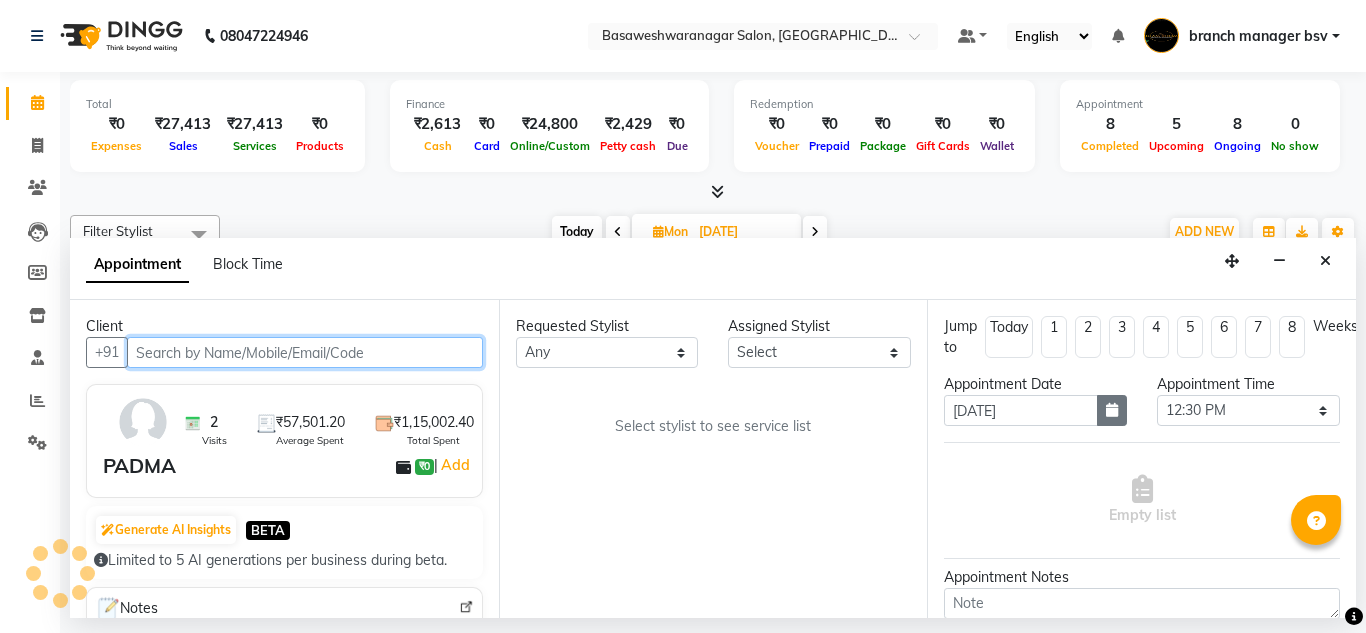 select on "47930" 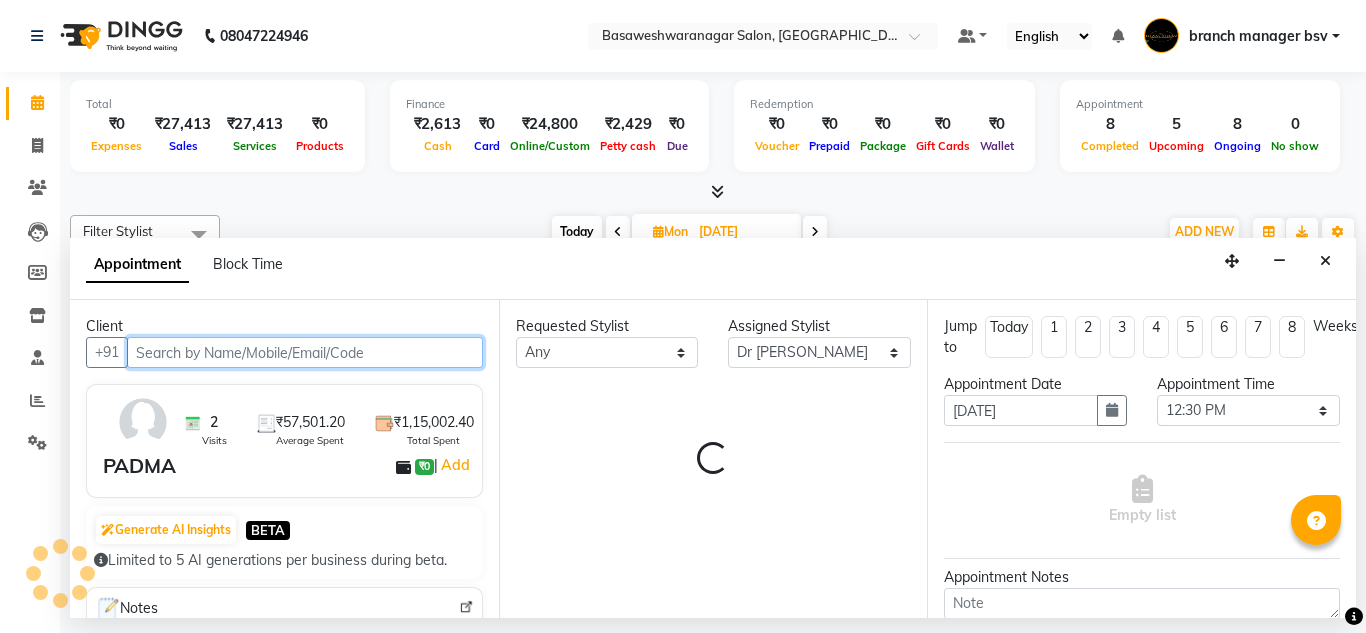select on "1239" 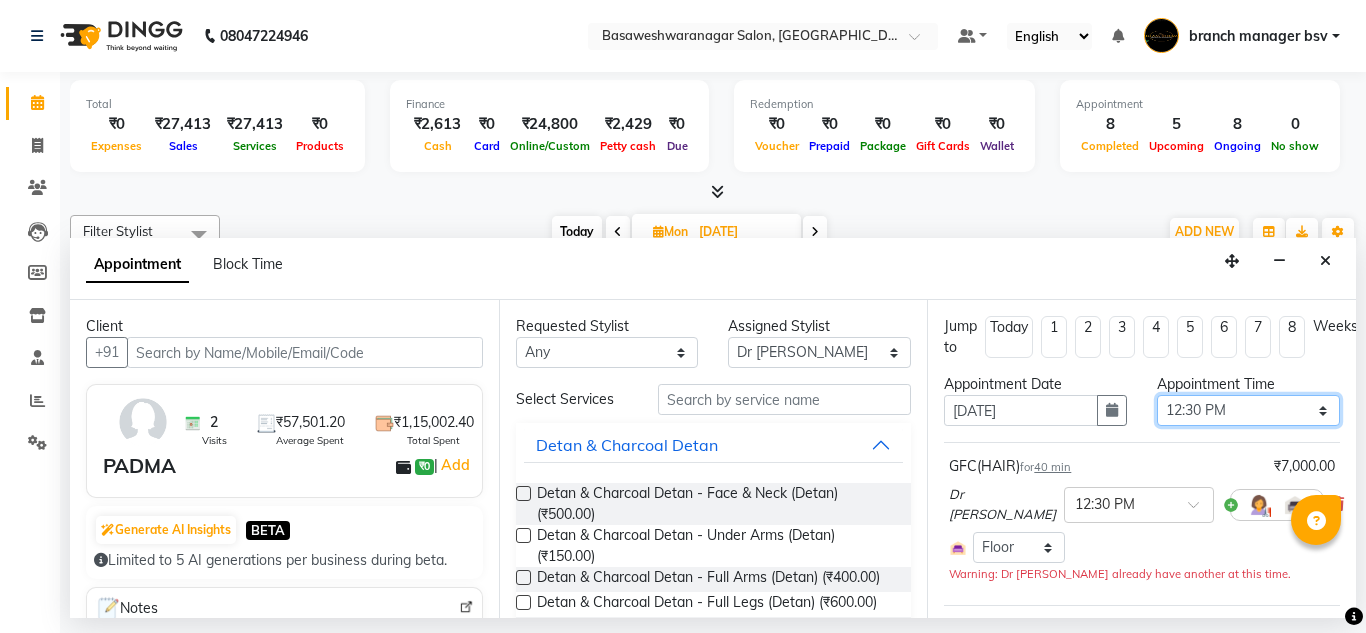 click on "Select 09:00 AM 09:15 AM 09:30 AM 09:45 AM 10:00 AM 10:15 AM 10:30 AM 10:45 AM 11:00 AM 11:15 AM 11:30 AM 11:45 AM 12:00 PM 12:15 PM 12:30 PM 12:45 PM 01:00 PM 01:15 PM 01:30 PM 01:45 PM 02:00 PM 02:15 PM 02:30 PM 02:45 PM 03:00 PM 03:15 PM 03:30 PM 03:45 PM 04:00 PM 04:15 PM 04:30 PM 04:45 PM 05:00 PM 05:15 PM 05:30 PM 05:45 PM 06:00 PM 06:15 PM 06:30 PM 06:45 PM 07:00 PM 07:15 PM 07:30 PM 07:45 PM 08:00 PM" at bounding box center [1248, 410] 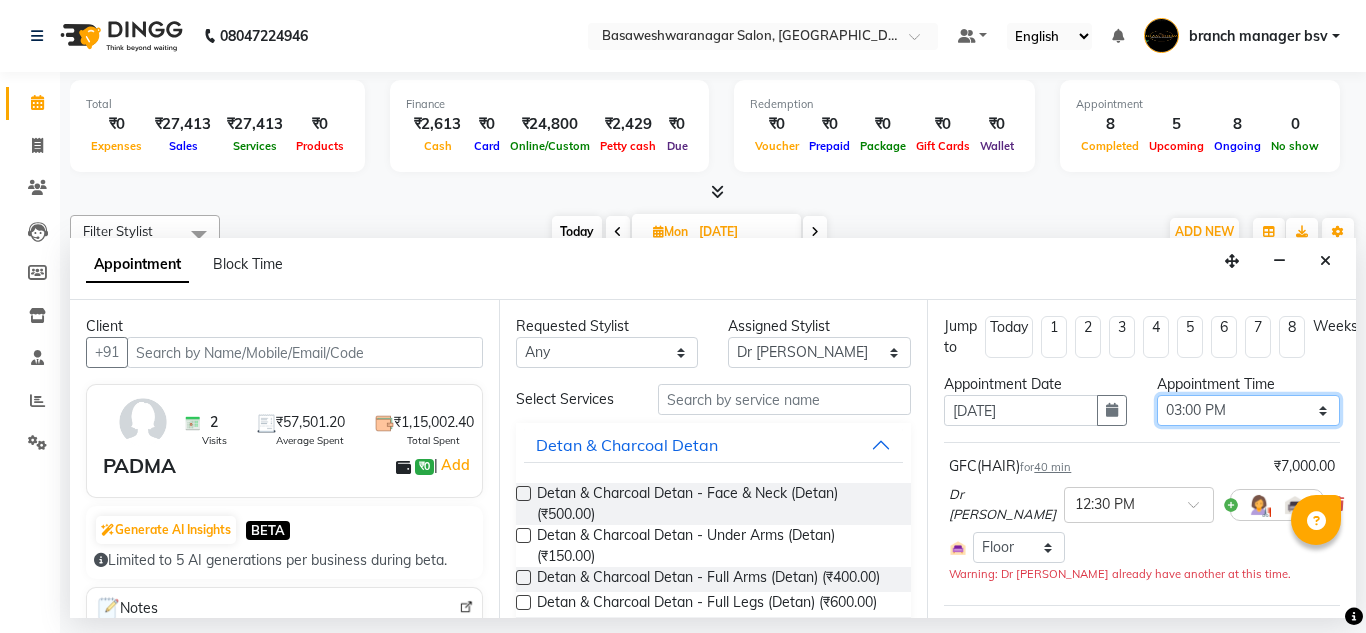 click on "Select 09:00 AM 09:15 AM 09:30 AM 09:45 AM 10:00 AM 10:15 AM 10:30 AM 10:45 AM 11:00 AM 11:15 AM 11:30 AM 11:45 AM 12:00 PM 12:15 PM 12:30 PM 12:45 PM 01:00 PM 01:15 PM 01:30 PM 01:45 PM 02:00 PM 02:15 PM 02:30 PM 02:45 PM 03:00 PM 03:15 PM 03:30 PM 03:45 PM 04:00 PM 04:15 PM 04:30 PM 04:45 PM 05:00 PM 05:15 PM 05:30 PM 05:45 PM 06:00 PM 06:15 PM 06:30 PM 06:45 PM 07:00 PM 07:15 PM 07:30 PM 07:45 PM 08:00 PM" at bounding box center [1248, 410] 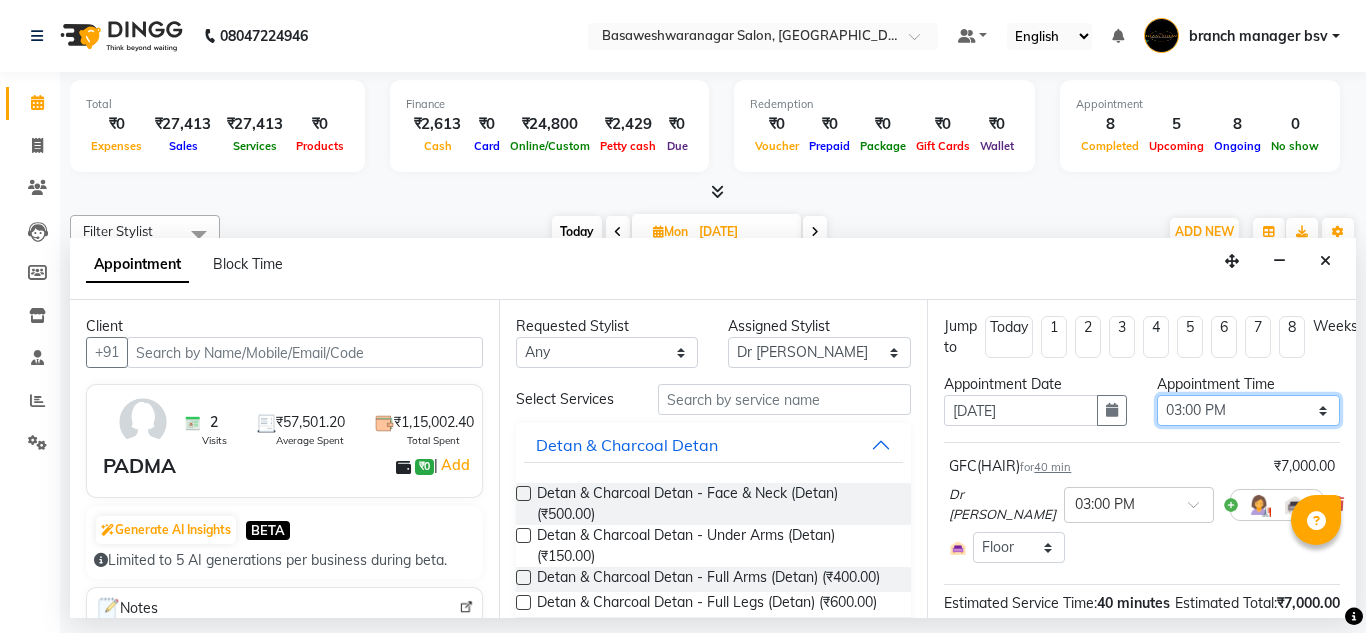 scroll, scrollTop: 217, scrollLeft: 0, axis: vertical 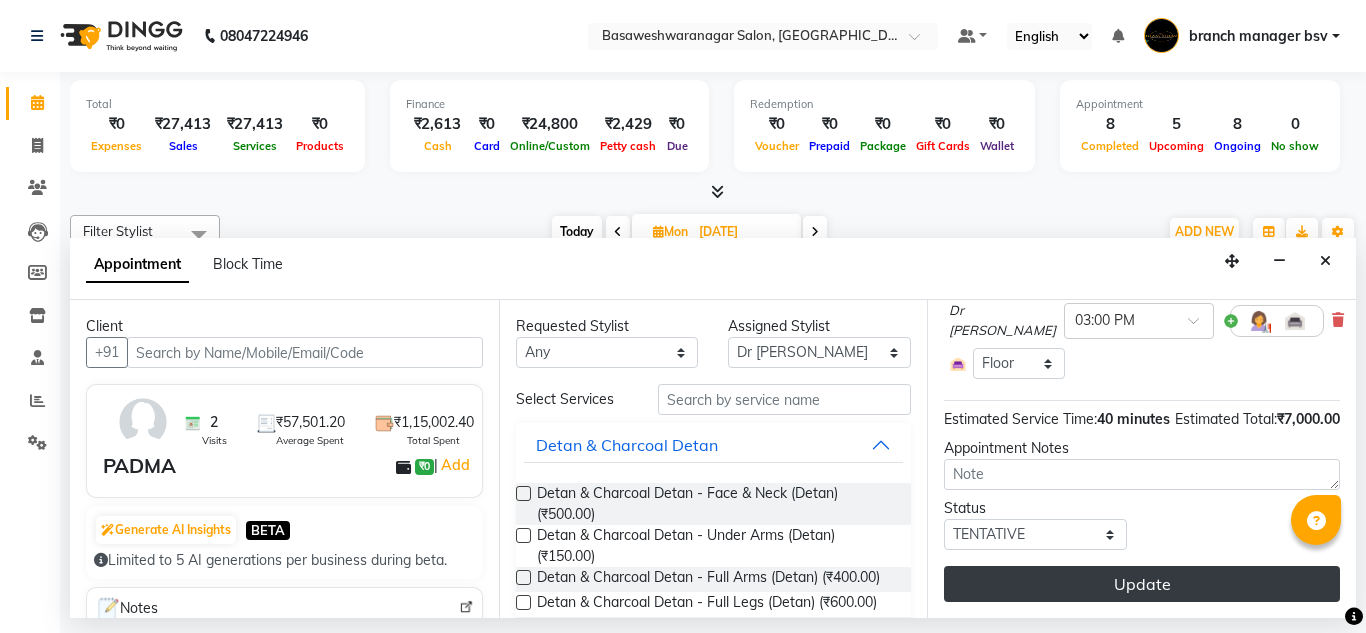 click on "Update" at bounding box center (1142, 584) 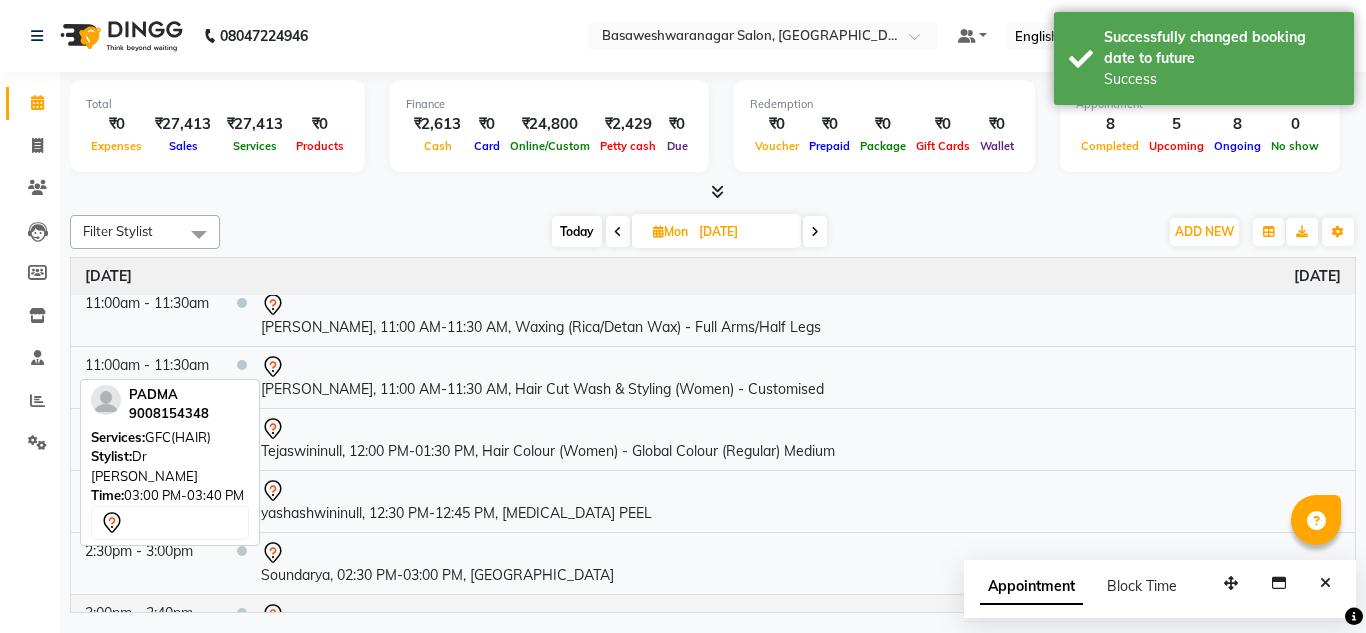 scroll, scrollTop: 0, scrollLeft: 0, axis: both 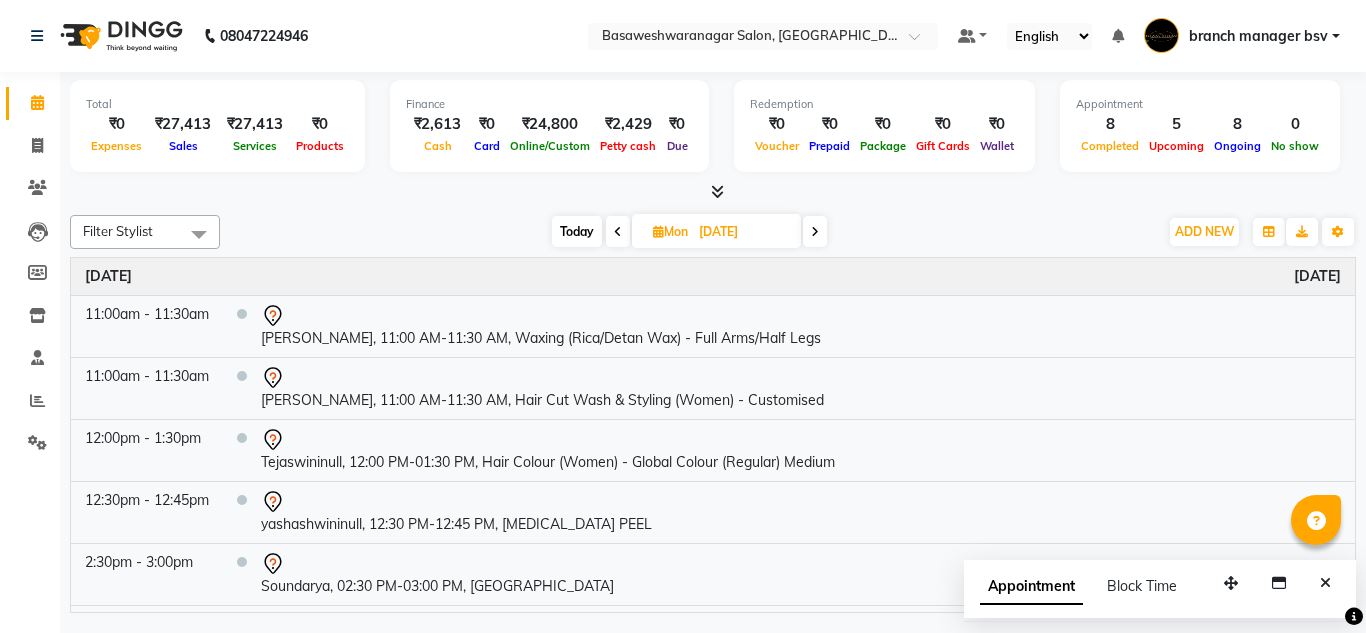 click on "[DATE]" at bounding box center [743, 232] 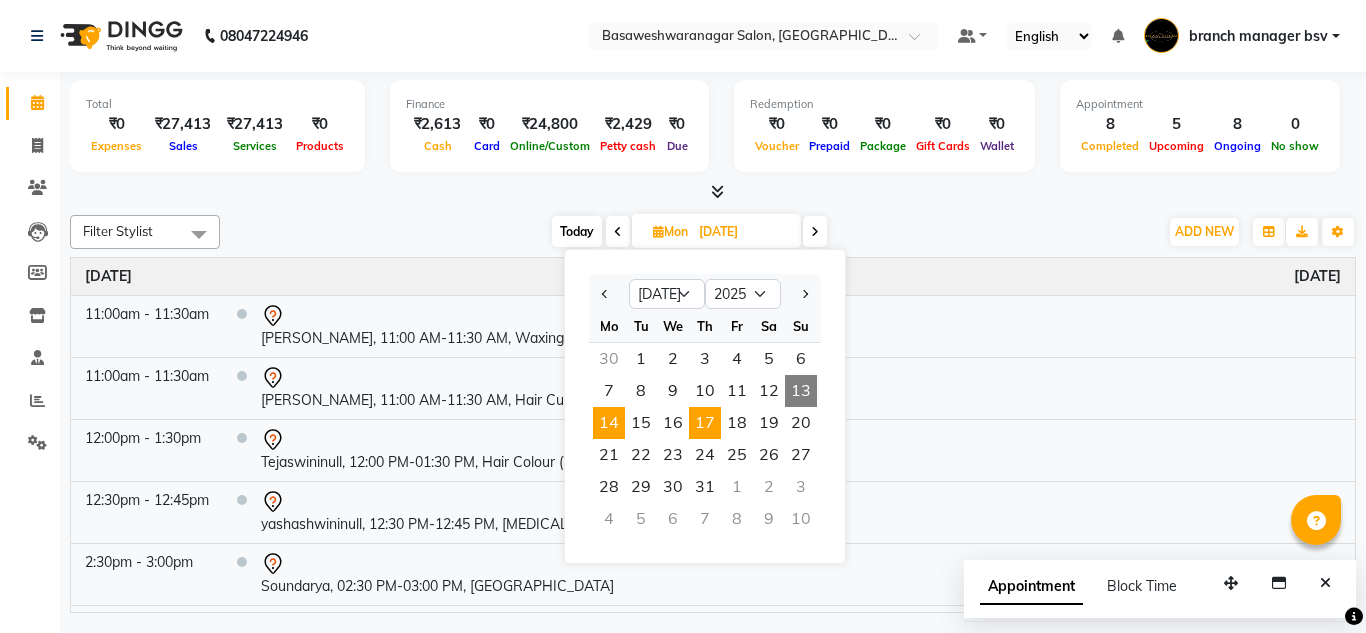 click on "17" at bounding box center (705, 423) 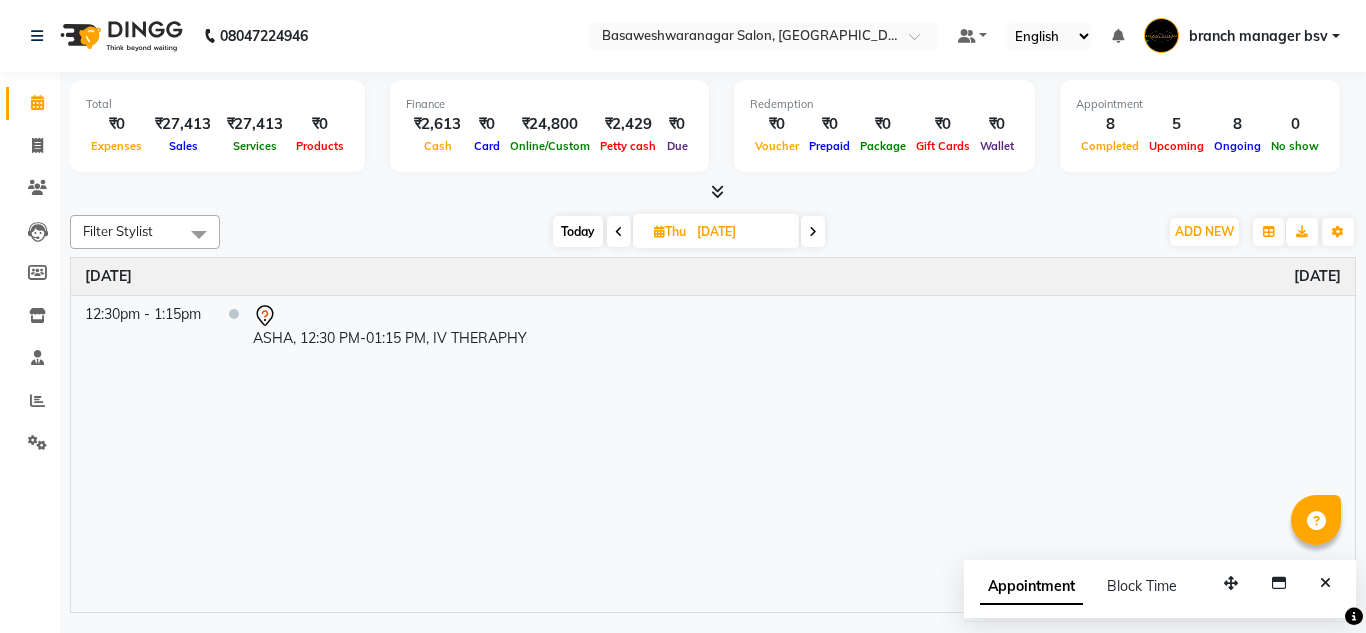 click on "ADD NEW Toggle Dropdown Add Appointment Add Invoice Add Expense Add Attendance Add Client Add Transaction" at bounding box center (1204, 232) 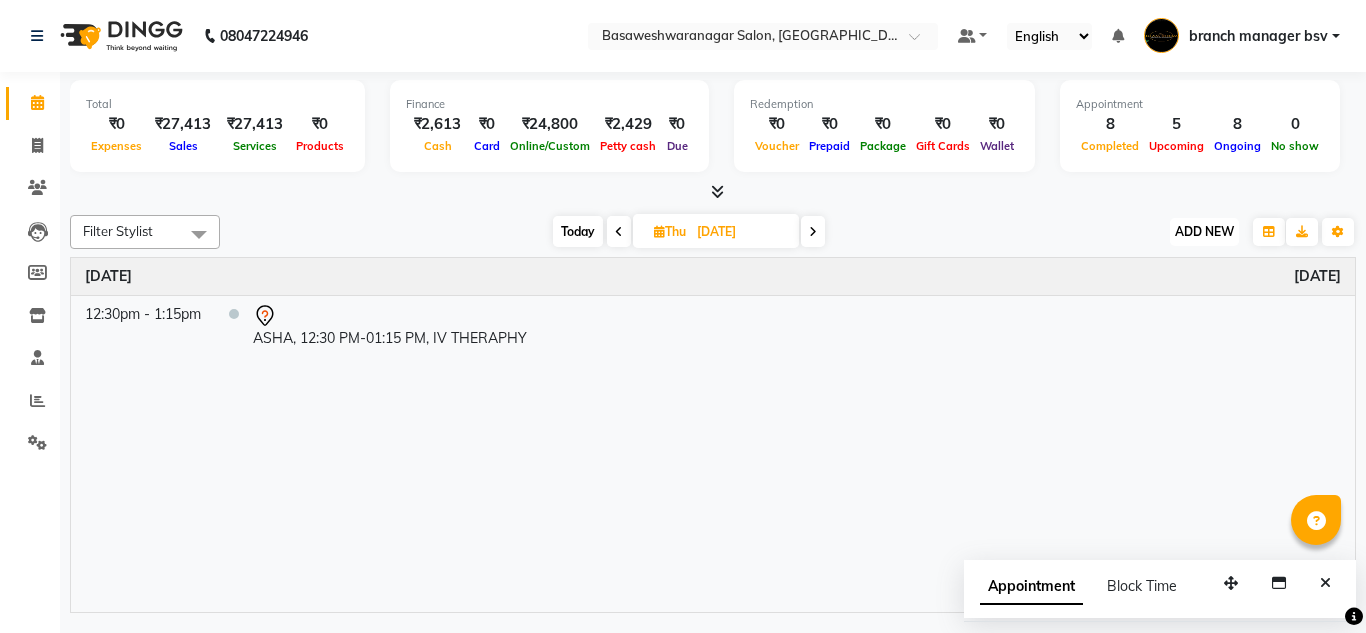 click on "ADD NEW" at bounding box center (1204, 231) 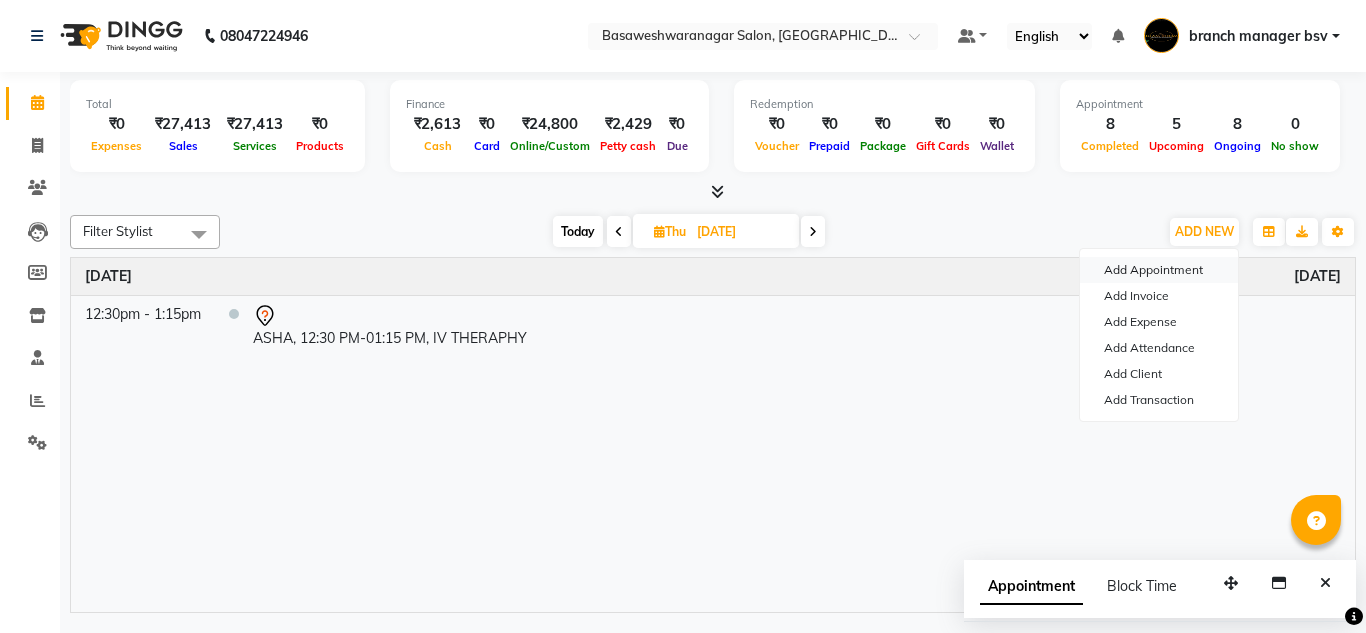 click on "Add Appointment" at bounding box center [1159, 270] 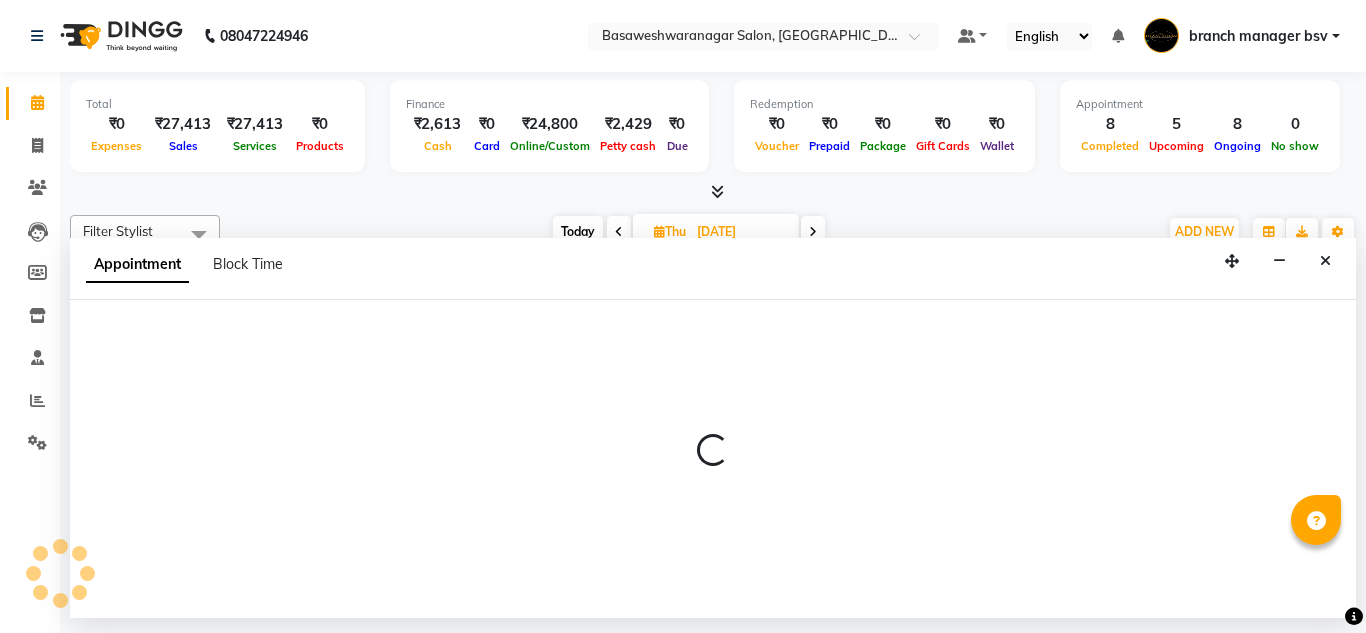 select on "540" 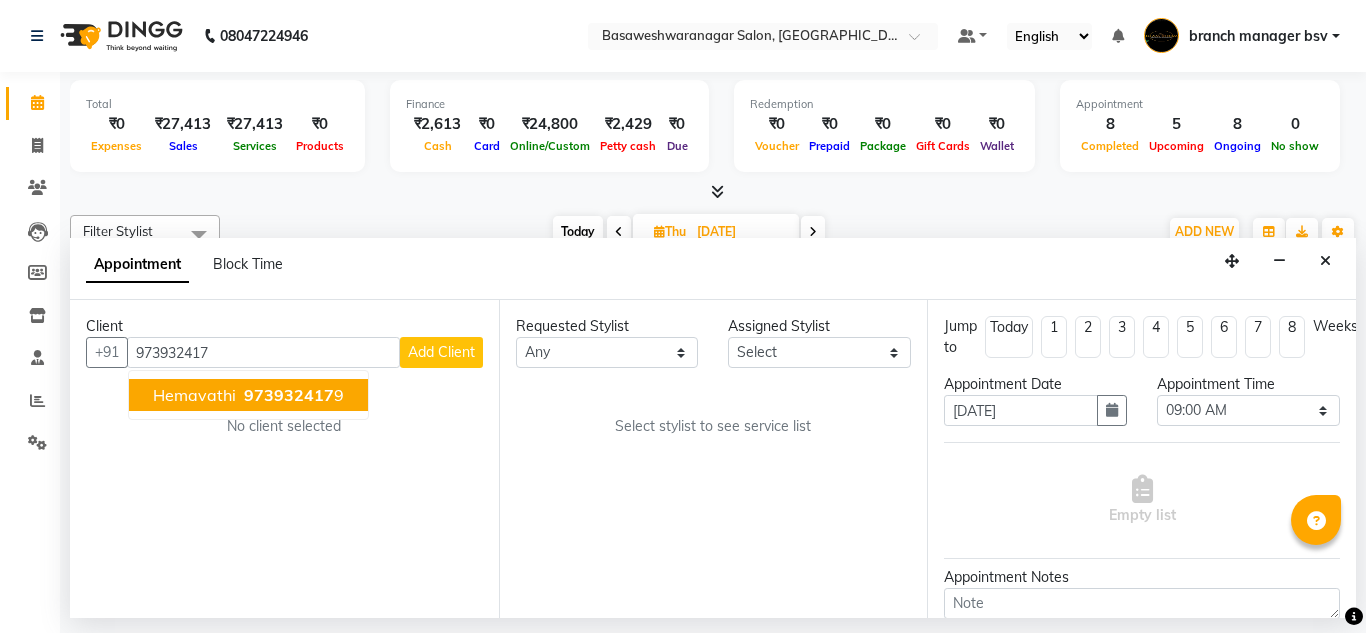 click on "hemavathi   973932417 9" at bounding box center (248, 395) 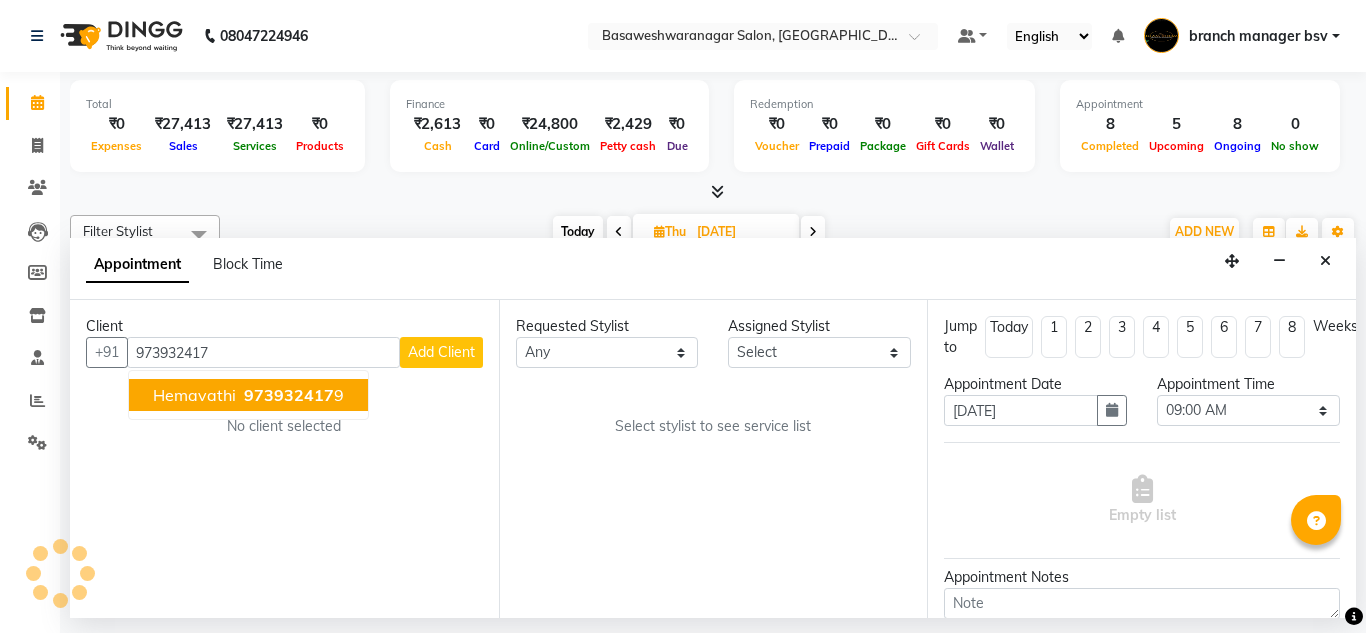 click on "973932417" at bounding box center (289, 395) 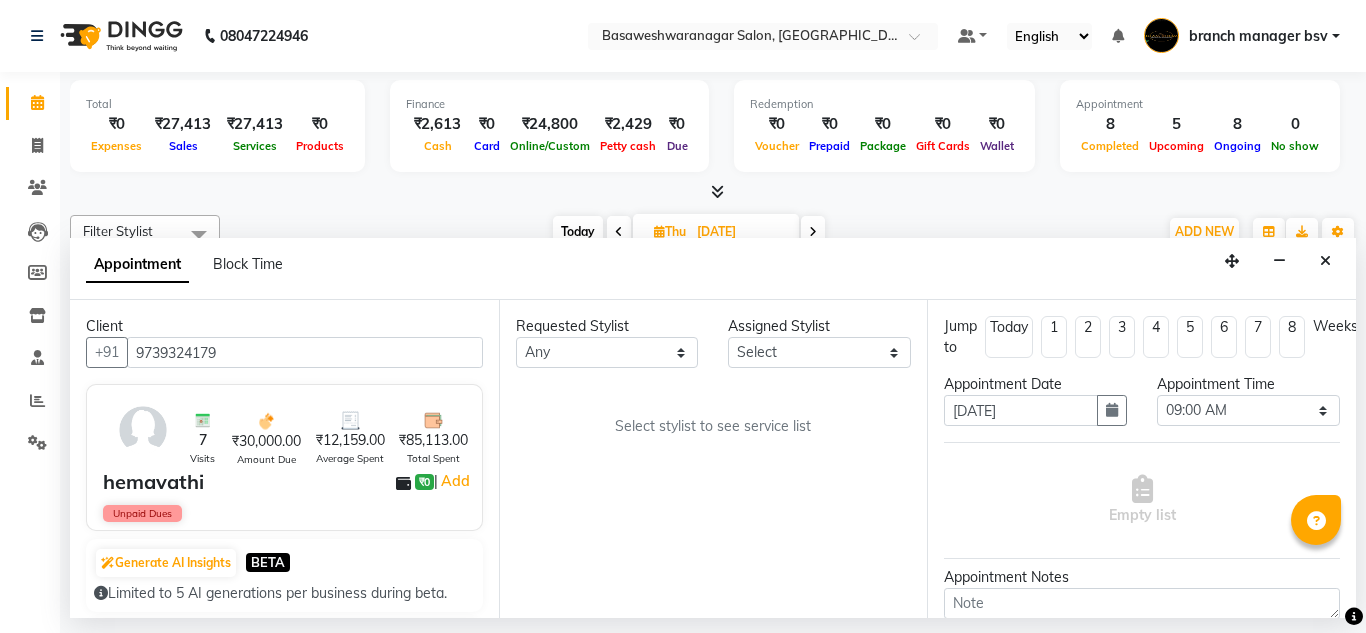 type on "9739324179" 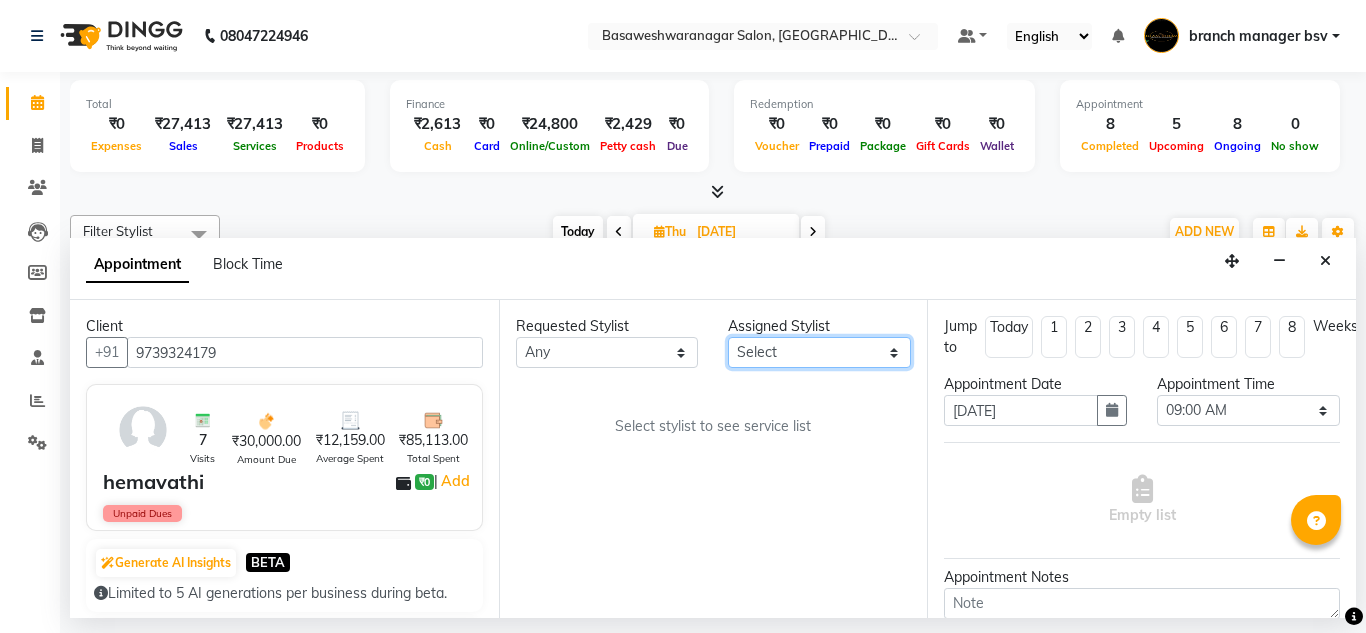 click on "Select [PERSON_NAME] manager bsv [PERSON_NAME] [PERSON_NAME] [PERSON_NAME] [PERSON_NAME] pooja accounts [PERSON_NAME] [PERSON_NAME] Rasna Sanskruthi shangnimwom [PERSON_NAME] [PERSON_NAME] [PERSON_NAME]  TEZZ The Glam Room [PERSON_NAME] [PERSON_NAME]" at bounding box center (819, 352) 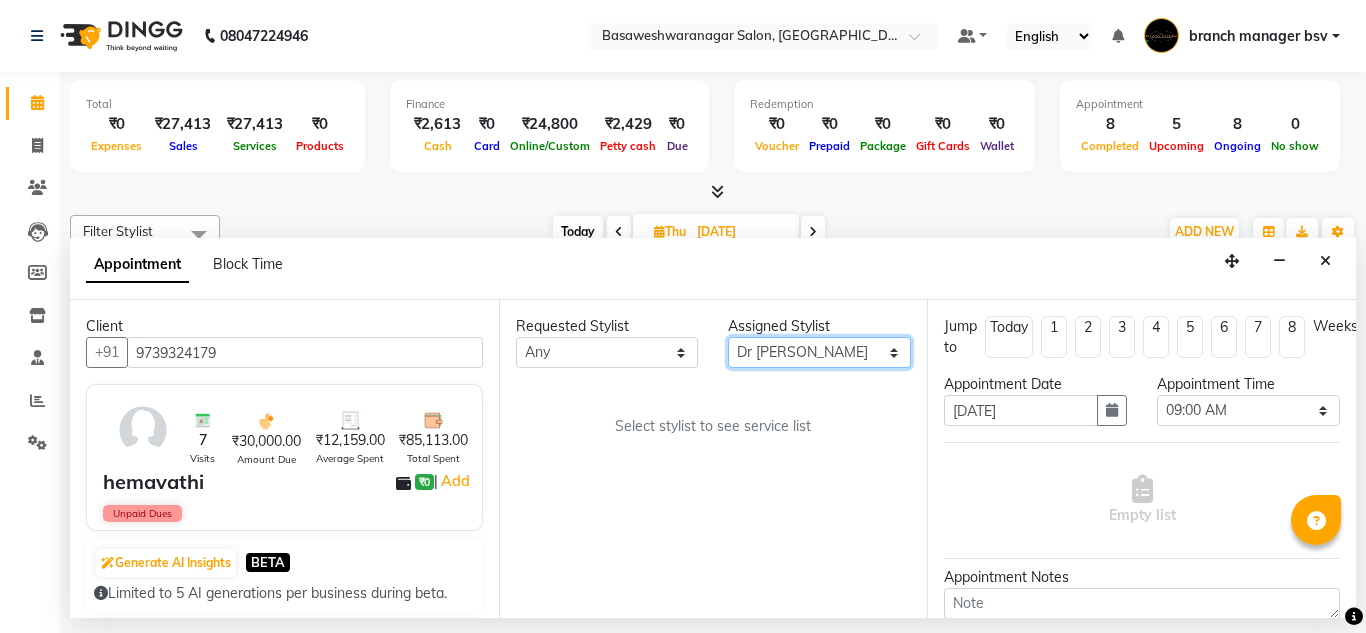 click on "Select [PERSON_NAME] manager bsv [PERSON_NAME] [PERSON_NAME] [PERSON_NAME] [PERSON_NAME] pooja accounts [PERSON_NAME] [PERSON_NAME] Rasna Sanskruthi shangnimwom [PERSON_NAME] [PERSON_NAME] [PERSON_NAME]  TEZZ The Glam Room [PERSON_NAME] [PERSON_NAME]" at bounding box center [819, 352] 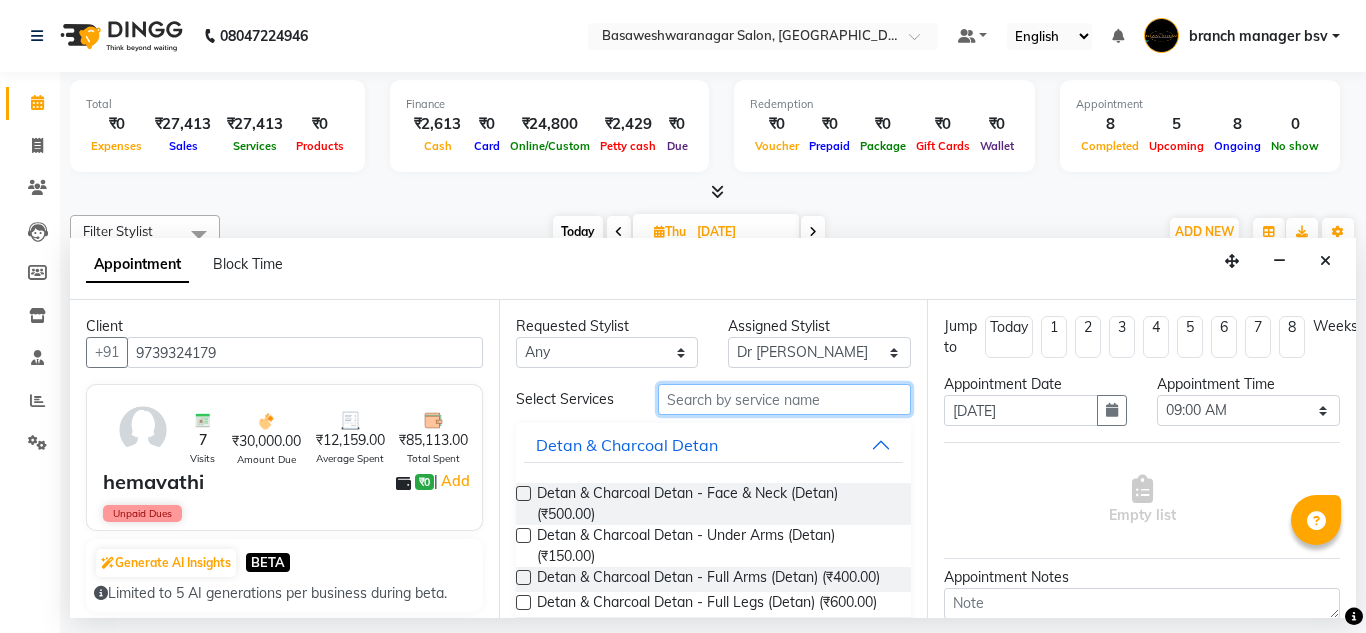 click at bounding box center (785, 399) 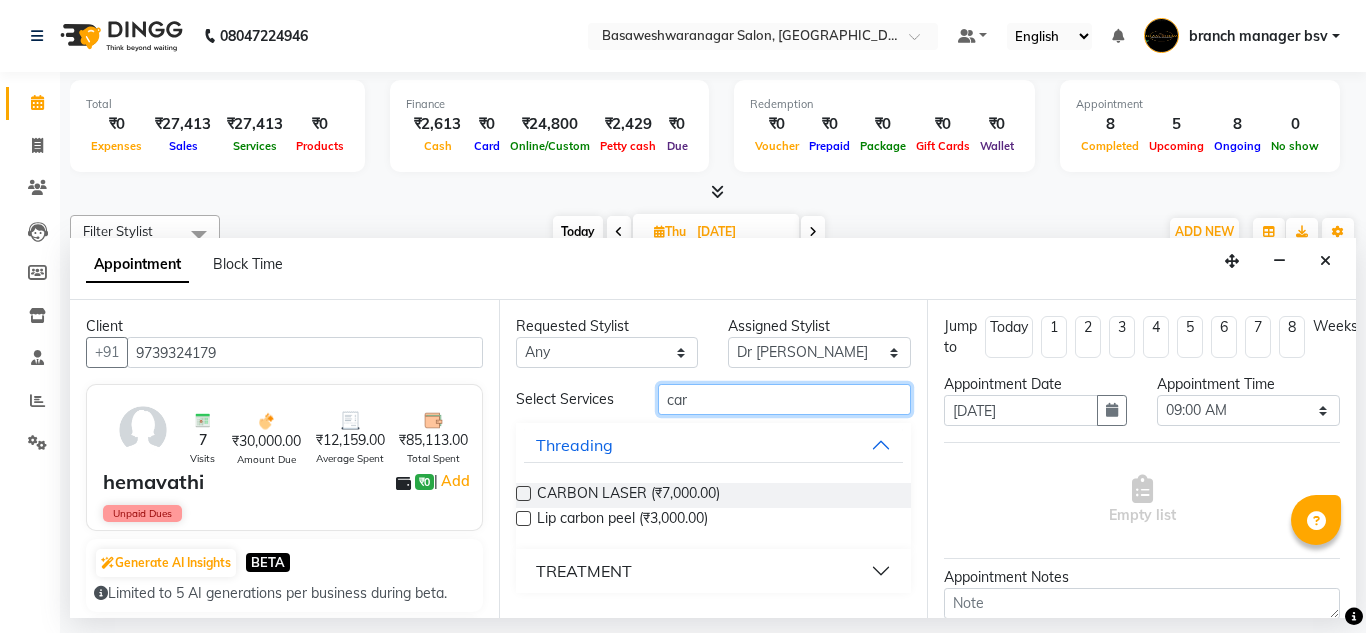 type on "car" 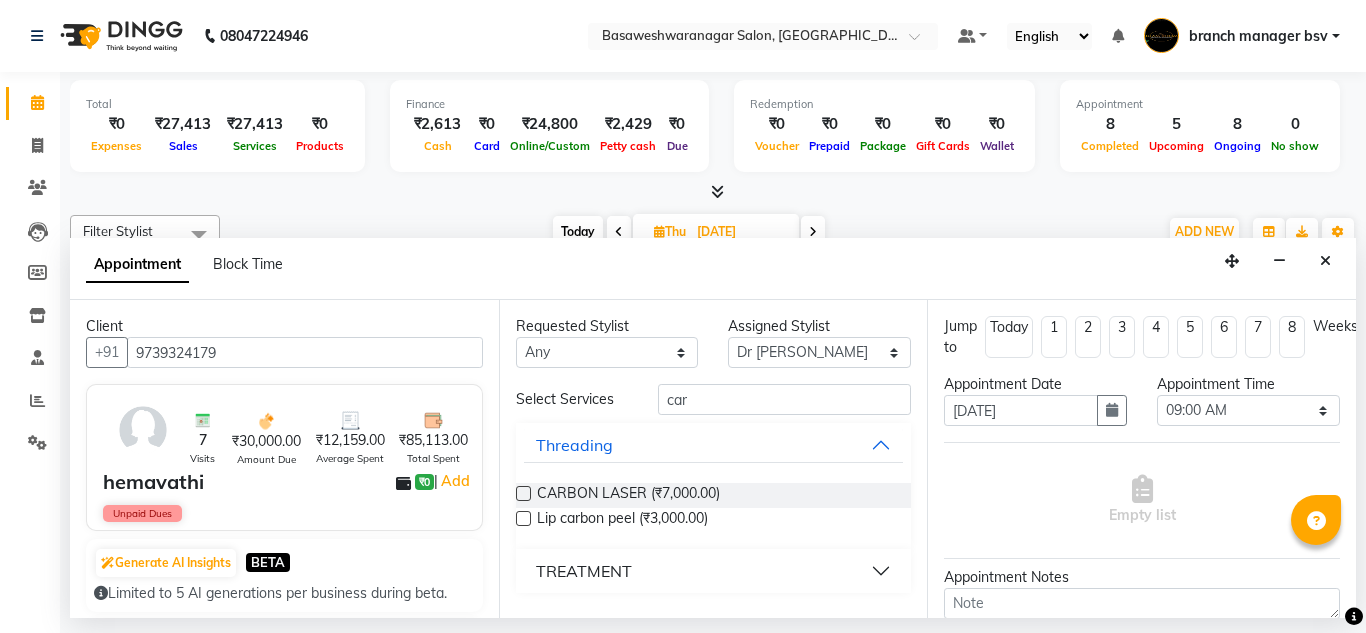 click at bounding box center [523, 493] 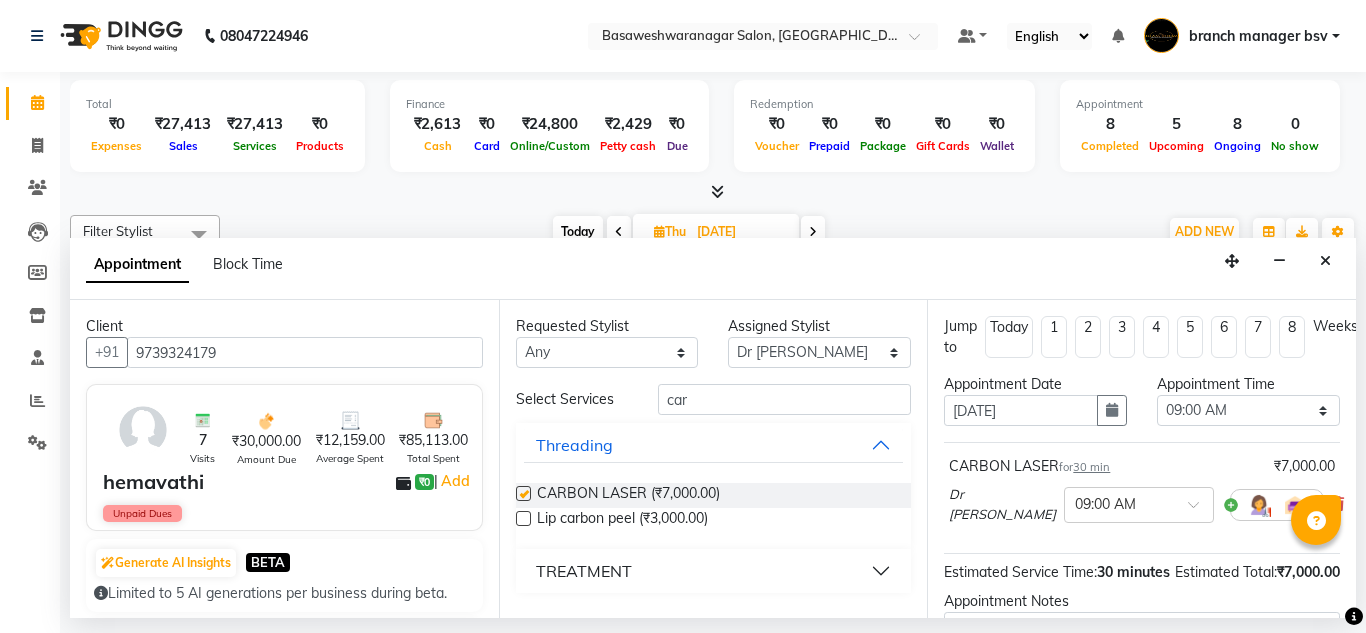 checkbox on "false" 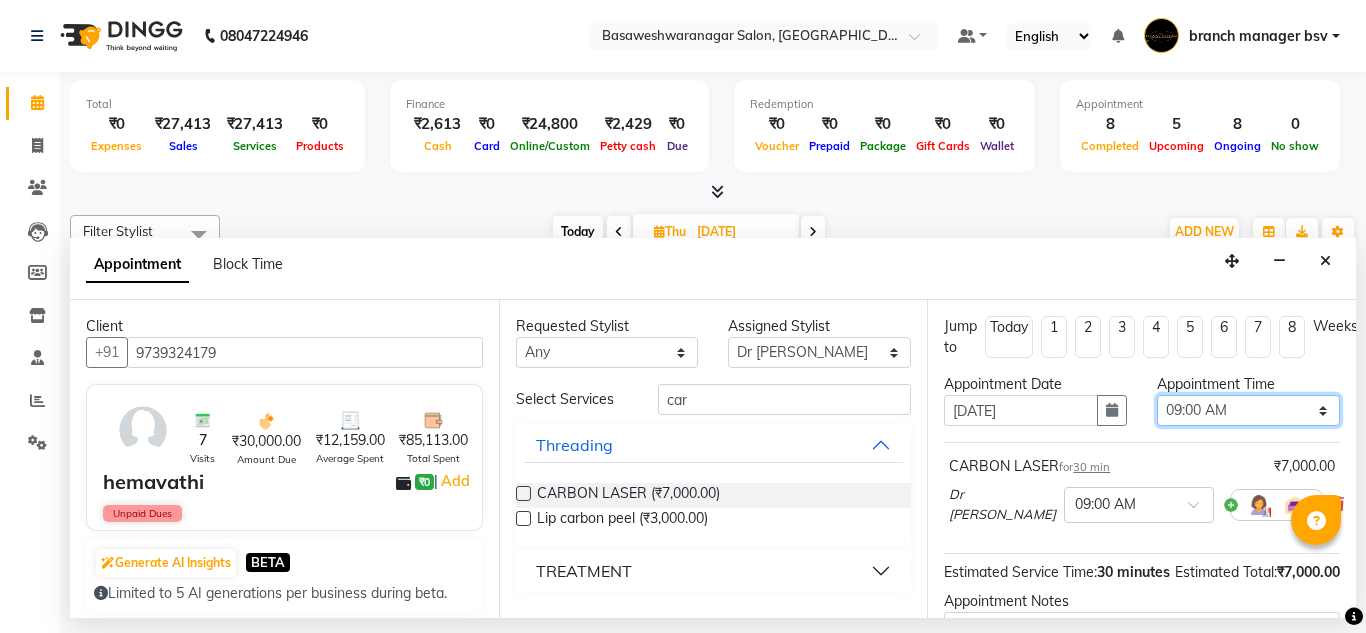 click on "Select 09:00 AM 09:15 AM 09:30 AM 09:45 AM 10:00 AM 10:15 AM 10:30 AM 10:45 AM 11:00 AM 11:15 AM 11:30 AM 11:45 AM 12:00 PM 12:15 PM 12:30 PM 12:45 PM 01:00 PM 01:15 PM 01:30 PM 01:45 PM 02:00 PM 02:15 PM 02:30 PM 02:45 PM 03:00 PM 03:15 PM 03:30 PM 03:45 PM 04:00 PM 04:15 PM 04:30 PM 04:45 PM 05:00 PM 05:15 PM 05:30 PM 05:45 PM 06:00 PM 06:15 PM 06:30 PM 06:45 PM 07:00 PM 07:15 PM 07:30 PM 07:45 PM 08:00 PM" at bounding box center [1248, 410] 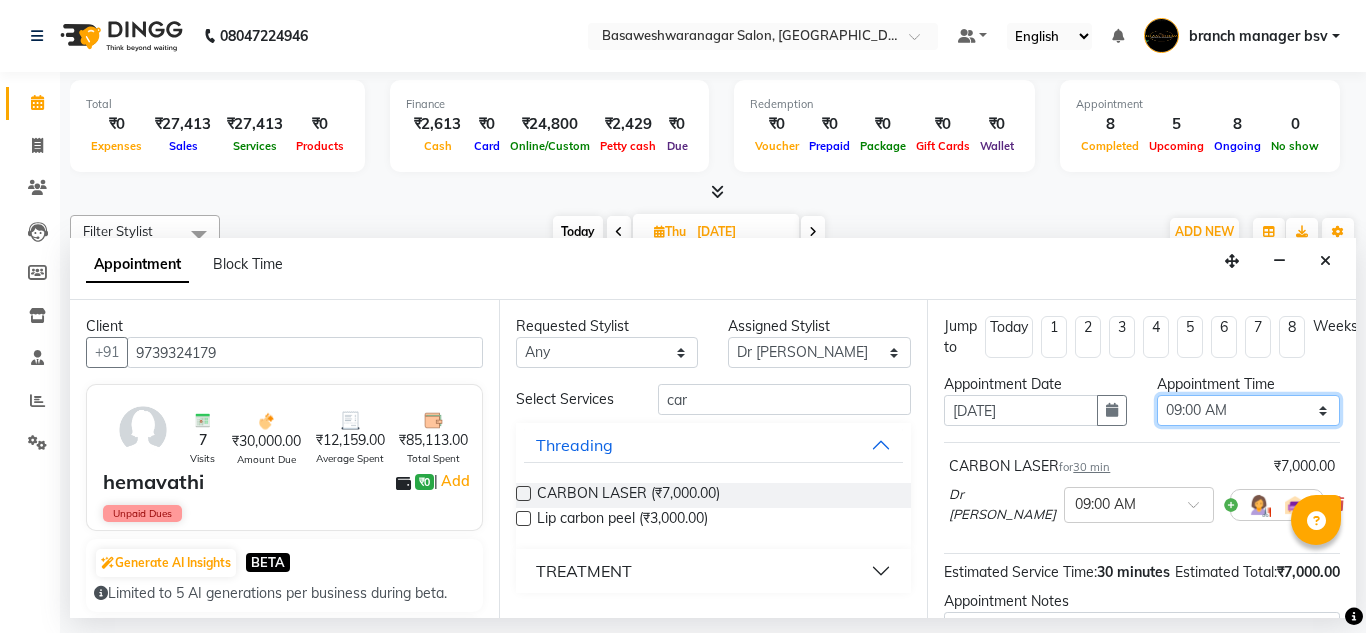 select on "750" 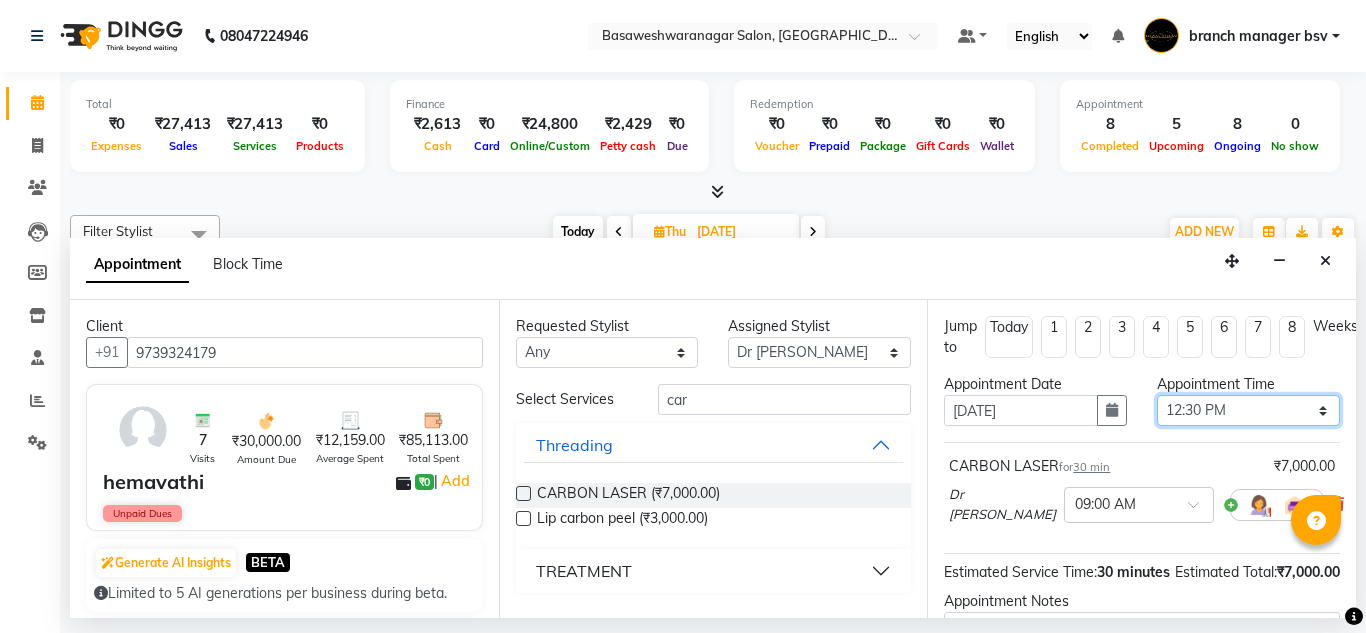 click on "Select 09:00 AM 09:15 AM 09:30 AM 09:45 AM 10:00 AM 10:15 AM 10:30 AM 10:45 AM 11:00 AM 11:15 AM 11:30 AM 11:45 AM 12:00 PM 12:15 PM 12:30 PM 12:45 PM 01:00 PM 01:15 PM 01:30 PM 01:45 PM 02:00 PM 02:15 PM 02:30 PM 02:45 PM 03:00 PM 03:15 PM 03:30 PM 03:45 PM 04:00 PM 04:15 PM 04:30 PM 04:45 PM 05:00 PM 05:15 PM 05:30 PM 05:45 PM 06:00 PM 06:15 PM 06:30 PM 06:45 PM 07:00 PM 07:15 PM 07:30 PM 07:45 PM 08:00 PM" at bounding box center [1248, 410] 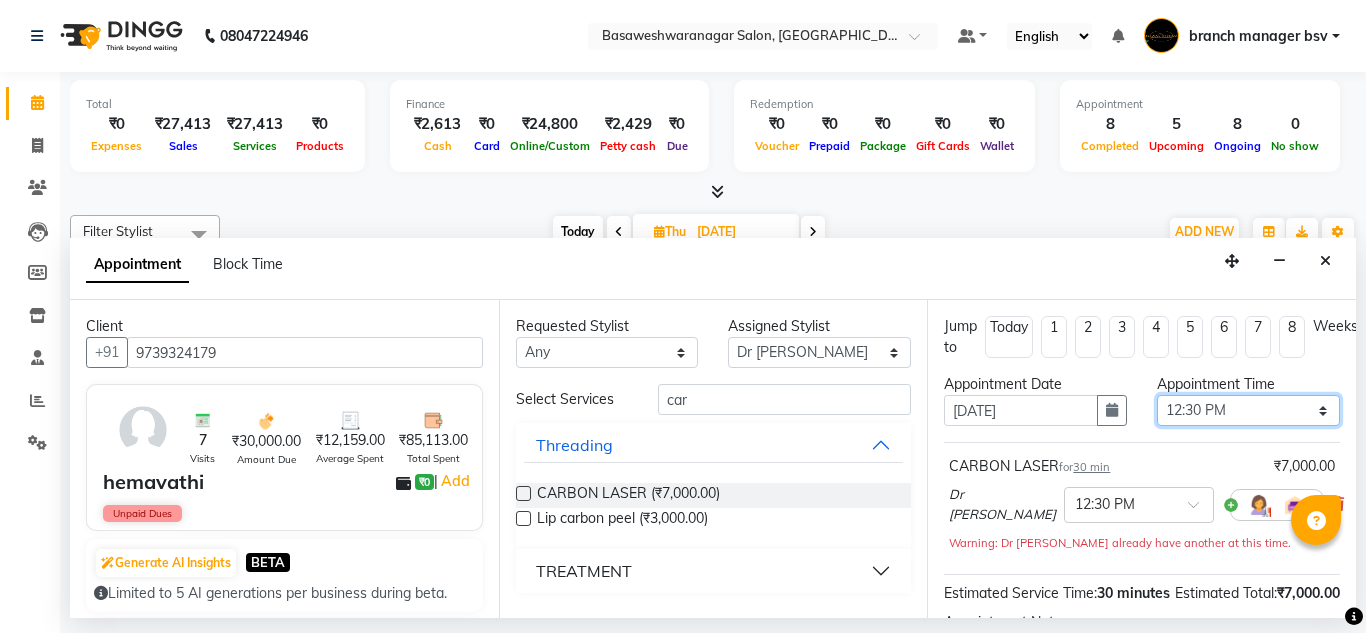 scroll, scrollTop: 265, scrollLeft: 0, axis: vertical 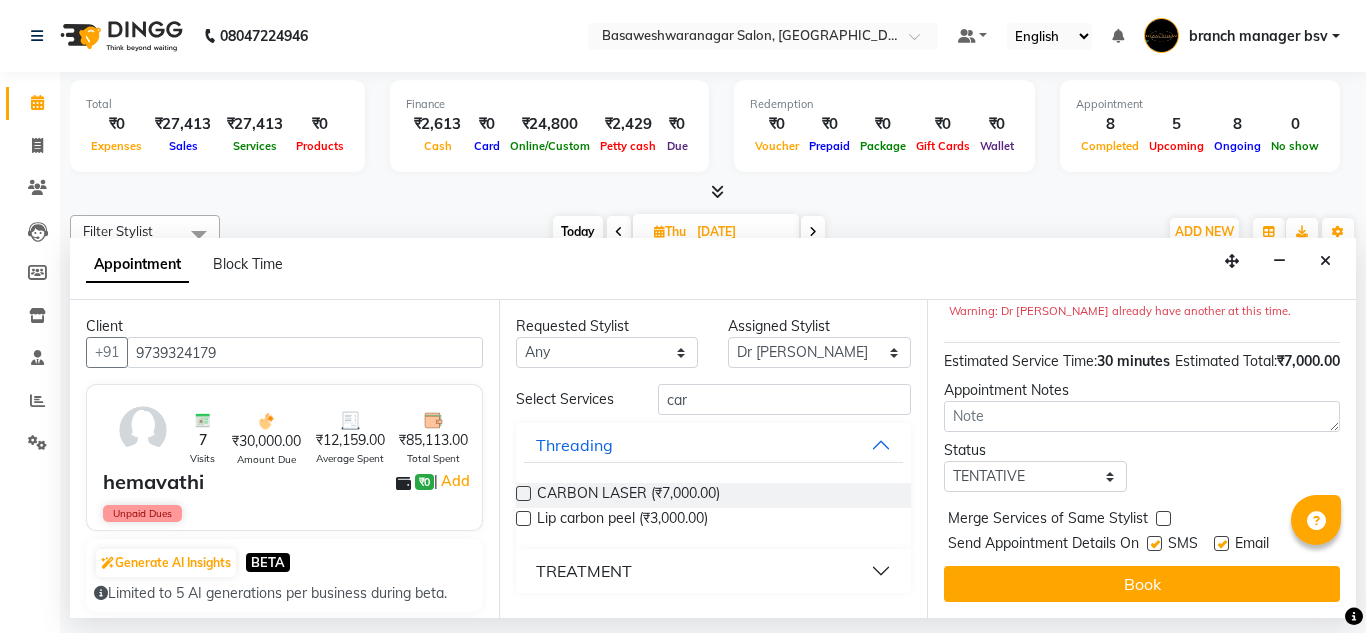 click on "Jump to [DATE] 1 2 3 4 5 6 7 8 Weeks Appointment Date [DATE] Appointment Time Select 09:00 AM 09:15 AM 09:30 AM 09:45 AM 10:00 AM 10:15 AM 10:30 AM 10:45 AM 11:00 AM 11:15 AM 11:30 AM 11:45 AM 12:00 PM 12:15 PM 12:30 PM 12:45 PM 01:00 PM 01:15 PM 01:30 PM 01:45 PM 02:00 PM 02:15 PM 02:30 PM 02:45 PM 03:00 PM 03:15 PM 03:30 PM 03:45 PM 04:00 PM 04:15 PM 04:30 PM 04:45 PM 05:00 PM 05:15 PM 05:30 PM 05:45 PM 06:00 PM 06:15 PM 06:30 PM 06:45 PM 07:00 PM 07:15 PM 07:30 PM 07:45 PM 08:00 PM CARBON LASER   for  30 min ₹7,000.00 Dr [PERSON_NAME] × 12:30 PM Warning: Dr [PERSON_NAME] already have another at this time. Estimated Service Time:  30 minutes Estimated Total:  ₹7,000.00 Appointment Notes Status Select TENTATIVE CONFIRM UPCOMING Merge Services of Same Stylist Send Appointment Details On SMS Email  Book" at bounding box center [1141, 459] 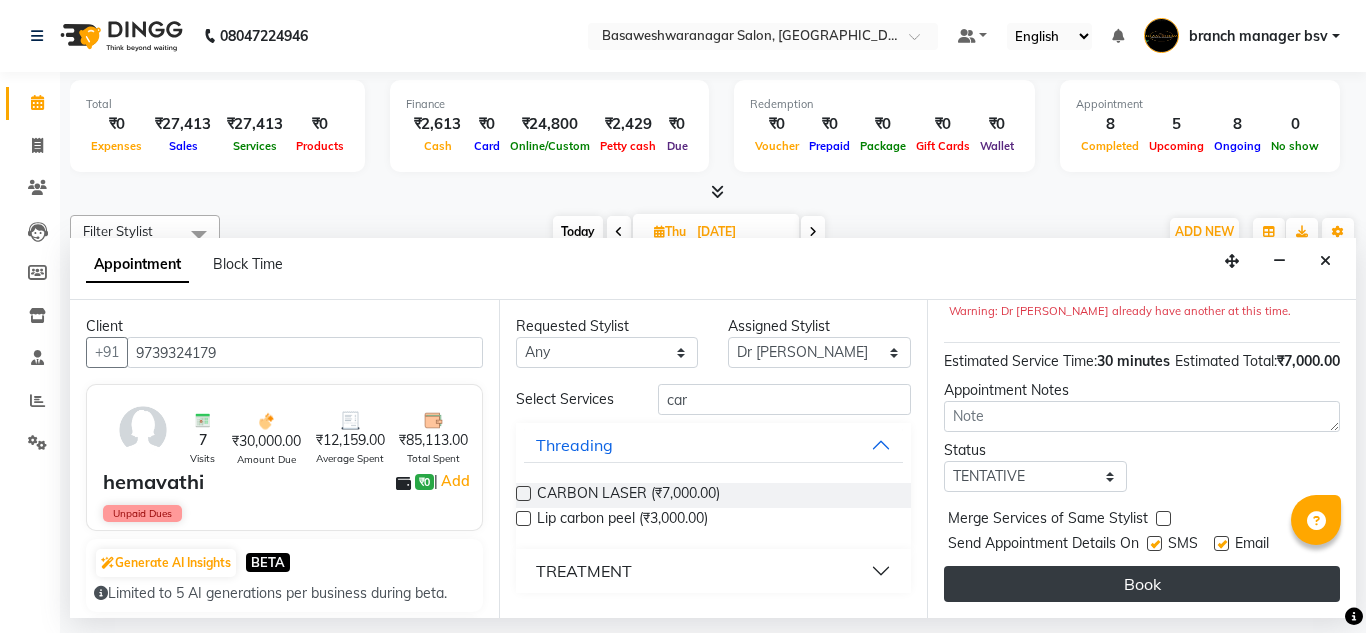 click on "Book" at bounding box center (1142, 584) 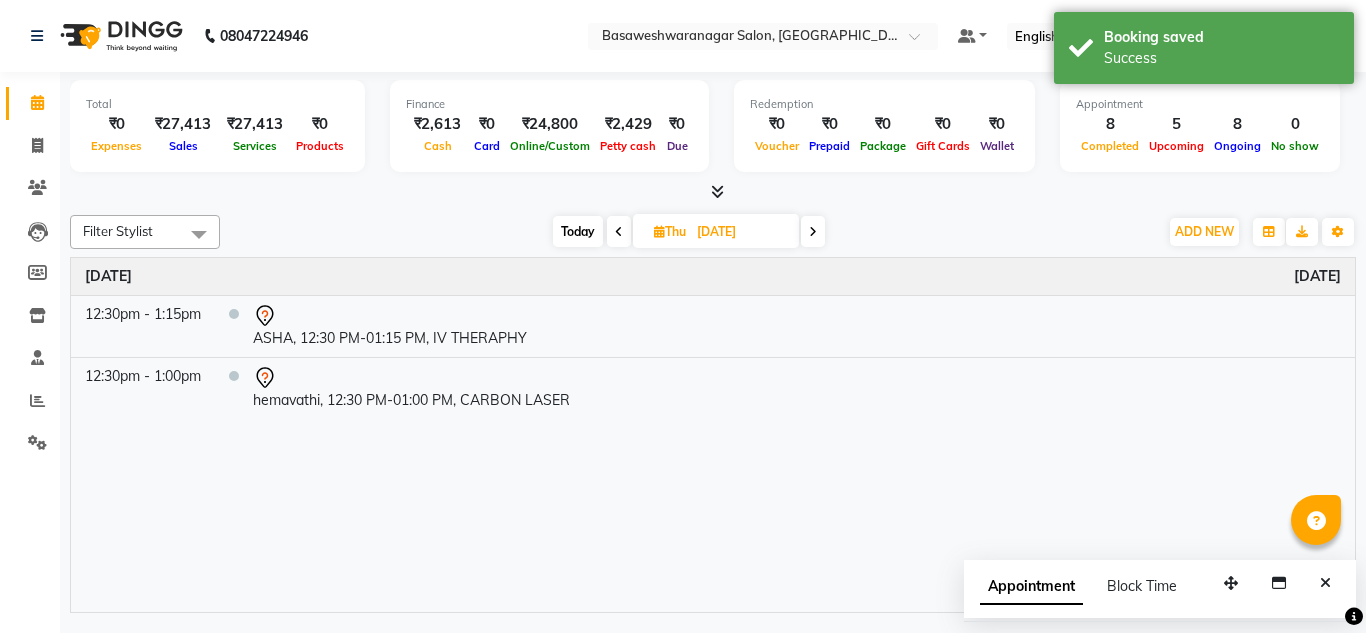 click on "Today" at bounding box center [578, 231] 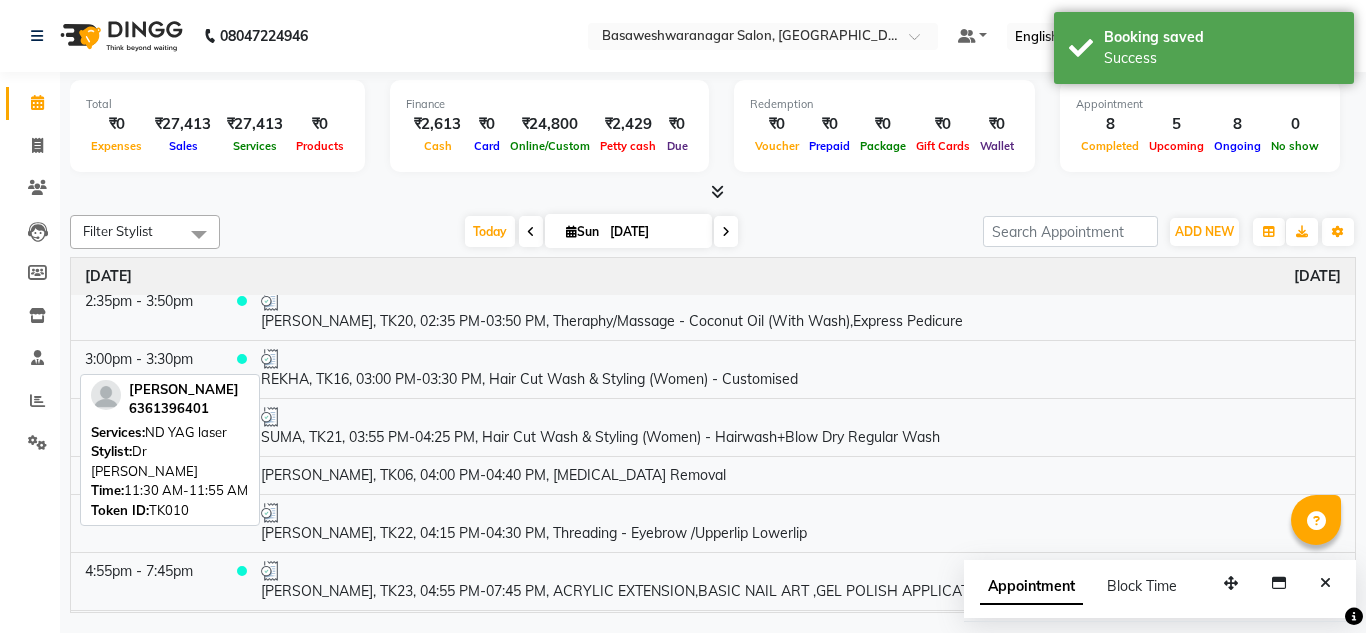 scroll, scrollTop: 753, scrollLeft: 0, axis: vertical 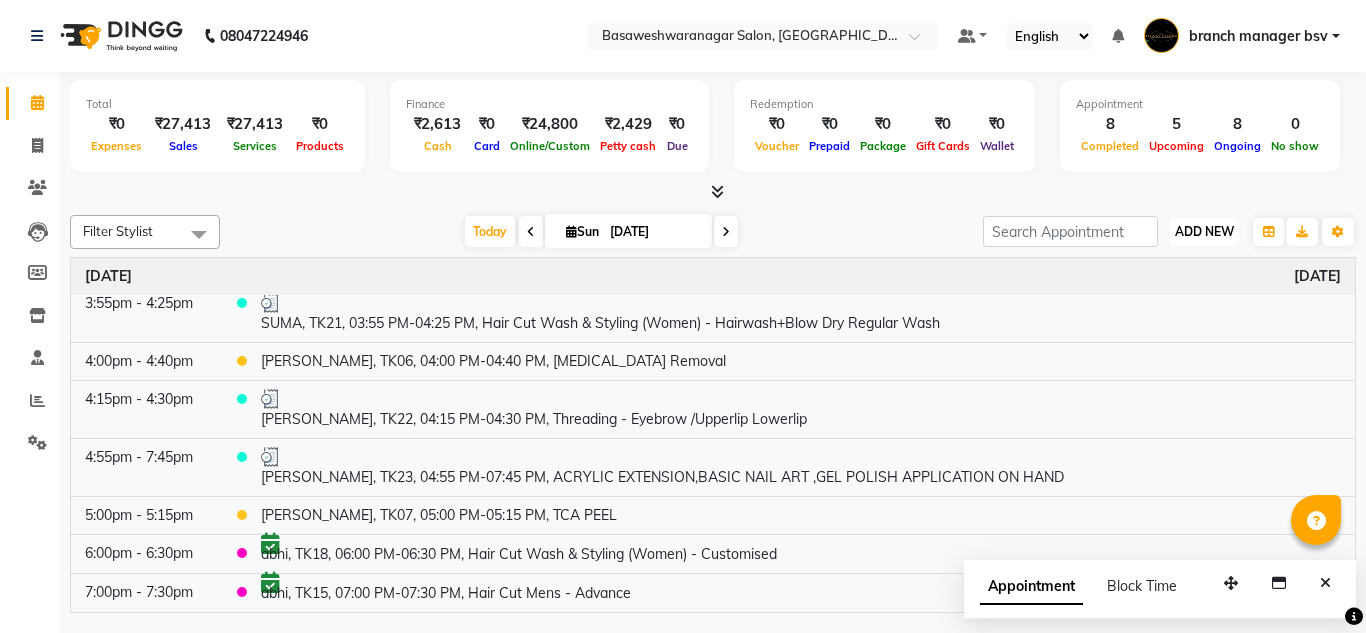 click on "ADD NEW Toggle Dropdown" at bounding box center (1204, 232) 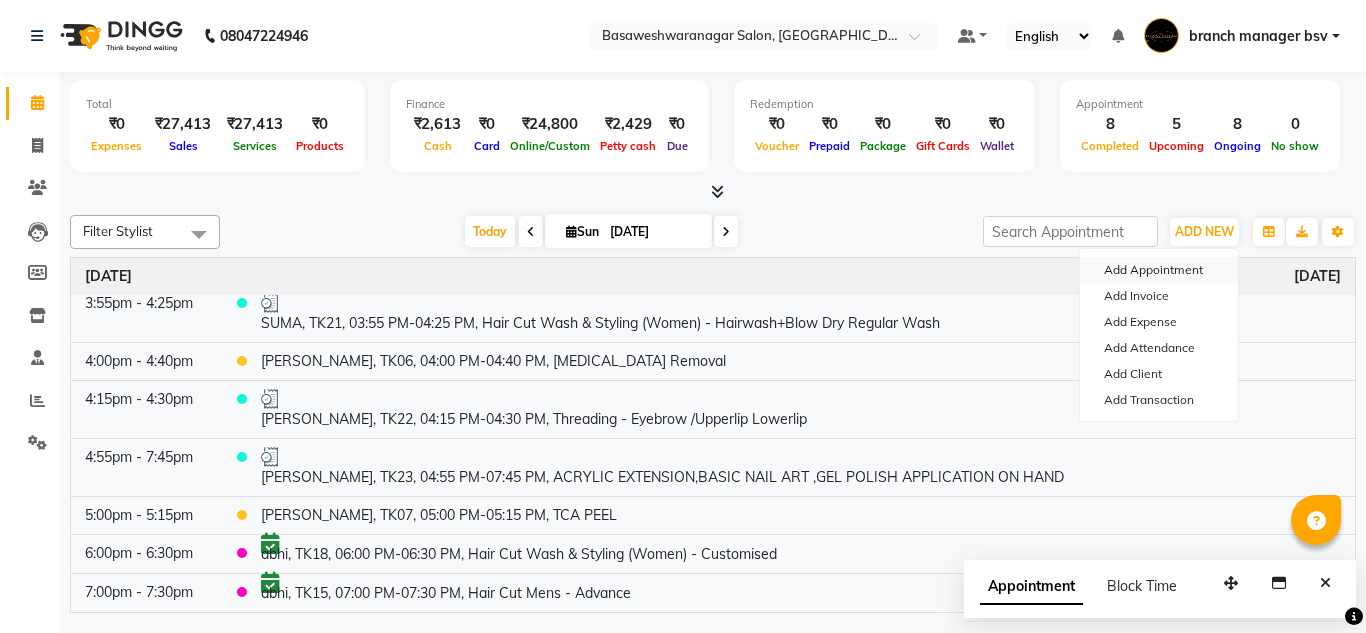 click on "Add Appointment" at bounding box center (1159, 270) 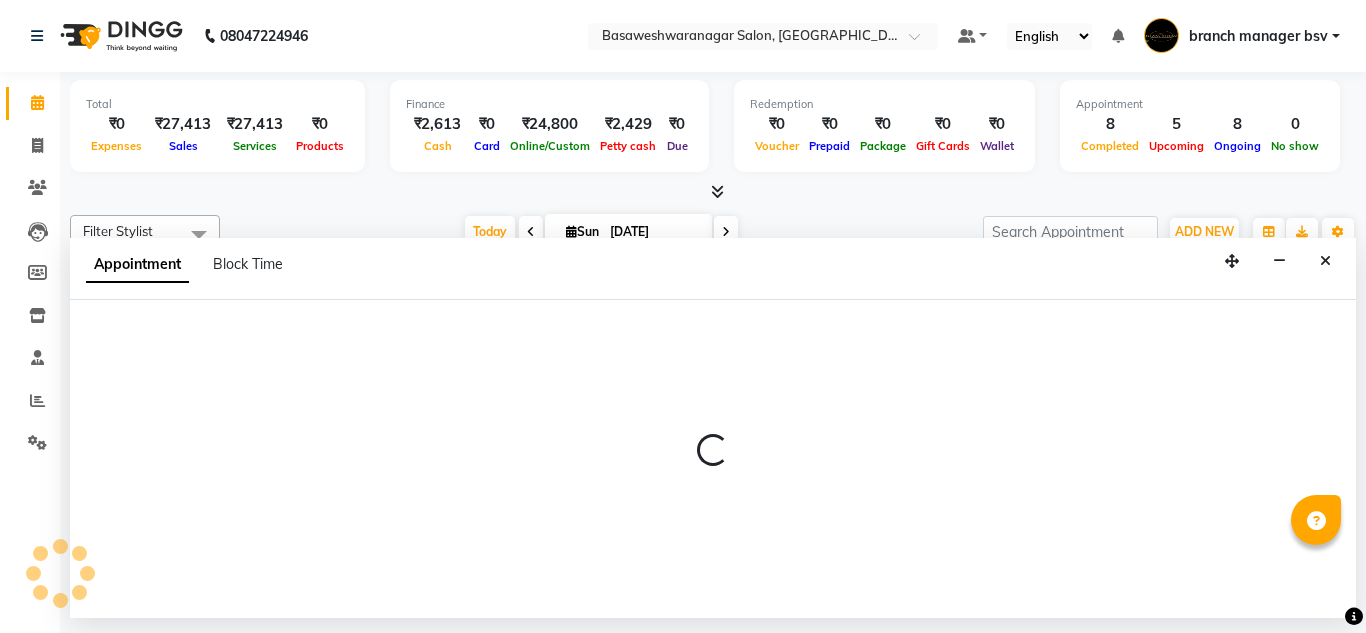 select on "540" 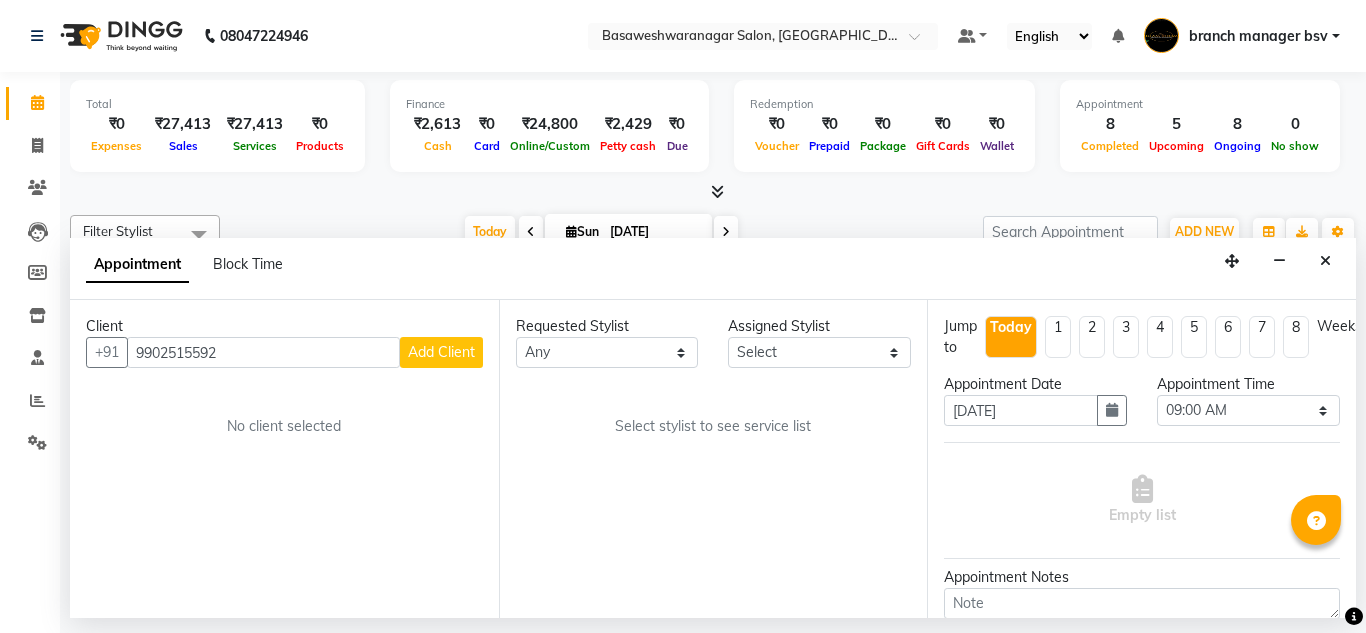 type on "9902515592" 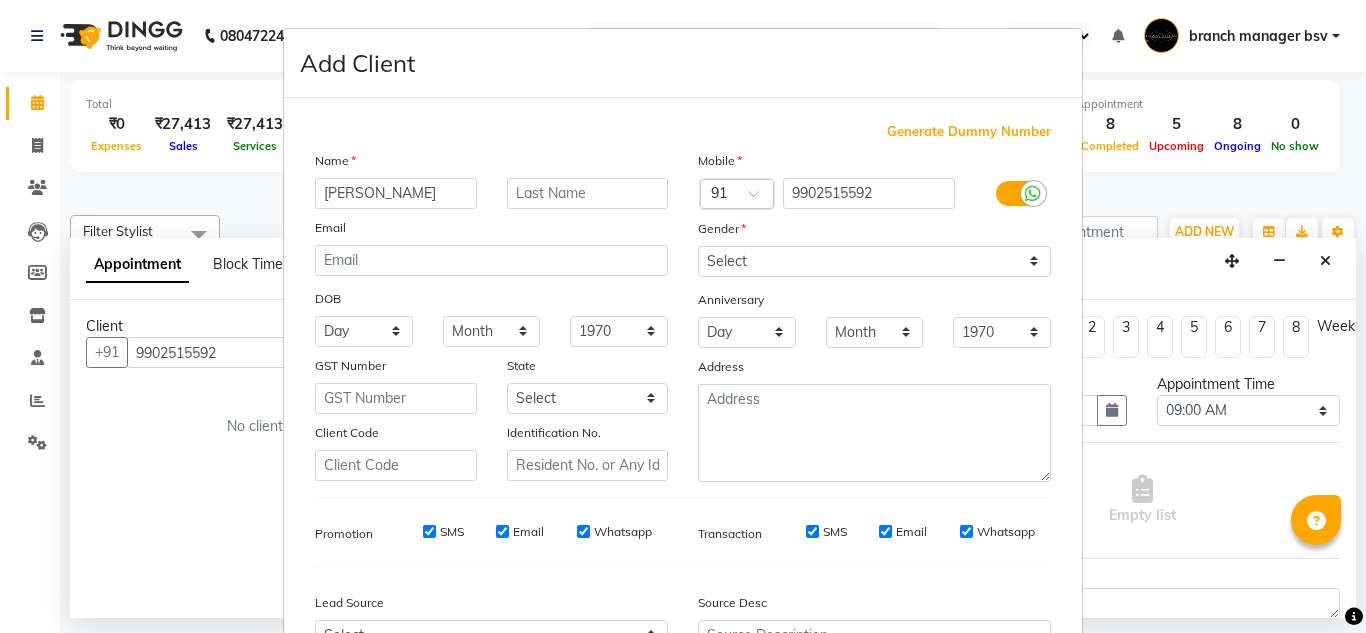 type on "[PERSON_NAME]" 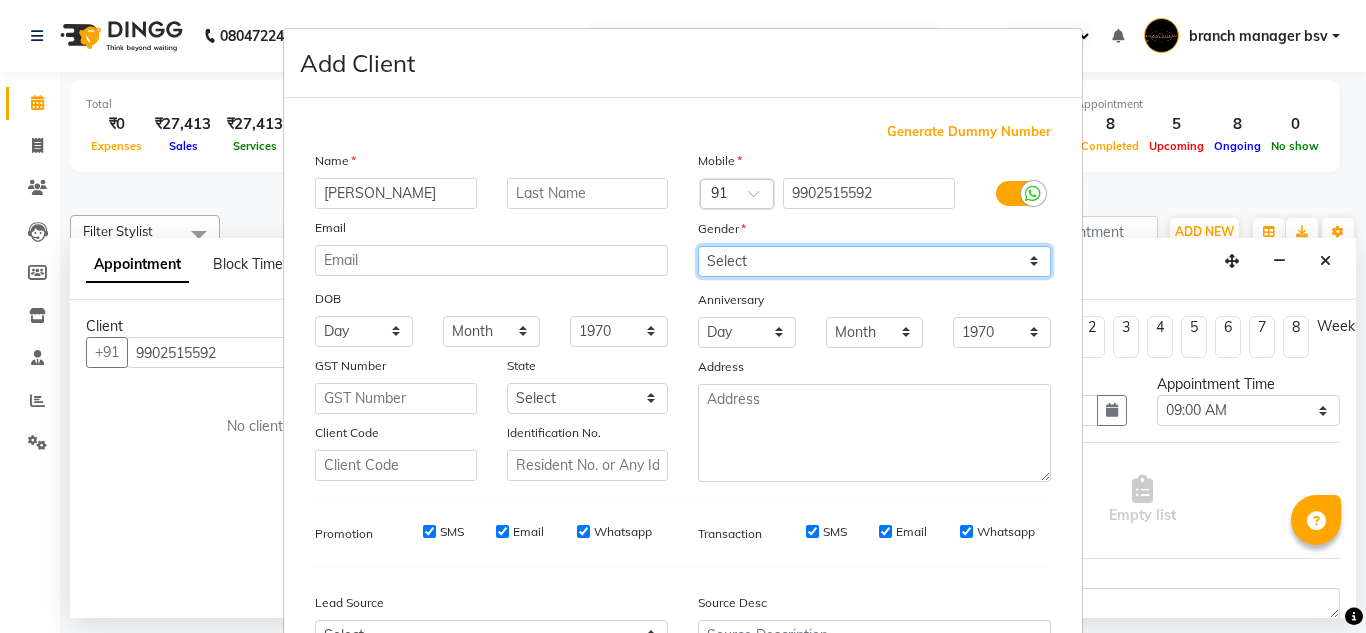 click on "Select [DEMOGRAPHIC_DATA] [DEMOGRAPHIC_DATA] Other Prefer Not To Say" at bounding box center (874, 261) 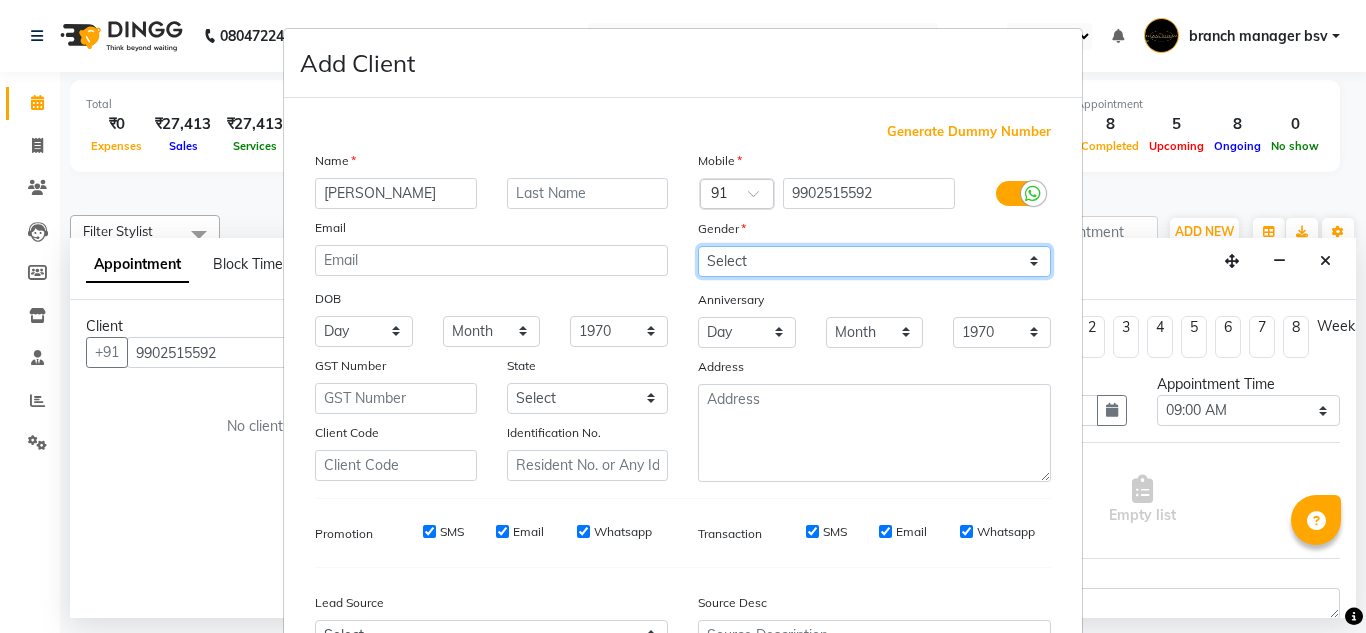 select on "[DEMOGRAPHIC_DATA]" 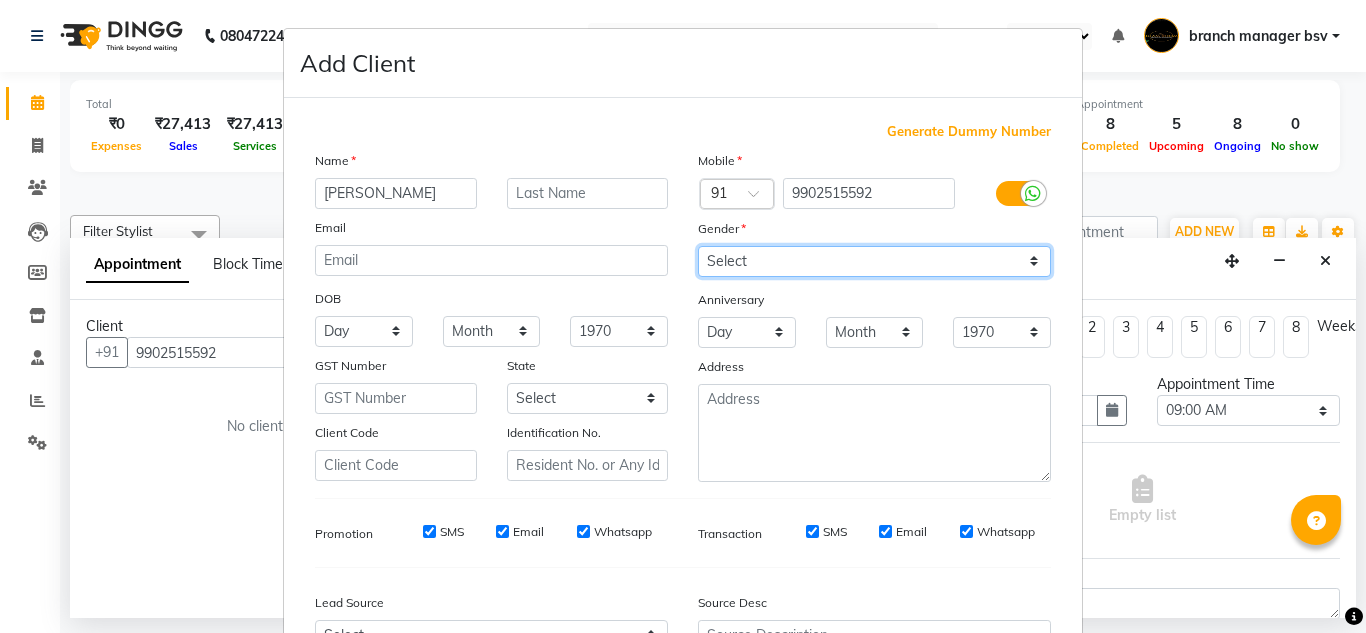 click on "Select [DEMOGRAPHIC_DATA] [DEMOGRAPHIC_DATA] Other Prefer Not To Say" at bounding box center (874, 261) 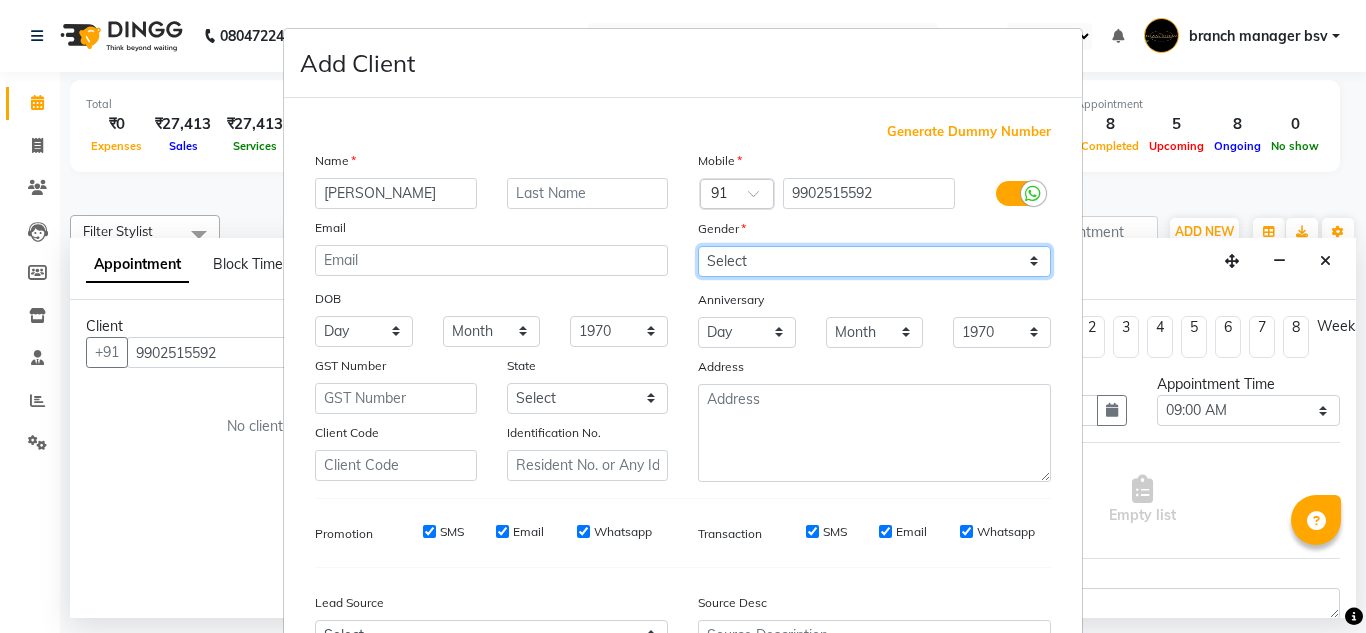 scroll, scrollTop: 216, scrollLeft: 0, axis: vertical 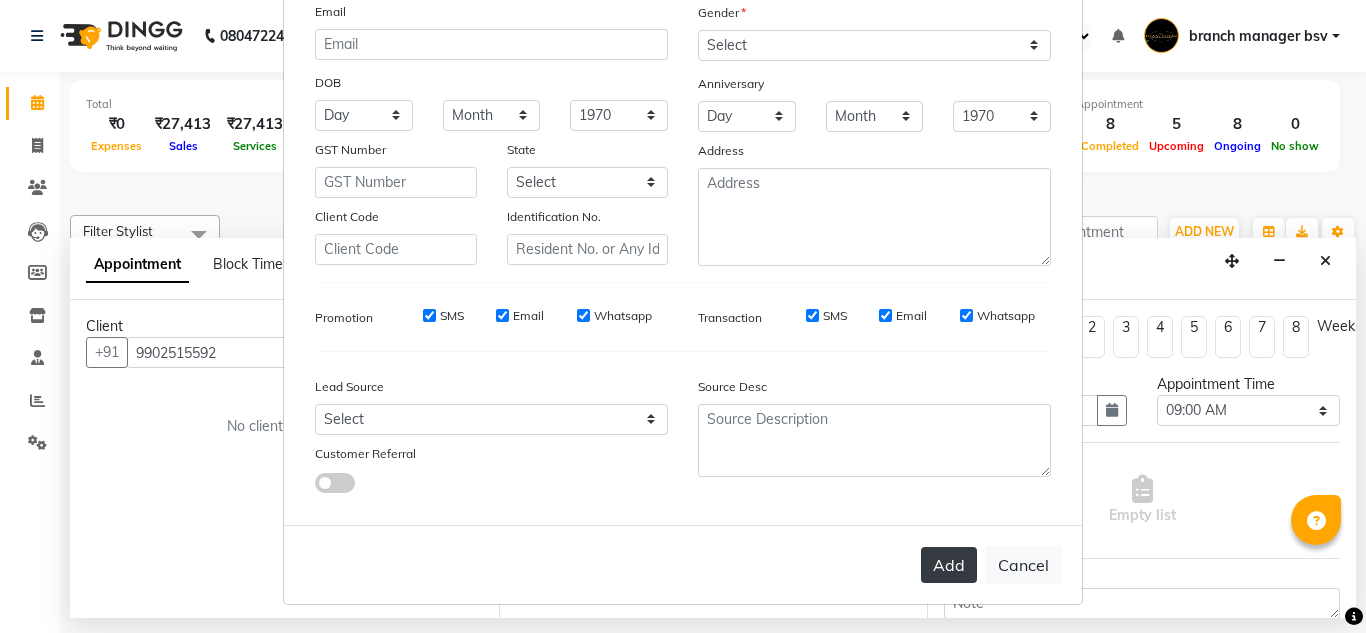 click on "Add" at bounding box center (949, 565) 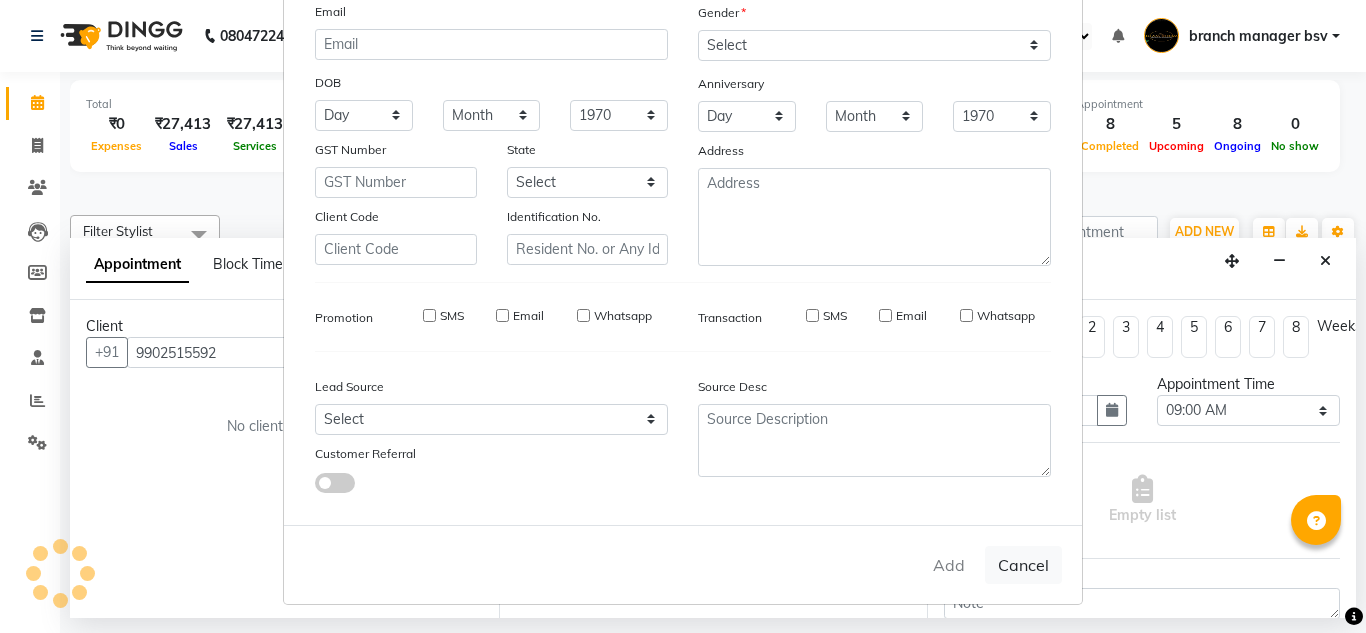 type 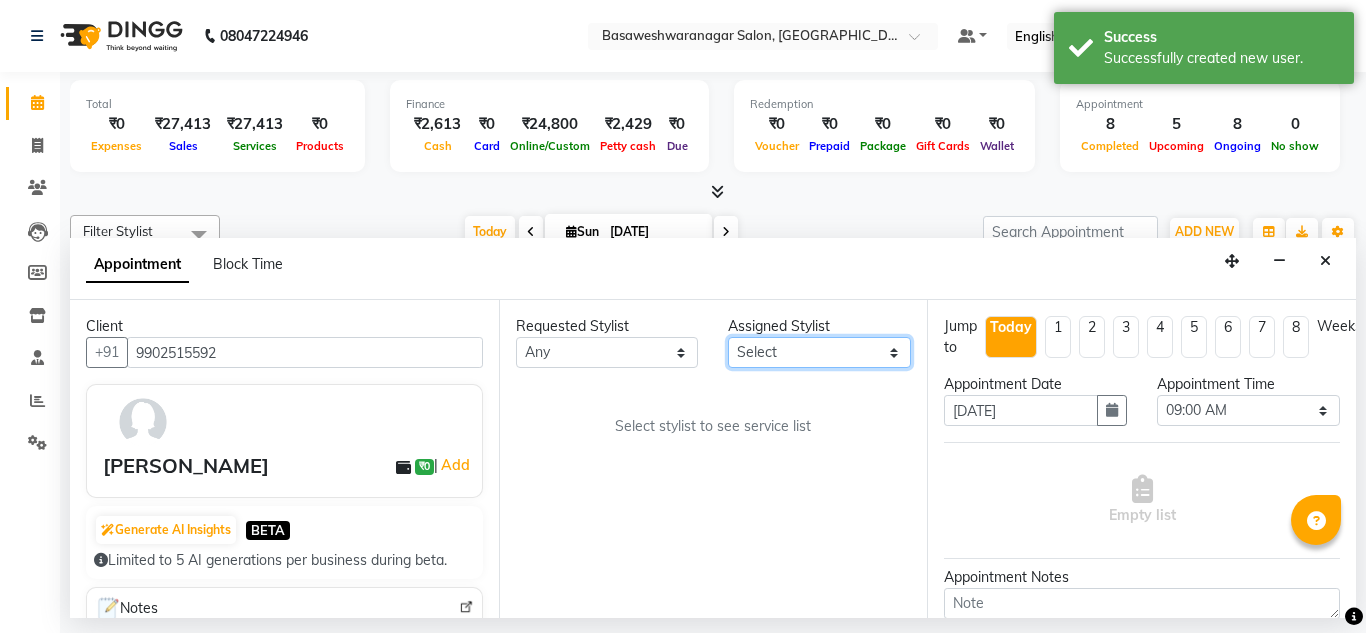 click on "Select [PERSON_NAME] manager bsv [PERSON_NAME] [PERSON_NAME] [PERSON_NAME] [PERSON_NAME] pooja accounts [PERSON_NAME] [PERSON_NAME] Rasna Sanskruthi shangnimwom [PERSON_NAME] [PERSON_NAME] [PERSON_NAME]  TEZZ The Glam Room [PERSON_NAME] [PERSON_NAME]" at bounding box center (819, 352) 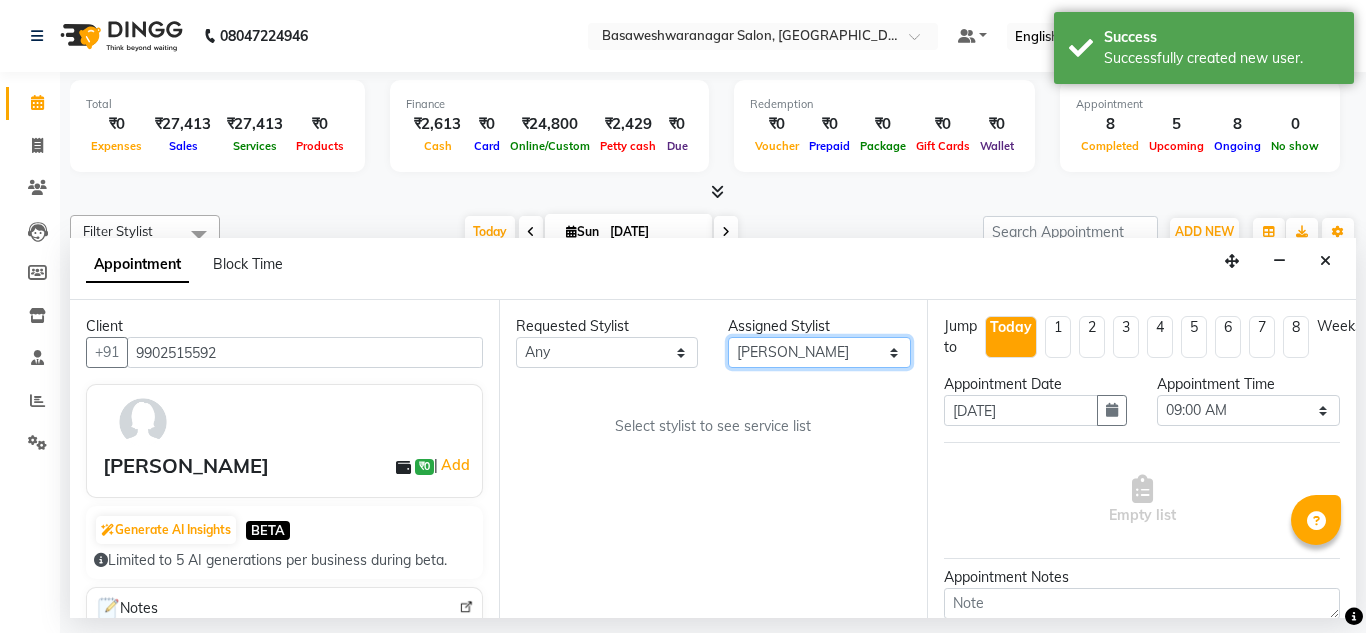 click on "Select [PERSON_NAME] manager bsv [PERSON_NAME] [PERSON_NAME] [PERSON_NAME] [PERSON_NAME] pooja accounts [PERSON_NAME] [PERSON_NAME] Rasna Sanskruthi shangnimwom [PERSON_NAME] [PERSON_NAME] [PERSON_NAME]  TEZZ The Glam Room [PERSON_NAME] [PERSON_NAME]" at bounding box center [819, 352] 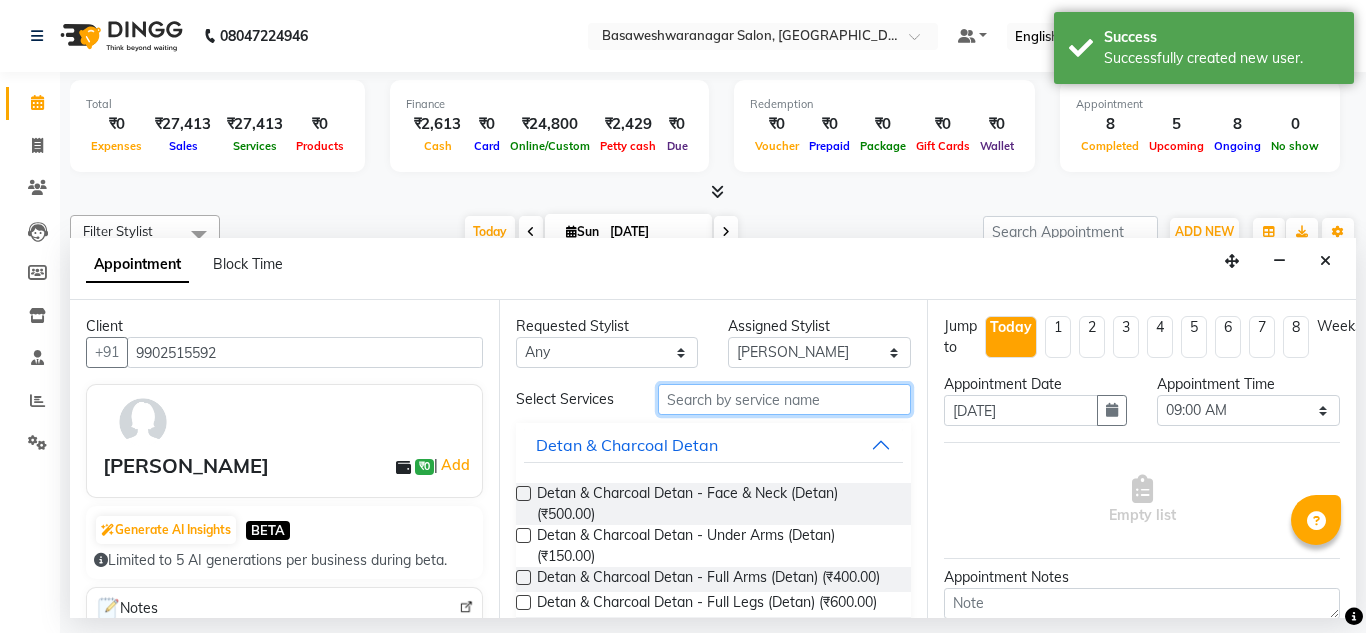 click at bounding box center (785, 399) 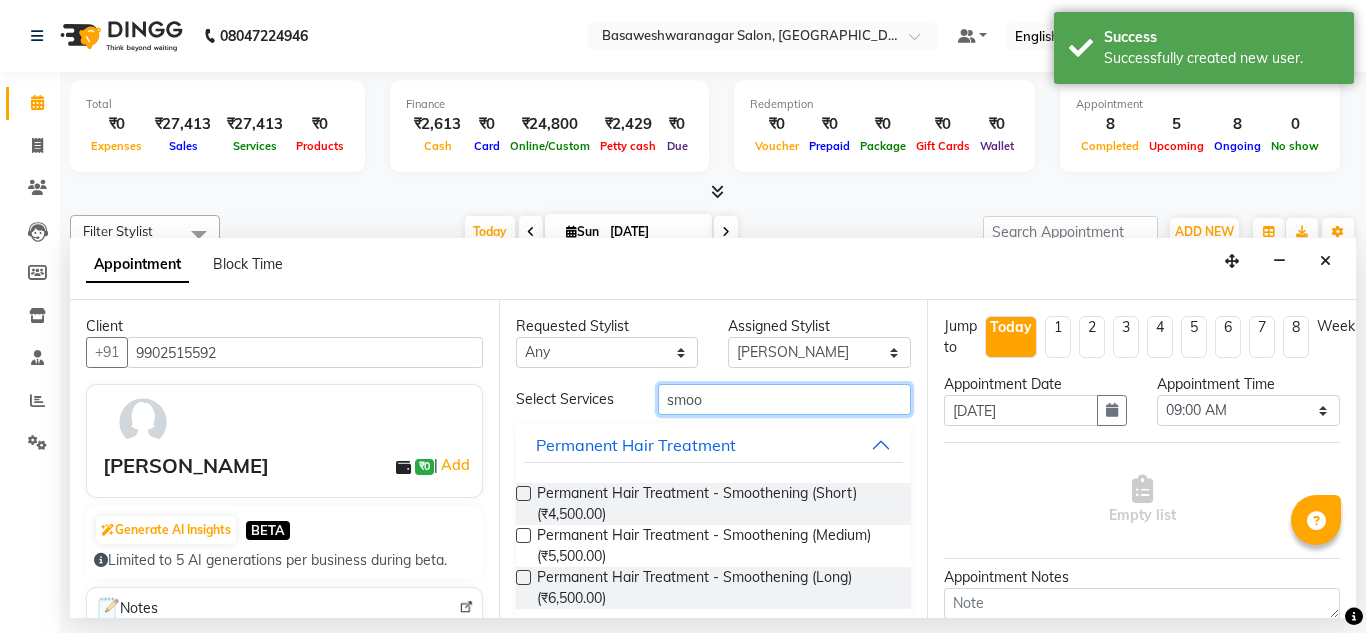 type on "smoo" 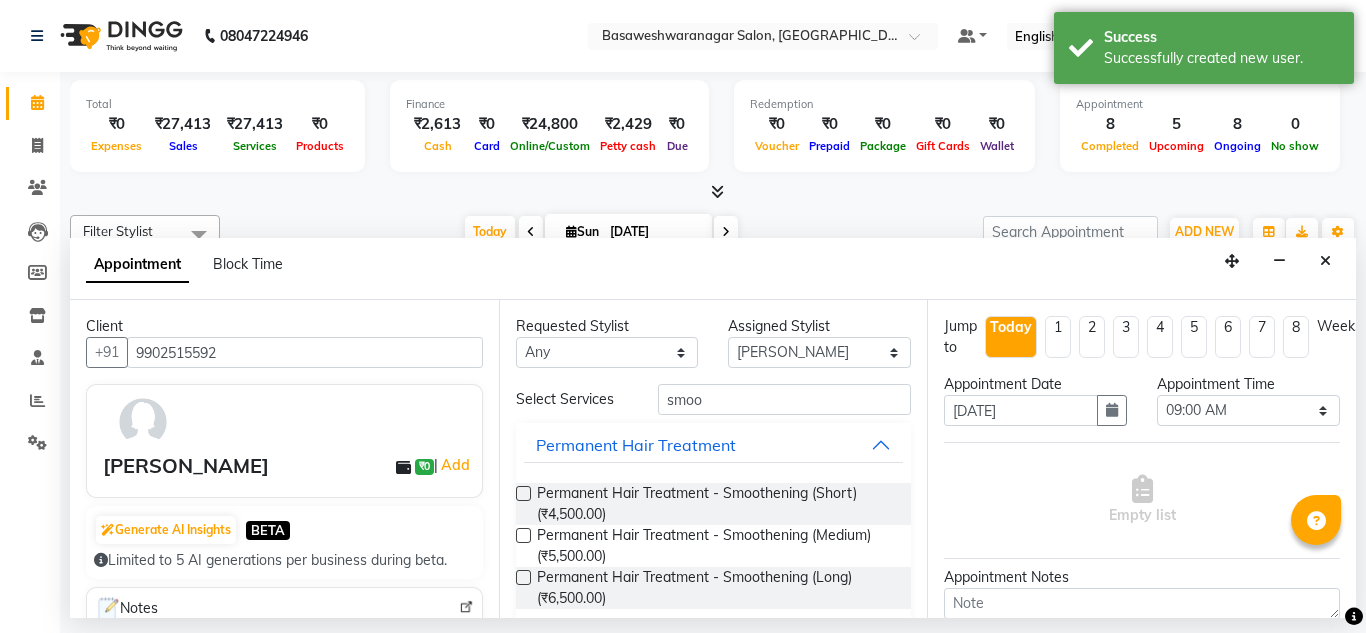 click at bounding box center [523, 535] 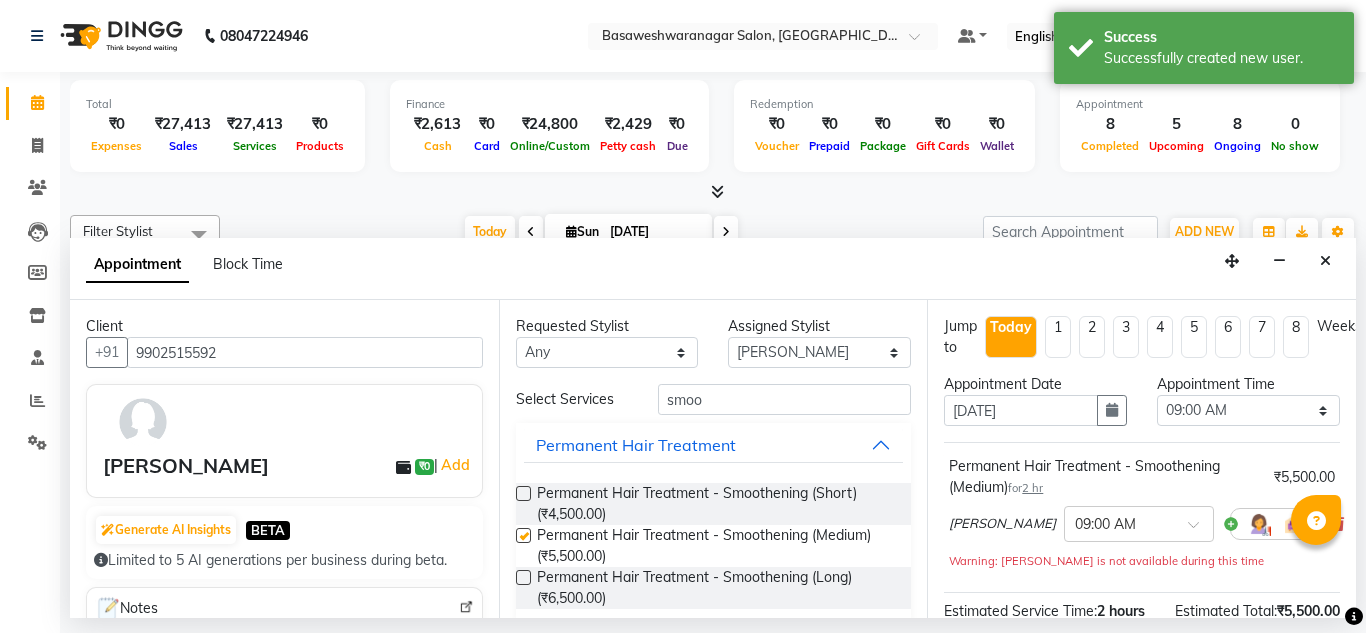 checkbox on "false" 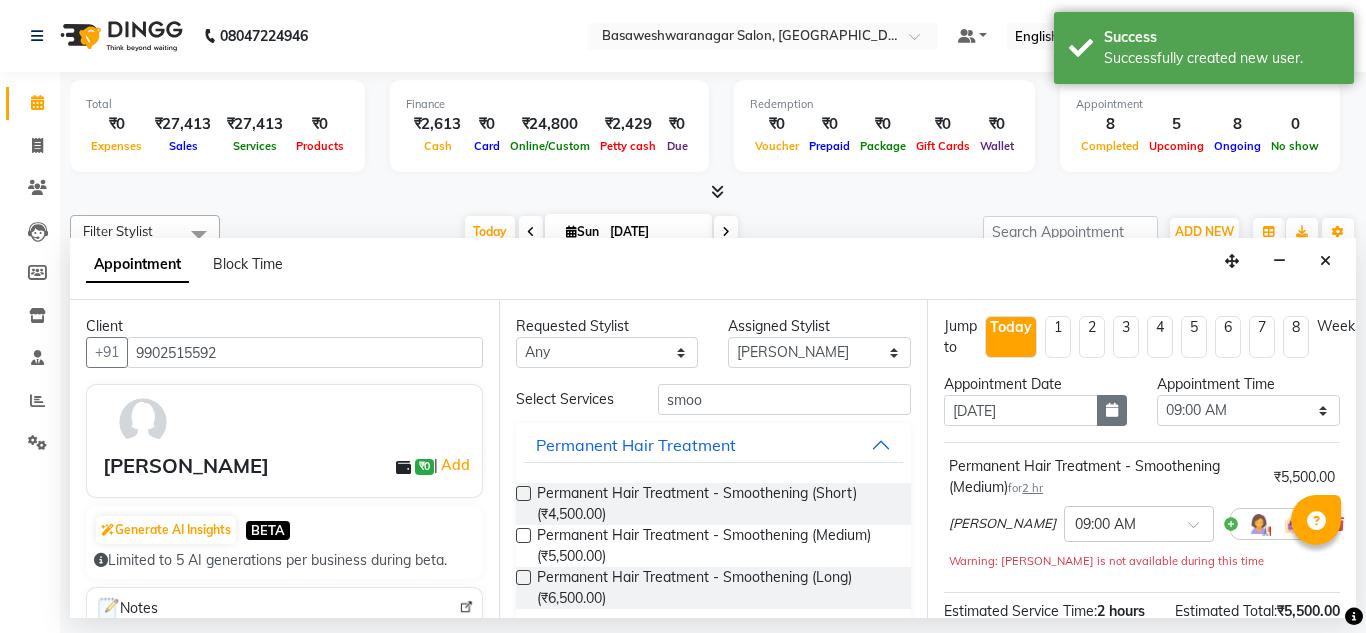 click at bounding box center [1112, 410] 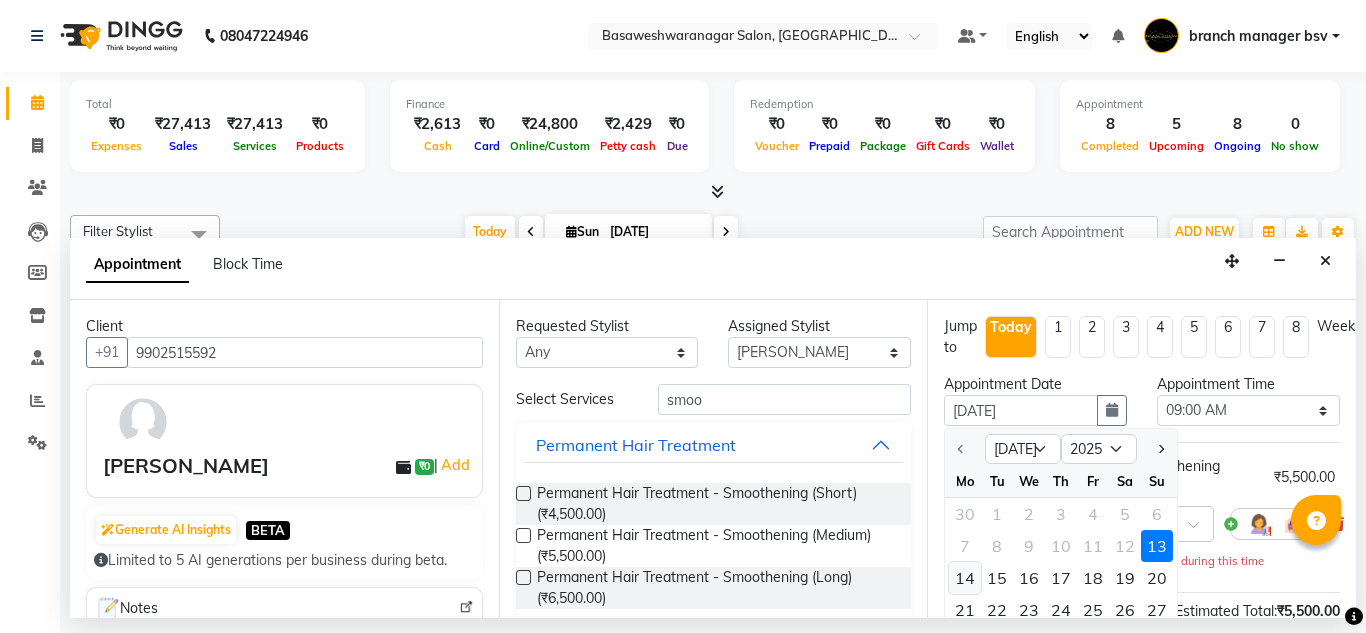 click on "14" at bounding box center (965, 578) 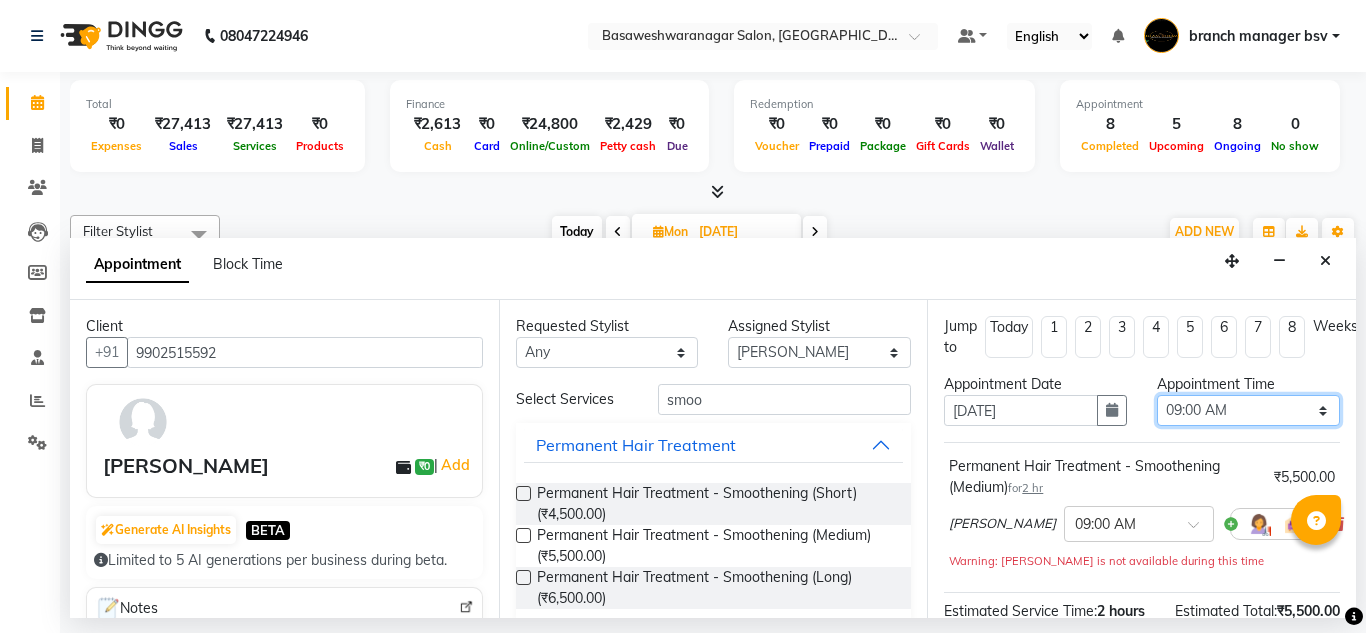click on "Select 09:00 AM 09:15 AM 09:30 AM 09:45 AM 10:00 AM 10:15 AM 10:30 AM 10:45 AM 11:00 AM 11:15 AM 11:30 AM 11:45 AM 12:00 PM 12:15 PM 12:30 PM 12:45 PM 01:00 PM 01:15 PM 01:30 PM 01:45 PM 02:00 PM 02:15 PM 02:30 PM 02:45 PM 03:00 PM 03:15 PM 03:30 PM 03:45 PM 04:00 PM 04:15 PM 04:30 PM 04:45 PM 05:00 PM 05:15 PM 05:30 PM 05:45 PM 06:00 PM 06:15 PM 06:30 PM 06:45 PM 07:00 PM 07:15 PM 07:30 PM 07:45 PM 08:00 PM" at bounding box center [1248, 410] 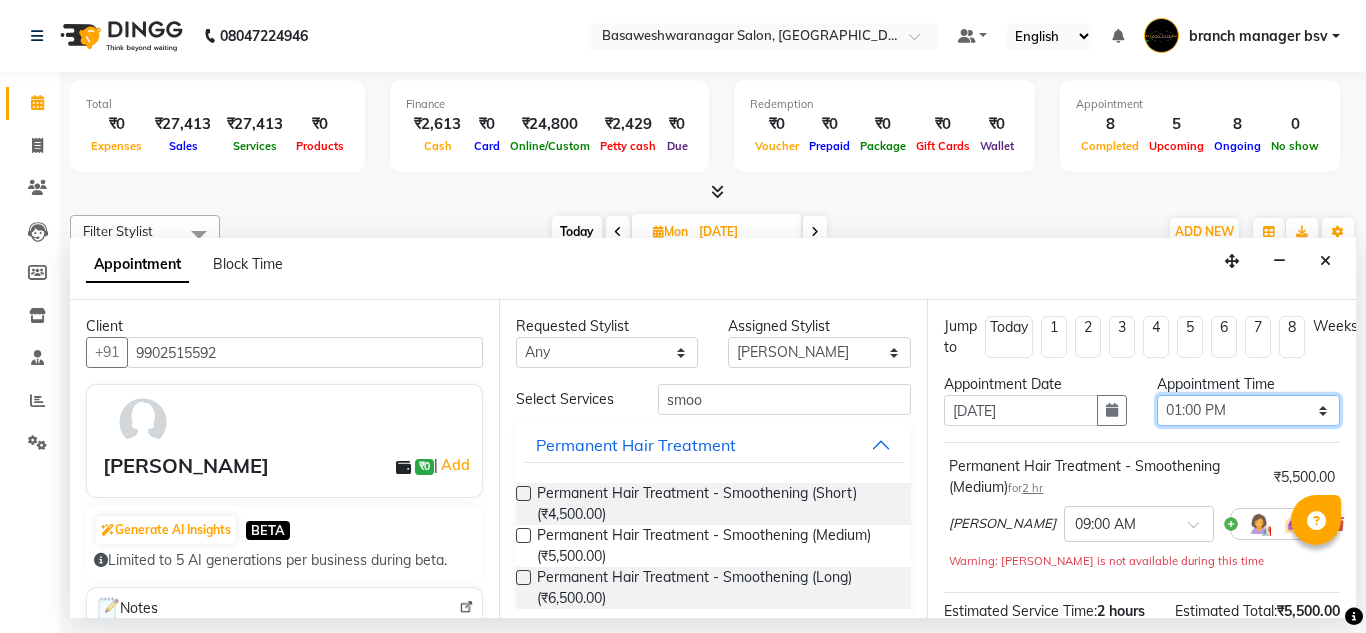 click on "Select 09:00 AM 09:15 AM 09:30 AM 09:45 AM 10:00 AM 10:15 AM 10:30 AM 10:45 AM 11:00 AM 11:15 AM 11:30 AM 11:45 AM 12:00 PM 12:15 PM 12:30 PM 12:45 PM 01:00 PM 01:15 PM 01:30 PM 01:45 PM 02:00 PM 02:15 PM 02:30 PM 02:45 PM 03:00 PM 03:15 PM 03:30 PM 03:45 PM 04:00 PM 04:15 PM 04:30 PM 04:45 PM 05:00 PM 05:15 PM 05:30 PM 05:45 PM 06:00 PM 06:15 PM 06:30 PM 06:45 PM 07:00 PM 07:15 PM 07:30 PM 07:45 PM 08:00 PM" at bounding box center [1248, 410] 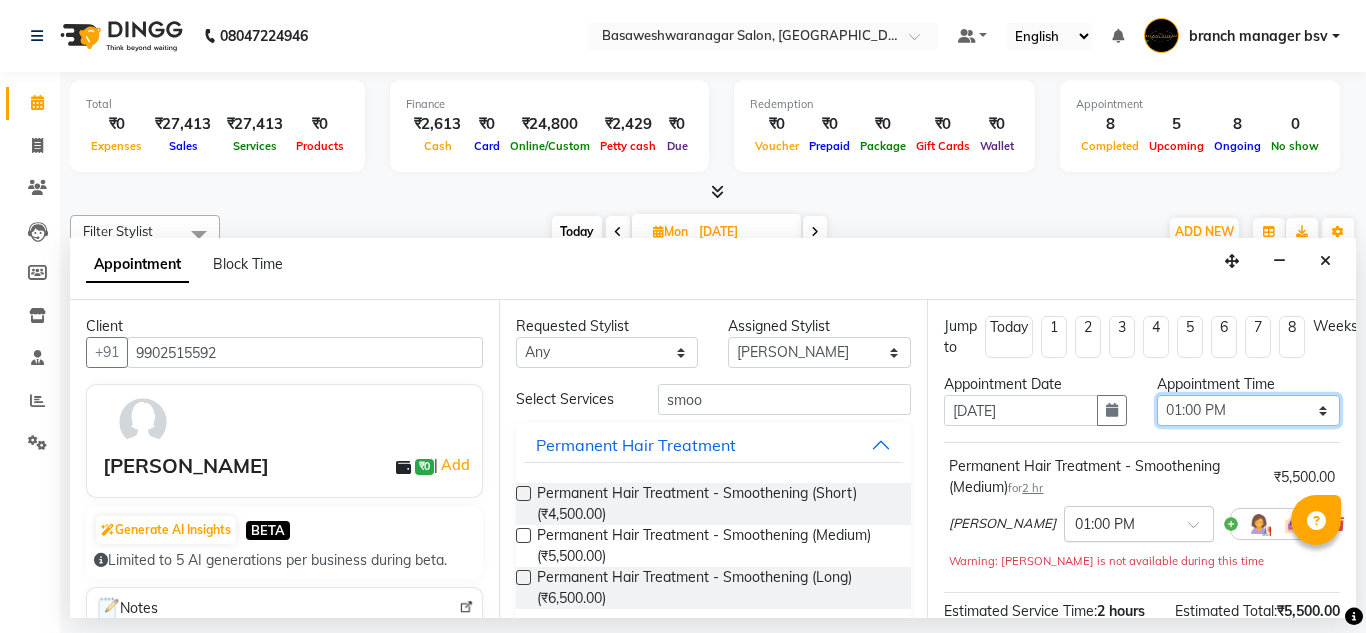 scroll, scrollTop: 286, scrollLeft: 0, axis: vertical 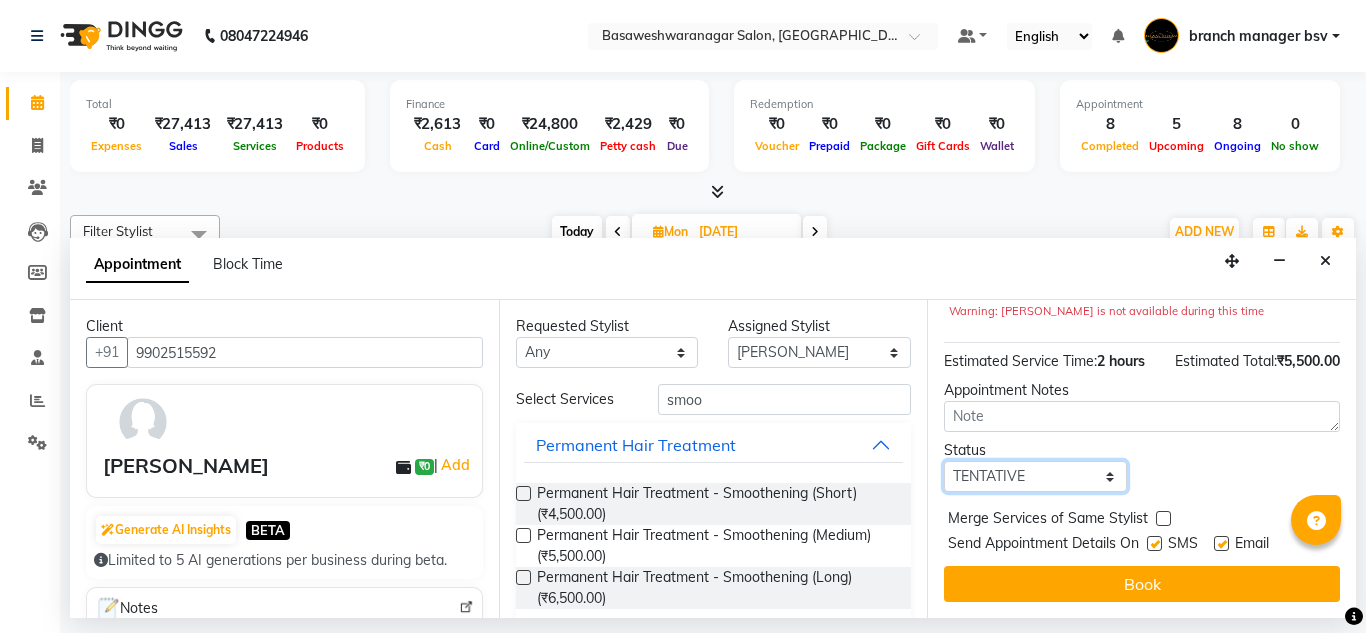 click on "Select TENTATIVE CONFIRM UPCOMING" at bounding box center (1035, 476) 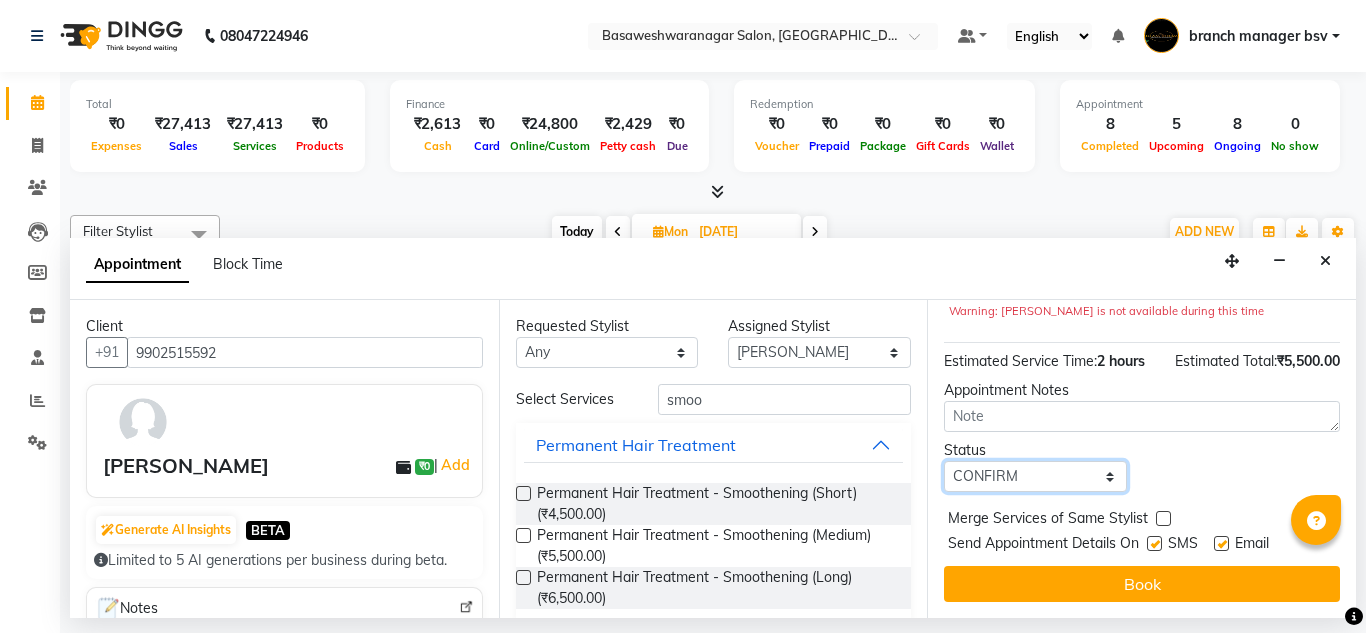 click on "Select TENTATIVE CONFIRM UPCOMING" at bounding box center (1035, 476) 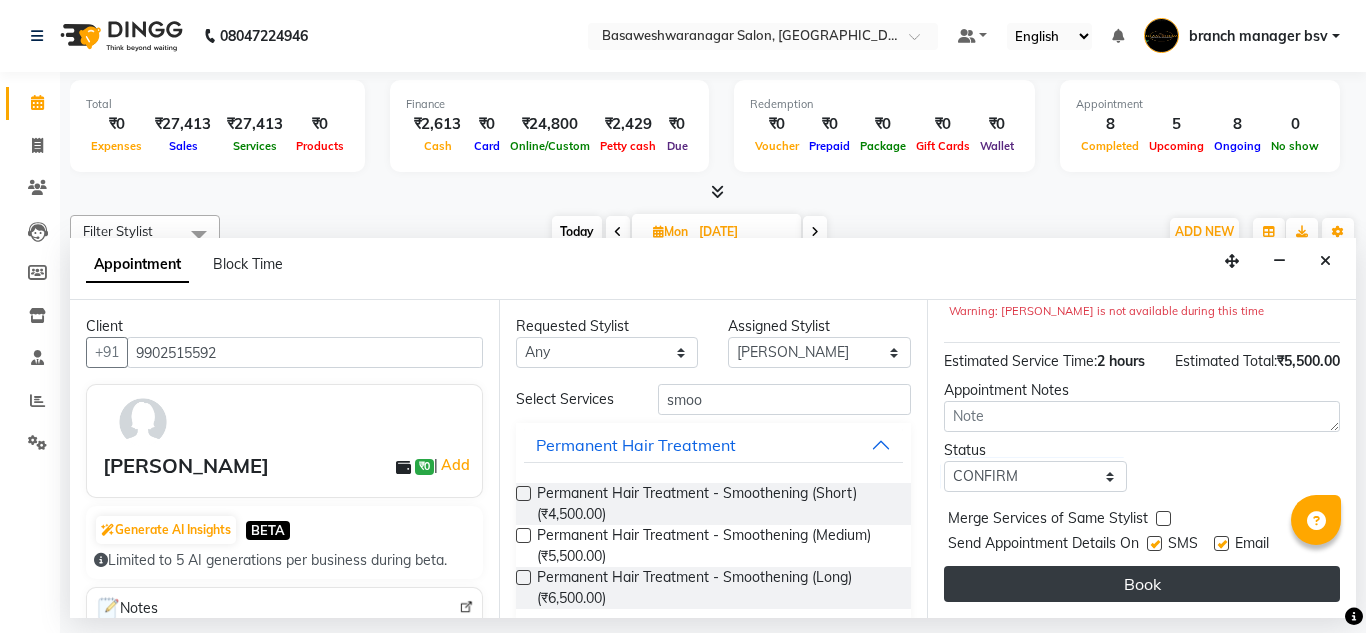 click on "Book" at bounding box center (1142, 584) 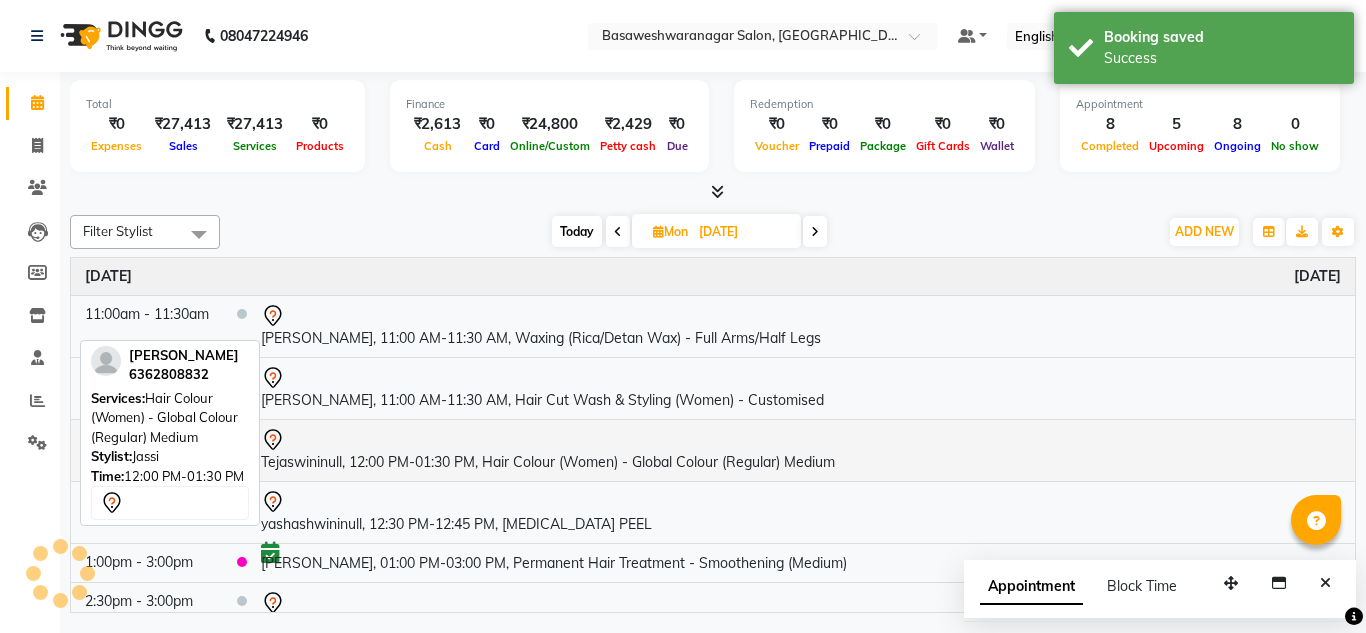scroll, scrollTop: 156, scrollLeft: 0, axis: vertical 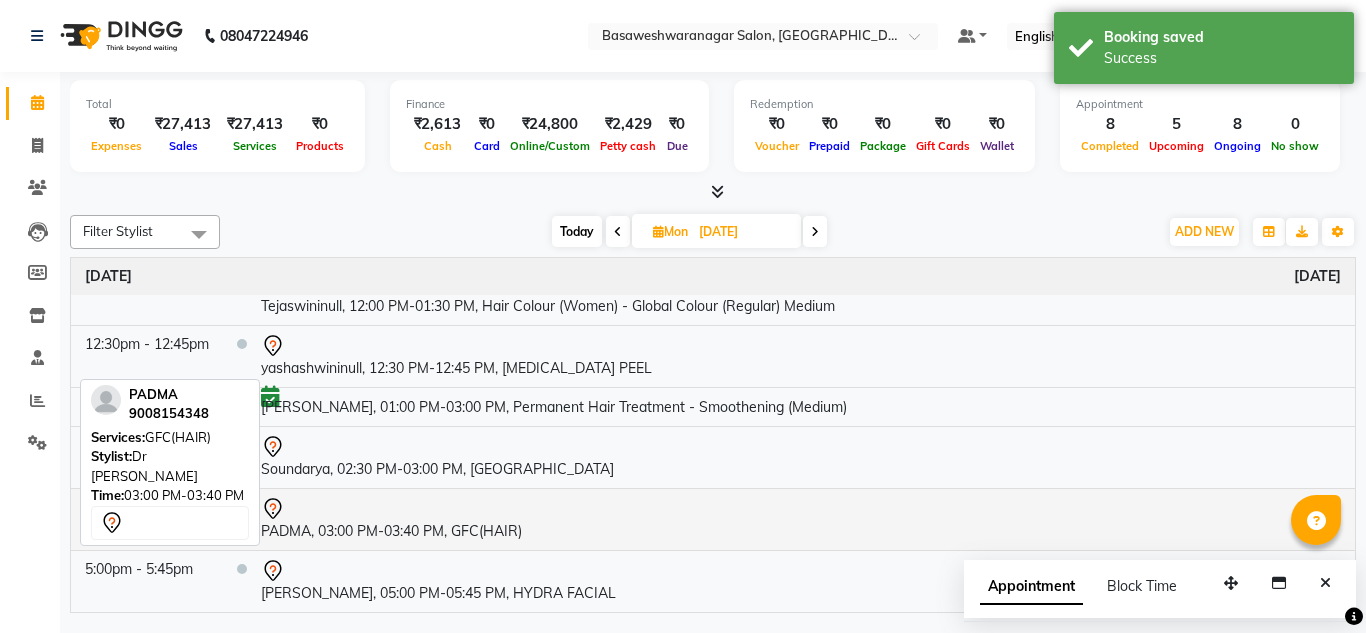click at bounding box center [801, 509] 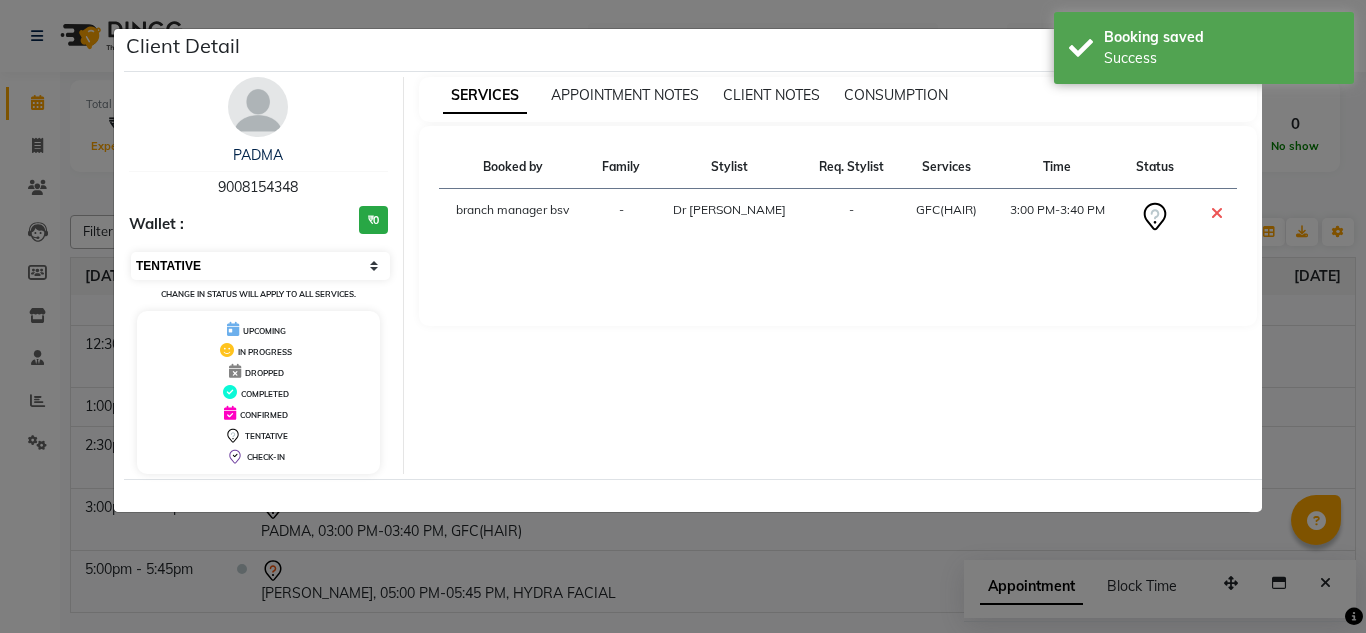 click on "Select CONFIRMED TENTATIVE" at bounding box center (260, 266) 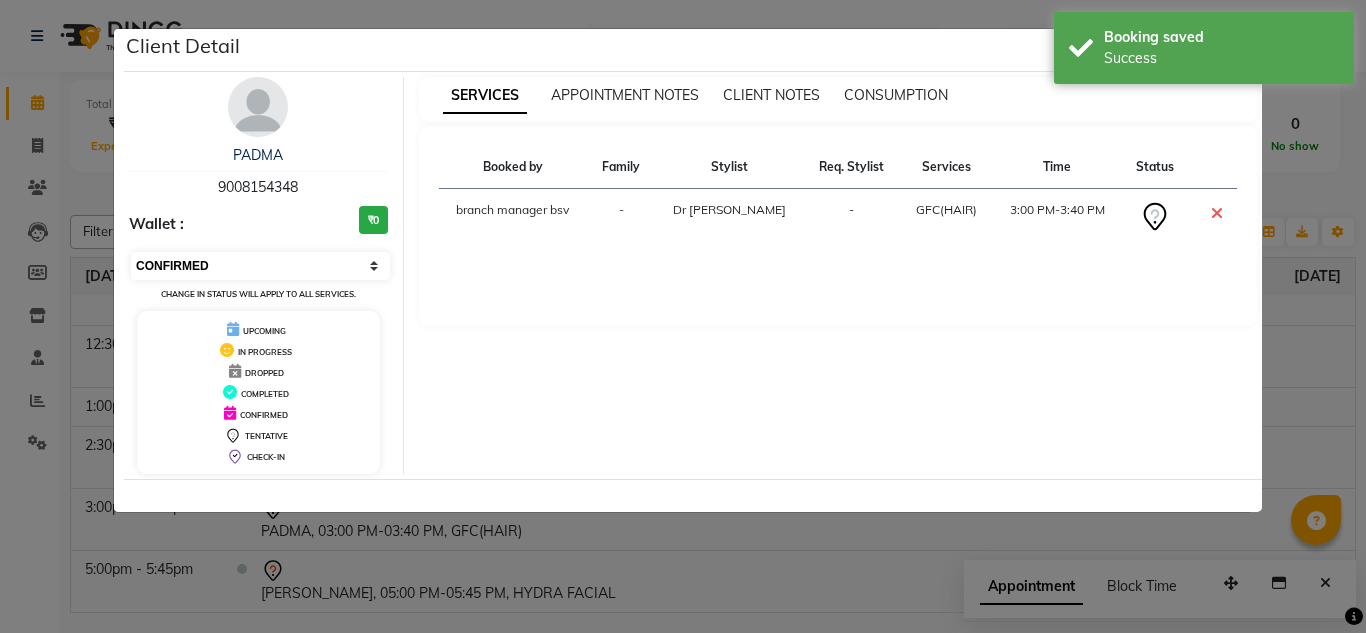 click on "Select CONFIRMED TENTATIVE" at bounding box center (260, 266) 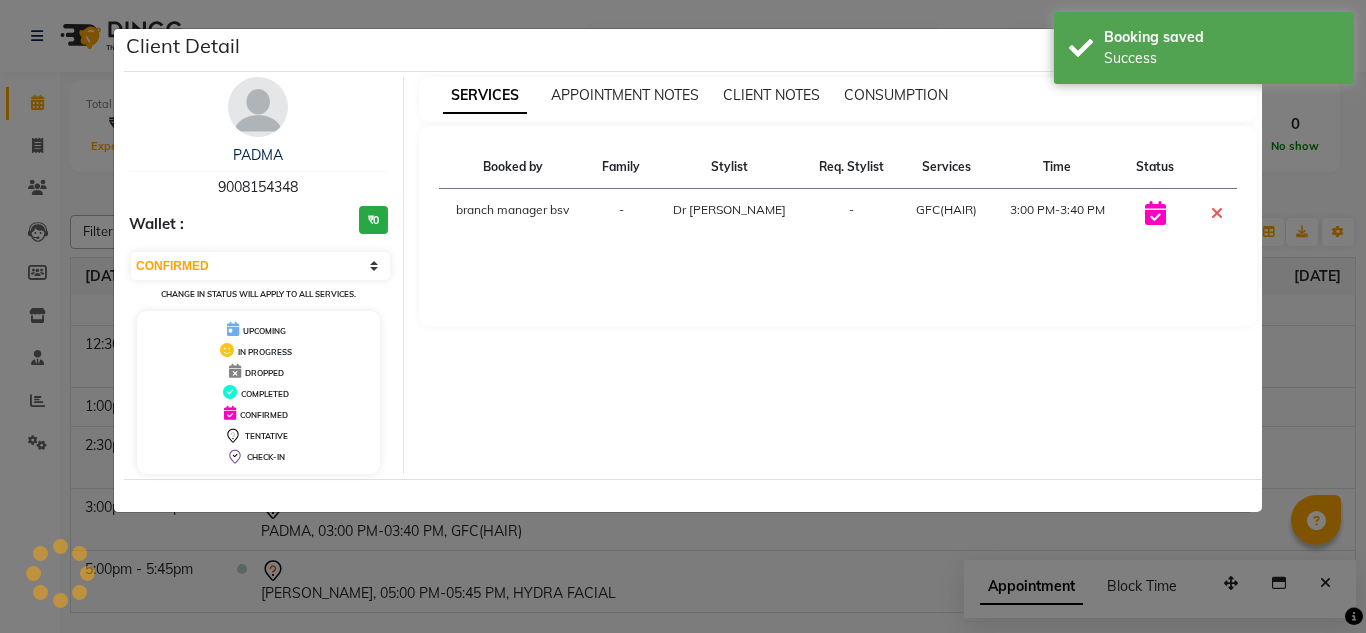 scroll, scrollTop: 133, scrollLeft: 0, axis: vertical 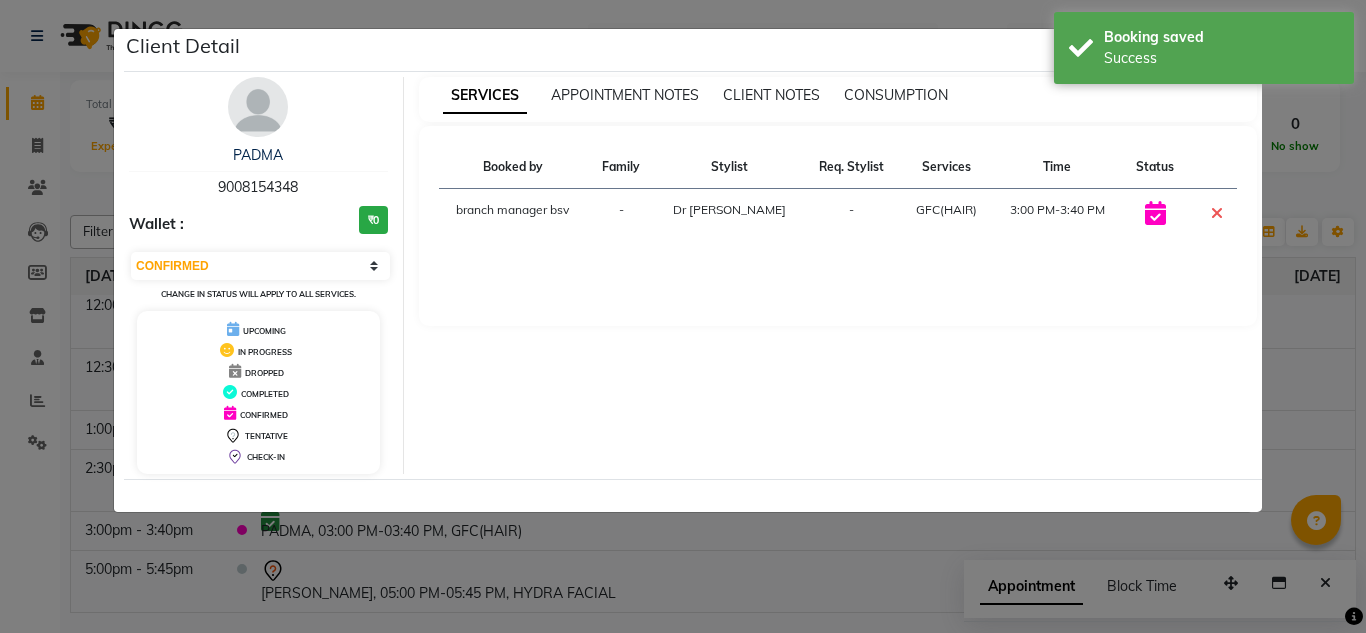 click on "Client Detail  PADMA    9008154348 Wallet : ₹0 Select CONFIRMED TENTATIVE Change in status will apply to all services. UPCOMING IN PROGRESS DROPPED COMPLETED CONFIRMED TENTATIVE CHECK-IN SERVICES APPOINTMENT NOTES CLIENT NOTES CONSUMPTION Booked by Family Stylist Req. Stylist Services Time Status  branch manager bsv  - Dr [PERSON_NAME] -  GFC(HAIR)   3:00 PM-3:40 PM" 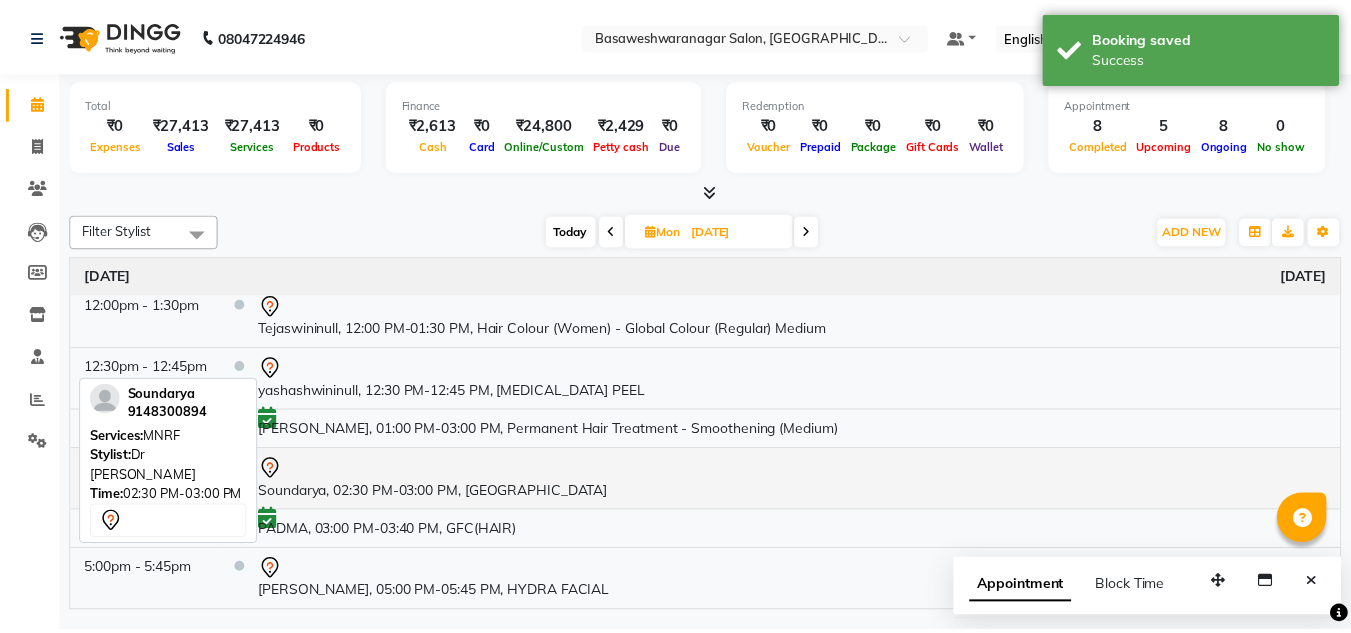 scroll, scrollTop: 0, scrollLeft: 0, axis: both 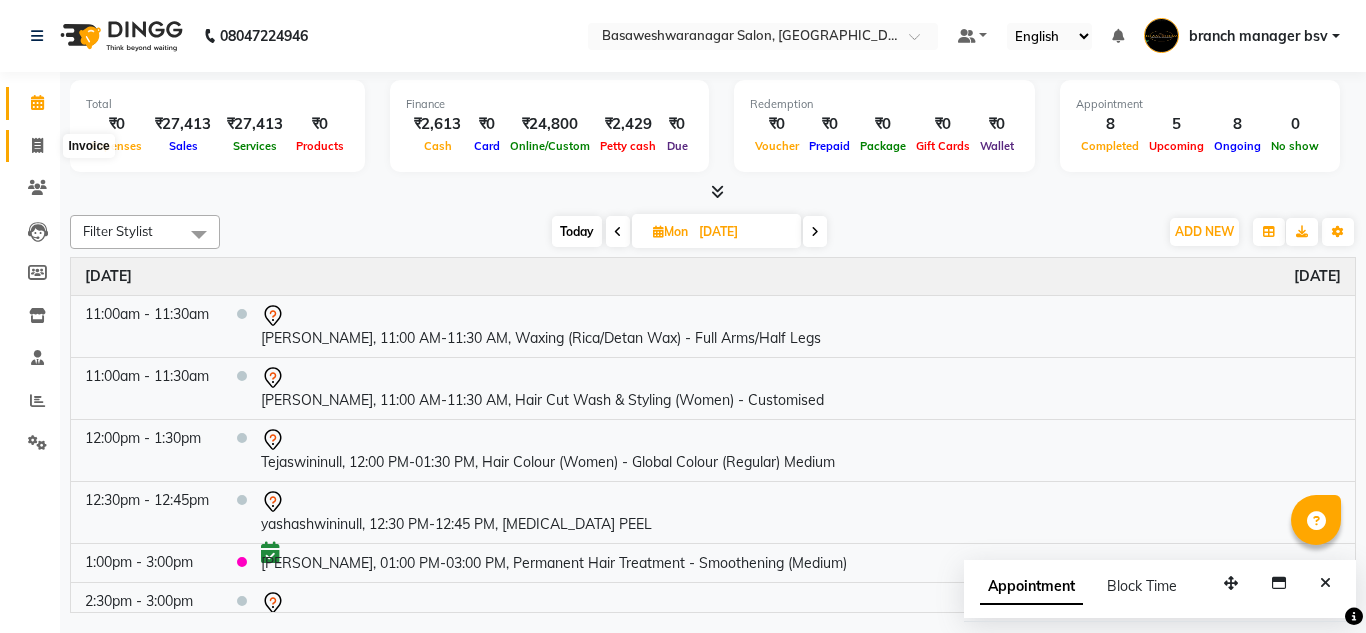click 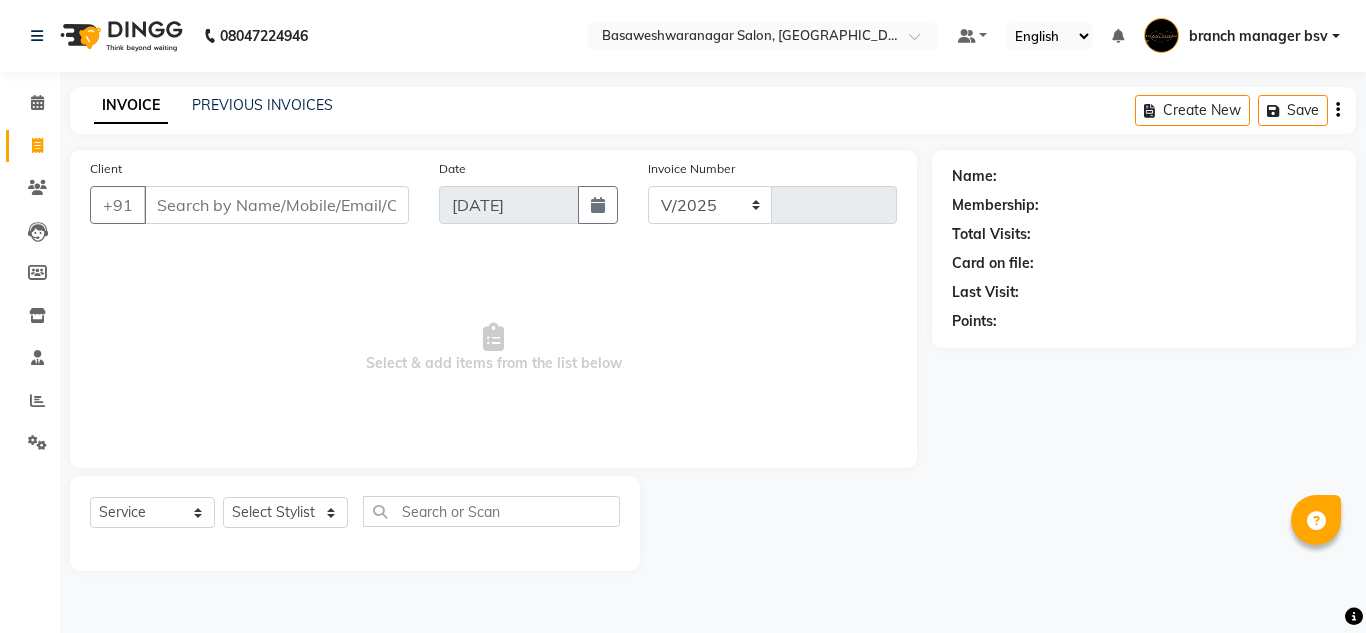select on "842" 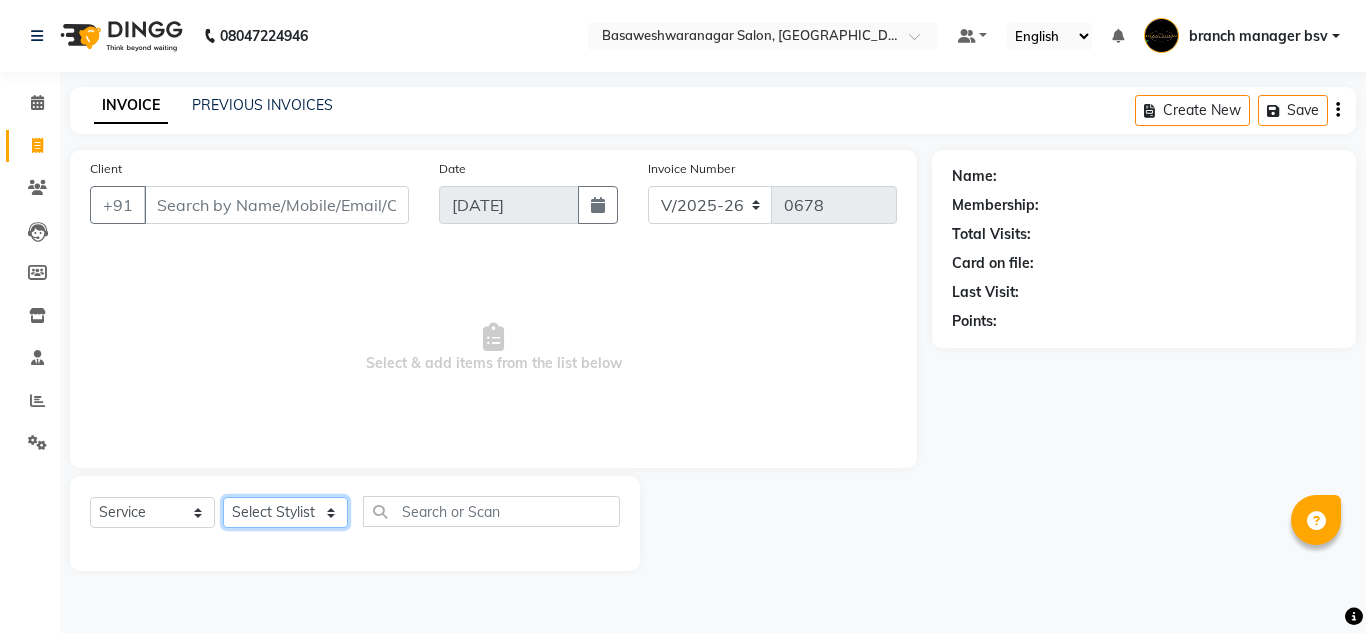 click on "Select Stylist" 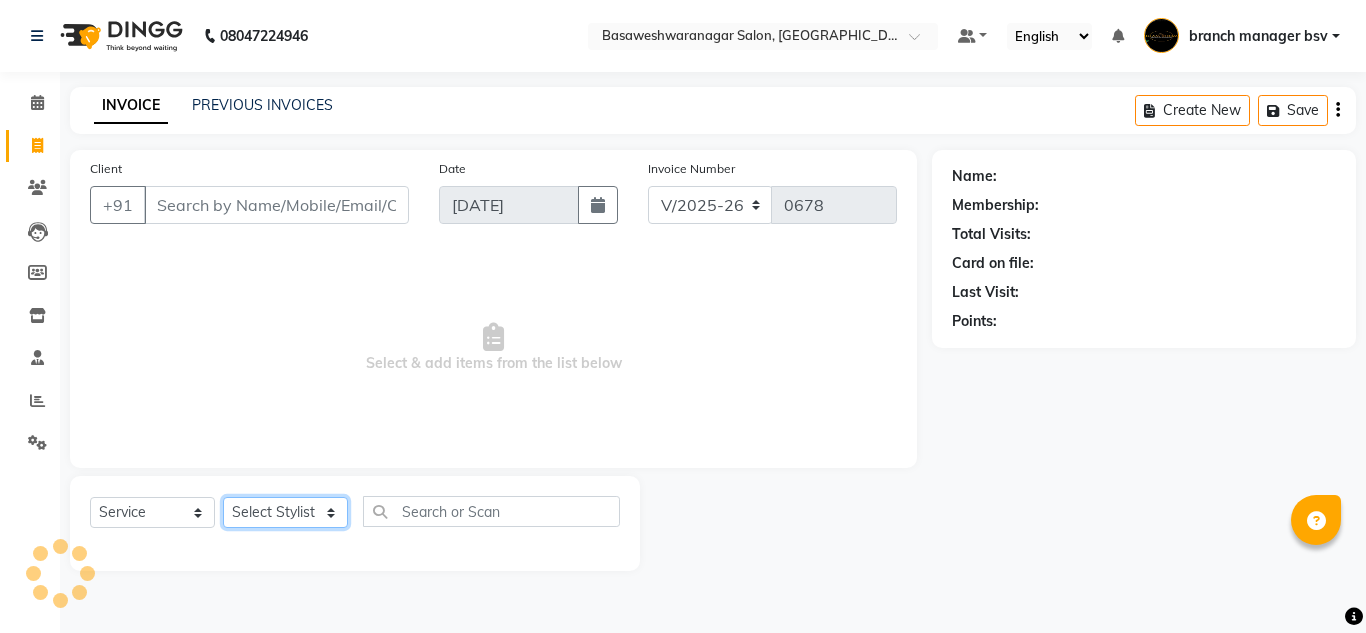 click on "Select Stylist [PERSON_NAME] manager bsv [PERSON_NAME] [PERSON_NAME] [PERSON_NAME] [PERSON_NAME] pooja accounts [PERSON_NAME] [PERSON_NAME] Rasna Sanskruthi shangnimwom [PERSON_NAME] [PERSON_NAME] [PERSON_NAME]  TEZZ The Glam Room [PERSON_NAME] [PERSON_NAME]" 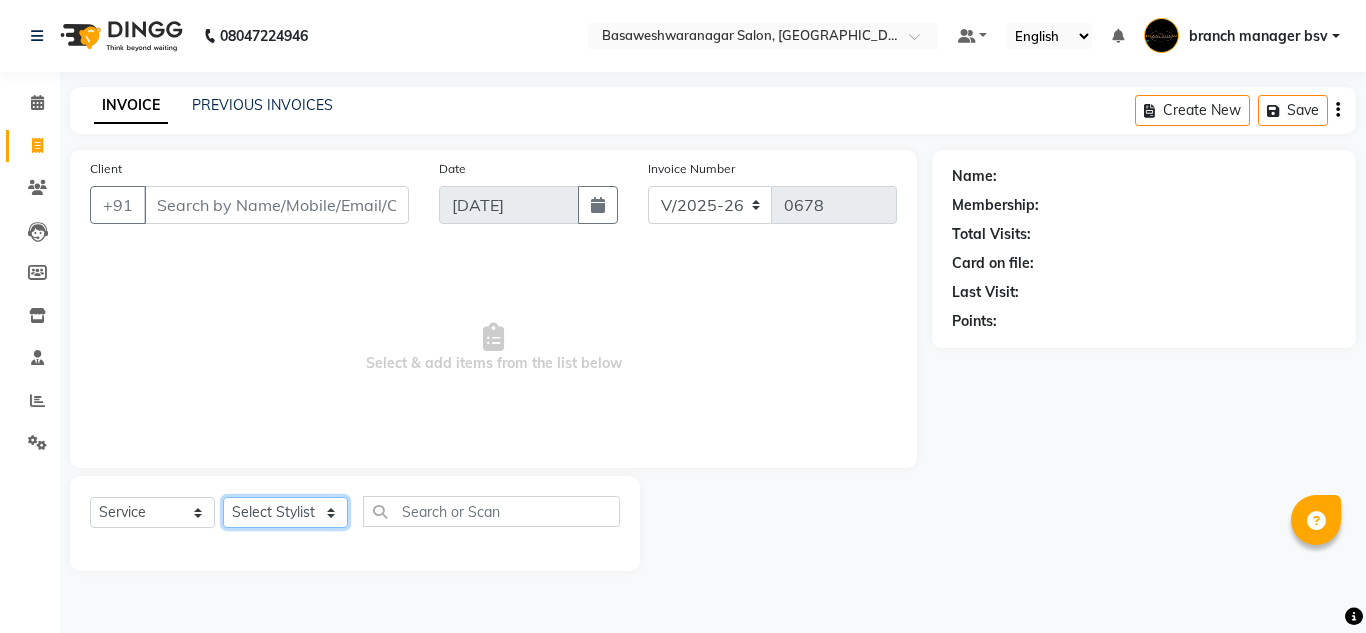 click on "Select Stylist [PERSON_NAME] manager bsv [PERSON_NAME] [PERSON_NAME] [PERSON_NAME] [PERSON_NAME] pooja accounts [PERSON_NAME] [PERSON_NAME] Rasna Sanskruthi shangnimwom [PERSON_NAME] [PERSON_NAME] [PERSON_NAME]  TEZZ The Glam Room [PERSON_NAME] [PERSON_NAME]" 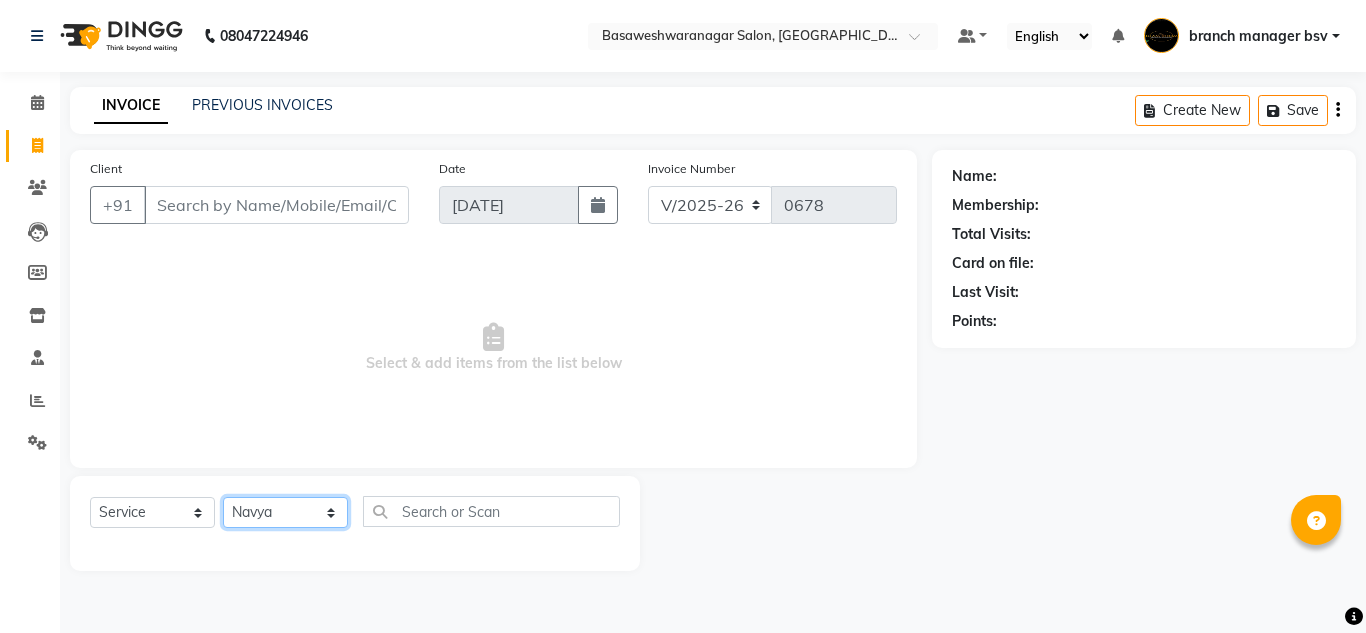 click on "Select Stylist [PERSON_NAME] manager bsv [PERSON_NAME] [PERSON_NAME] [PERSON_NAME] [PERSON_NAME] pooja accounts [PERSON_NAME] [PERSON_NAME] Rasna Sanskruthi shangnimwom [PERSON_NAME] [PERSON_NAME] [PERSON_NAME]  TEZZ The Glam Room [PERSON_NAME] [PERSON_NAME]" 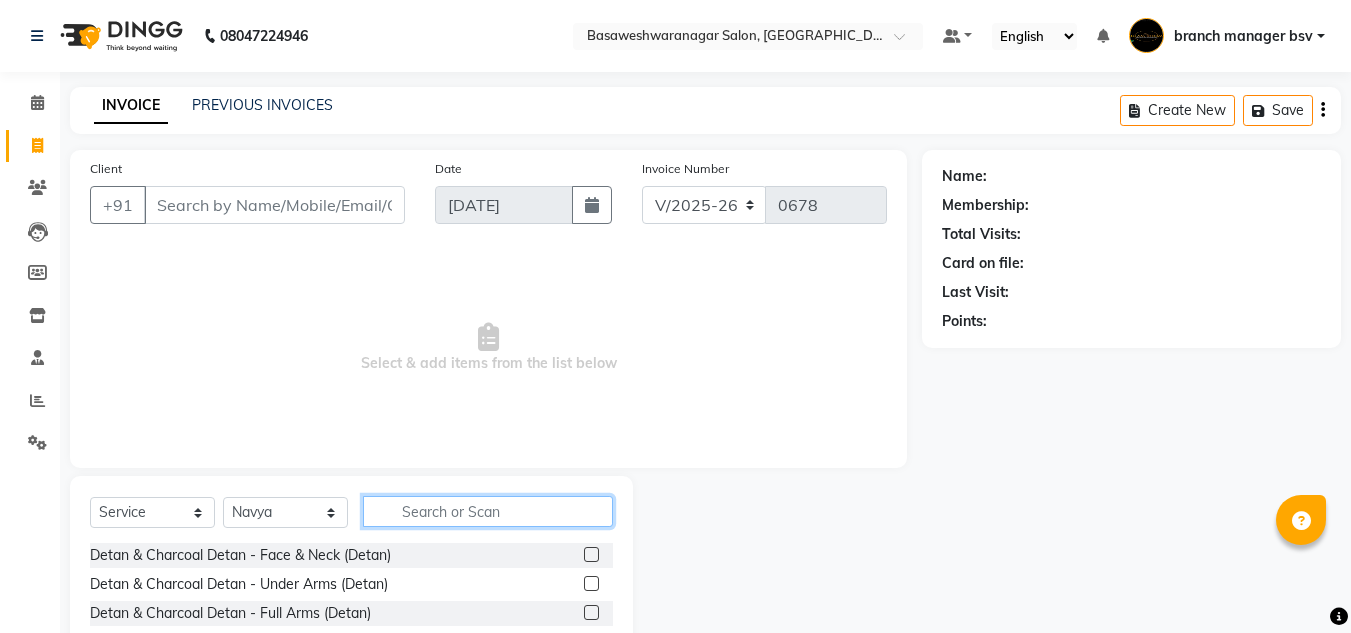 click 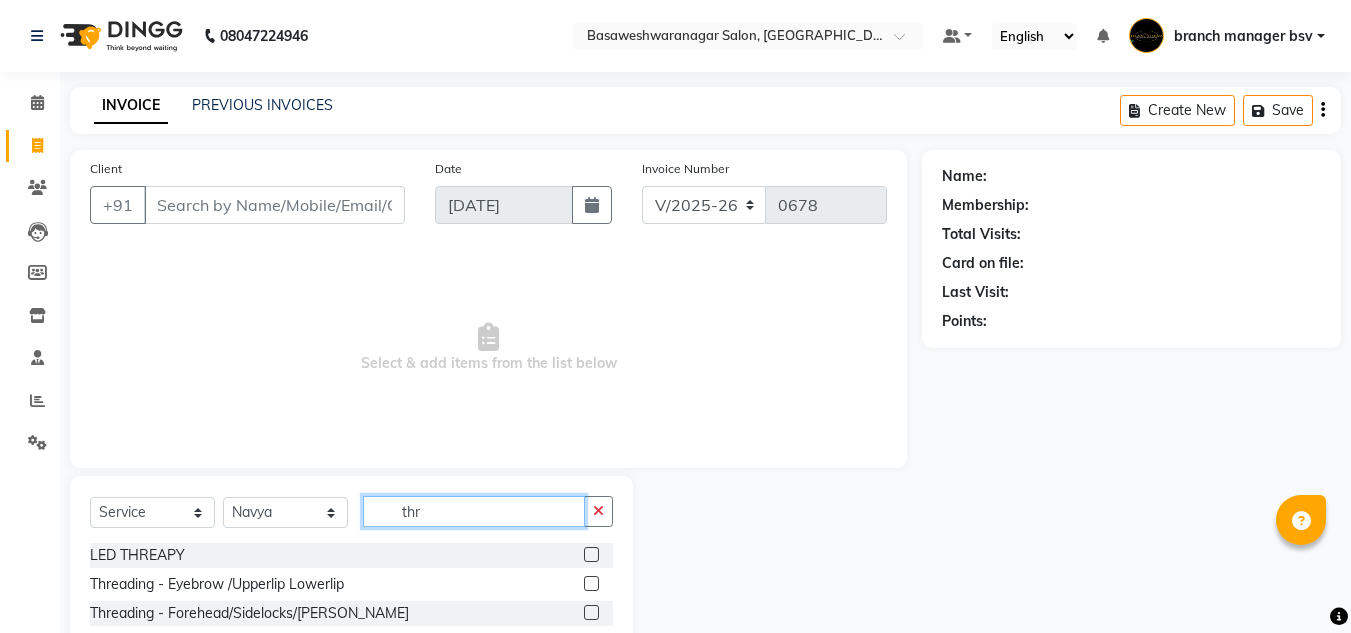 type on "thr" 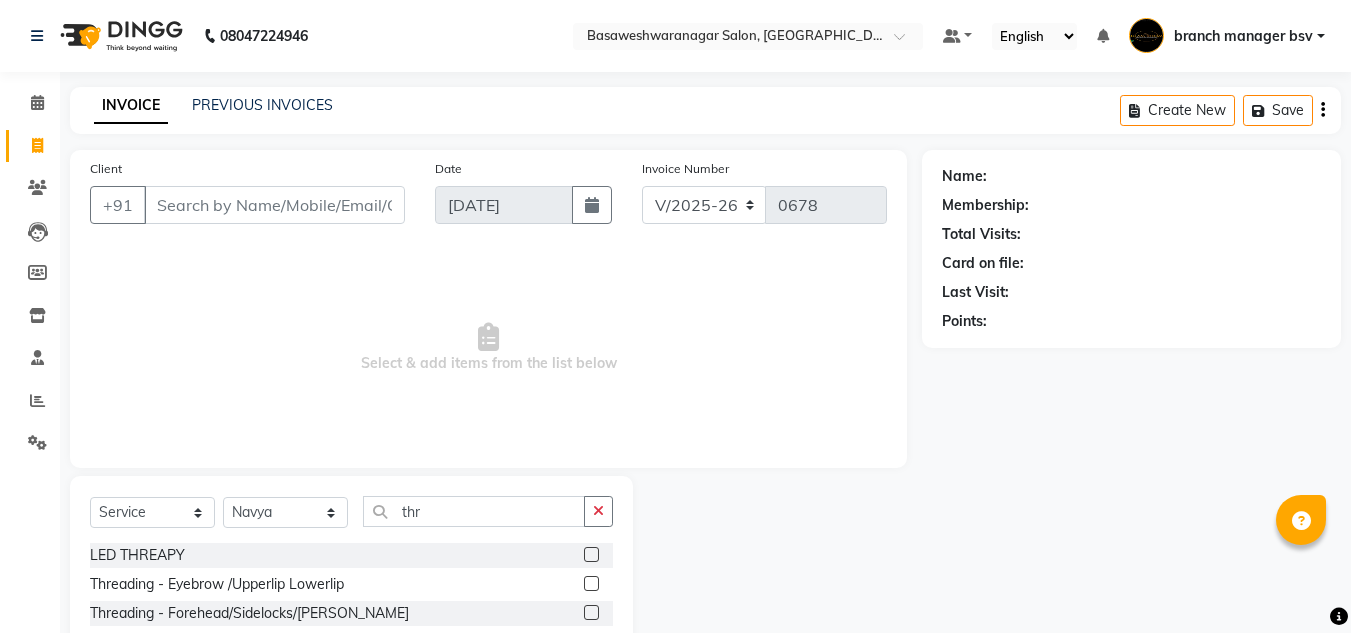 click 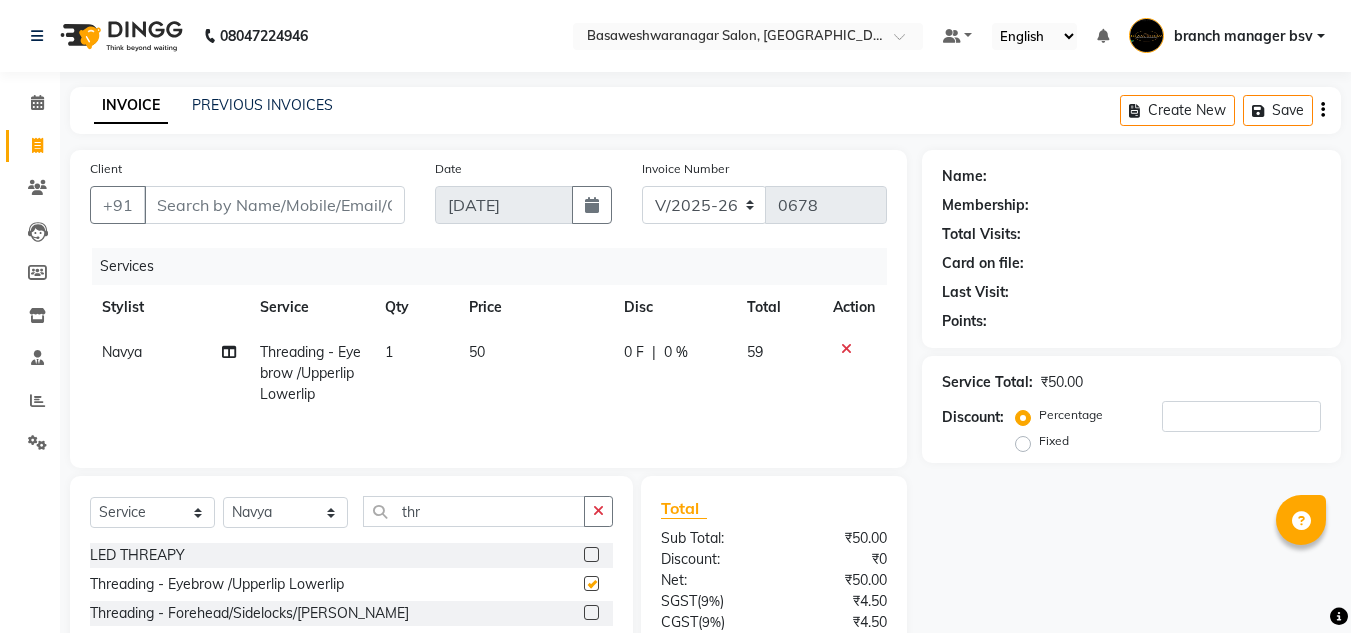 checkbox on "false" 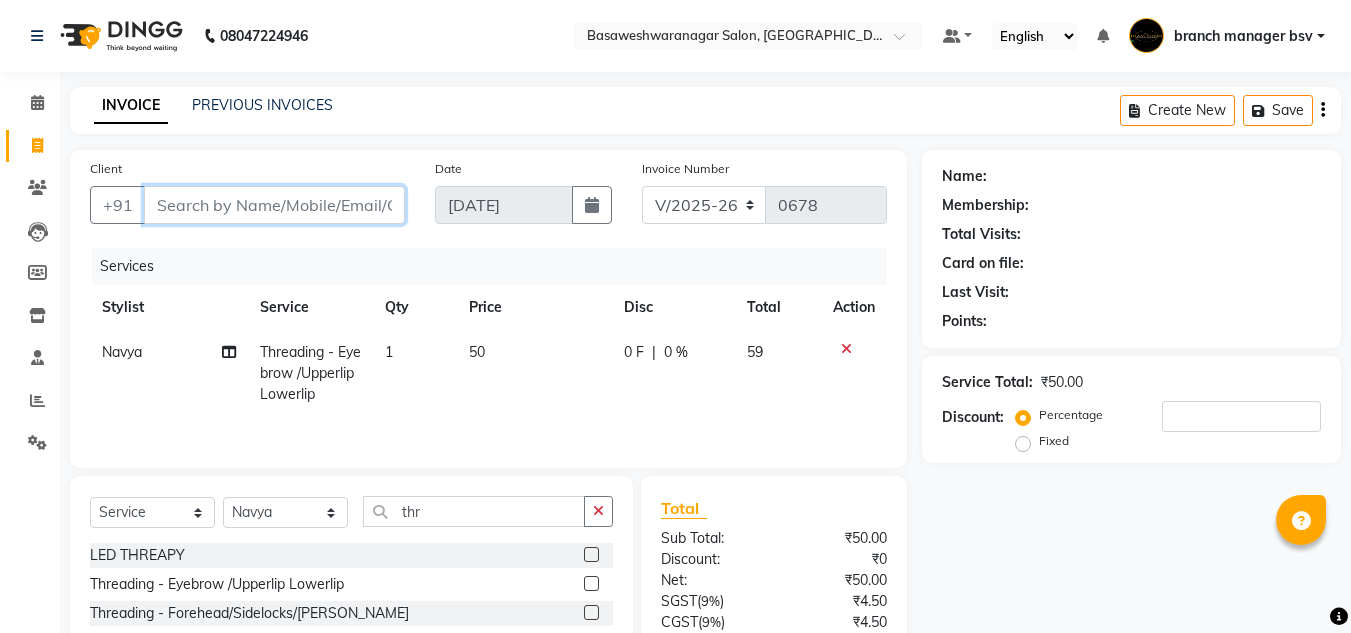 click on "Client" at bounding box center [274, 205] 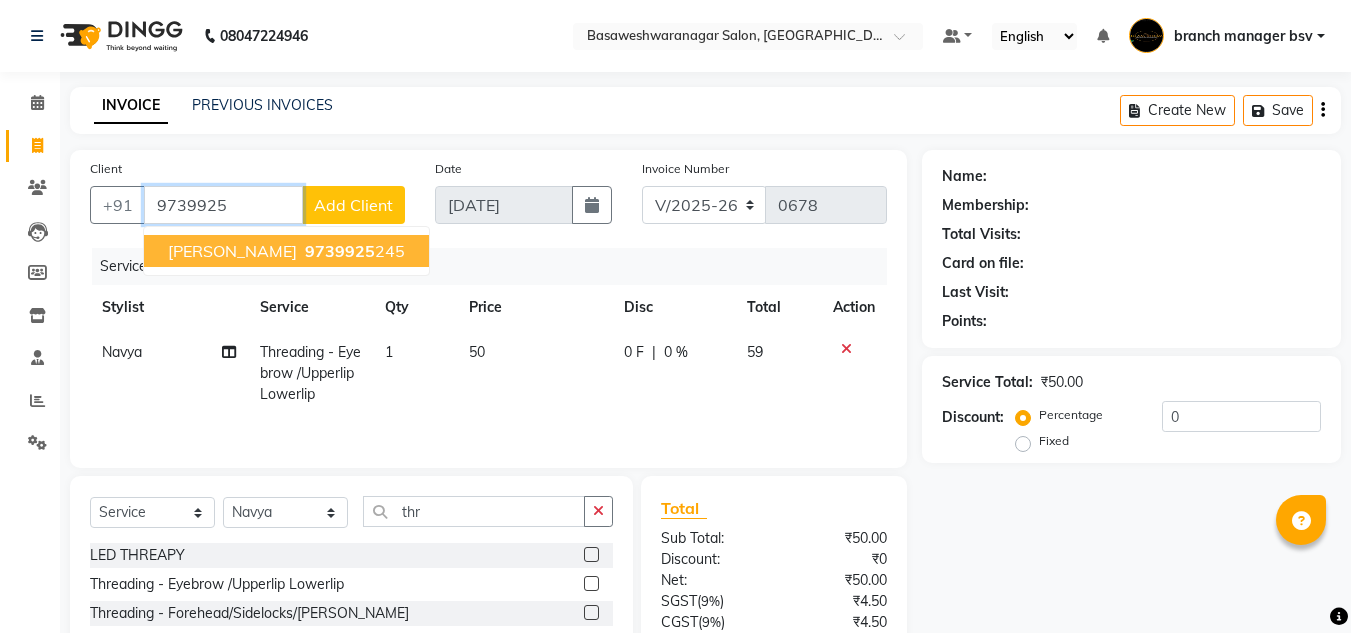 click on "9739925" at bounding box center [340, 251] 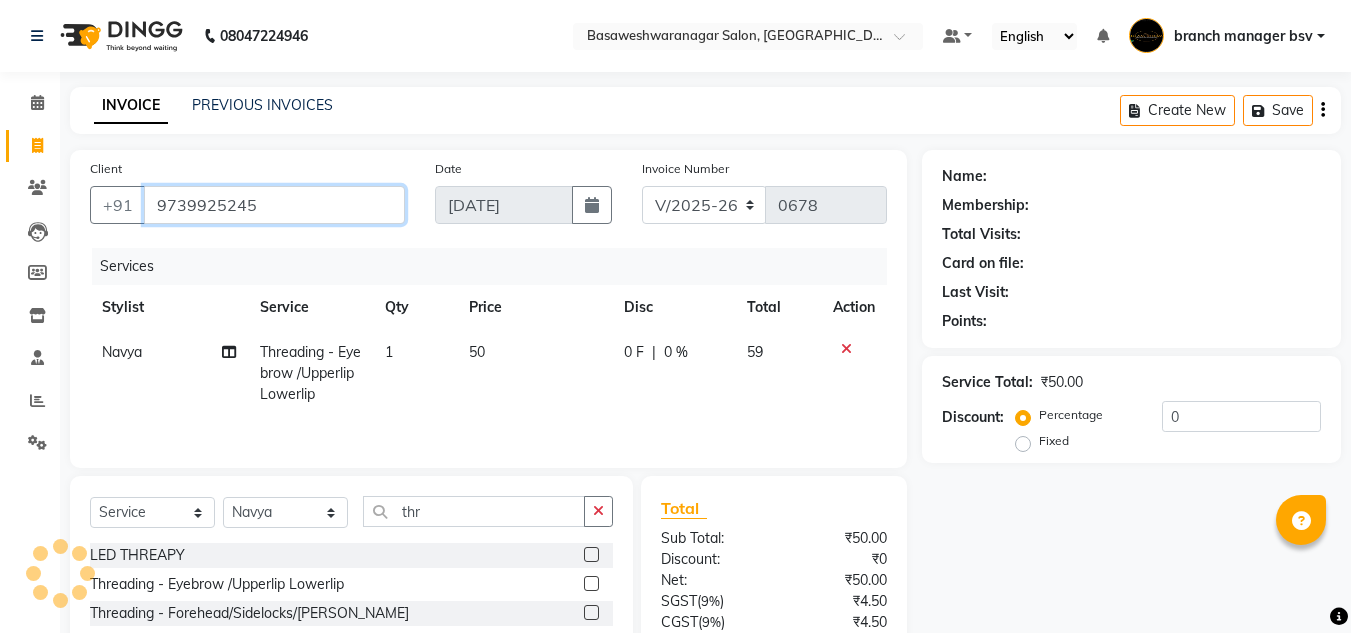 type on "9739925245" 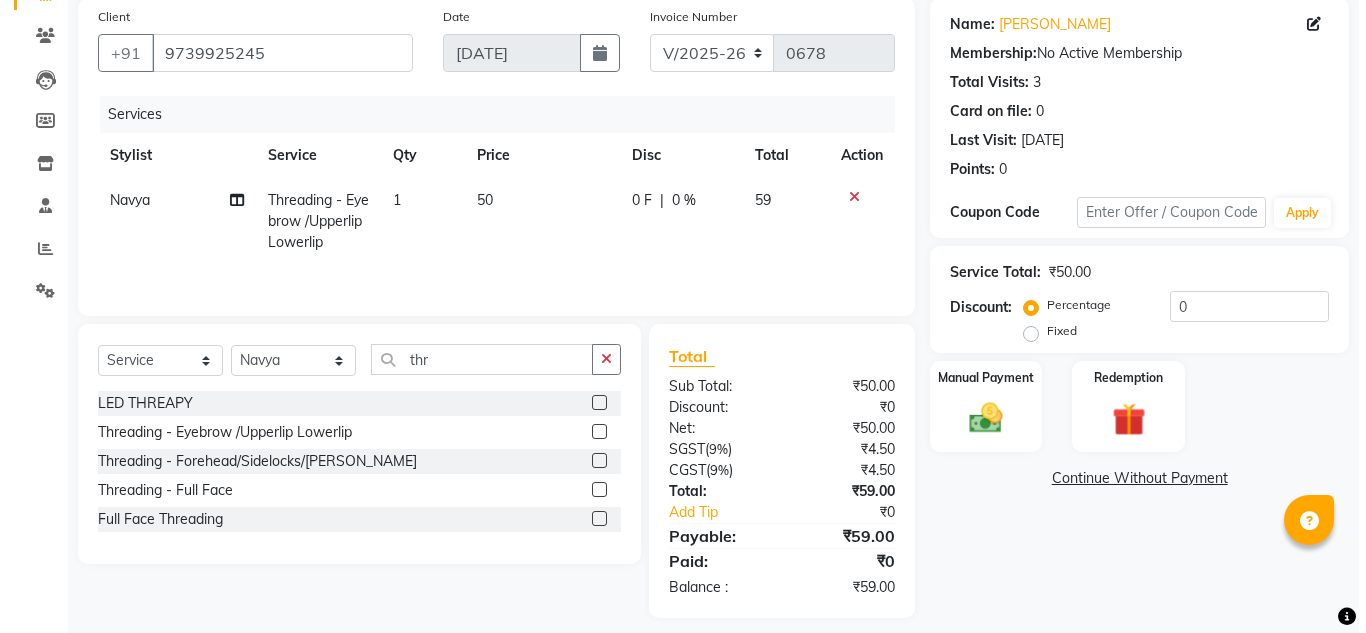 scroll, scrollTop: 155, scrollLeft: 0, axis: vertical 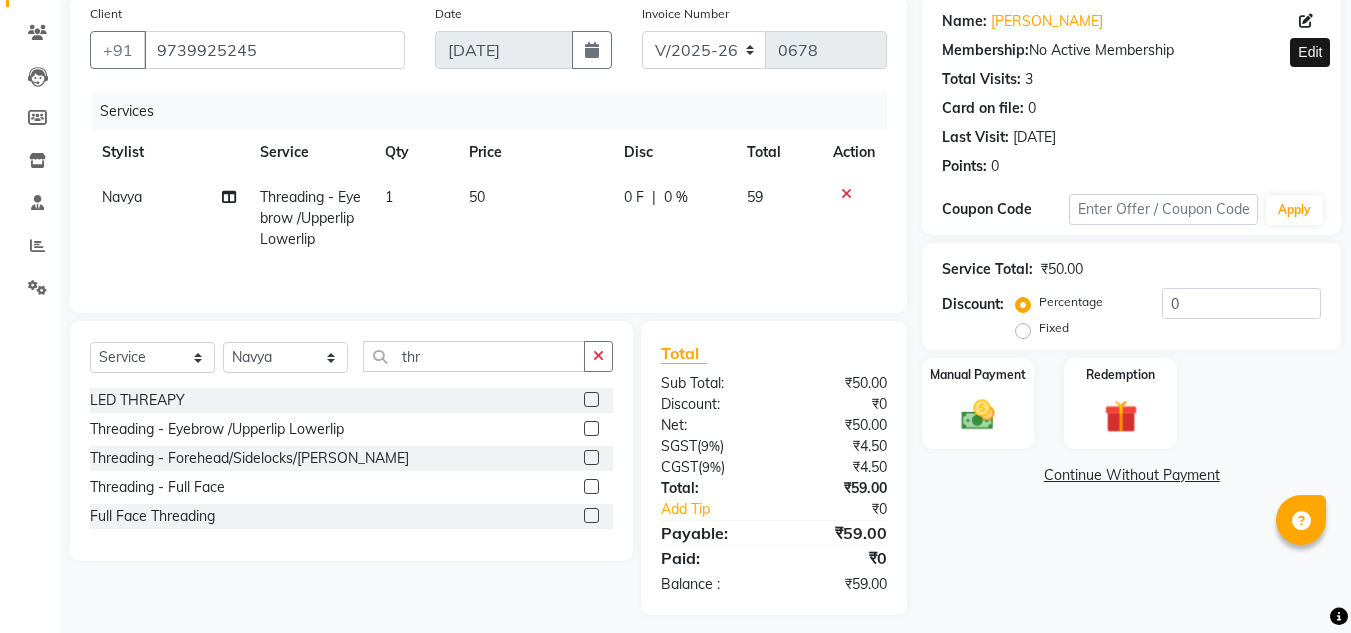 click 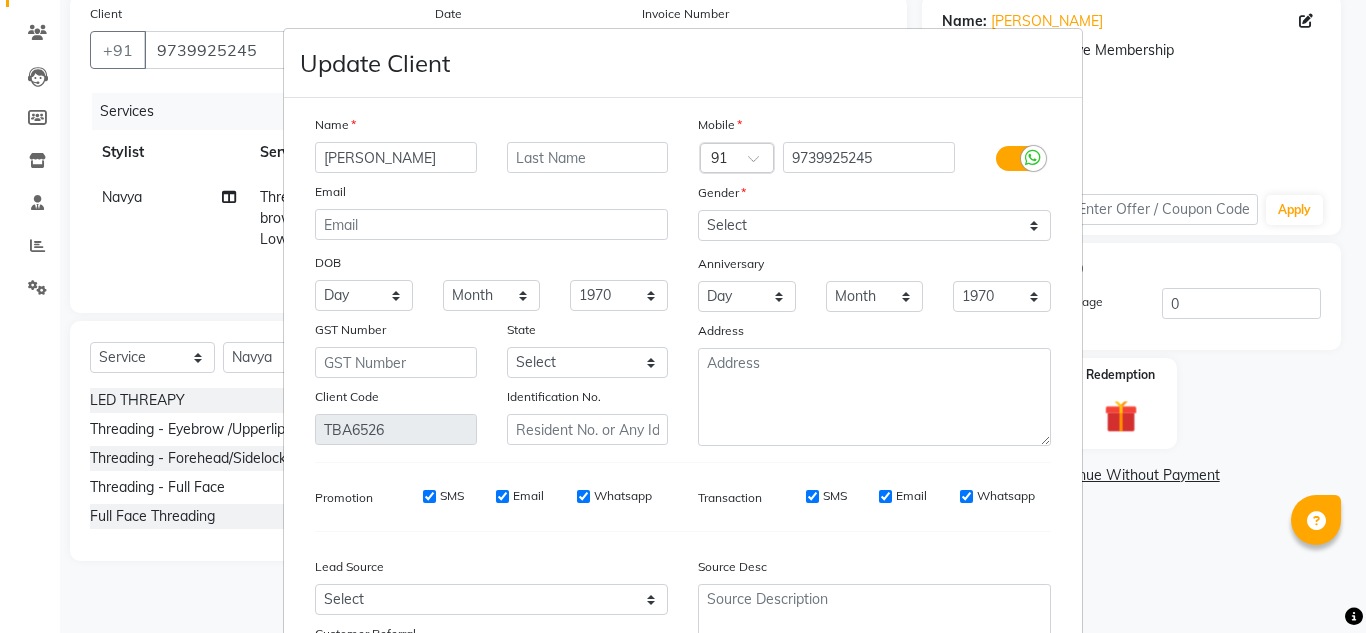 click on "[PERSON_NAME]" at bounding box center (396, 157) 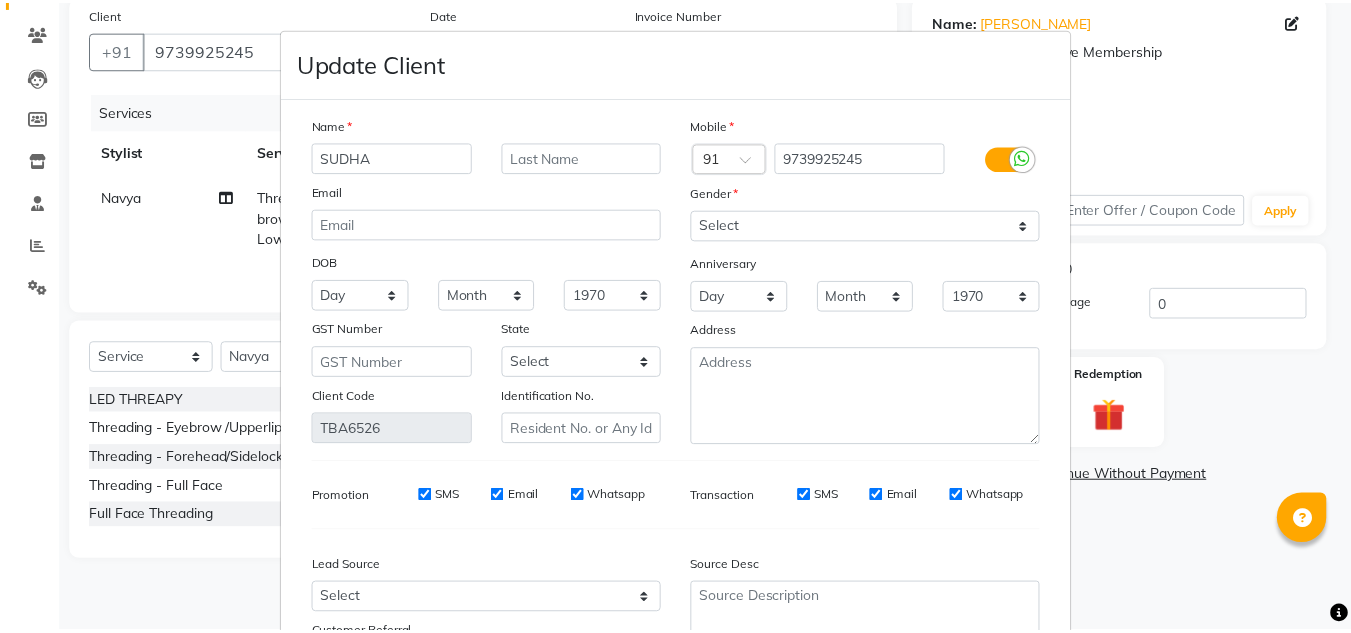 scroll, scrollTop: 180, scrollLeft: 0, axis: vertical 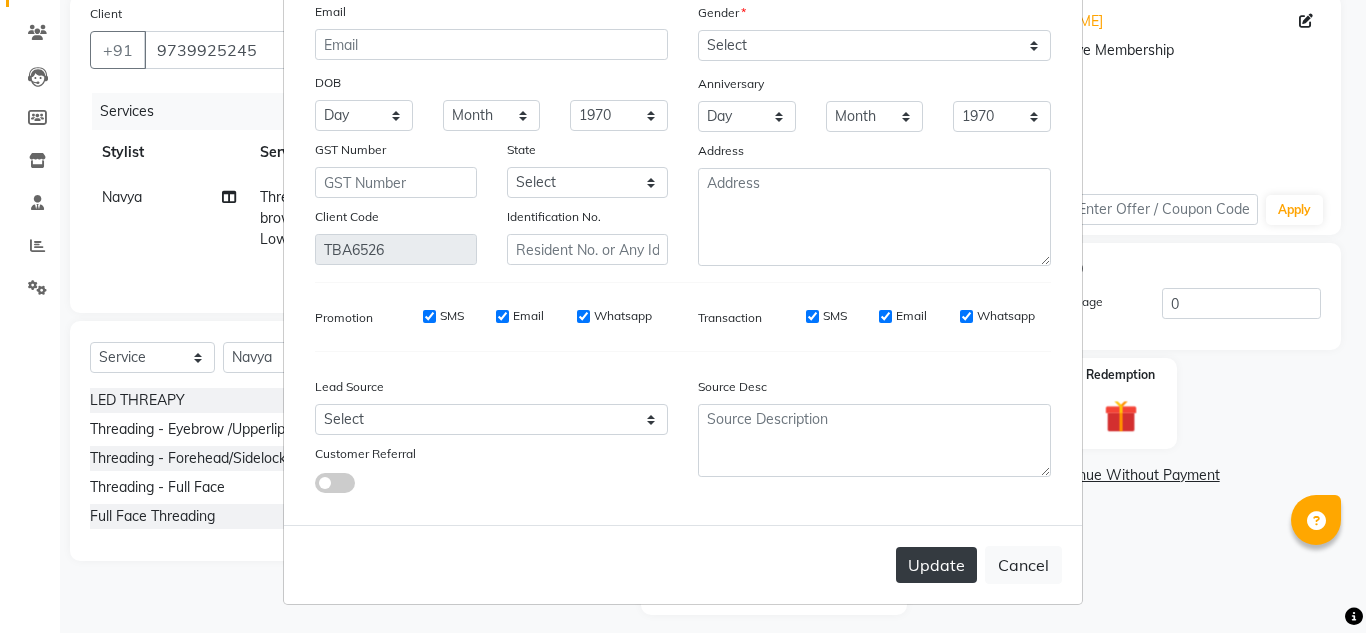 type on "SUDHA" 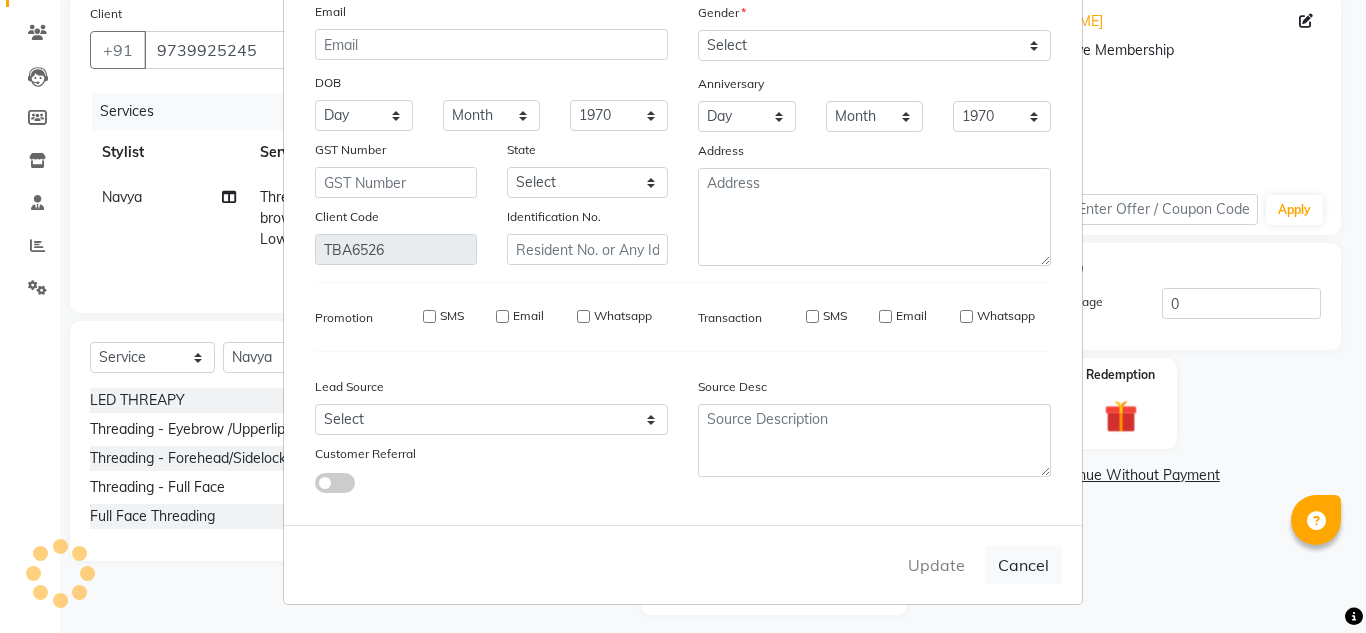 type 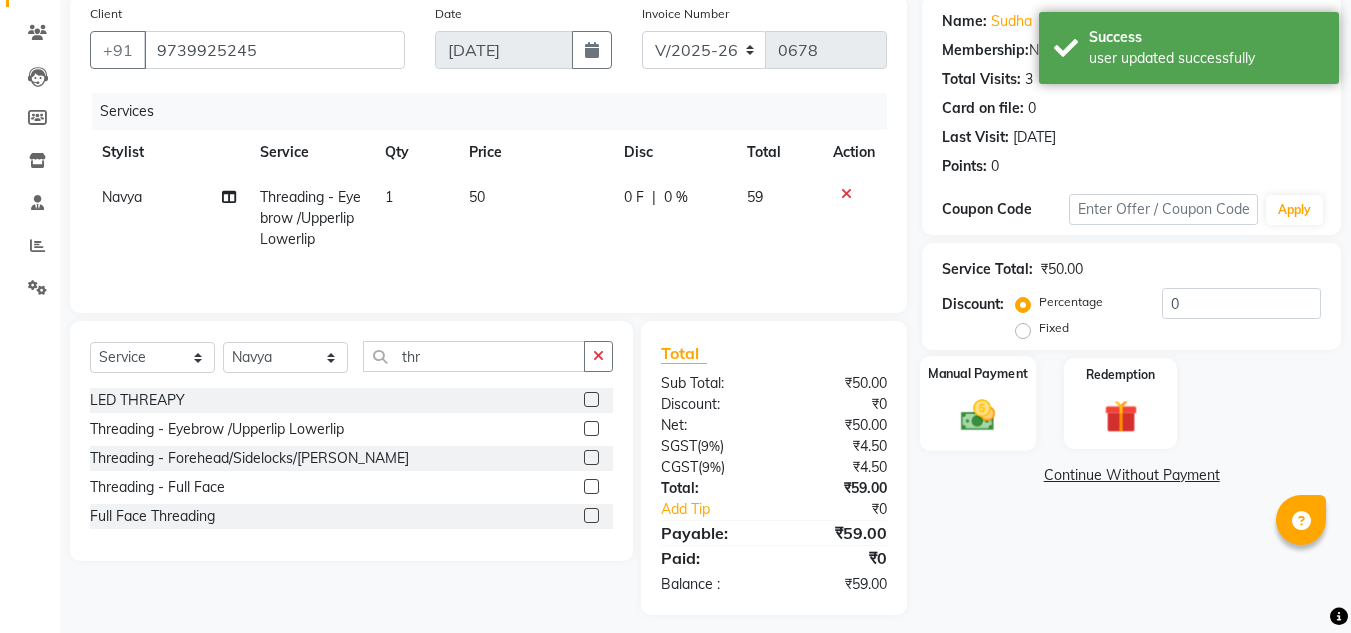 click 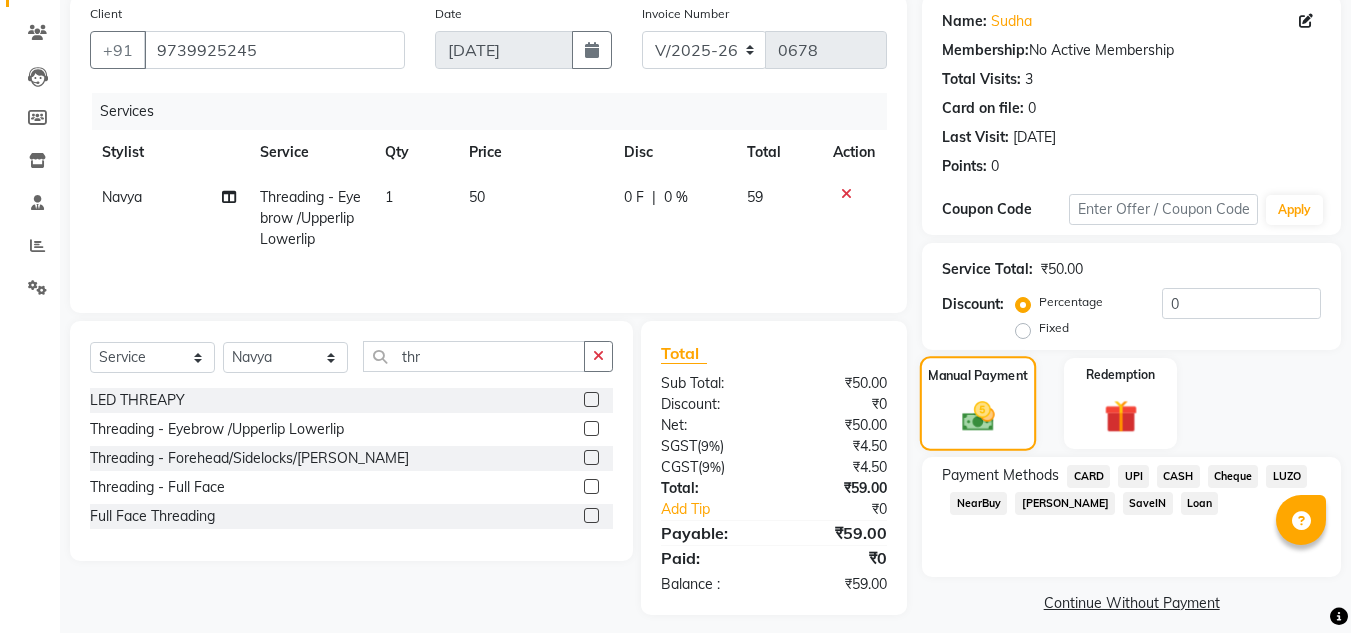 scroll, scrollTop: 170, scrollLeft: 0, axis: vertical 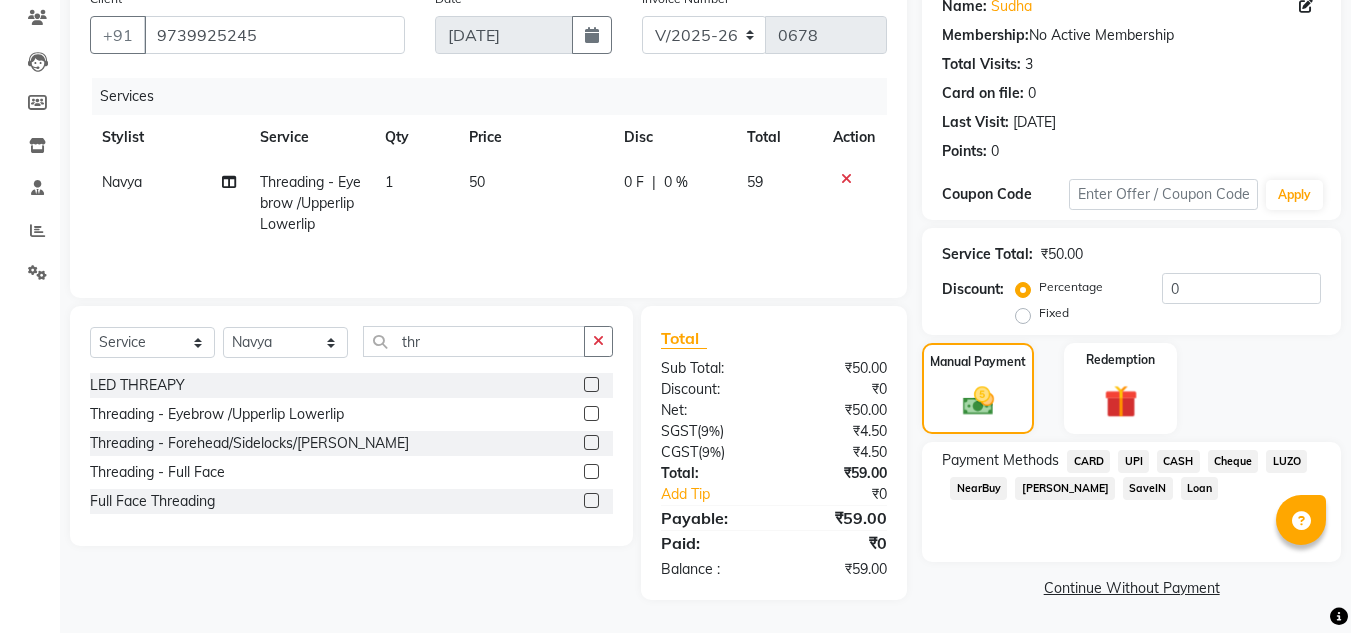 click on "UPI" 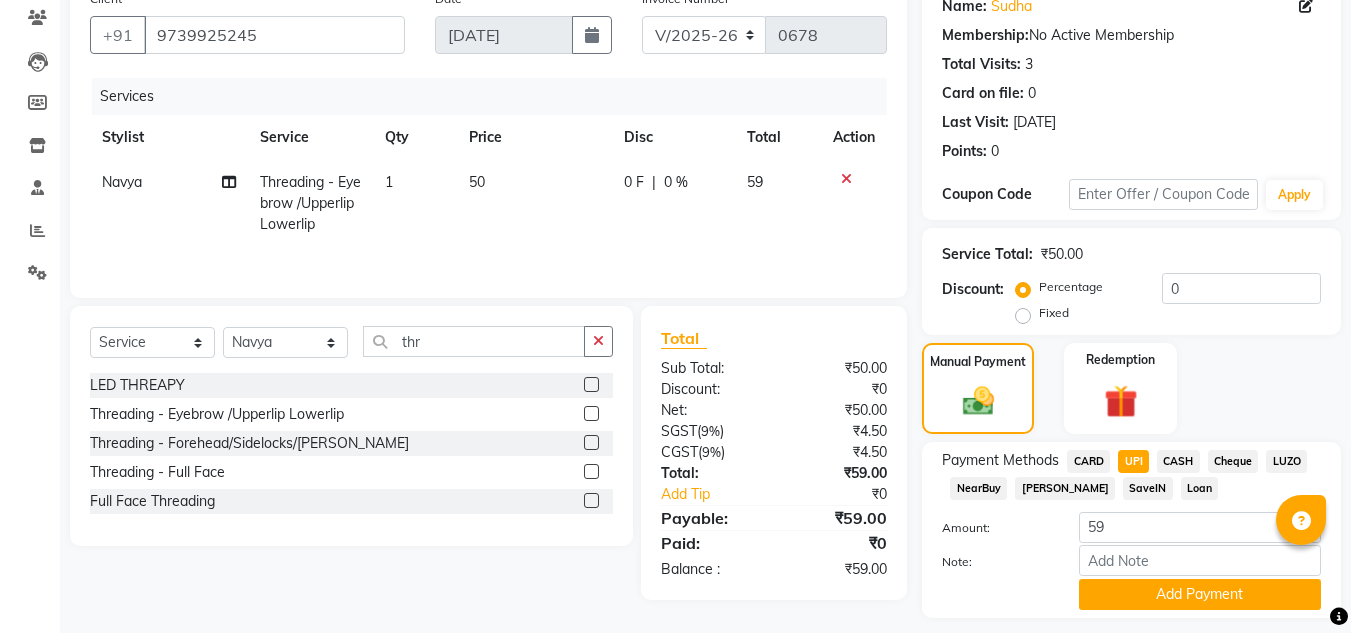 scroll, scrollTop: 226, scrollLeft: 0, axis: vertical 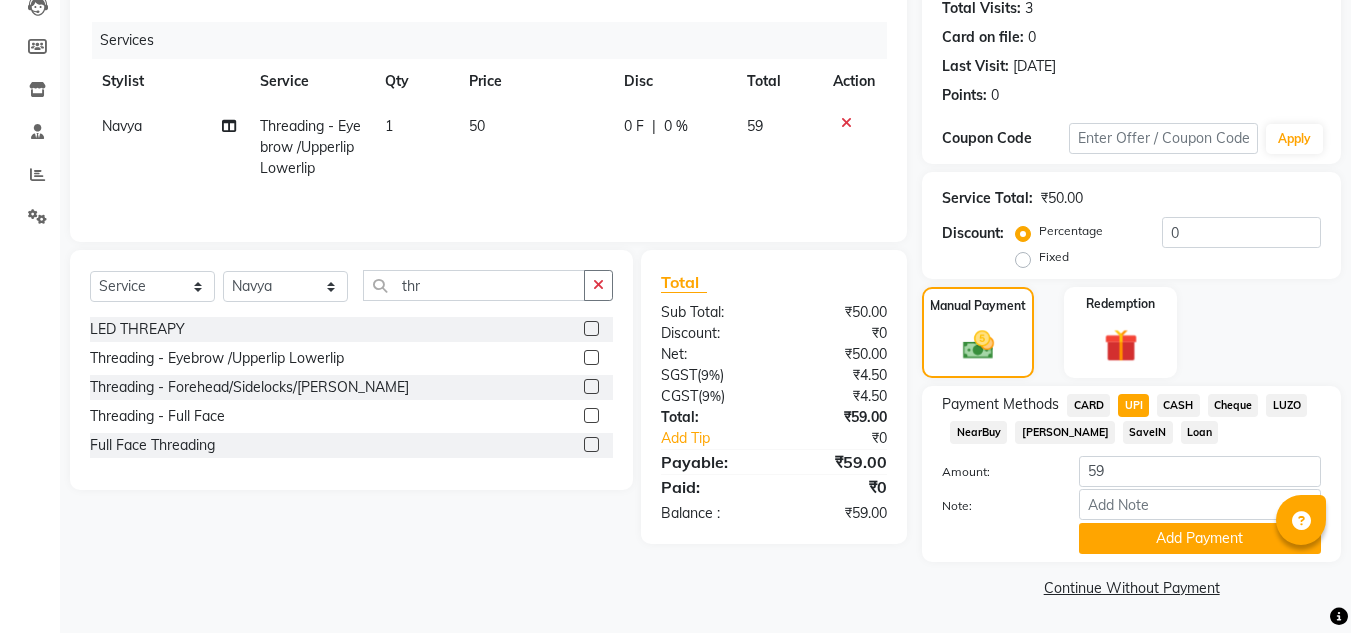 click on "Name: Sudha  Membership:  No Active Membership  Total Visits:  3 Card on file:  0 Last Visit:   [DATE] Points:   0  Coupon Code Apply Service Total:  ₹50.00  Discount:  Percentage   Fixed  0 Manual Payment Redemption Payment Methods  CARD   UPI   CASH   Cheque   LUZO   NearBuy   Bajaj Finserv   SaveIN   Loan  Amount: 59 Note: Add Payment  Continue Without Payment" 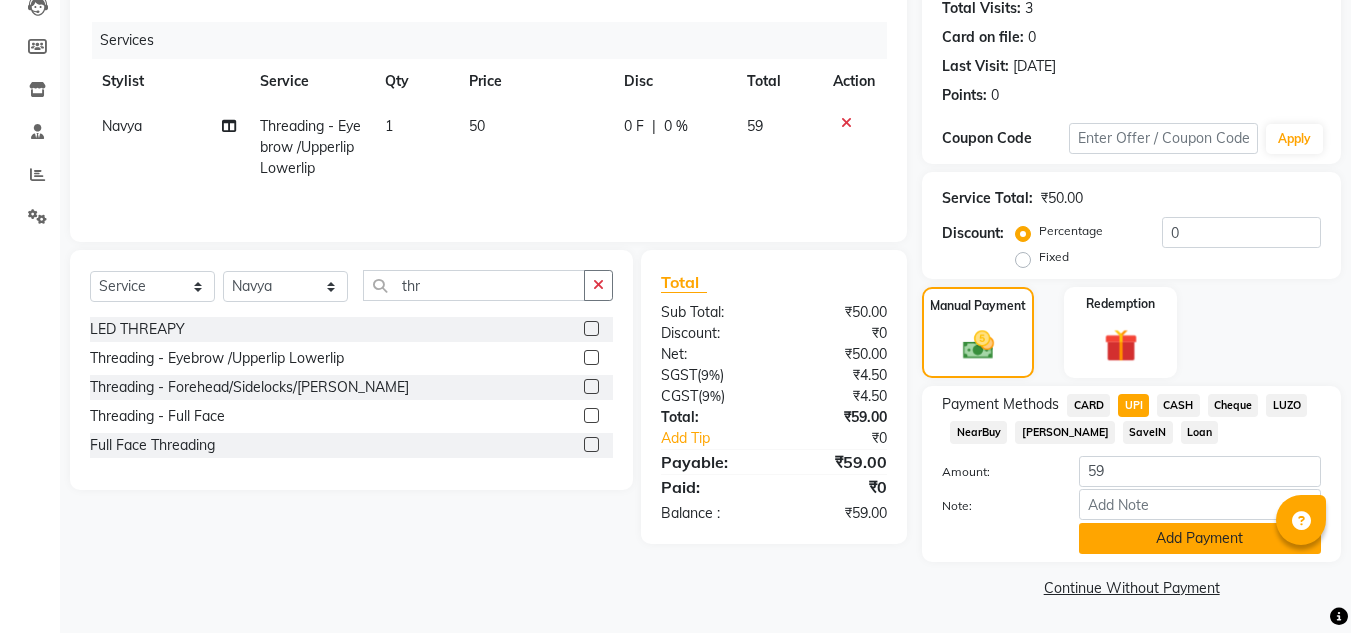 click on "Add Payment" 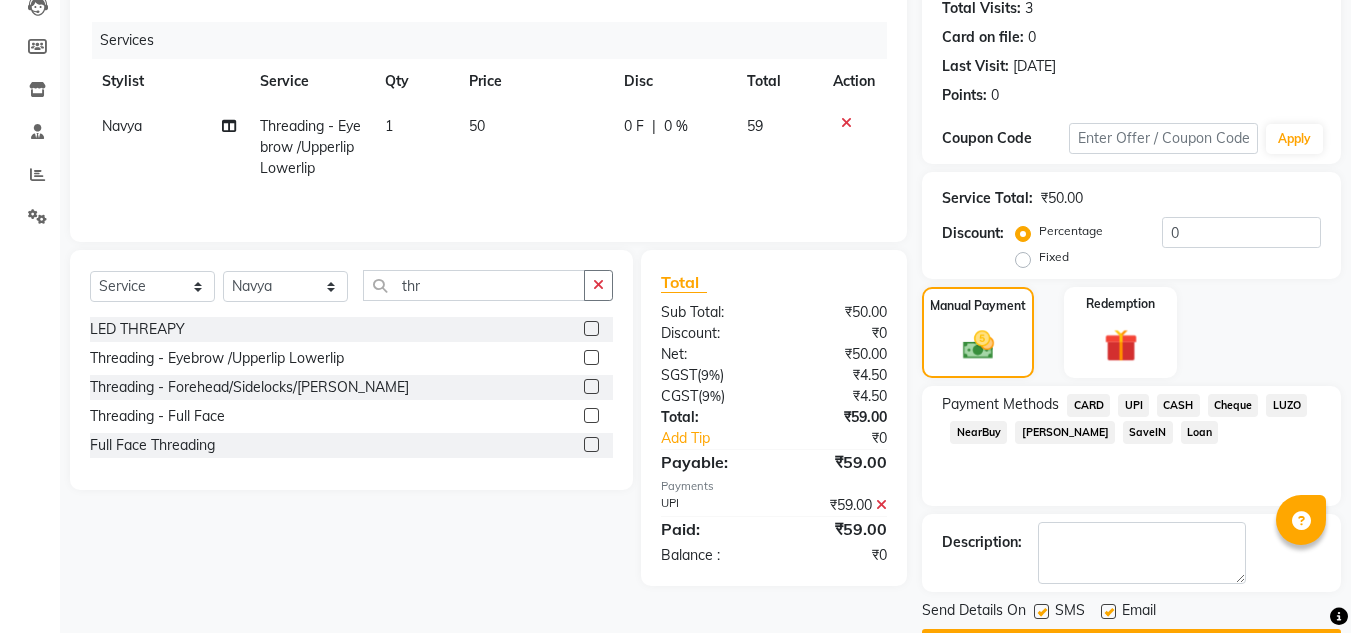 scroll, scrollTop: 283, scrollLeft: 0, axis: vertical 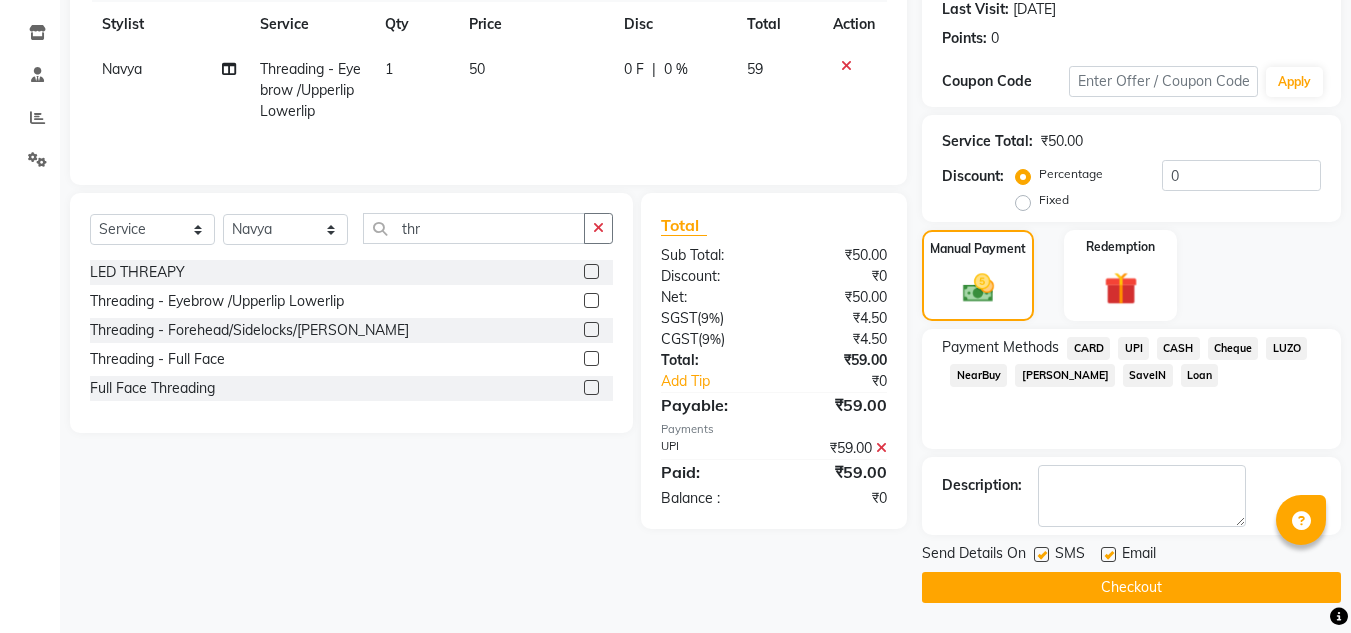 click on "Checkout" 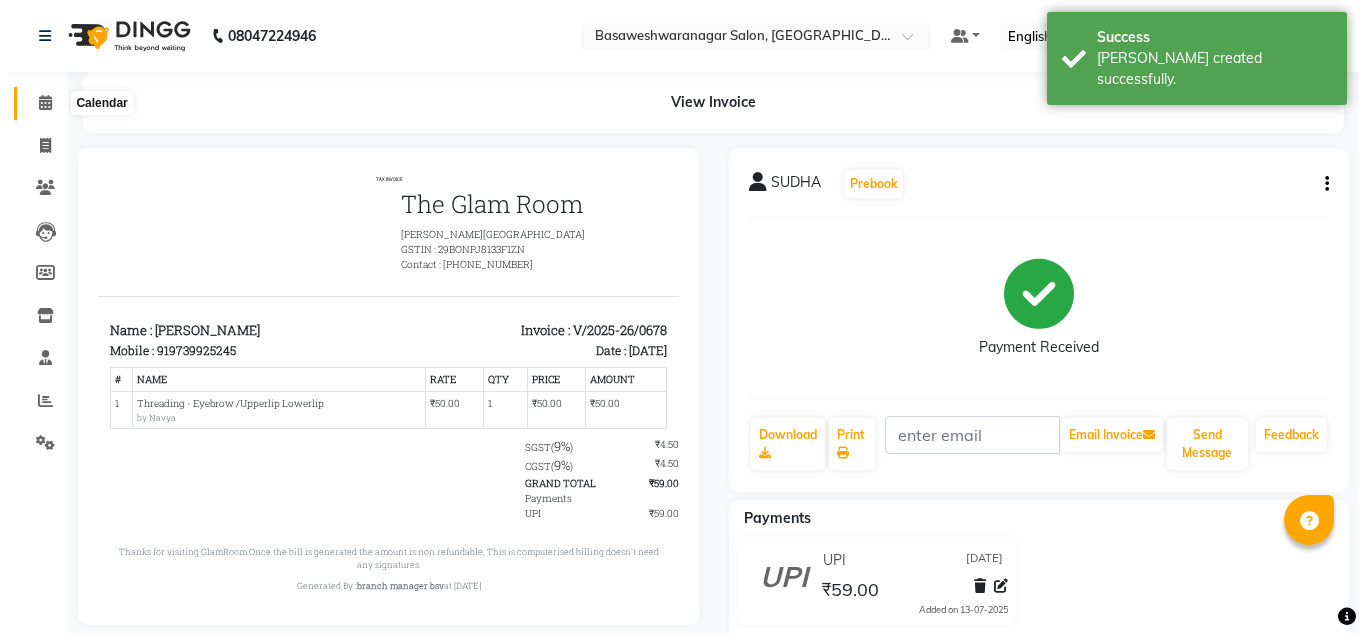 scroll, scrollTop: 0, scrollLeft: 0, axis: both 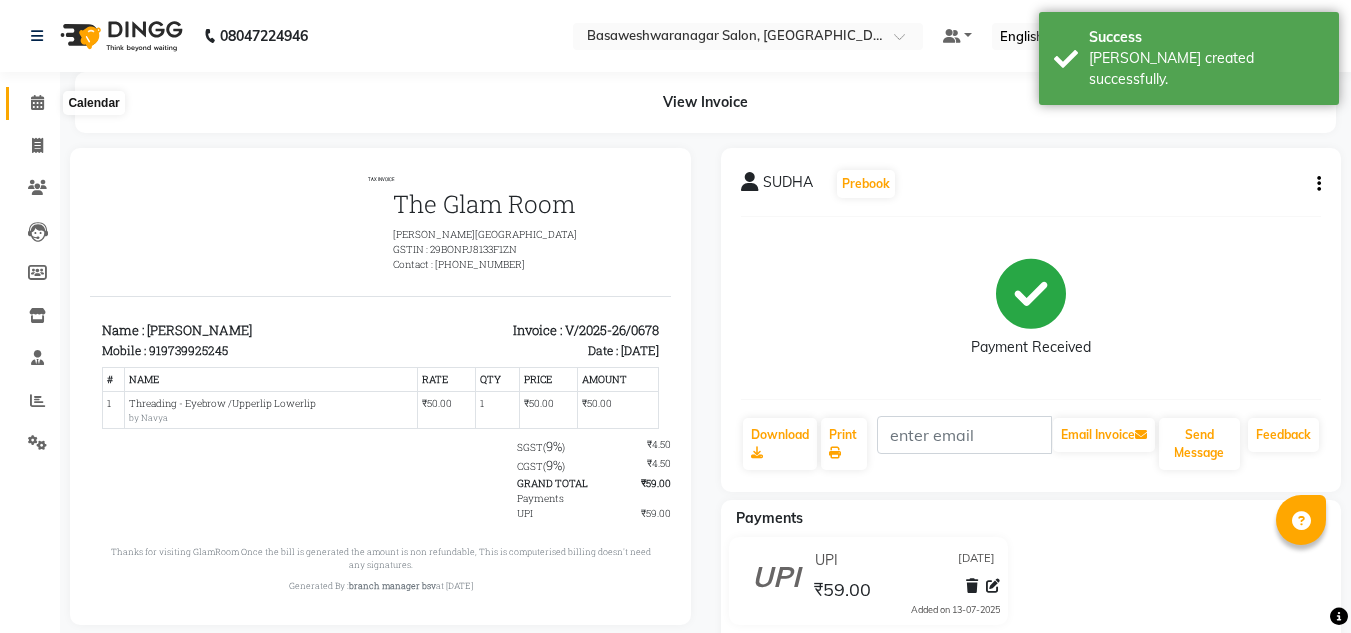 click 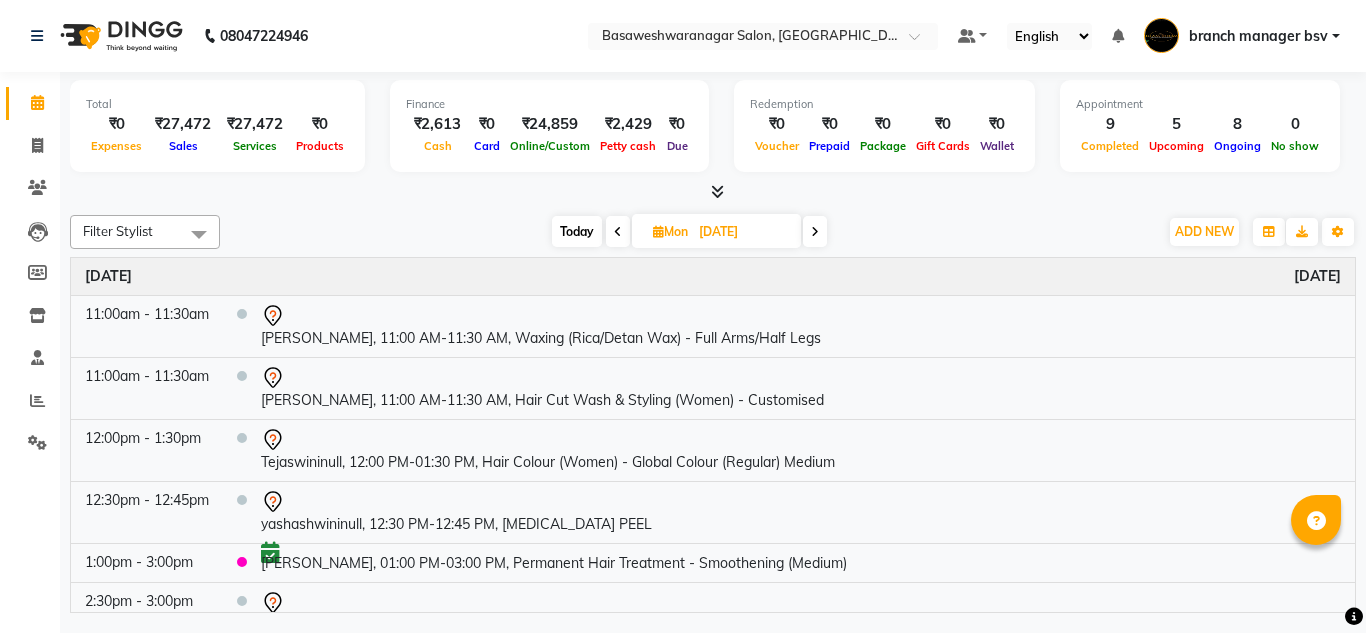 click at bounding box center (815, 232) 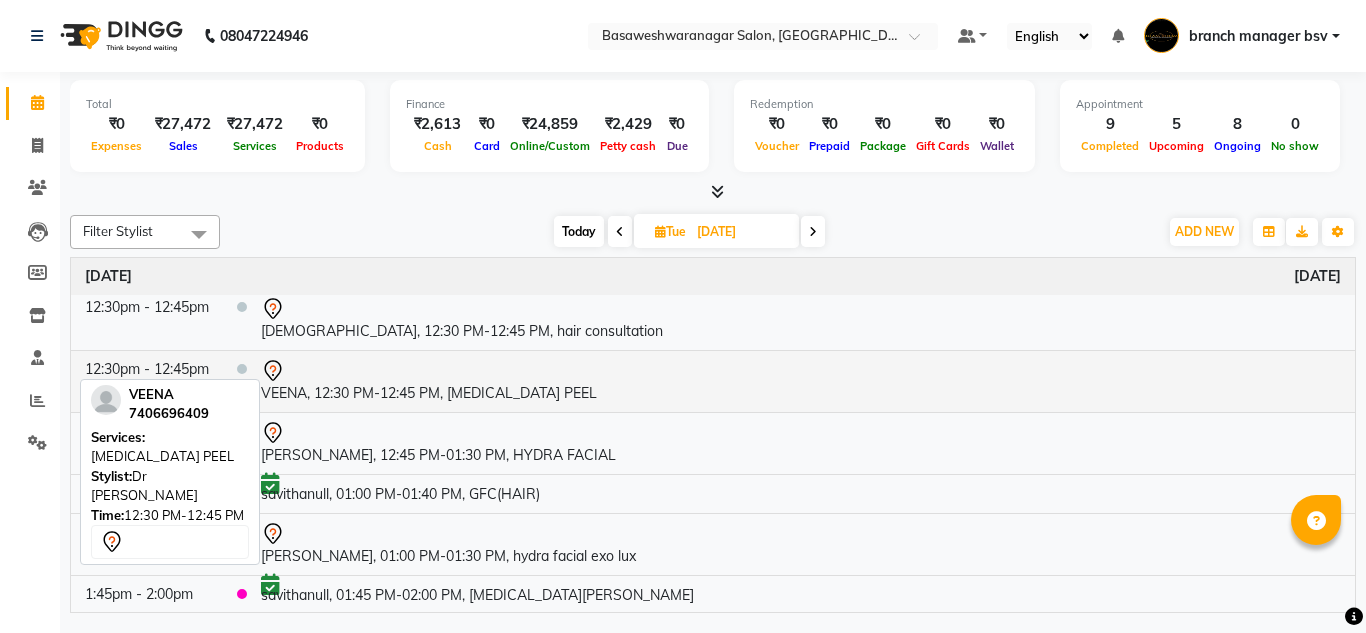 scroll, scrollTop: 133, scrollLeft: 0, axis: vertical 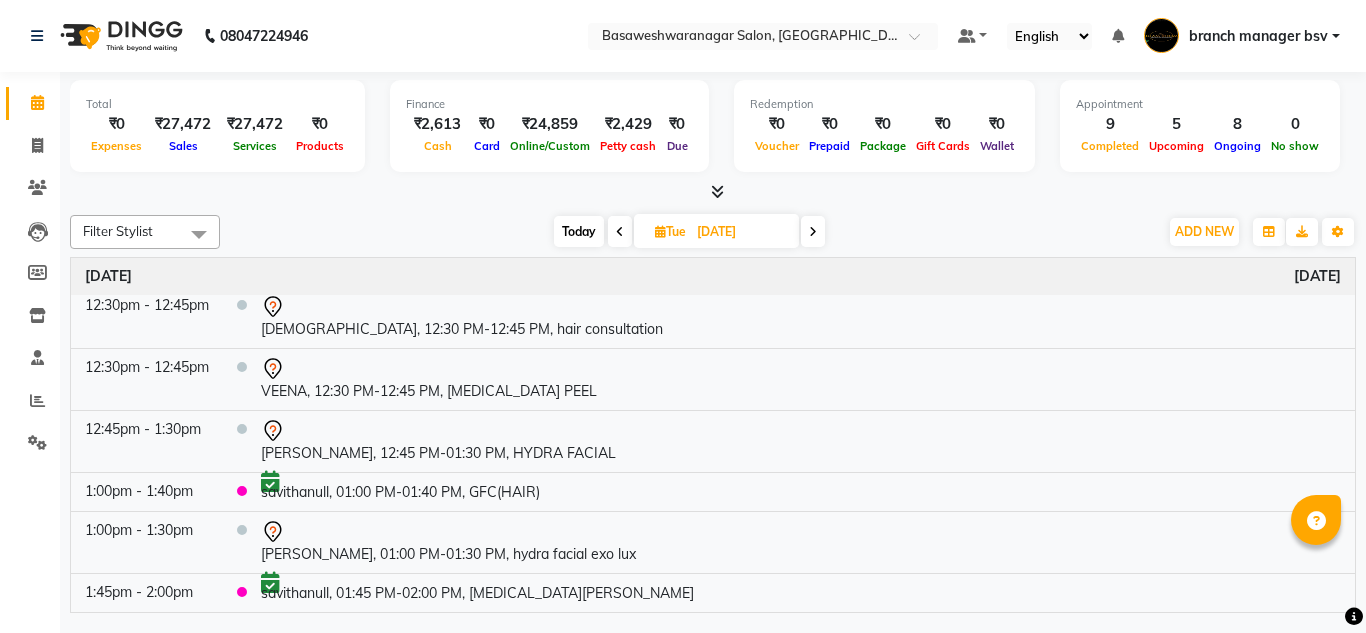 click at bounding box center (620, 232) 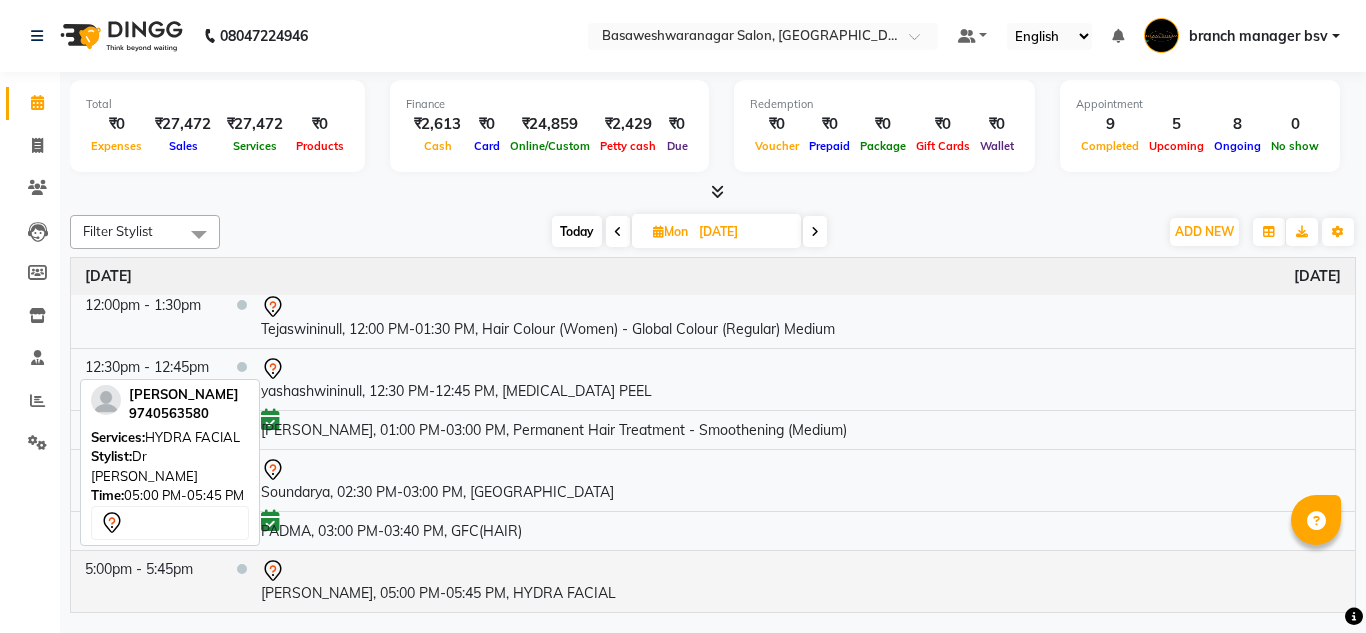scroll, scrollTop: 0, scrollLeft: 0, axis: both 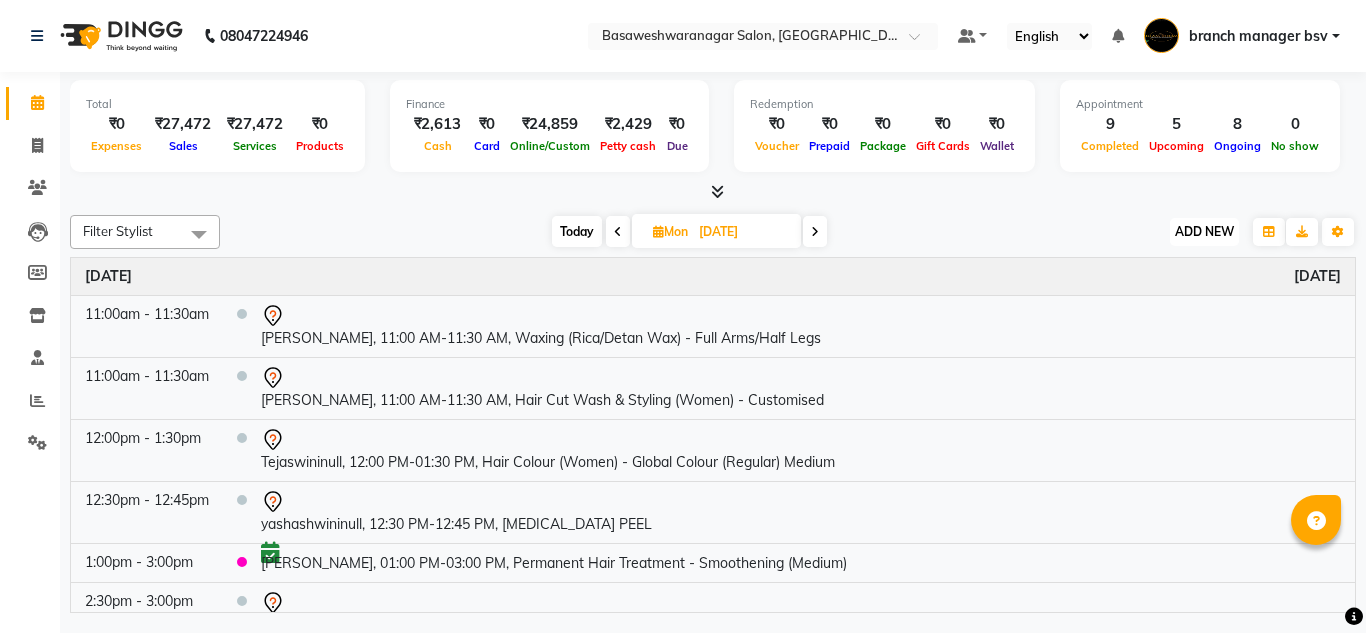 click on "ADD NEW Toggle Dropdown" at bounding box center [1204, 232] 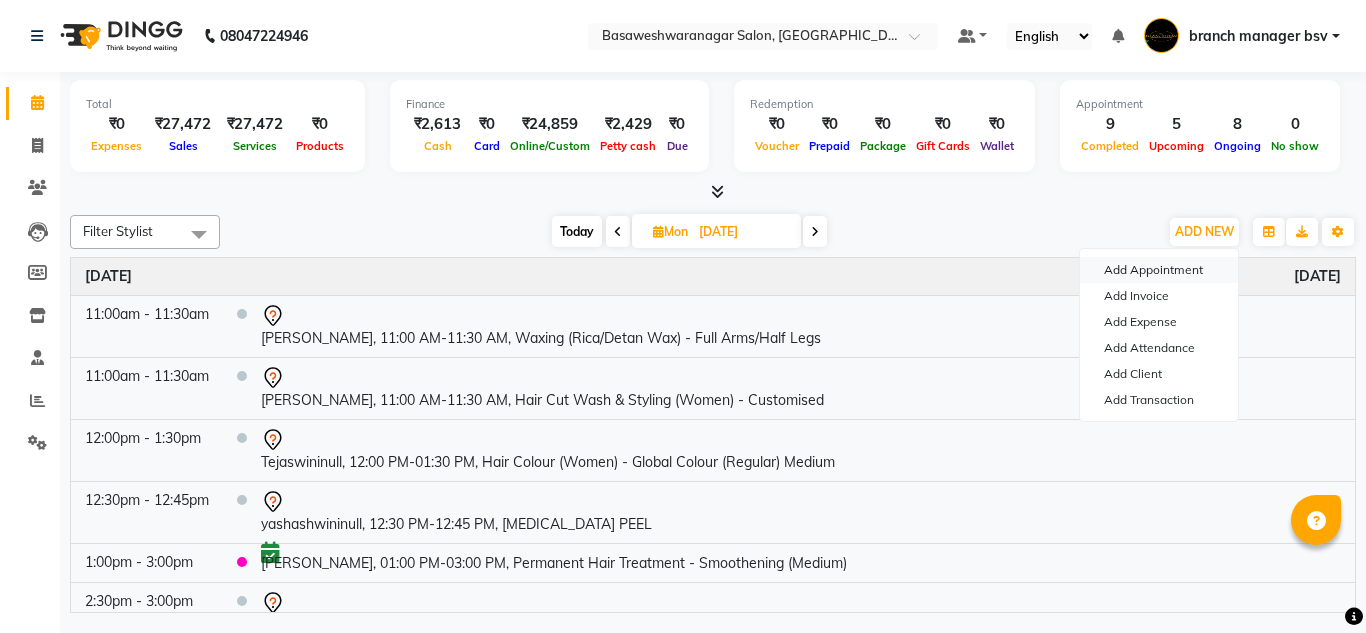 click on "Add Appointment" at bounding box center (1159, 270) 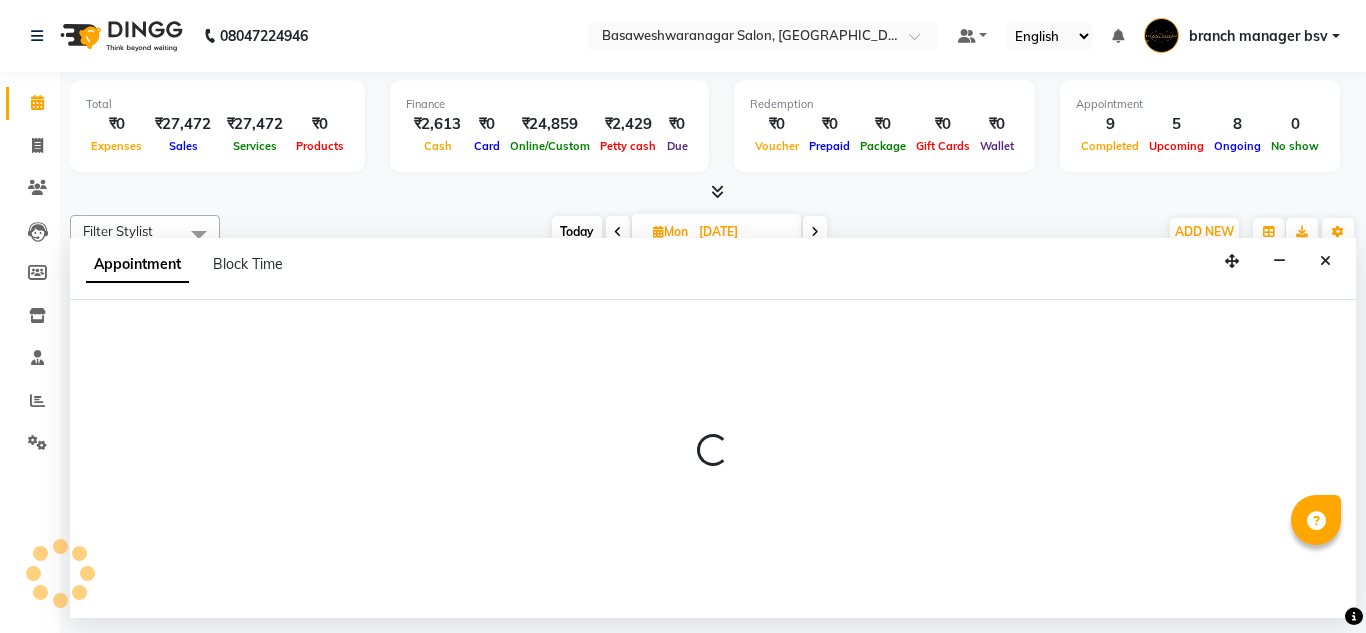 select on "540" 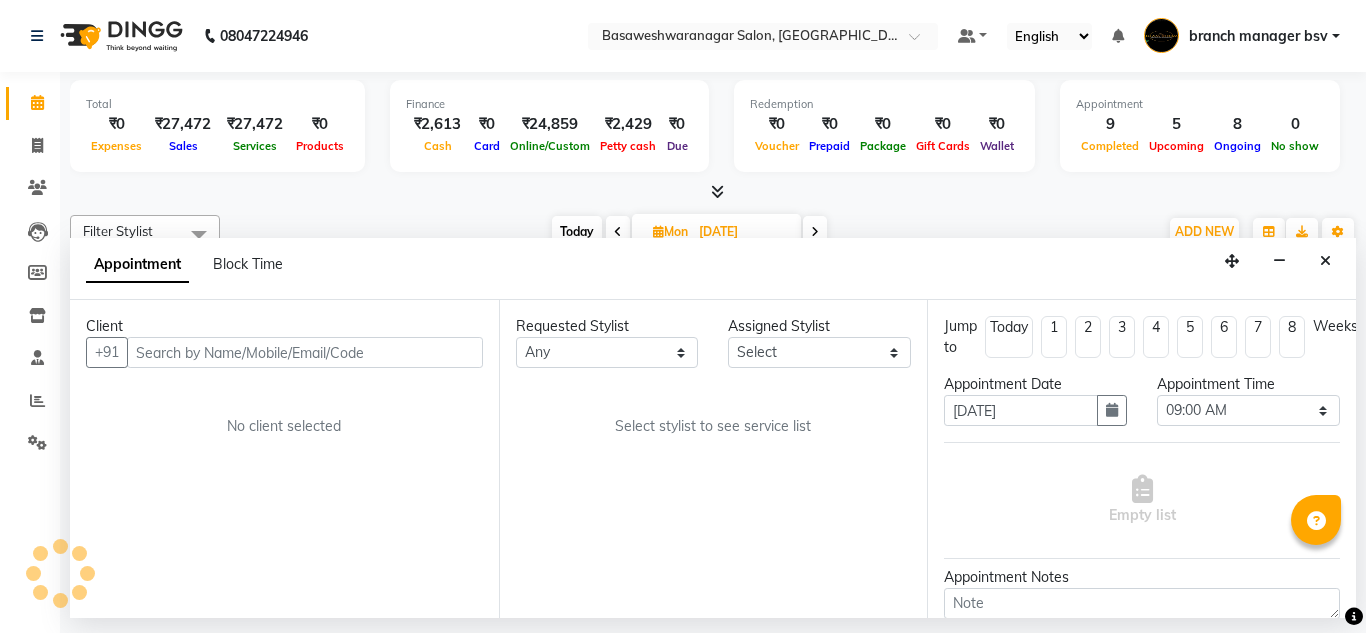 click at bounding box center (305, 352) 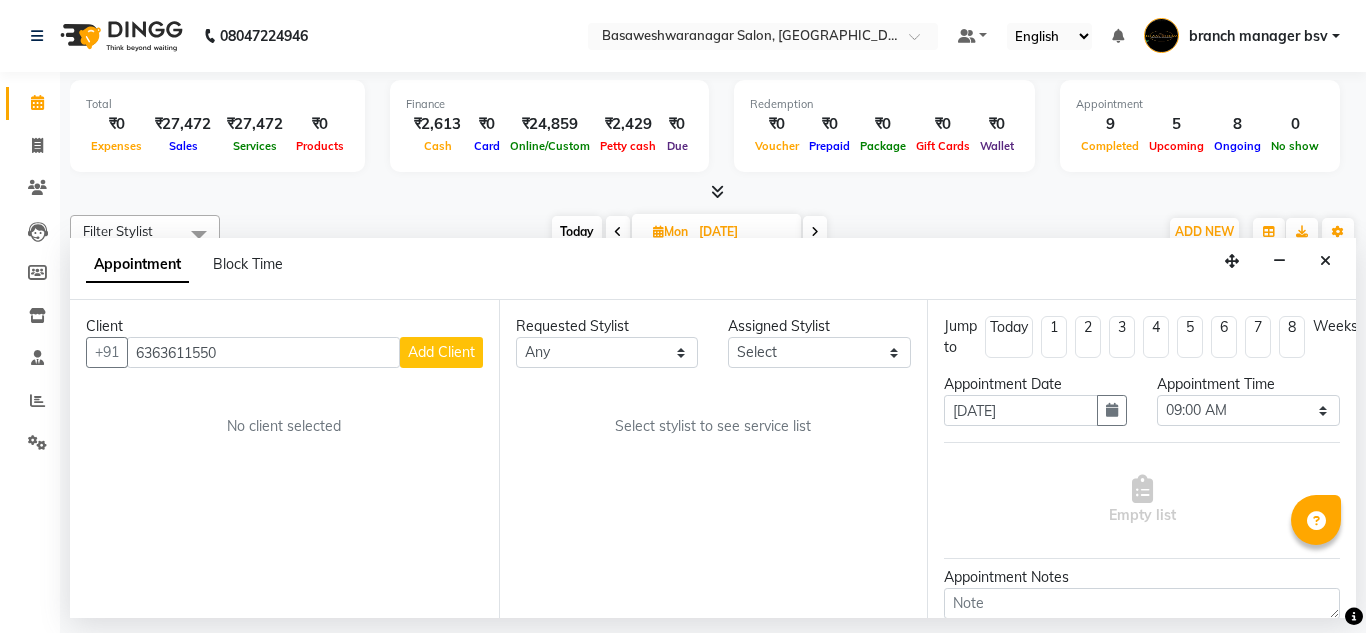 type on "6363611550" 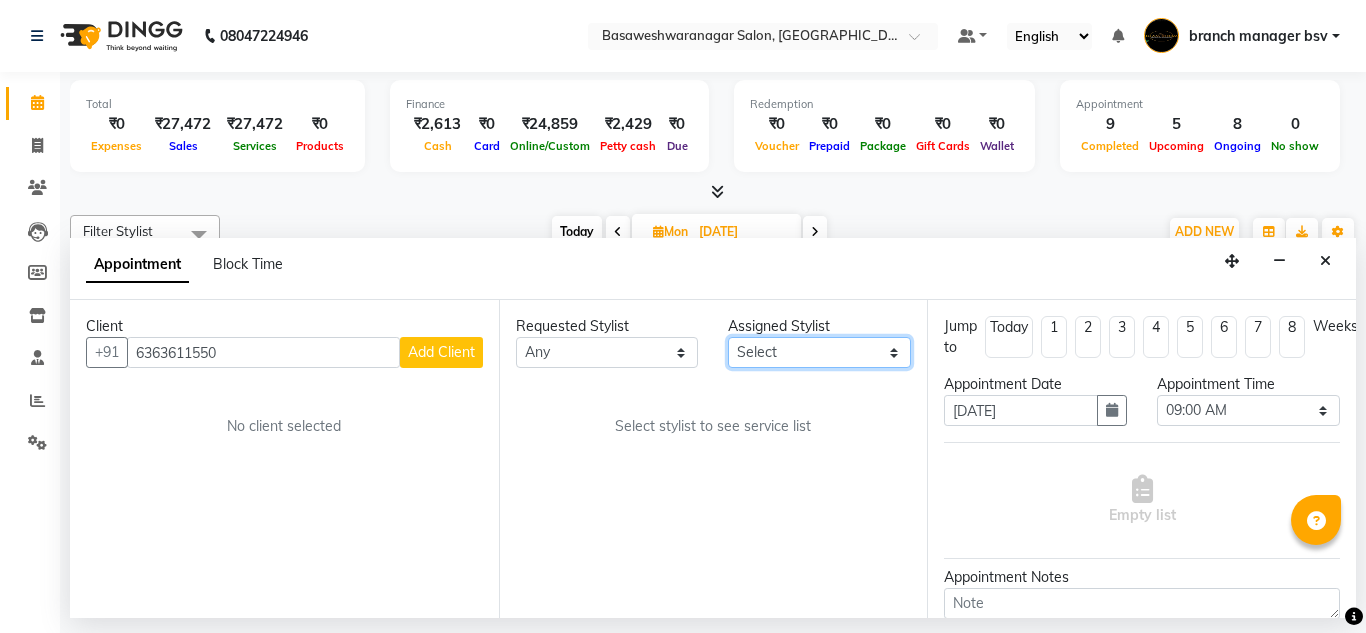 click on "Select [PERSON_NAME] manager bsv [PERSON_NAME] [PERSON_NAME] [PERSON_NAME] [PERSON_NAME] pooja accounts [PERSON_NAME] [PERSON_NAME] Rasna Sanskruthi shangnimwom [PERSON_NAME] [PERSON_NAME] [PERSON_NAME]  TEZZ The Glam Room [PERSON_NAME] [PERSON_NAME]" at bounding box center (819, 352) 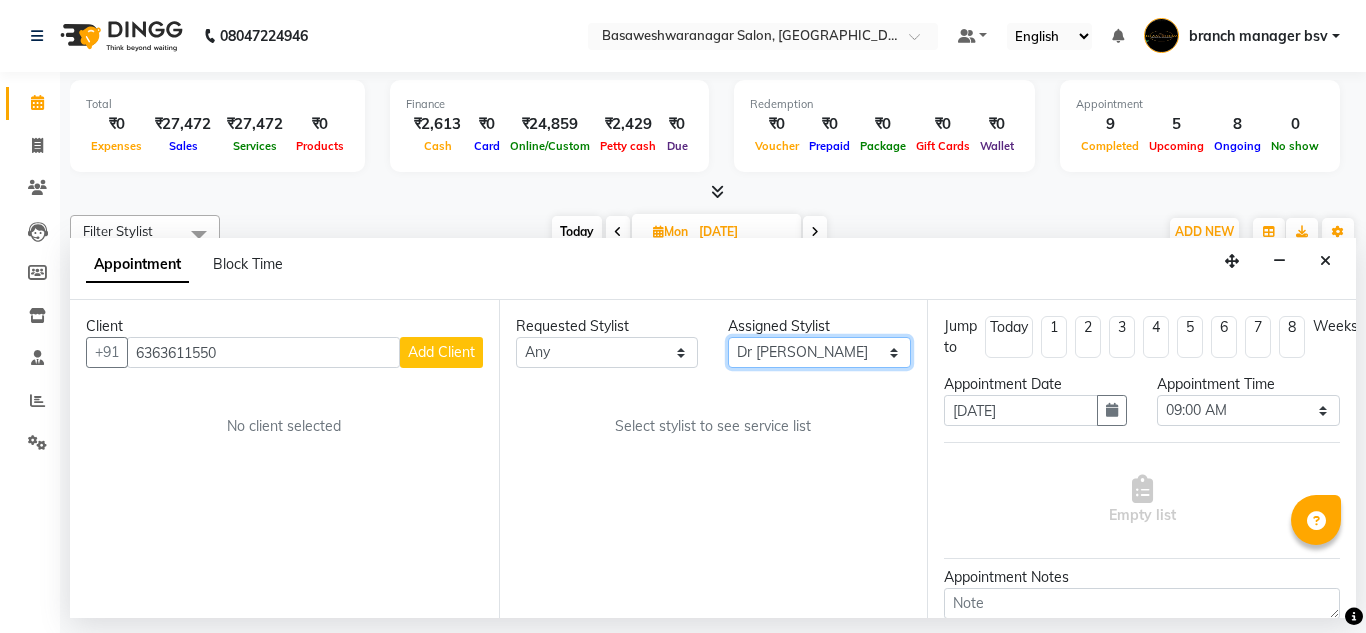 click on "Select [PERSON_NAME] manager bsv [PERSON_NAME] [PERSON_NAME] [PERSON_NAME] [PERSON_NAME] pooja accounts [PERSON_NAME] [PERSON_NAME] Rasna Sanskruthi shangnimwom [PERSON_NAME] [PERSON_NAME] [PERSON_NAME]  TEZZ The Glam Room [PERSON_NAME] [PERSON_NAME]" at bounding box center [819, 352] 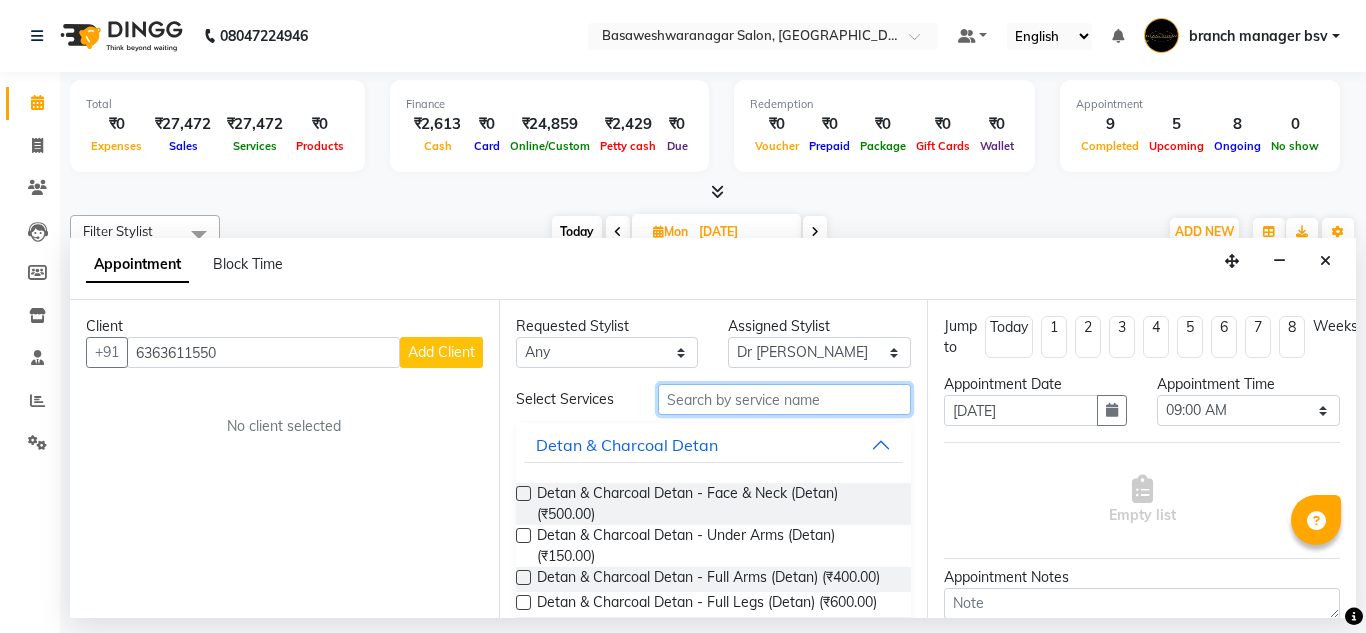 click at bounding box center (785, 399) 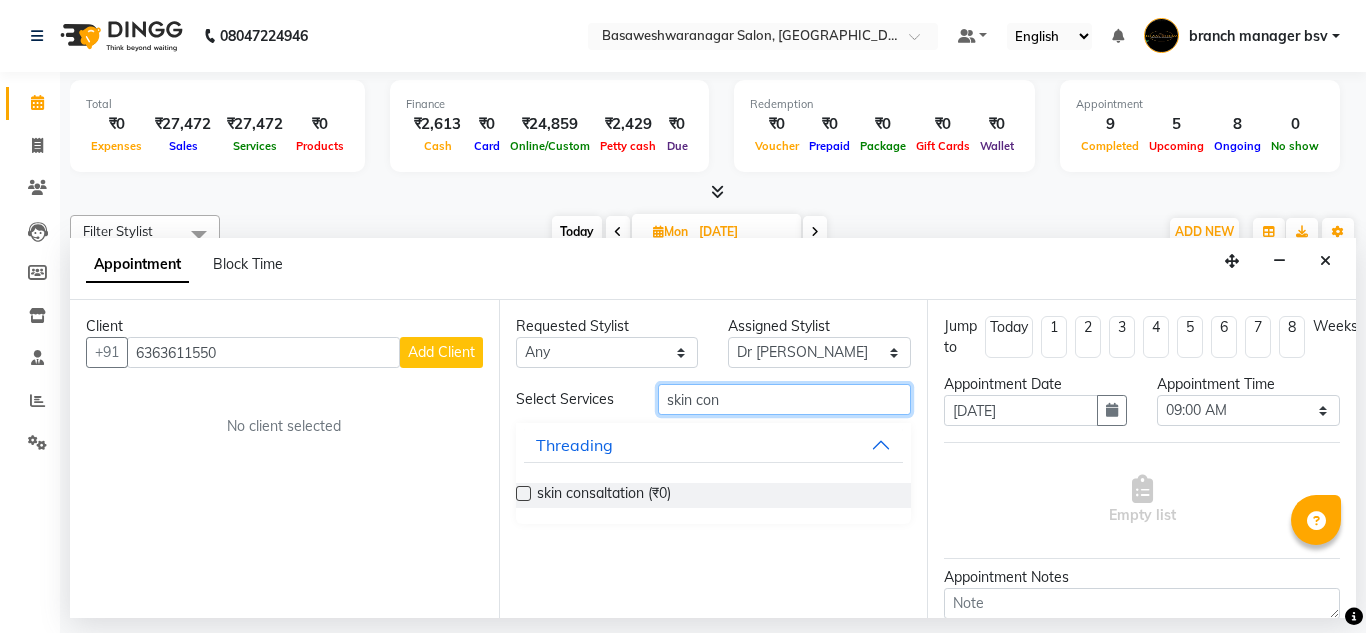type on "skin con" 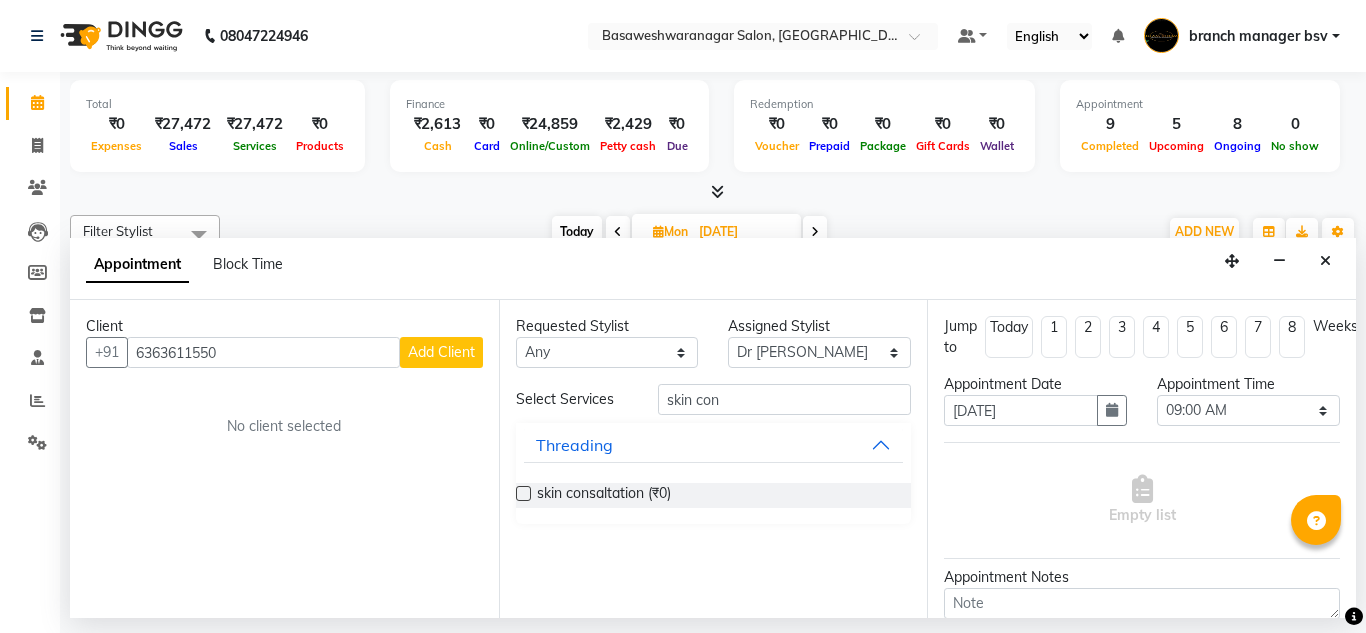 click at bounding box center (523, 493) 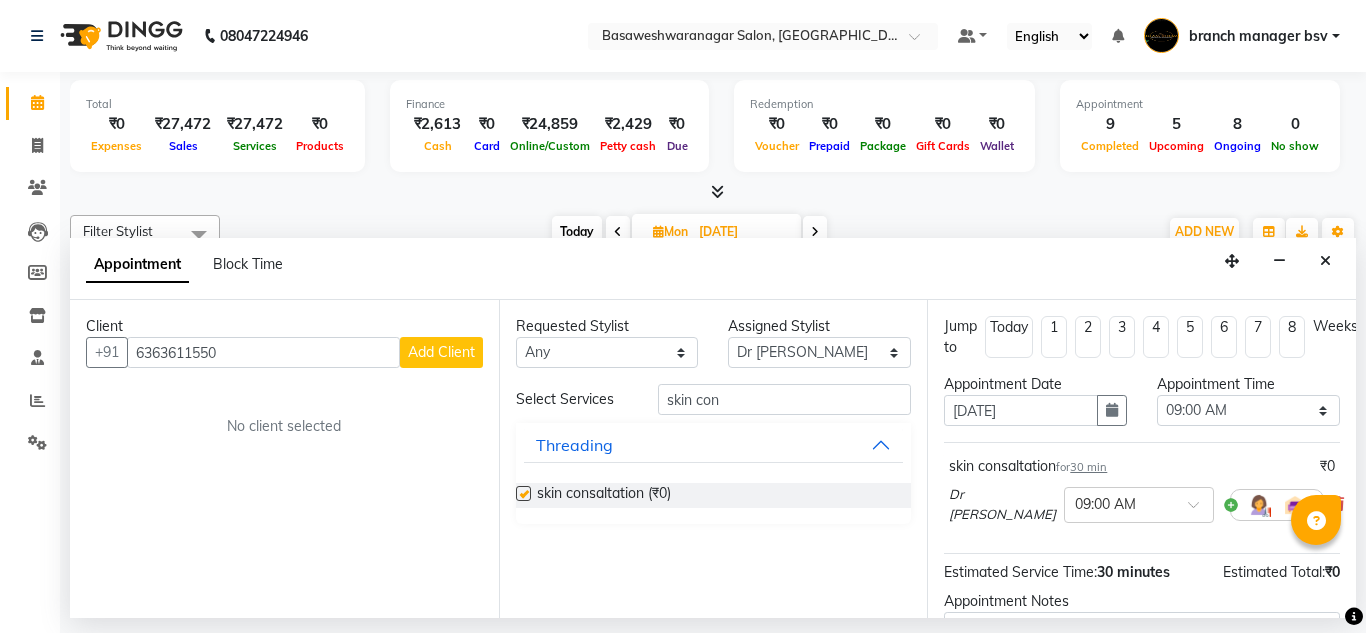 checkbox on "false" 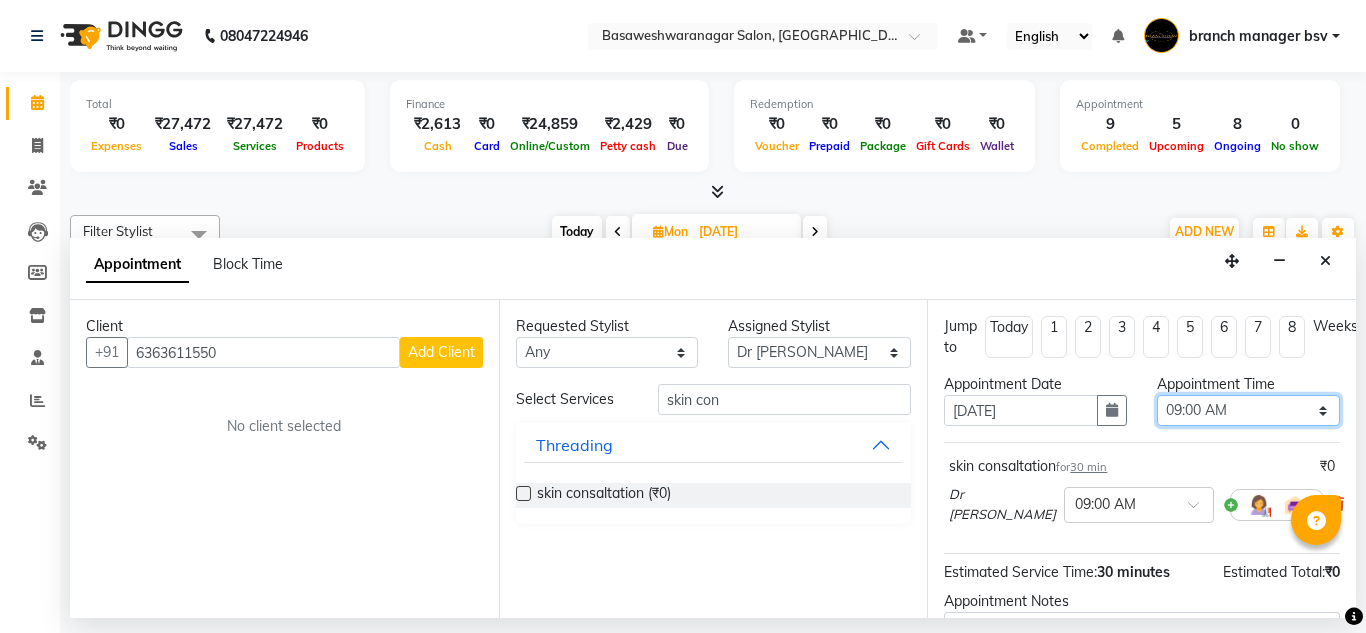 click on "Select 09:00 AM 09:15 AM 09:30 AM 09:45 AM 10:00 AM 10:15 AM 10:30 AM 10:45 AM 11:00 AM 11:15 AM 11:30 AM 11:45 AM 12:00 PM 12:15 PM 12:30 PM 12:45 PM 01:00 PM 01:15 PM 01:30 PM 01:45 PM 02:00 PM 02:15 PM 02:30 PM 02:45 PM 03:00 PM 03:15 PM 03:30 PM 03:45 PM 04:00 PM 04:15 PM 04:30 PM 04:45 PM 05:00 PM 05:15 PM 05:30 PM 05:45 PM 06:00 PM 06:15 PM 06:30 PM 06:45 PM 07:00 PM 07:15 PM 07:30 PM 07:45 PM 08:00 PM" at bounding box center (1248, 410) 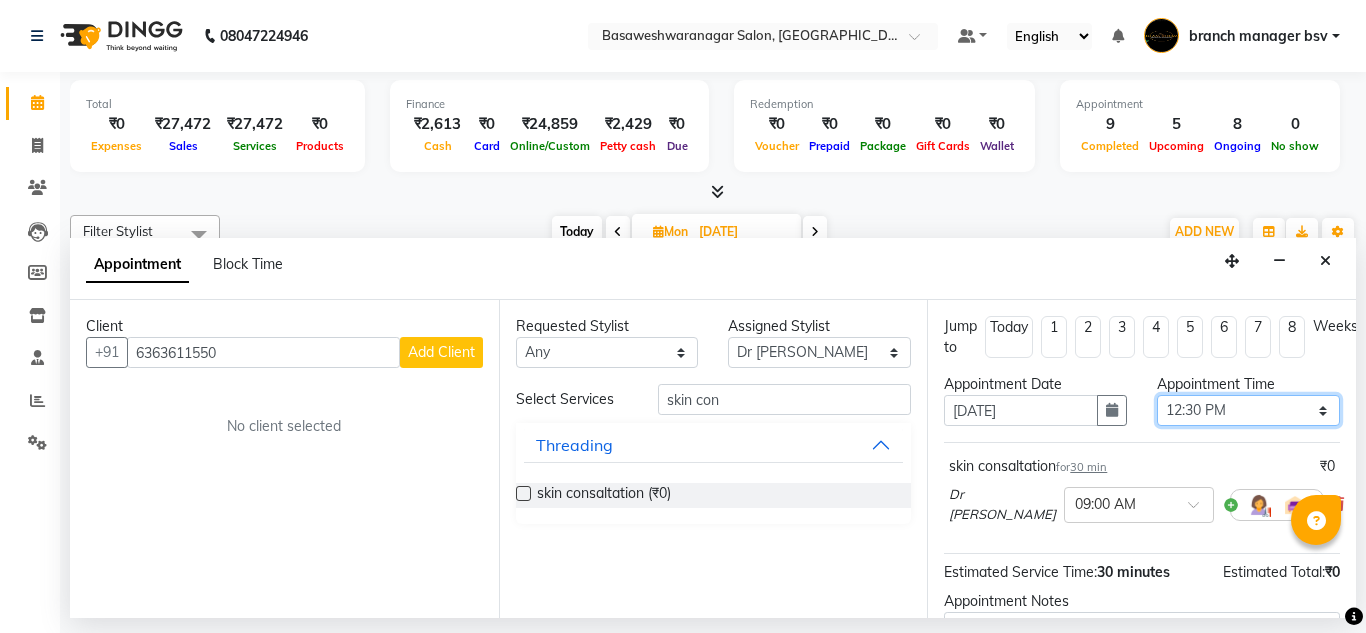 click on "Select 09:00 AM 09:15 AM 09:30 AM 09:45 AM 10:00 AM 10:15 AM 10:30 AM 10:45 AM 11:00 AM 11:15 AM 11:30 AM 11:45 AM 12:00 PM 12:15 PM 12:30 PM 12:45 PM 01:00 PM 01:15 PM 01:30 PM 01:45 PM 02:00 PM 02:15 PM 02:30 PM 02:45 PM 03:00 PM 03:15 PM 03:30 PM 03:45 PM 04:00 PM 04:15 PM 04:30 PM 04:45 PM 05:00 PM 05:15 PM 05:30 PM 05:45 PM 06:00 PM 06:15 PM 06:30 PM 06:45 PM 07:00 PM 07:15 PM 07:30 PM 07:45 PM 08:00 PM" at bounding box center (1248, 410) 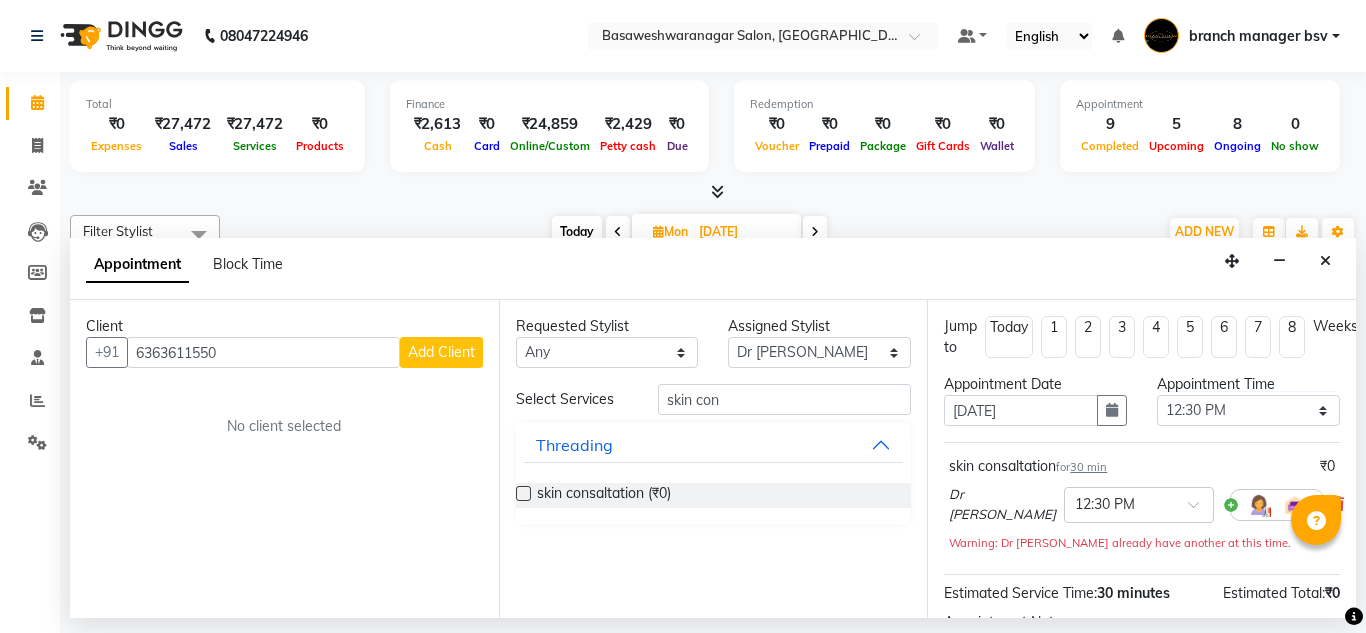 click on "Add Client" at bounding box center (441, 352) 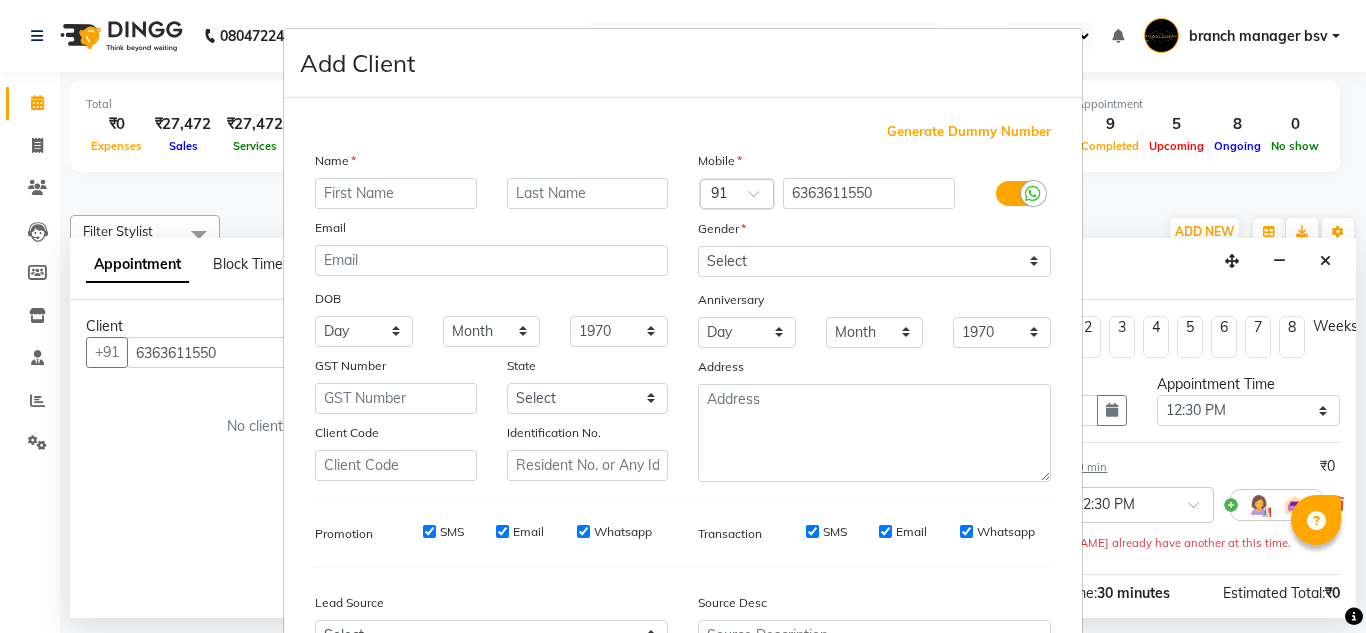 click at bounding box center (396, 193) 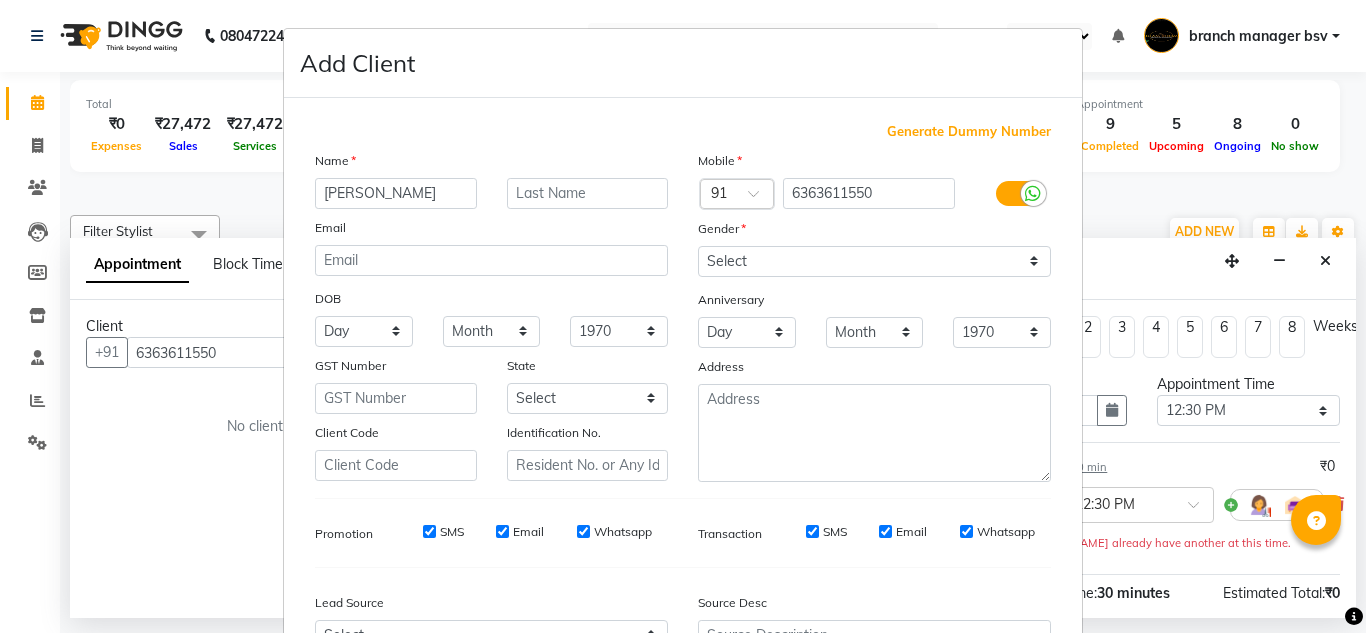 type on "[PERSON_NAME]" 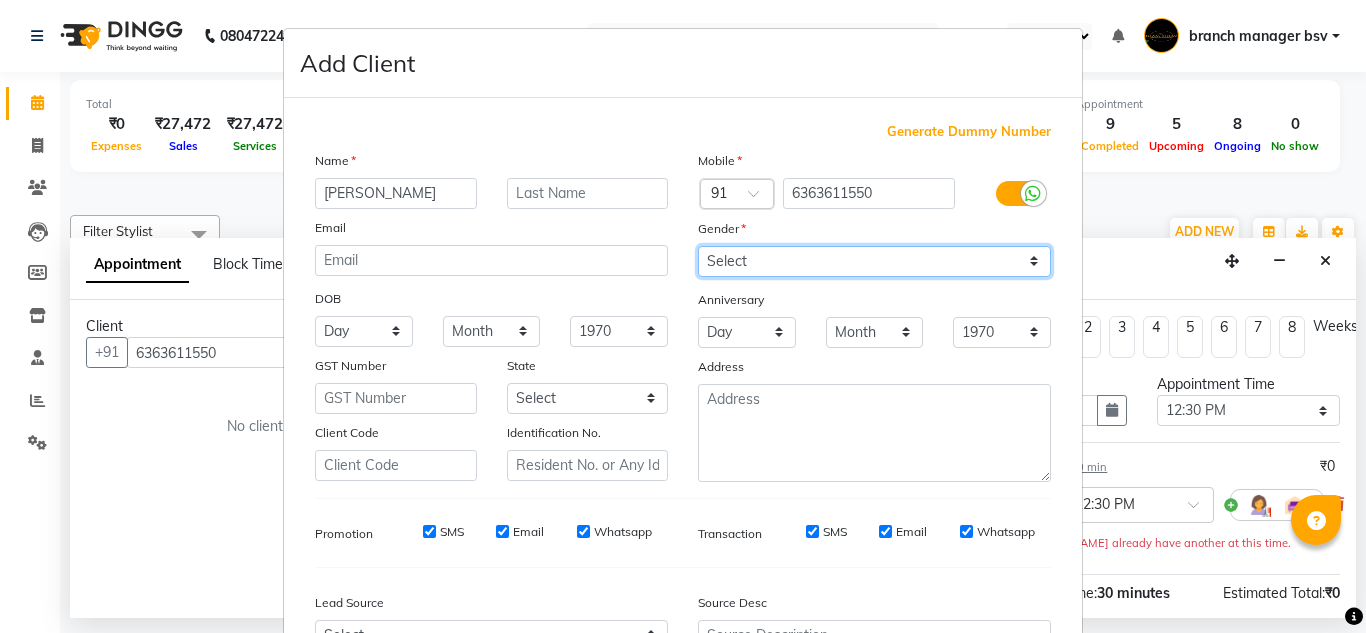 click on "Select [DEMOGRAPHIC_DATA] [DEMOGRAPHIC_DATA] Other Prefer Not To Say" at bounding box center (874, 261) 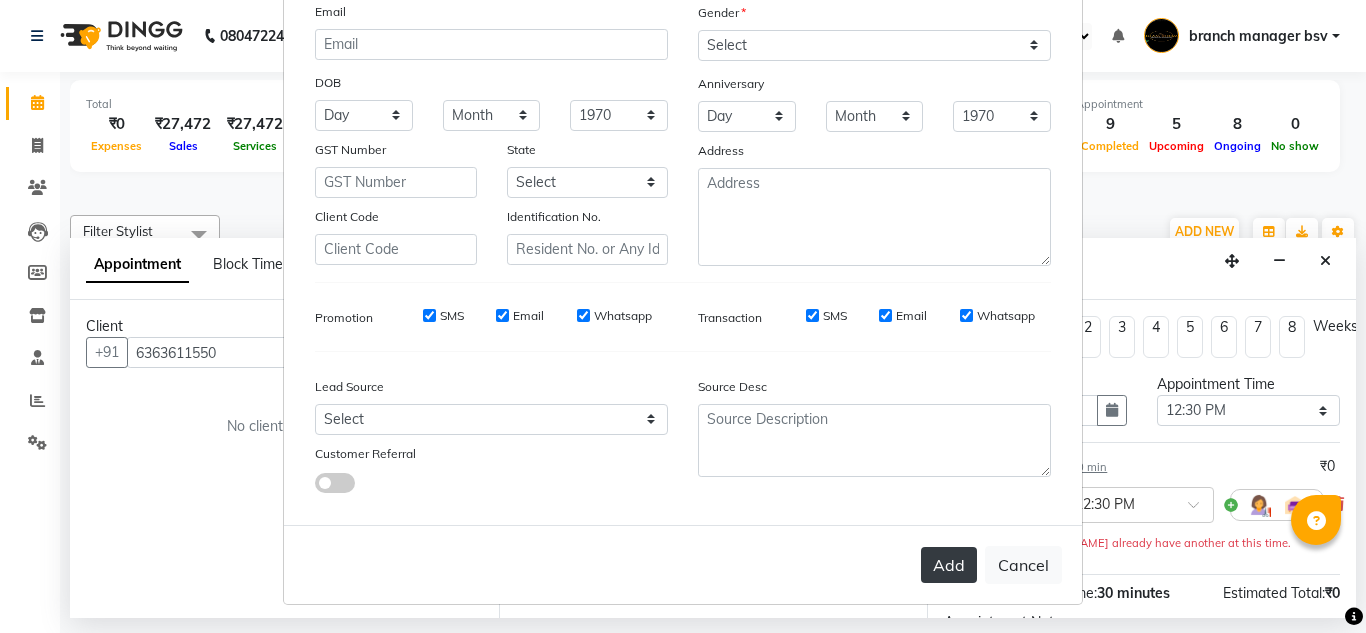 click on "Add" at bounding box center [949, 565] 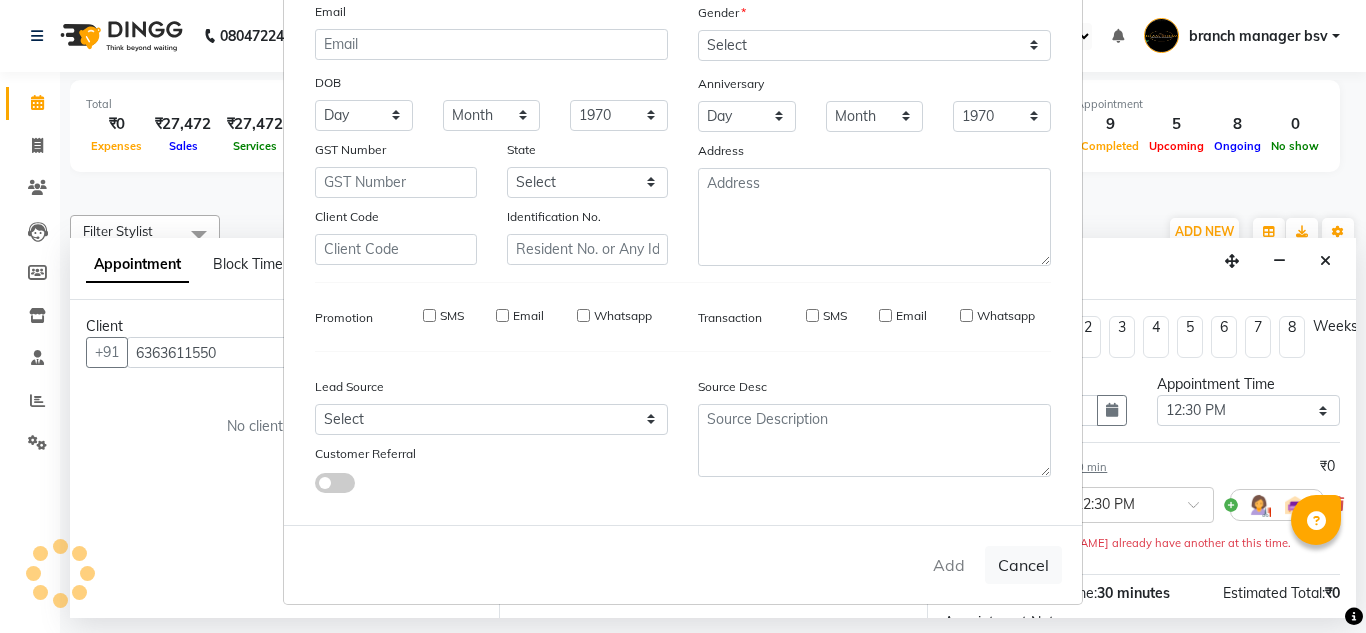 type 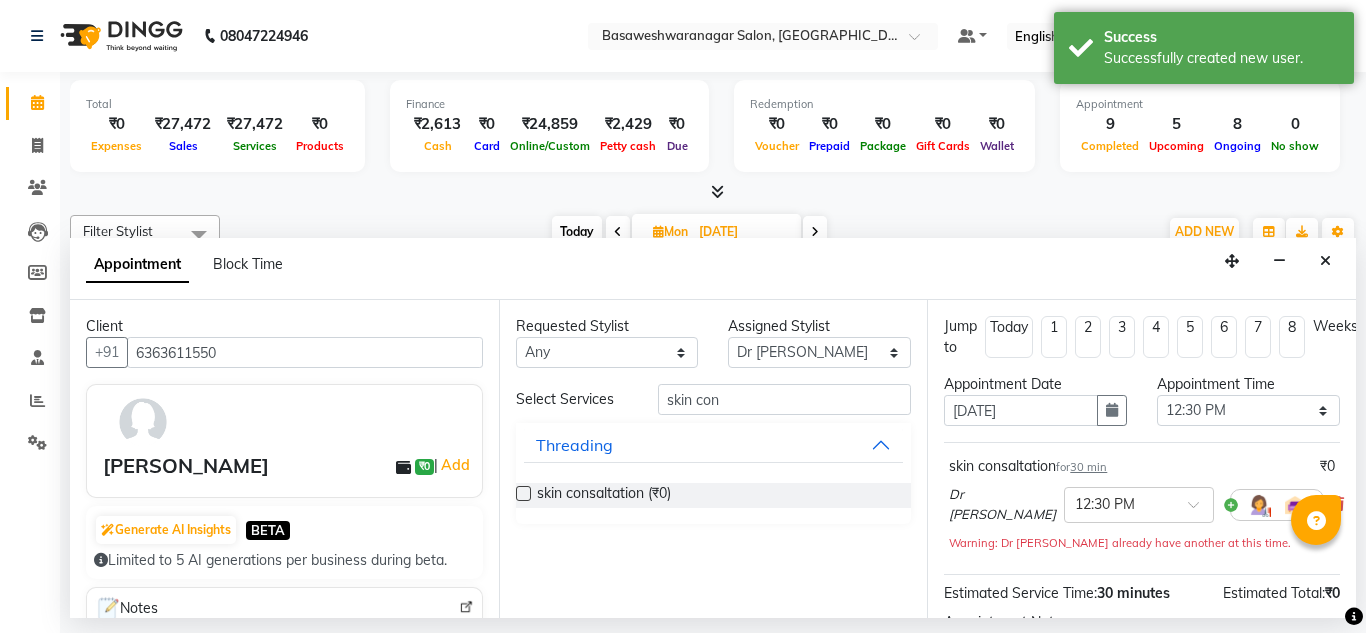 scroll, scrollTop: 244, scrollLeft: 0, axis: vertical 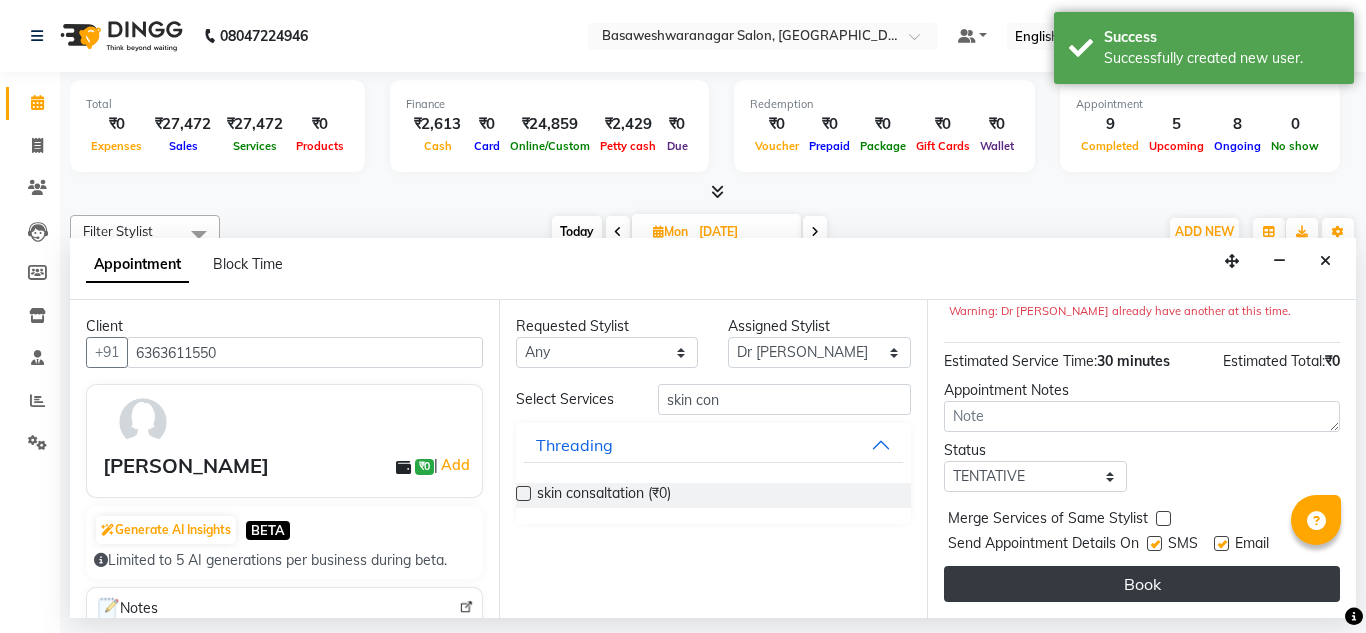 click on "Book" at bounding box center [1142, 584] 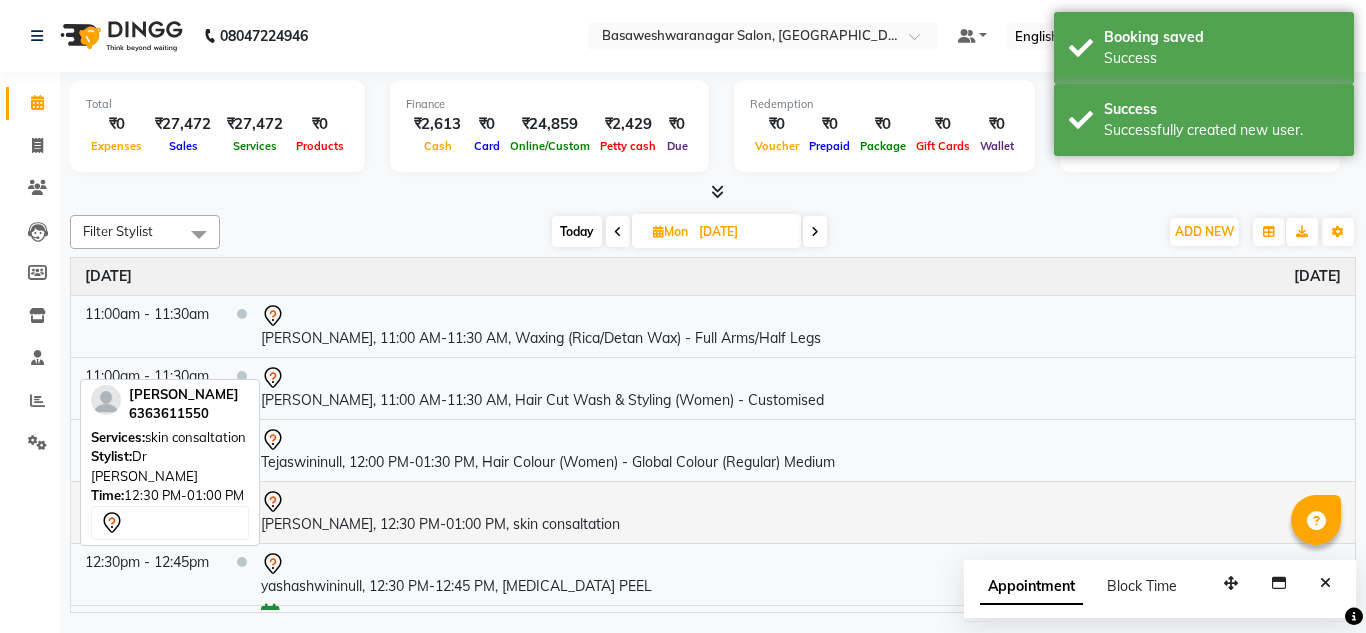 click on "[PERSON_NAME], 12:30 PM-01:00 PM, skin consaltation" at bounding box center (801, 512) 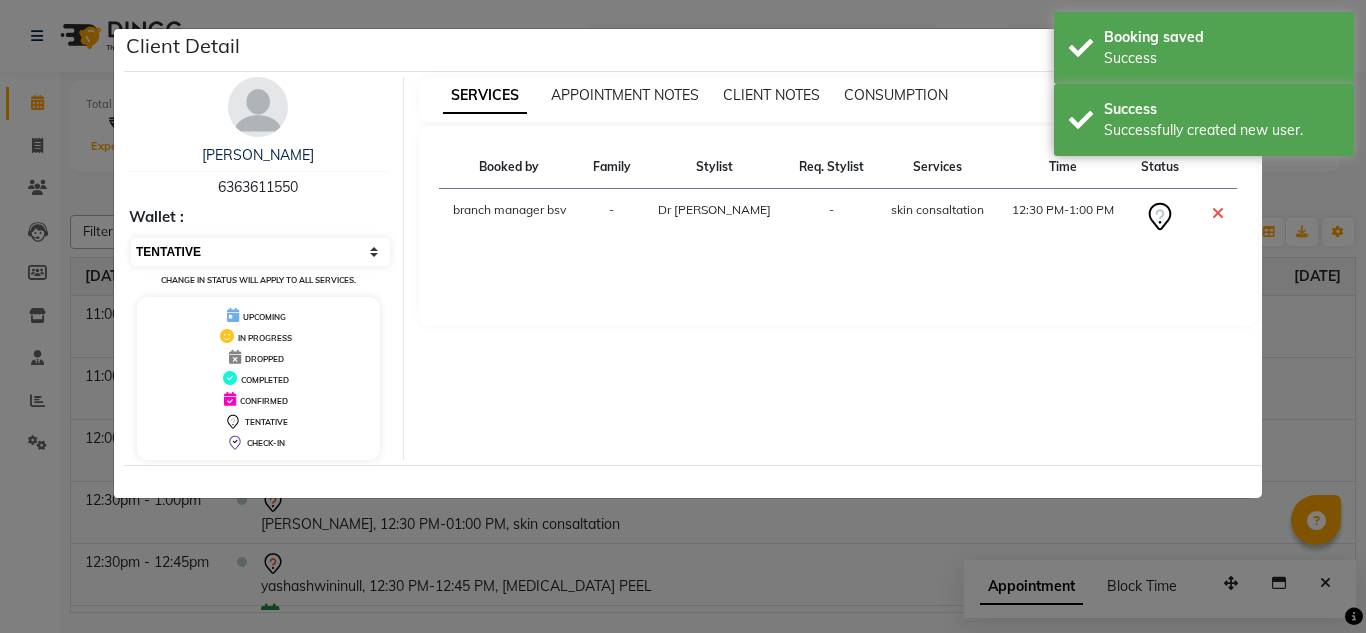 click on "Select CONFIRMED TENTATIVE" at bounding box center [260, 252] 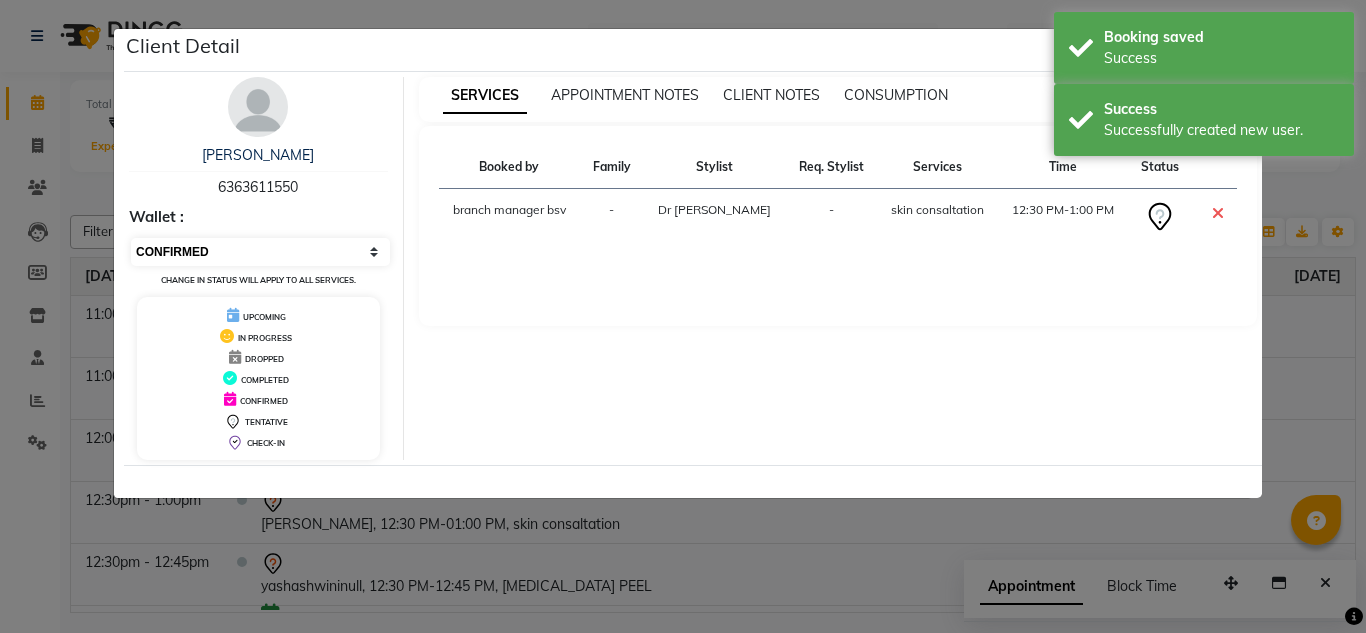 click on "Select CONFIRMED TENTATIVE" at bounding box center (260, 252) 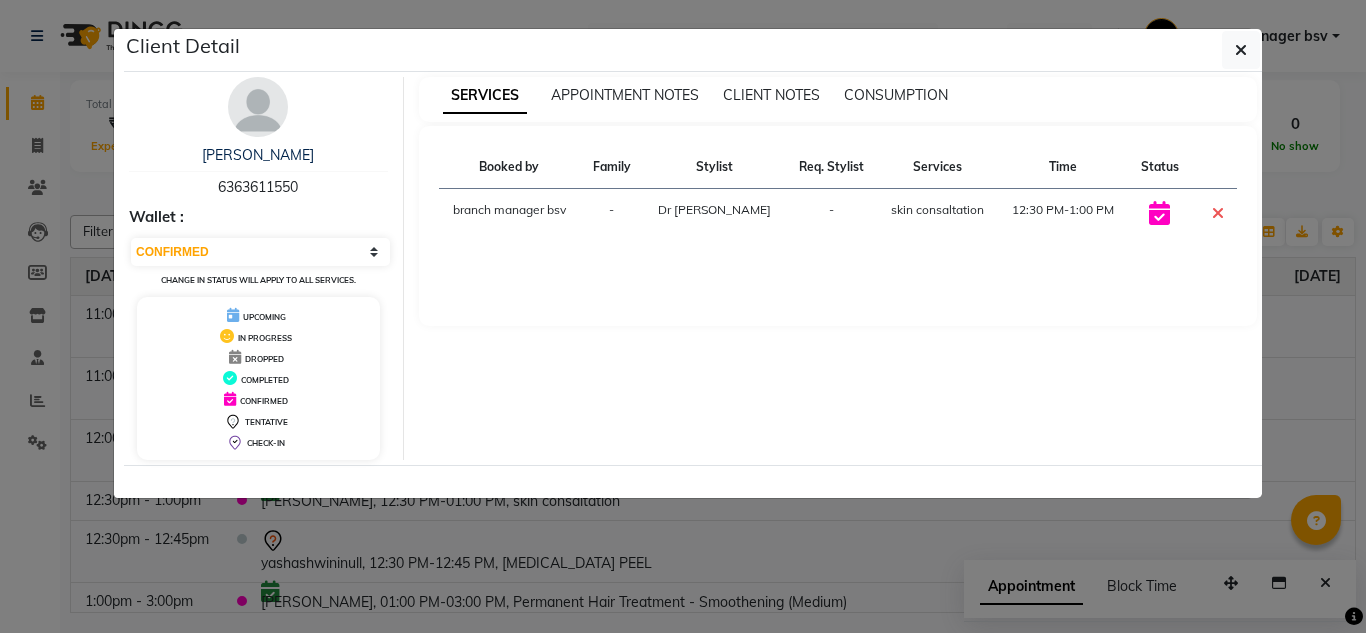 click on "Client Detail  [PERSON_NAME]    6363611550 Wallet : Select CONFIRMED TENTATIVE Change in status will apply to all services. UPCOMING IN PROGRESS DROPPED COMPLETED CONFIRMED TENTATIVE CHECK-IN SERVICES APPOINTMENT NOTES CLIENT NOTES CONSUMPTION Booked by Family Stylist Req. Stylist Services Time Status  branch manager bsv  - Dr [PERSON_NAME] -  skin consaltation   12:30 PM-1:00 PM" 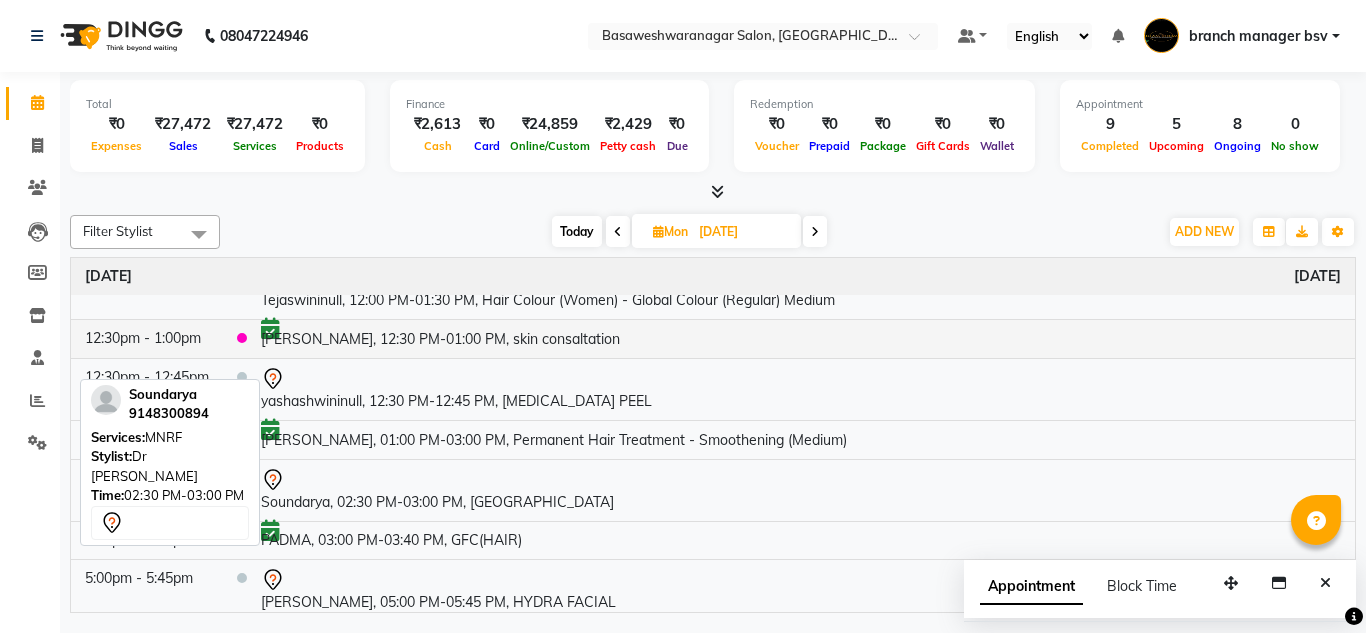 scroll, scrollTop: 0, scrollLeft: 0, axis: both 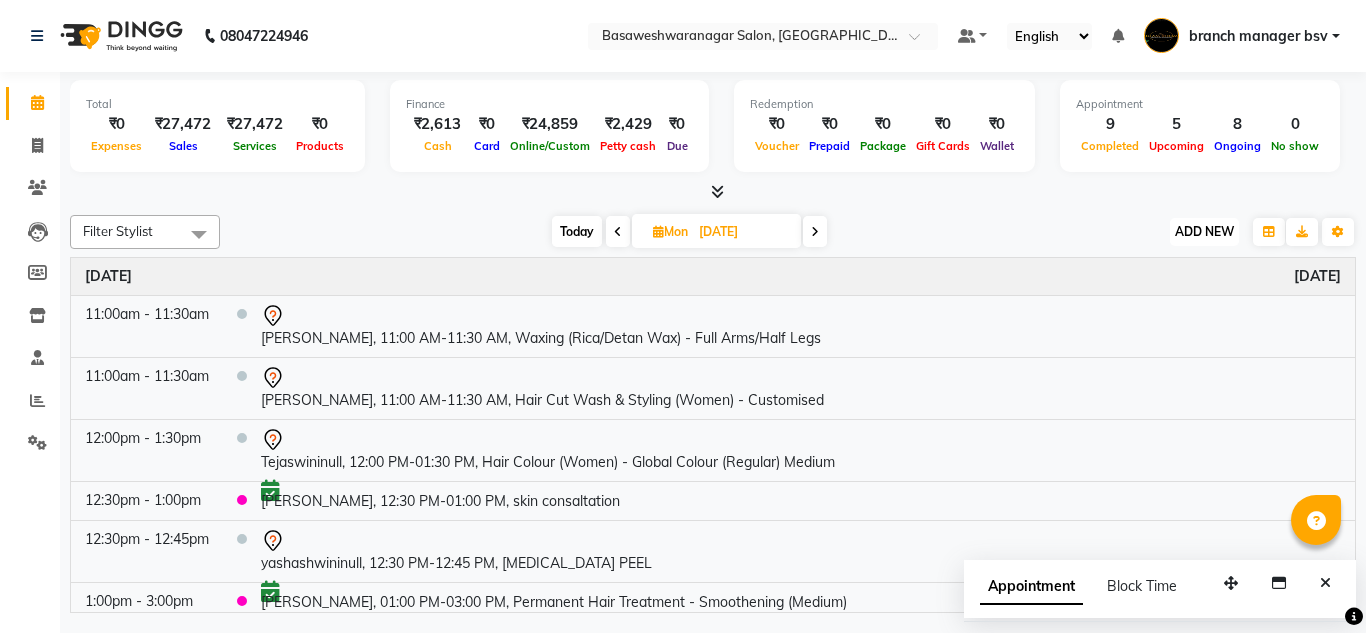 click on "ADD NEW" at bounding box center (1204, 231) 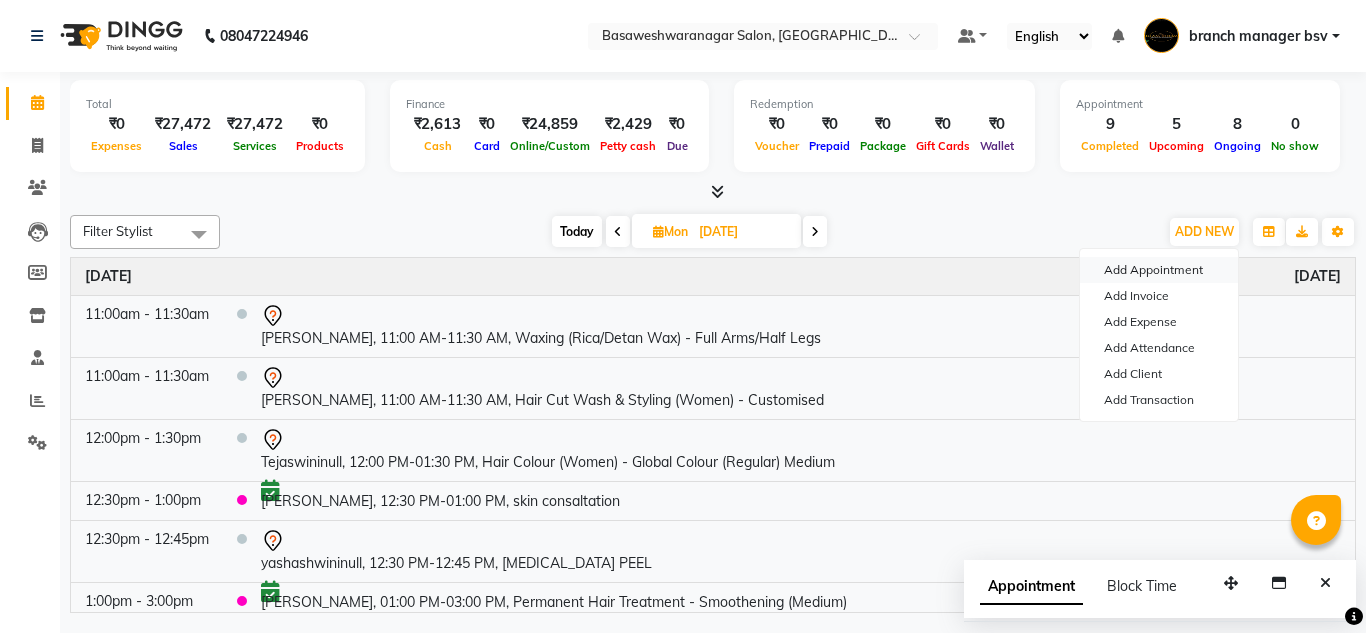 click on "Add Appointment" at bounding box center [1159, 270] 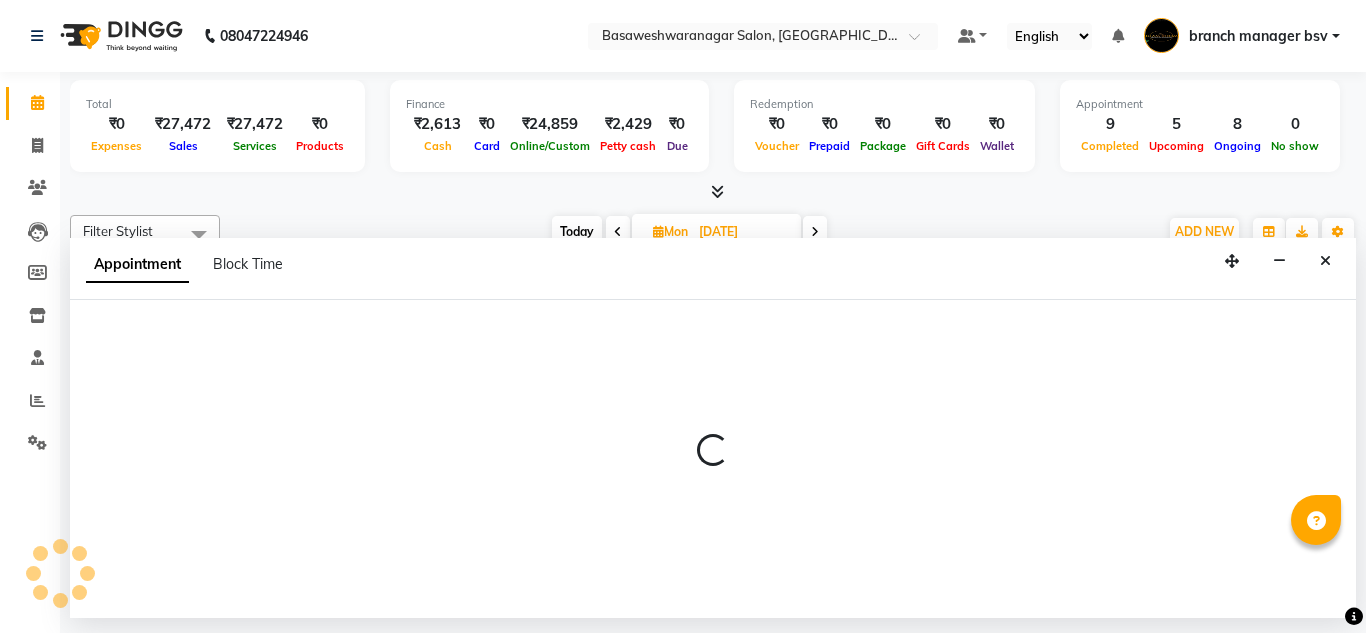 select on "540" 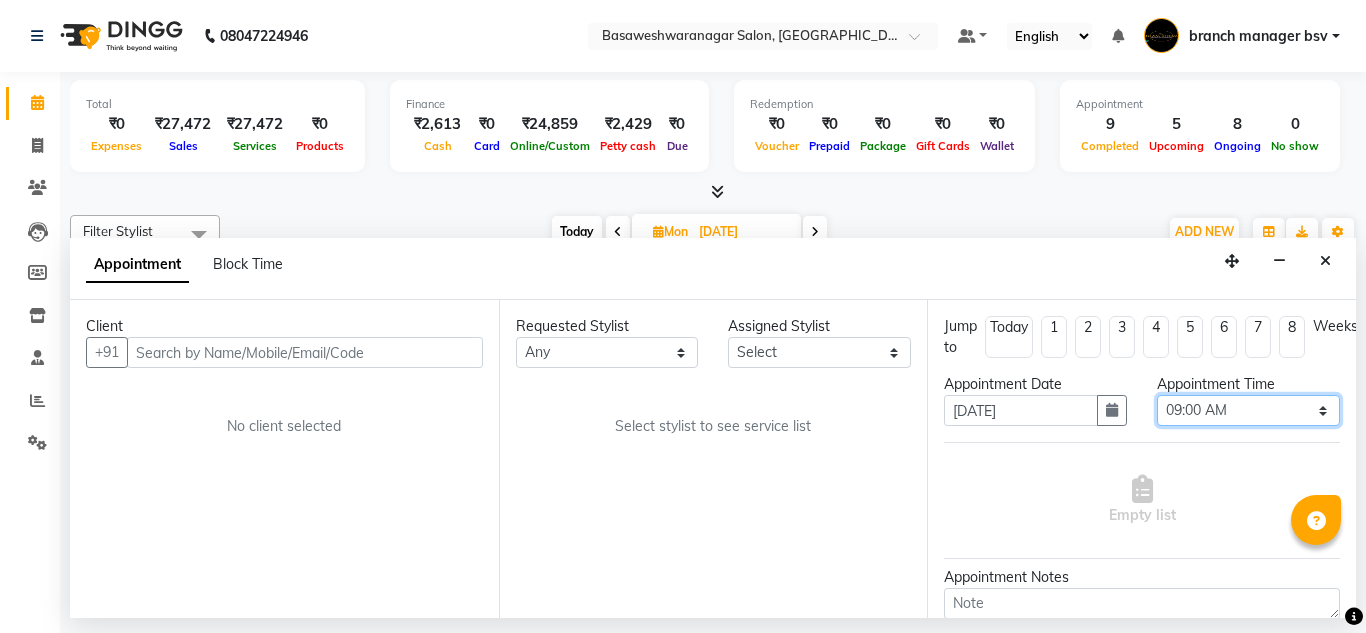 click on "Select 09:00 AM 09:15 AM 09:30 AM 09:45 AM 10:00 AM 10:15 AM 10:30 AM 10:45 AM 11:00 AM 11:15 AM 11:30 AM 11:45 AM 12:00 PM 12:15 PM 12:30 PM 12:45 PM 01:00 PM 01:15 PM 01:30 PM 01:45 PM 02:00 PM 02:15 PM 02:30 PM 02:45 PM 03:00 PM 03:15 PM 03:30 PM 03:45 PM 04:00 PM 04:15 PM 04:30 PM 04:45 PM 05:00 PM 05:15 PM 05:30 PM 05:45 PM 06:00 PM 06:15 PM 06:30 PM 06:45 PM 07:00 PM 07:15 PM 07:30 PM 07:45 PM 08:00 PM" at bounding box center (1248, 410) 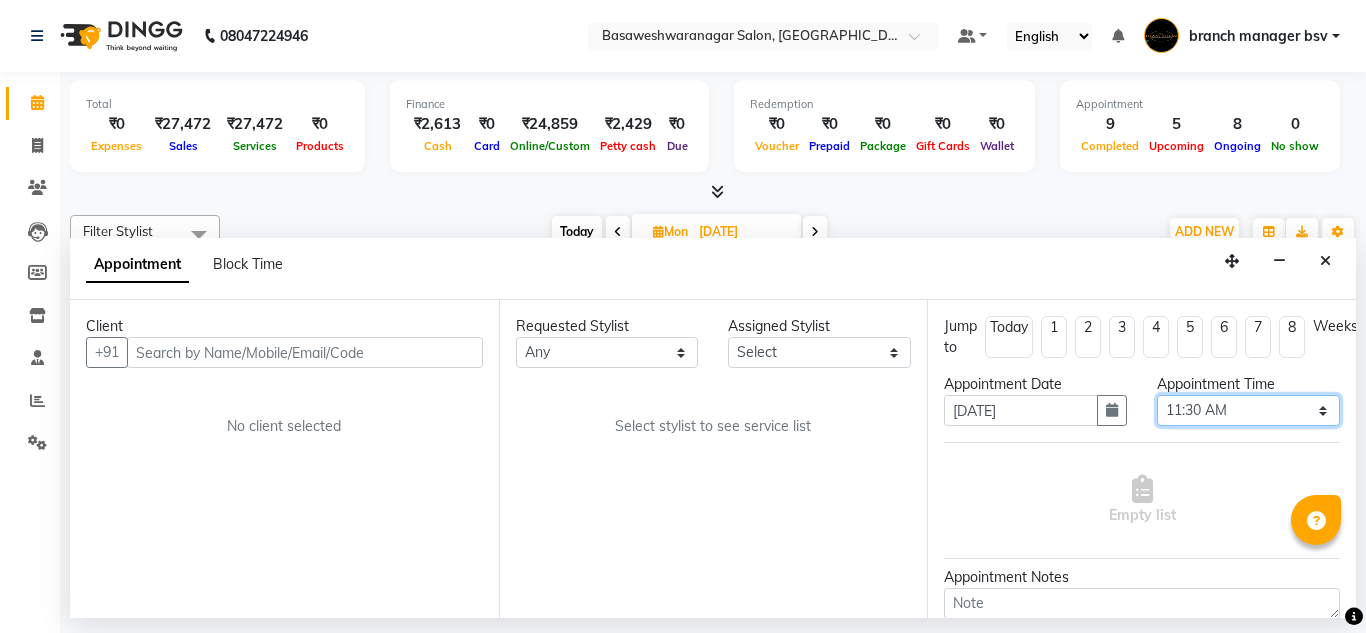 click on "Select 09:00 AM 09:15 AM 09:30 AM 09:45 AM 10:00 AM 10:15 AM 10:30 AM 10:45 AM 11:00 AM 11:15 AM 11:30 AM 11:45 AM 12:00 PM 12:15 PM 12:30 PM 12:45 PM 01:00 PM 01:15 PM 01:30 PM 01:45 PM 02:00 PM 02:15 PM 02:30 PM 02:45 PM 03:00 PM 03:15 PM 03:30 PM 03:45 PM 04:00 PM 04:15 PM 04:30 PM 04:45 PM 05:00 PM 05:15 PM 05:30 PM 05:45 PM 06:00 PM 06:15 PM 06:30 PM 06:45 PM 07:00 PM 07:15 PM 07:30 PM 07:45 PM 08:00 PM" at bounding box center [1248, 410] 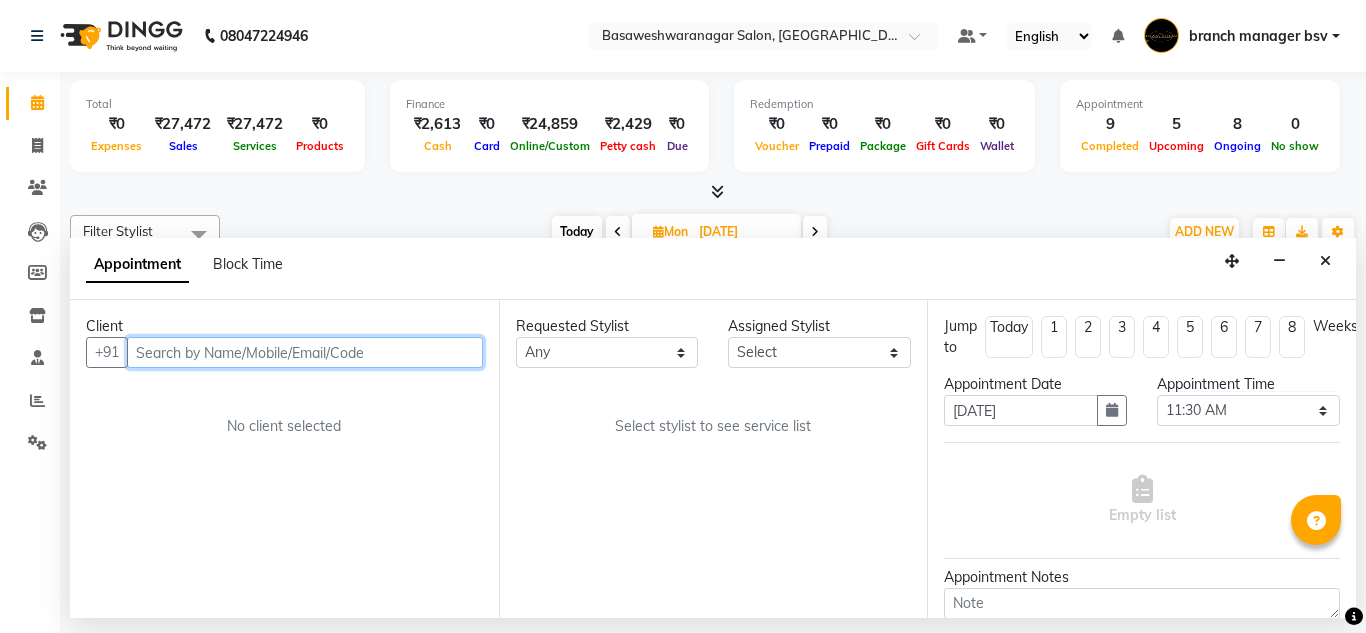 click at bounding box center (305, 352) 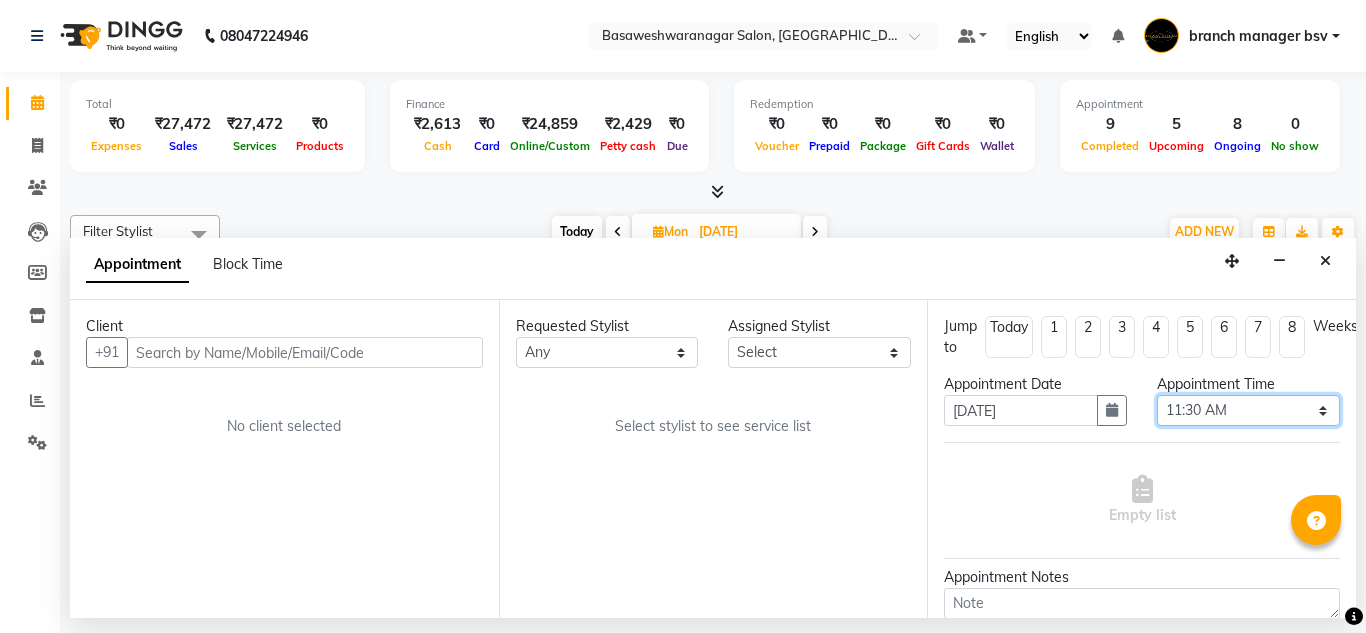 click on "Select 09:00 AM 09:15 AM 09:30 AM 09:45 AM 10:00 AM 10:15 AM 10:30 AM 10:45 AM 11:00 AM 11:15 AM 11:30 AM 11:45 AM 12:00 PM 12:15 PM 12:30 PM 12:45 PM 01:00 PM 01:15 PM 01:30 PM 01:45 PM 02:00 PM 02:15 PM 02:30 PM 02:45 PM 03:00 PM 03:15 PM 03:30 PM 03:45 PM 04:00 PM 04:15 PM 04:30 PM 04:45 PM 05:00 PM 05:15 PM 05:30 PM 05:45 PM 06:00 PM 06:15 PM 06:30 PM 06:45 PM 07:00 PM 07:15 PM 07:30 PM 07:45 PM 08:00 PM" at bounding box center [1248, 410] 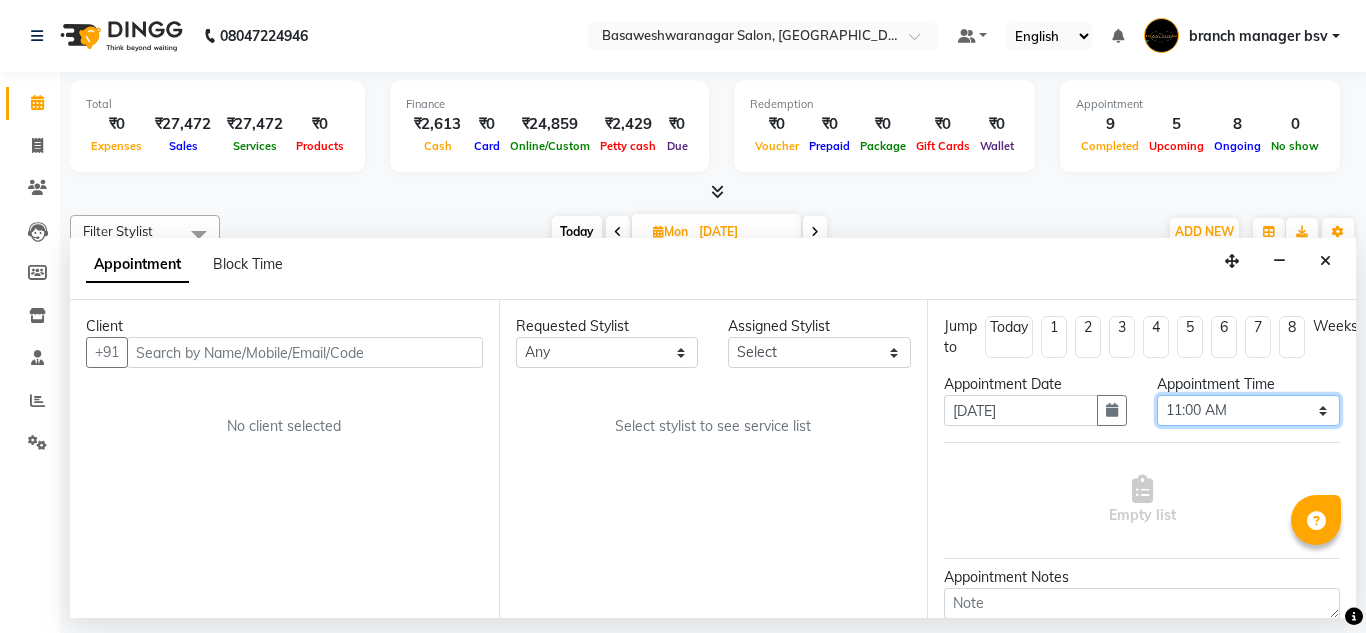 click on "Select 09:00 AM 09:15 AM 09:30 AM 09:45 AM 10:00 AM 10:15 AM 10:30 AM 10:45 AM 11:00 AM 11:15 AM 11:30 AM 11:45 AM 12:00 PM 12:15 PM 12:30 PM 12:45 PM 01:00 PM 01:15 PM 01:30 PM 01:45 PM 02:00 PM 02:15 PM 02:30 PM 02:45 PM 03:00 PM 03:15 PM 03:30 PM 03:45 PM 04:00 PM 04:15 PM 04:30 PM 04:45 PM 05:00 PM 05:15 PM 05:30 PM 05:45 PM 06:00 PM 06:15 PM 06:30 PM 06:45 PM 07:00 PM 07:15 PM 07:30 PM 07:45 PM 08:00 PM" at bounding box center (1248, 410) 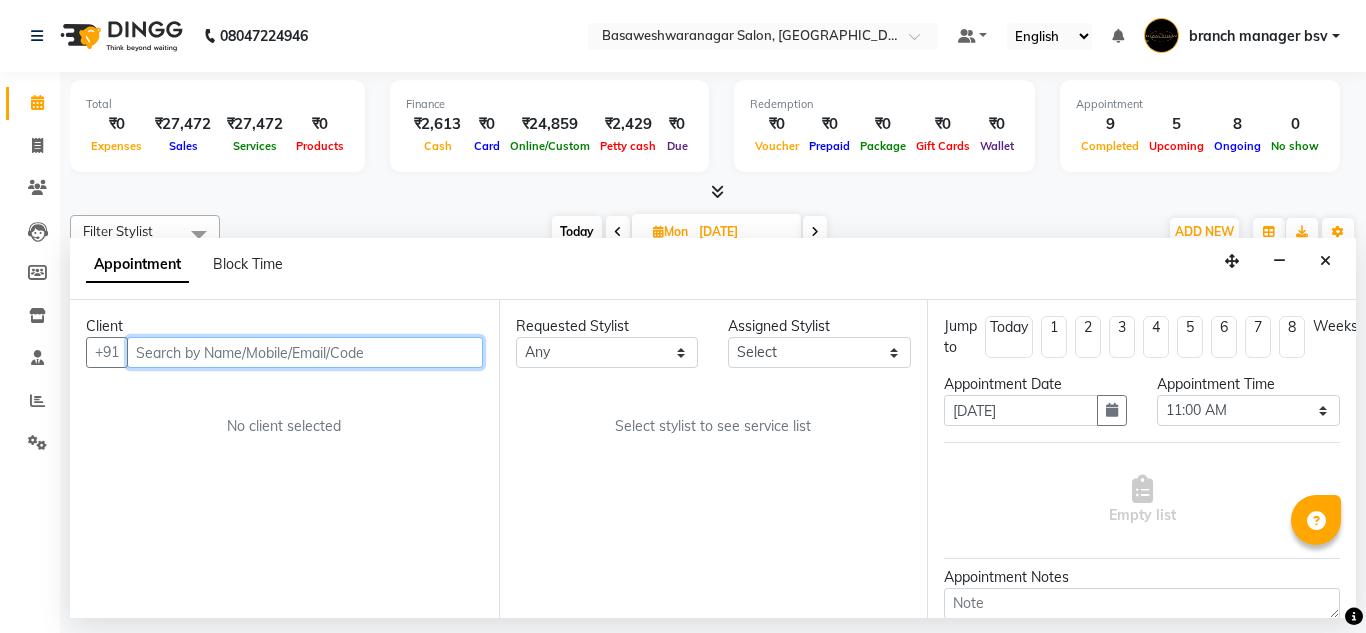 click at bounding box center [305, 352] 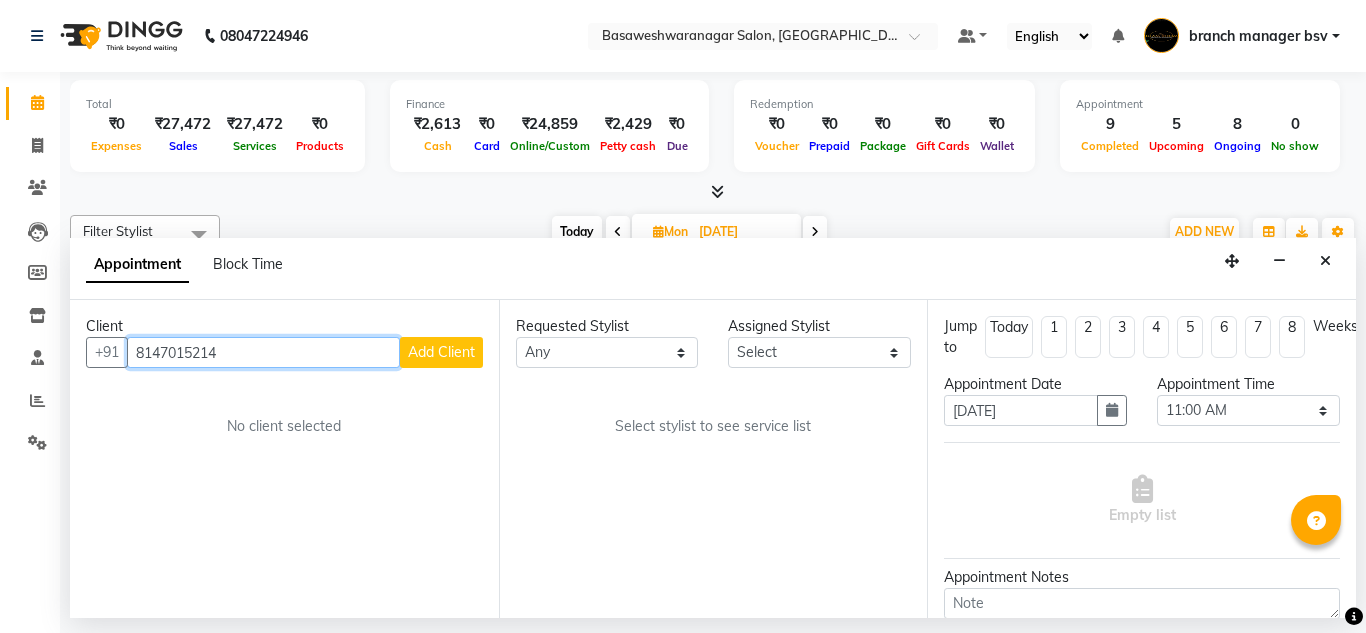 type on "8147015214" 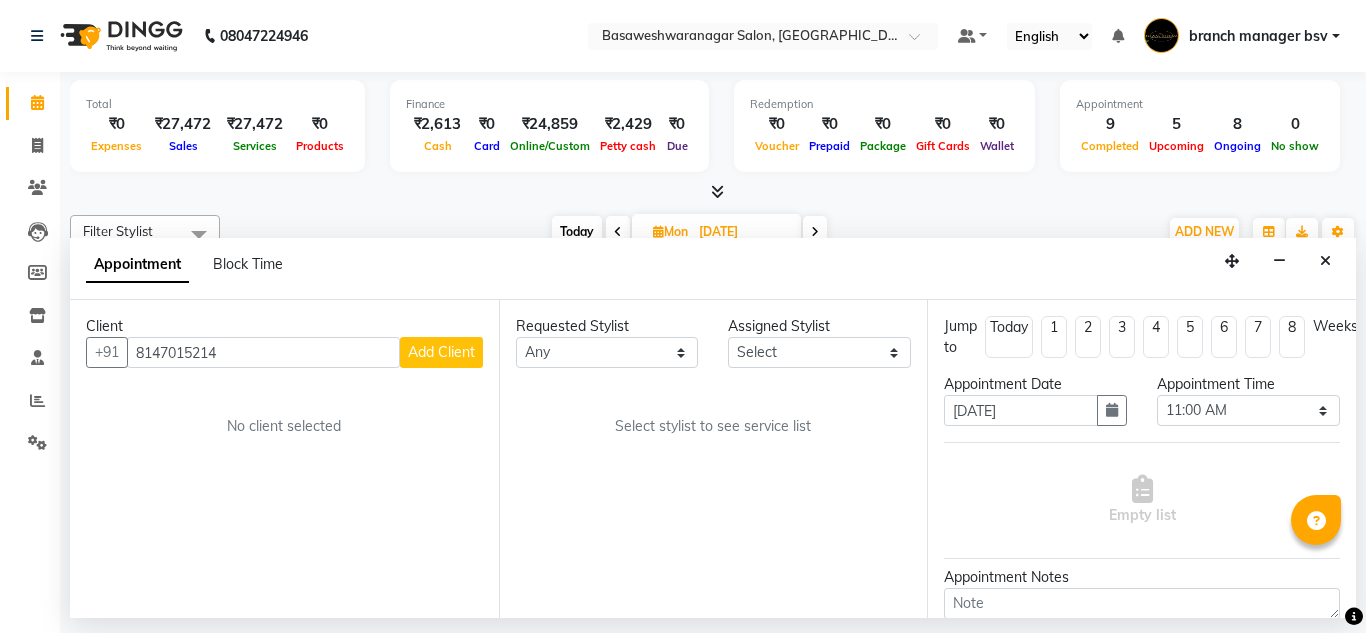 click on "Add Client" at bounding box center [441, 352] 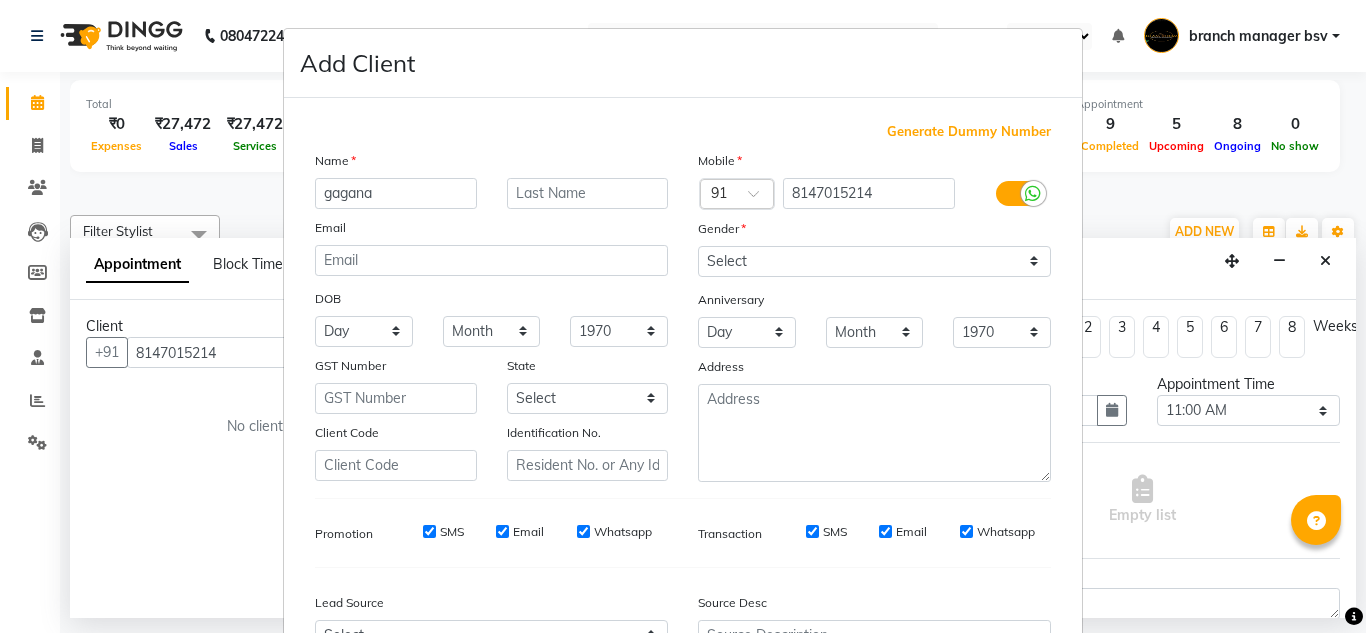 type on "gagana" 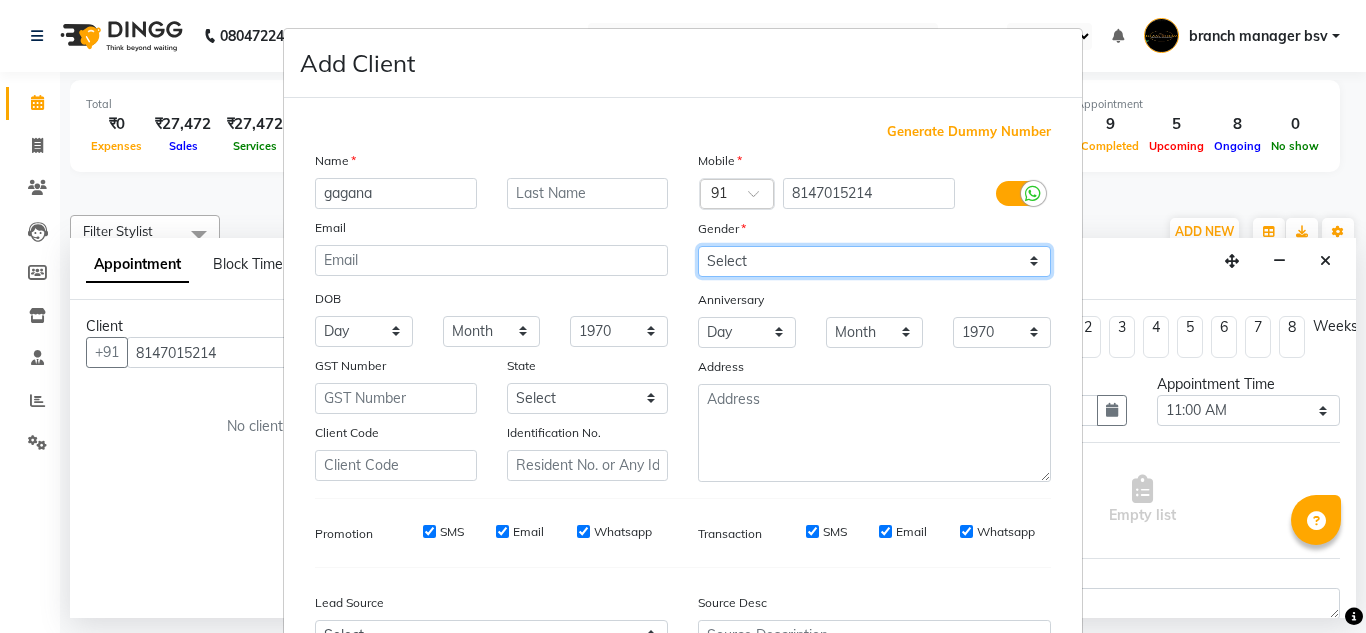 click on "Select [DEMOGRAPHIC_DATA] [DEMOGRAPHIC_DATA] Other Prefer Not To Say" at bounding box center [874, 261] 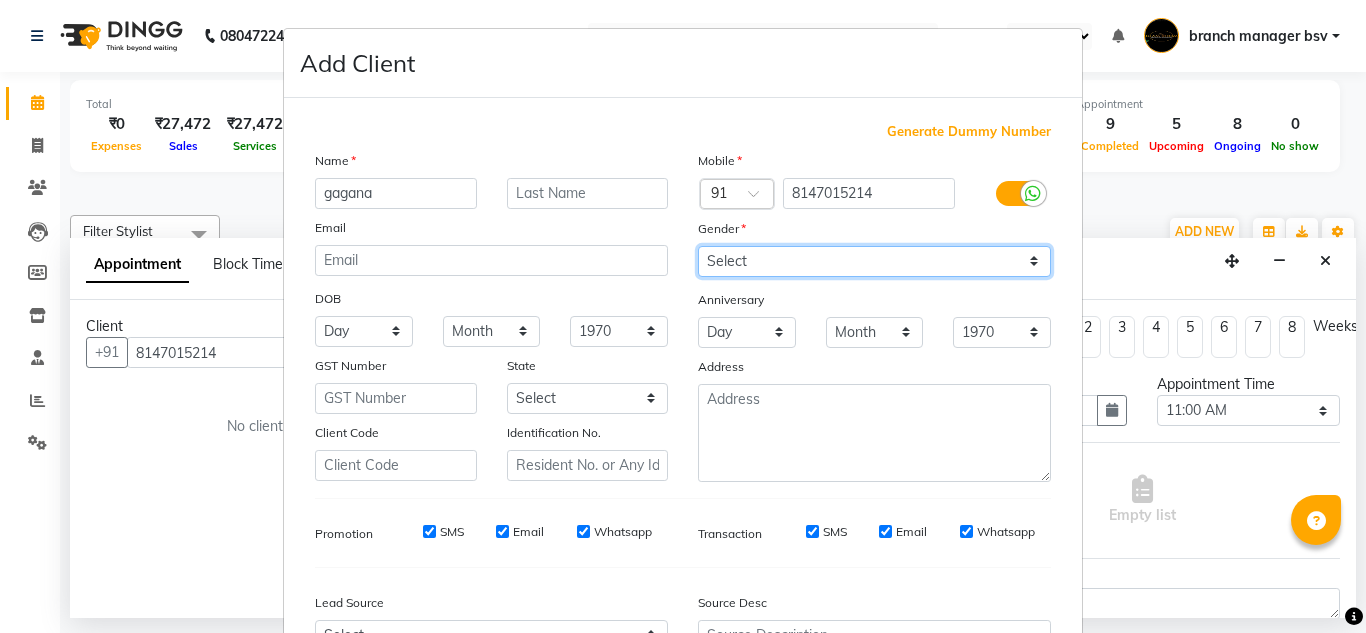 select on "[DEMOGRAPHIC_DATA]" 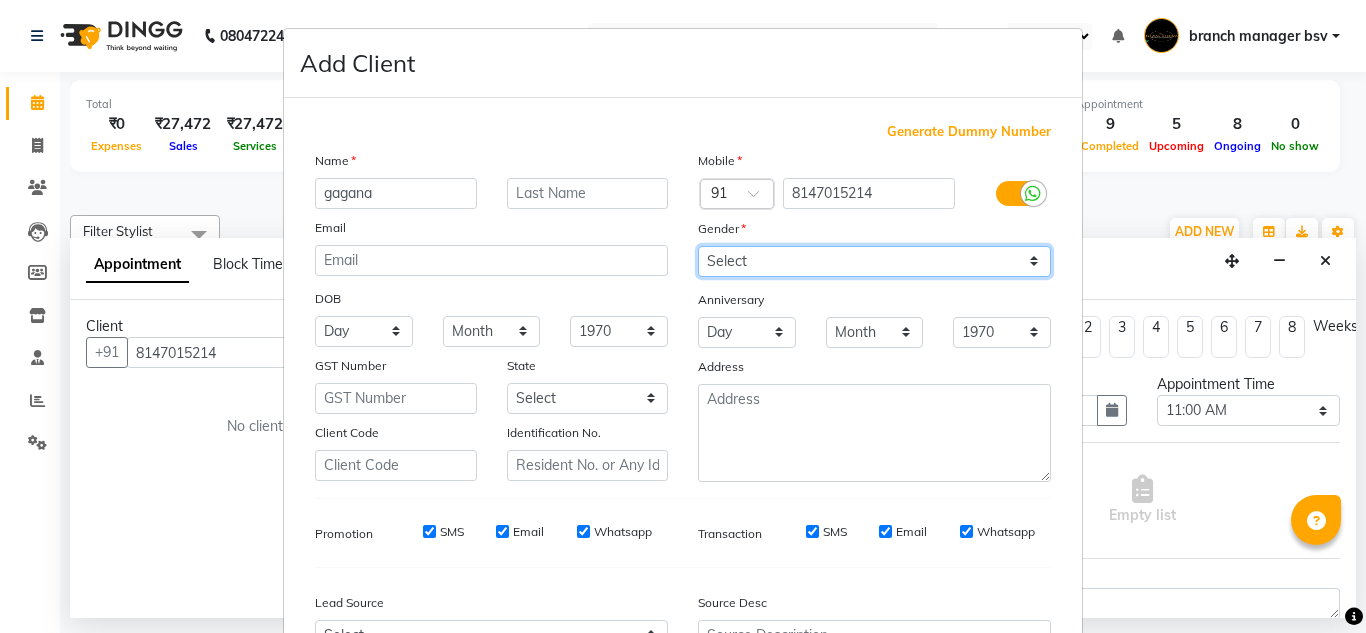 click on "Select [DEMOGRAPHIC_DATA] [DEMOGRAPHIC_DATA] Other Prefer Not To Say" at bounding box center [874, 261] 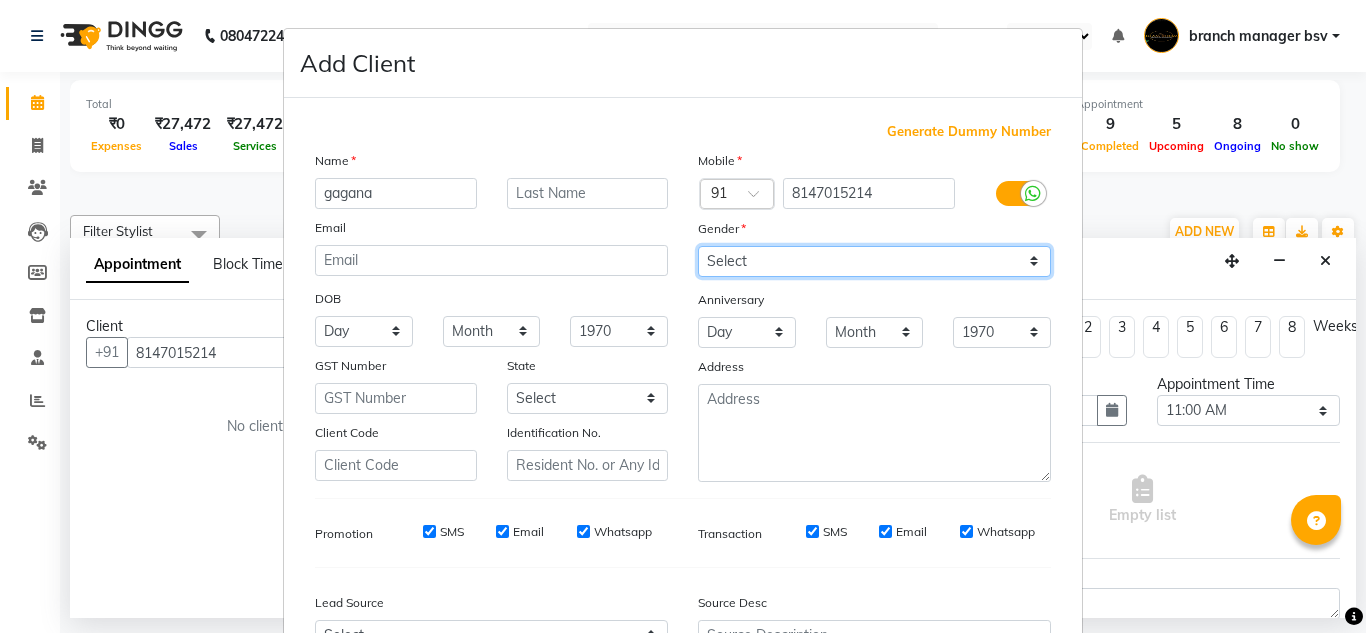 scroll, scrollTop: 216, scrollLeft: 0, axis: vertical 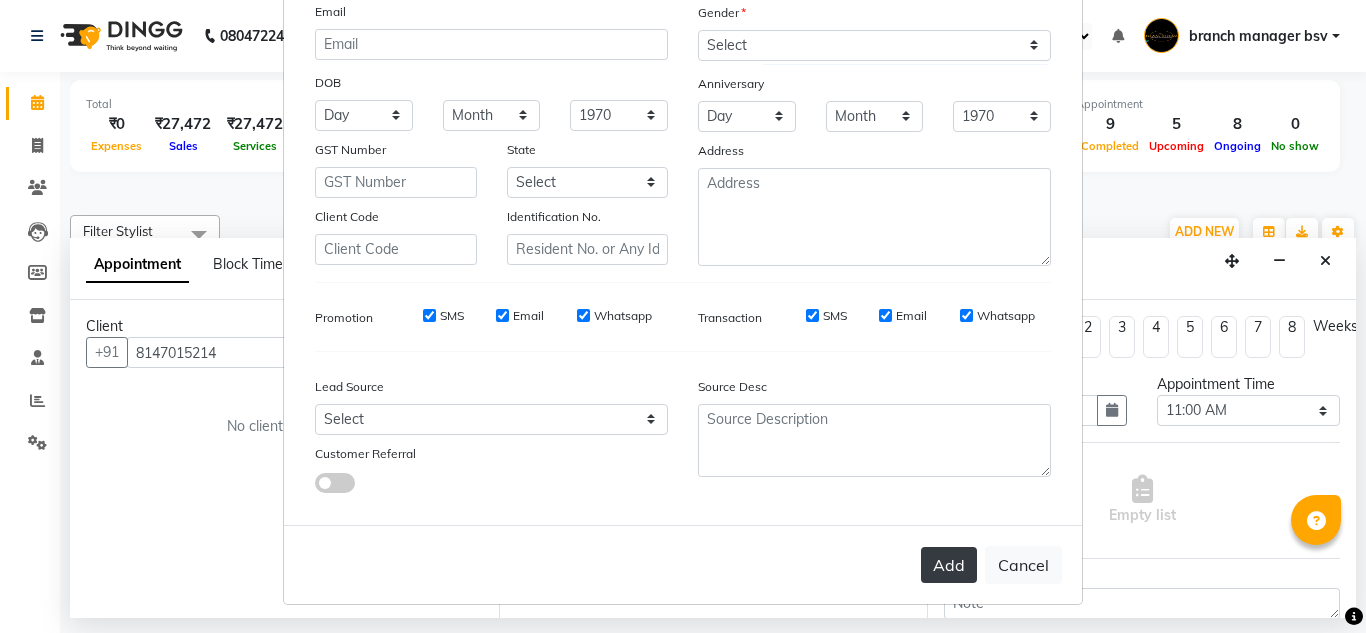 click on "Add" at bounding box center [949, 565] 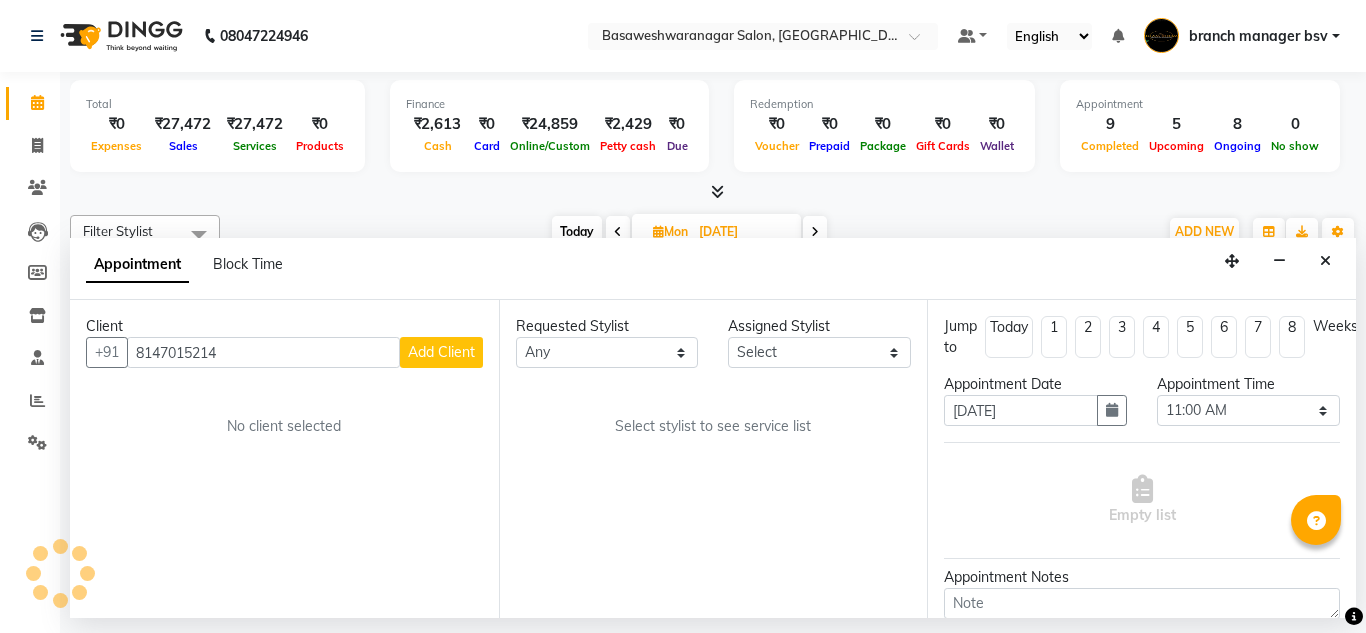 type 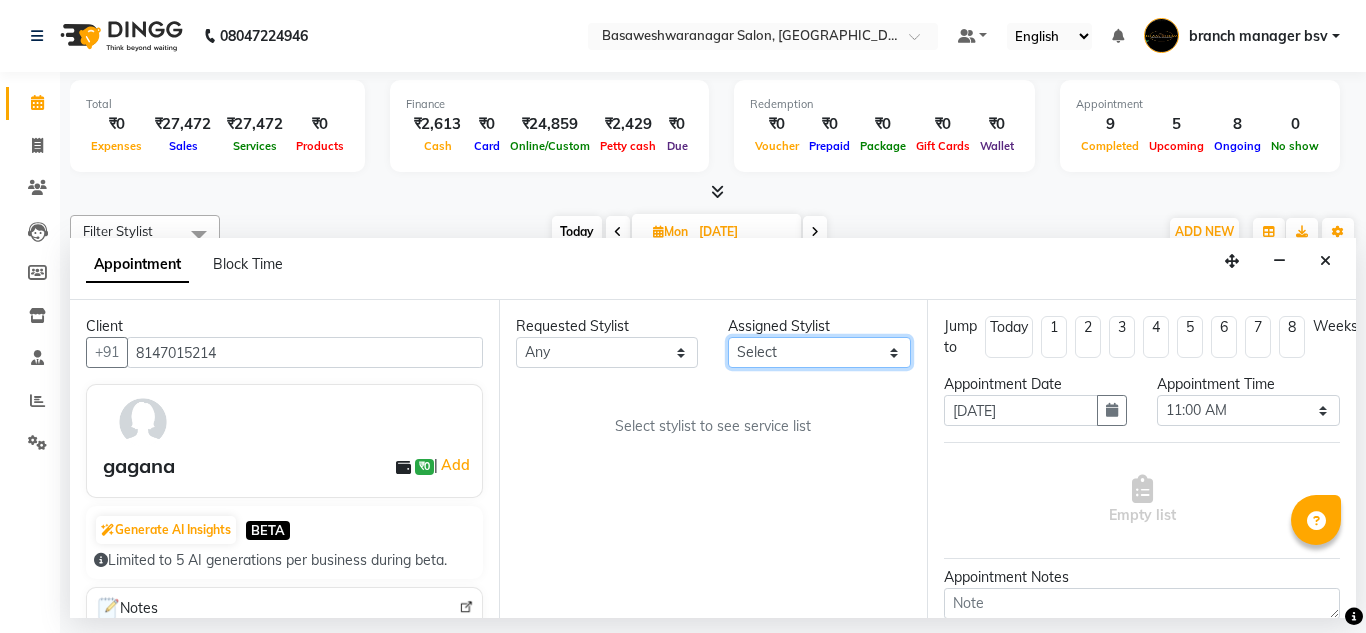 click on "Select [PERSON_NAME] manager bsv [PERSON_NAME] [PERSON_NAME] [PERSON_NAME] [PERSON_NAME] pooja accounts [PERSON_NAME] [PERSON_NAME] Rasna Sanskruthi shangnimwom [PERSON_NAME] [PERSON_NAME] [PERSON_NAME]  TEZZ The Glam Room [PERSON_NAME] [PERSON_NAME]" at bounding box center (819, 352) 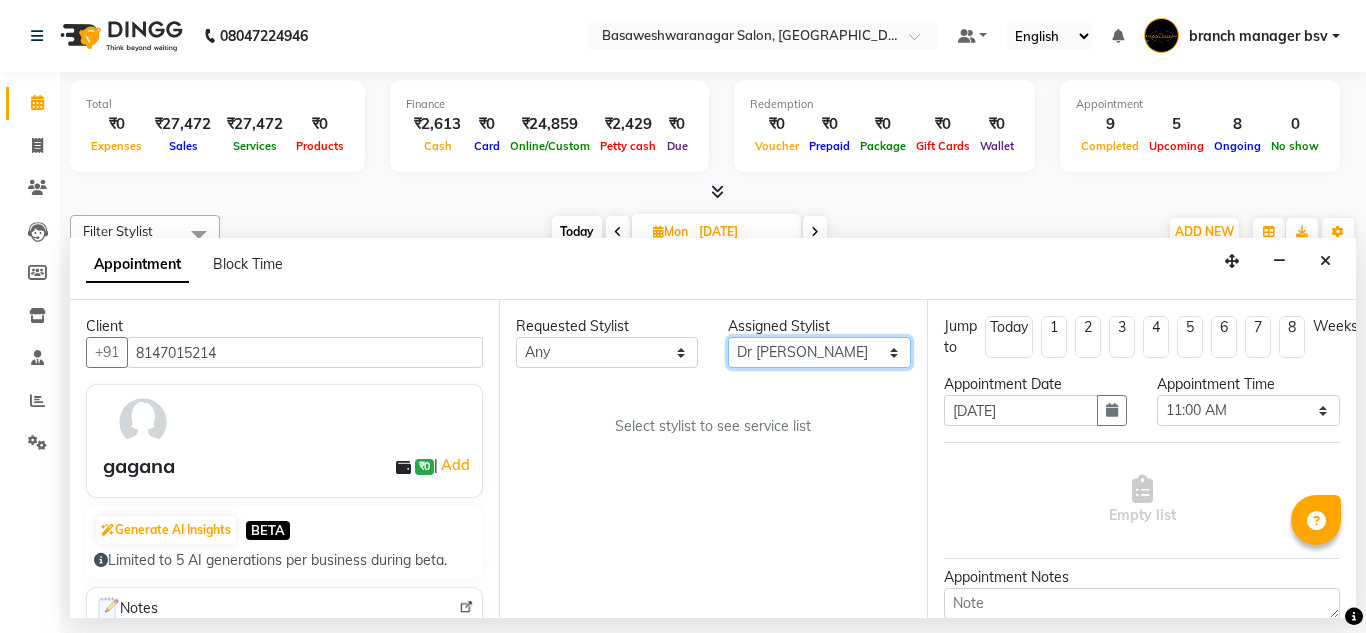 click on "Select [PERSON_NAME] manager bsv [PERSON_NAME] [PERSON_NAME] [PERSON_NAME] [PERSON_NAME] pooja accounts [PERSON_NAME] [PERSON_NAME] Rasna Sanskruthi shangnimwom [PERSON_NAME] [PERSON_NAME] [PERSON_NAME]  TEZZ The Glam Room [PERSON_NAME] [PERSON_NAME]" at bounding box center (819, 352) 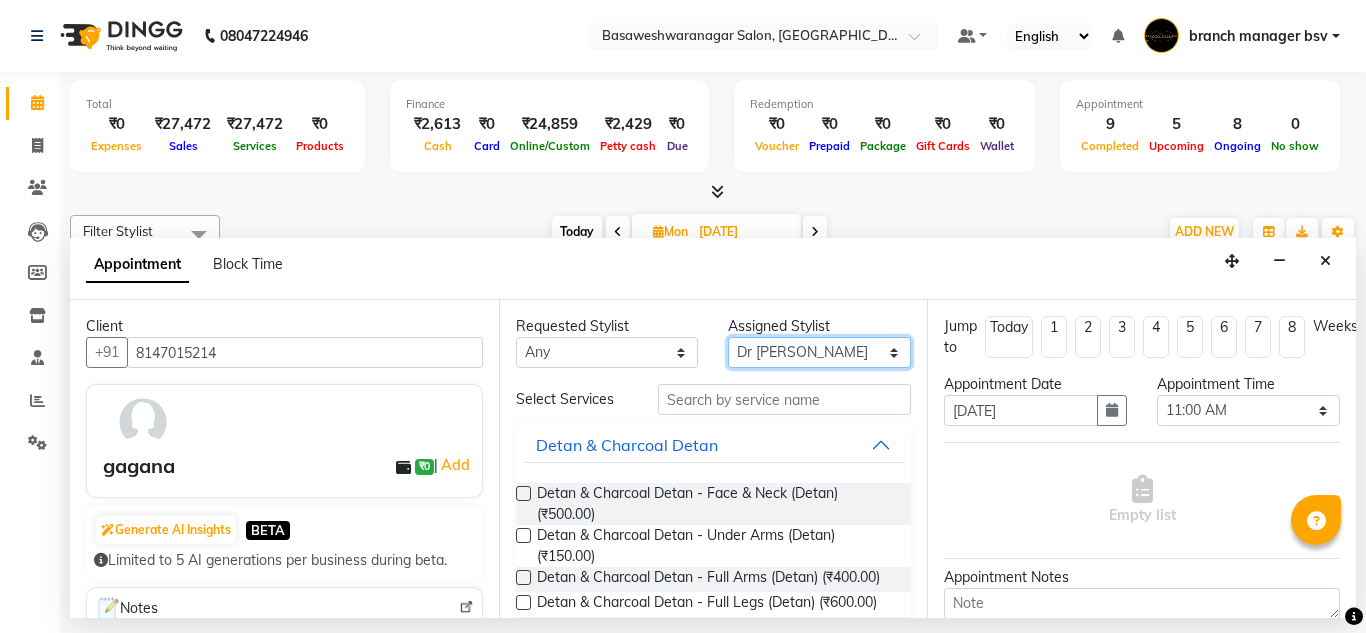 click on "Select [PERSON_NAME] manager bsv [PERSON_NAME] [PERSON_NAME] [PERSON_NAME] [PERSON_NAME] pooja accounts [PERSON_NAME] [PERSON_NAME] Rasna Sanskruthi shangnimwom [PERSON_NAME] [PERSON_NAME] [PERSON_NAME]  TEZZ The Glam Room [PERSON_NAME] [PERSON_NAME]" at bounding box center (819, 352) 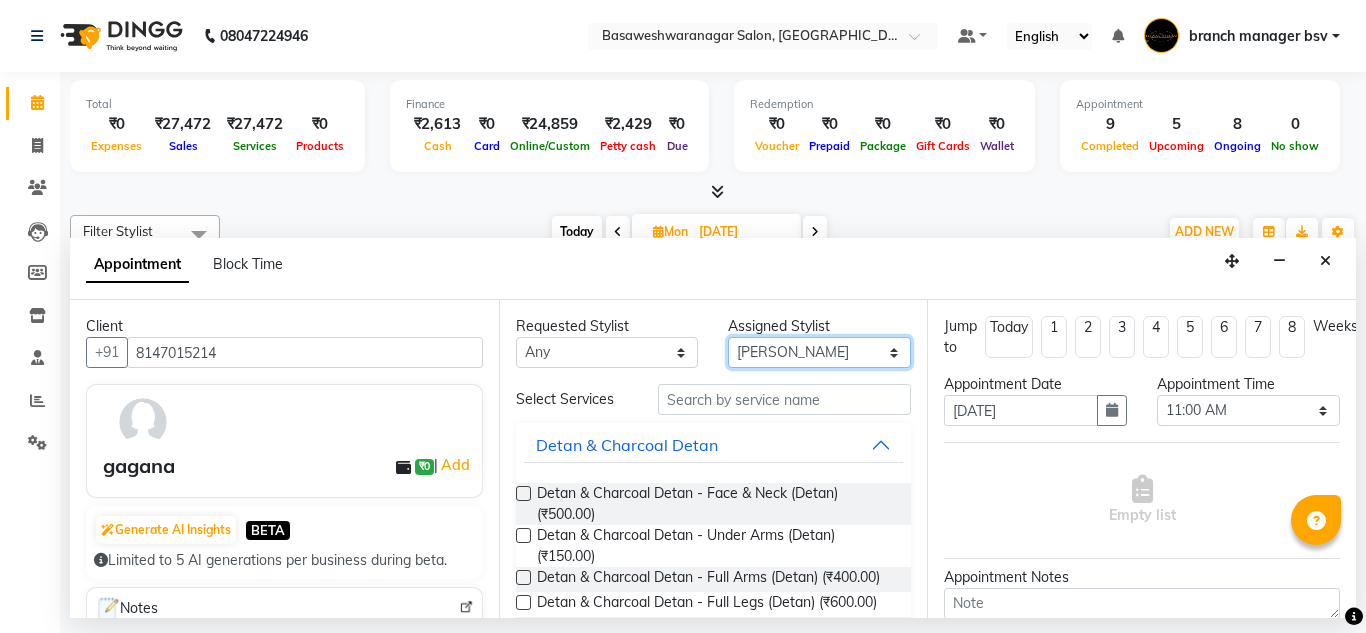 click on "Select [PERSON_NAME] manager bsv [PERSON_NAME] [PERSON_NAME] [PERSON_NAME] [PERSON_NAME] pooja accounts [PERSON_NAME] [PERSON_NAME] Rasna Sanskruthi shangnimwom [PERSON_NAME] [PERSON_NAME] [PERSON_NAME]  TEZZ The Glam Room [PERSON_NAME] [PERSON_NAME]" at bounding box center [819, 352] 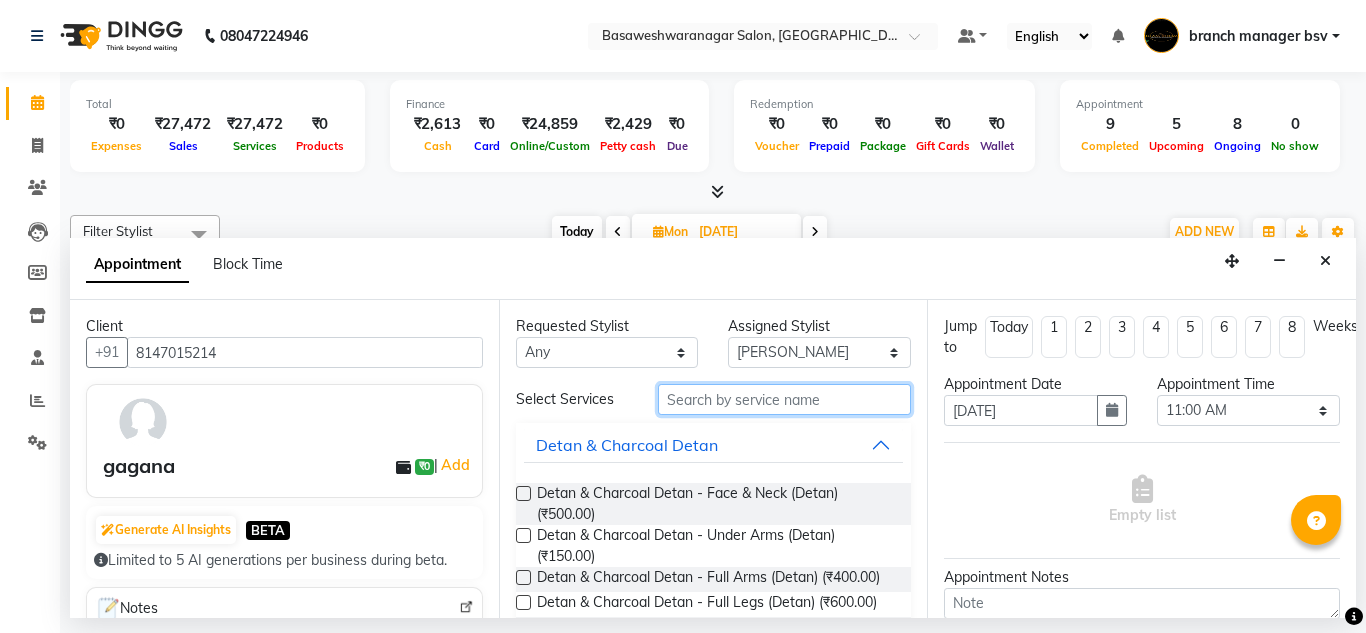 click at bounding box center (785, 399) 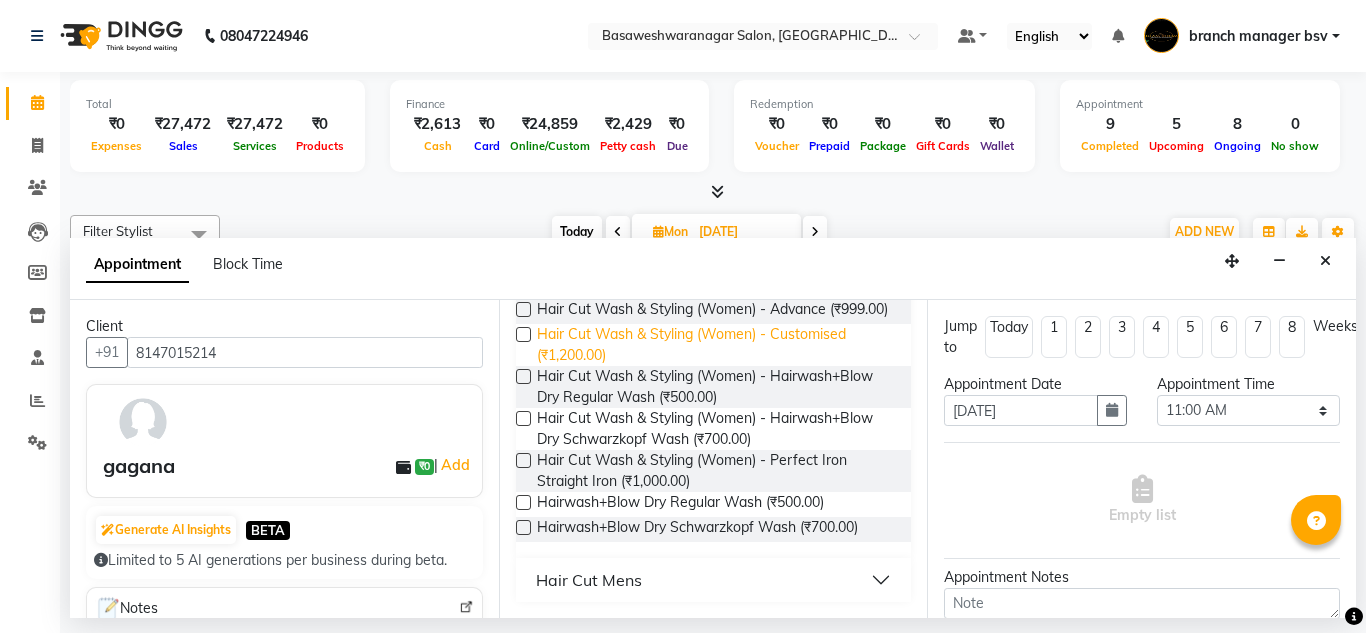 scroll, scrollTop: 268, scrollLeft: 0, axis: vertical 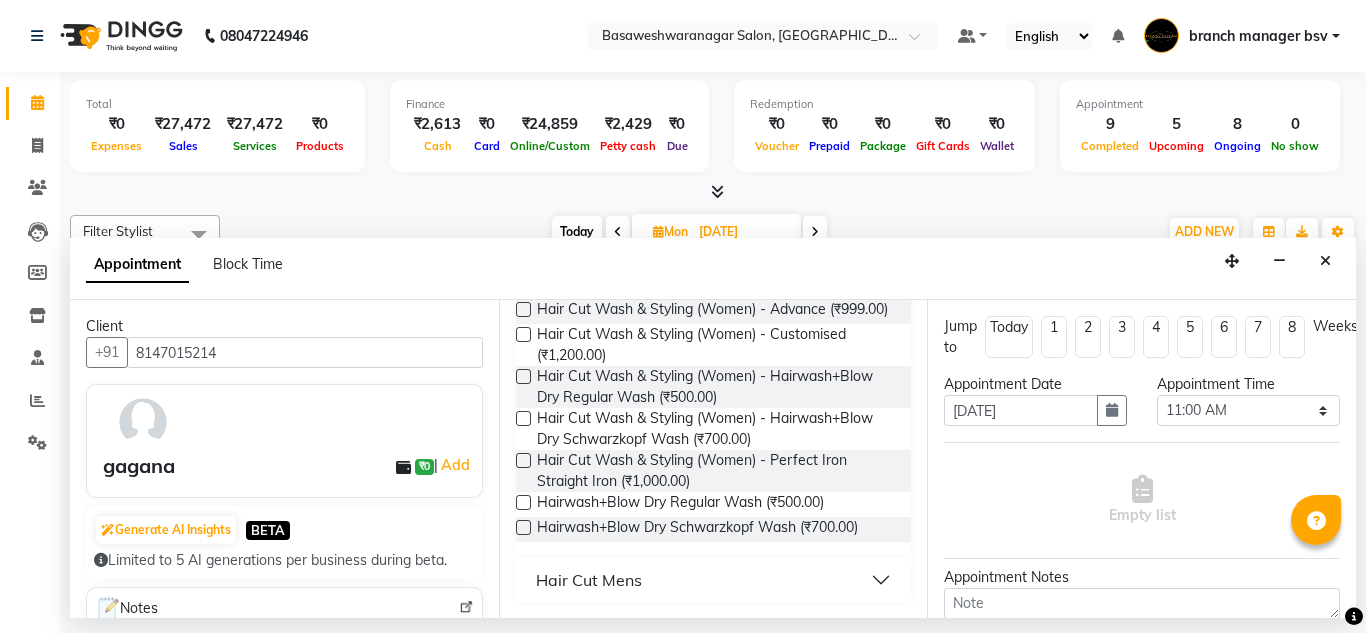 type on "hair was" 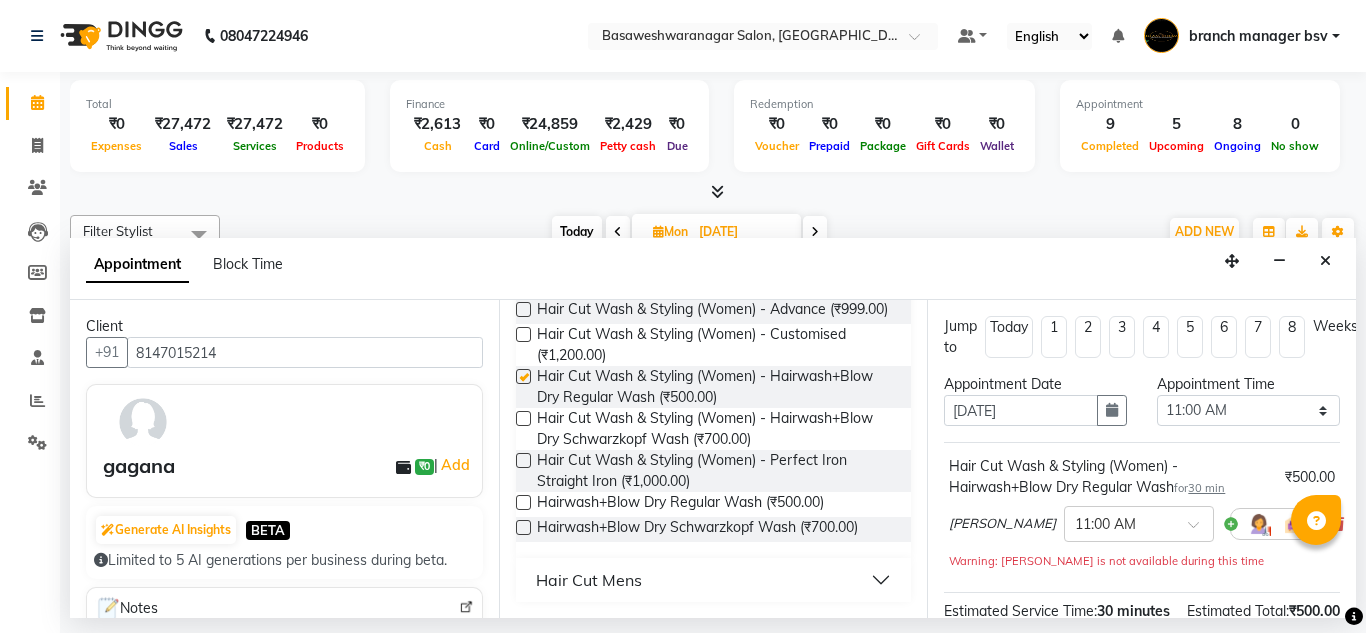 checkbox on "false" 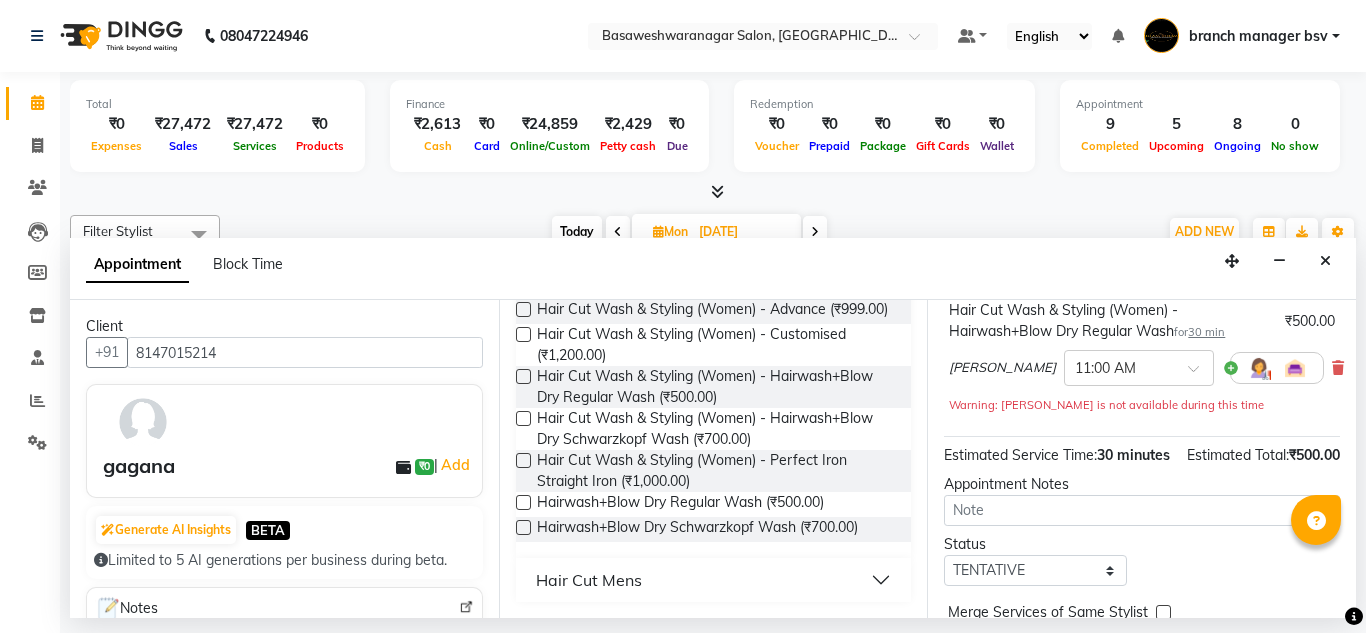 scroll, scrollTop: 286, scrollLeft: 0, axis: vertical 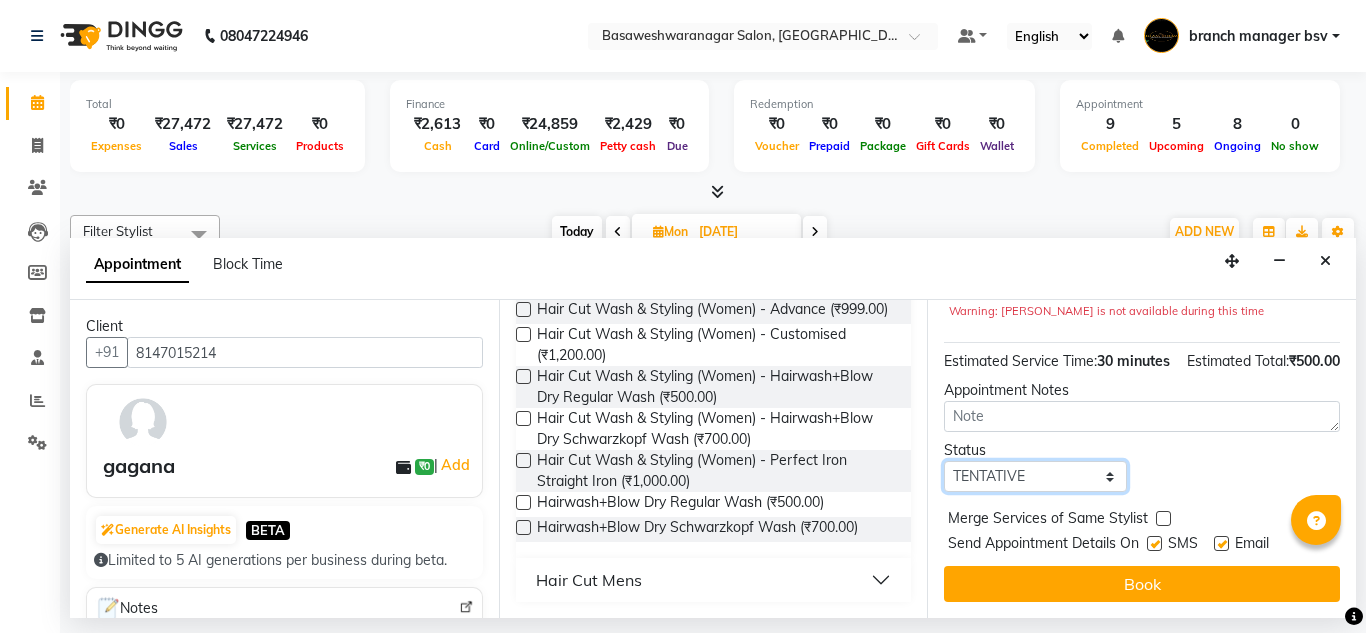 click on "Select TENTATIVE CONFIRM UPCOMING" at bounding box center (1035, 476) 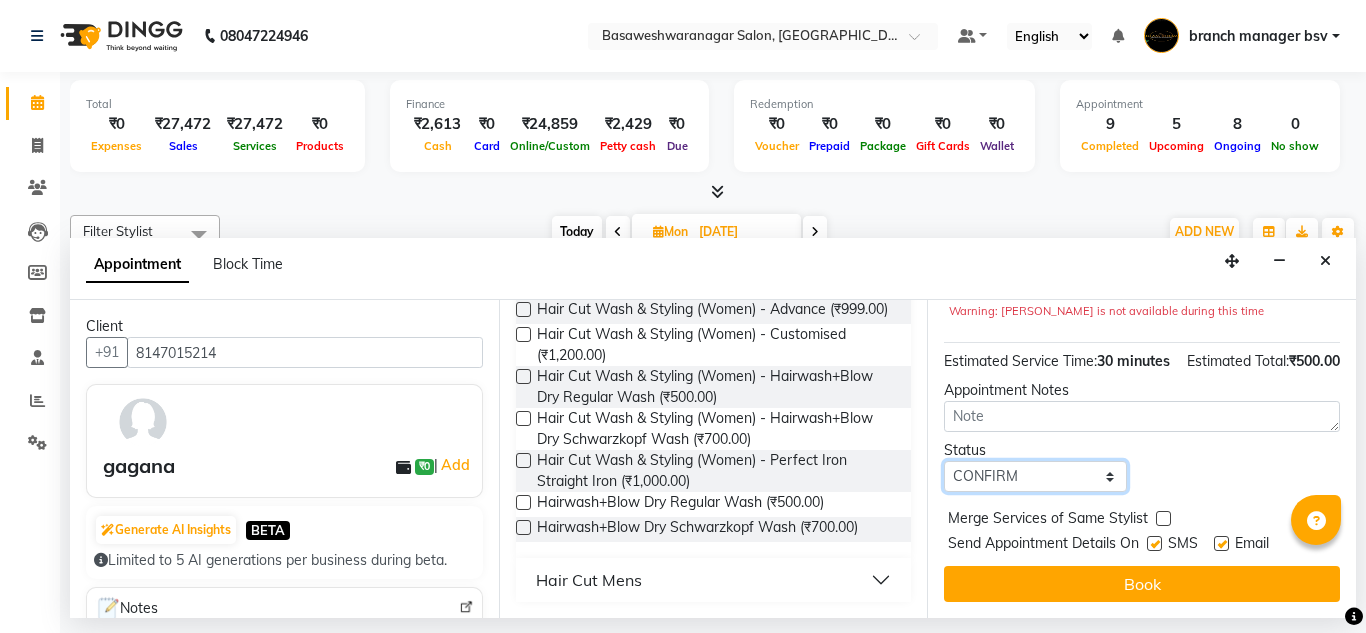 click on "Select TENTATIVE CONFIRM UPCOMING" at bounding box center [1035, 476] 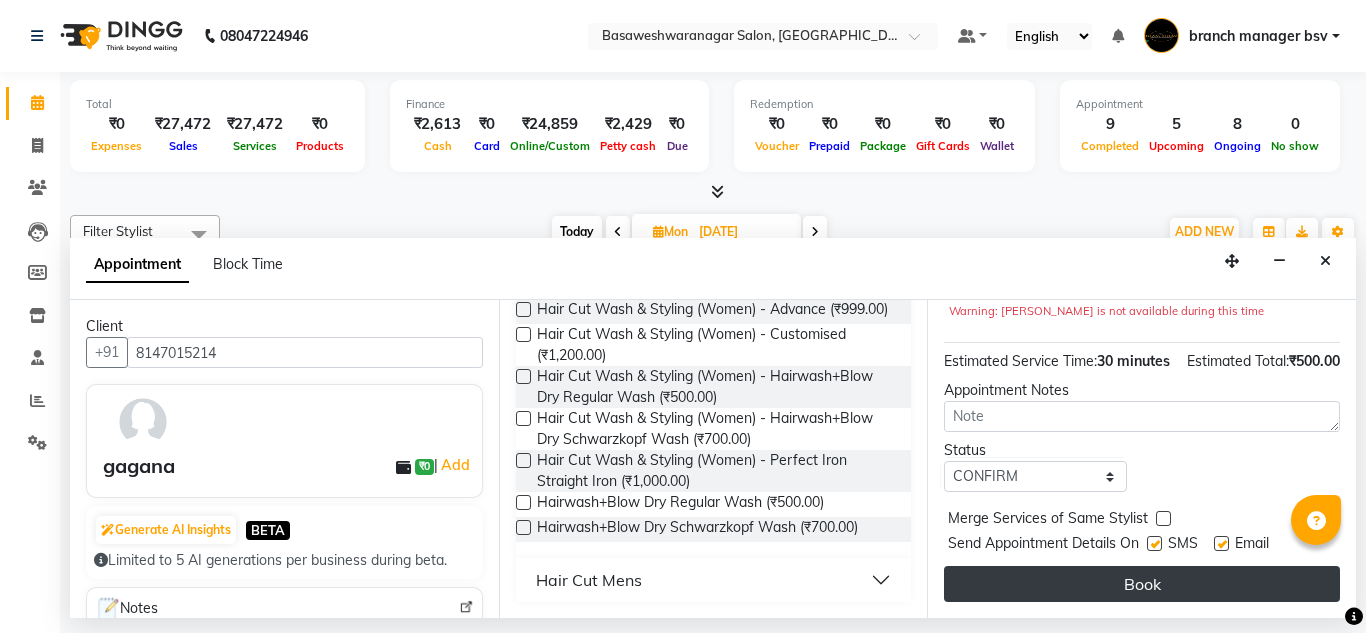 click on "Book" at bounding box center (1142, 584) 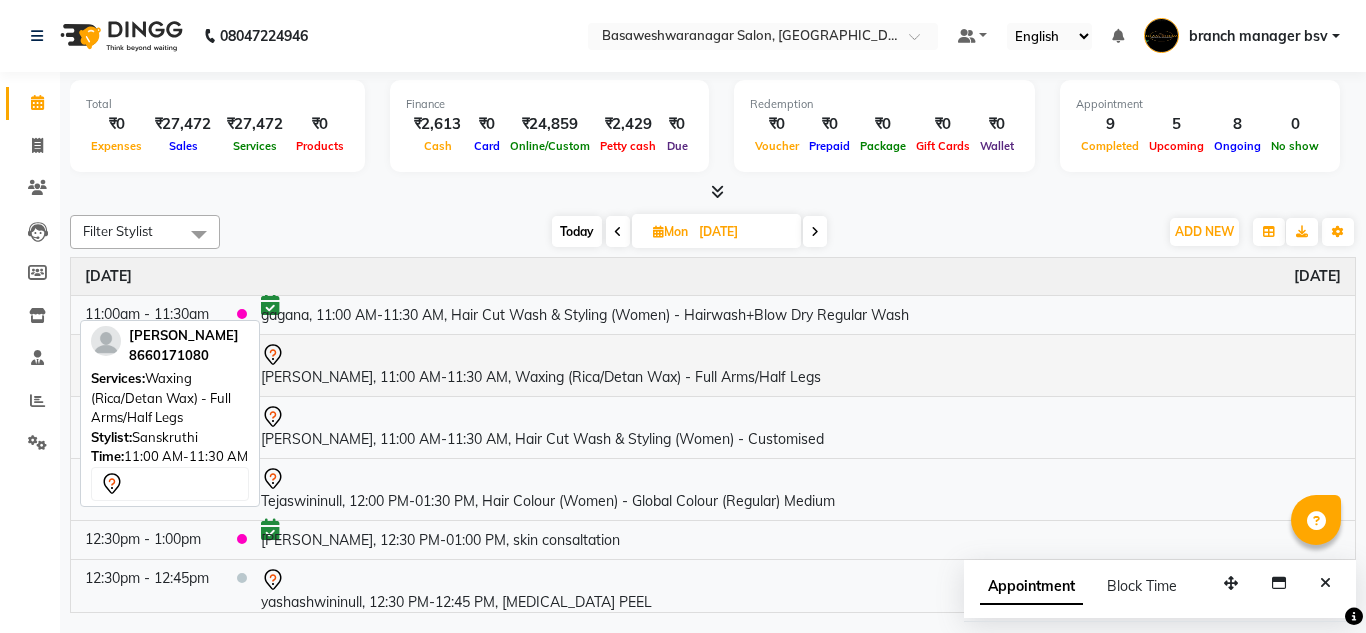 scroll, scrollTop: 210, scrollLeft: 0, axis: vertical 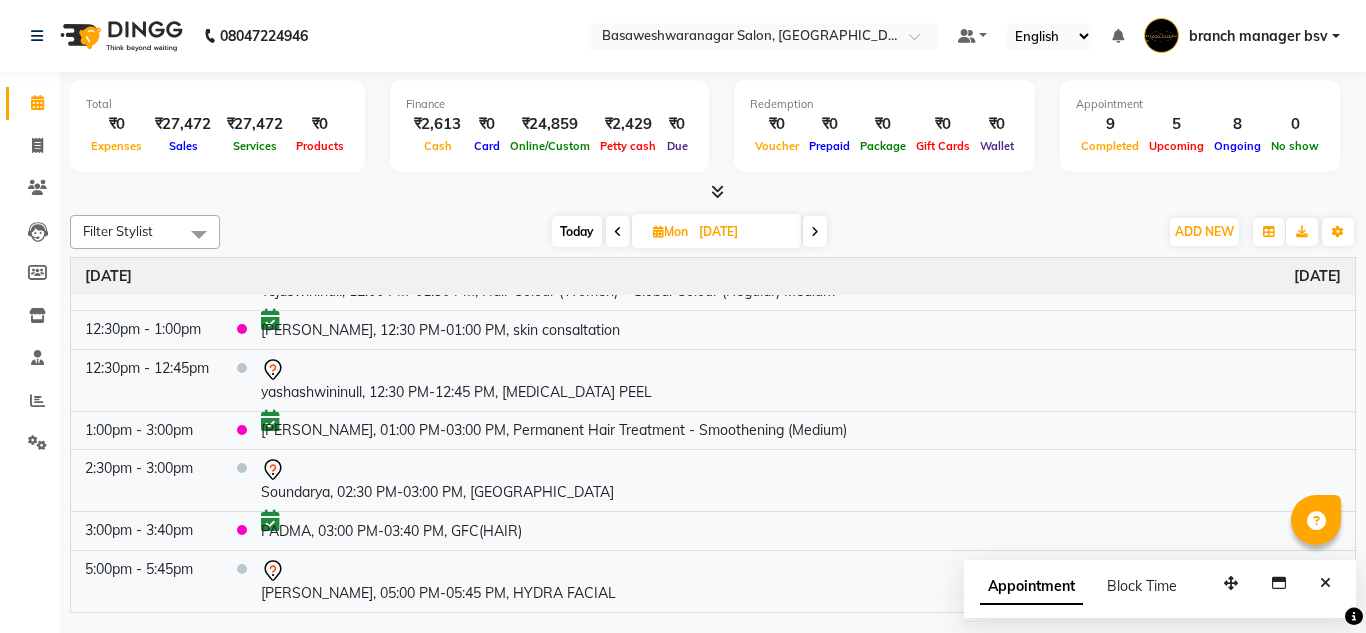 click on "Today" at bounding box center (577, 231) 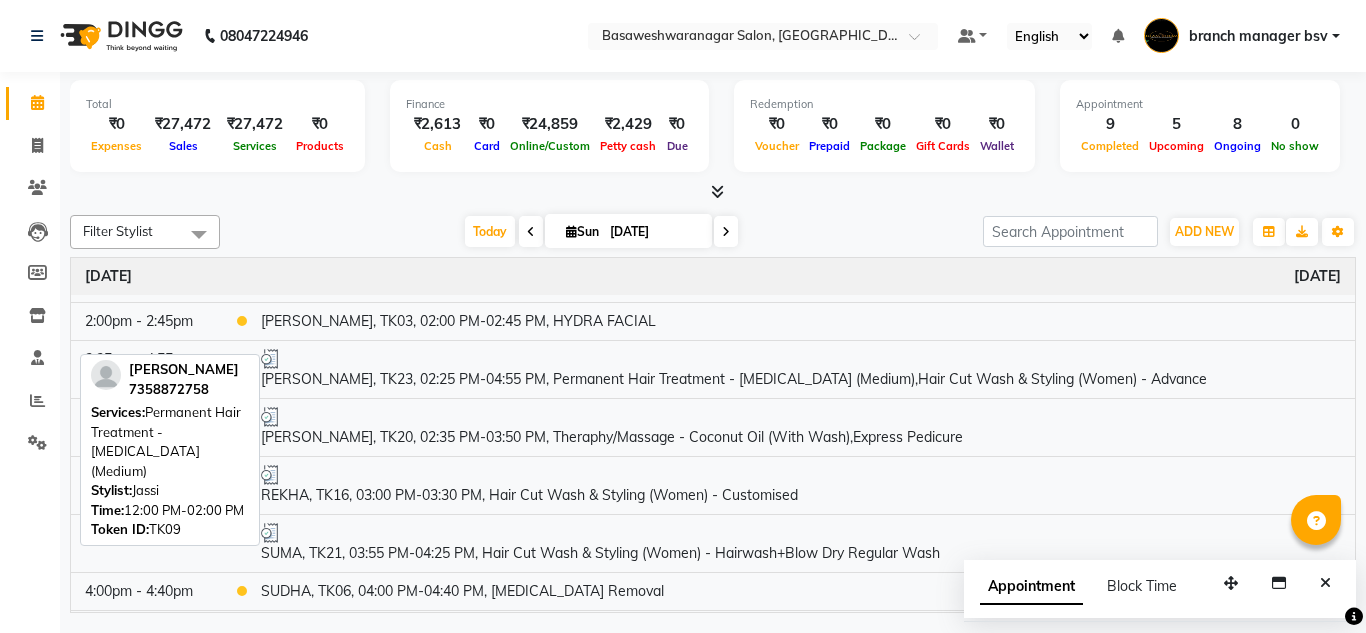 scroll, scrollTop: 811, scrollLeft: 0, axis: vertical 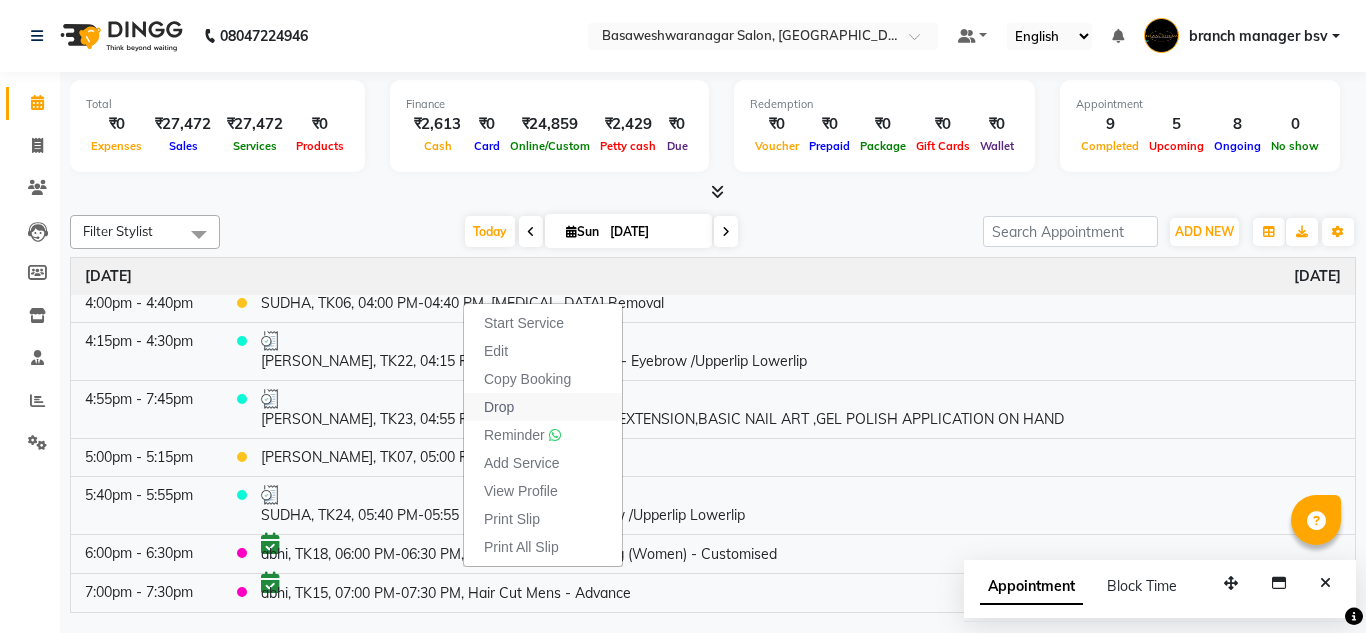 click on "Drop" at bounding box center (499, 407) 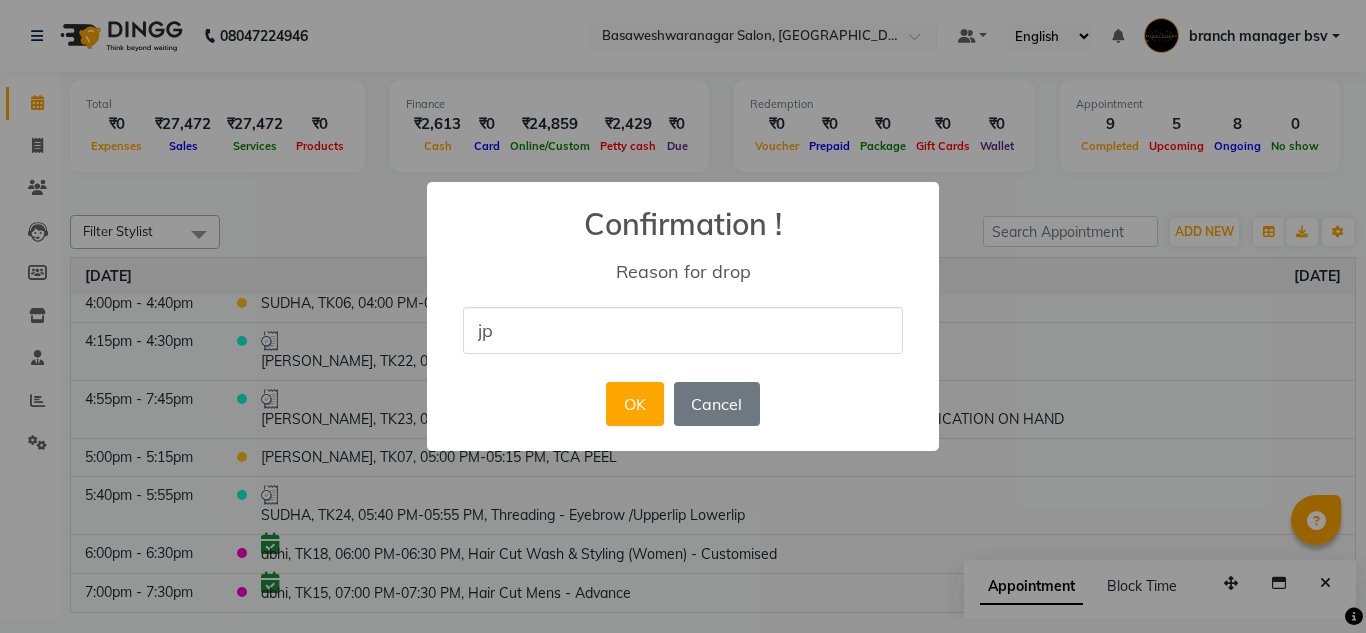 type on "[GEOGRAPHIC_DATA]" 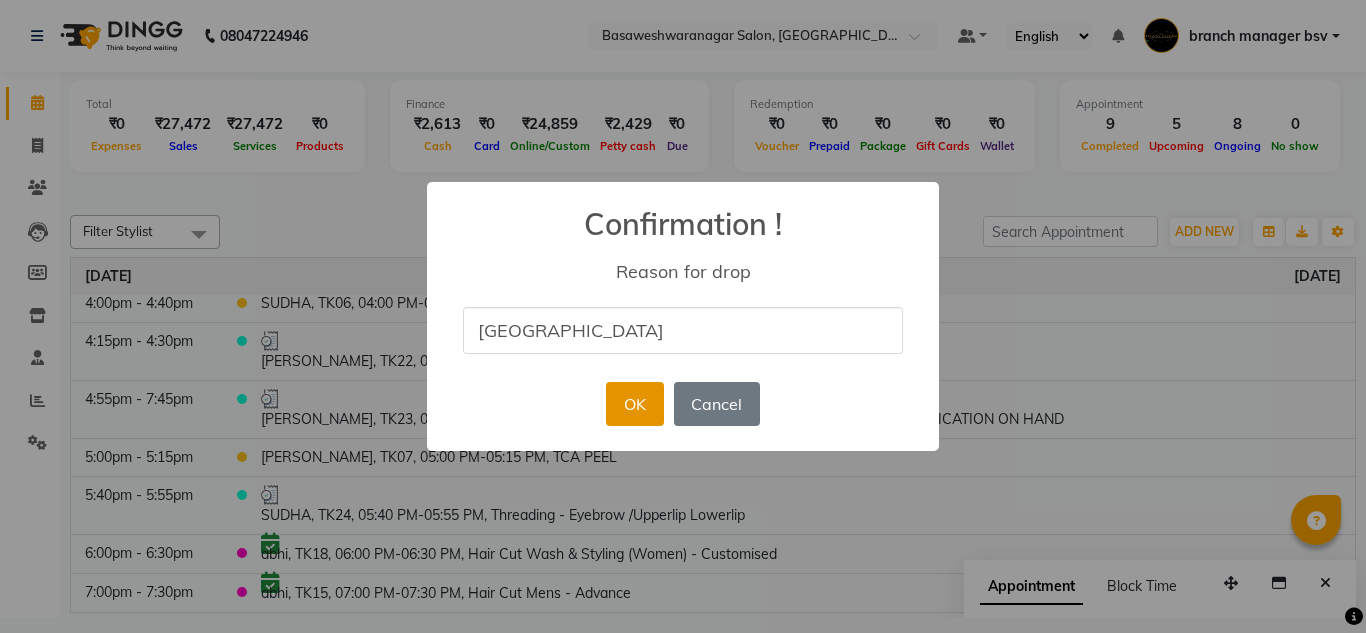 click on "OK" at bounding box center [634, 404] 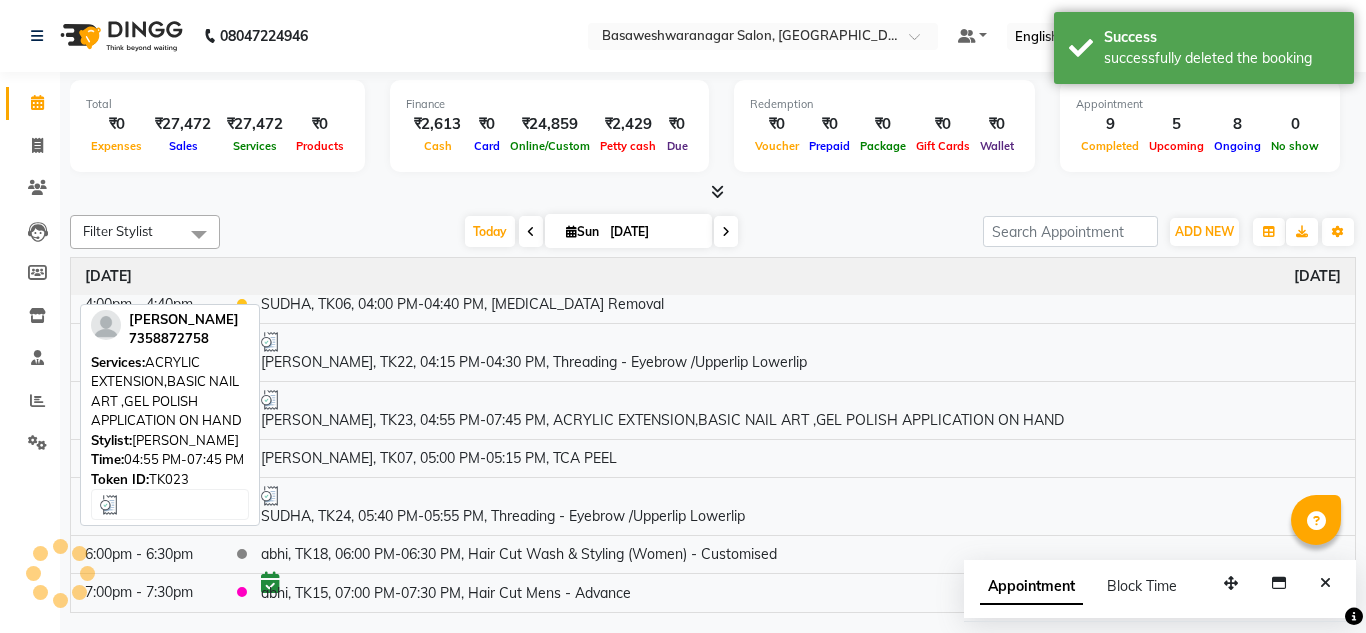 scroll, scrollTop: 810, scrollLeft: 0, axis: vertical 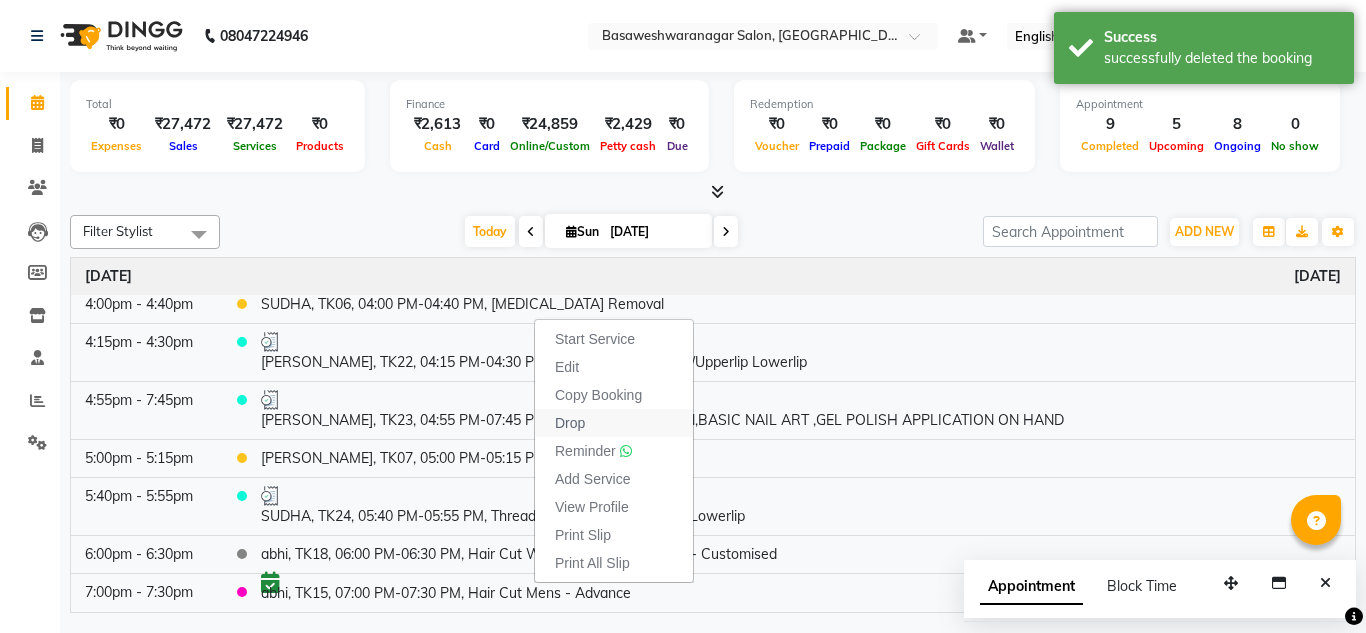 click on "Drop" at bounding box center (570, 423) 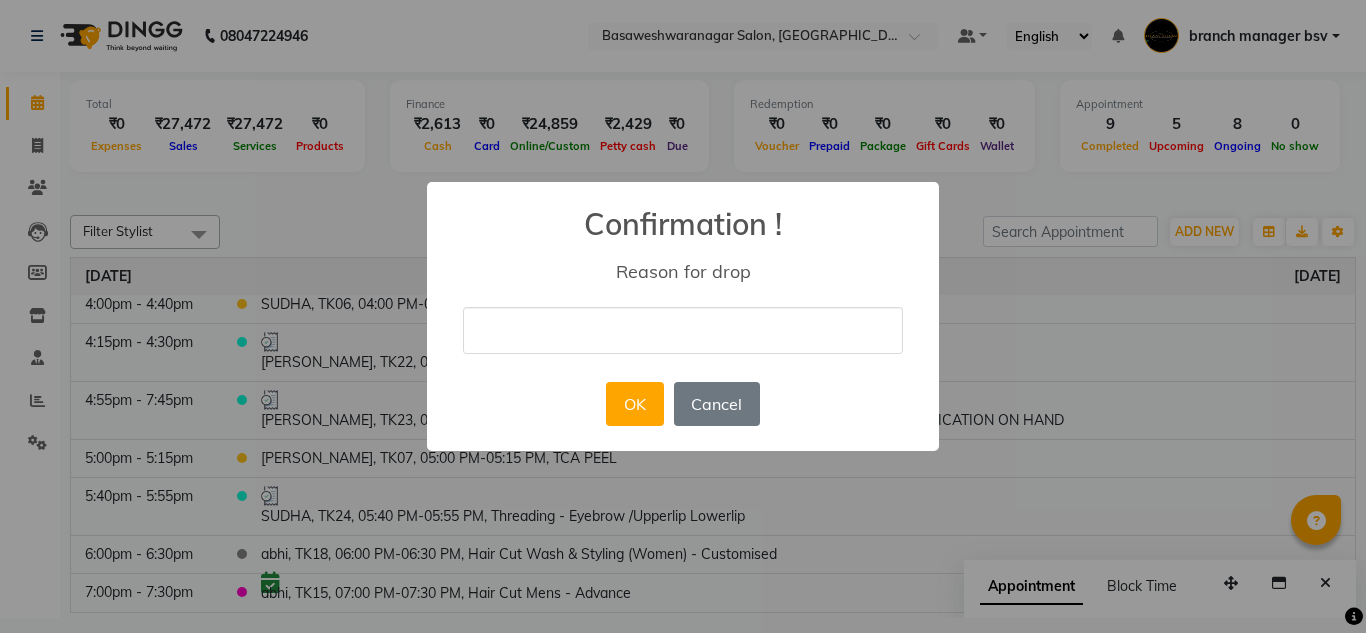 click on "× Confirmation ! Reason for drop OK No Cancel" at bounding box center [683, 316] 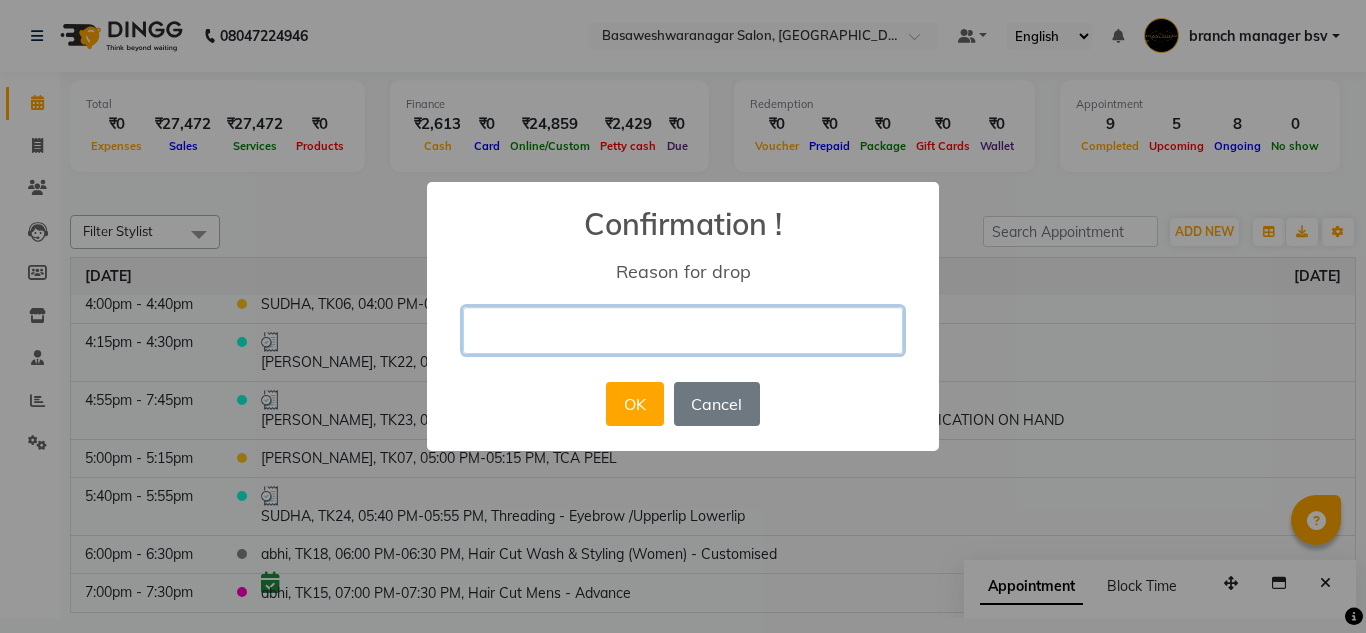 click at bounding box center [683, 330] 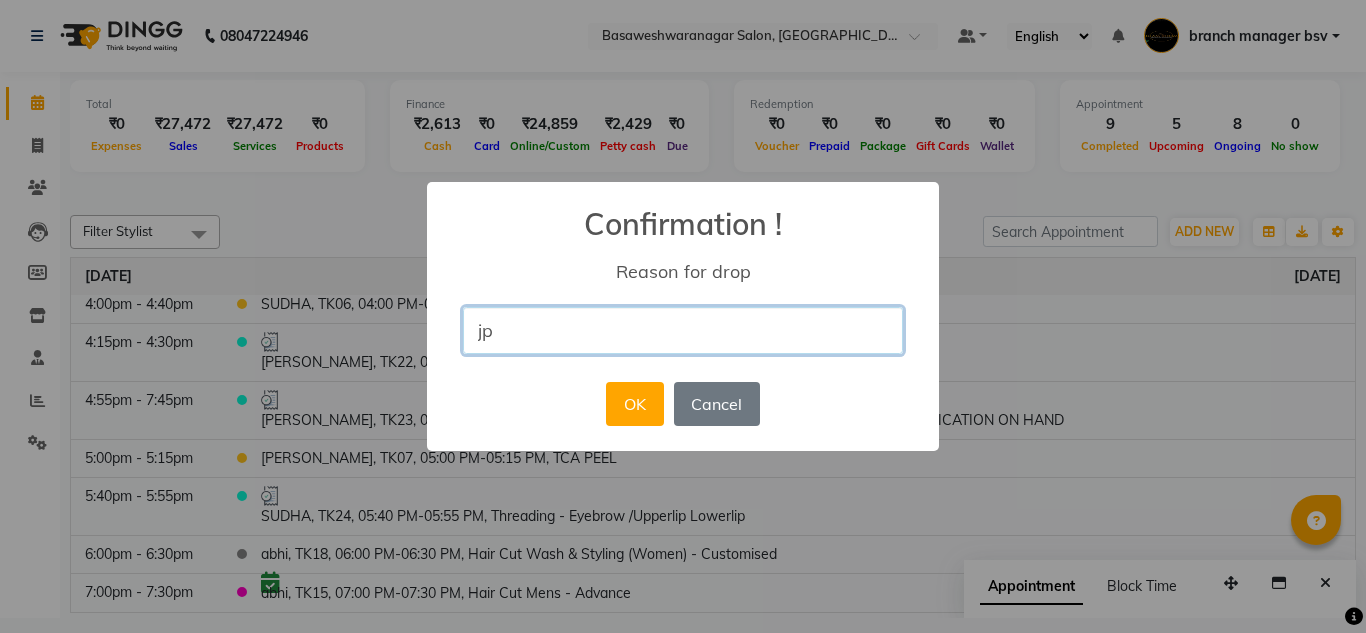 type on "[GEOGRAPHIC_DATA]" 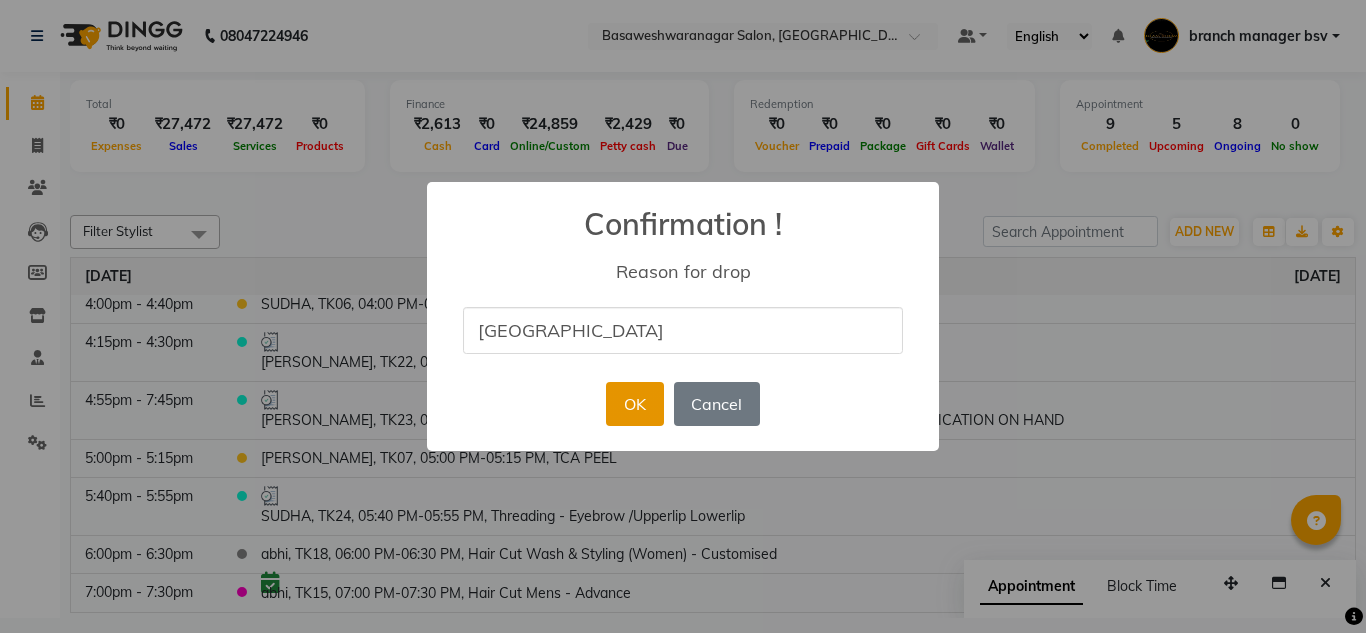 click on "OK" at bounding box center (634, 404) 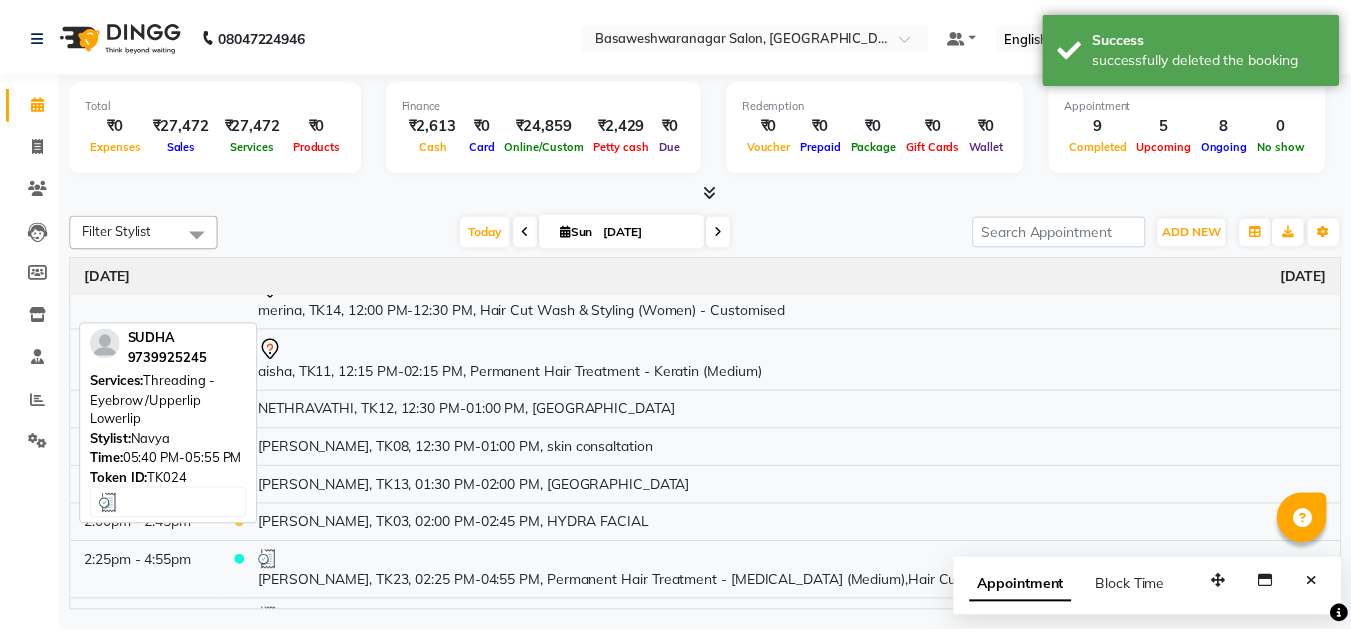 scroll, scrollTop: 0, scrollLeft: 0, axis: both 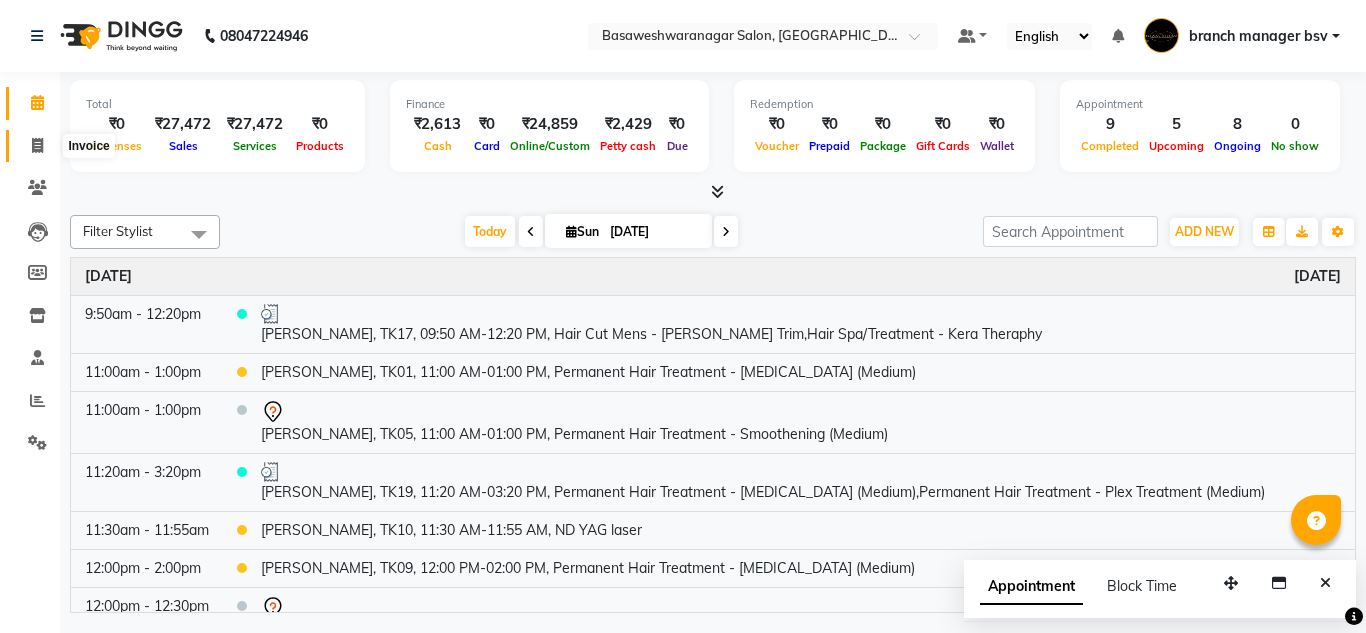 click 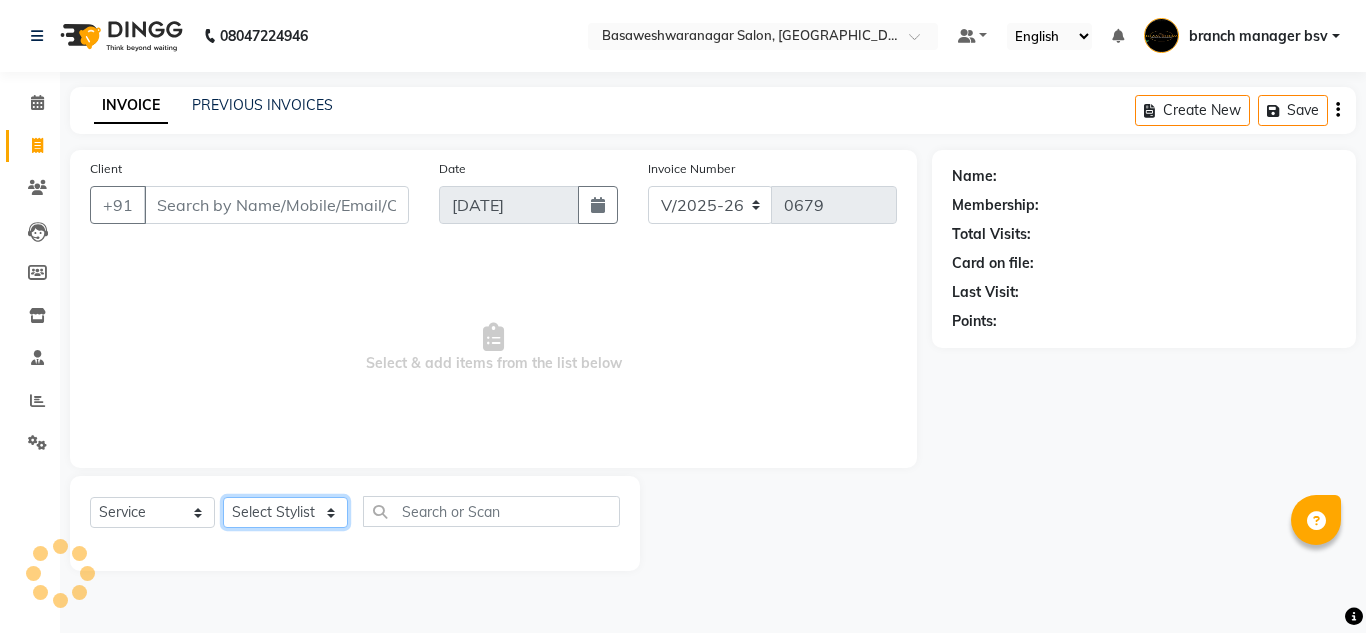 click on "Select Stylist" 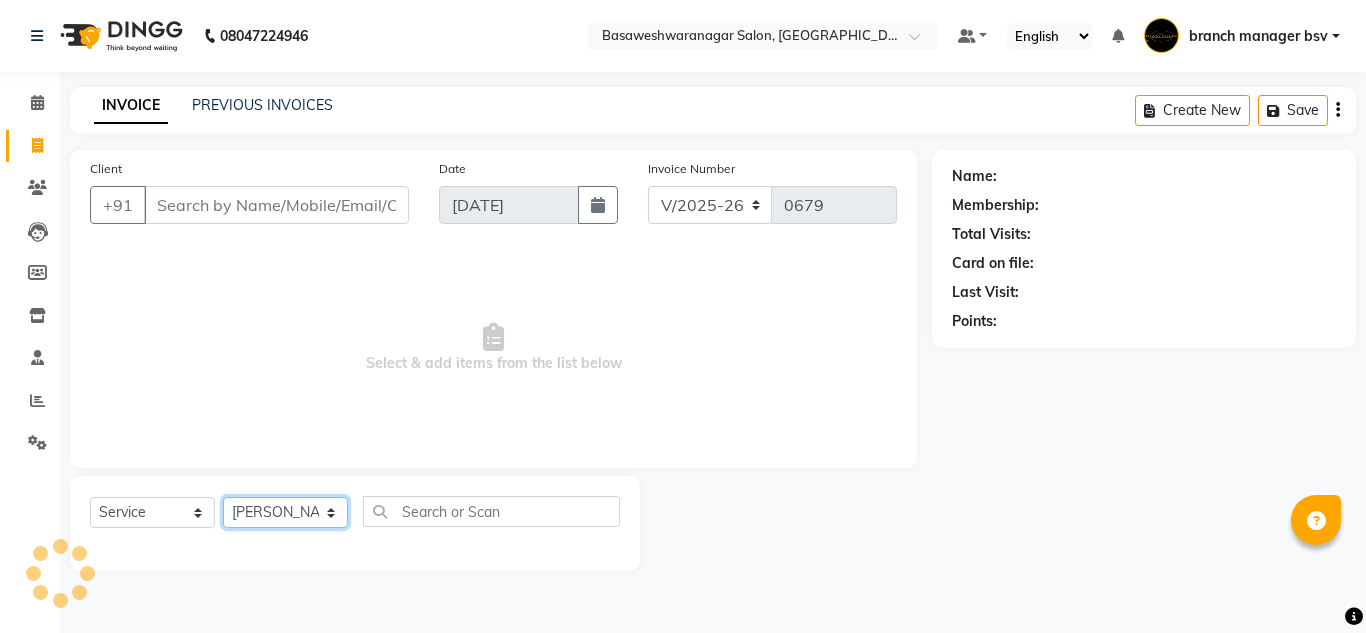 click on "Select Stylist [PERSON_NAME] manager bsv [PERSON_NAME] [PERSON_NAME] [PERSON_NAME] [PERSON_NAME] pooja accounts [PERSON_NAME] [PERSON_NAME] Rasna Sanskruthi shangnimwom [PERSON_NAME] [PERSON_NAME] [PERSON_NAME]  TEZZ The Glam Room [PERSON_NAME] [PERSON_NAME]" 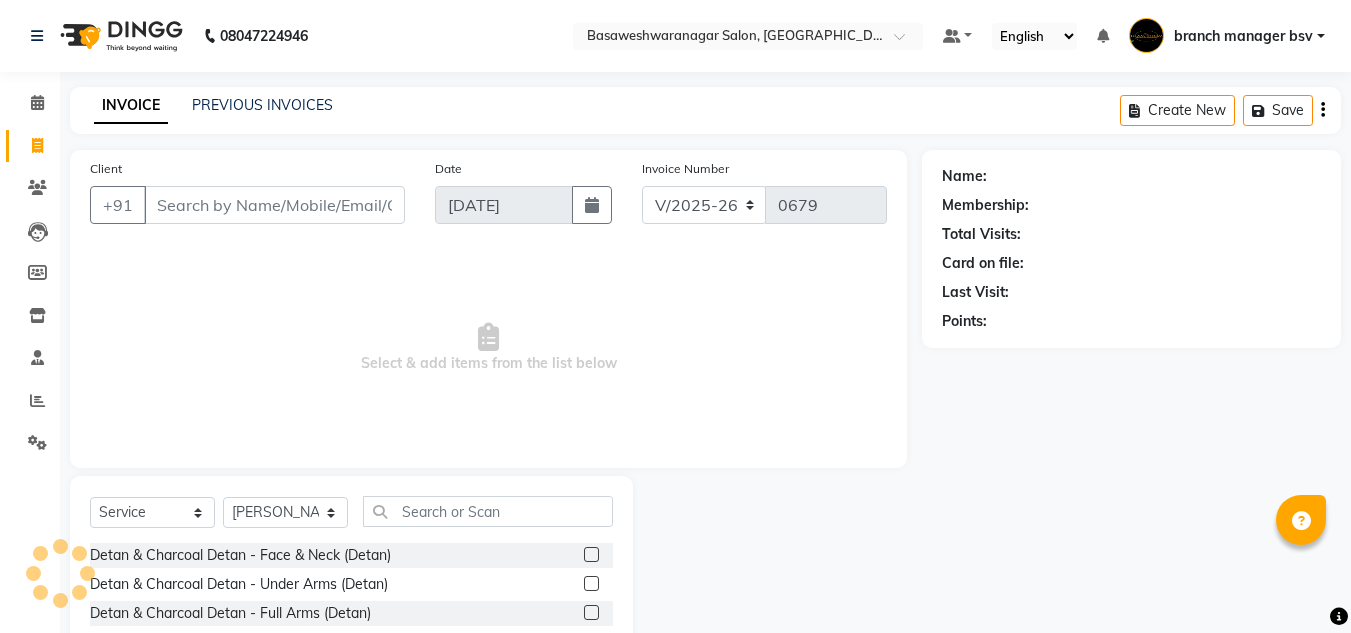 click on "Select  Service  Product  Membership  Package Voucher Prepaid Gift Card  Select Stylist [PERSON_NAME] manager bsv [PERSON_NAME] [PERSON_NAME] [PERSON_NAME] [PERSON_NAME] pooja accounts [PERSON_NAME] [PERSON_NAME] Rasna Sanskruthi shangnimwom [PERSON_NAME] [PERSON_NAME] [PERSON_NAME]  TEZZ The Glam Room [PERSON_NAME] [PERSON_NAME]" 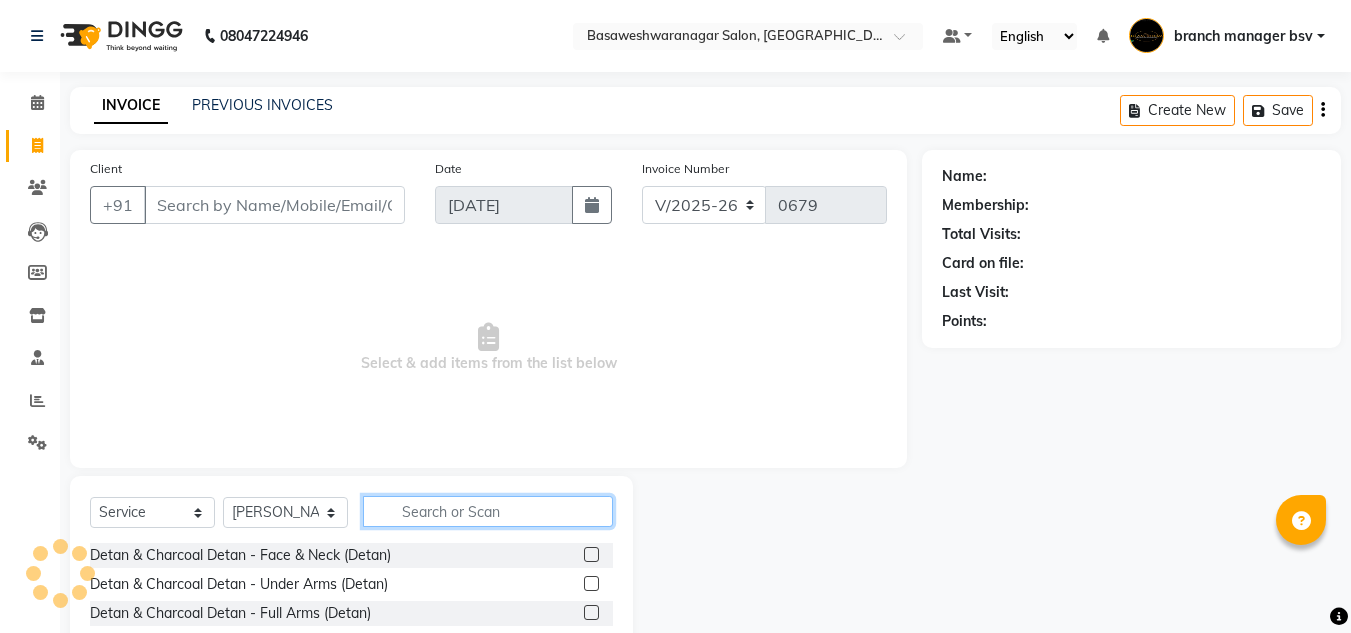 click 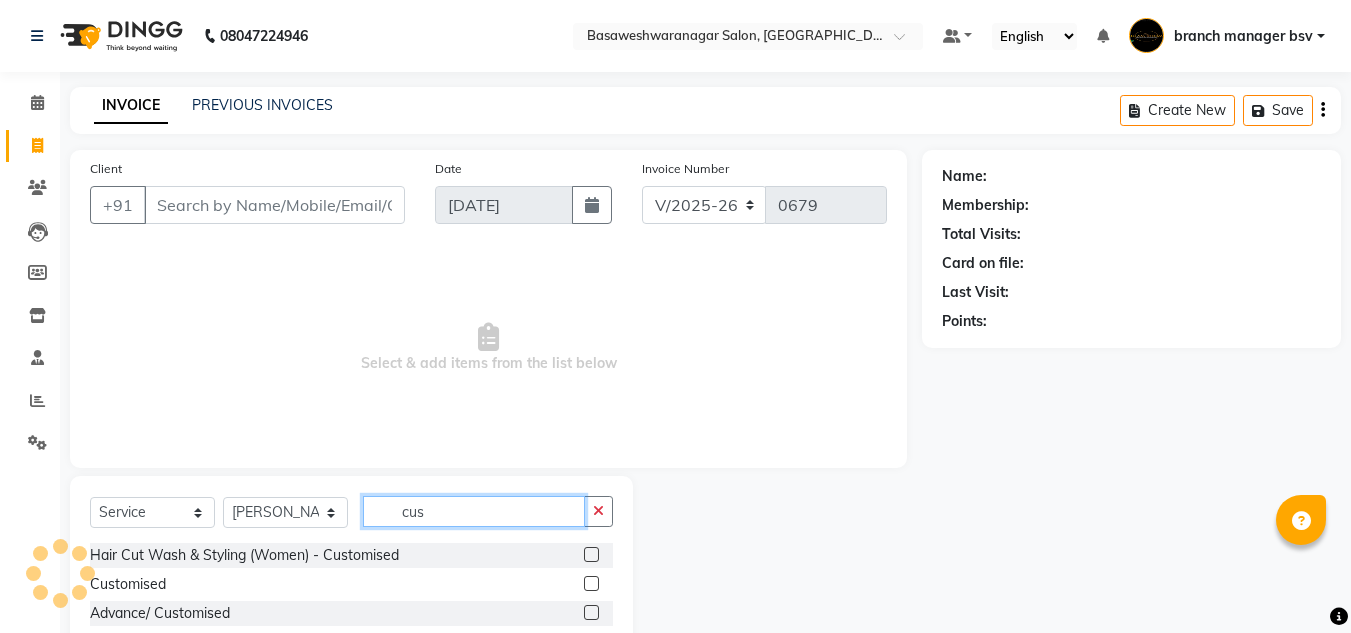 type on "cus" 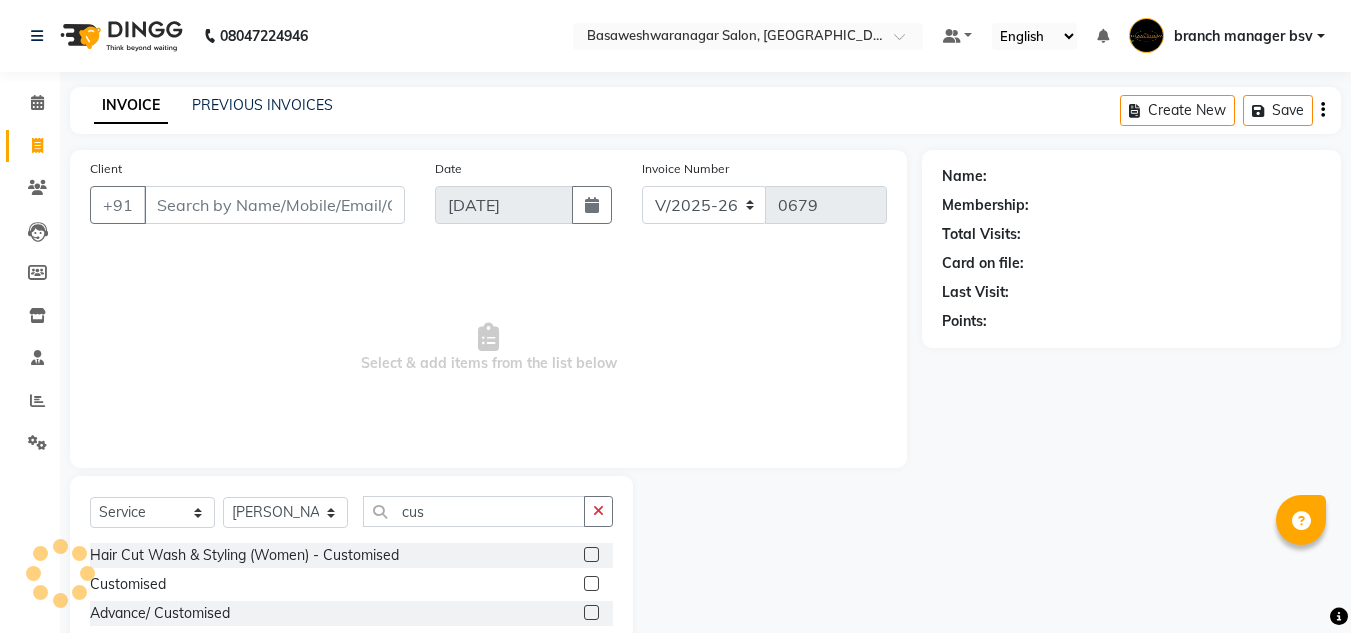 click 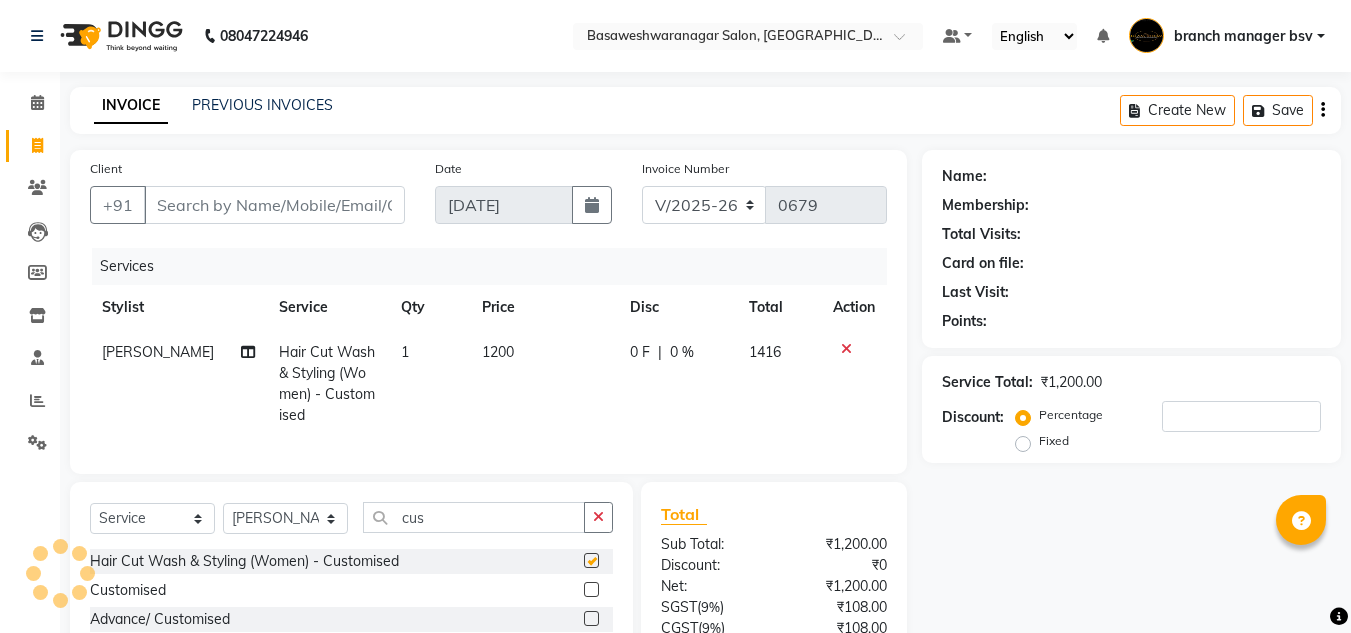 checkbox on "false" 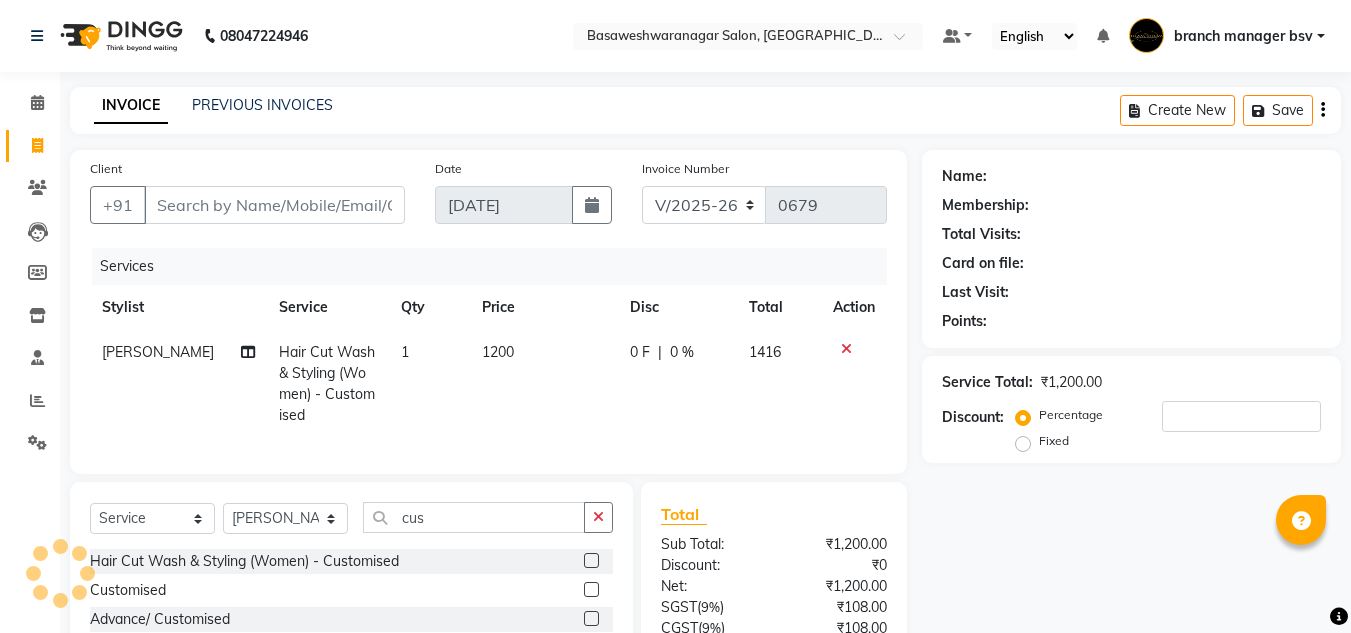 scroll, scrollTop: 101, scrollLeft: 0, axis: vertical 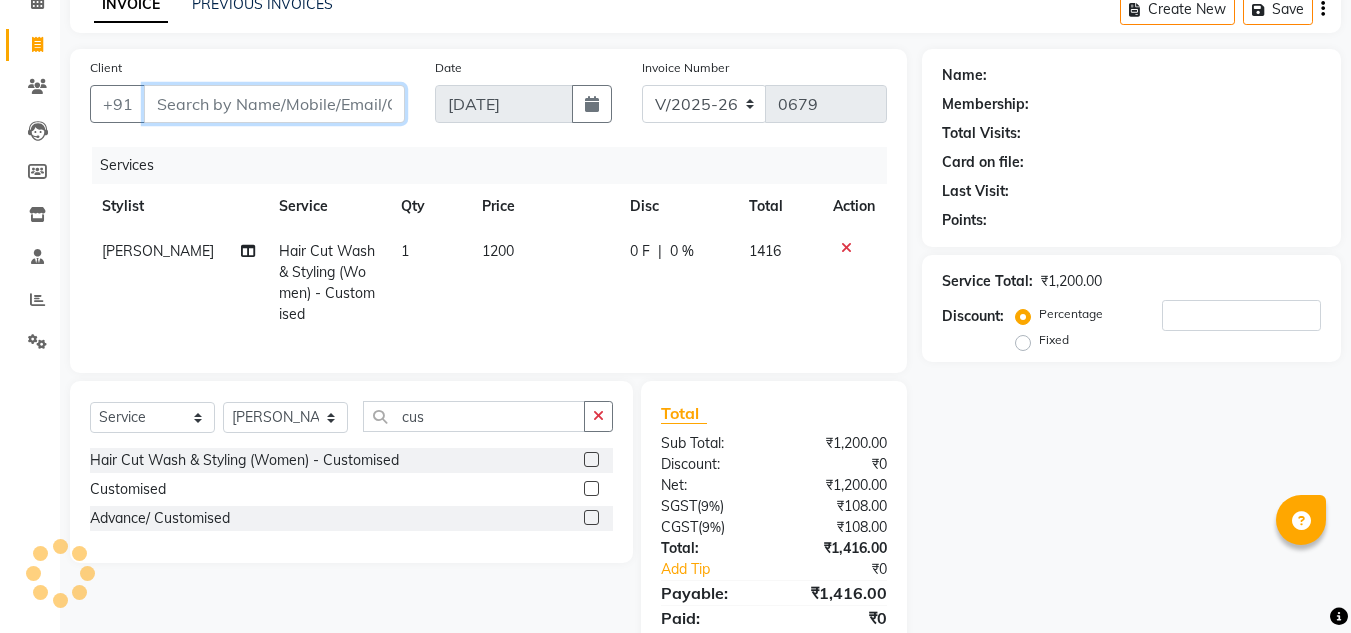 click on "Client" at bounding box center (274, 104) 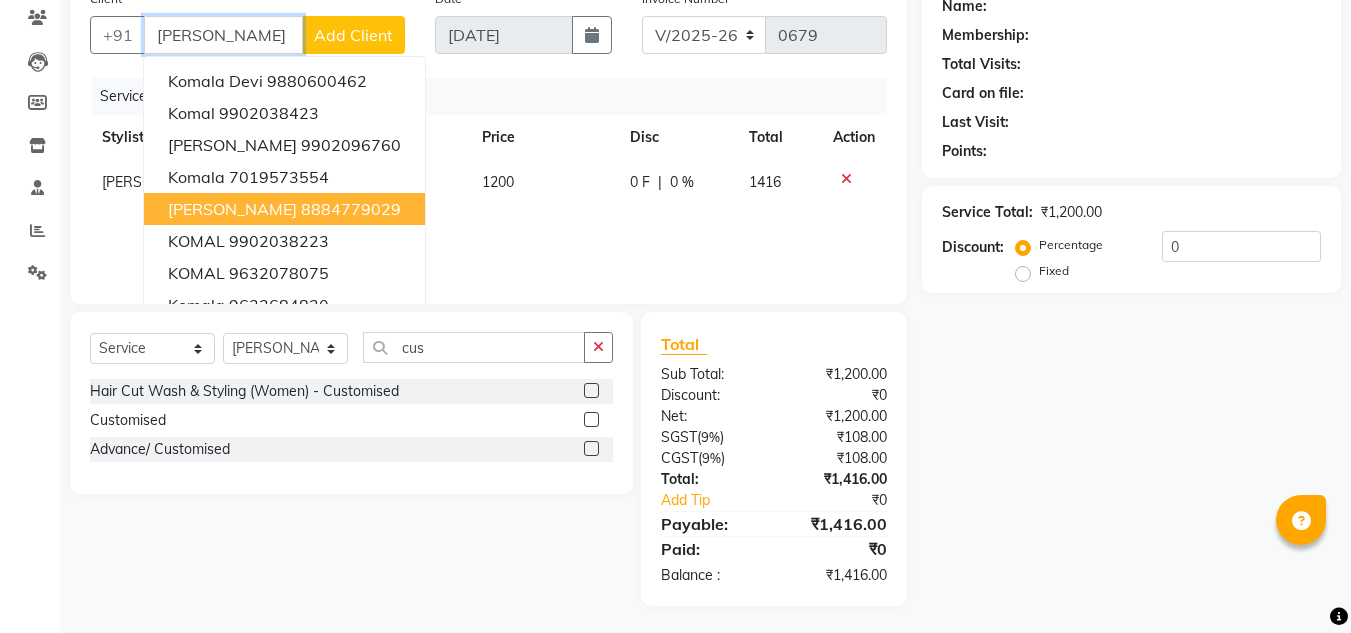 scroll, scrollTop: 171, scrollLeft: 0, axis: vertical 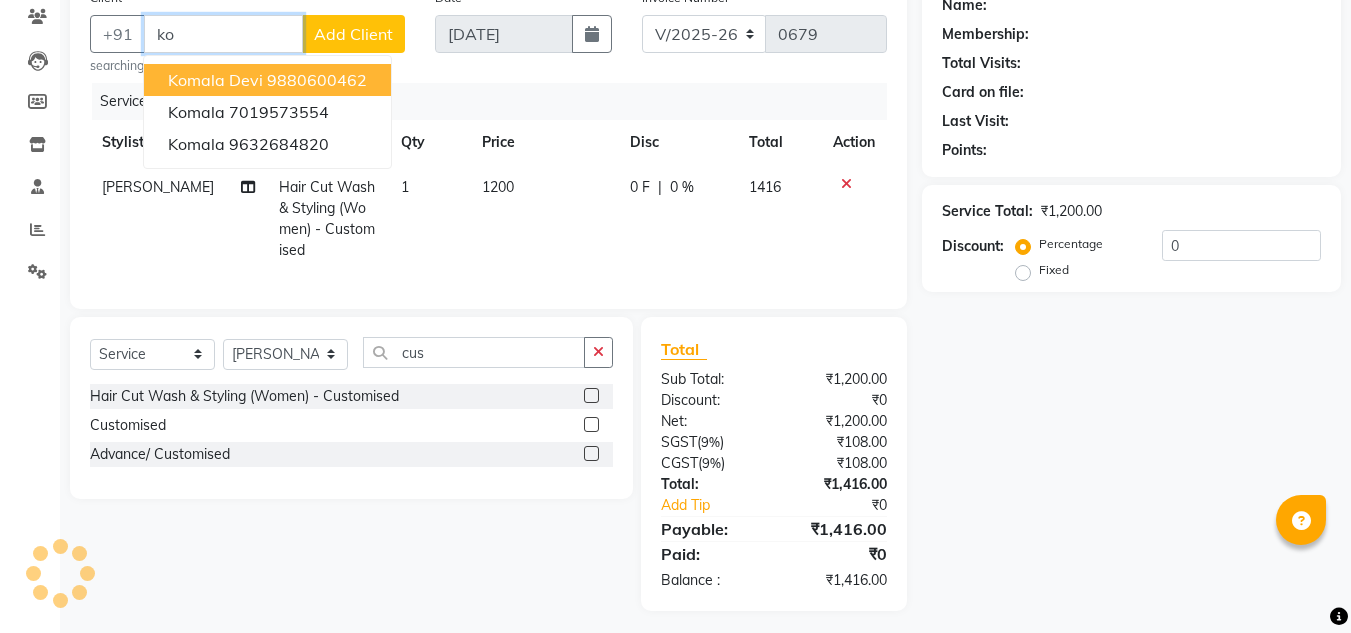 type on "k" 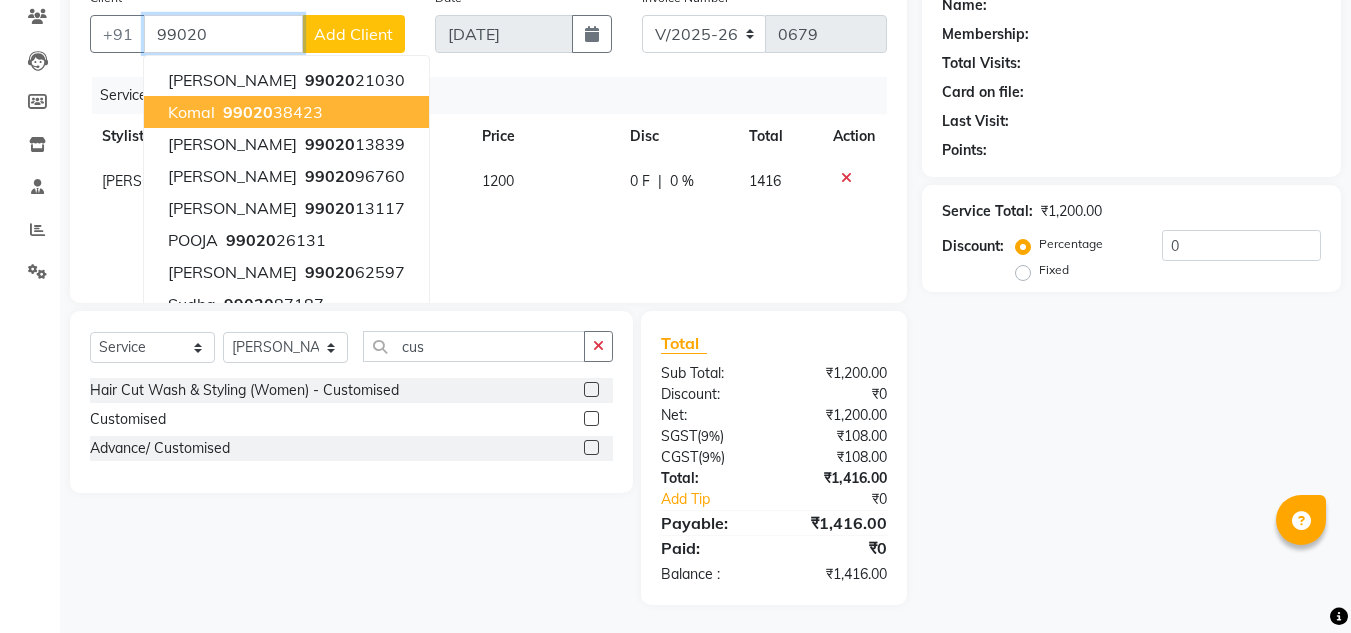 click on "99020 38423" at bounding box center (271, 112) 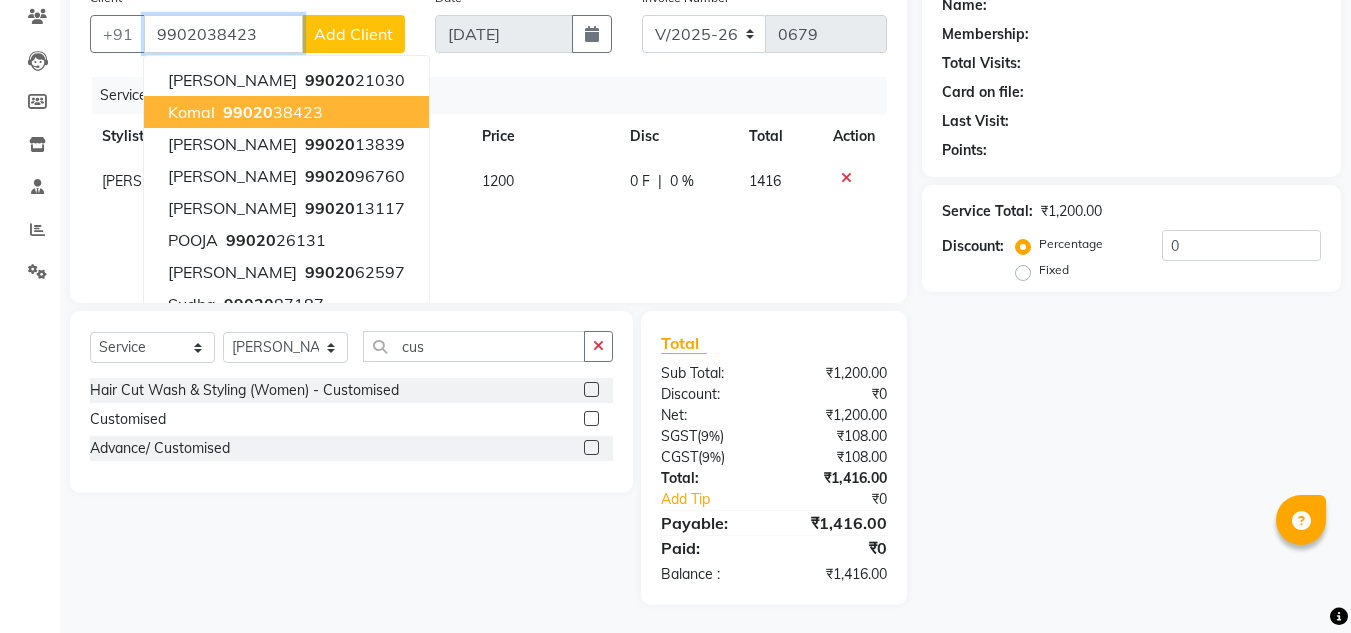 type on "9902038423" 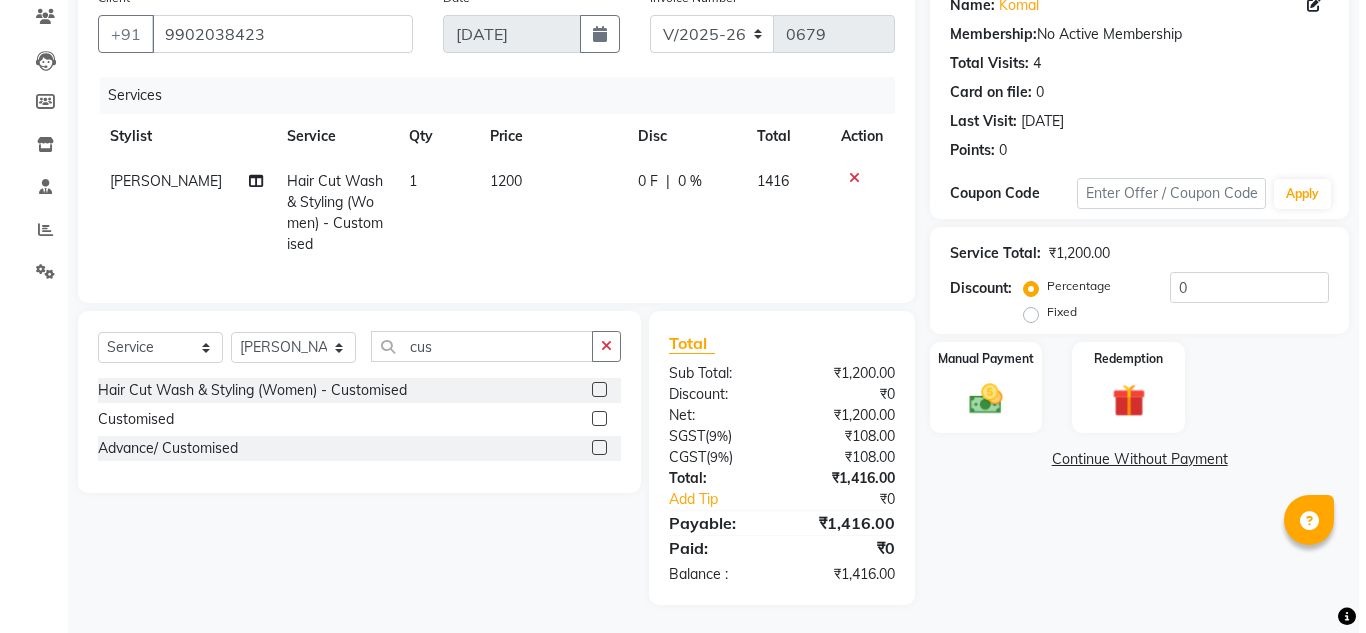 scroll, scrollTop: 0, scrollLeft: 0, axis: both 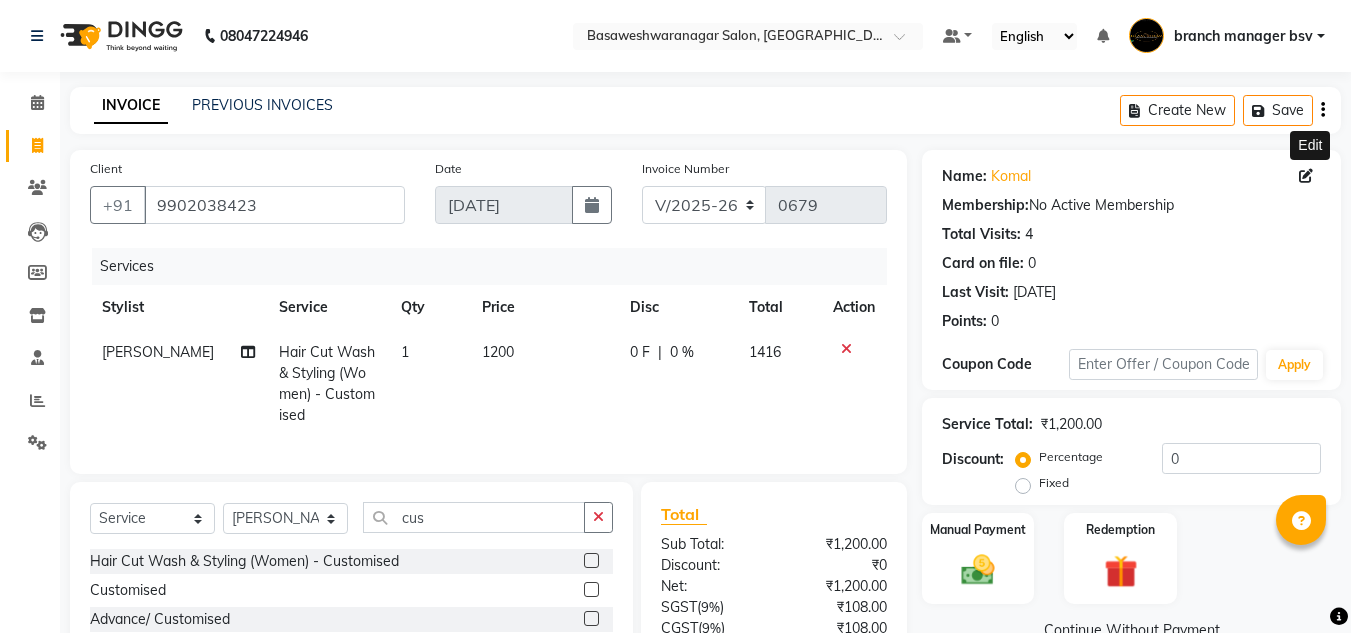 click 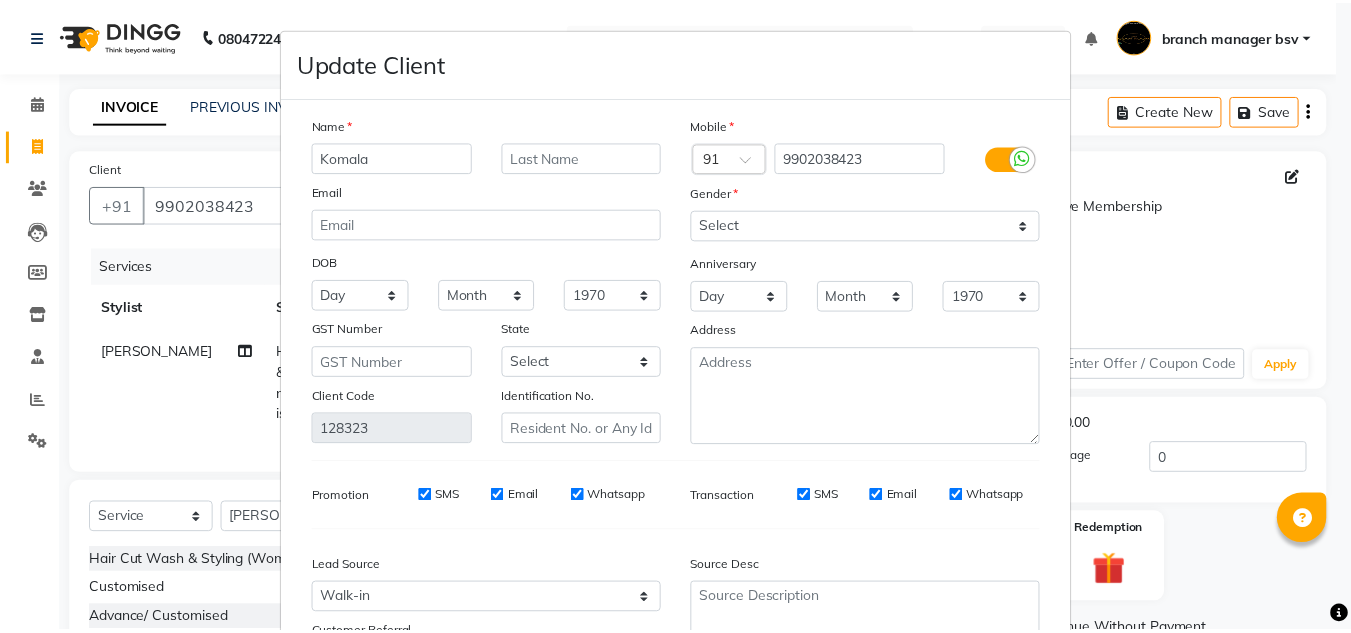 scroll, scrollTop: 180, scrollLeft: 0, axis: vertical 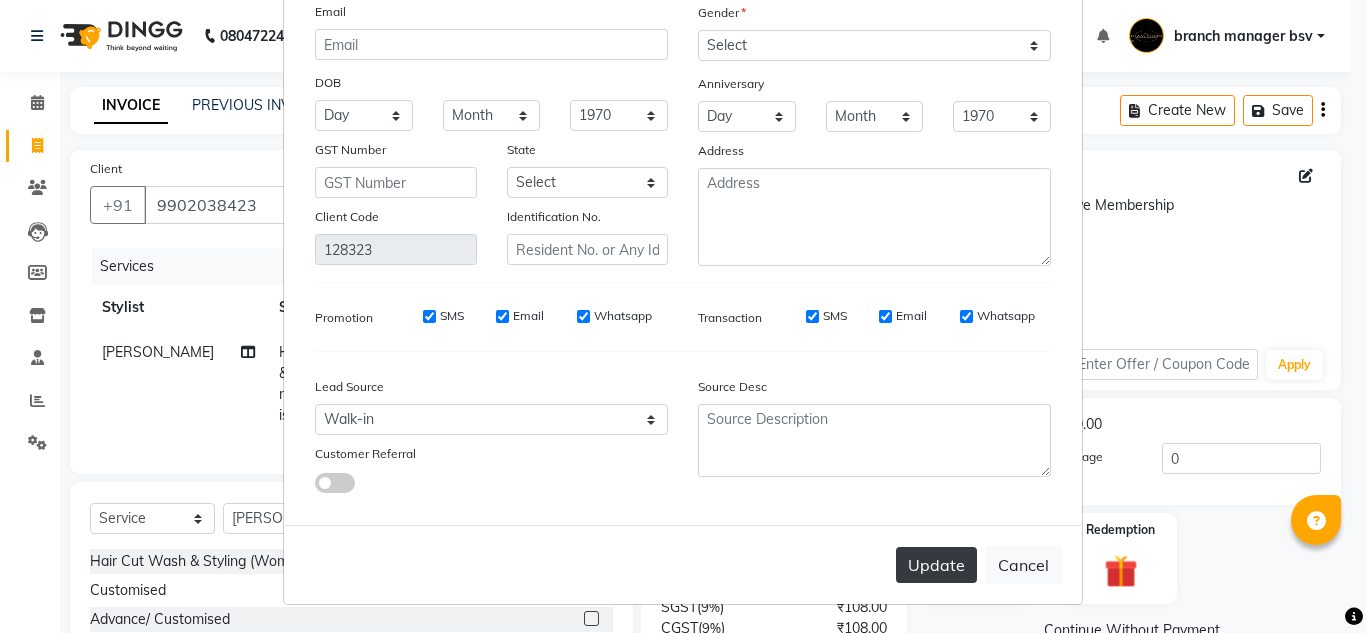 type on "Komala" 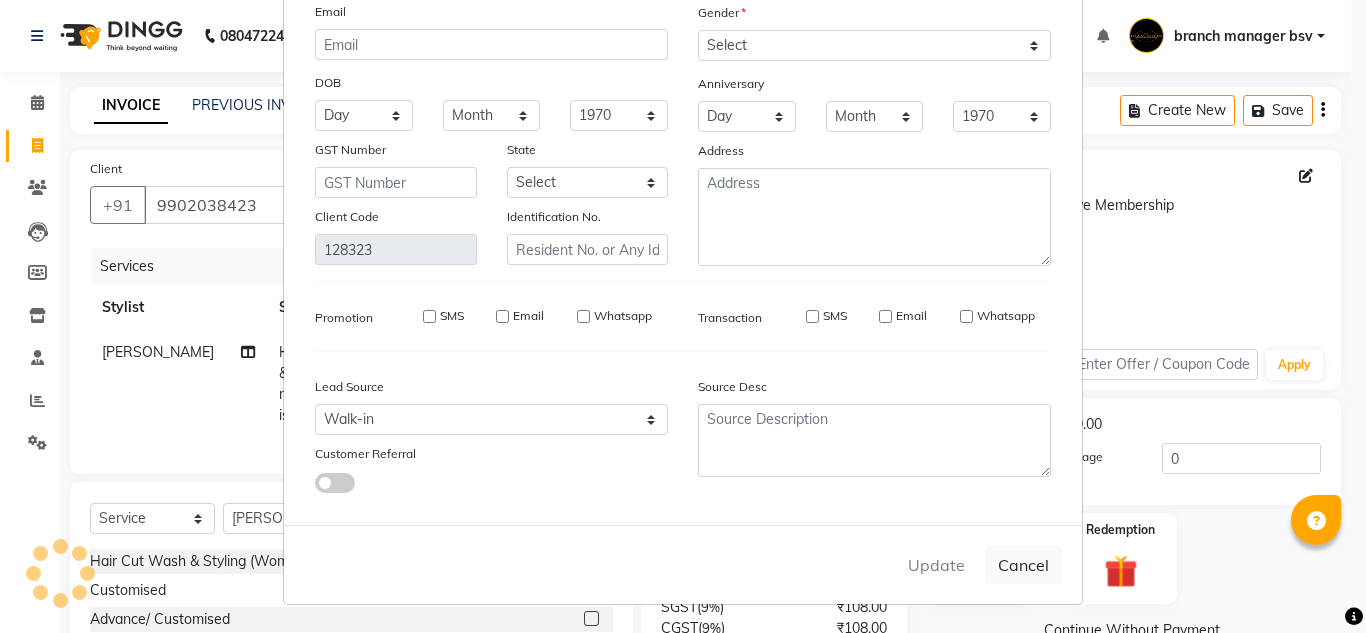 type 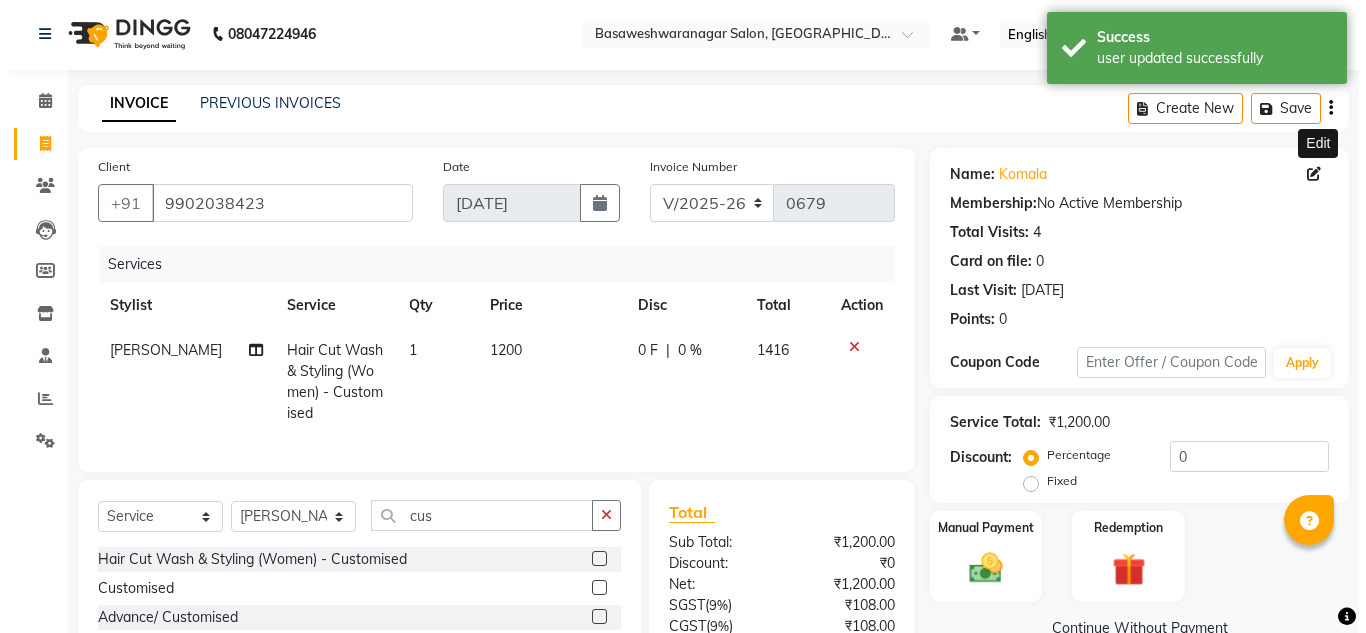 scroll, scrollTop: 0, scrollLeft: 0, axis: both 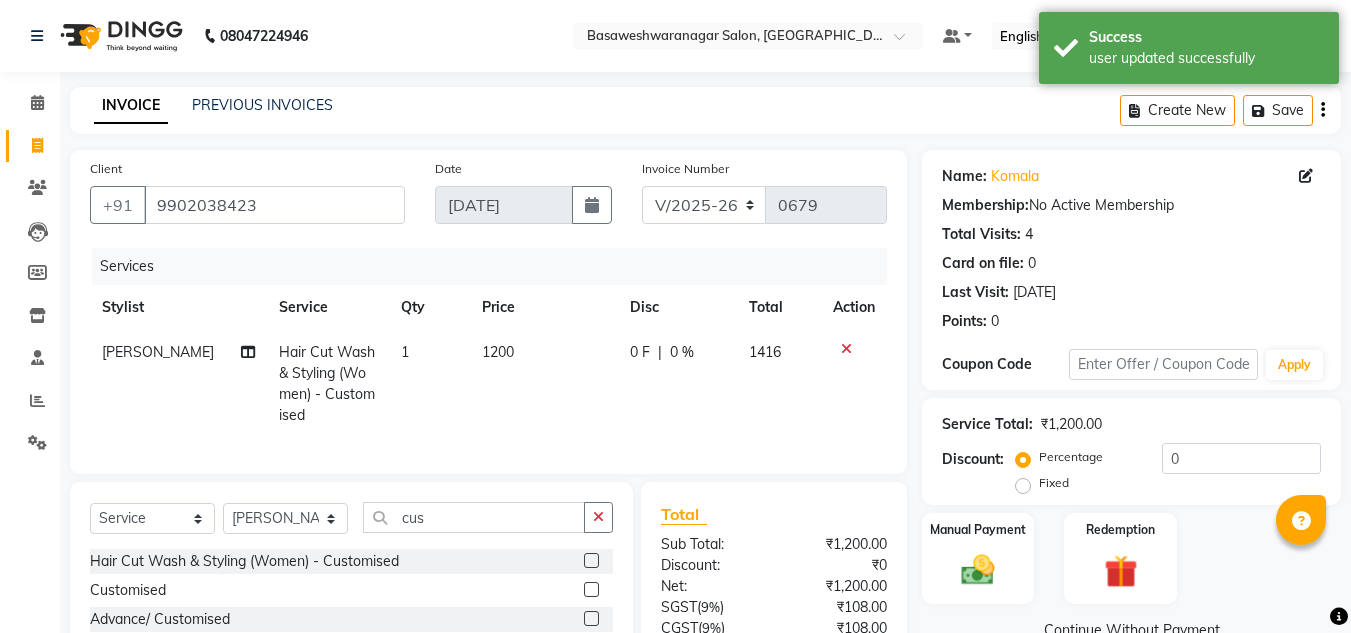 click on "Name: Komala  Membership:  No Active Membership  Total Visits:  4 Card on file:  0 Last Visit:   [DATE] Points:   0" 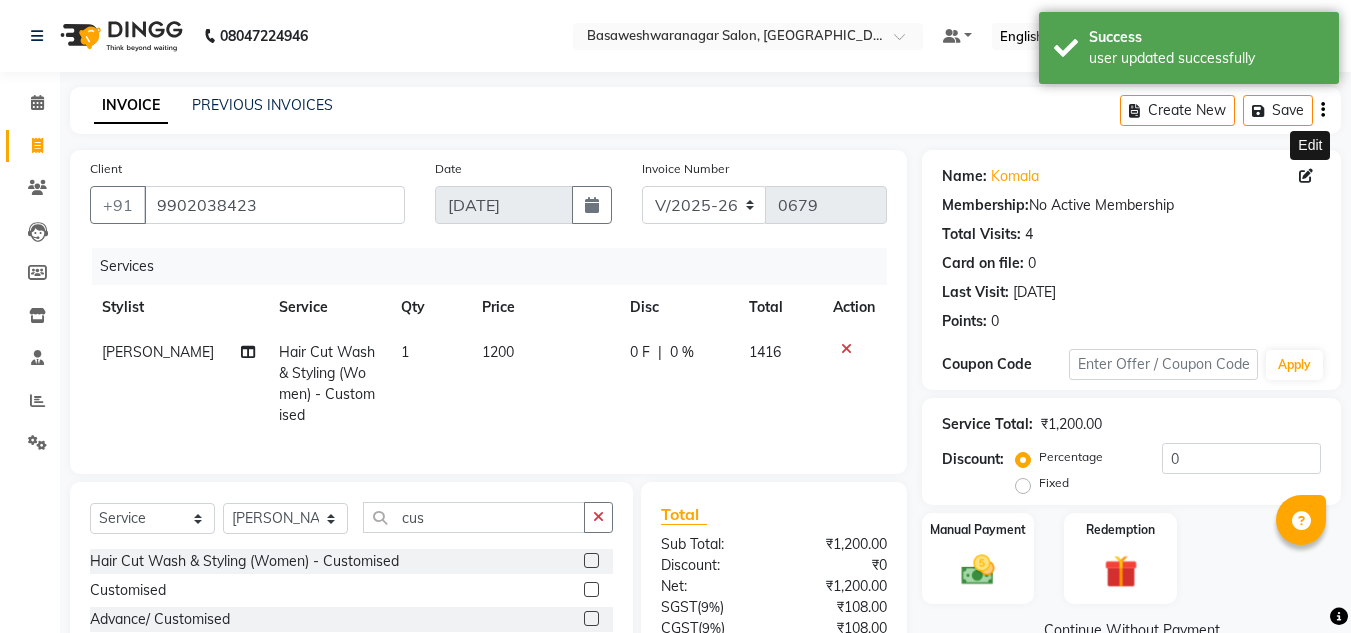 click 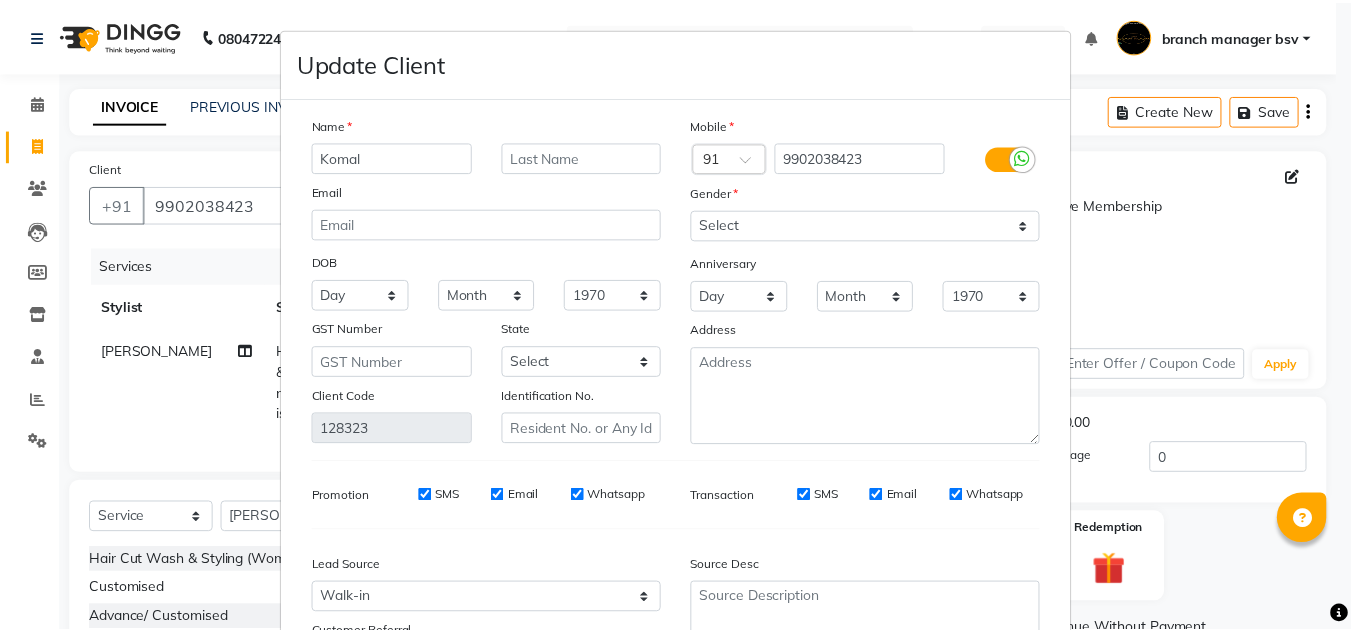 scroll, scrollTop: 180, scrollLeft: 0, axis: vertical 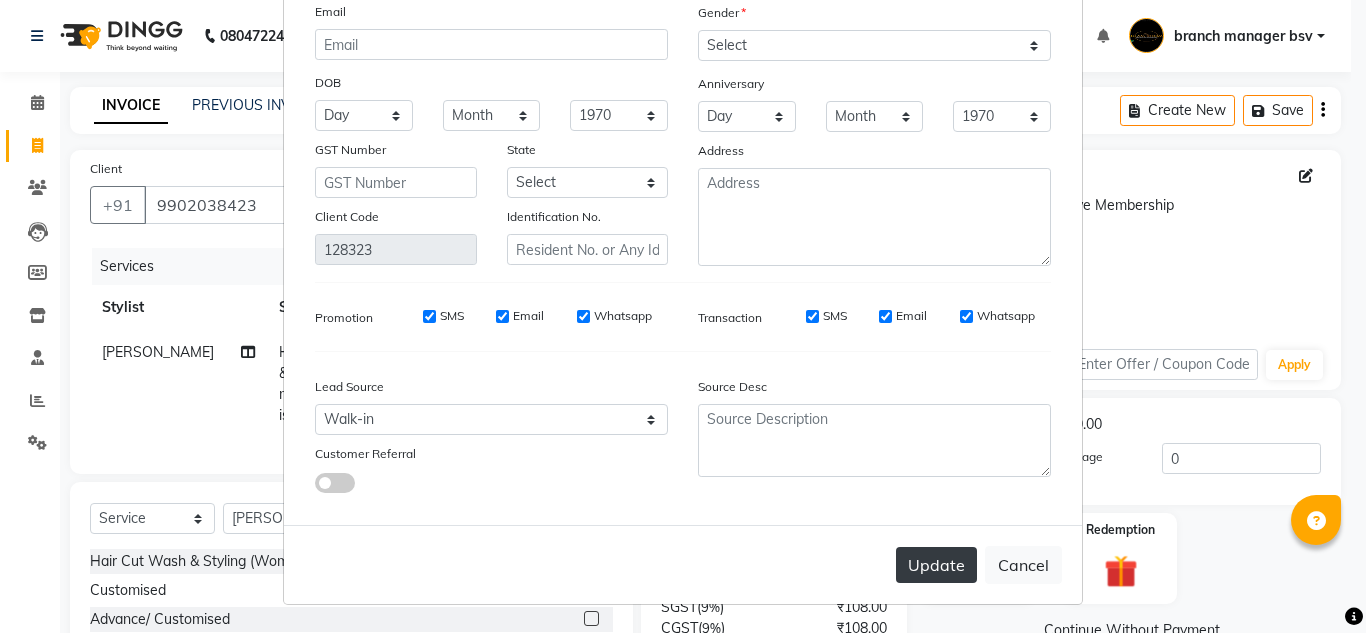 type on "Komal" 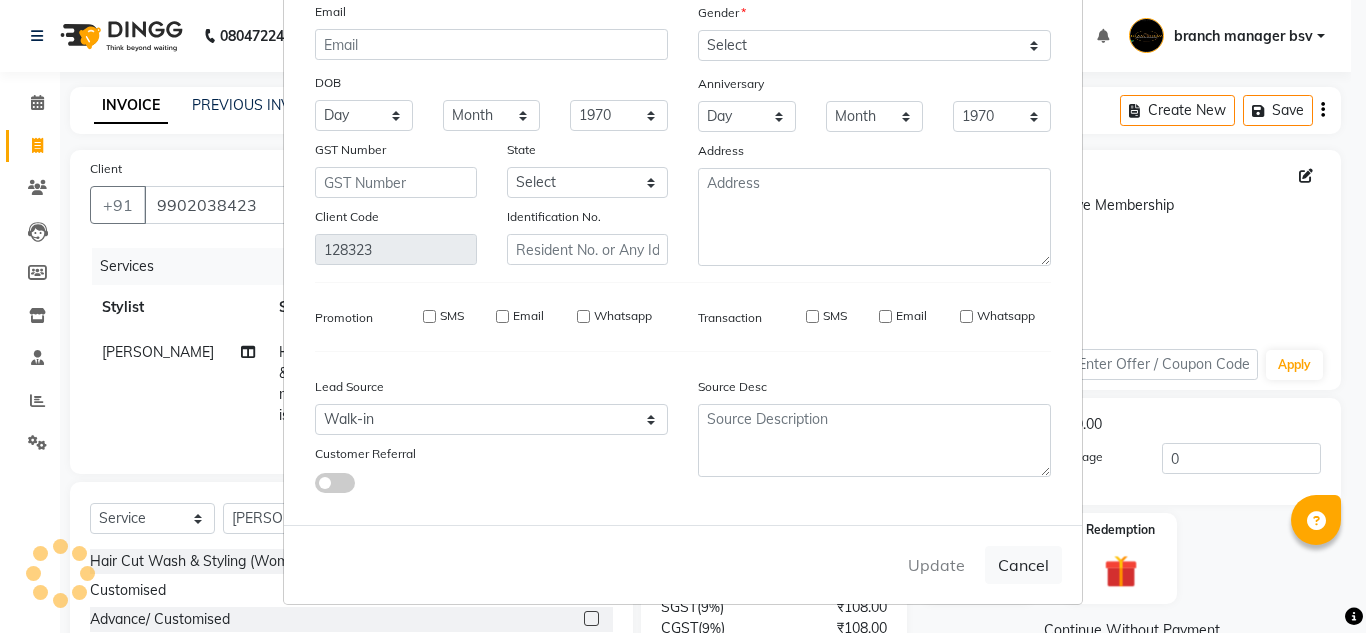 type 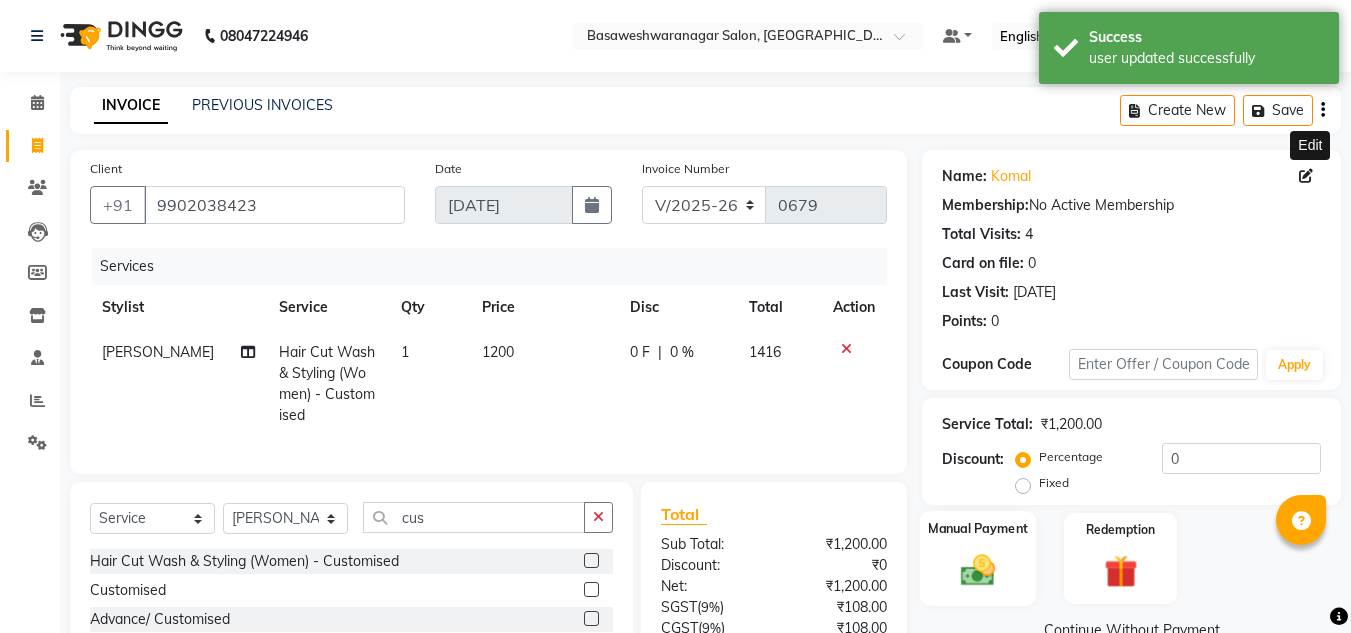 click 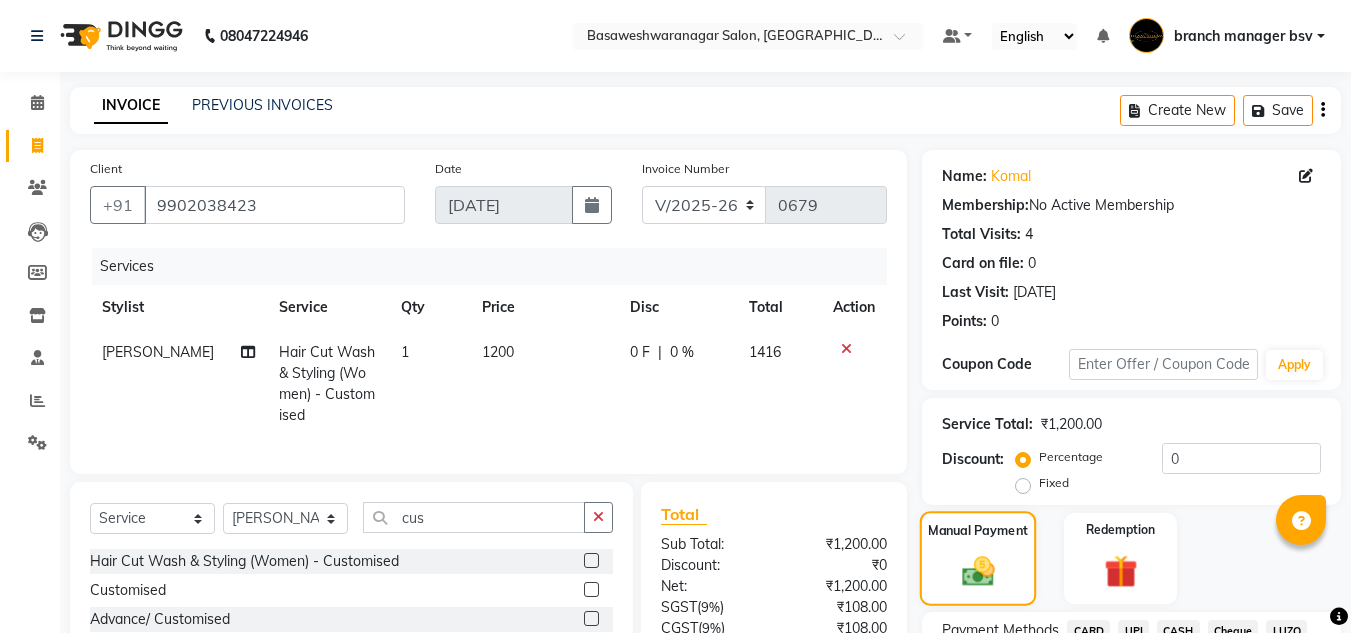 scroll, scrollTop: 188, scrollLeft: 0, axis: vertical 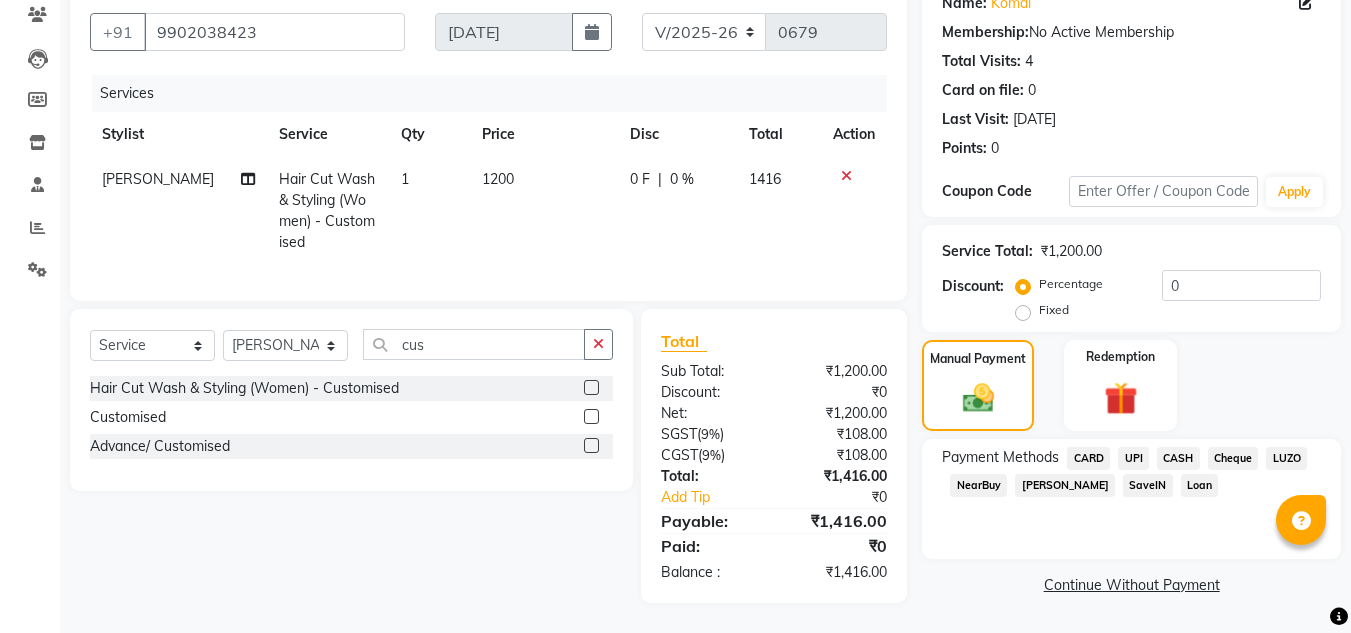 click on "UPI" 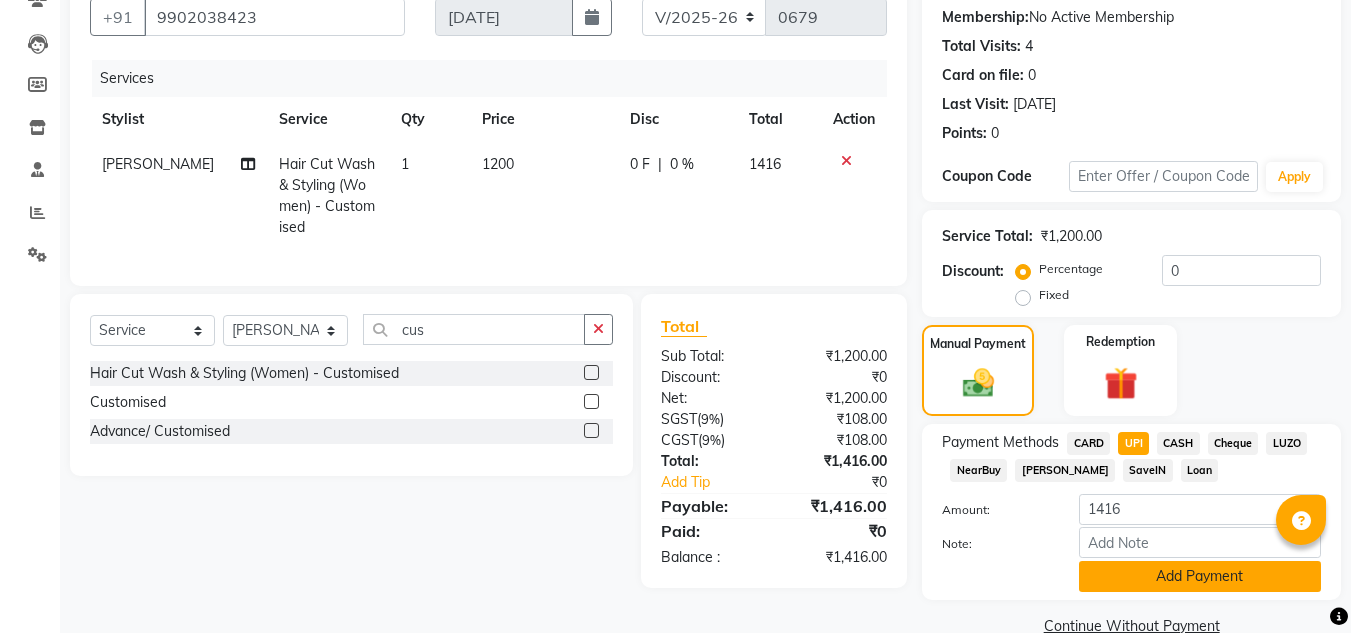 click on "Add Payment" 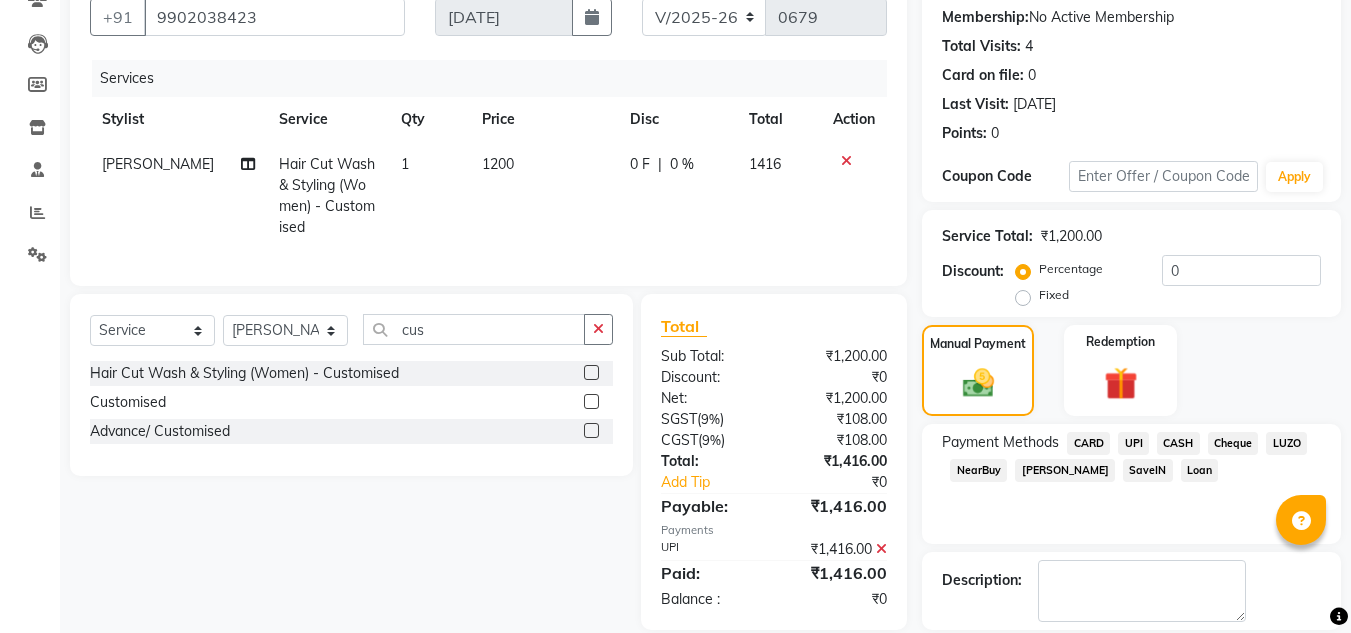 scroll, scrollTop: 283, scrollLeft: 0, axis: vertical 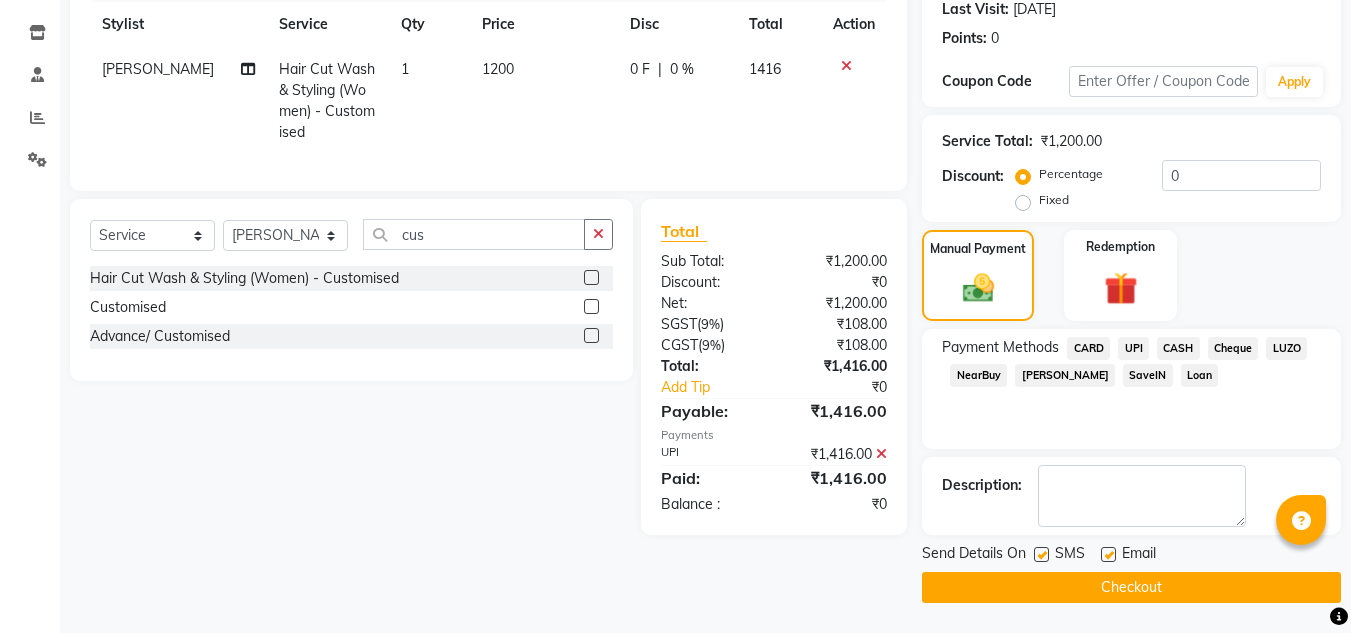 click on "Checkout" 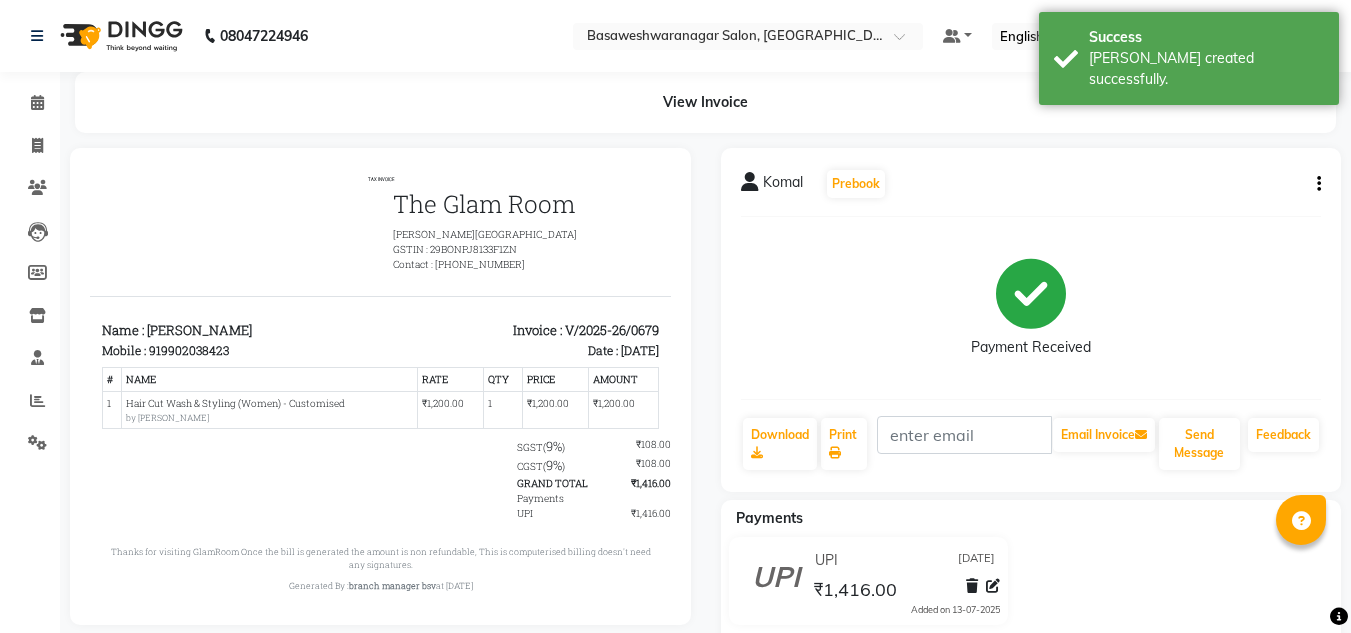 scroll, scrollTop: 0, scrollLeft: 0, axis: both 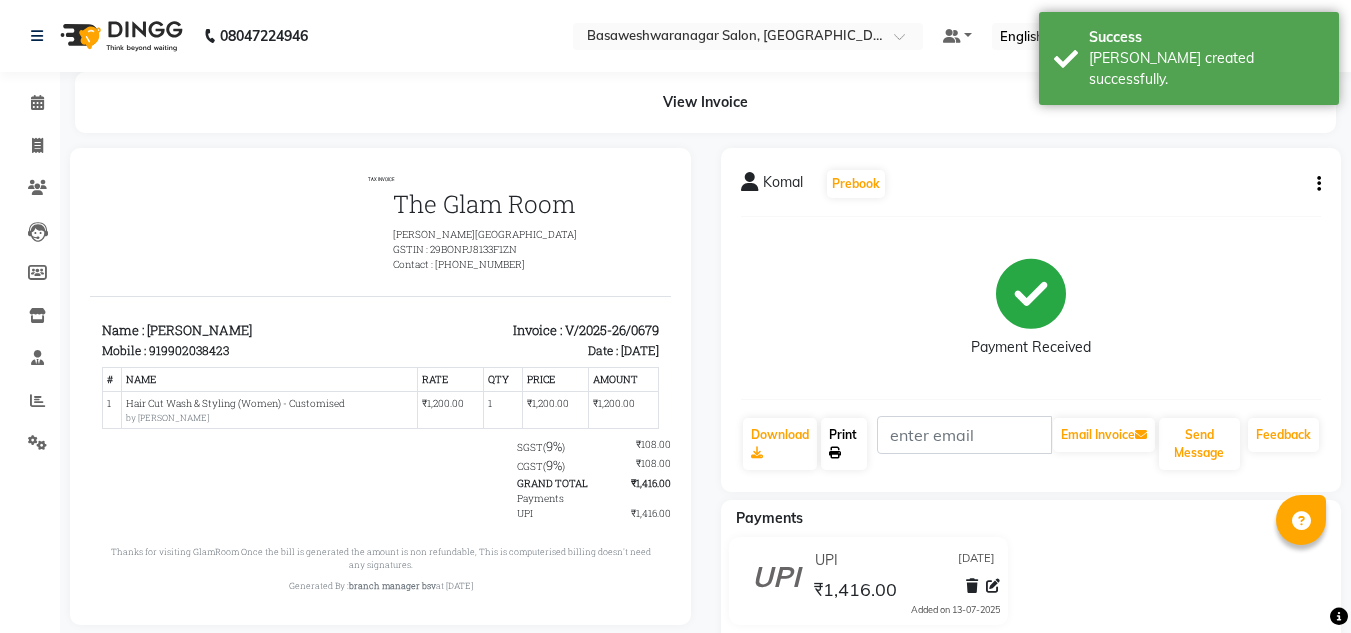 click on "Print" 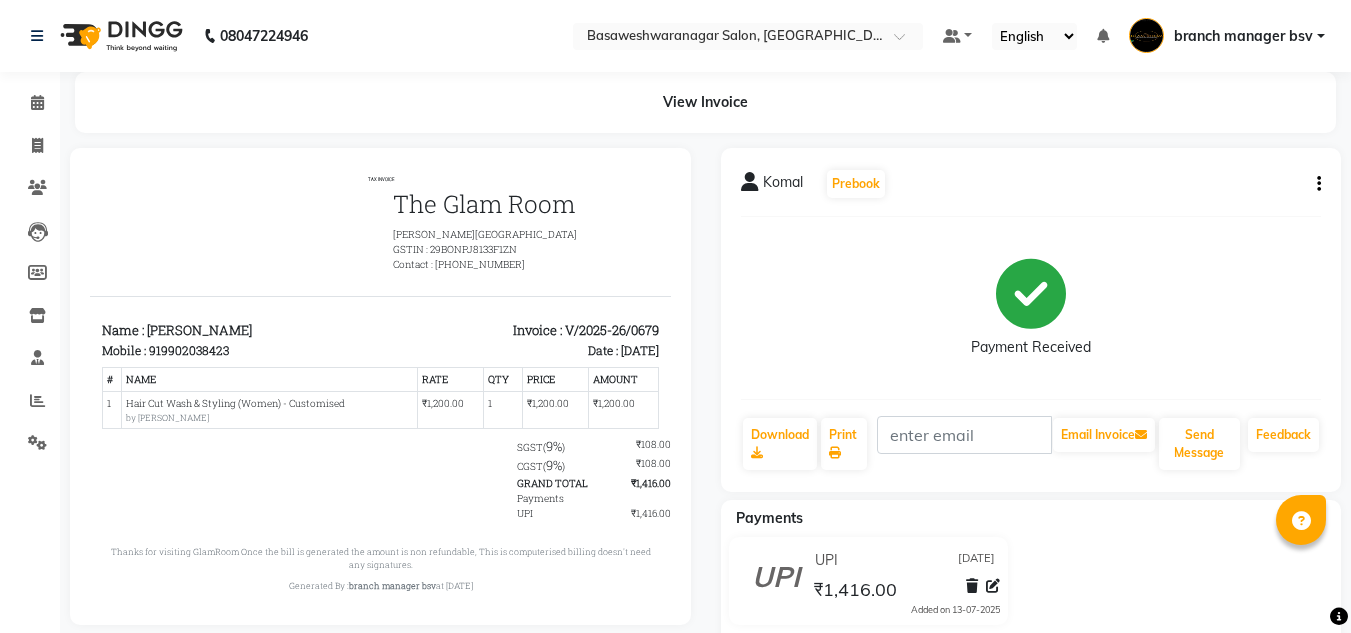 click on "View Invoice      [PERSON_NAME]   Prebook   Payment Received  Download  Print   Email Invoice   Send Message Feedback  Payments UPI [DATE] ₹1,416.00  Added on [DATE]" 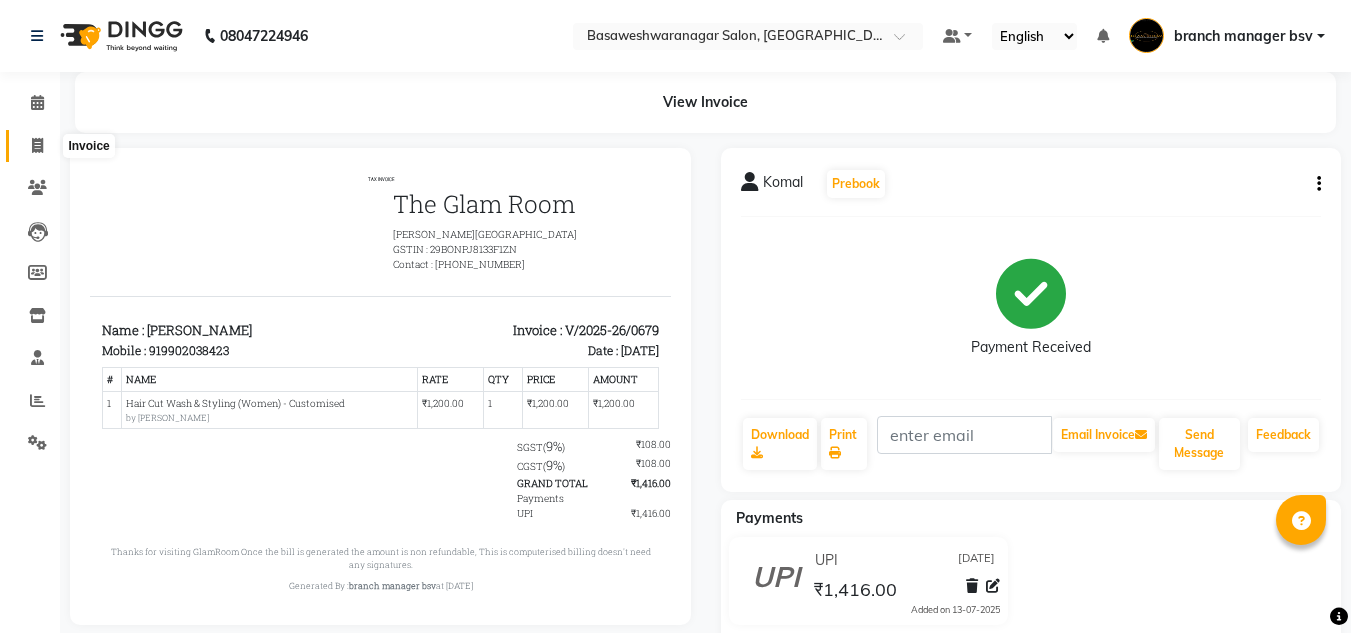 click 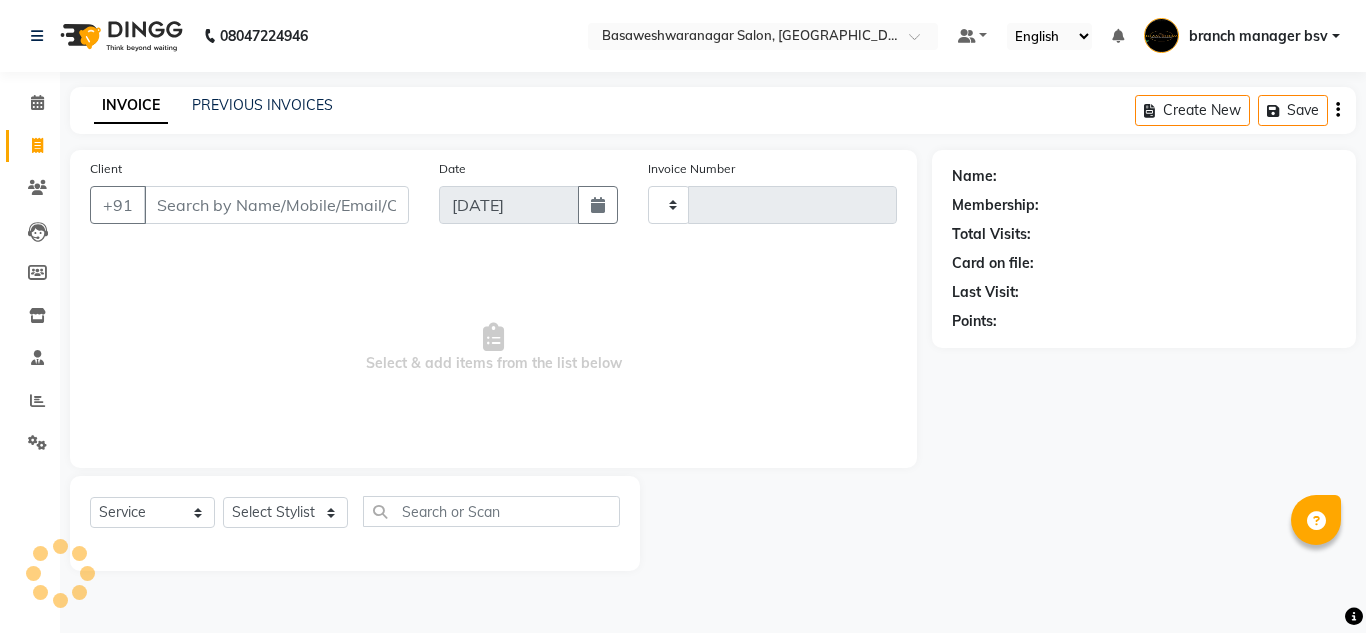 type on "0680" 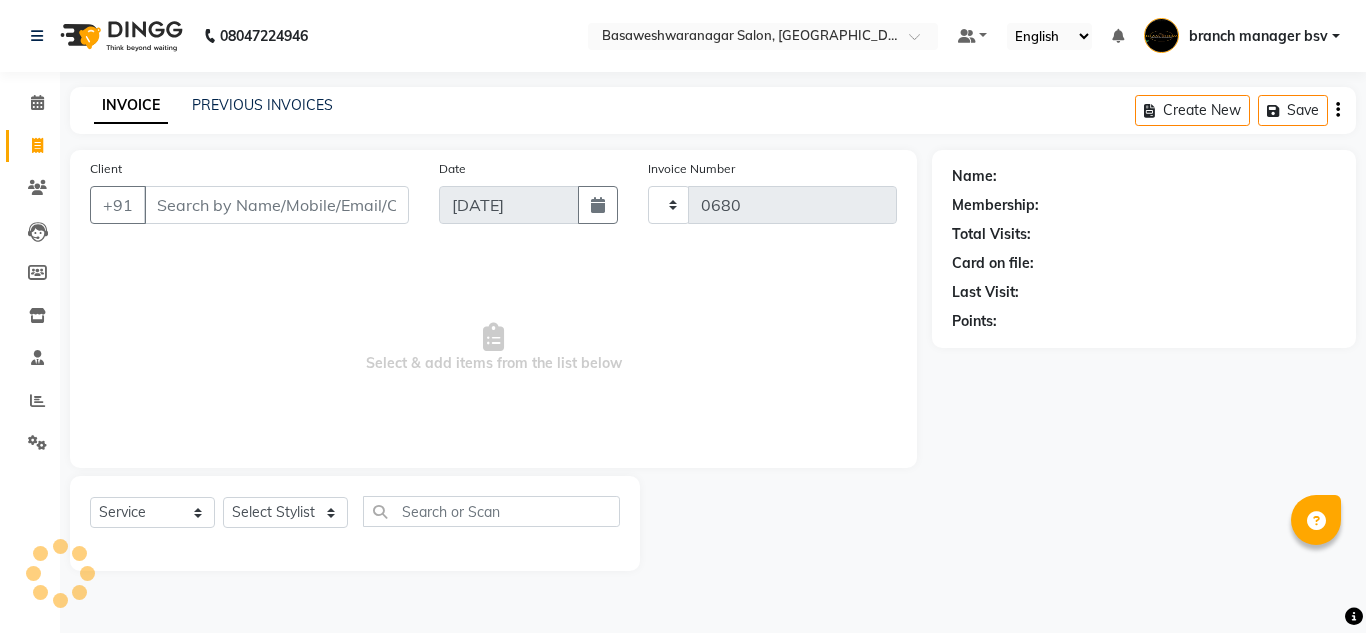 select on "842" 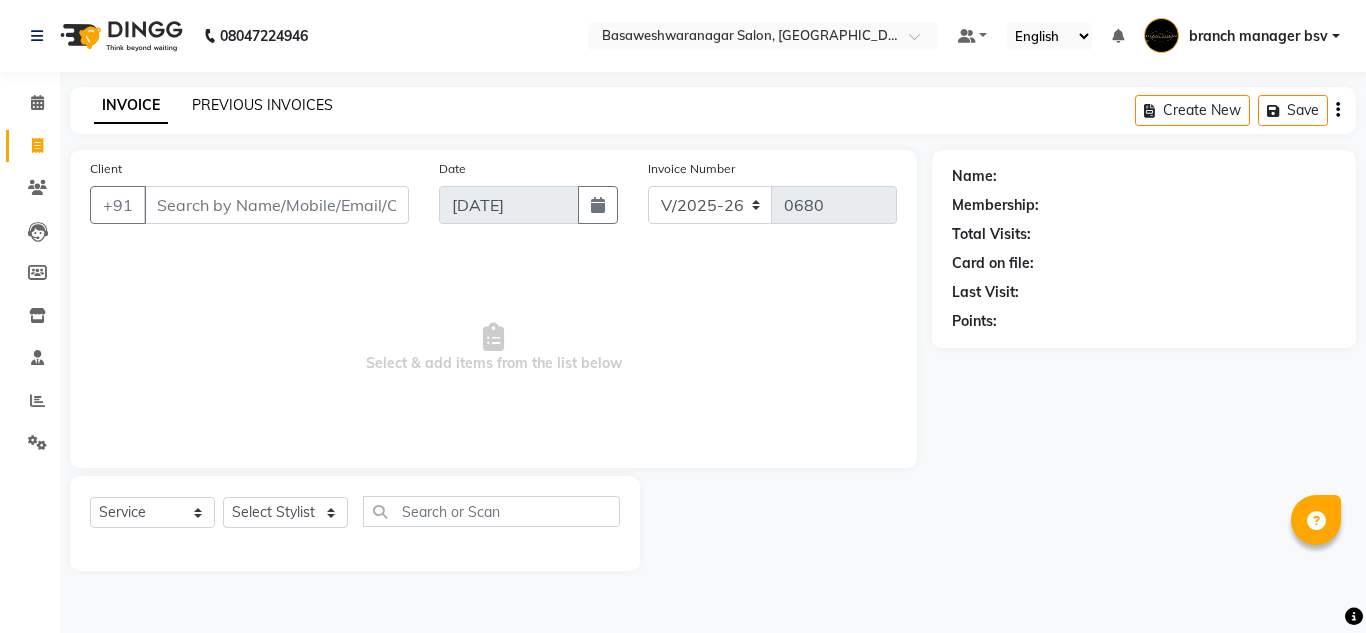 click on "PREVIOUS INVOICES" 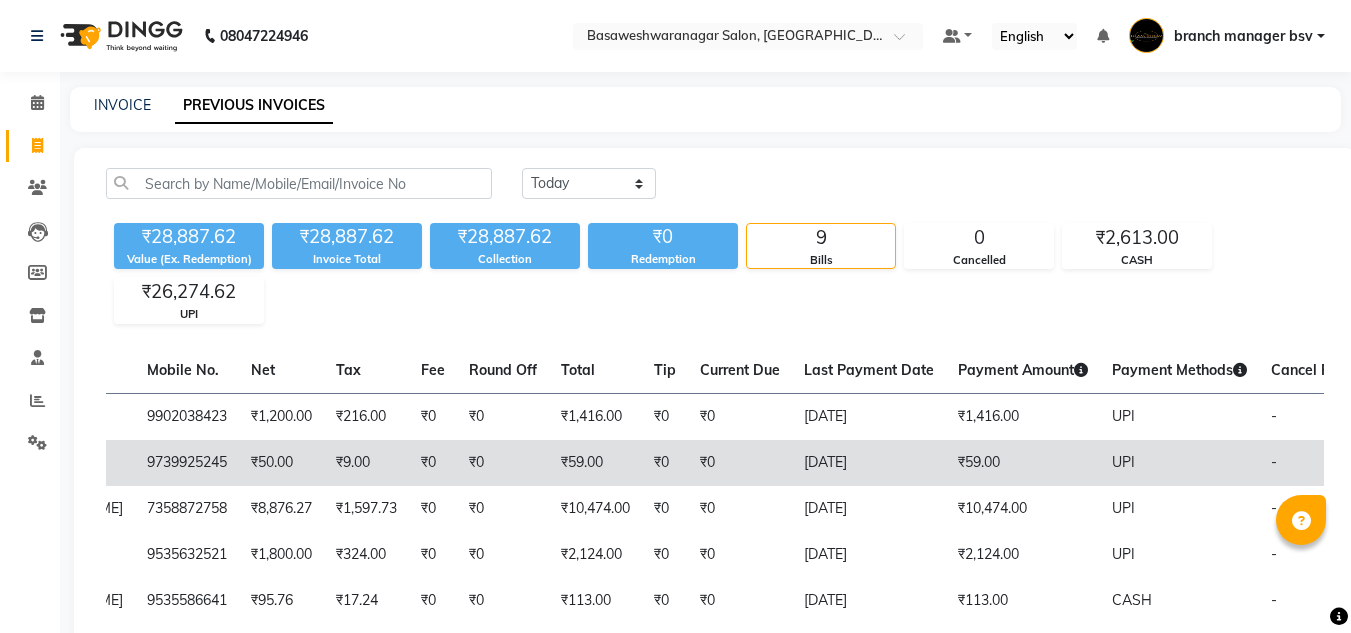 scroll, scrollTop: 0, scrollLeft: 447, axis: horizontal 